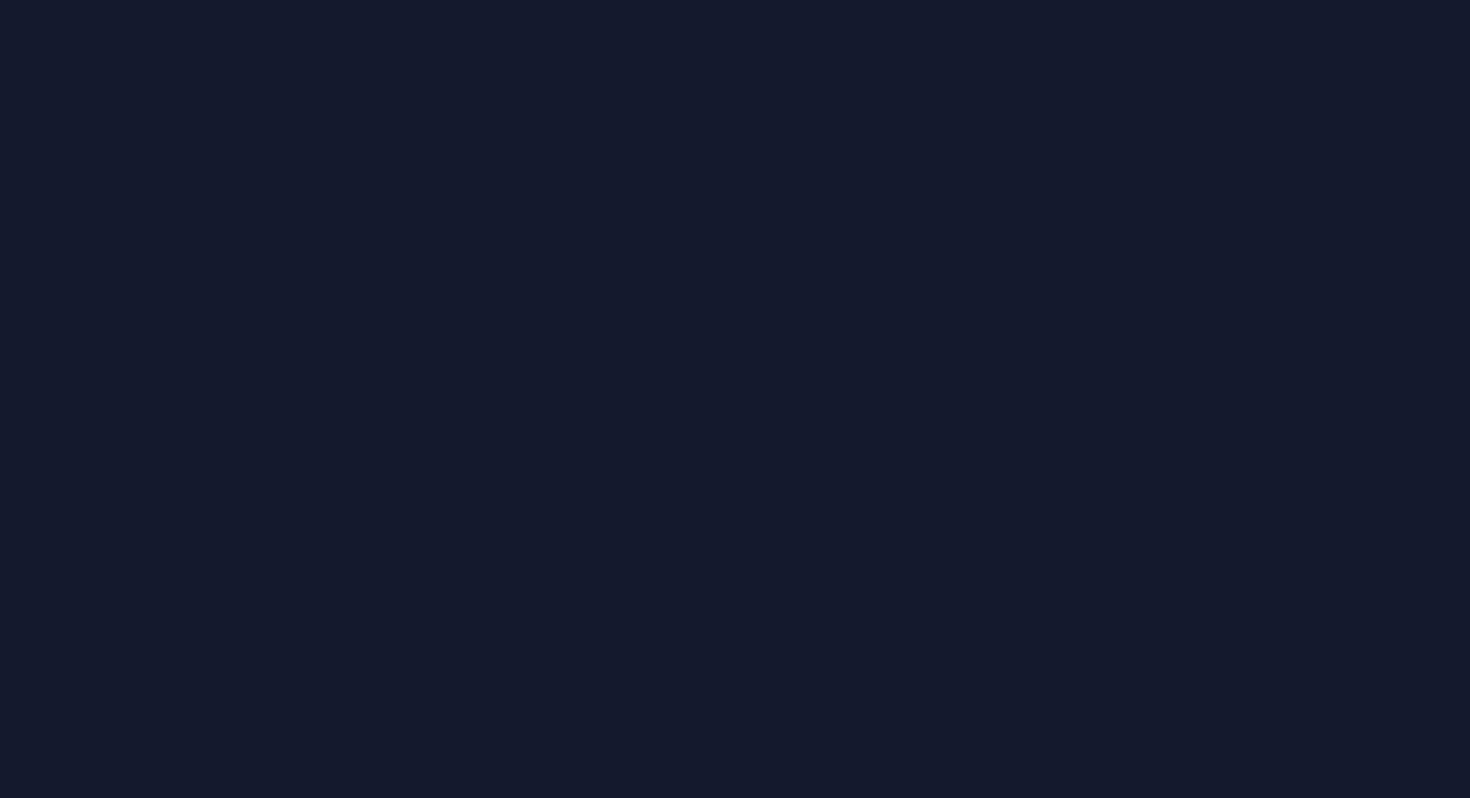 scroll, scrollTop: 0, scrollLeft: 0, axis: both 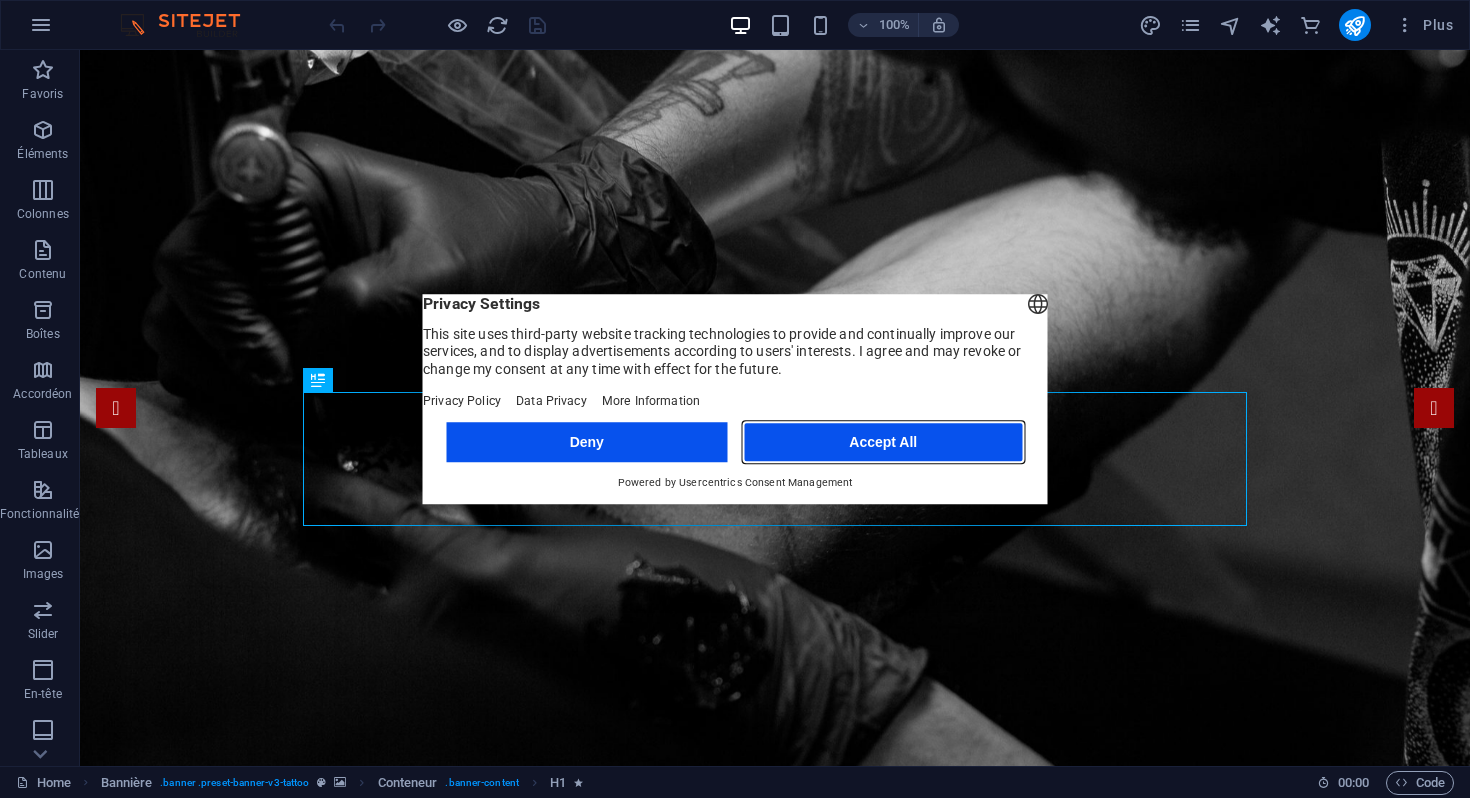 click on "Accept All" at bounding box center [883, 442] 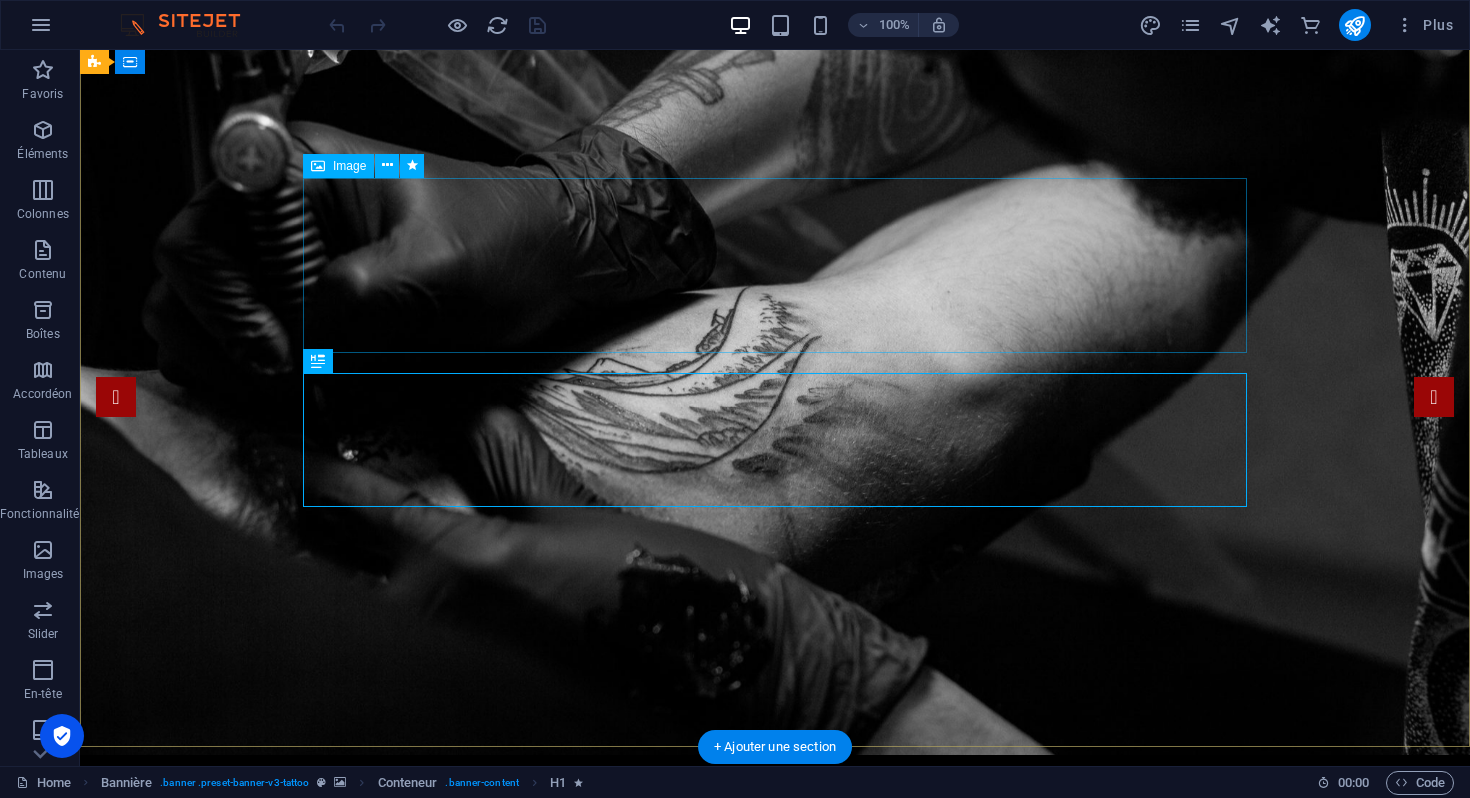 scroll, scrollTop: 0, scrollLeft: 0, axis: both 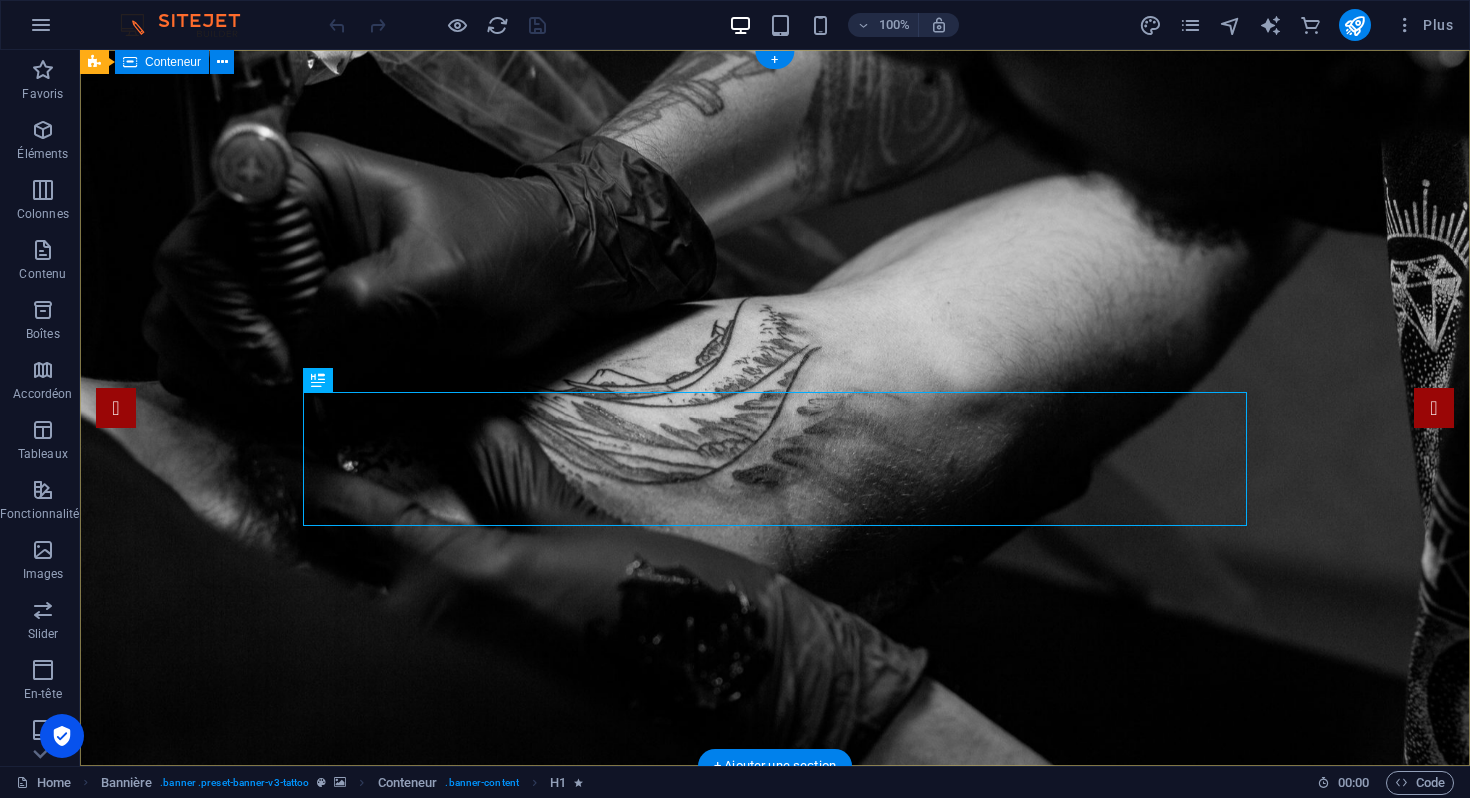 click on "Tattoo Studio in  New York, NY" at bounding box center (775, 1127) 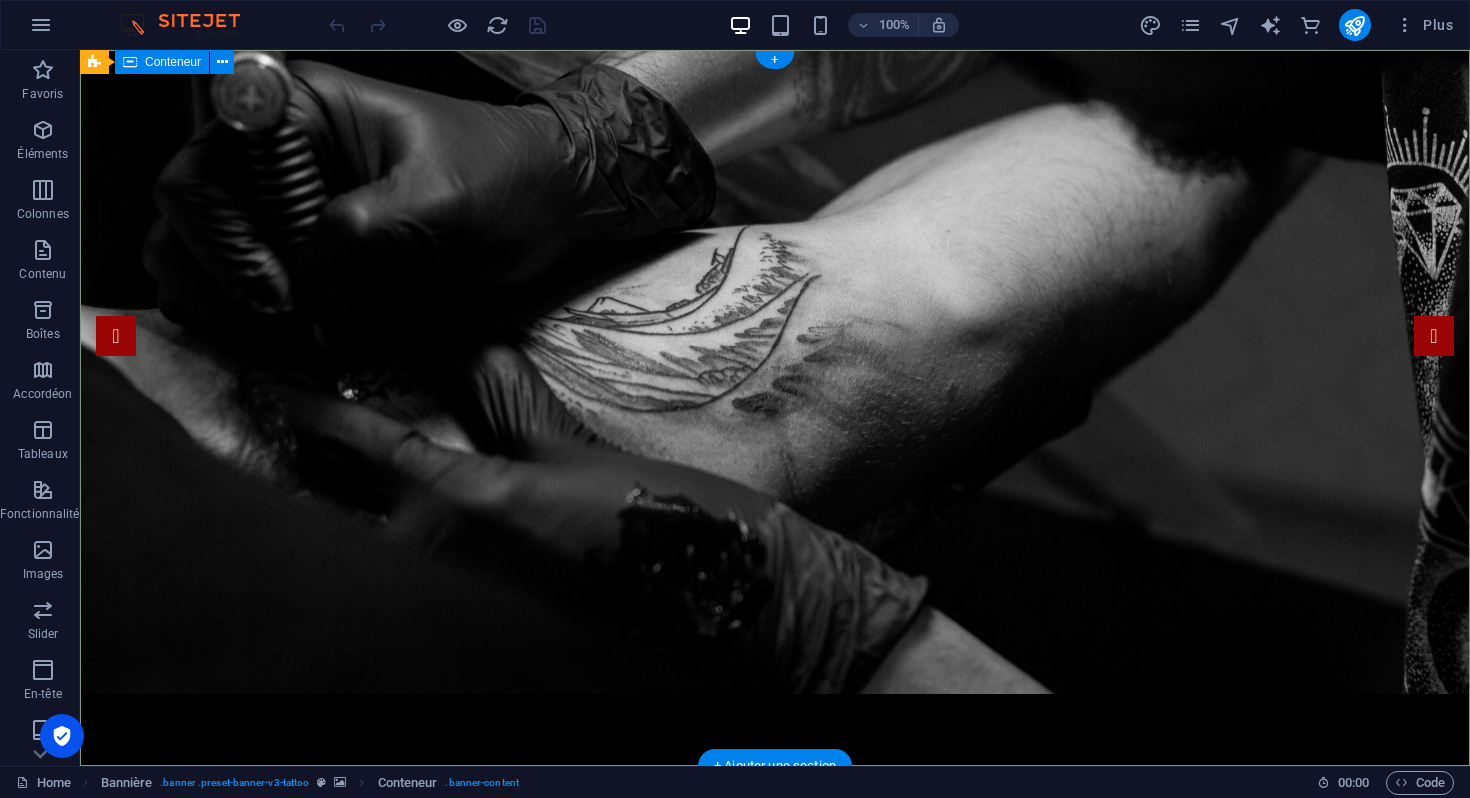 scroll, scrollTop: 0, scrollLeft: 0, axis: both 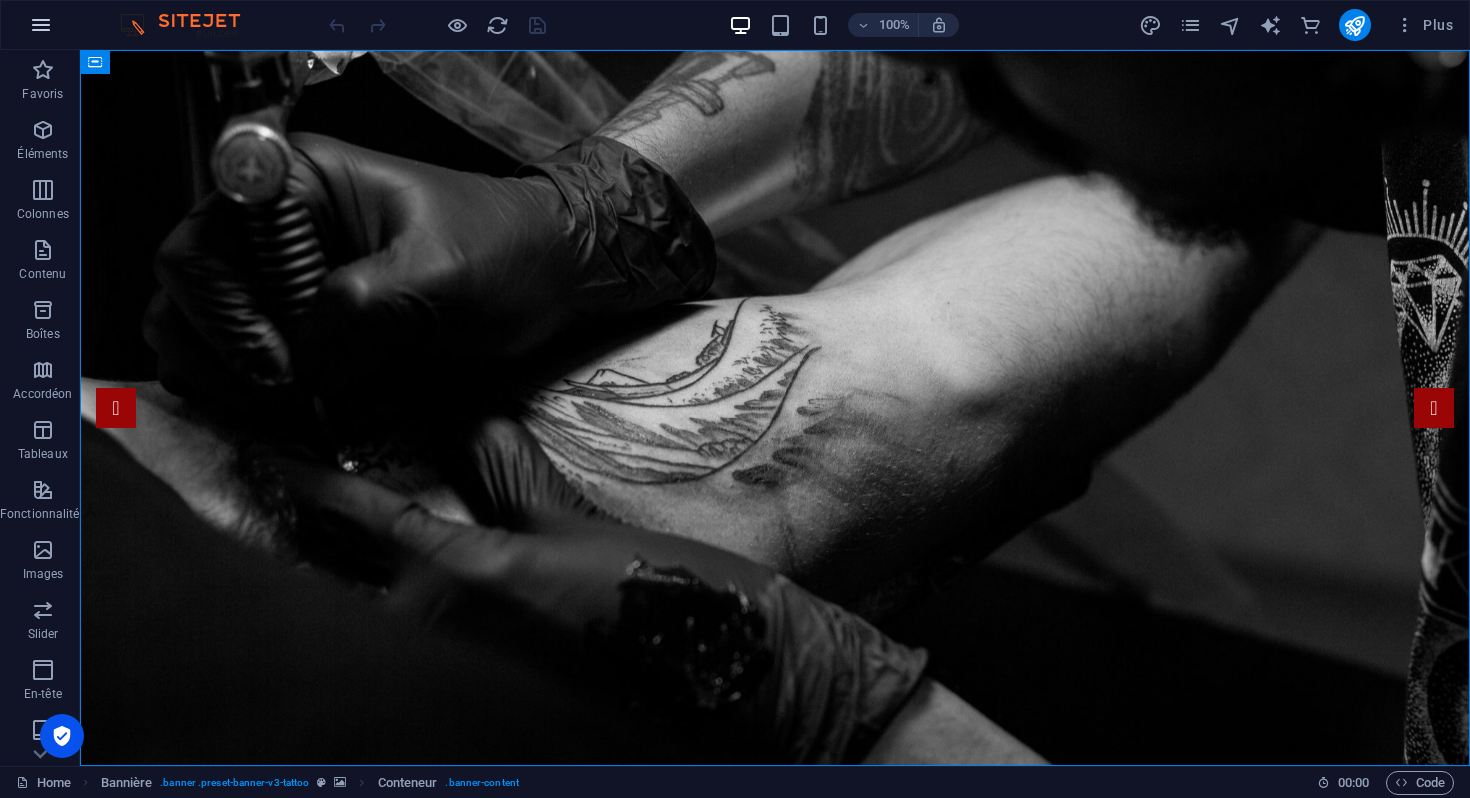 click at bounding box center (41, 25) 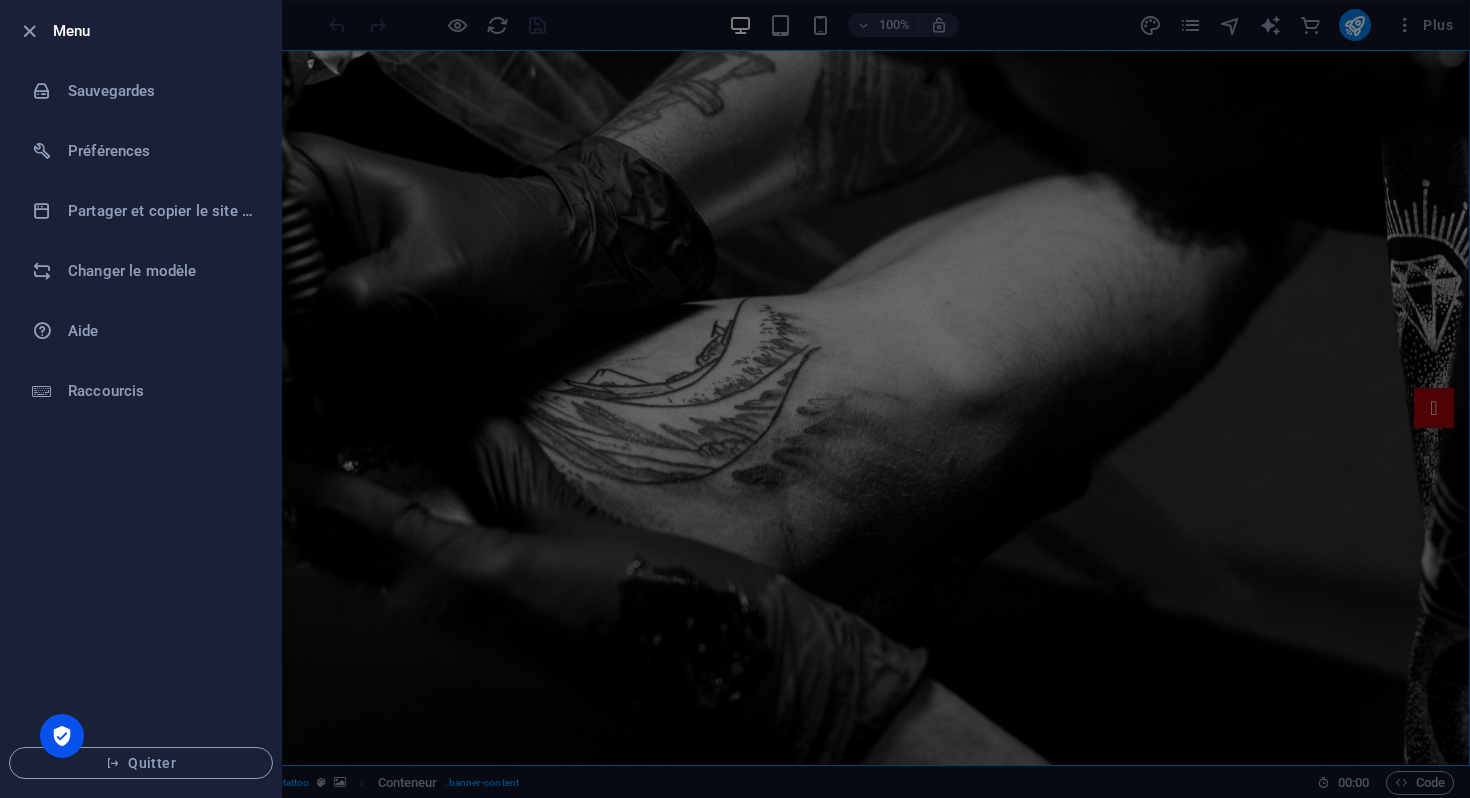 click at bounding box center [735, 399] 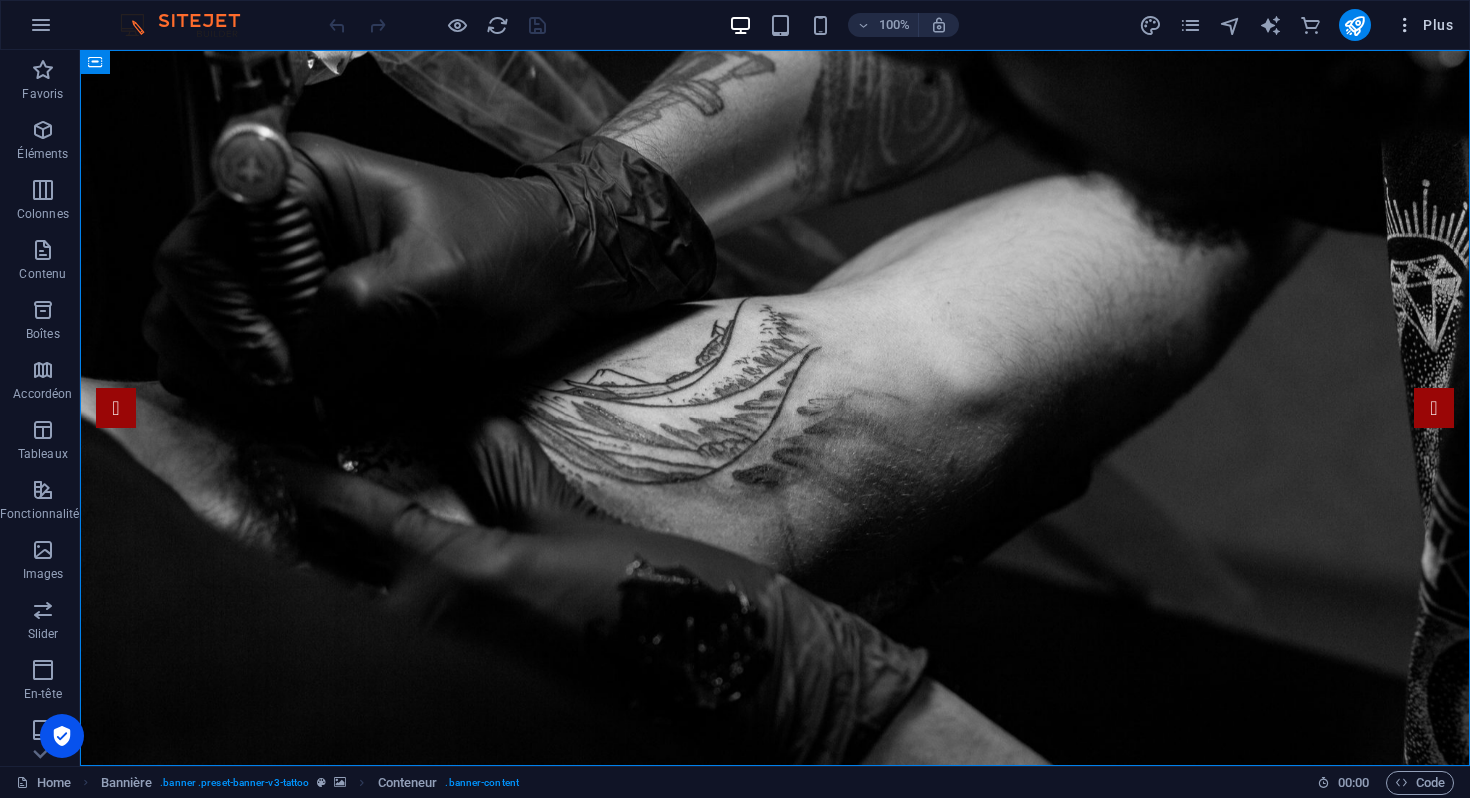 click at bounding box center (1405, 25) 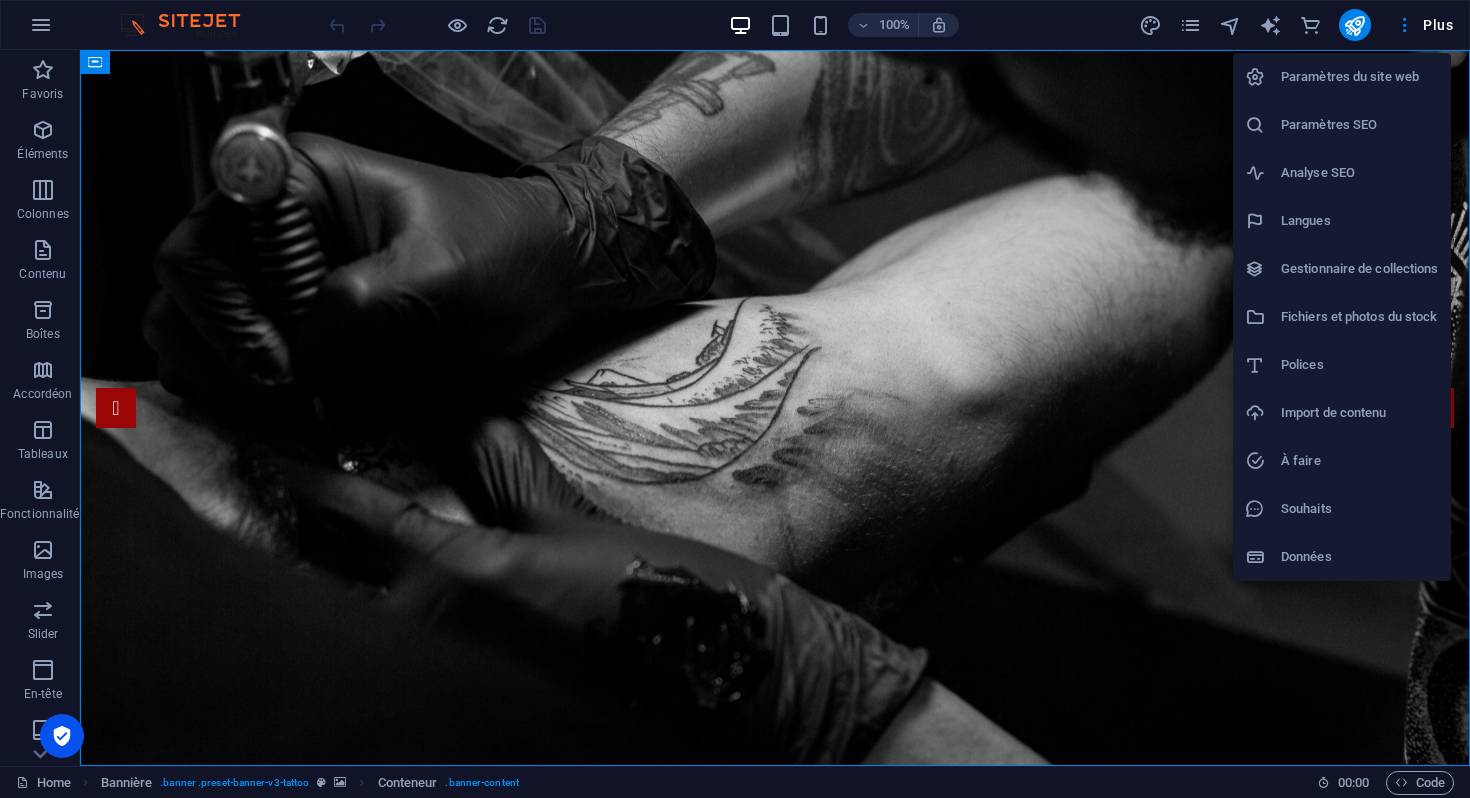 click on "Langues" at bounding box center (1360, 221) 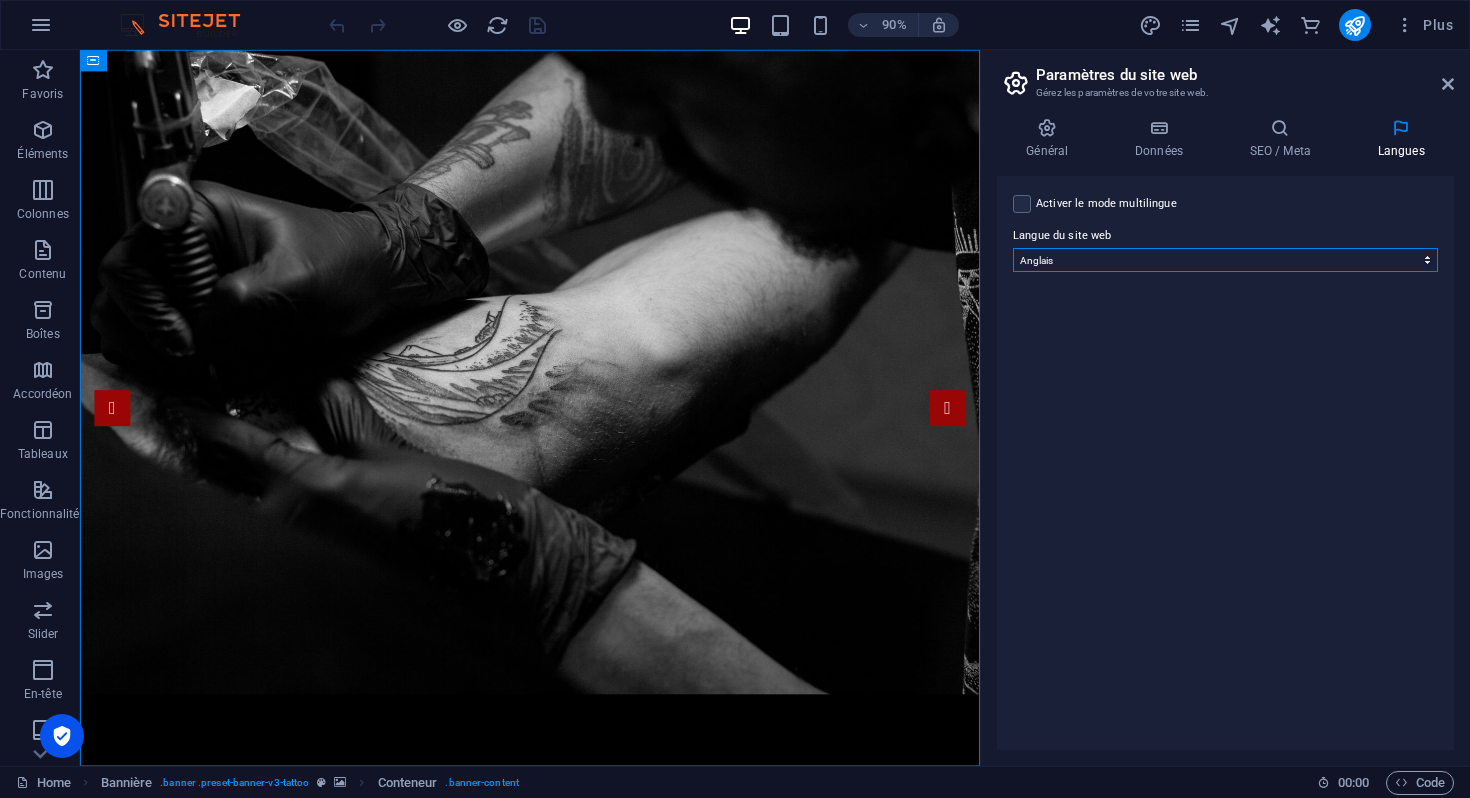 click on "Abkhazian Afar Afrikaans Akan Albanais Allemand Amharic Anglais Arabe Aragonese Armenian Assamese Avaric Avestan Aymara Azerbaijani Bambara Bashkir Basque Belarusian Bengali Bihari languages Bislama Bokmål Bosnian Breton Bulgare Burmese Catalan Central Khmer Chamorro Chechen Chinois Church Slavic Chuvash Coréen Cornish Corsican Cree Croate Danois Dzongkha Espagnol Esperanto Estonian Ewe Faroese Farsi (persan) Fijian Finnois Français Fulah Gaelic Galician Ganda Georgian Grec Greenlandic Guaraní Gujarati Haitian Creole Hausa Hébreu Herero Hindi Hiri Motu Hongrois Icelandic Ido Igbo Indonésien Interlingua Interlingue Inuktitut Inupiaq Irish Italien Japonais Javanese Kannada Kanouri Kashmiri Kazakh Kikuyu Kinyarwanda Komi Kongo Kurdish Kwanyama Kyrgyz Lao Latin Letton Limburgish Lingala Lituanien Luba-Katanga Luxembourgish Macédonien Malagasy Malay Malayalam Maldivian Maltais Manx Maori Marathi Marshallese Mongolian Nauru Navajo Ndonga Néerlandais Nepali North Ndebele Northern Sami Norvégien Nuosu Nyanja" at bounding box center (1225, 260) 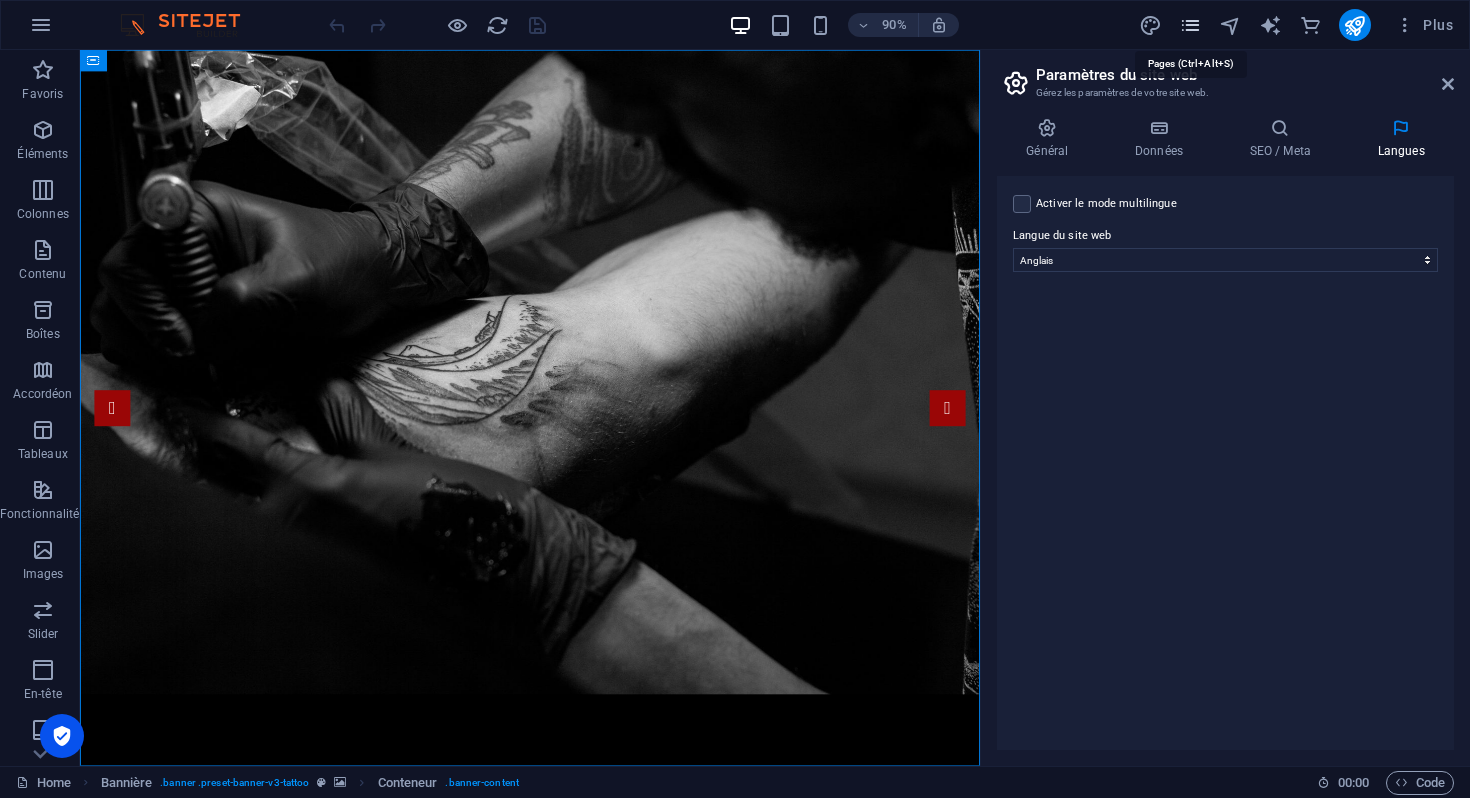 click at bounding box center [1190, 25] 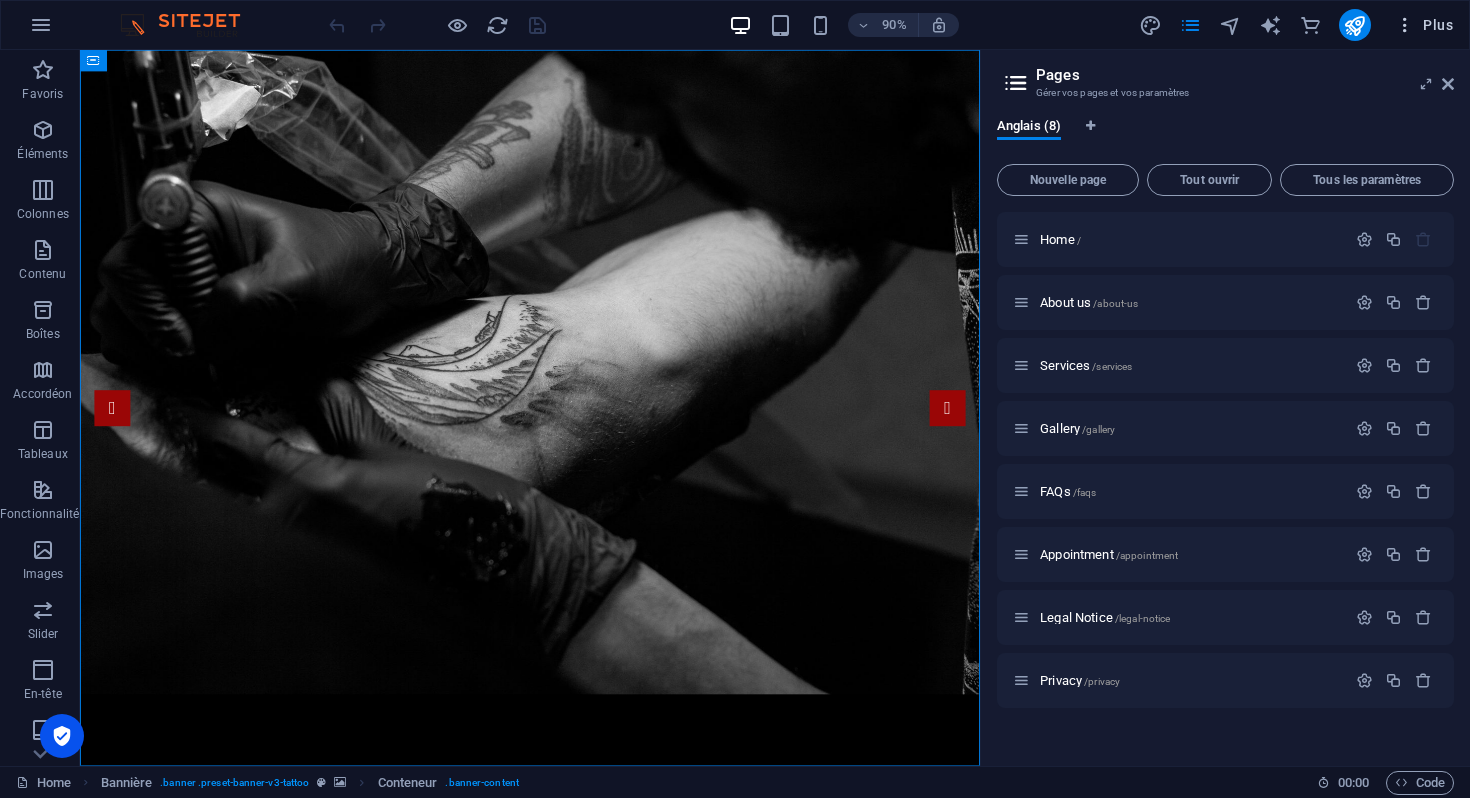click at bounding box center [1405, 25] 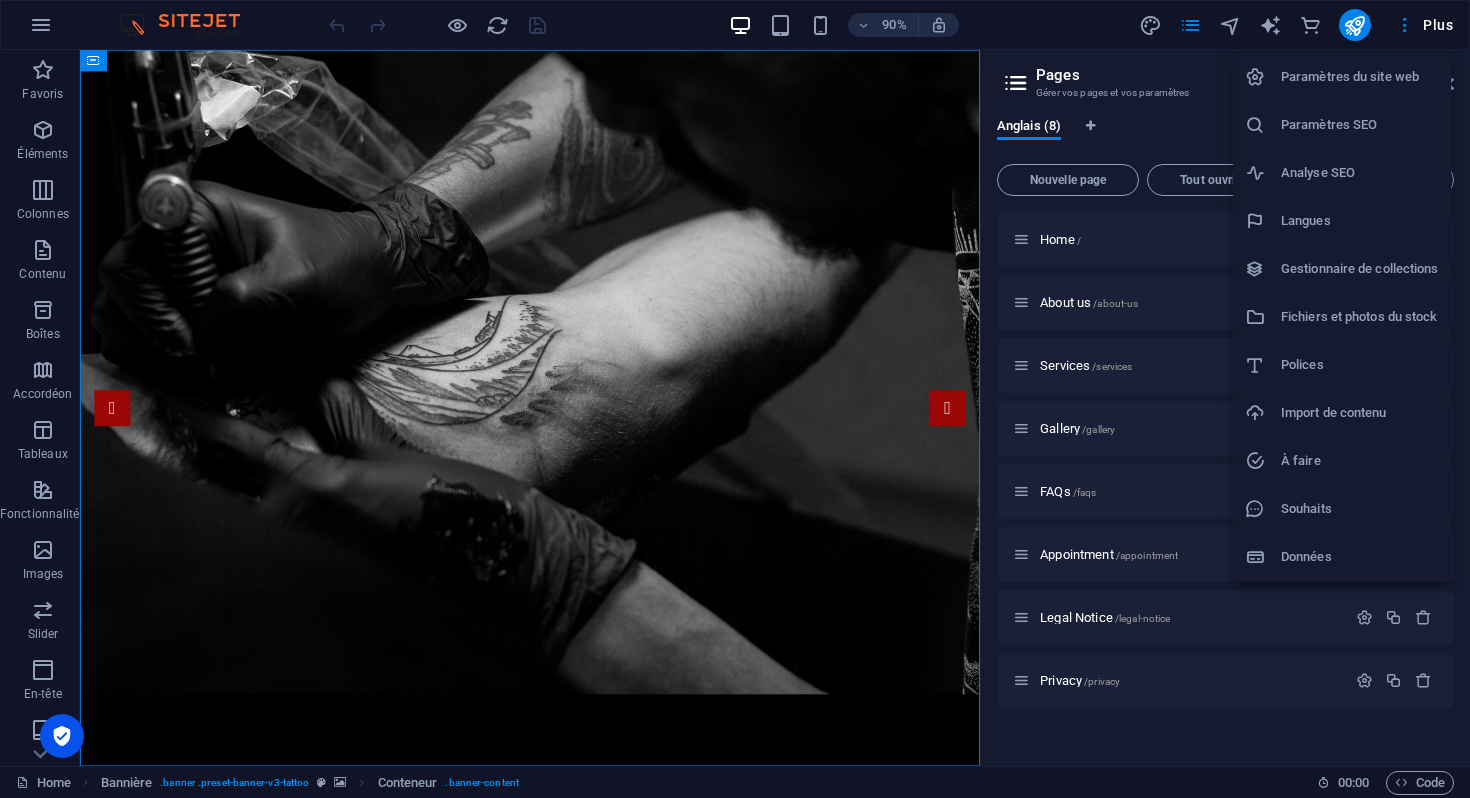 click at bounding box center (735, 399) 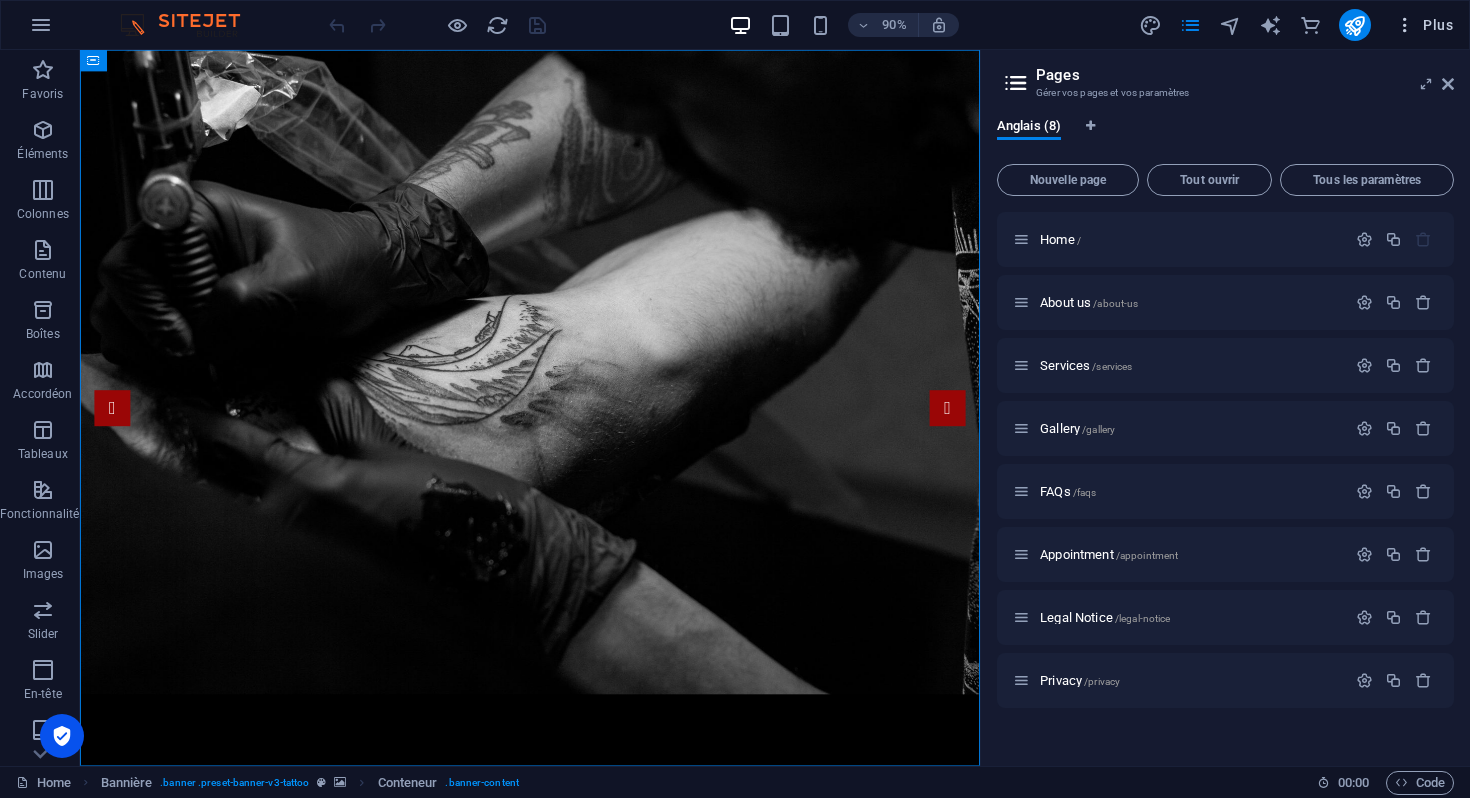 click at bounding box center [1405, 25] 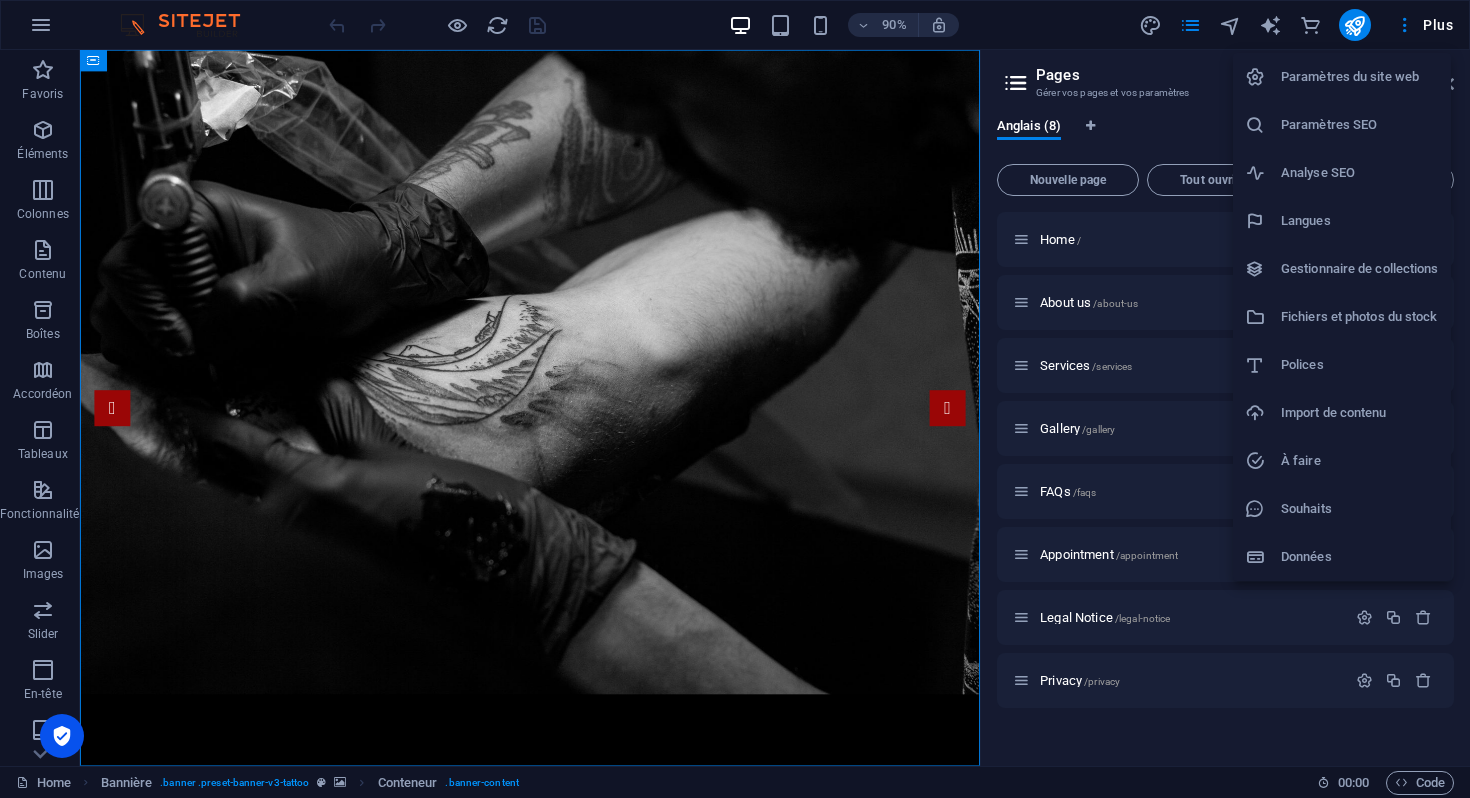 click on "Langues" at bounding box center (1360, 221) 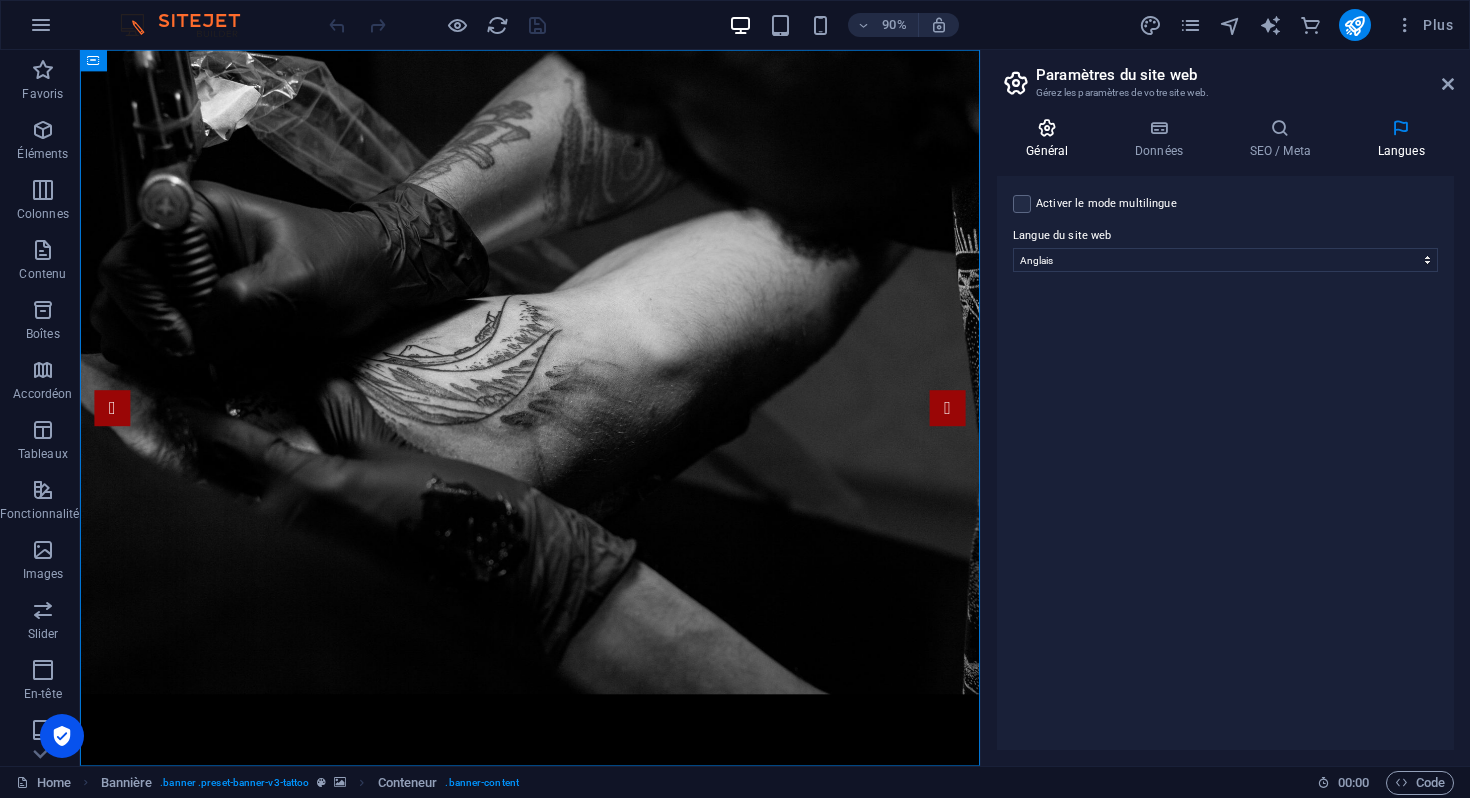 click at bounding box center (1047, 128) 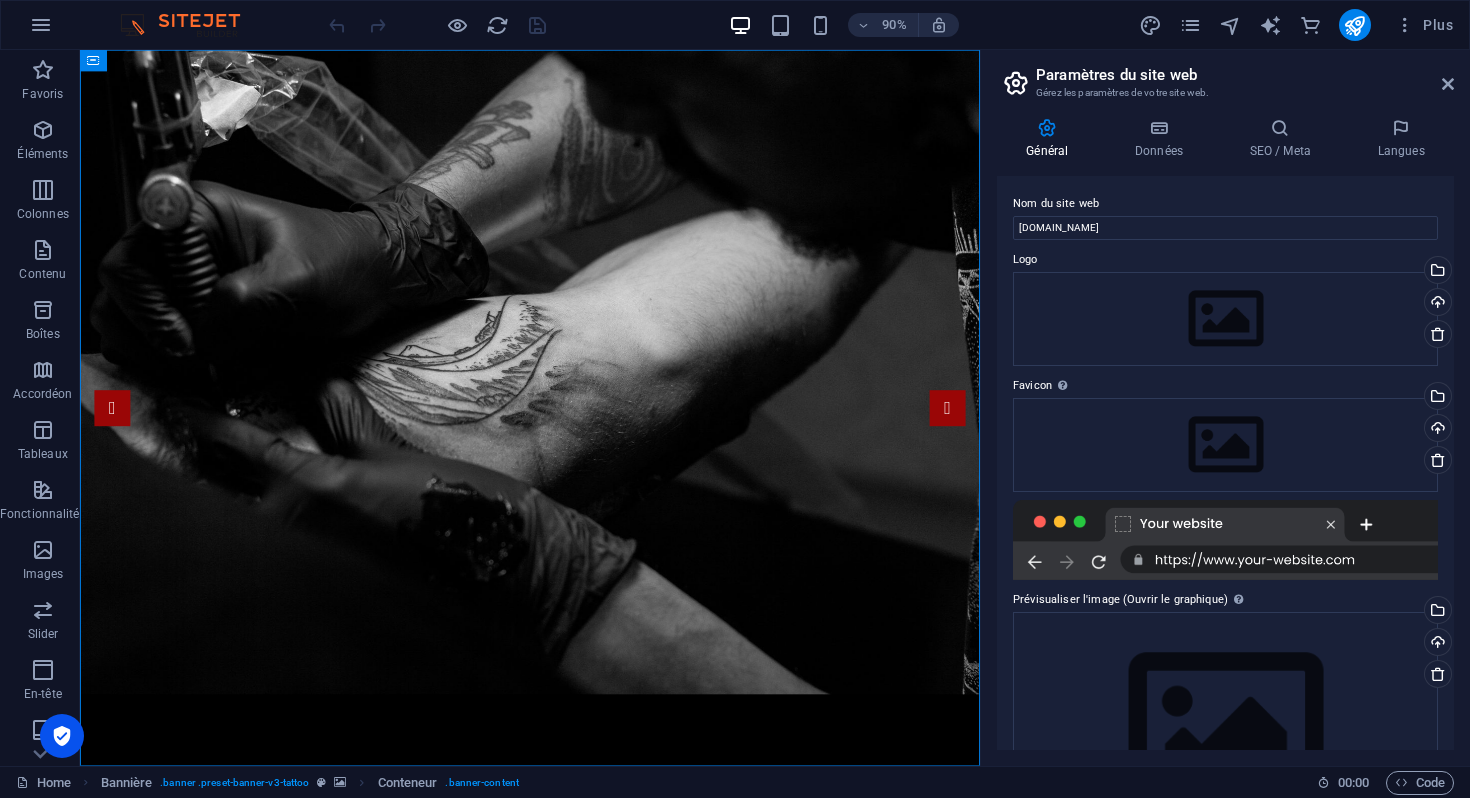 click at bounding box center (1047, 128) 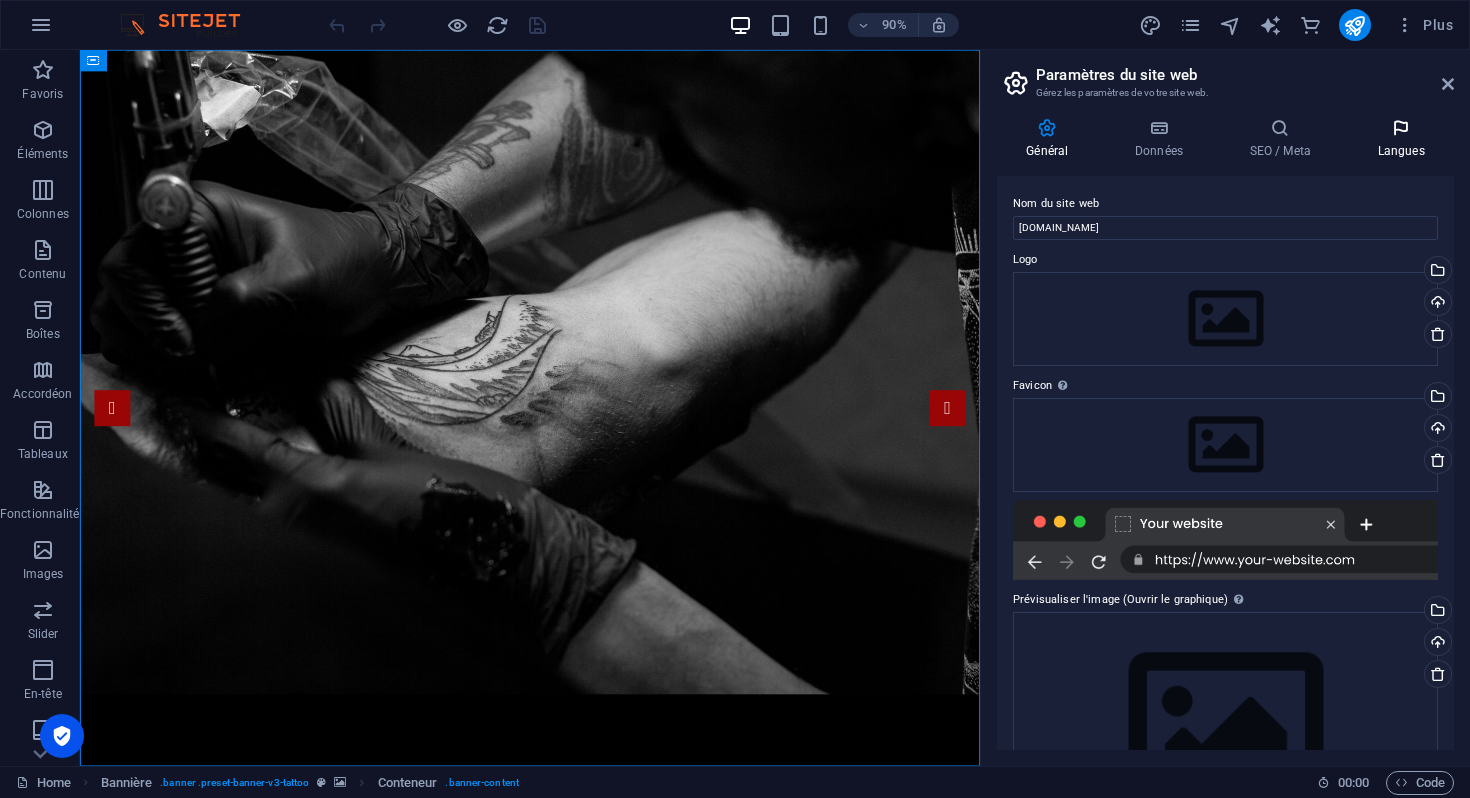 click on "Langues" at bounding box center (1401, 139) 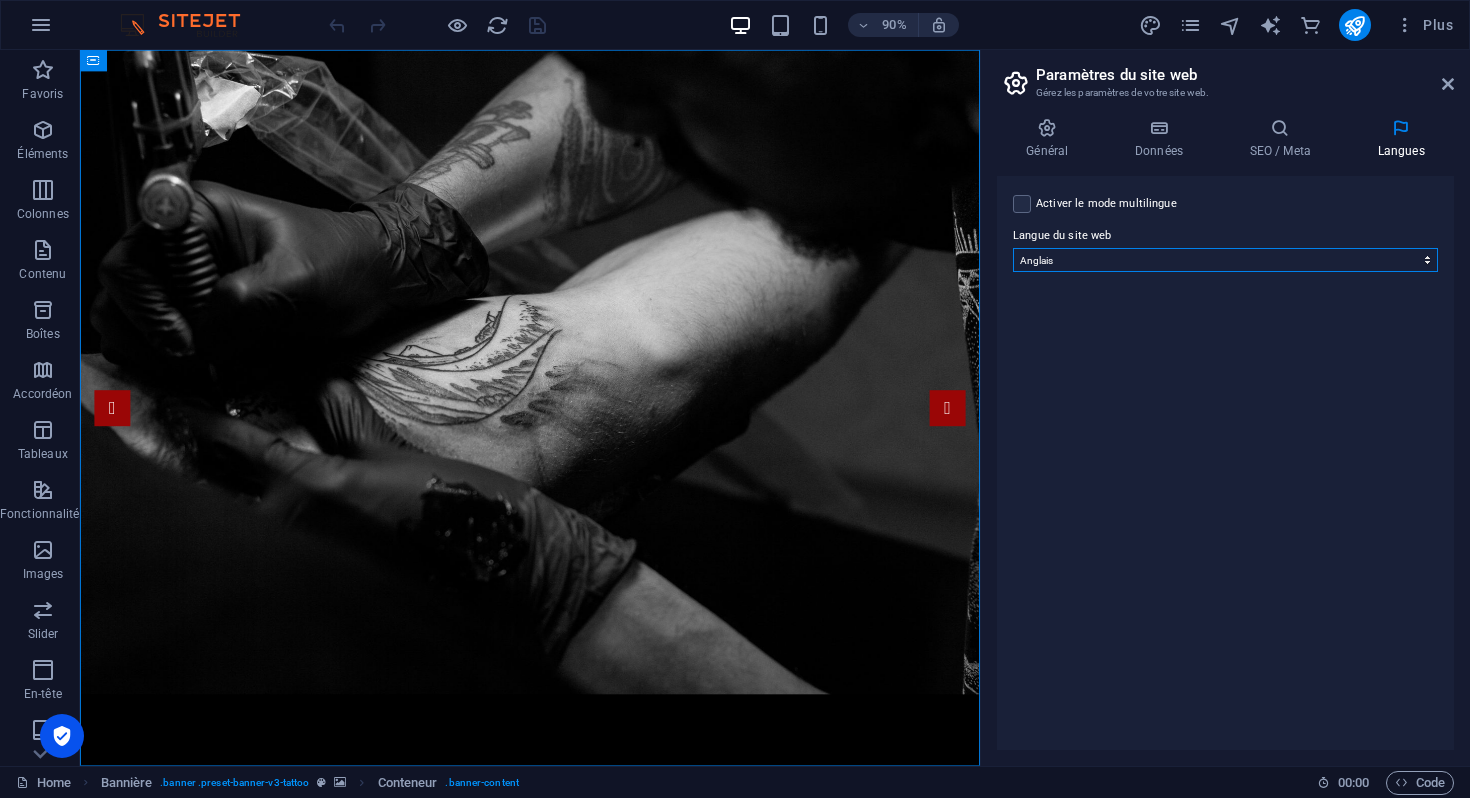 click on "Abkhazian Afar Afrikaans Akan Albanais Allemand Amharic Anglais Arabe Aragonese Armenian Assamese Avaric Avestan Aymara Azerbaijani Bambara Bashkir Basque Belarusian Bengali Bihari languages Bislama Bokmål Bosnian Breton Bulgare Burmese Catalan Central Khmer Chamorro Chechen Chinois Church Slavic Chuvash Coréen Cornish Corsican Cree Croate Danois Dzongkha Espagnol Esperanto Estonian Ewe Faroese Farsi (persan) Fijian Finnois Français Fulah Gaelic Galician Ganda Georgian Grec Greenlandic Guaraní Gujarati Haitian Creole Hausa Hébreu Herero Hindi Hiri Motu Hongrois Icelandic Ido Igbo Indonésien Interlingua Interlingue Inuktitut Inupiaq Irish Italien Japonais Javanese Kannada Kanouri Kashmiri Kazakh Kikuyu Kinyarwanda Komi Kongo Kurdish Kwanyama Kyrgyz Lao Latin Letton Limburgish Lingala Lituanien Luba-Katanga Luxembourgish Macédonien Malagasy Malay Malayalam Maldivian Maltais Manx Maori Marathi Marshallese Mongolian Nauru Navajo Ndonga Néerlandais Nepali North Ndebele Northern Sami Norvégien Nuosu Nyanja" at bounding box center [1225, 260] 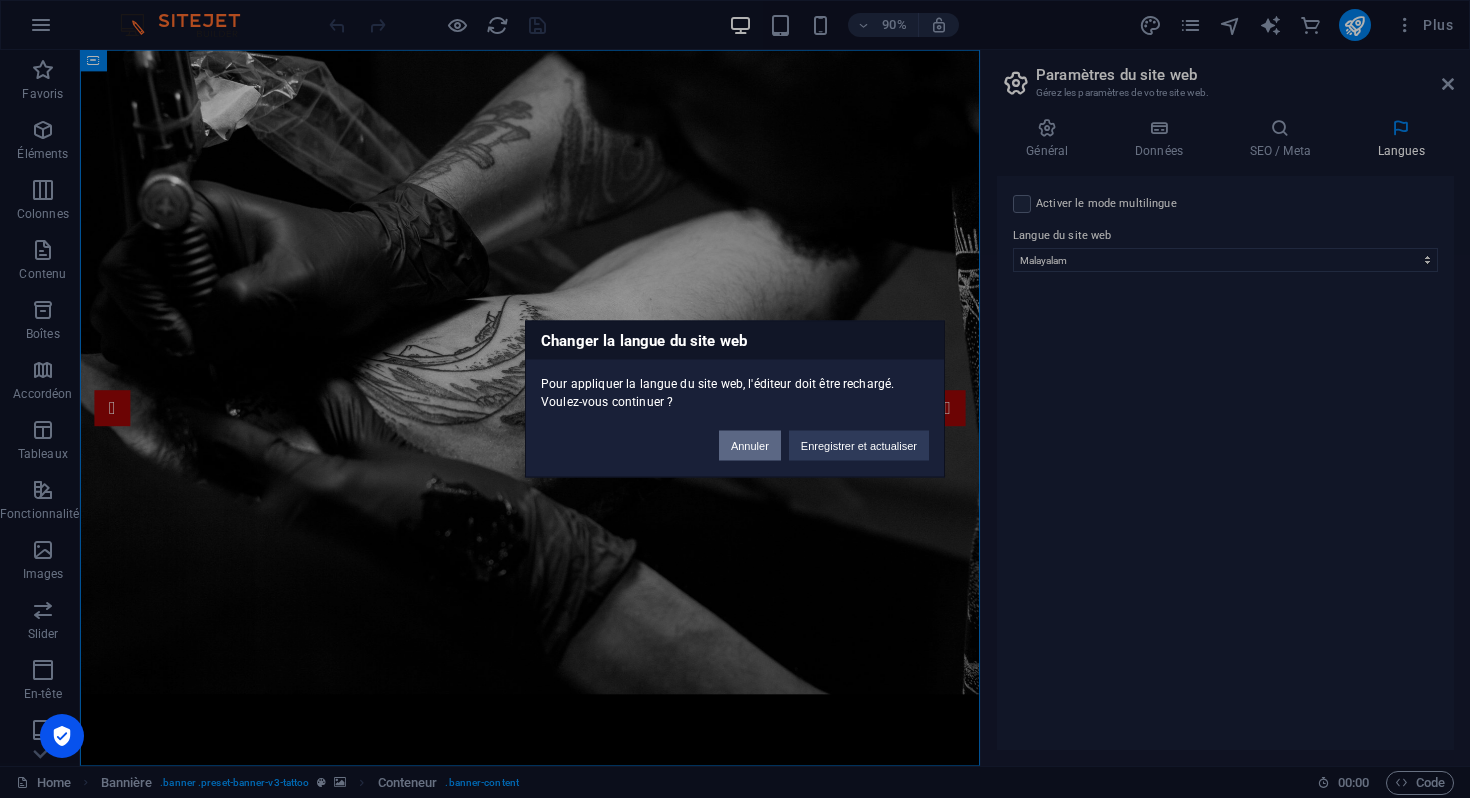 click on "Annuler" at bounding box center [750, 446] 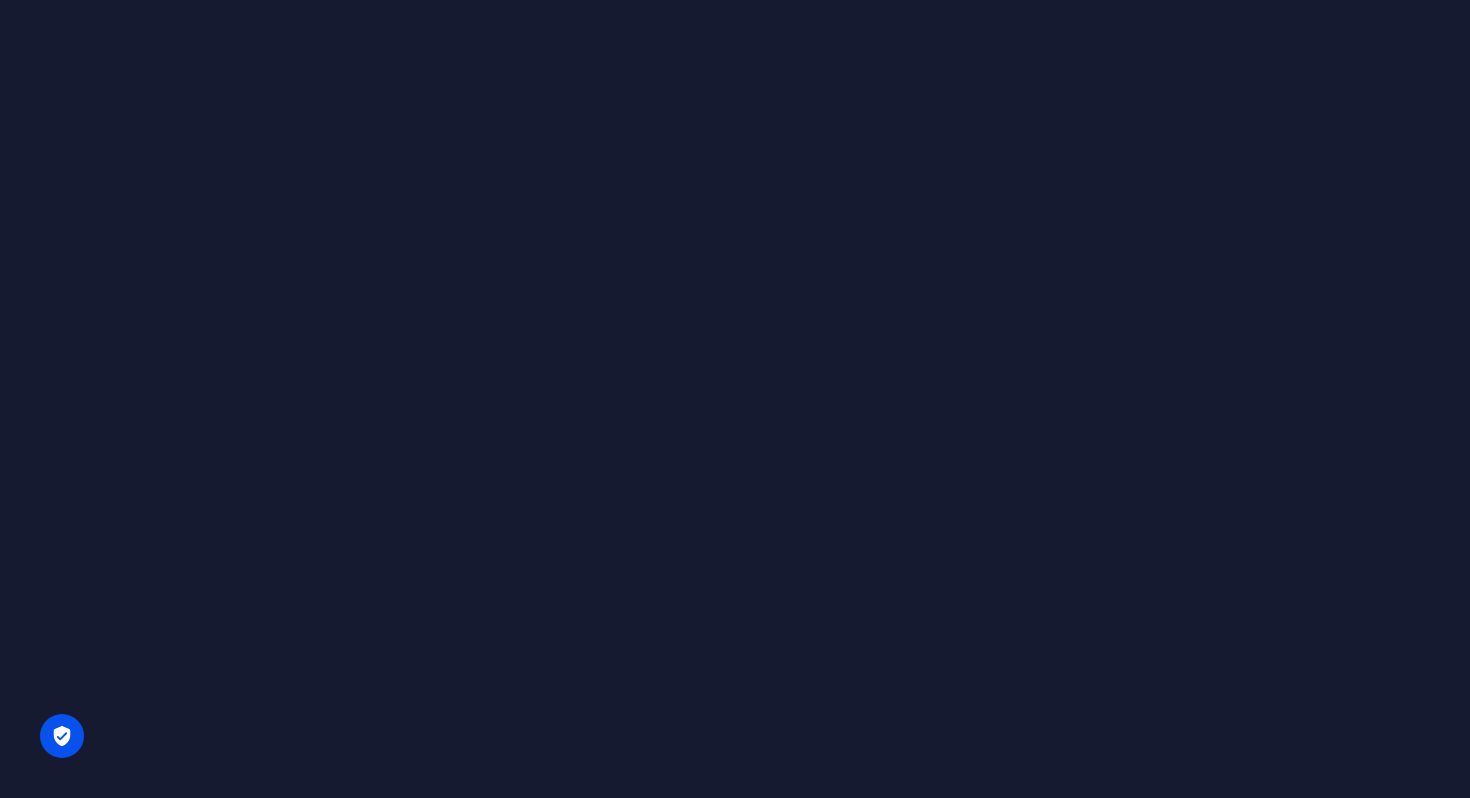 scroll, scrollTop: 0, scrollLeft: 0, axis: both 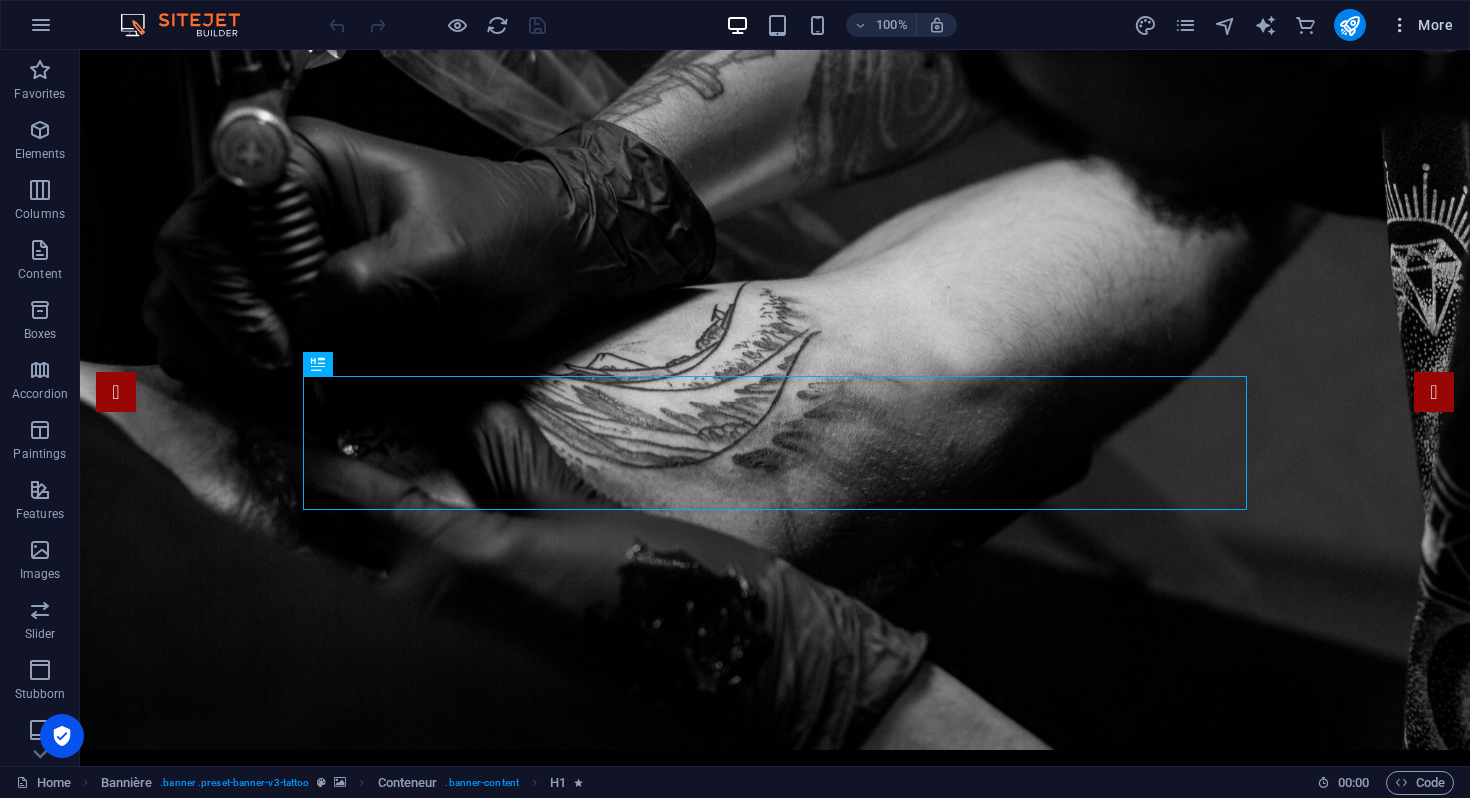 click on "More" at bounding box center [1421, 25] 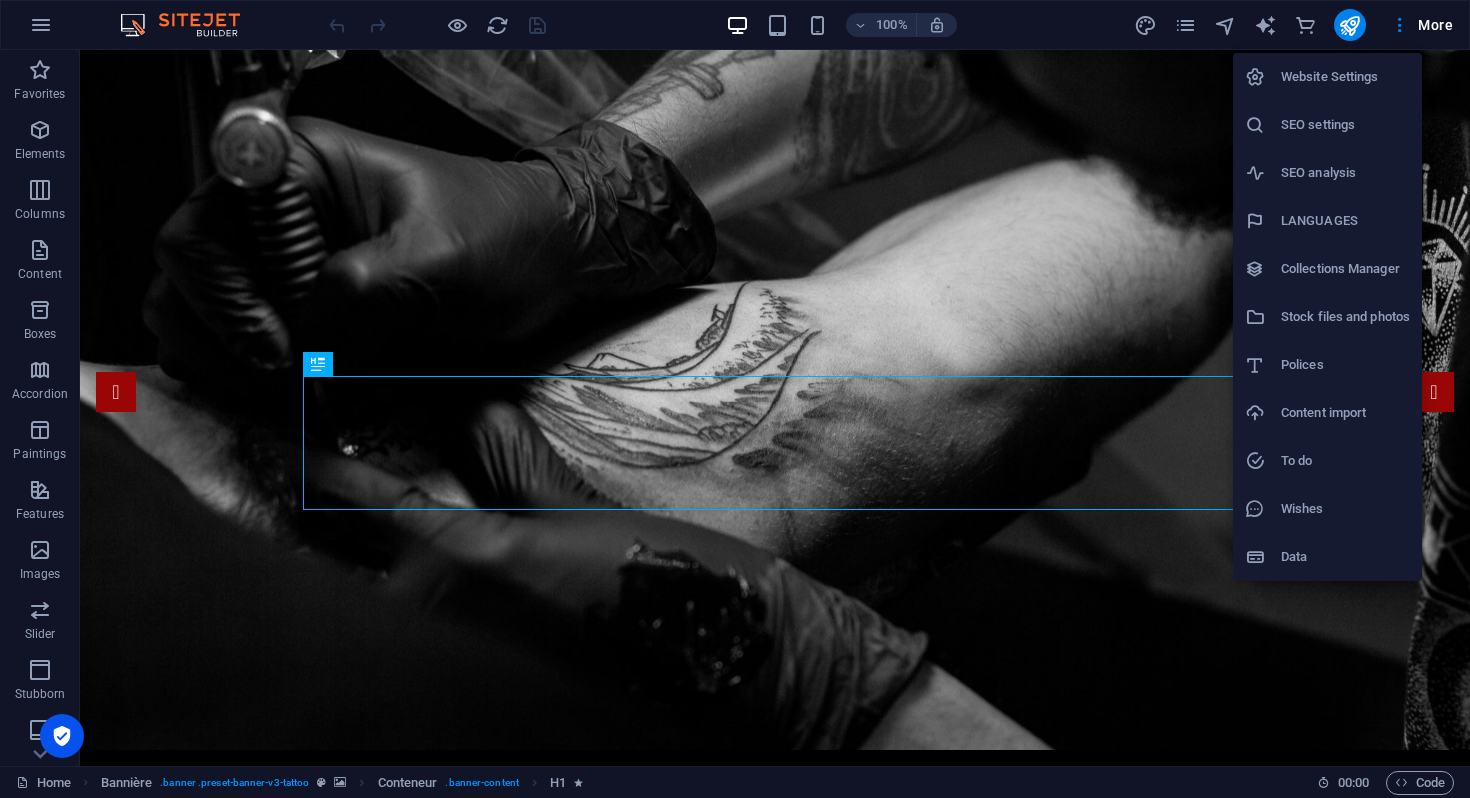 click at bounding box center [735, 399] 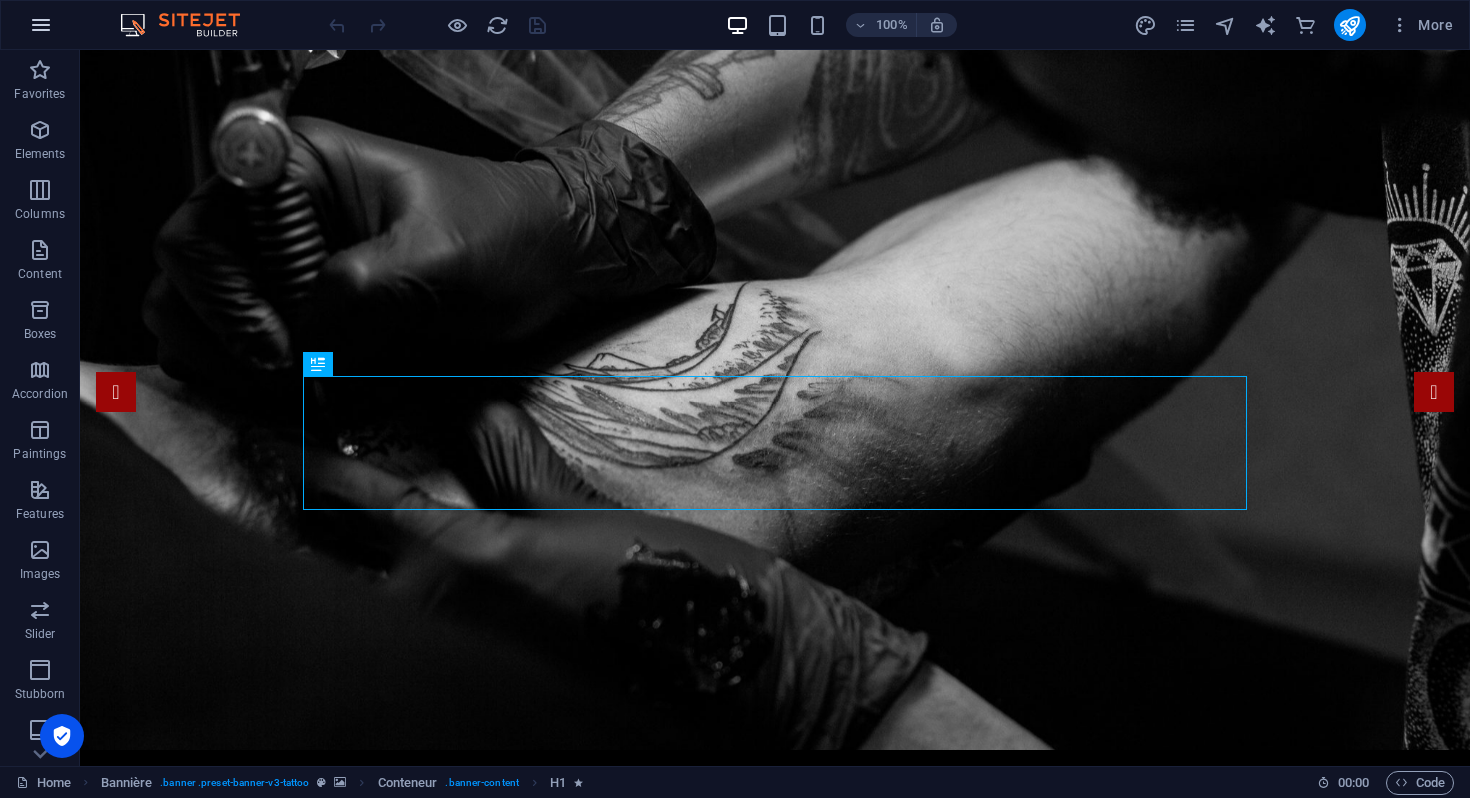 click at bounding box center [41, 25] 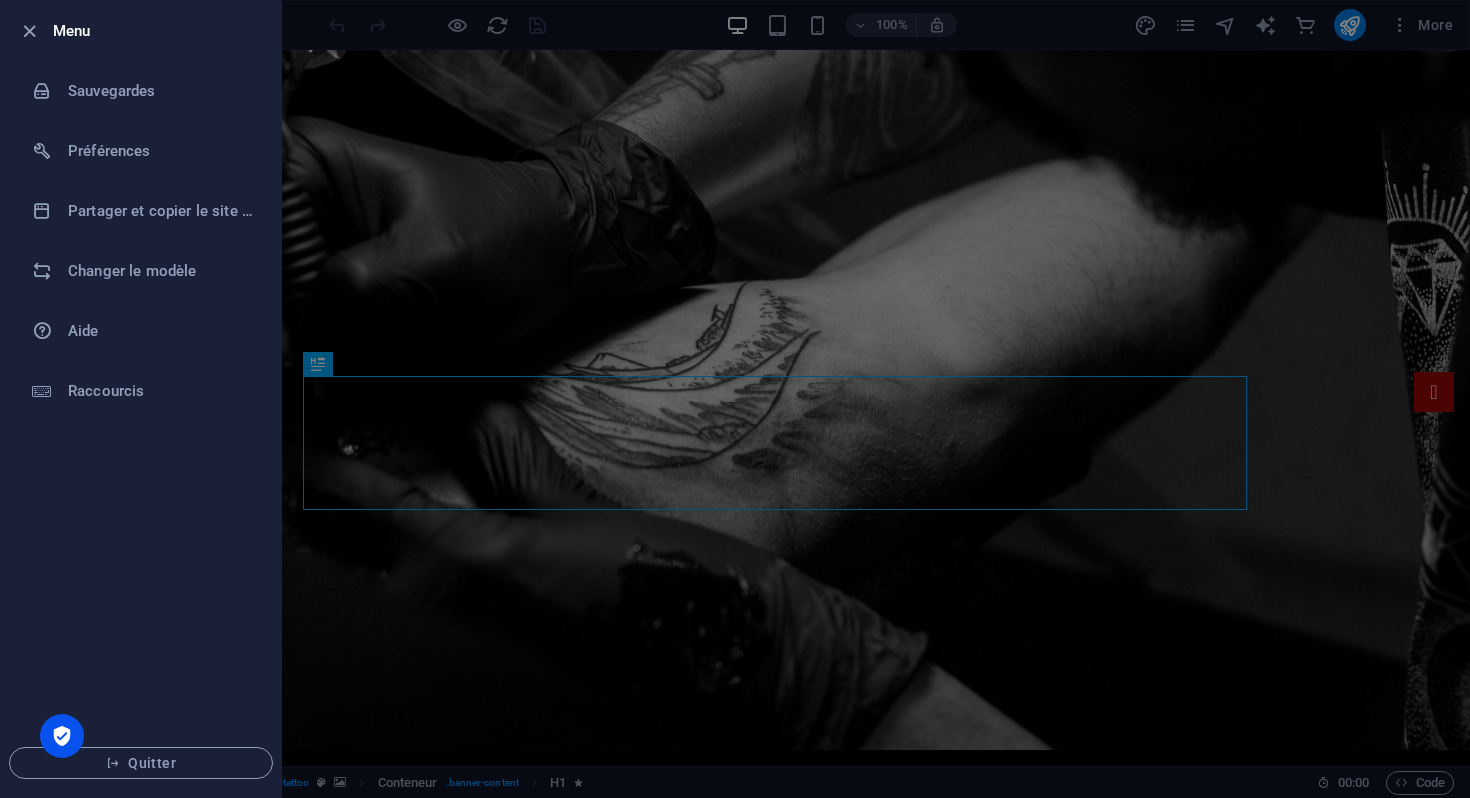 click at bounding box center (735, 399) 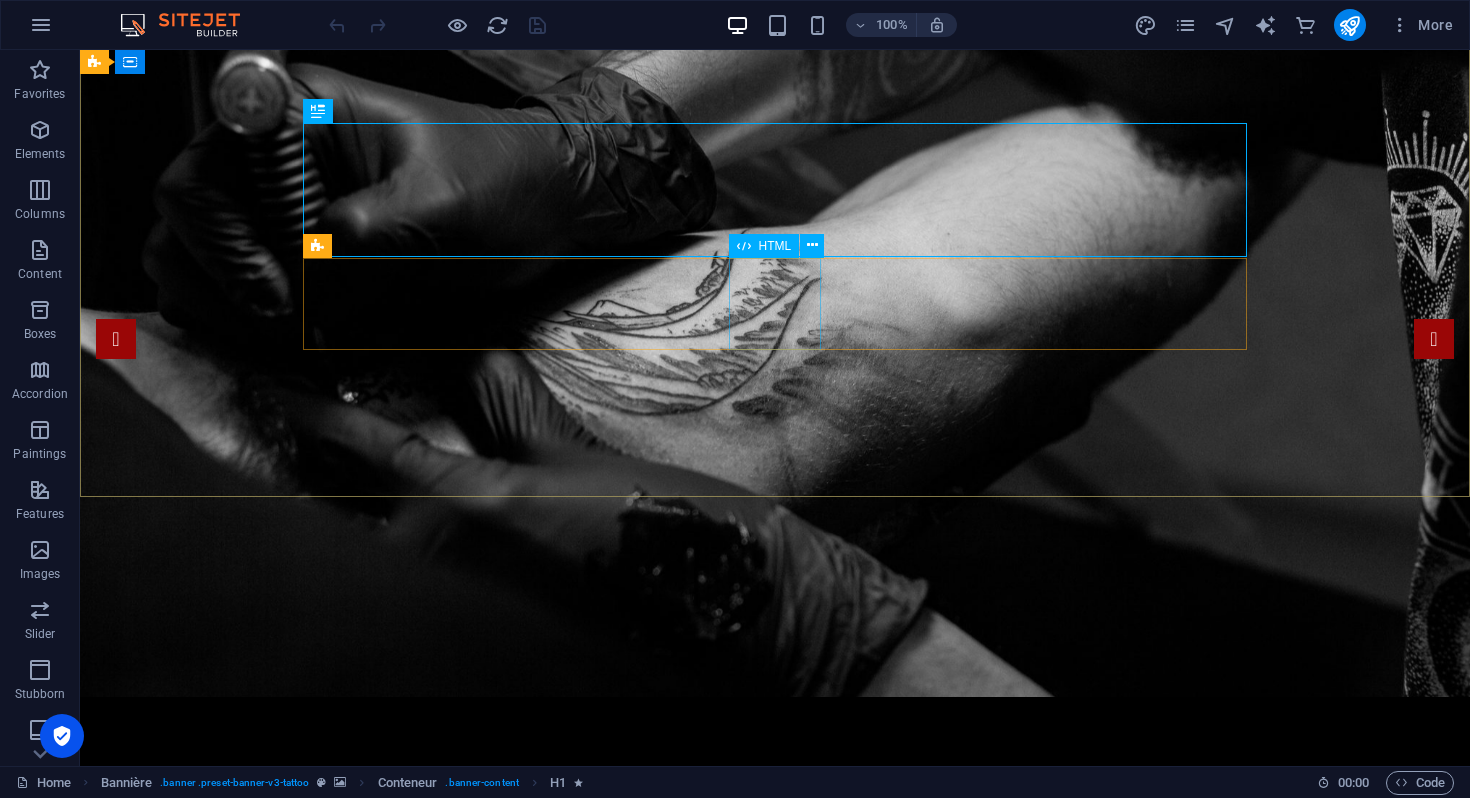 scroll, scrollTop: 0, scrollLeft: 0, axis: both 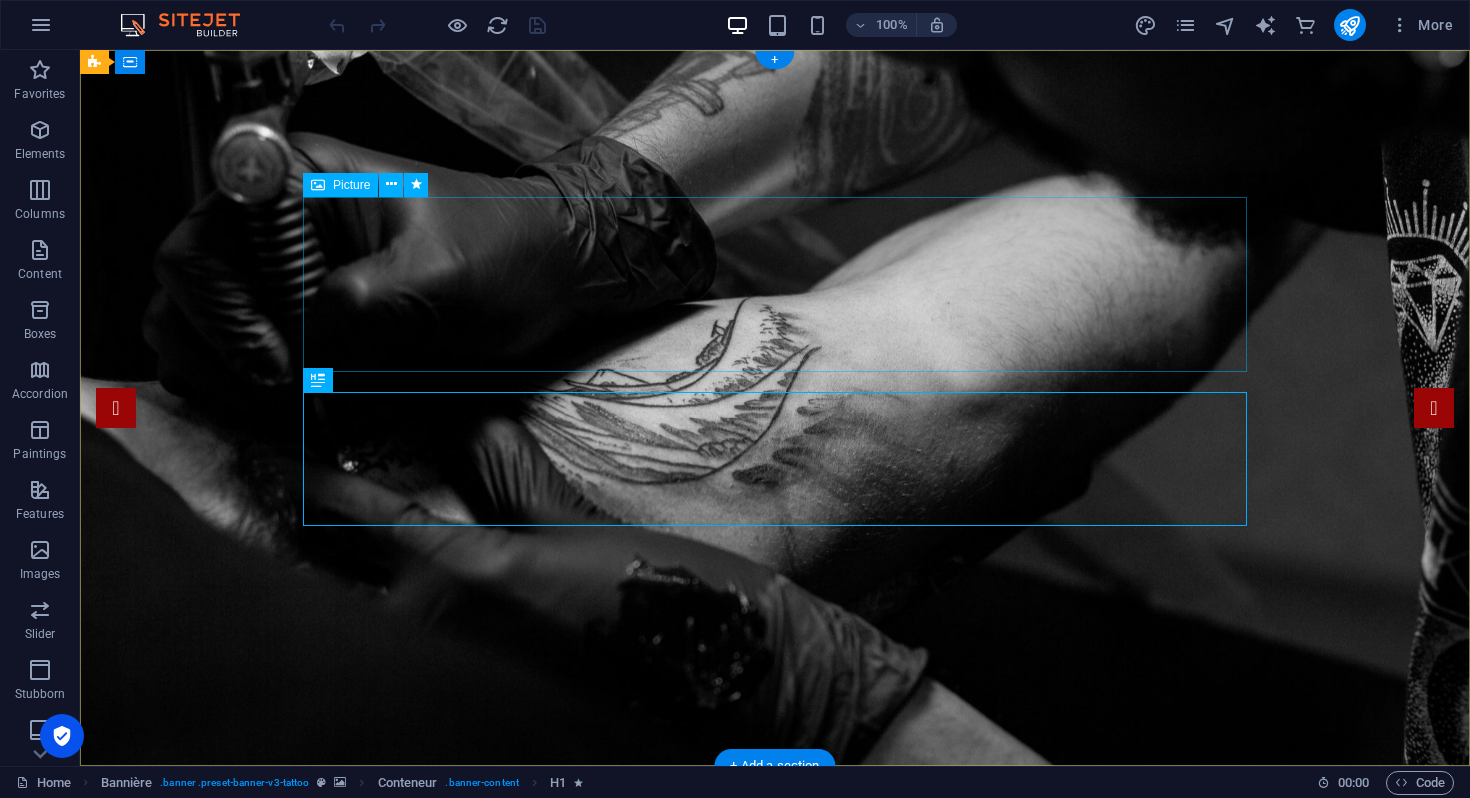 click at bounding box center (775, 965) 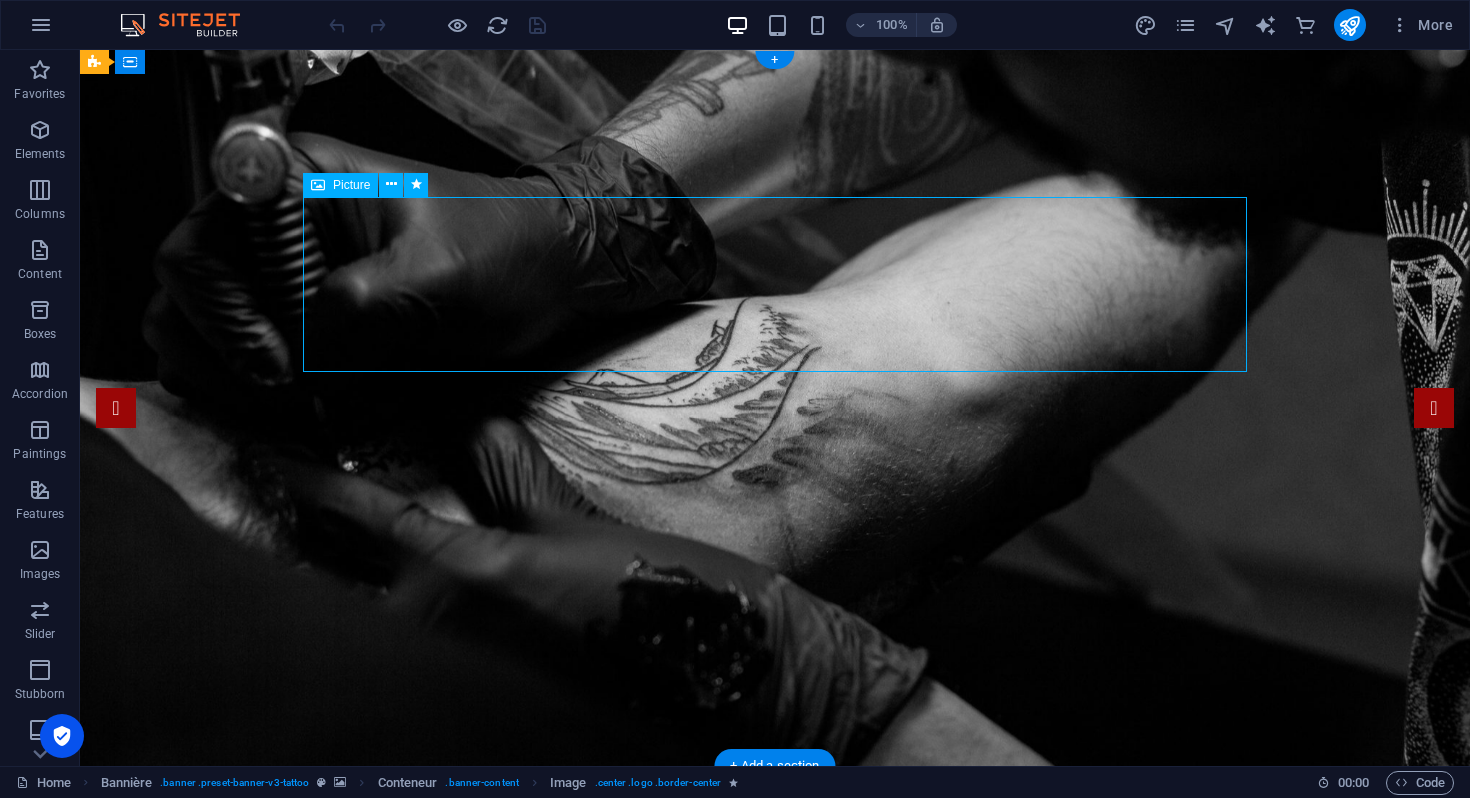 click at bounding box center (775, 965) 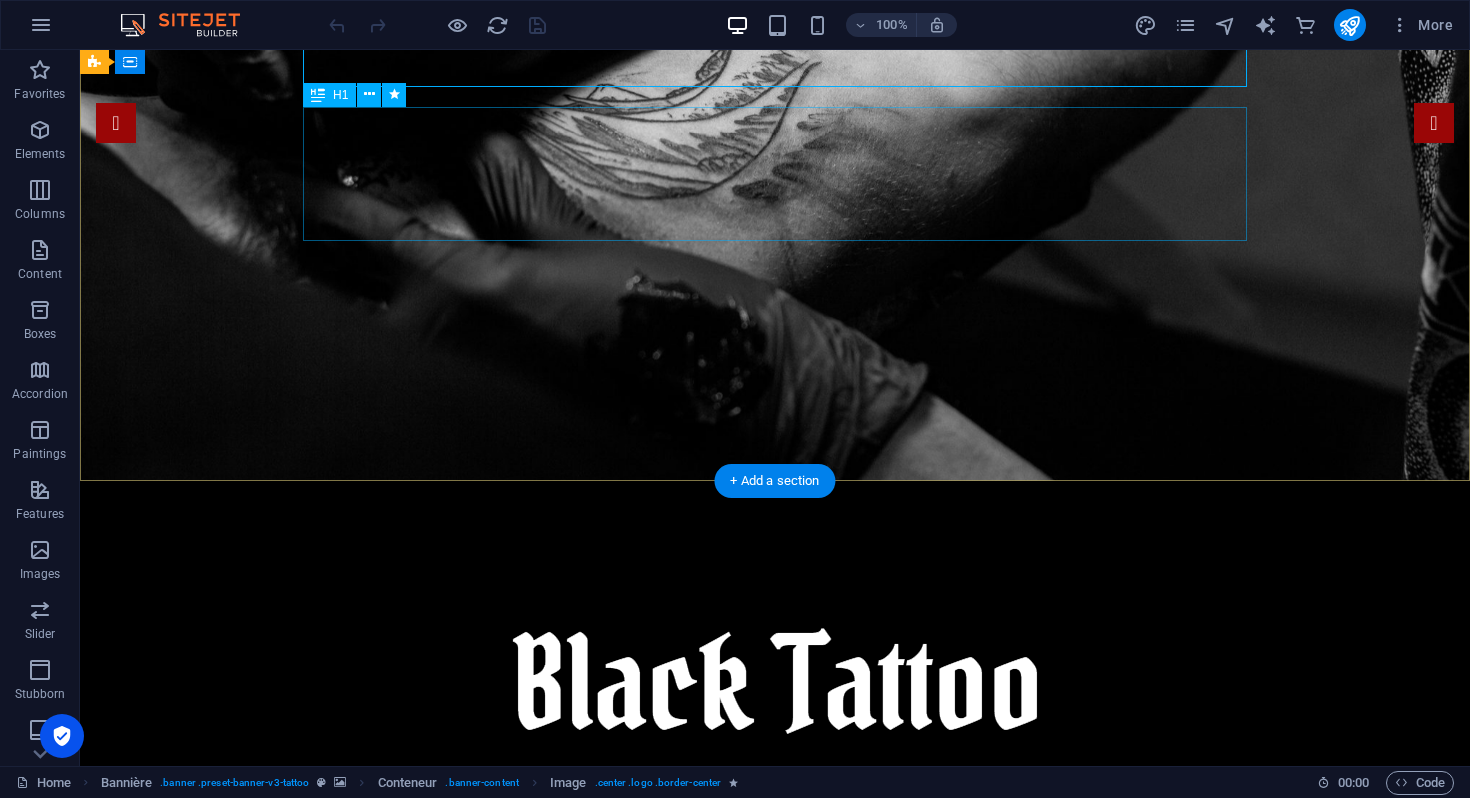 scroll, scrollTop: 287, scrollLeft: 0, axis: vertical 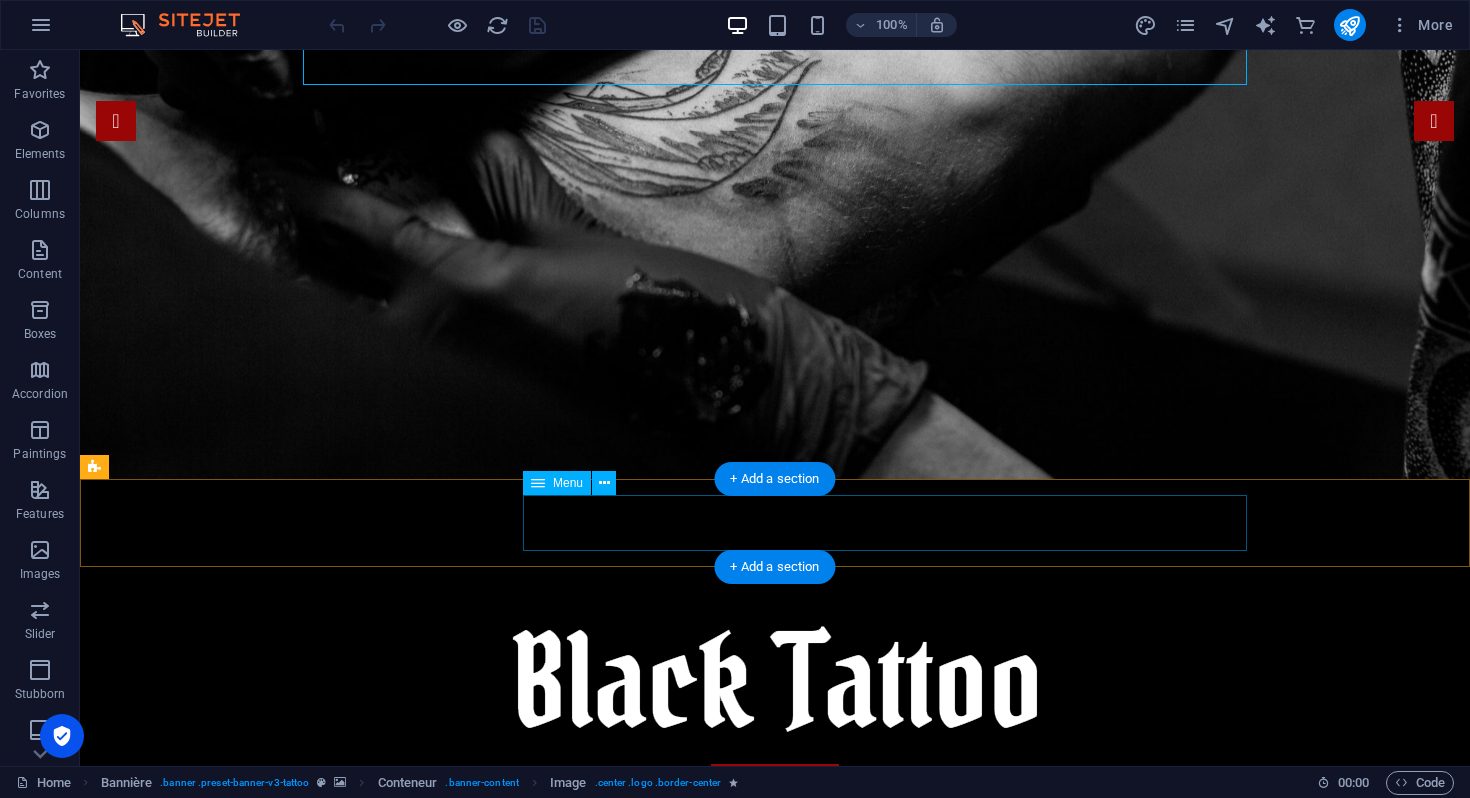 click on "Home About us Services Gallery [PERSON_NAME] [PERSON_NAME] [PERSON_NAME] [PERSON_NAME] FAQs Appointment" at bounding box center [775, 1286] 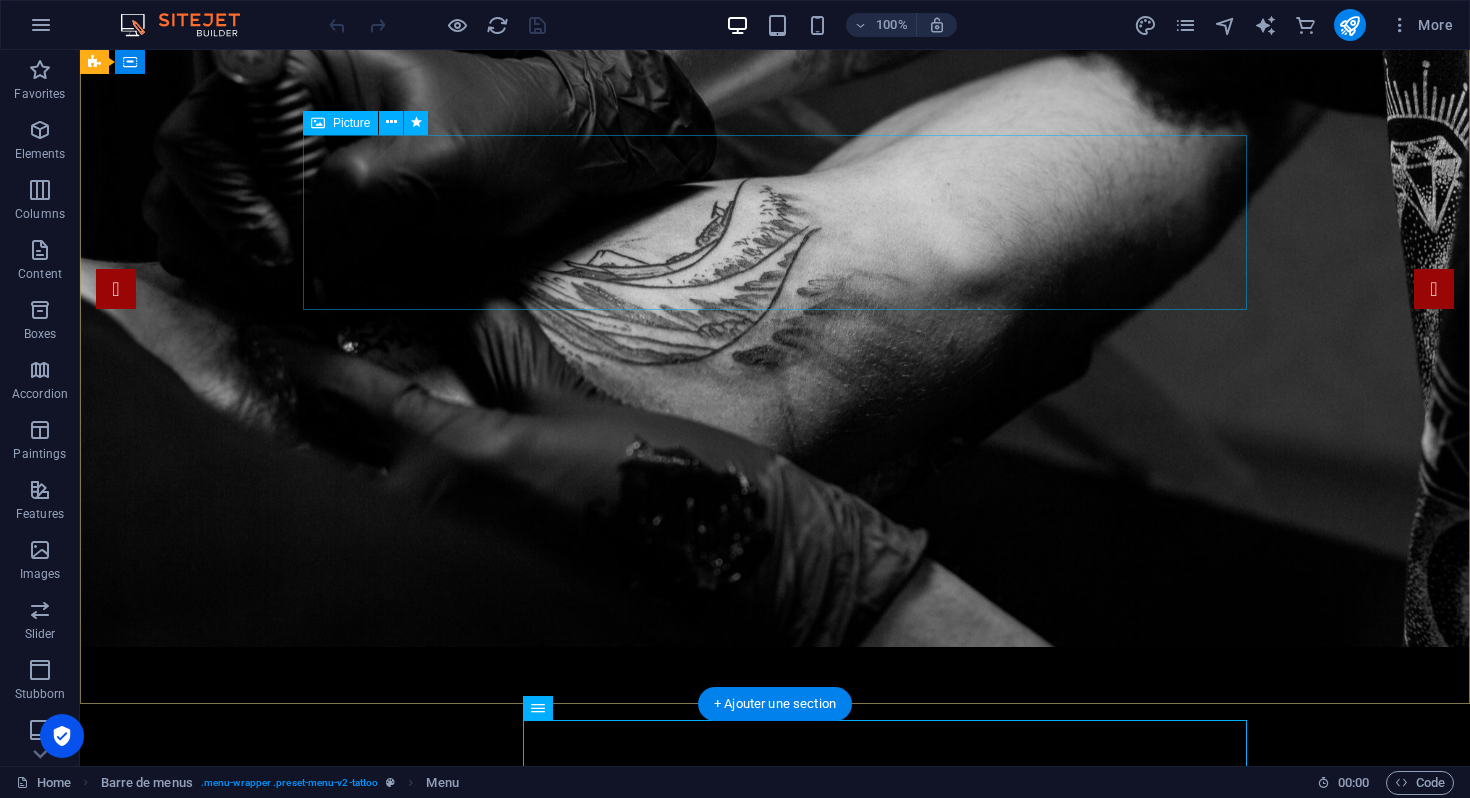 scroll, scrollTop: 62, scrollLeft: 0, axis: vertical 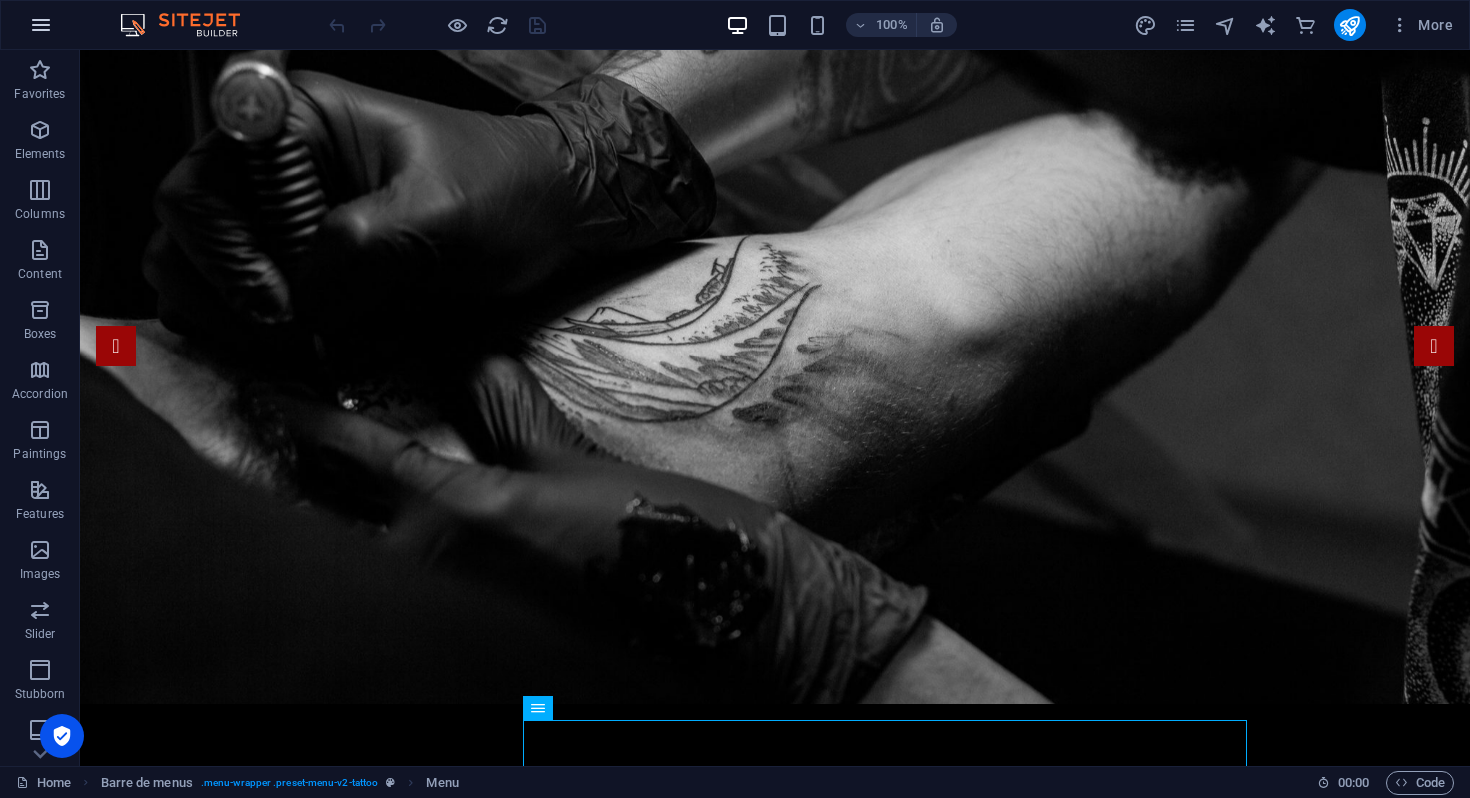 click at bounding box center (41, 25) 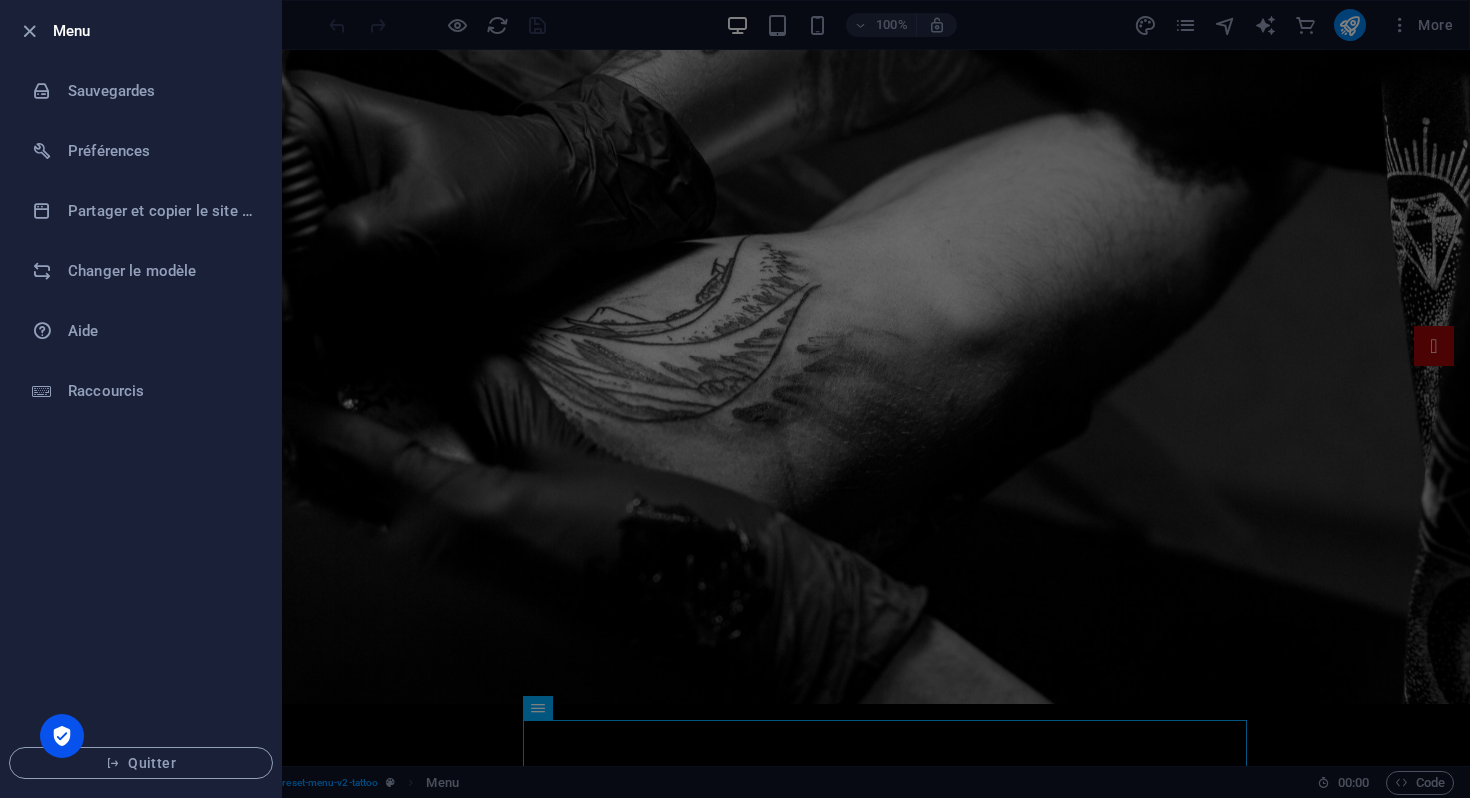 click at bounding box center (735, 399) 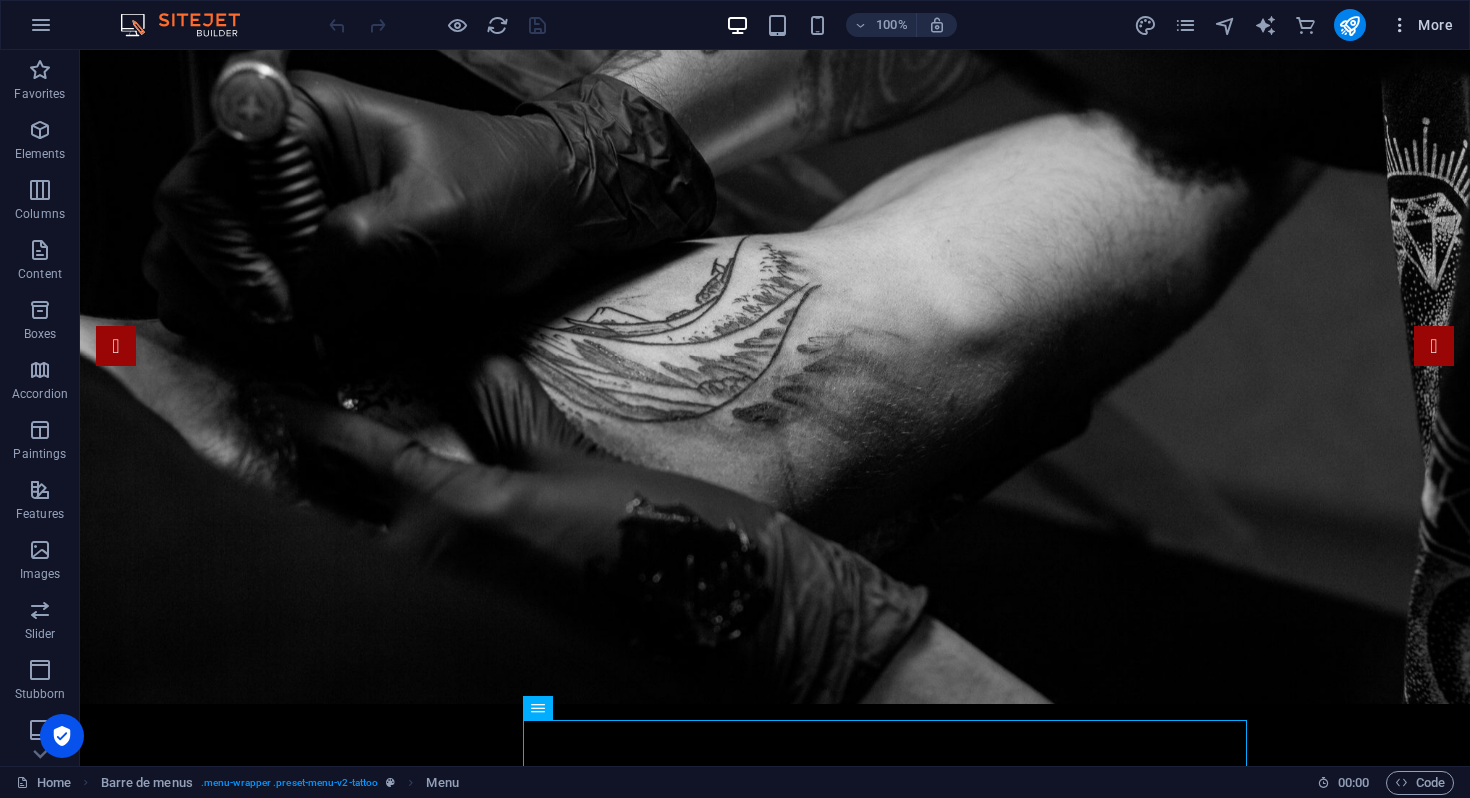 click on "More" at bounding box center [1435, 25] 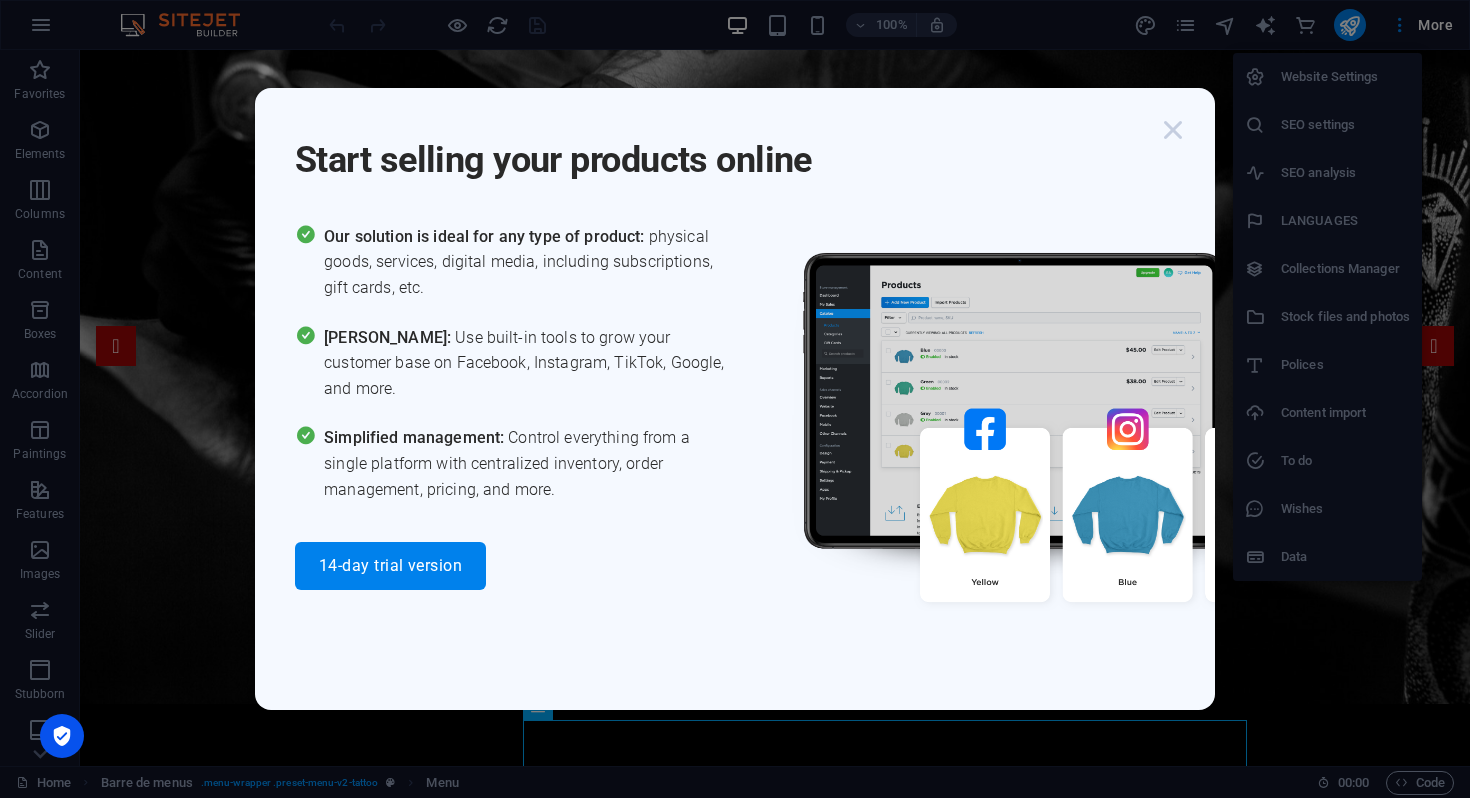 click at bounding box center [1173, 130] 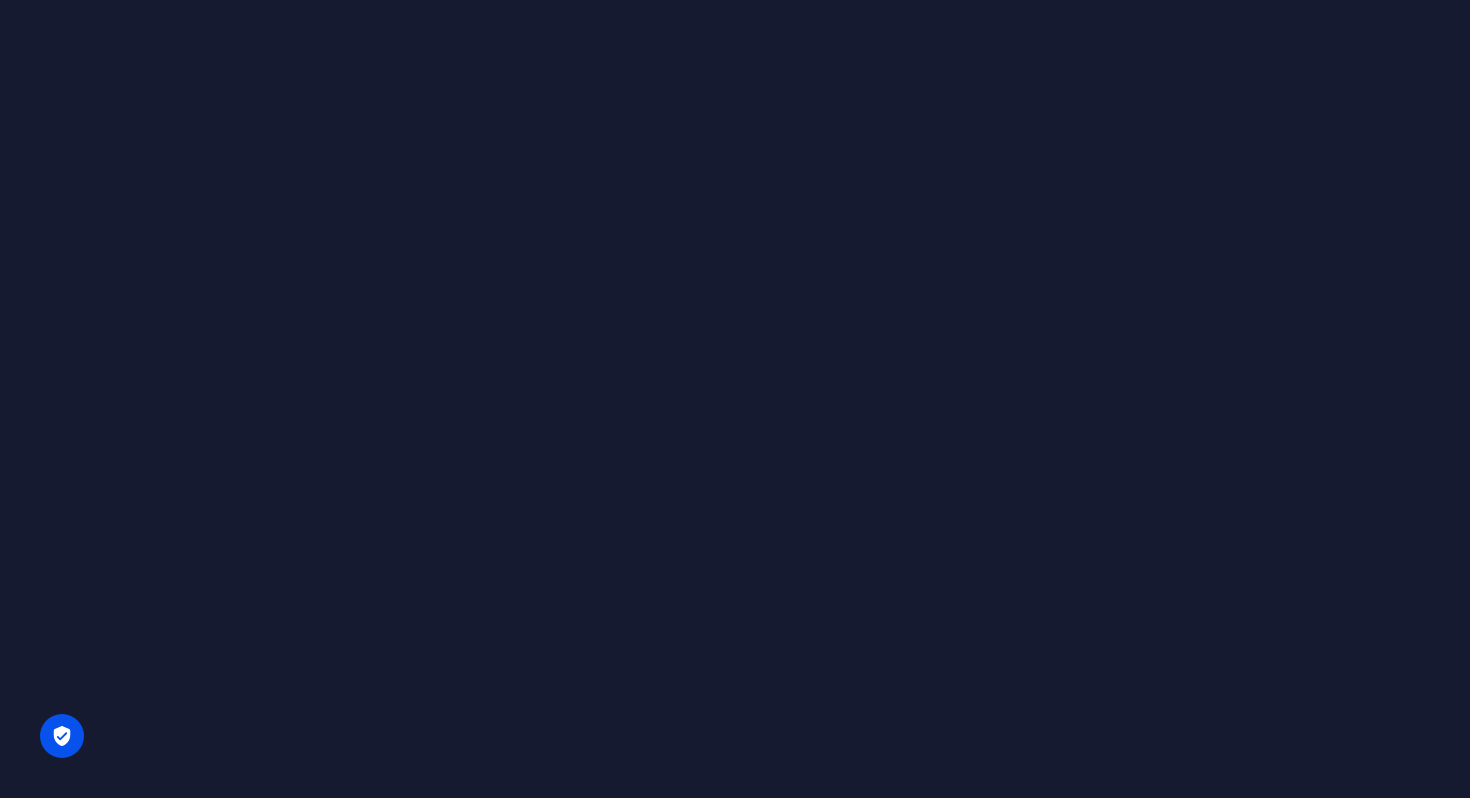 scroll, scrollTop: 0, scrollLeft: 0, axis: both 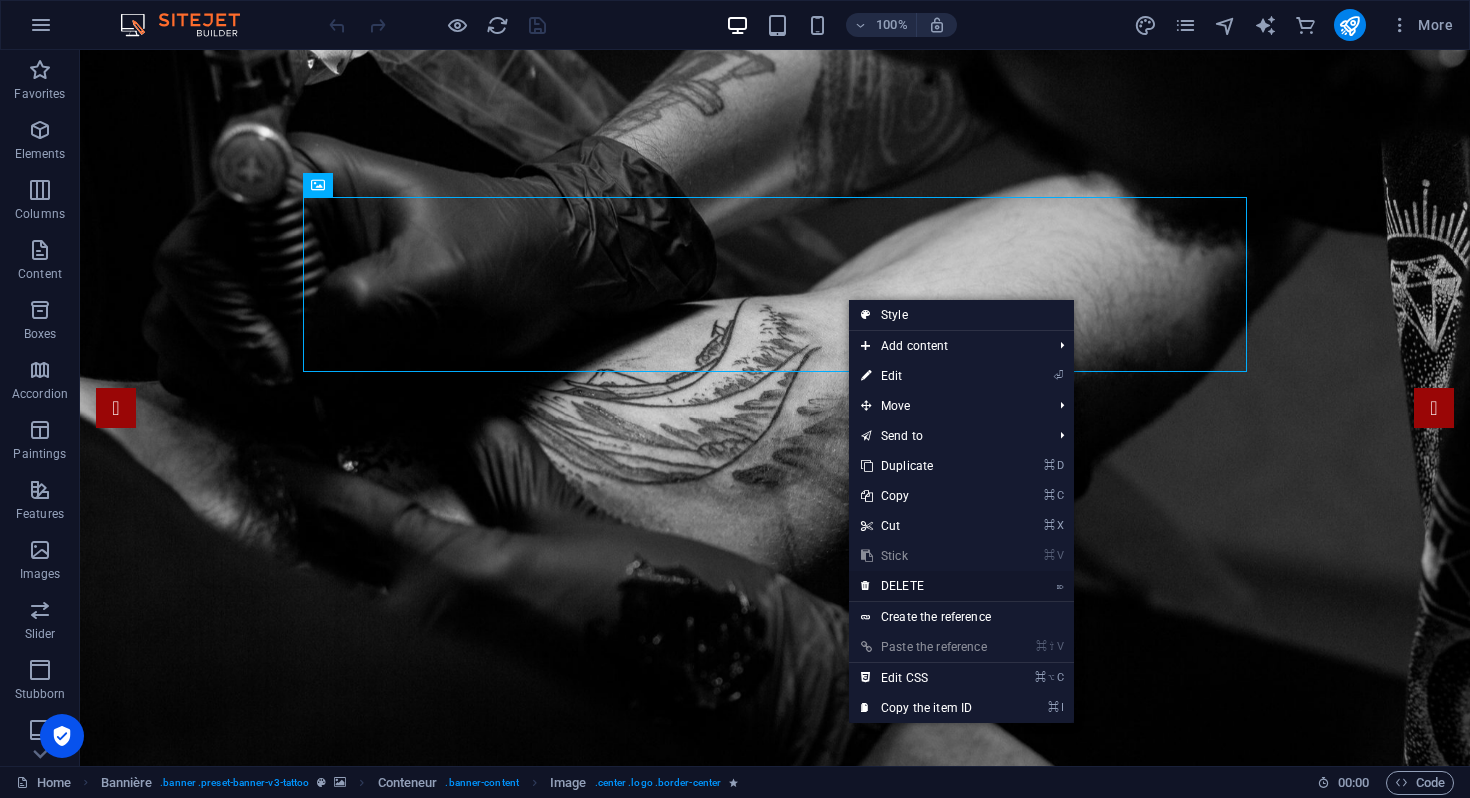 click on "DELETE" at bounding box center [902, 586] 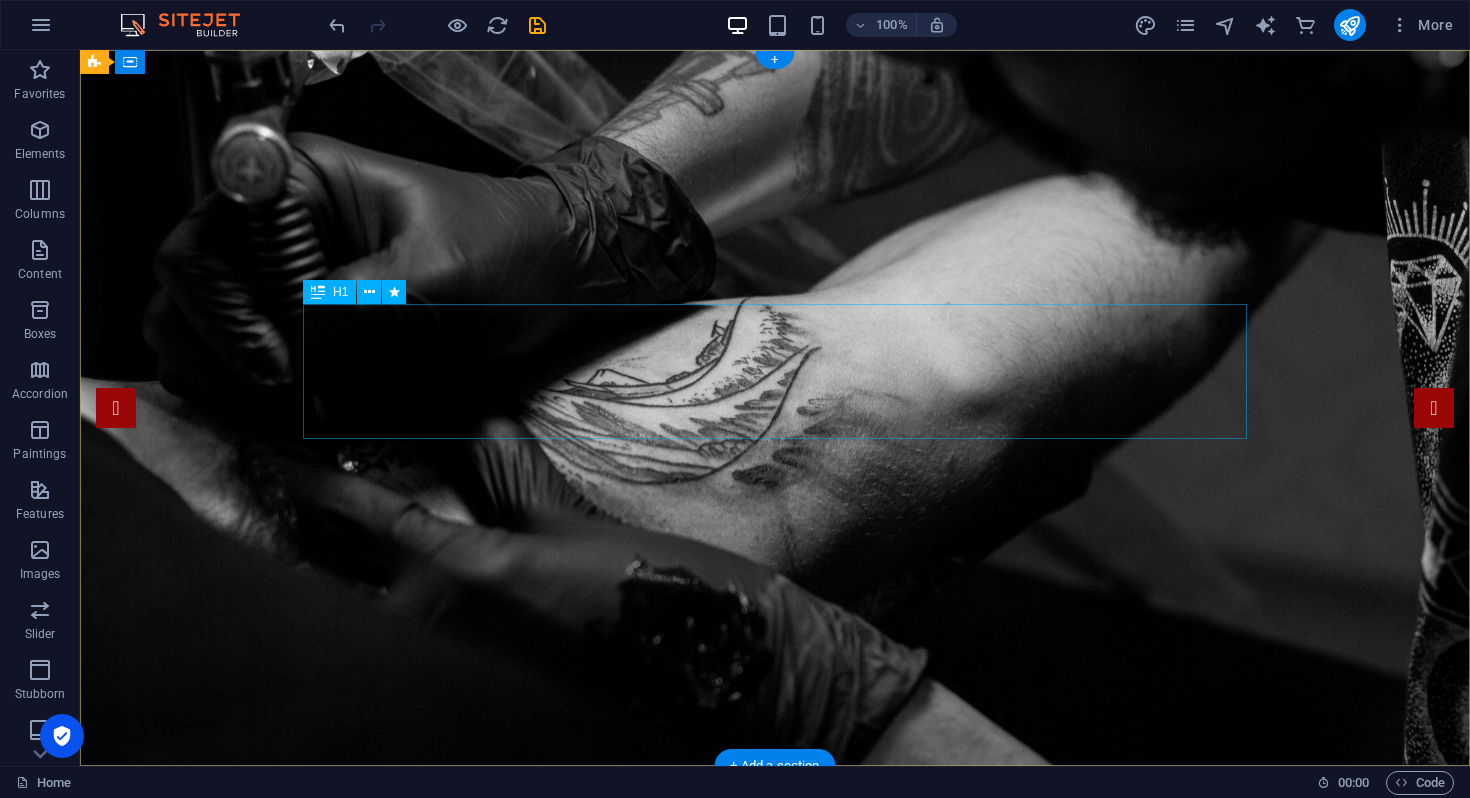 click on "Tattoo Studio in  New York, NY" at bounding box center (775, 979) 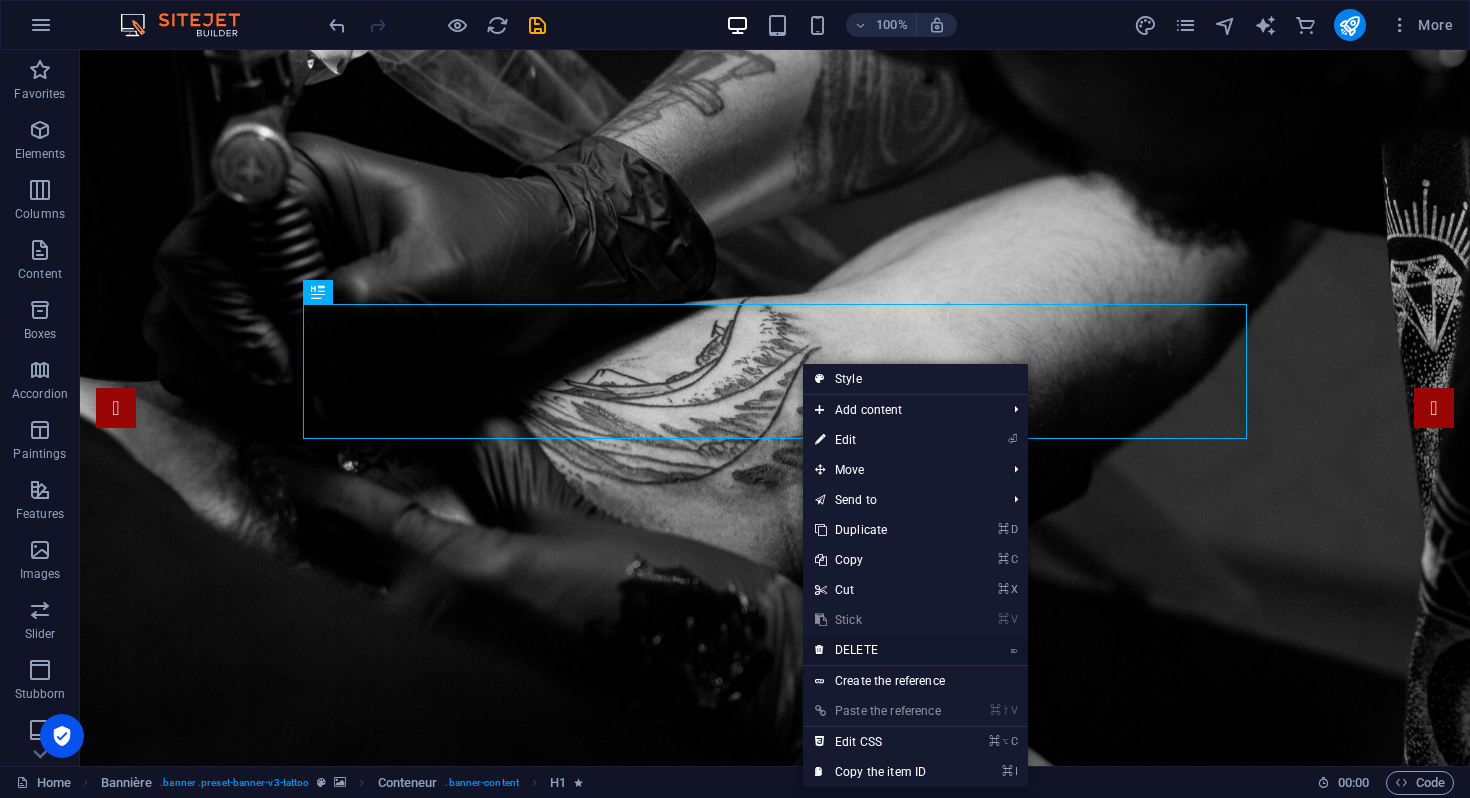 click on "DELETE" at bounding box center [856, 650] 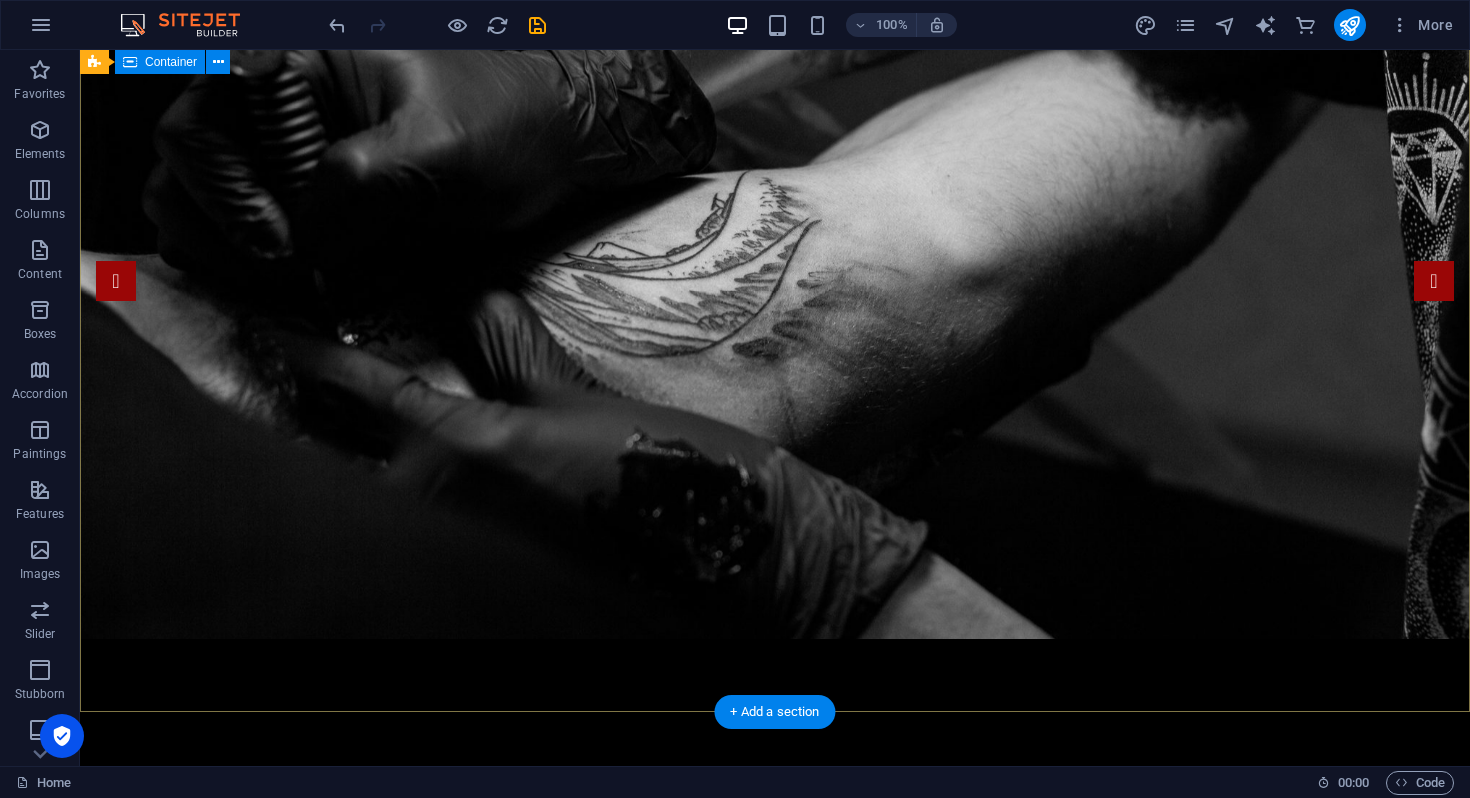 scroll, scrollTop: 0, scrollLeft: 0, axis: both 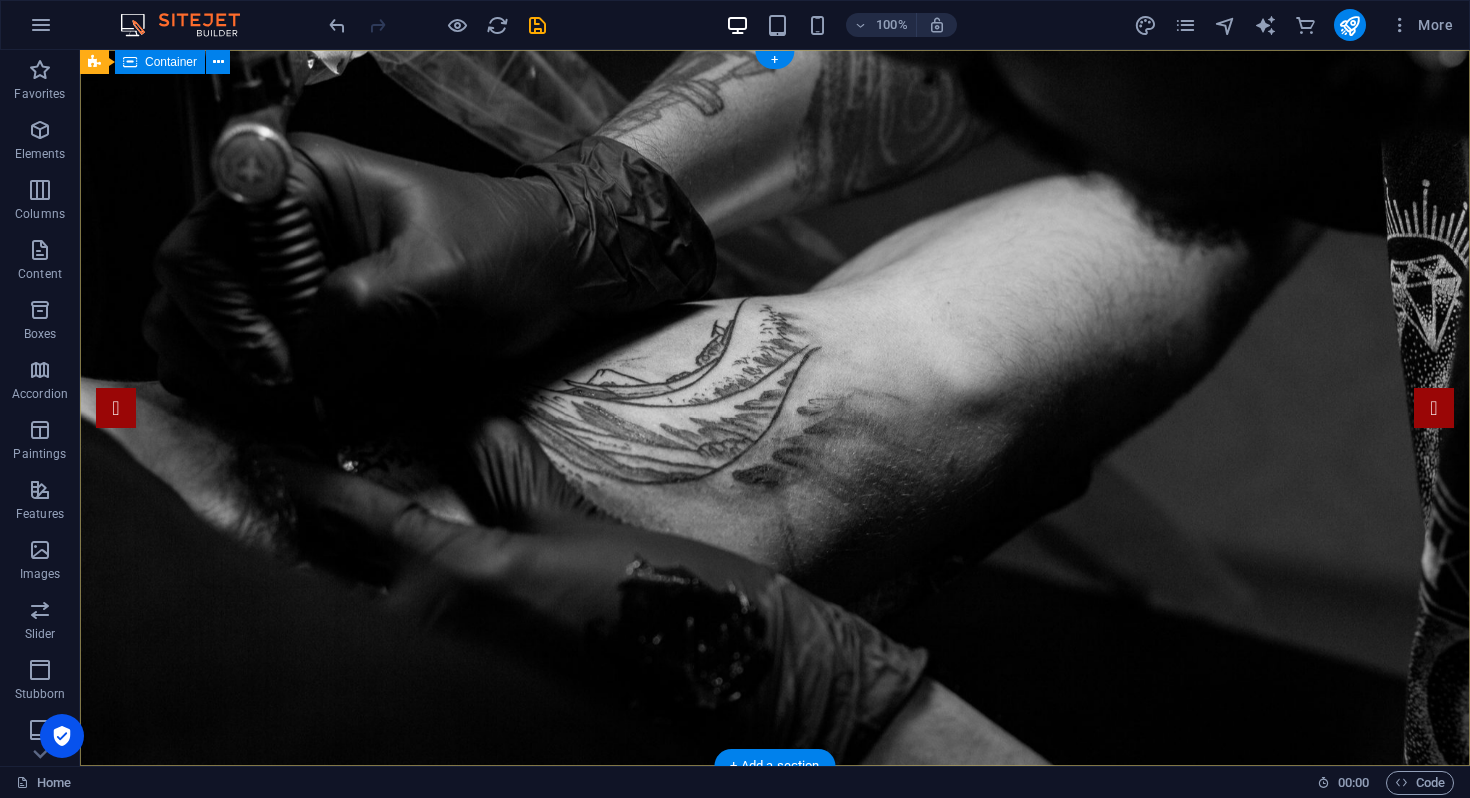 click at bounding box center [775, 934] 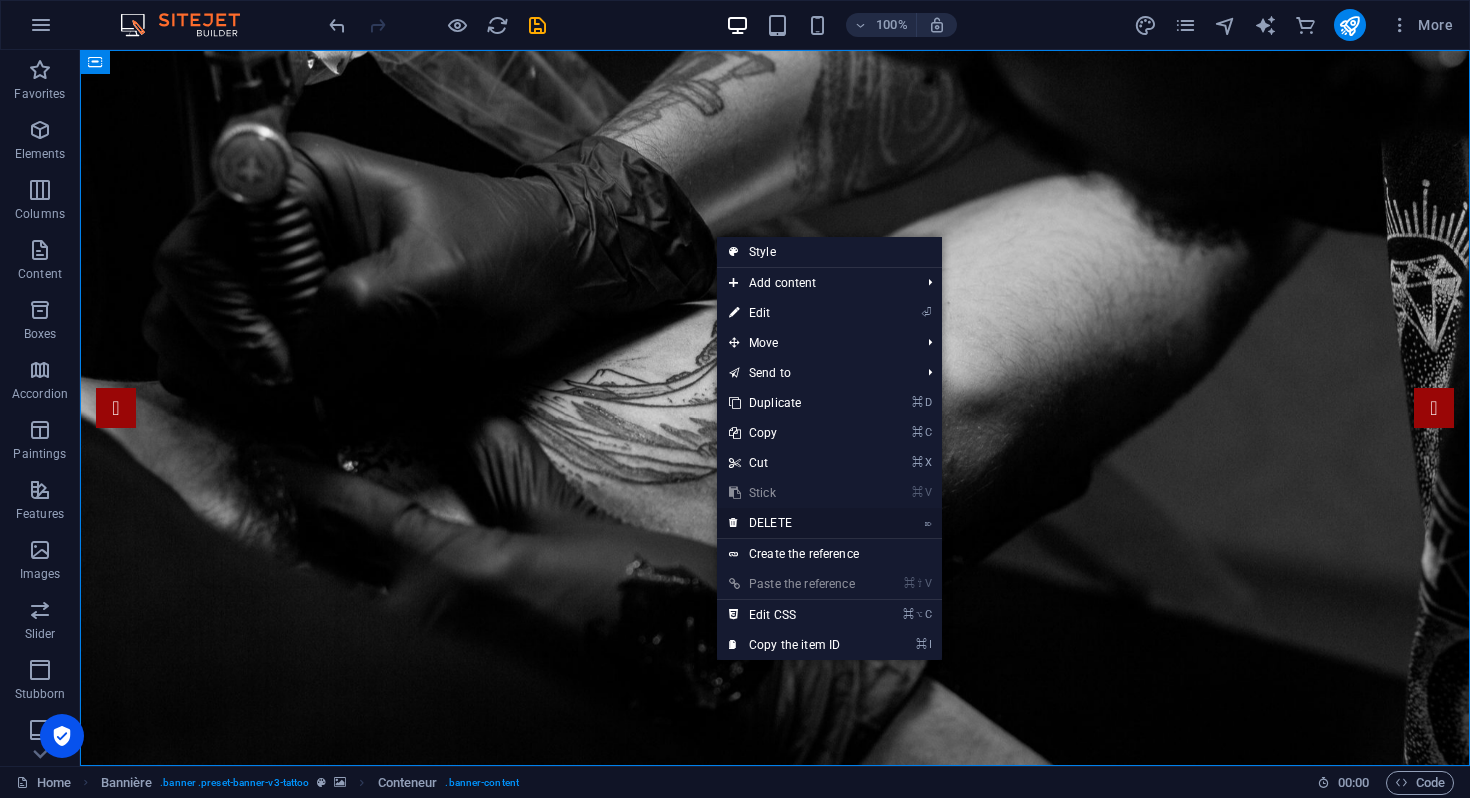 click on "DELETE" at bounding box center [770, 523] 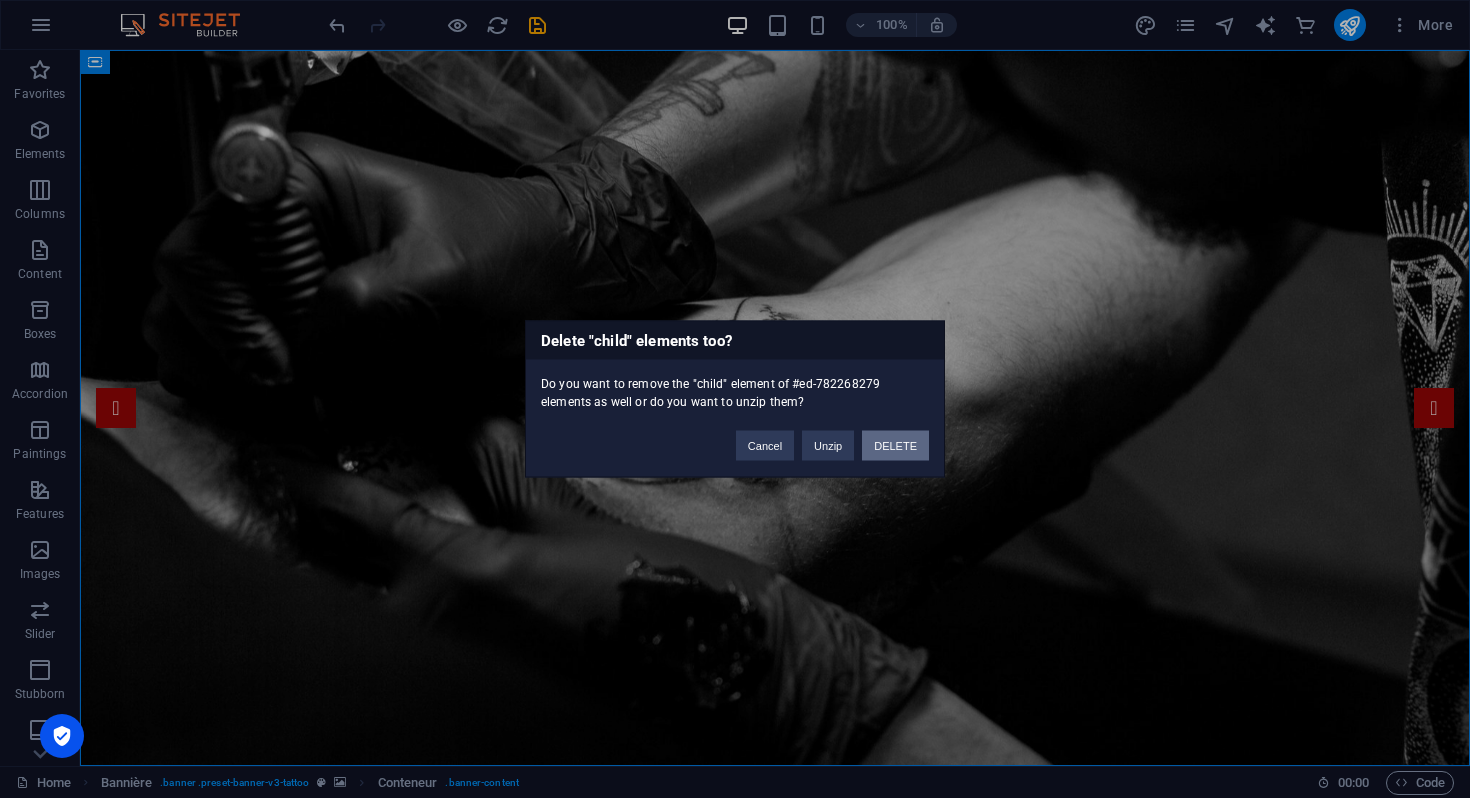 click on "DELETE" at bounding box center [895, 446] 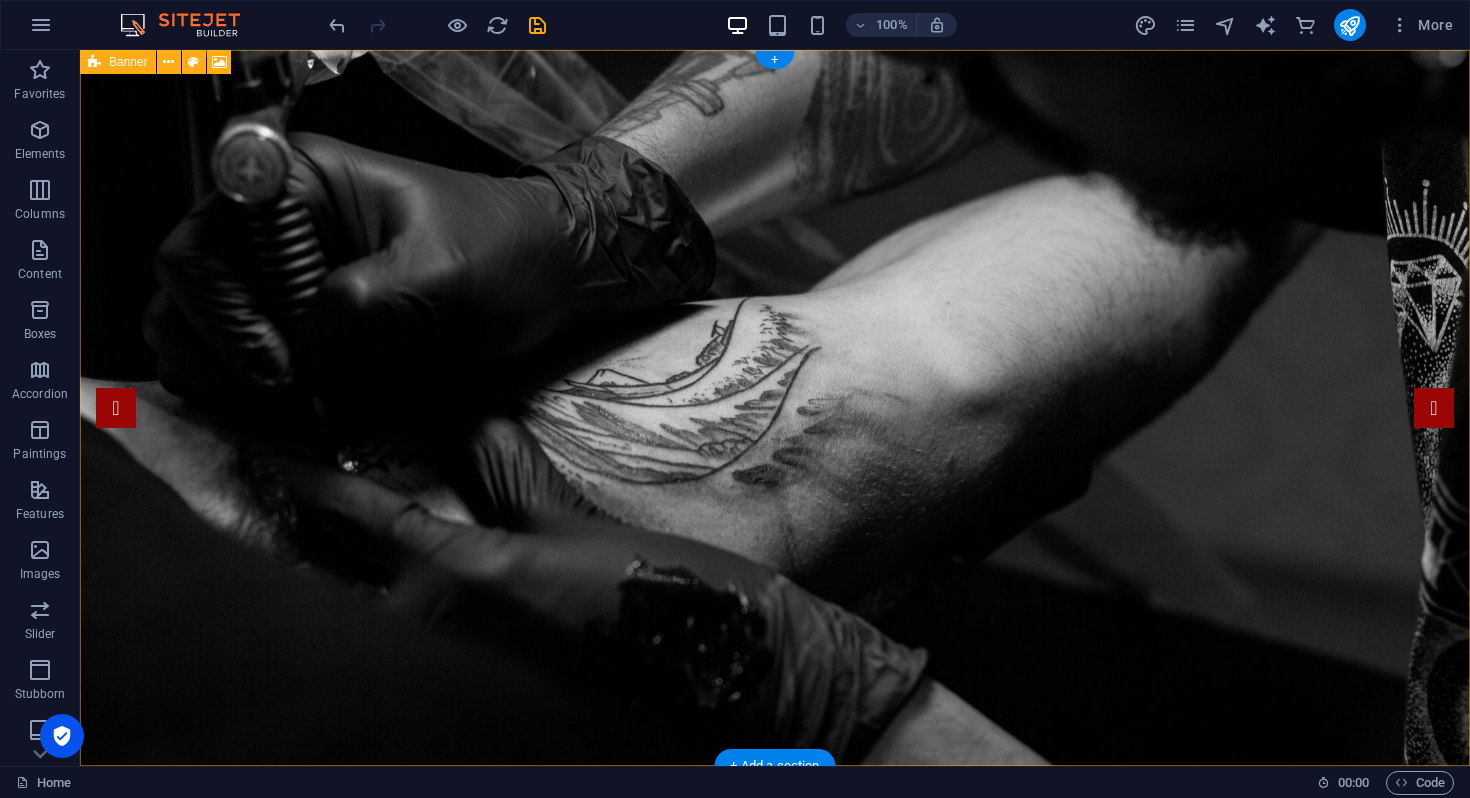 click on "Drop content here Or  Add the elements  Paste the clipboard" at bounding box center [775, 837] 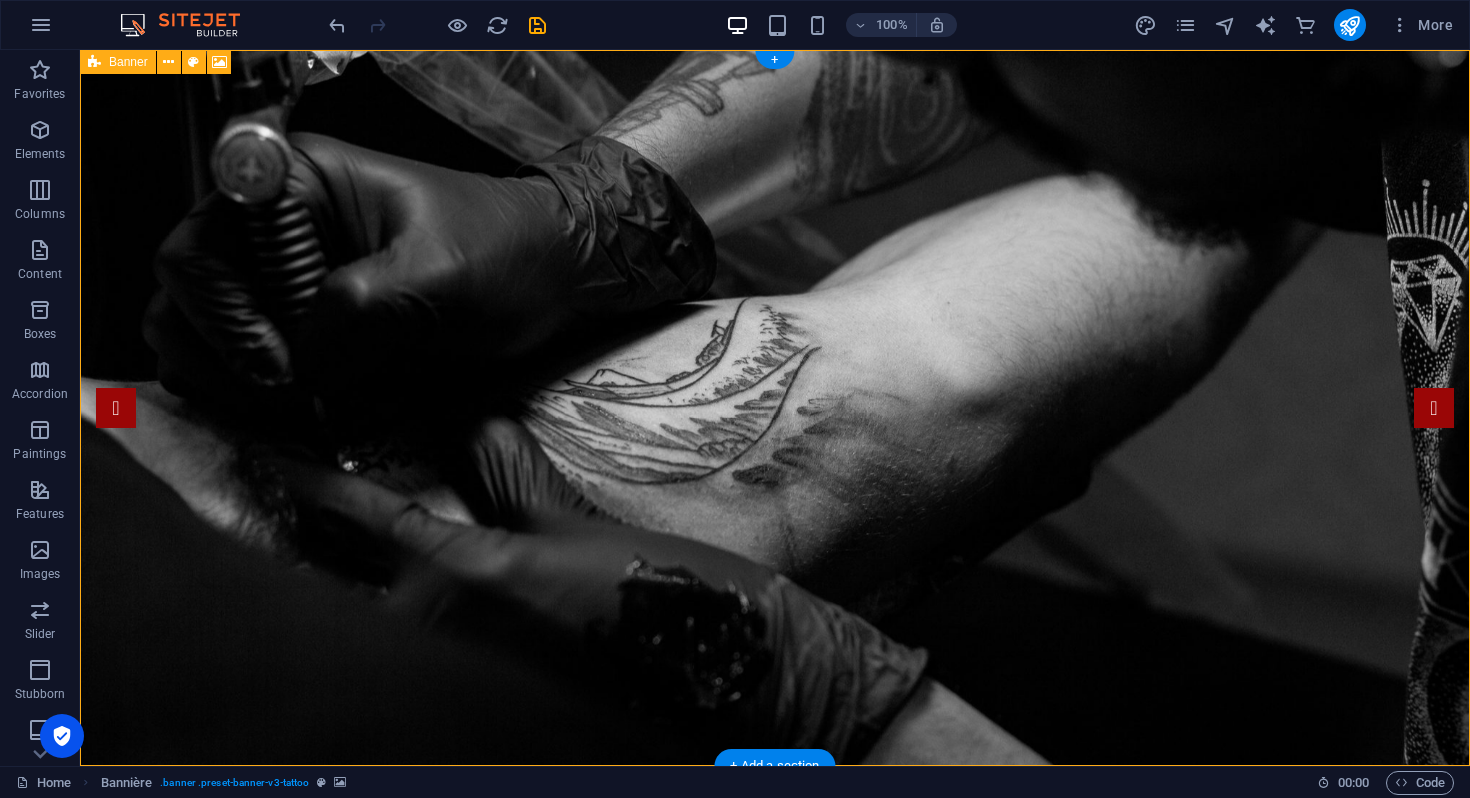 click on "Drop content here Or  Add the elements  Paste the clipboard" at bounding box center [775, 837] 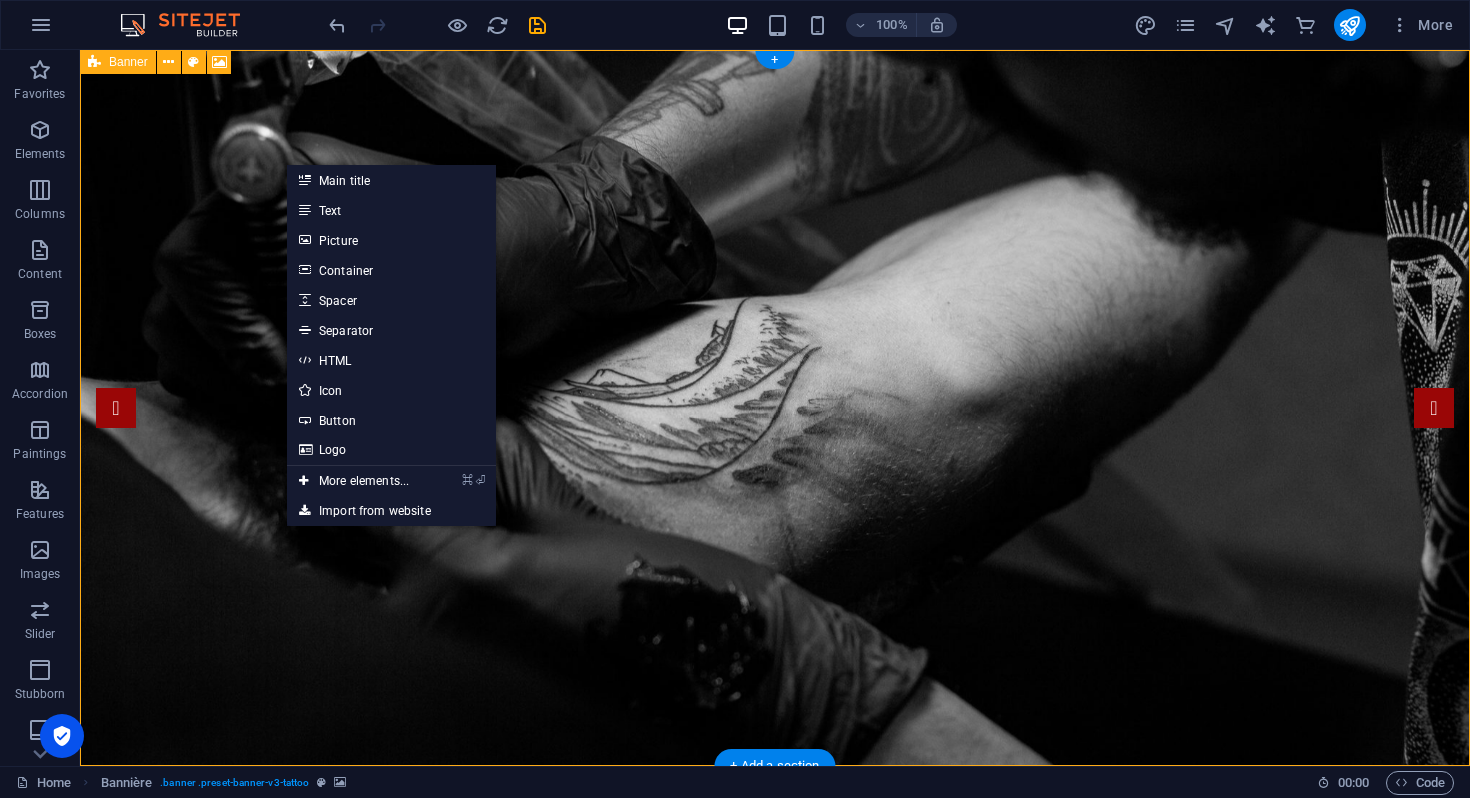 click on "Add the elements" at bounding box center [705, 866] 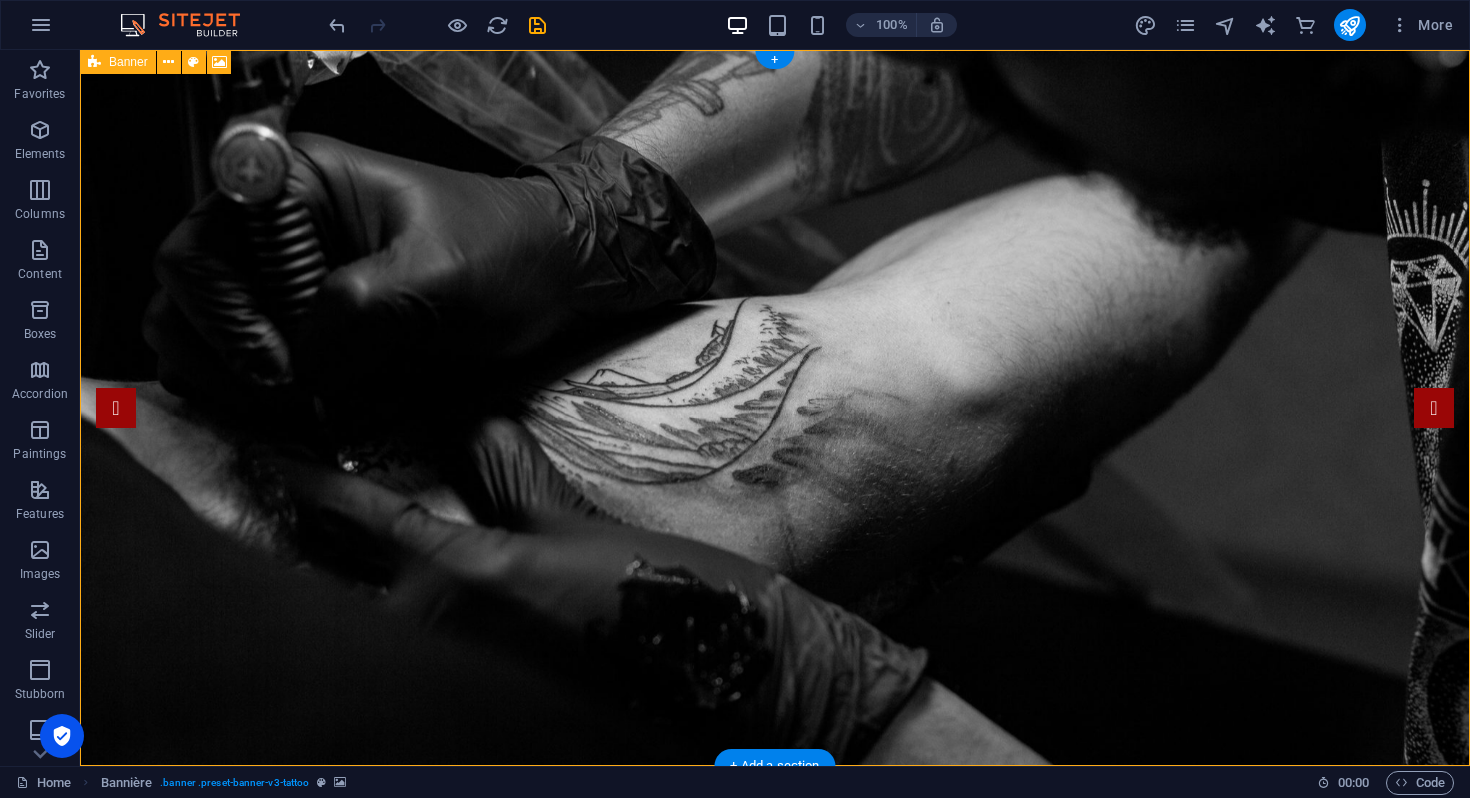 click on "Add the elements" at bounding box center [705, 866] 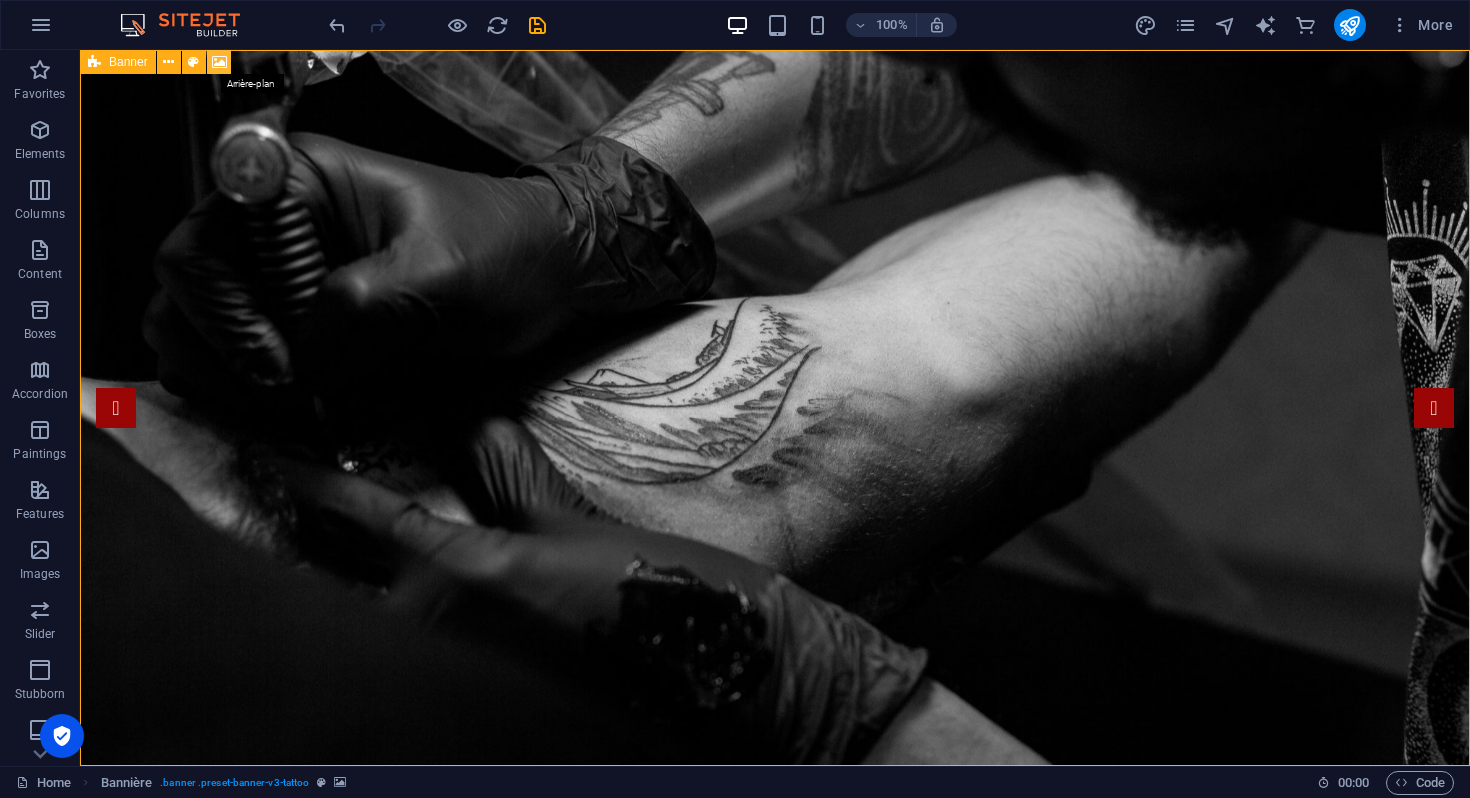 click at bounding box center [219, 62] 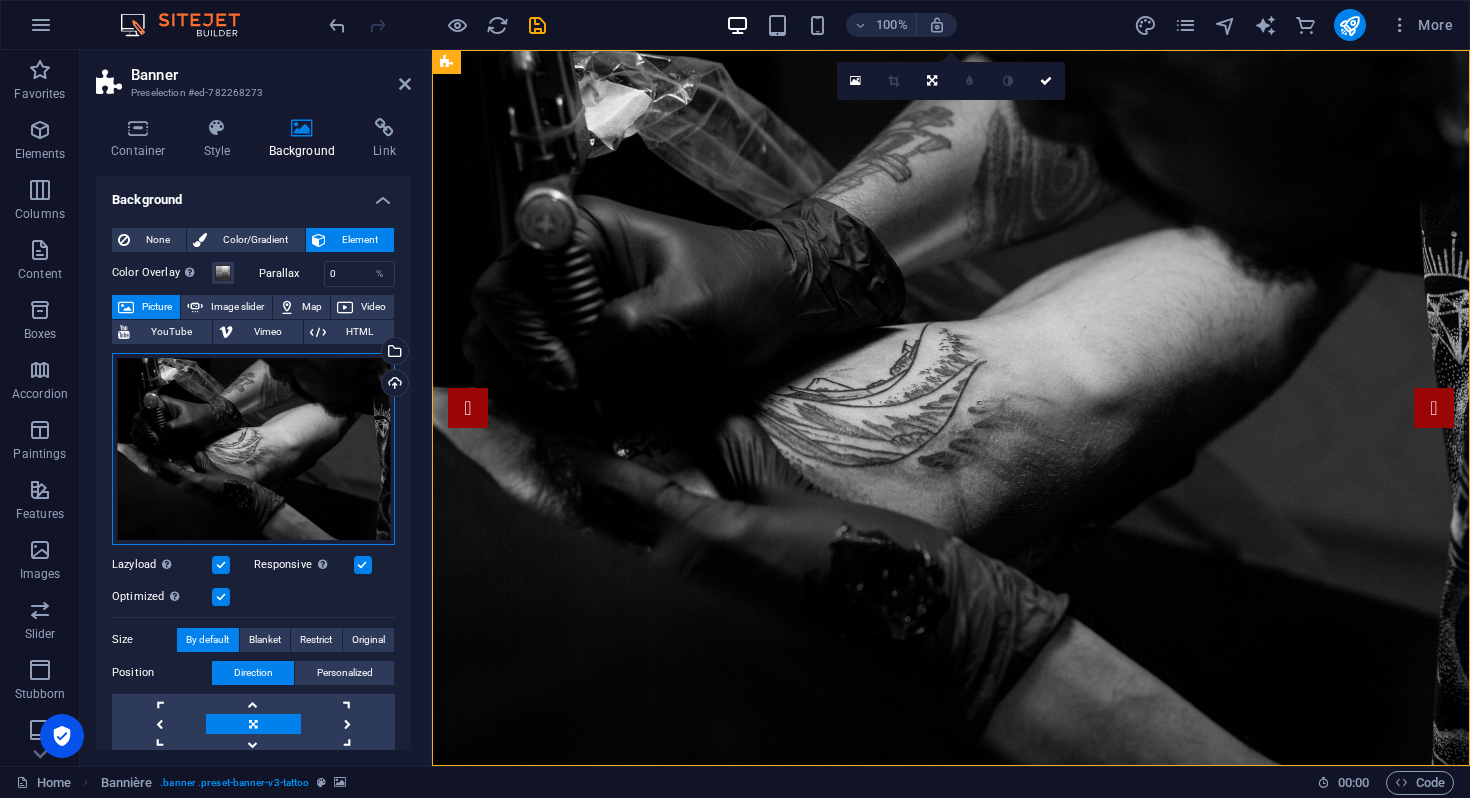 click on "Glissez les fichiers ici, cliquez pour choisir les fichiers ou  sélectionnez les fichiers depuis Fichiers ou depuis notre stock gratuit de photos et de vidéos" at bounding box center (253, 449) 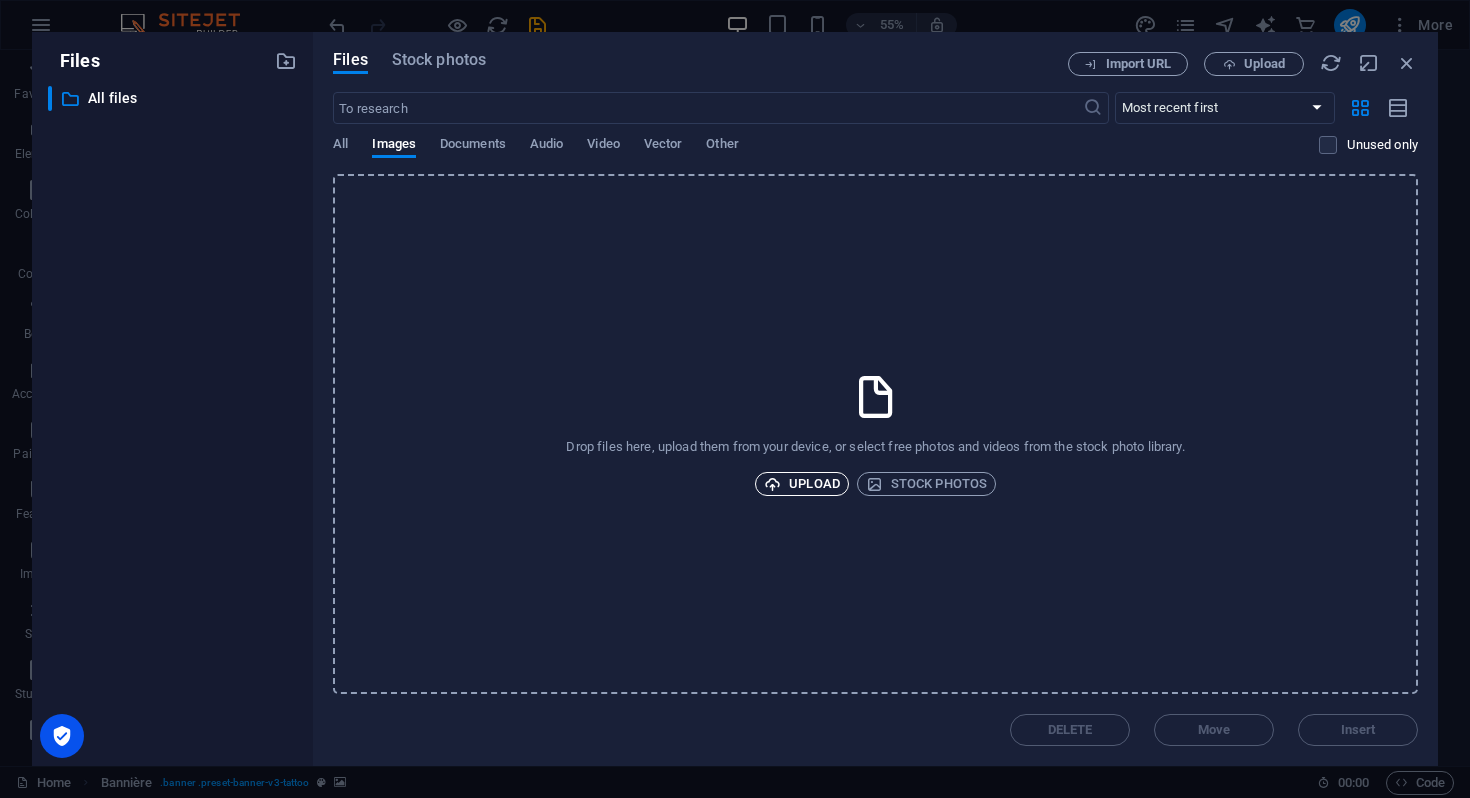 click on "Upload" at bounding box center [802, 484] 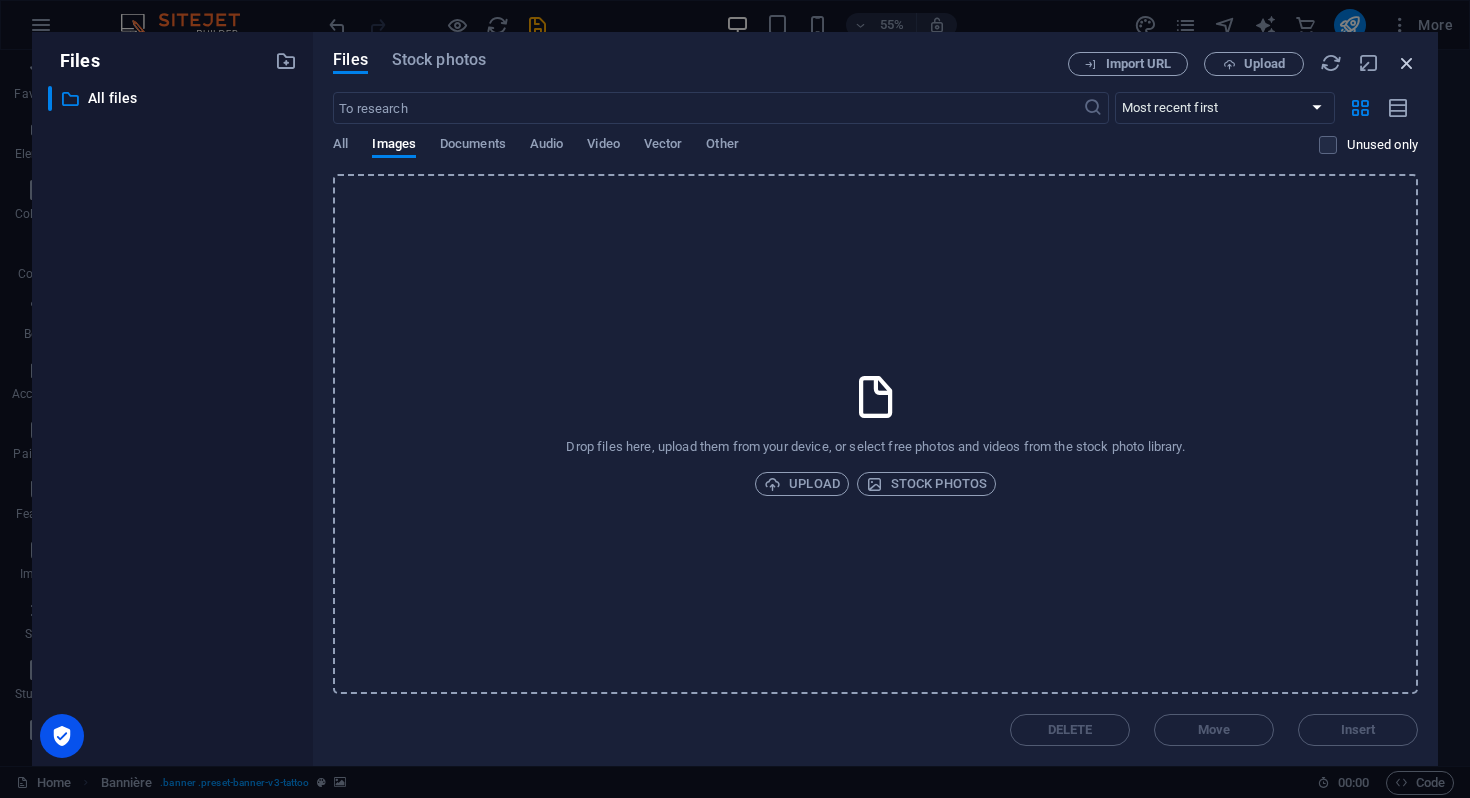 click at bounding box center (1407, 63) 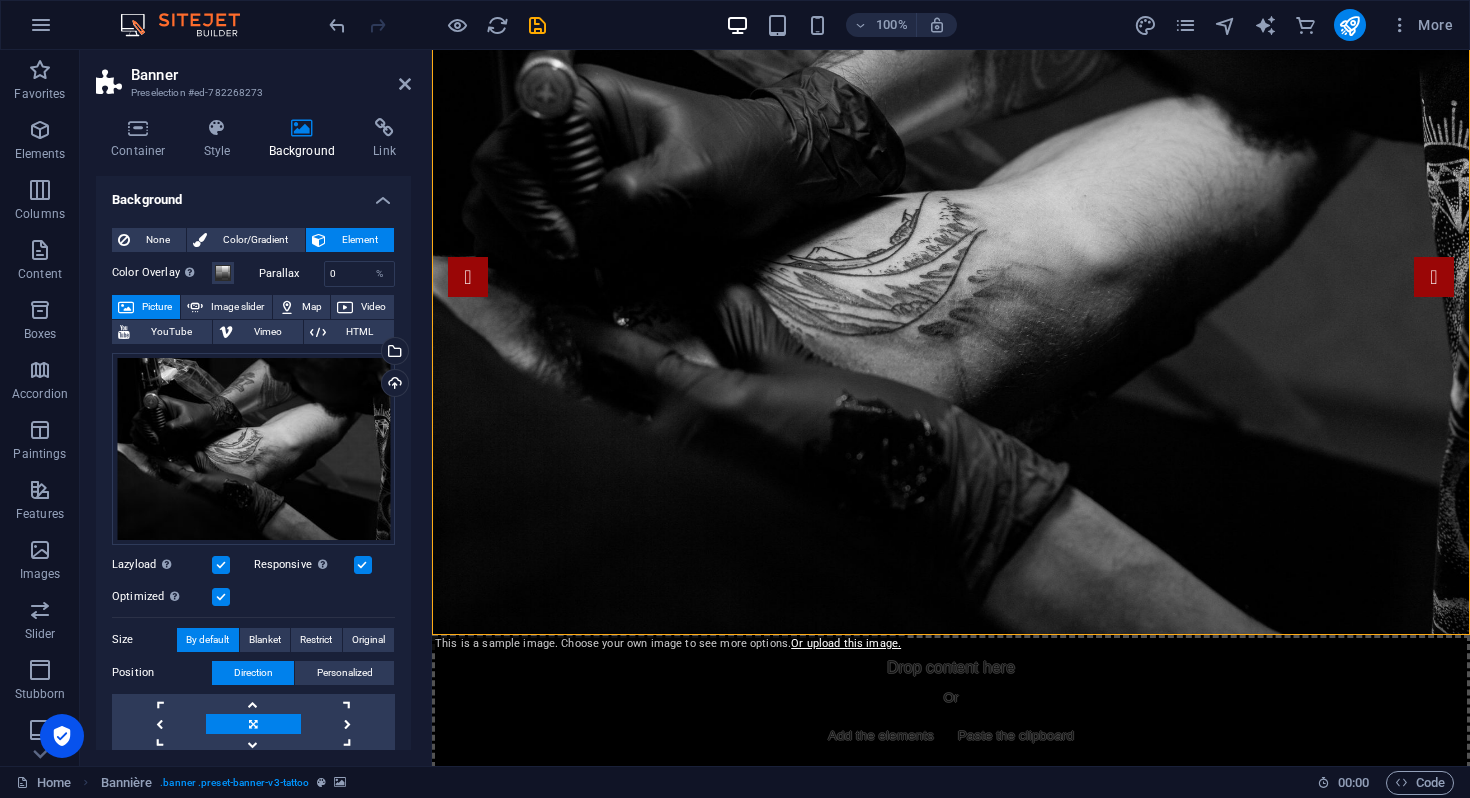 scroll, scrollTop: 0, scrollLeft: 0, axis: both 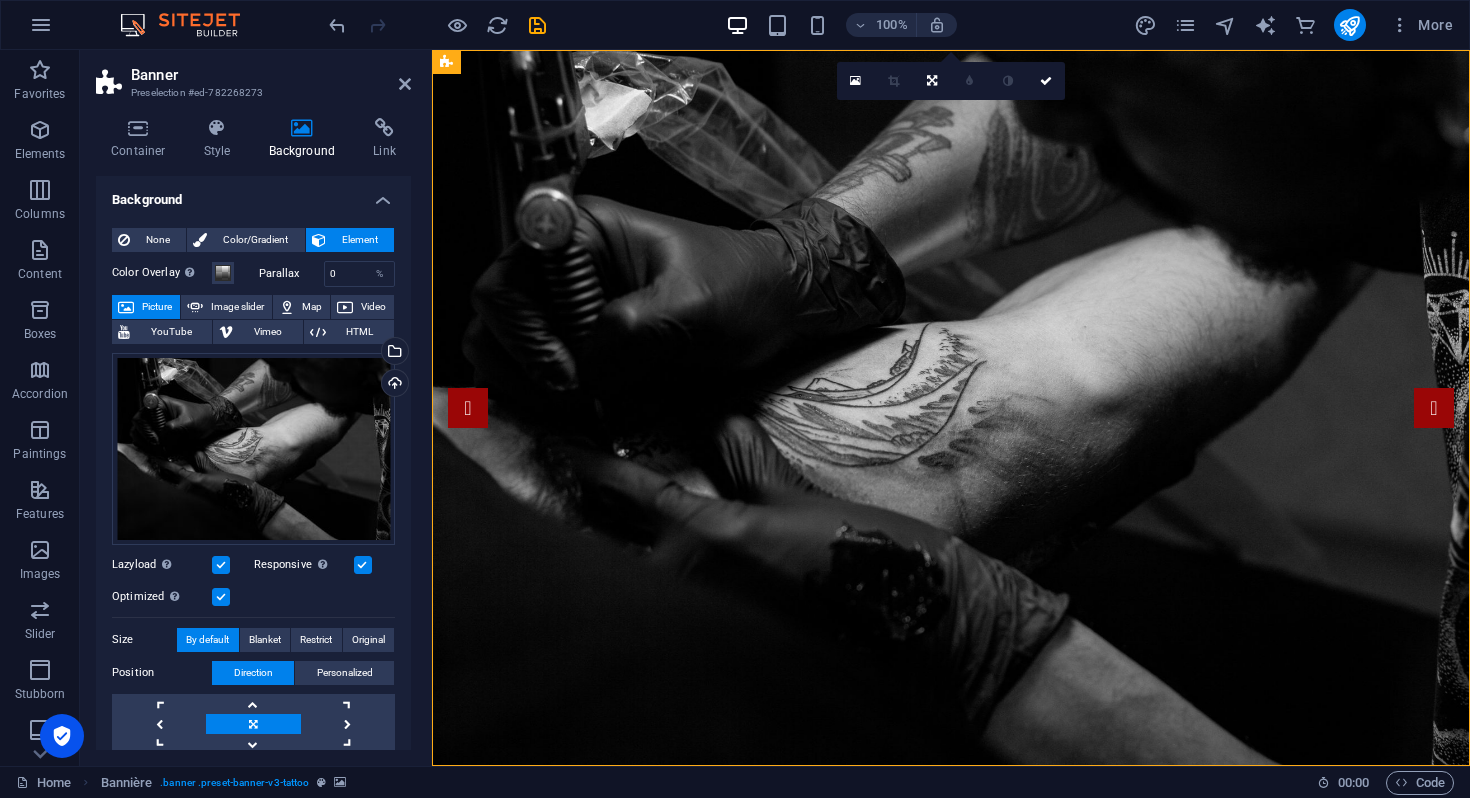 click at bounding box center [951, 408] 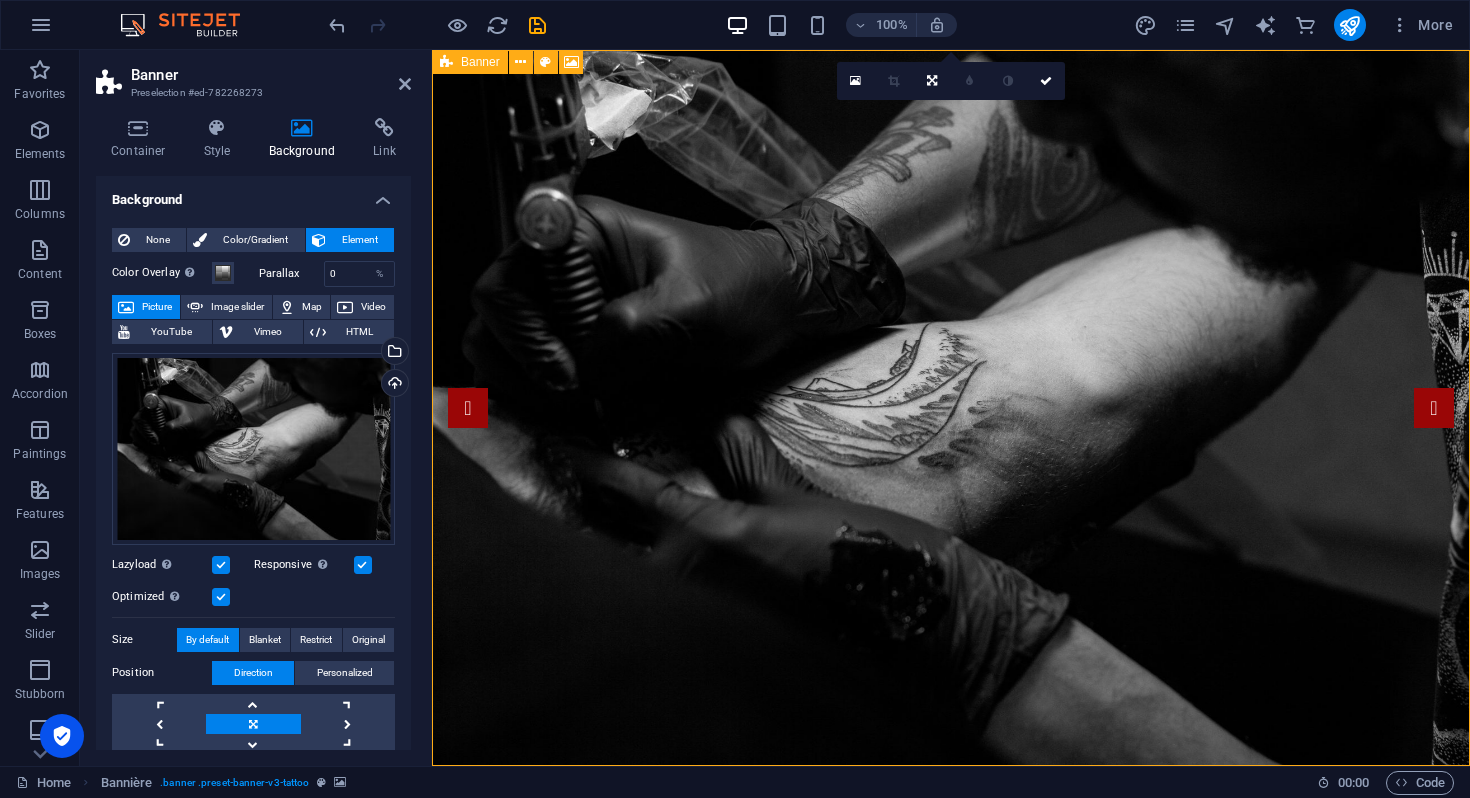 click on "Add the elements" at bounding box center (881, 866) 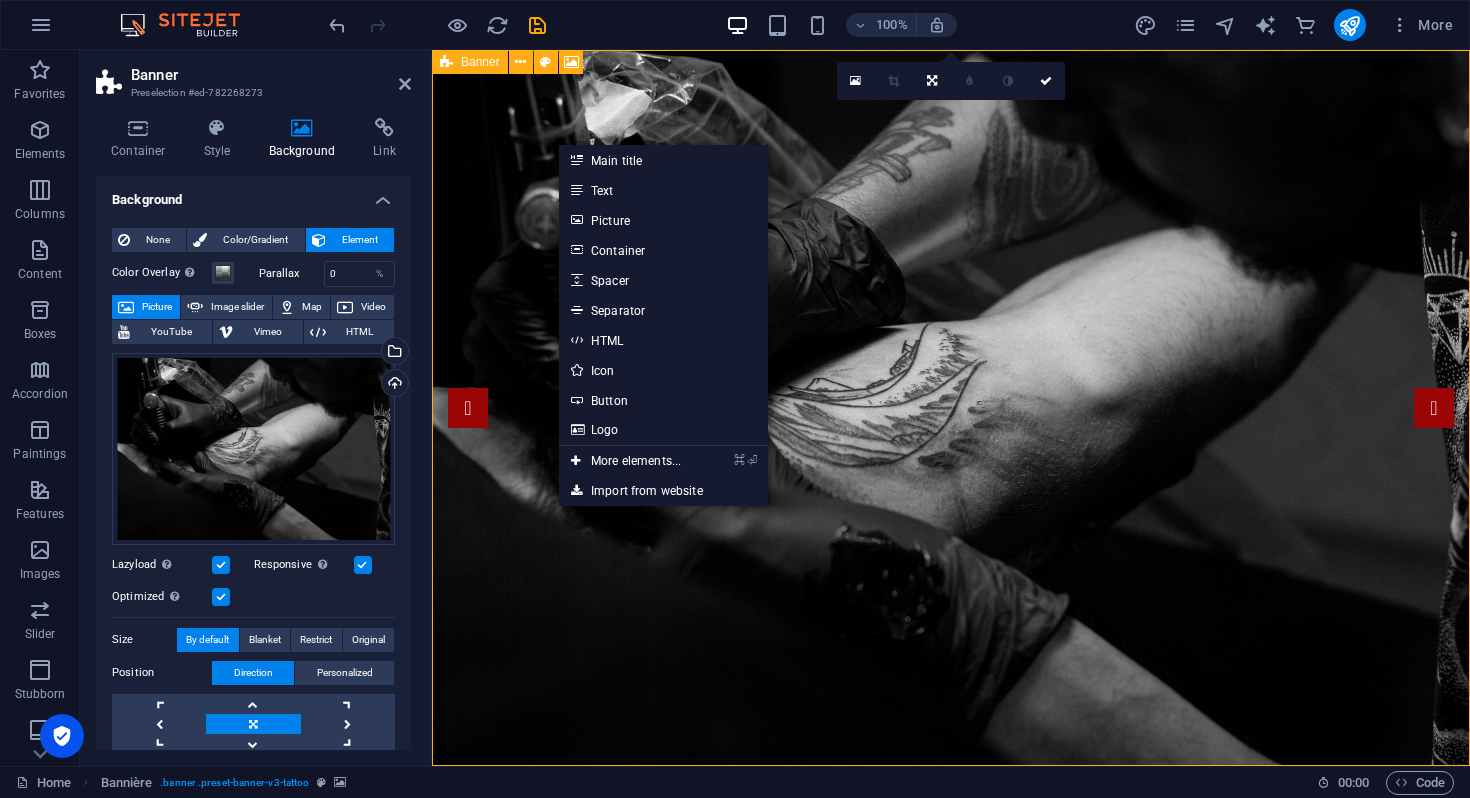 click on "Banner" at bounding box center [480, 62] 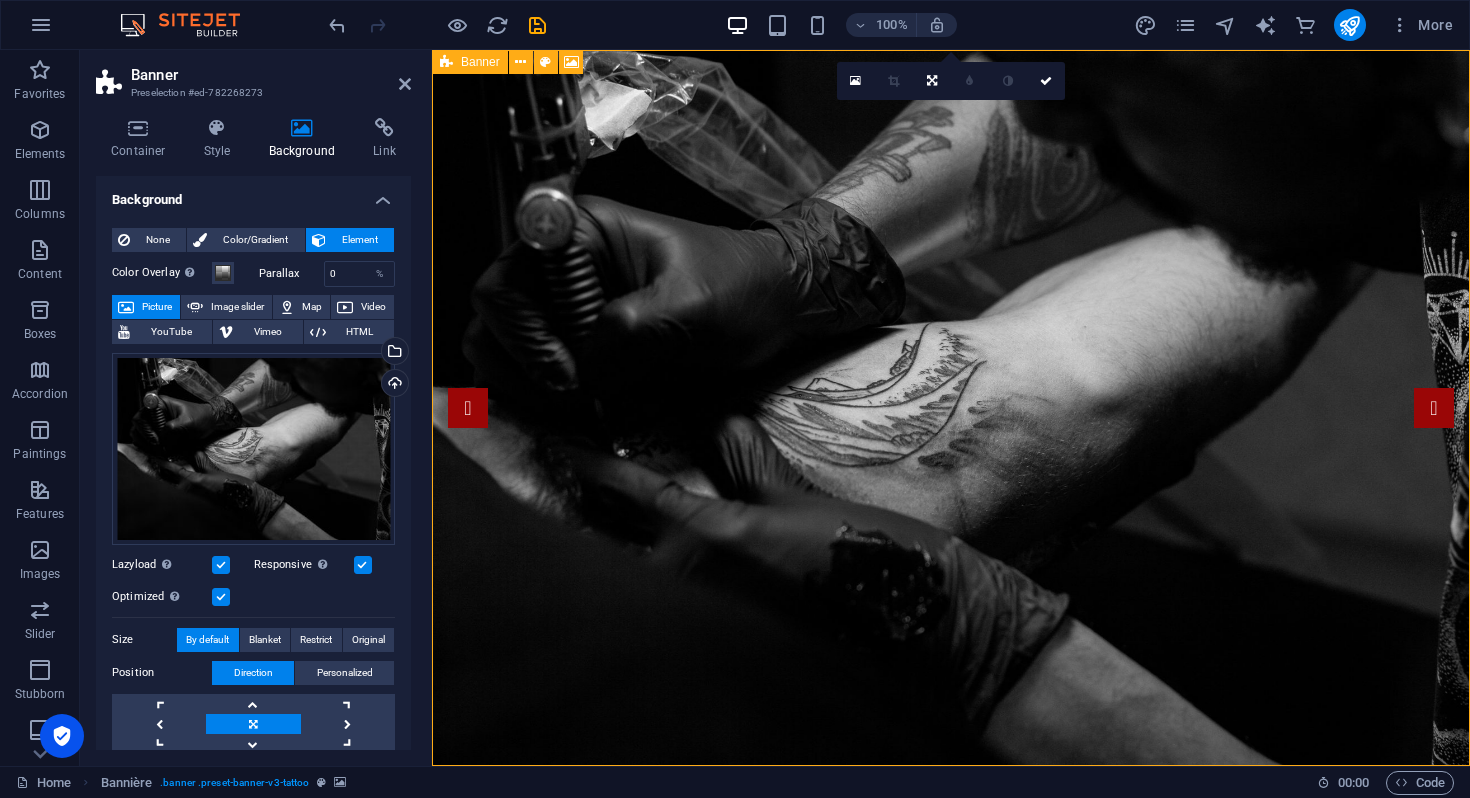 click on "Banner" at bounding box center [480, 62] 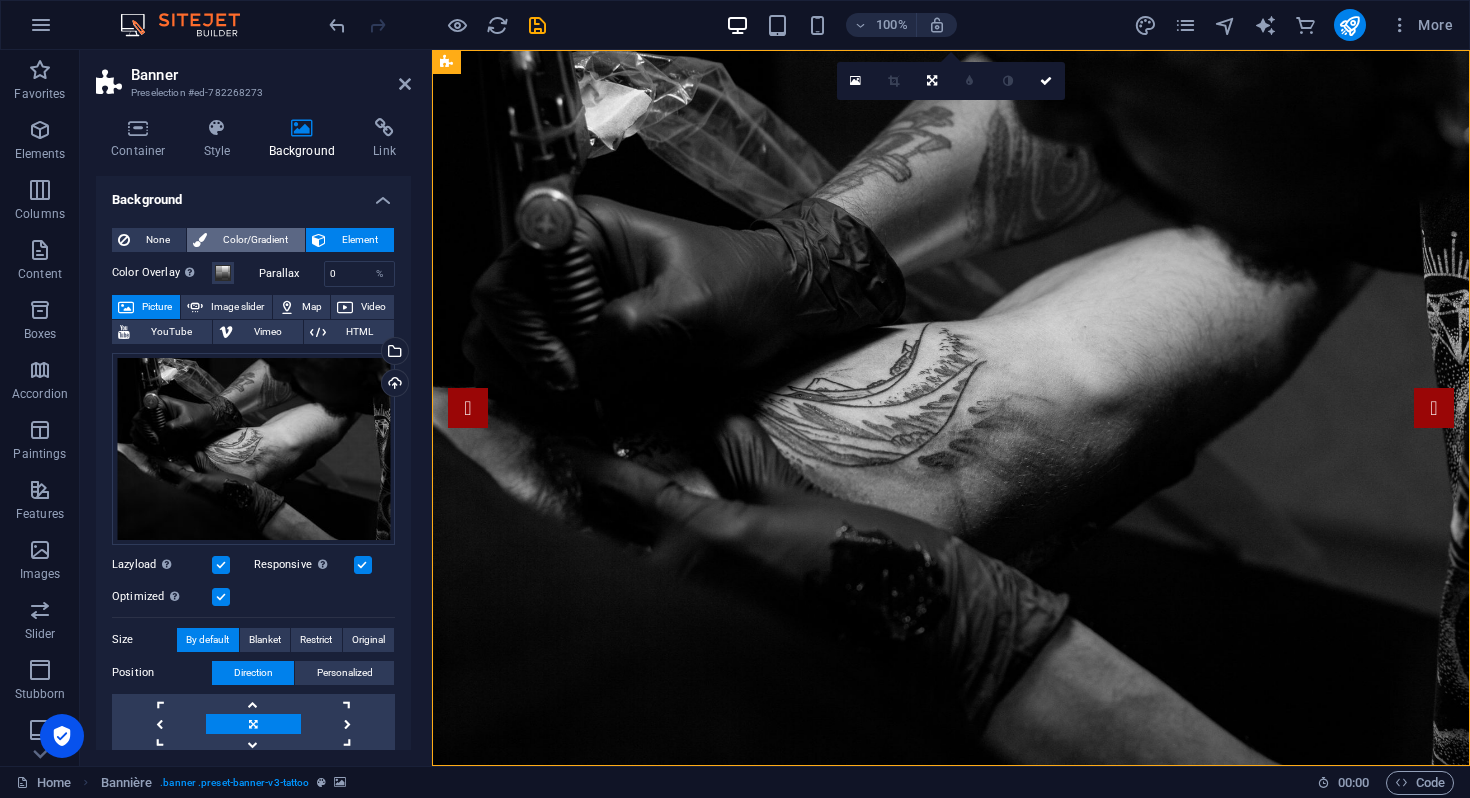 click on "Color/Gradient" at bounding box center [255, 239] 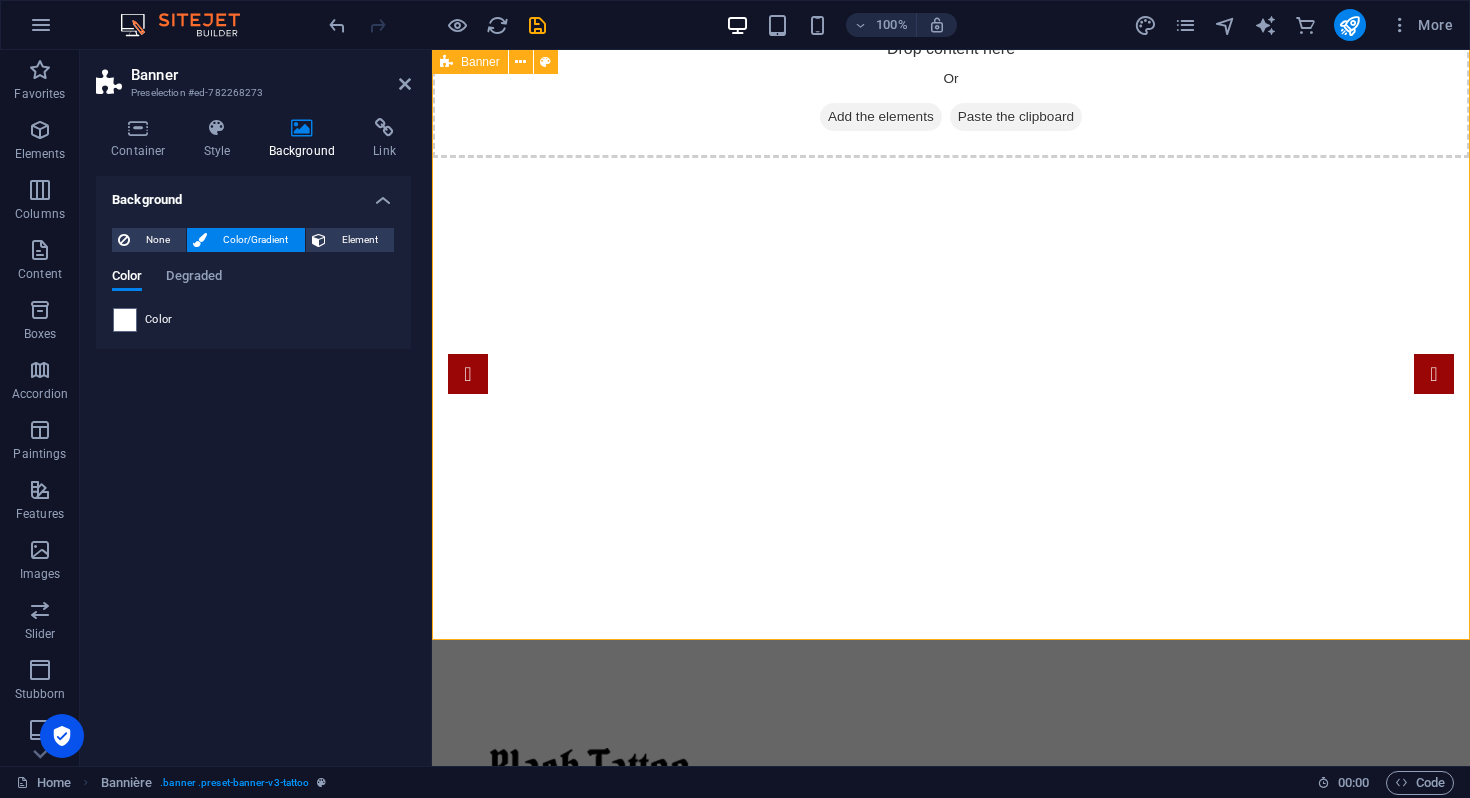 scroll, scrollTop: 0, scrollLeft: 0, axis: both 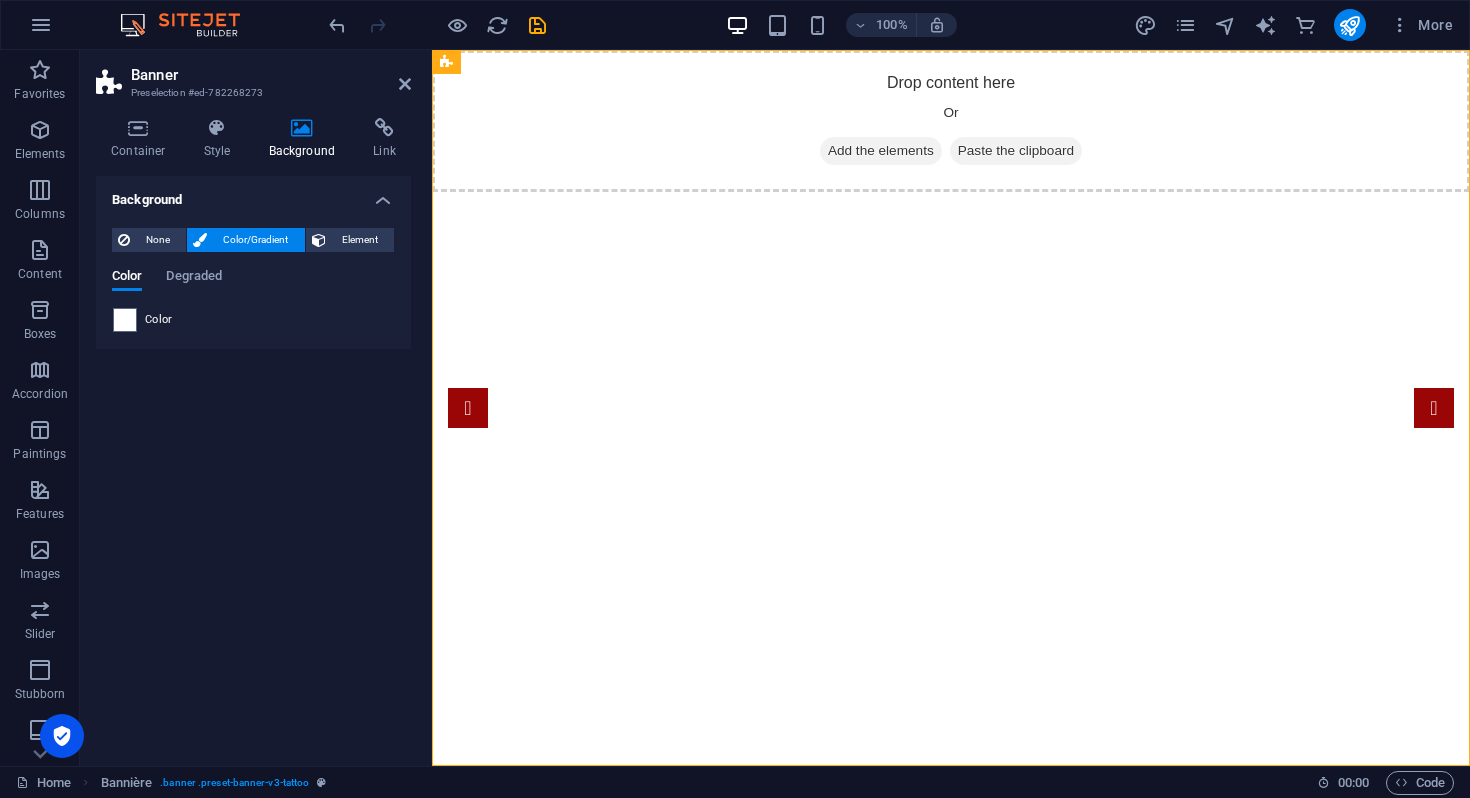 click on "Color" at bounding box center (159, 319) 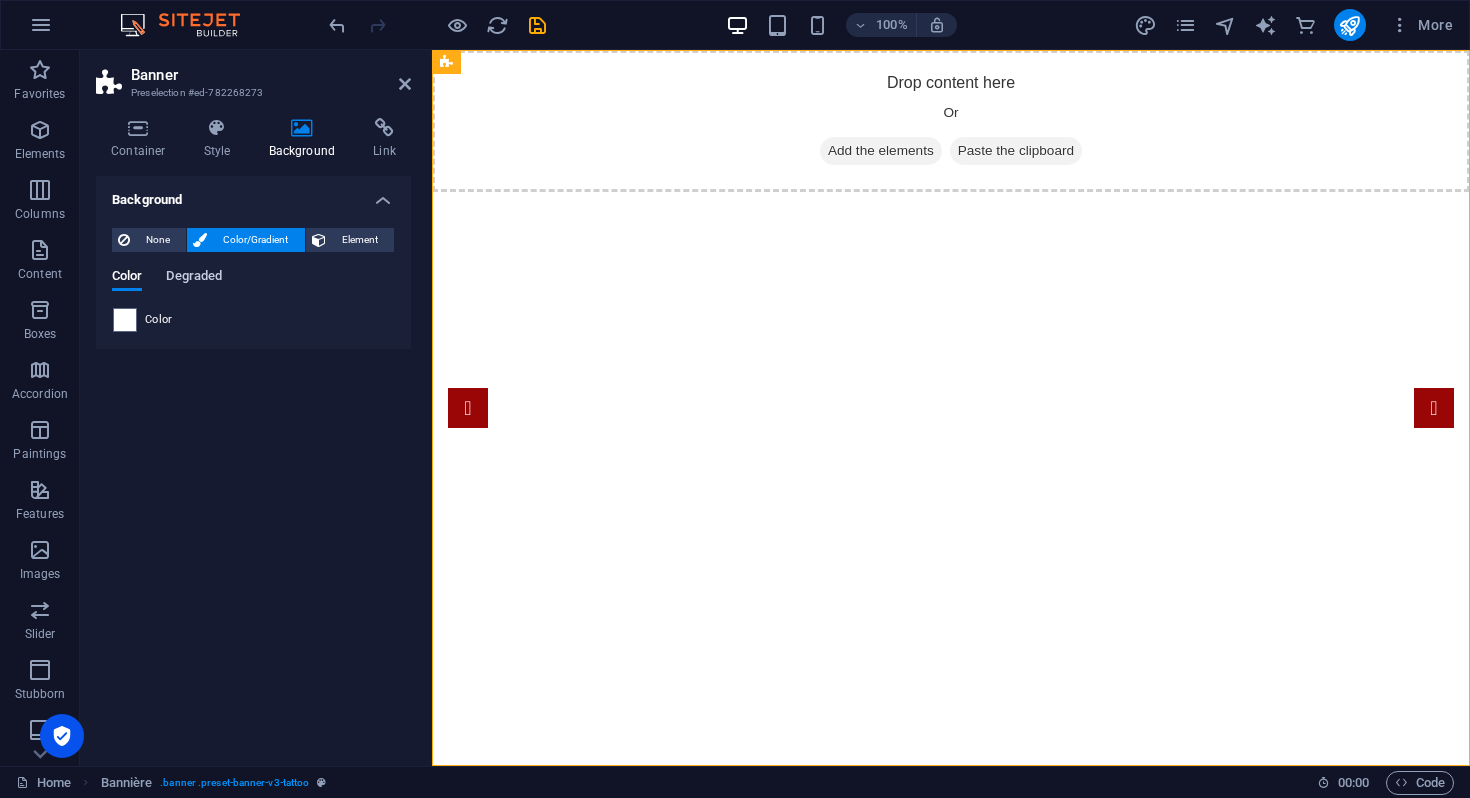 click on "Degraded" at bounding box center (194, 276) 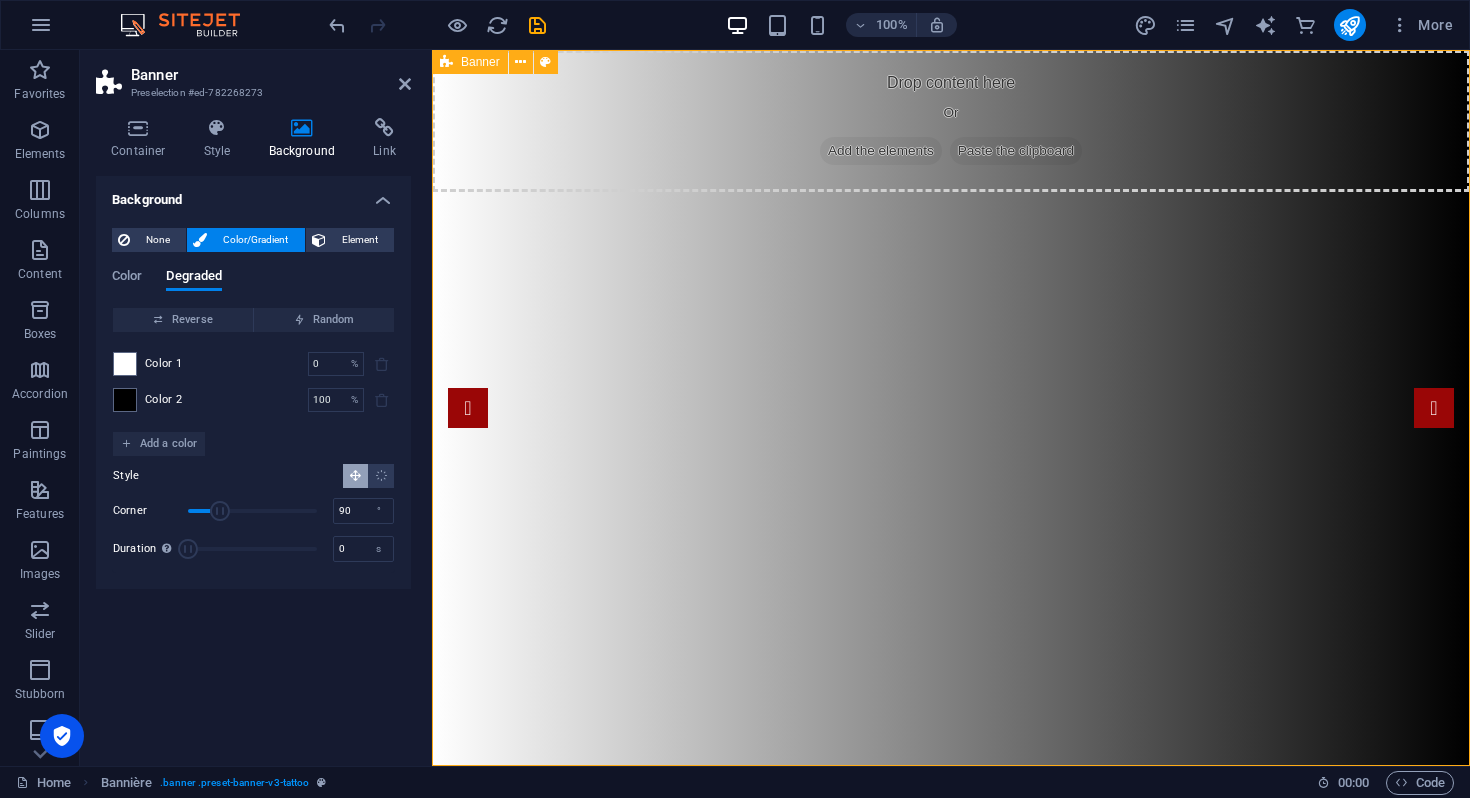 click on "Drop content here Or  Add the elements  Paste the clipboard" at bounding box center (951, 408) 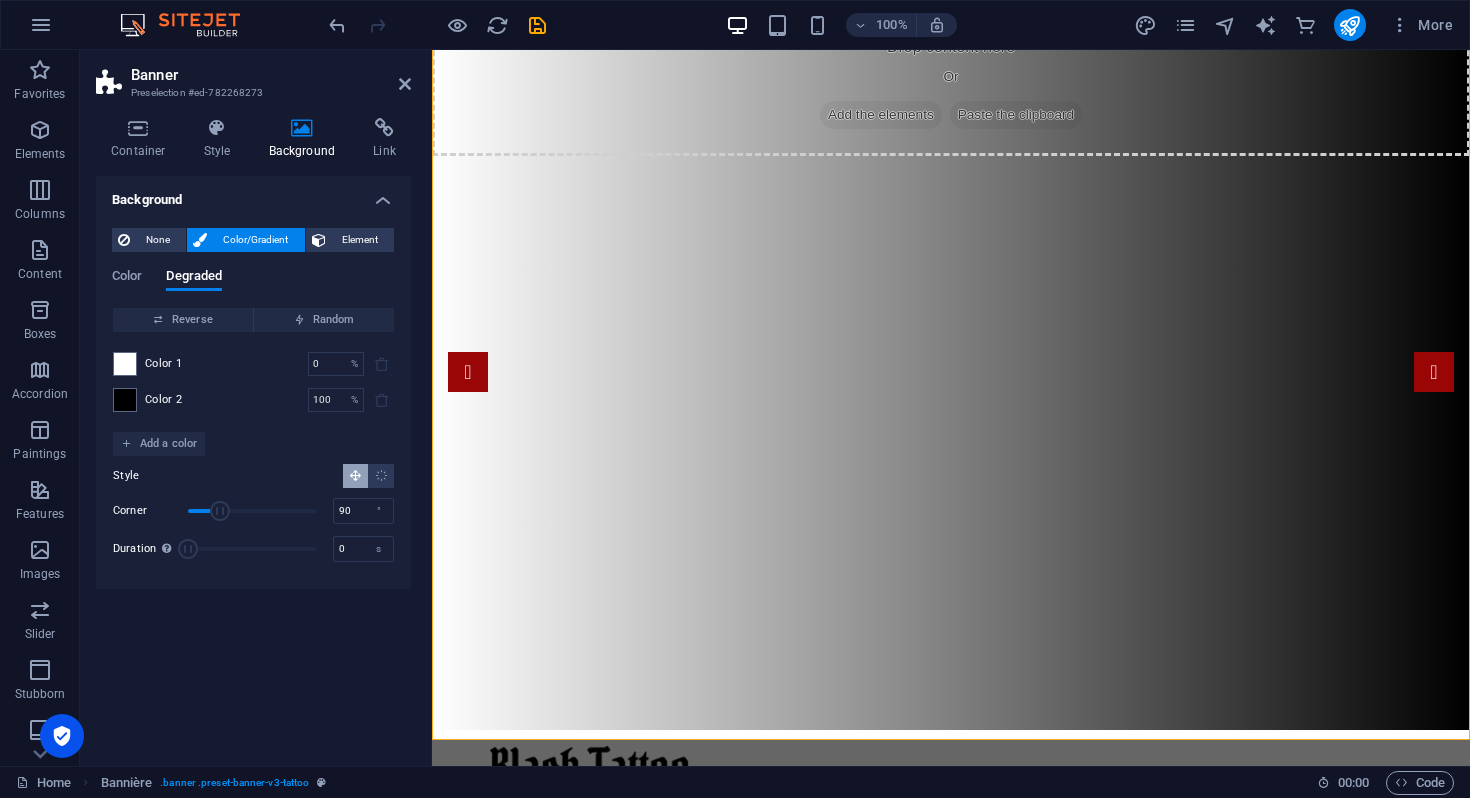 scroll, scrollTop: 0, scrollLeft: 0, axis: both 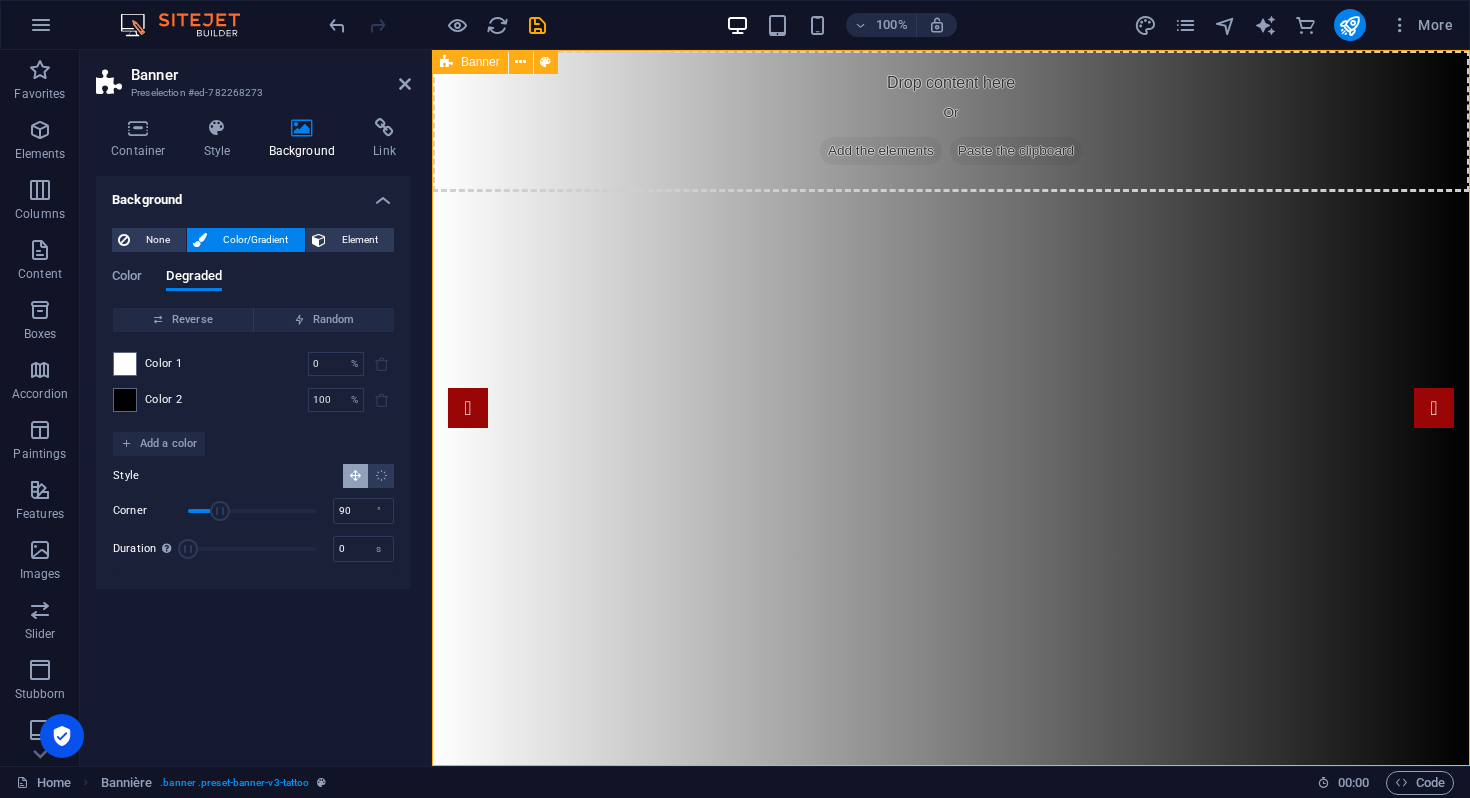 click on "Add the elements" at bounding box center [881, 150] 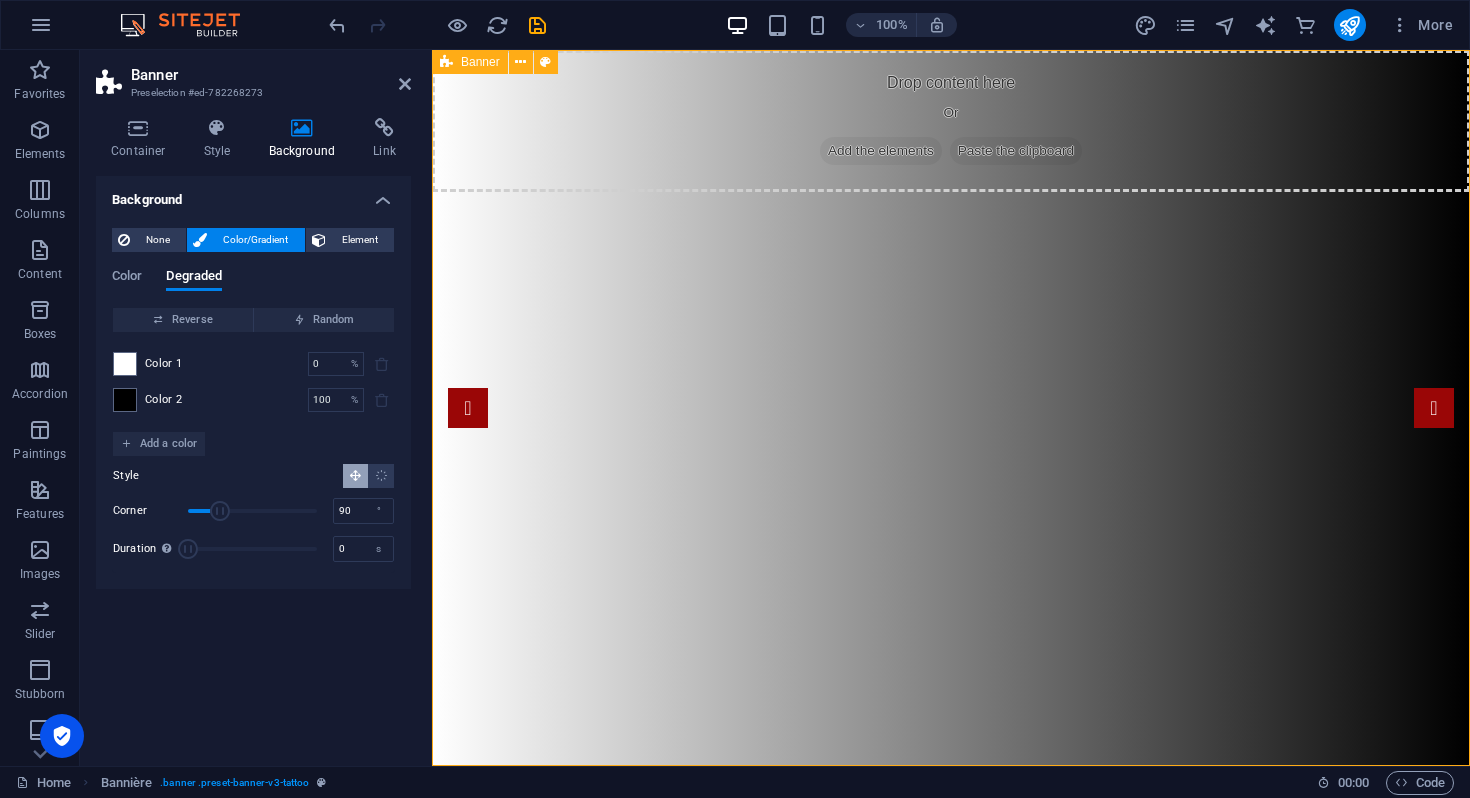 click on "Add the elements" at bounding box center [881, 151] 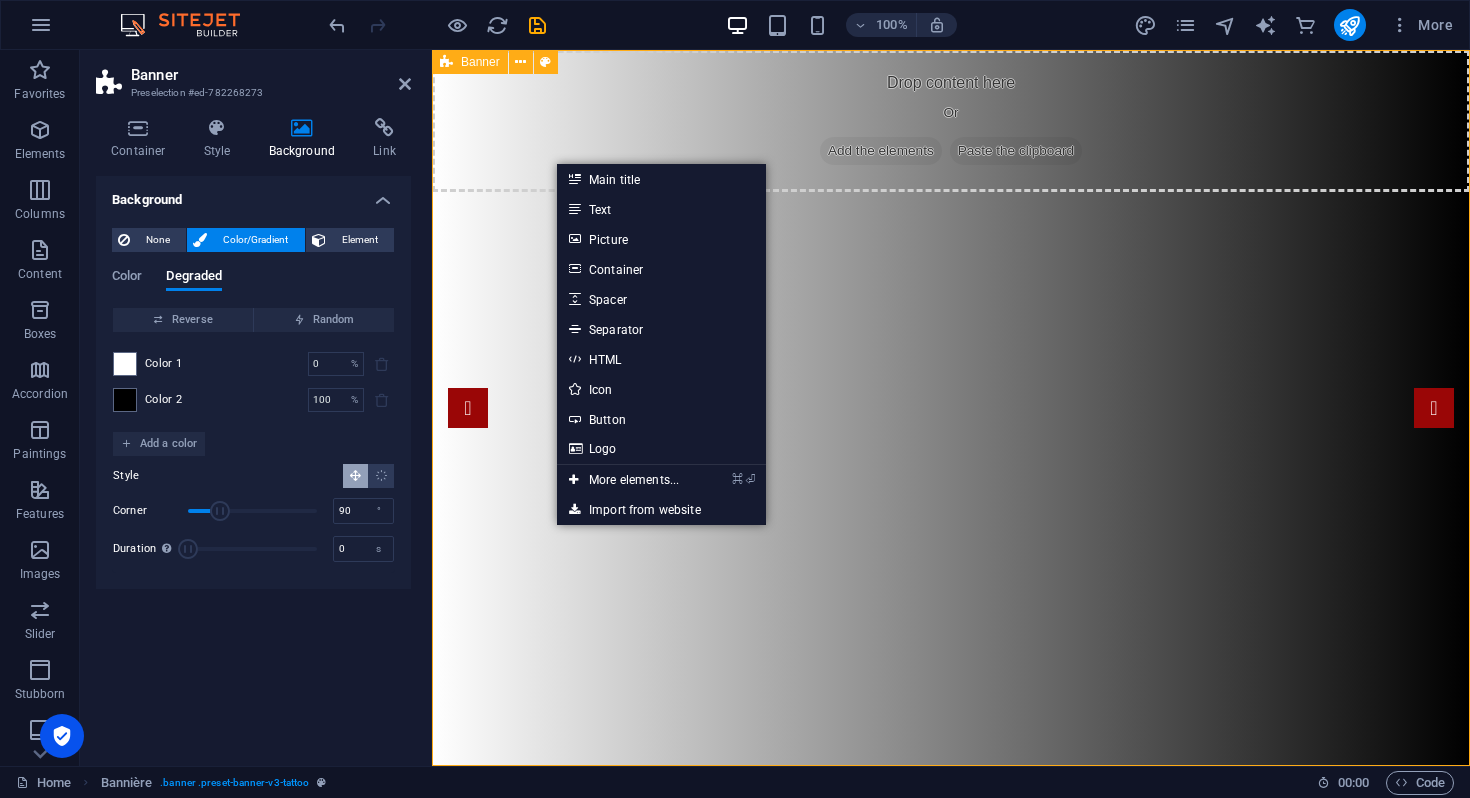 click on "Drop content here Or  Add the elements  Paste the clipboard" at bounding box center (951, 408) 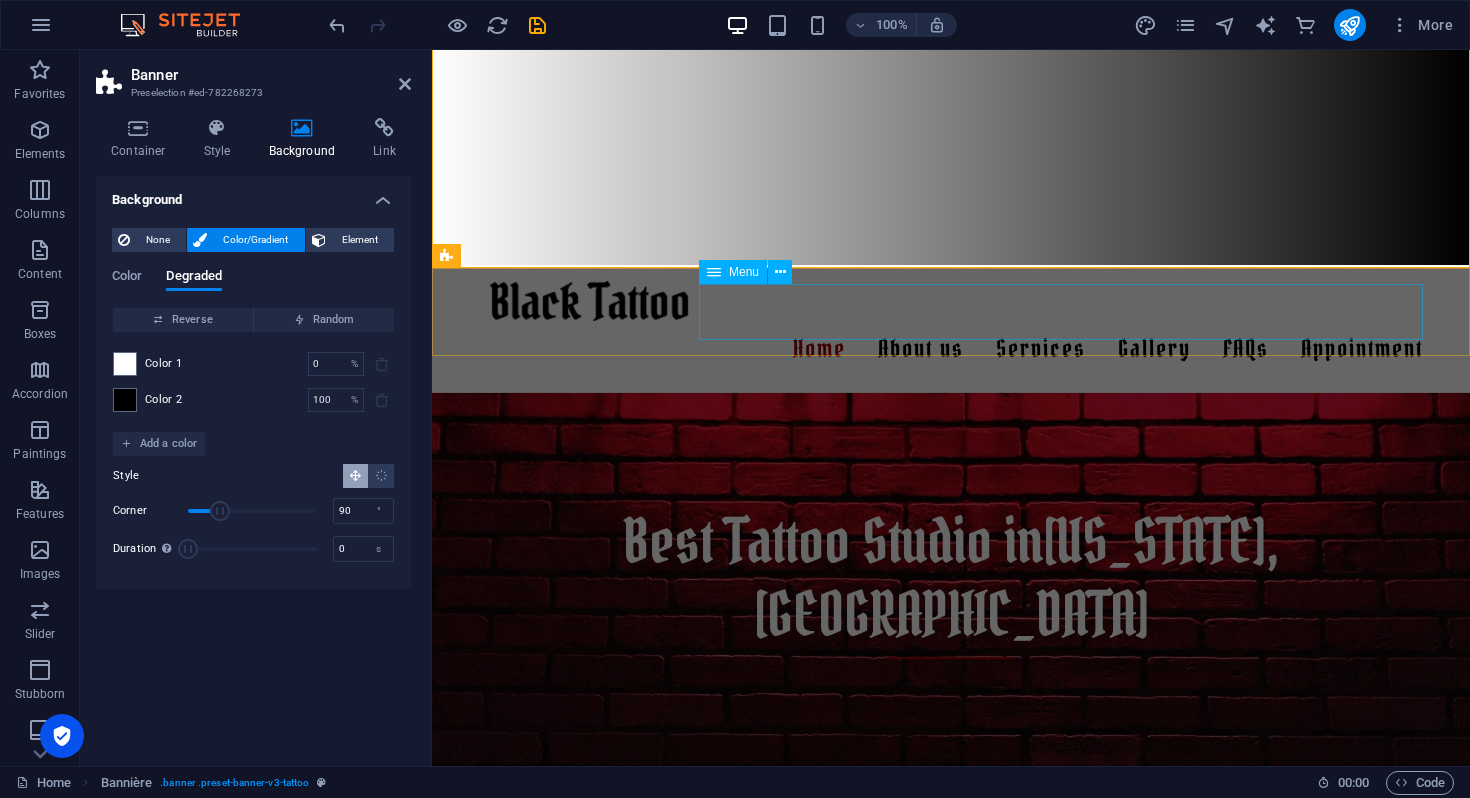 scroll, scrollTop: 498, scrollLeft: 0, axis: vertical 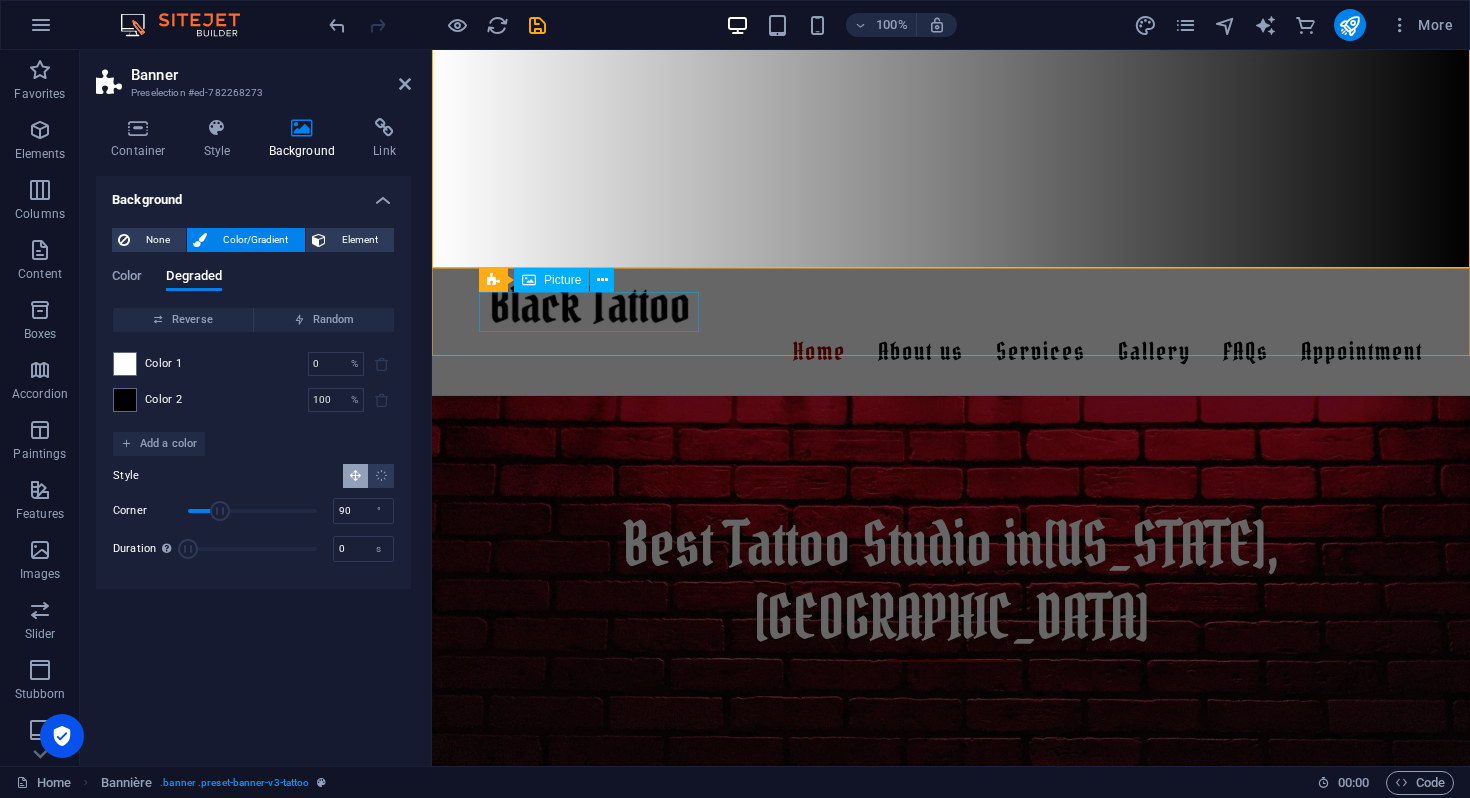 click at bounding box center [951, 304] 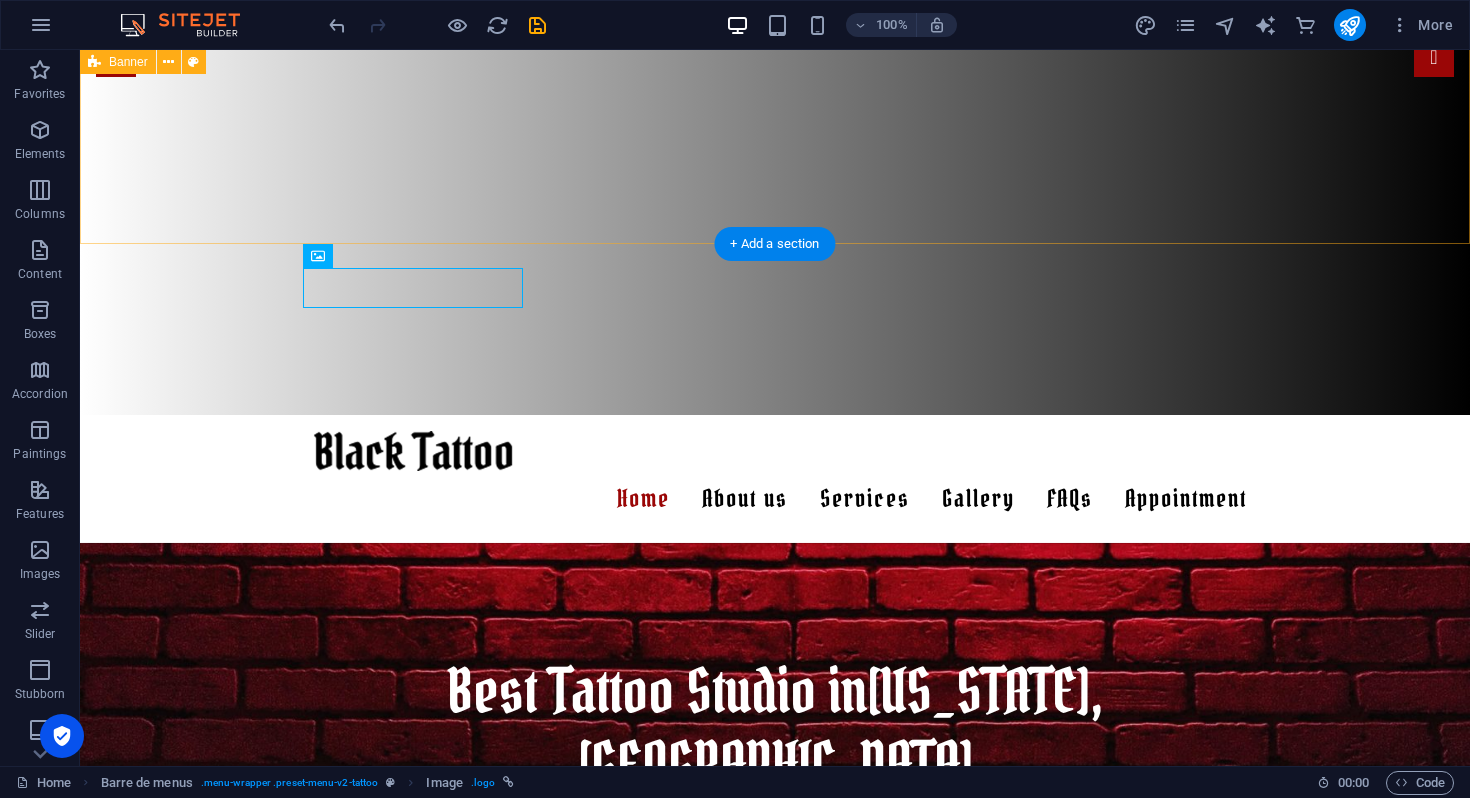 scroll, scrollTop: 0, scrollLeft: 0, axis: both 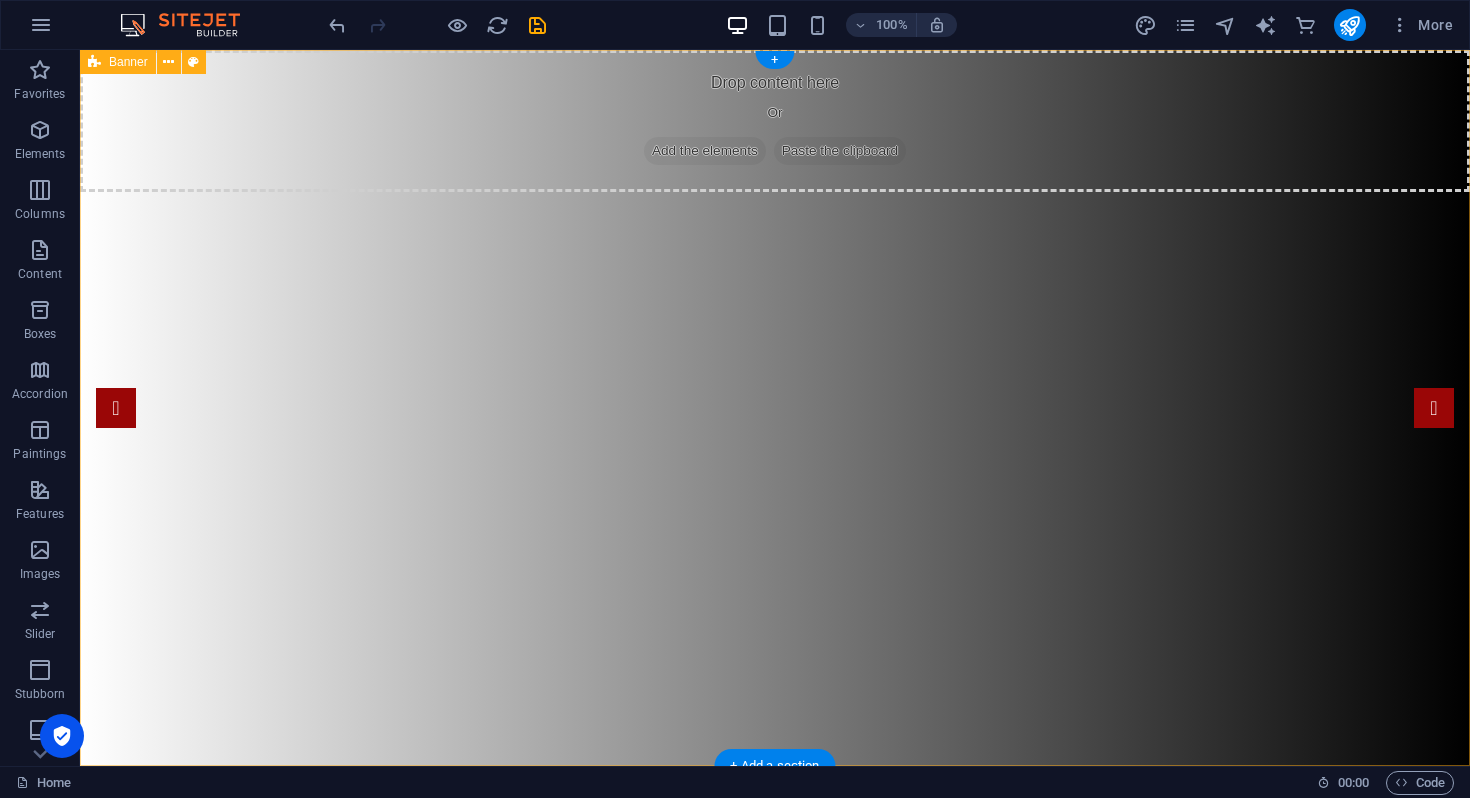 click on "Drop content here Or  Add the elements  Paste the clipboard" at bounding box center [775, 408] 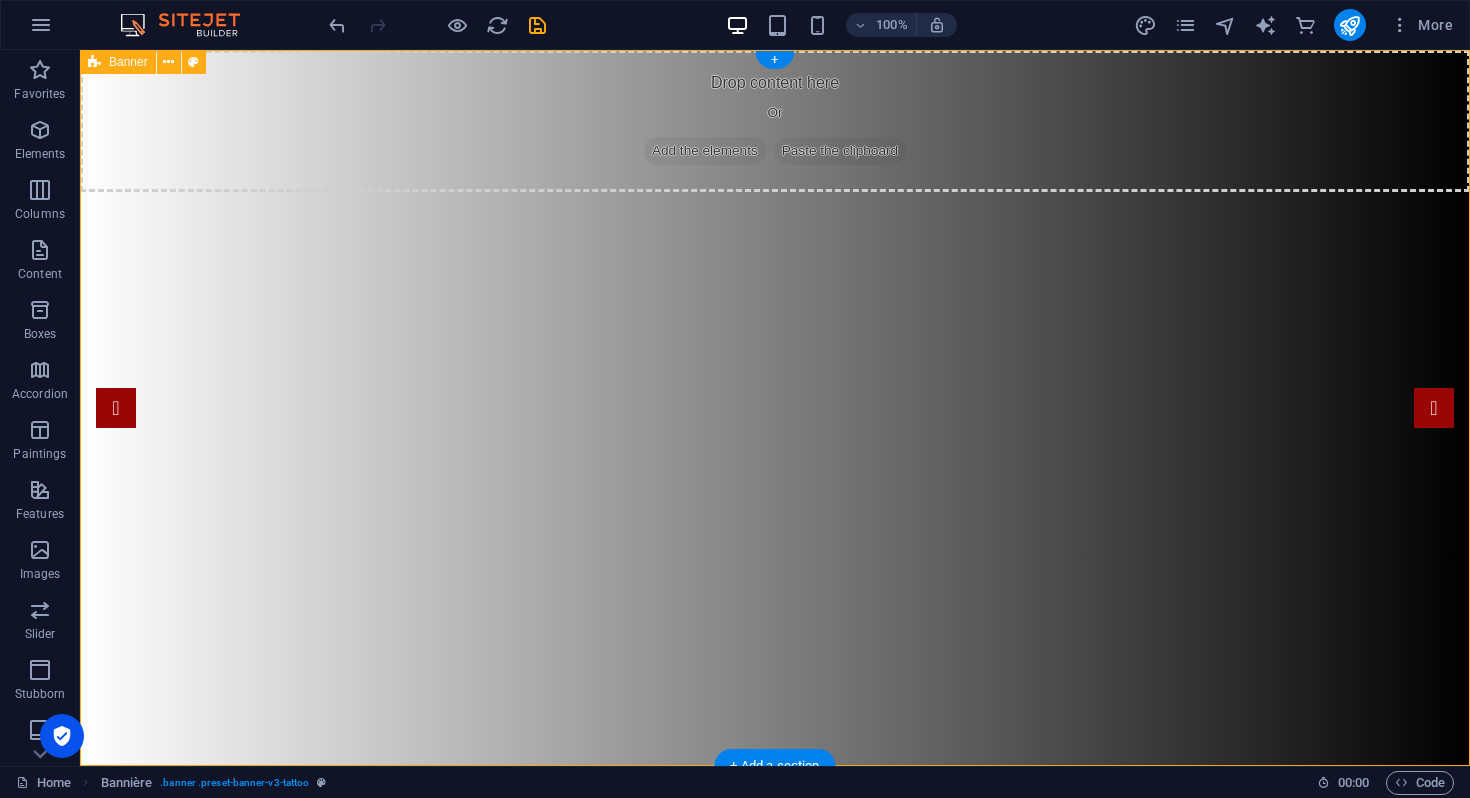 click on "Drop content here Or  Add the elements  Paste the clipboard" at bounding box center (775, 121) 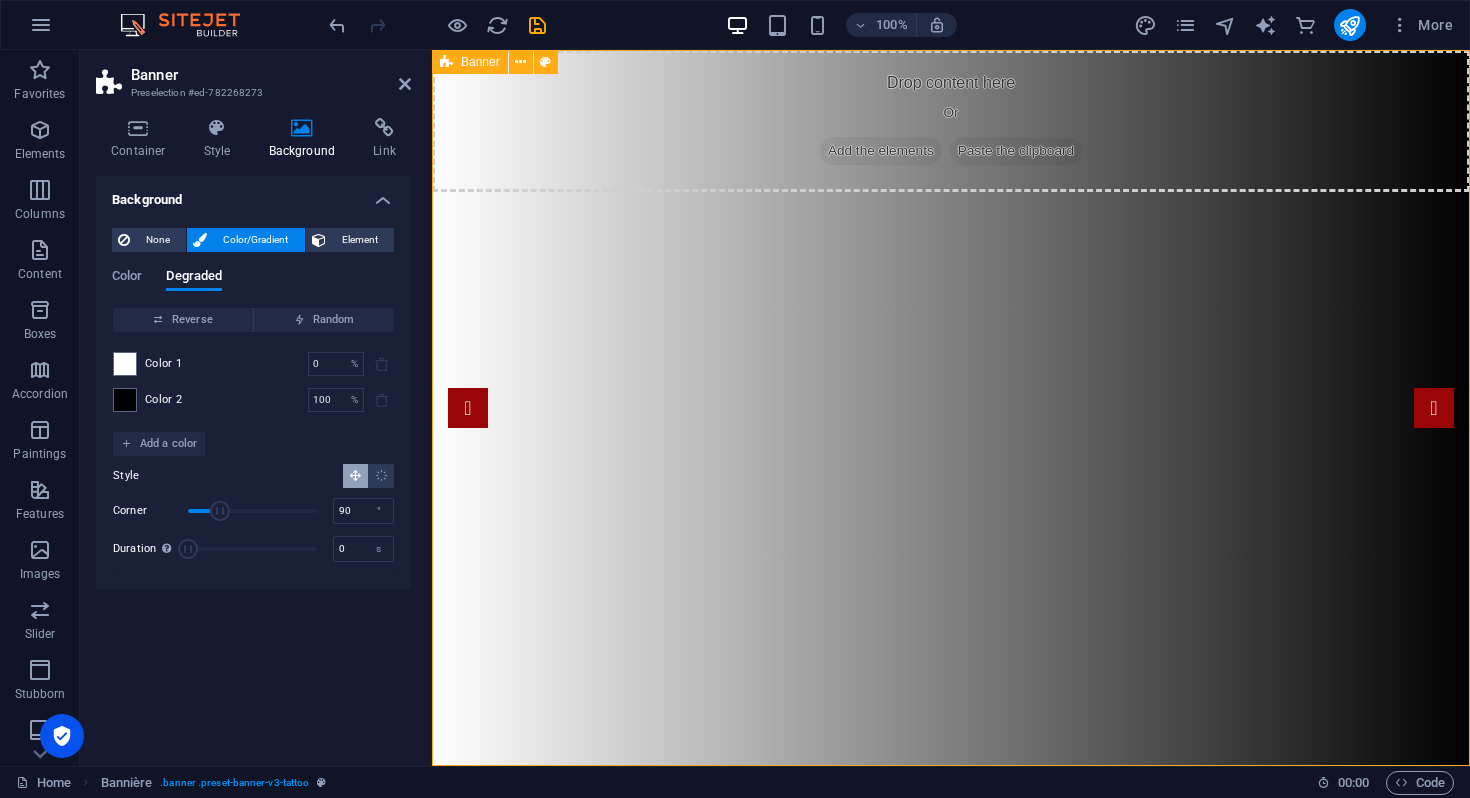 click on "Add the elements" at bounding box center (881, 150) 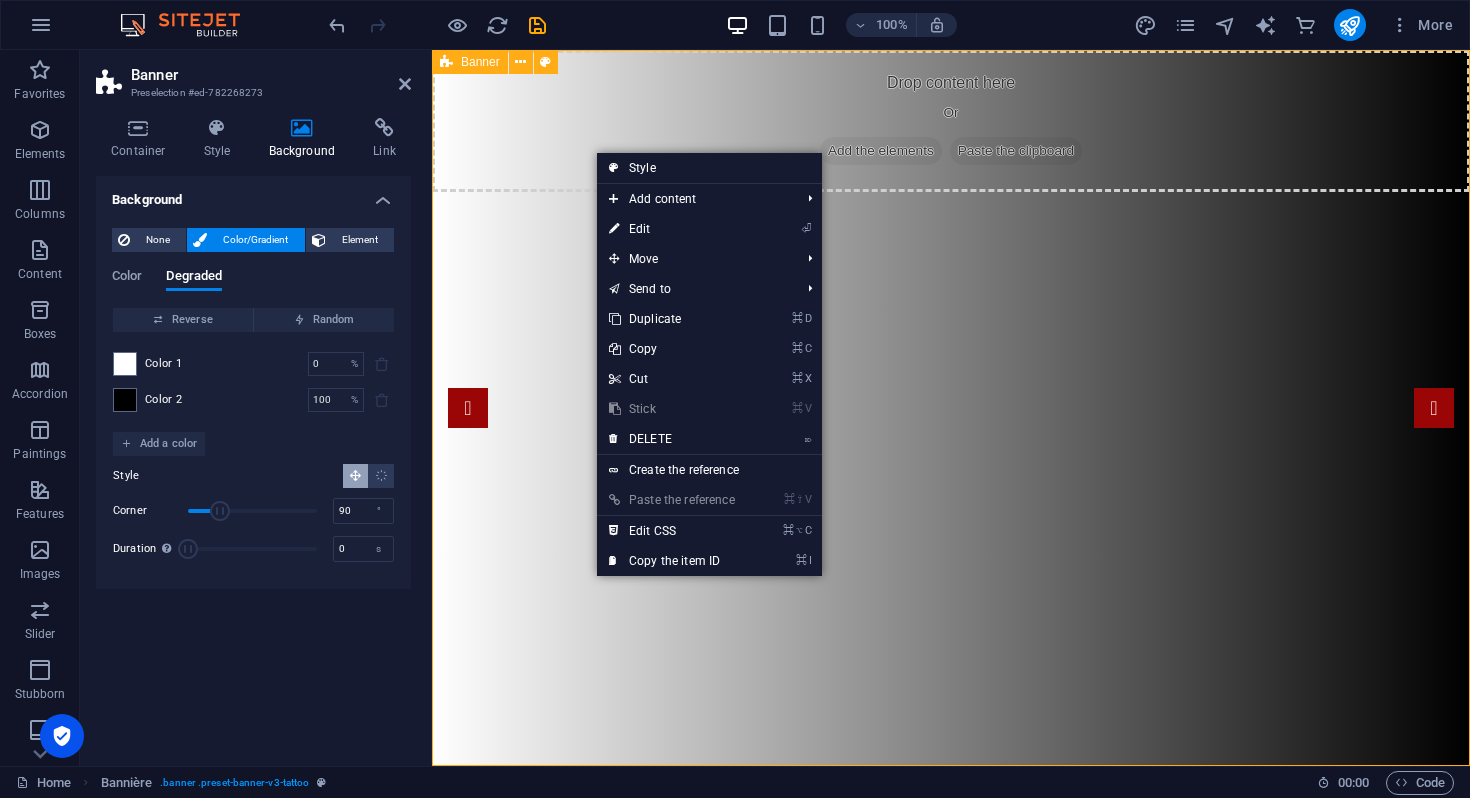 click on "Drop content here Or  Add the elements  Paste the clipboard" at bounding box center (951, 408) 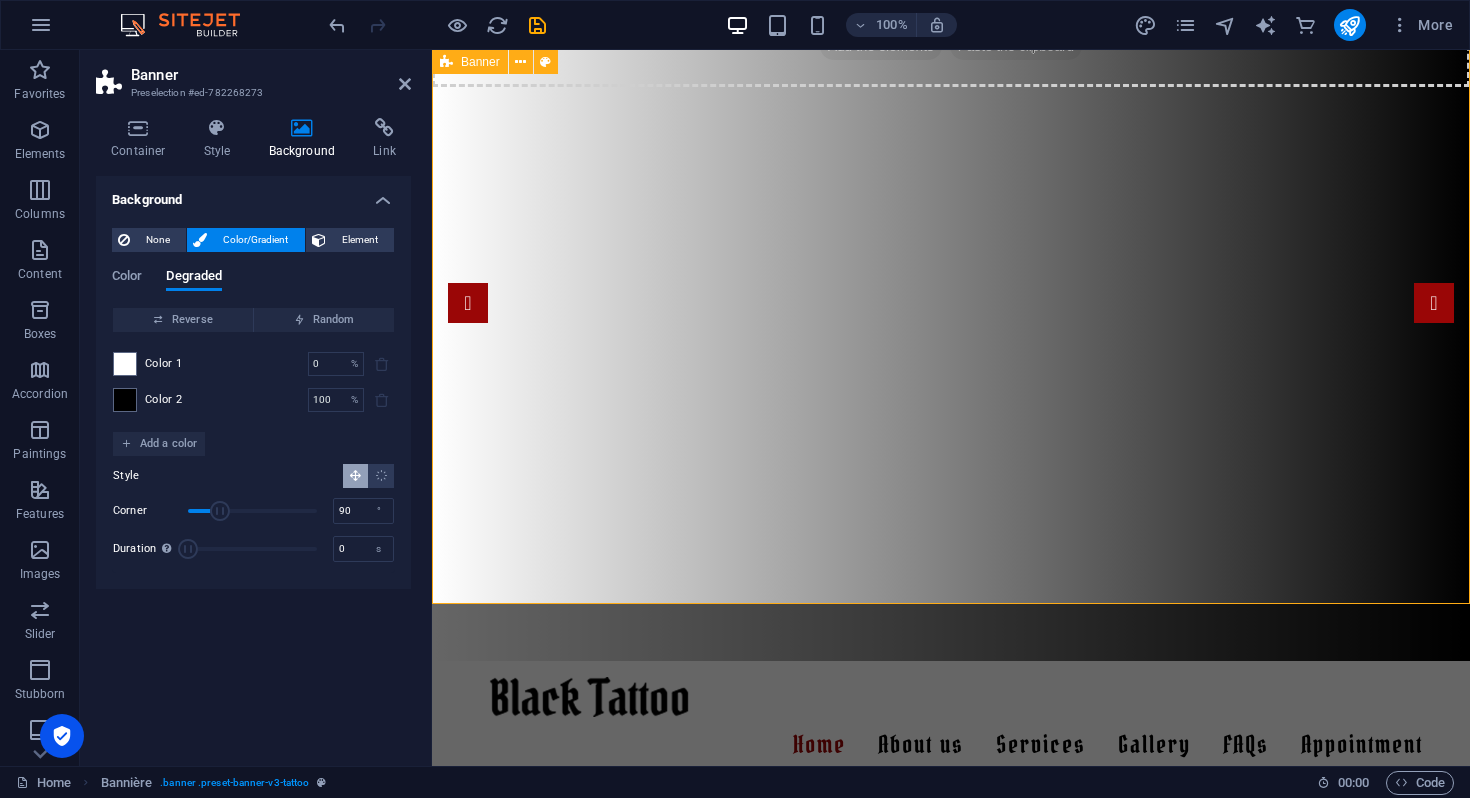 scroll, scrollTop: 0, scrollLeft: 0, axis: both 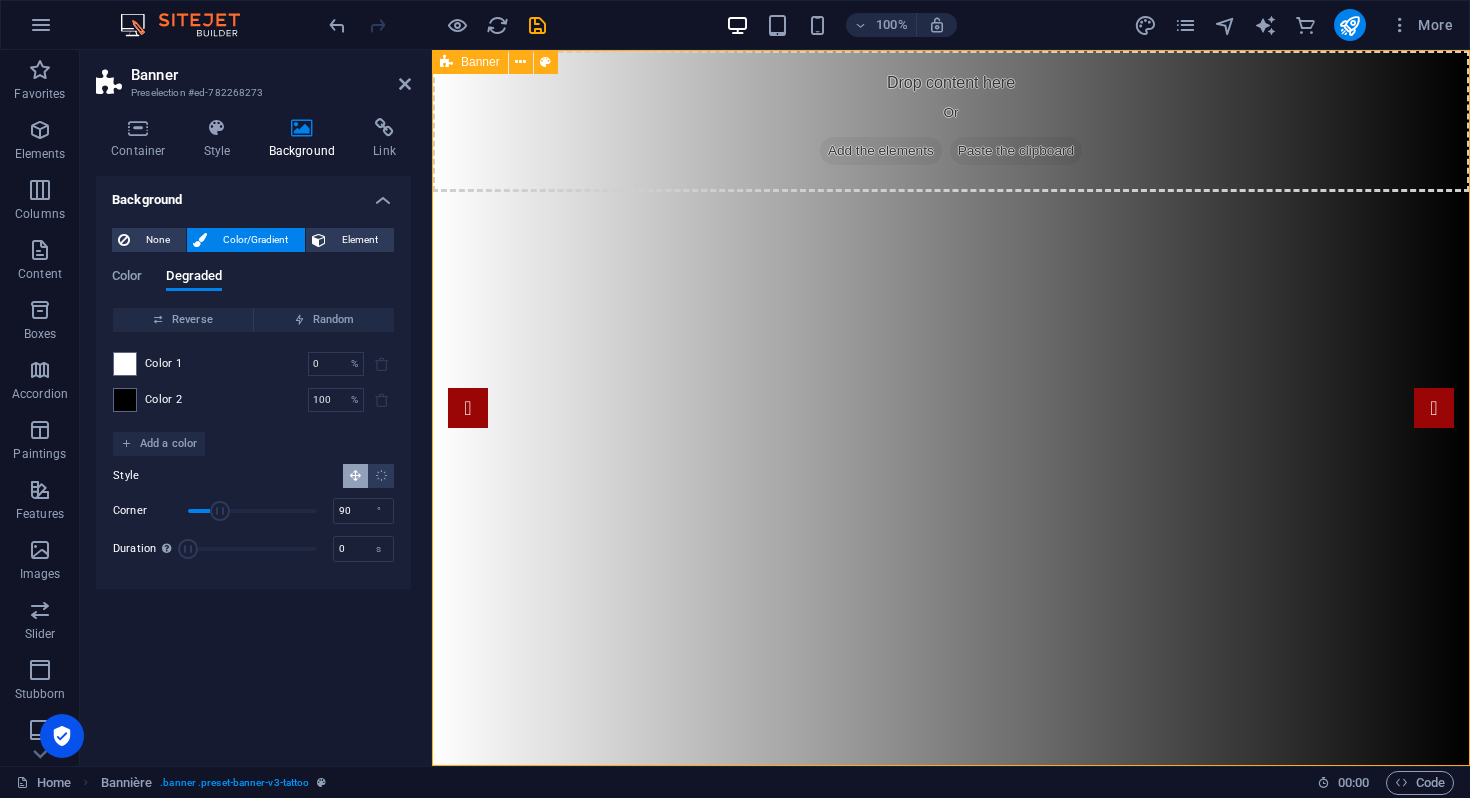 click on "Drop content here Or  Add the elements  Paste the clipboard" at bounding box center [951, 408] 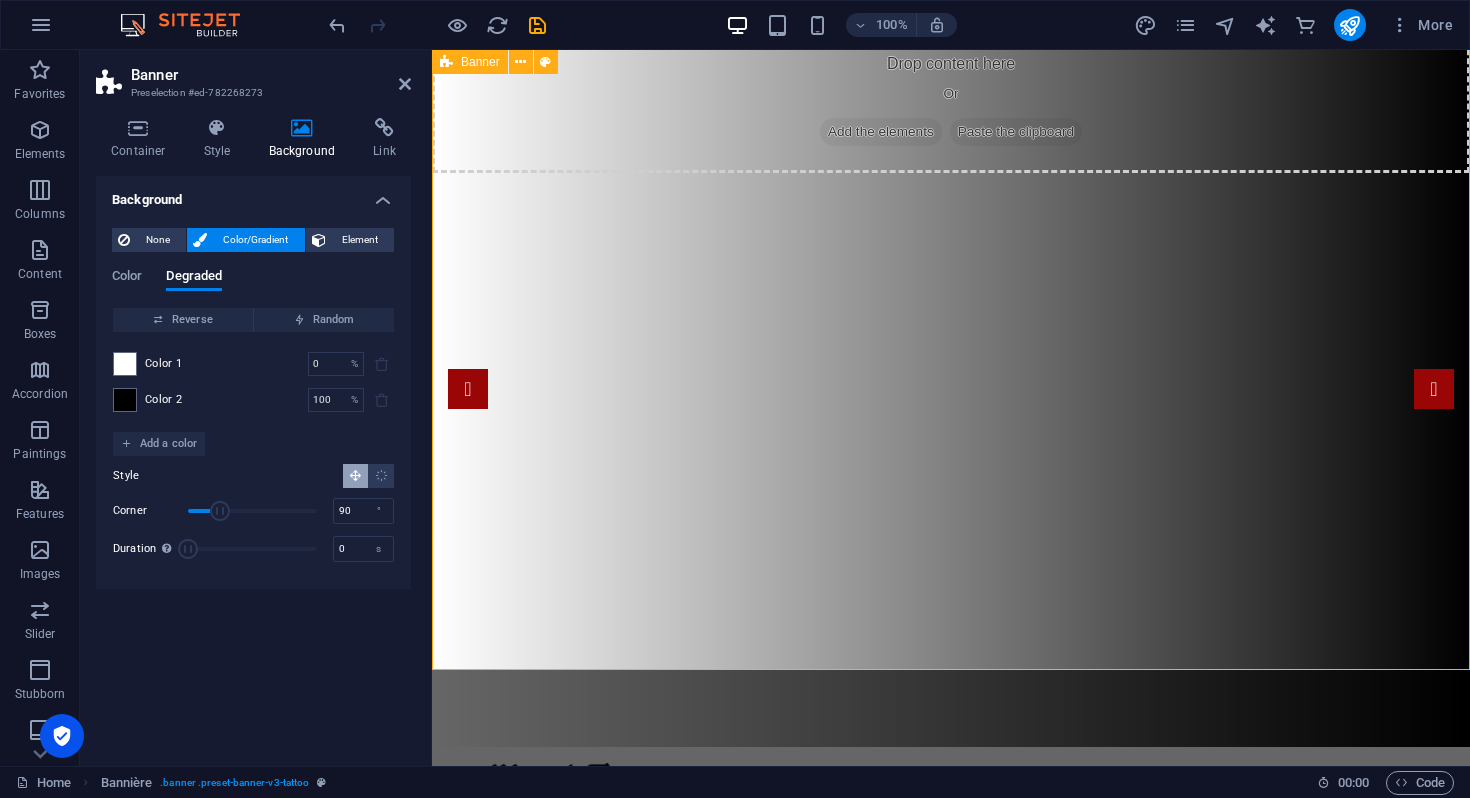 scroll, scrollTop: 0, scrollLeft: 0, axis: both 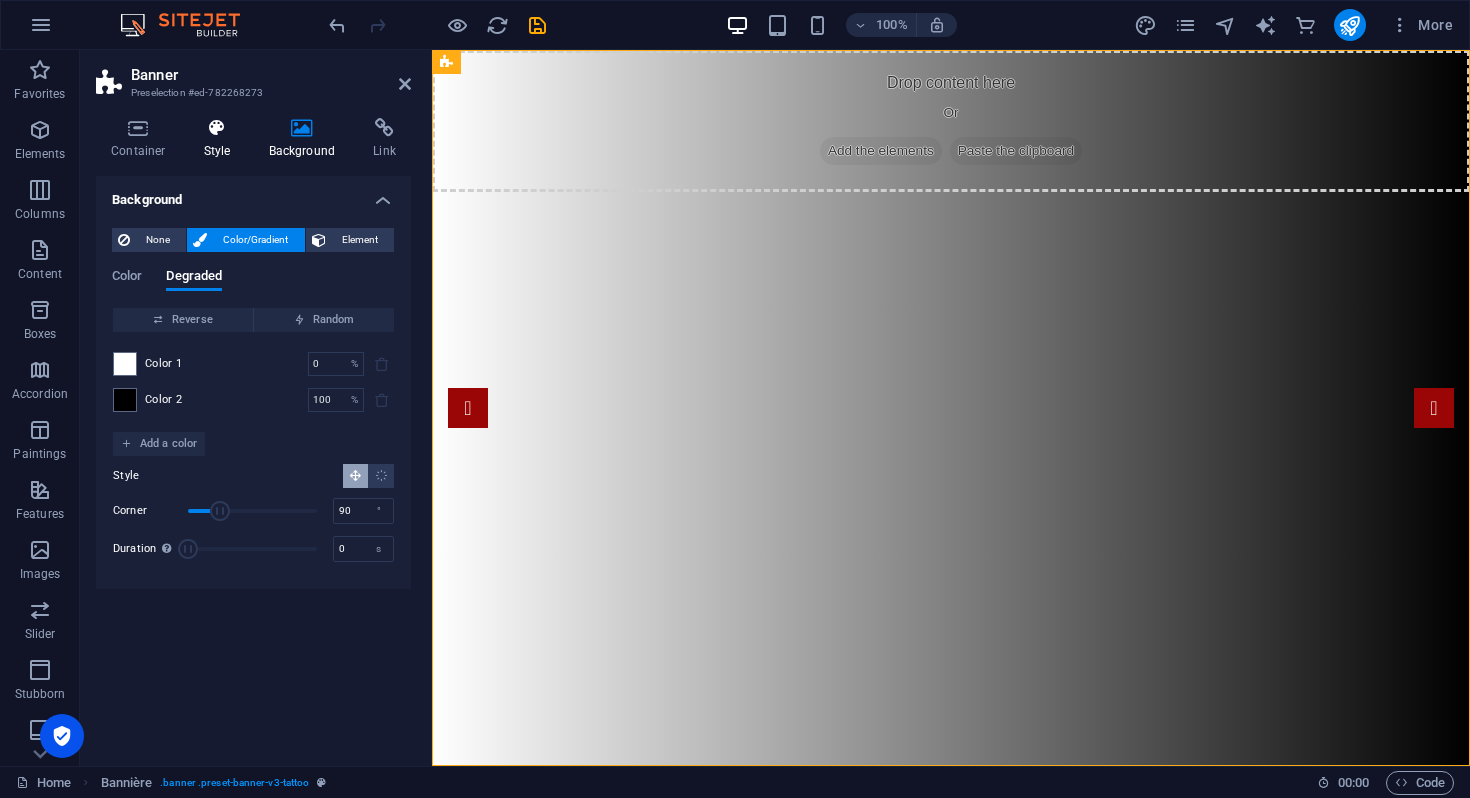 click on "Style" at bounding box center (221, 139) 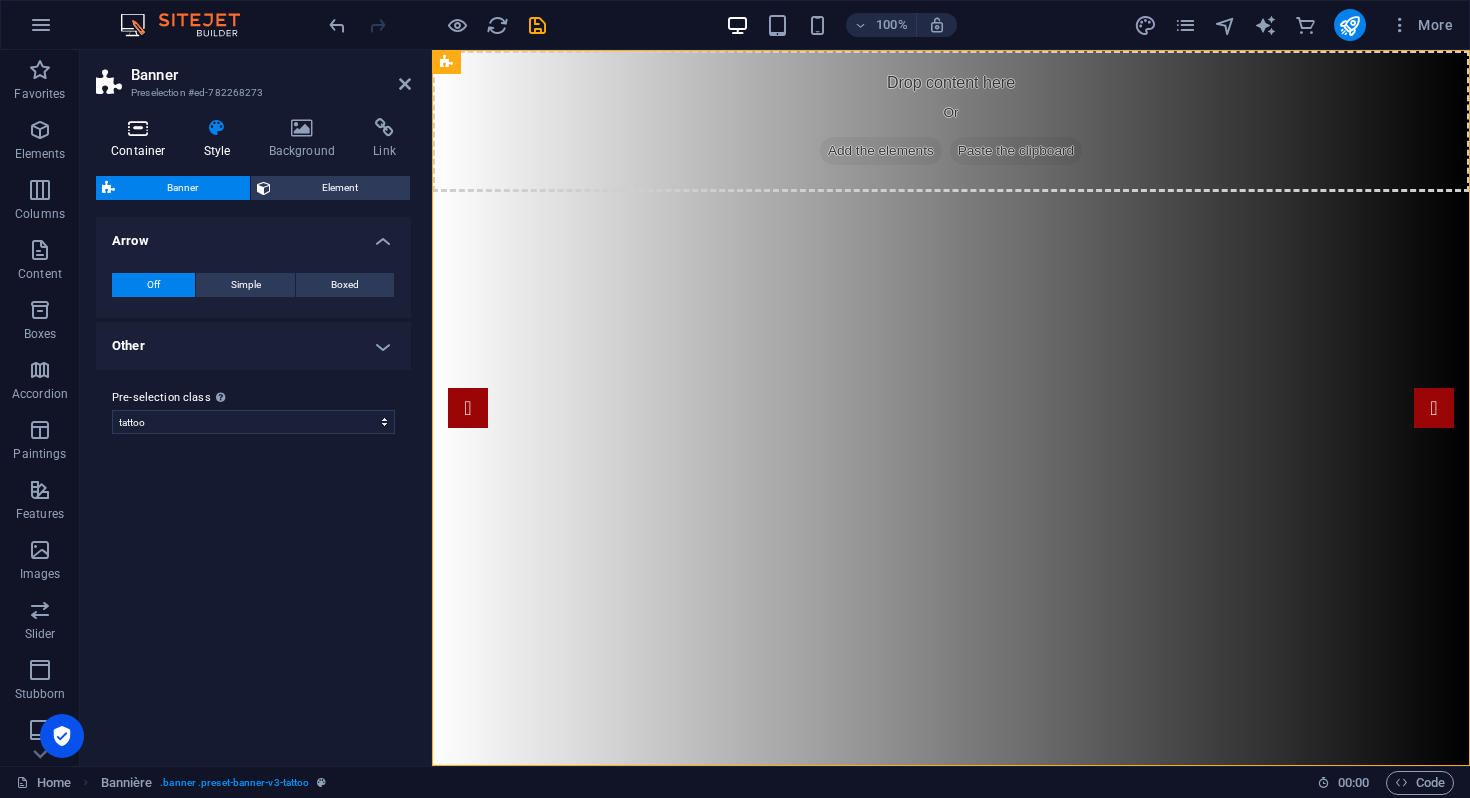click at bounding box center (138, 128) 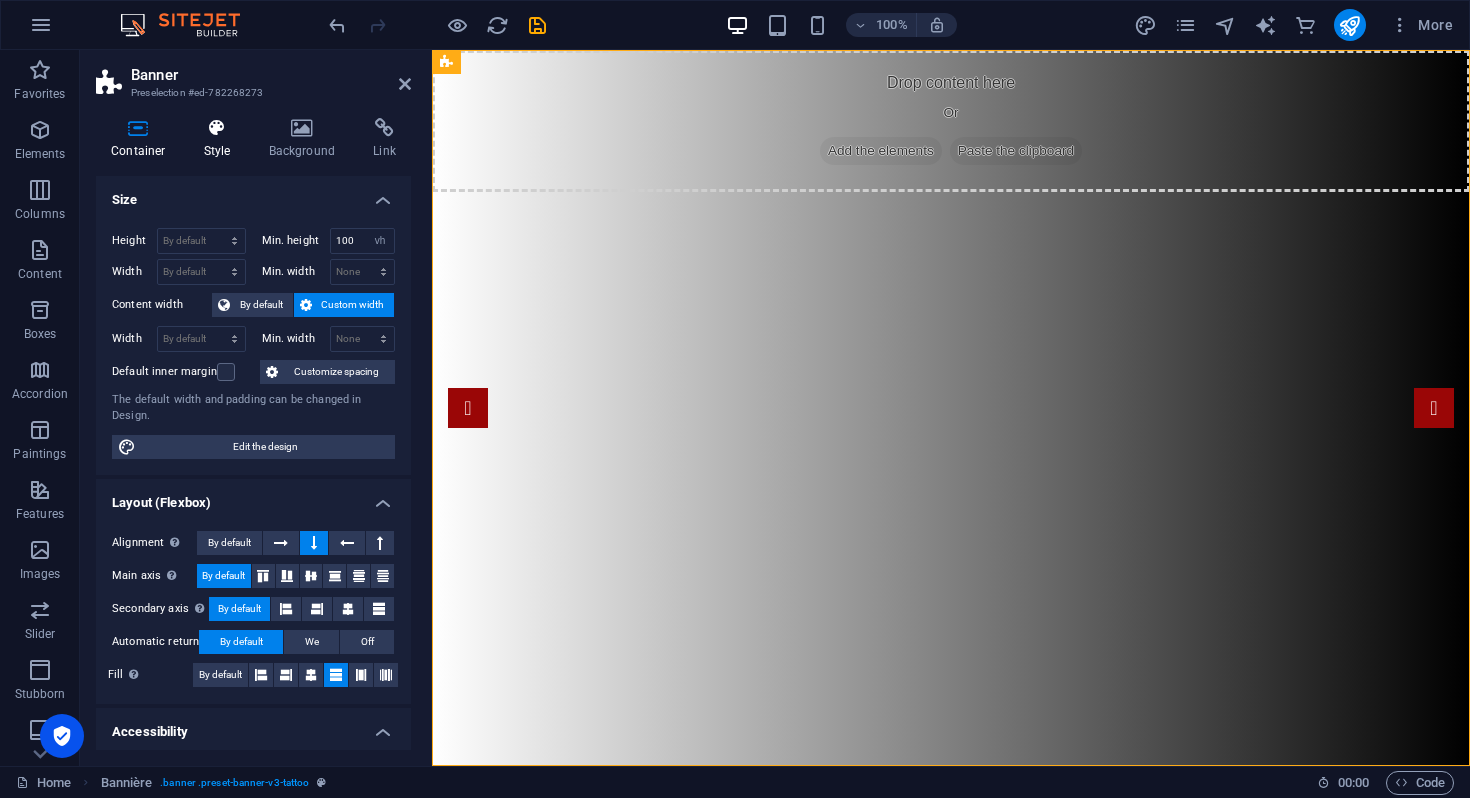 click at bounding box center [217, 128] 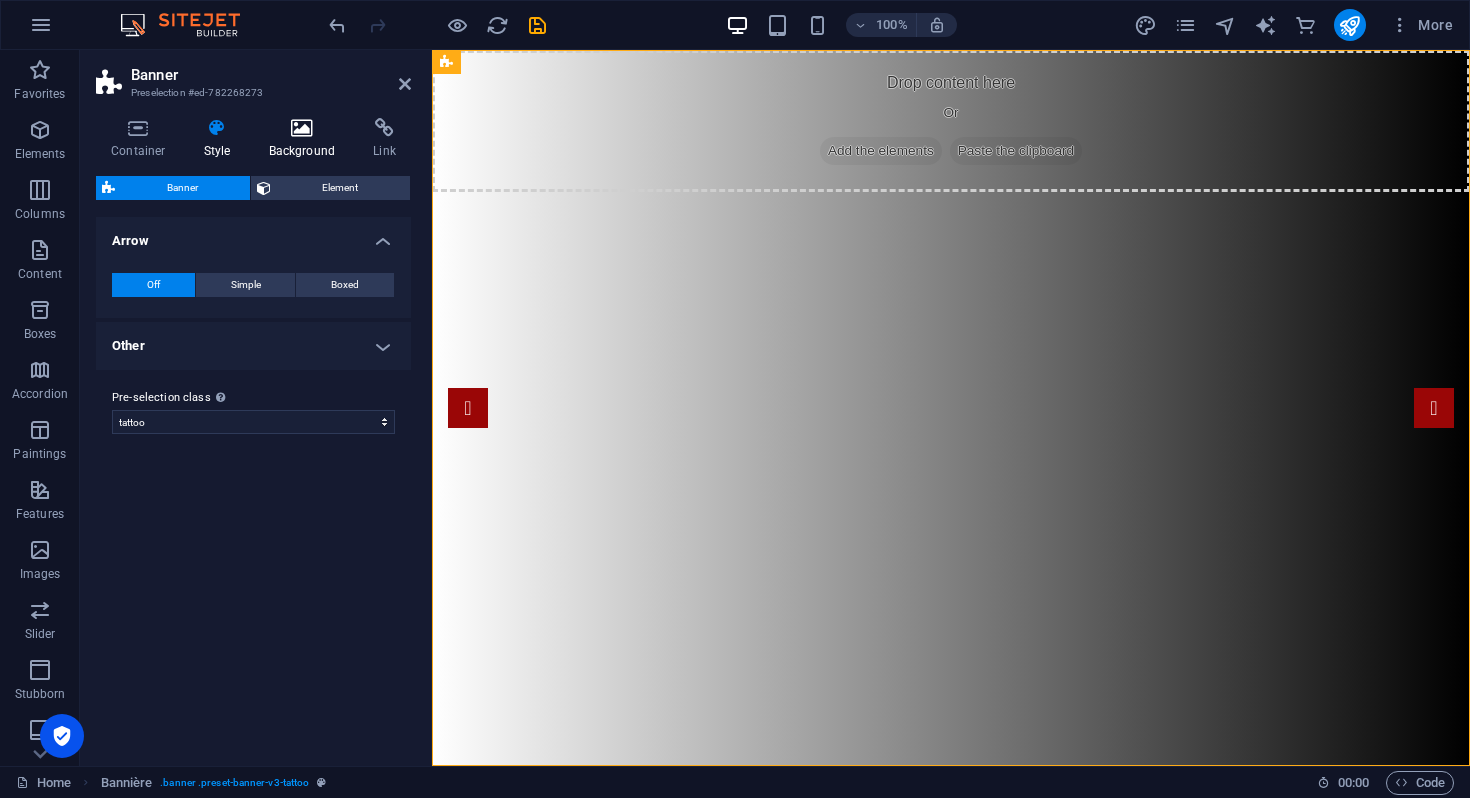 click at bounding box center [302, 128] 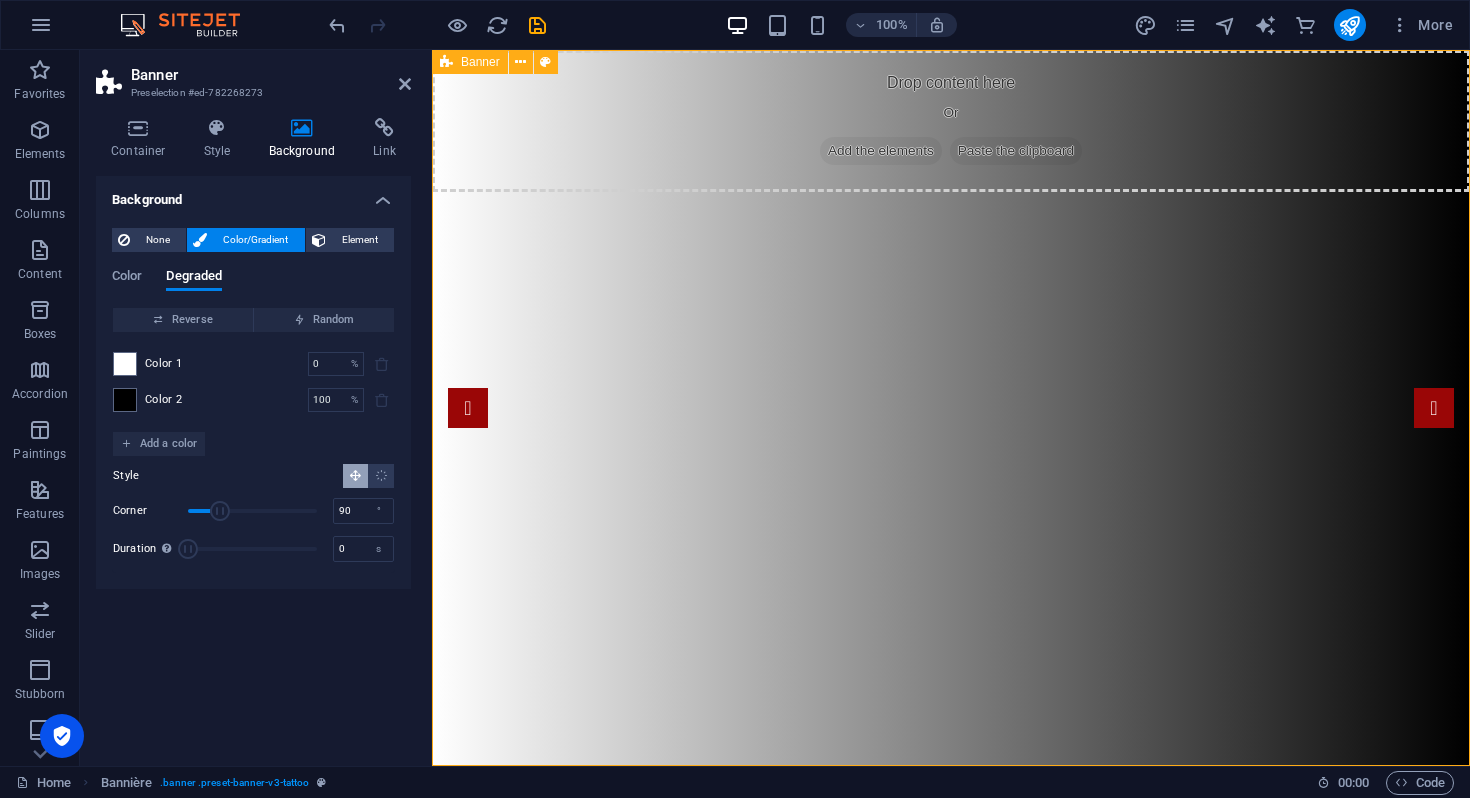 click on "Add the elements" at bounding box center (881, 150) 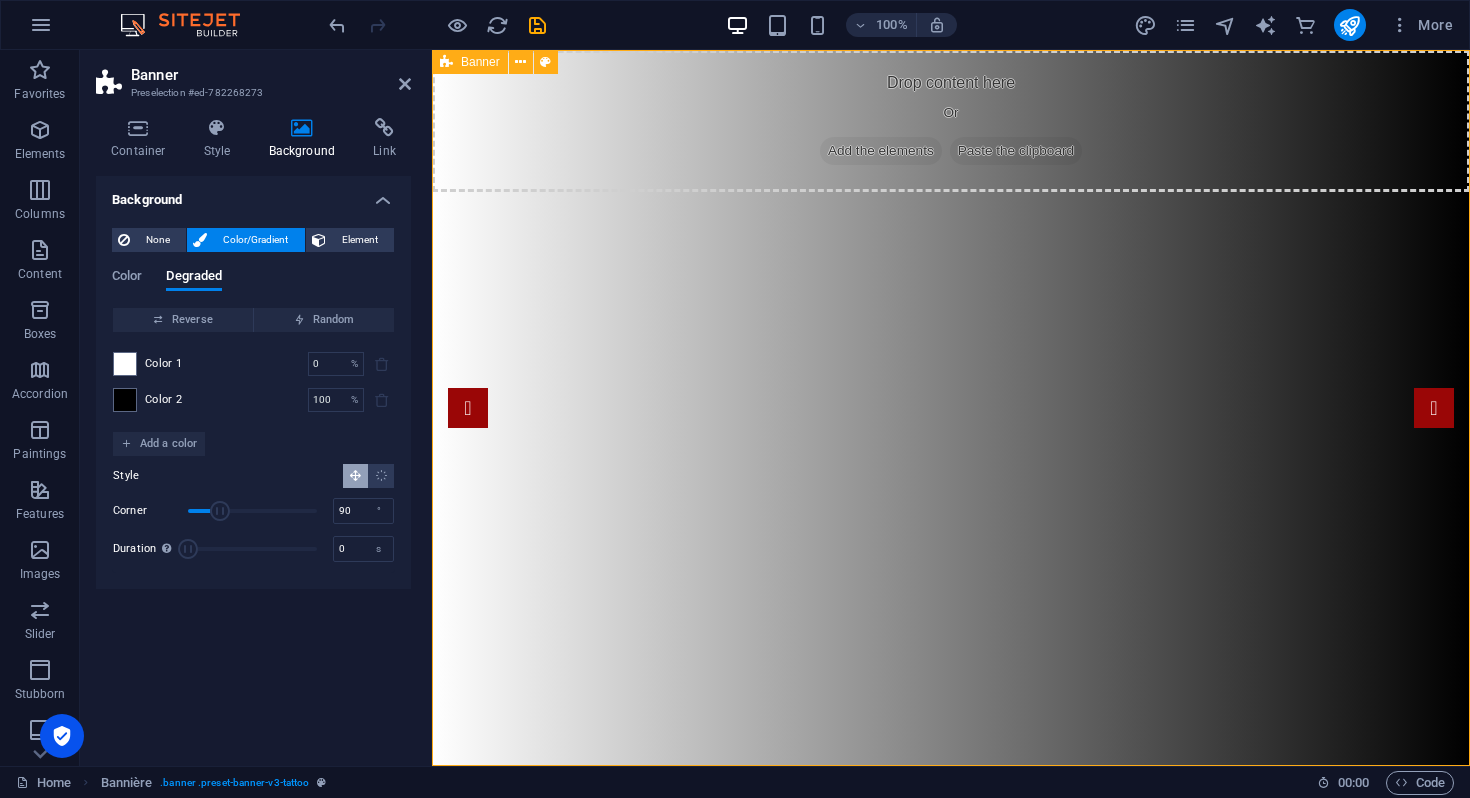 click on "Add the elements" at bounding box center [881, 150] 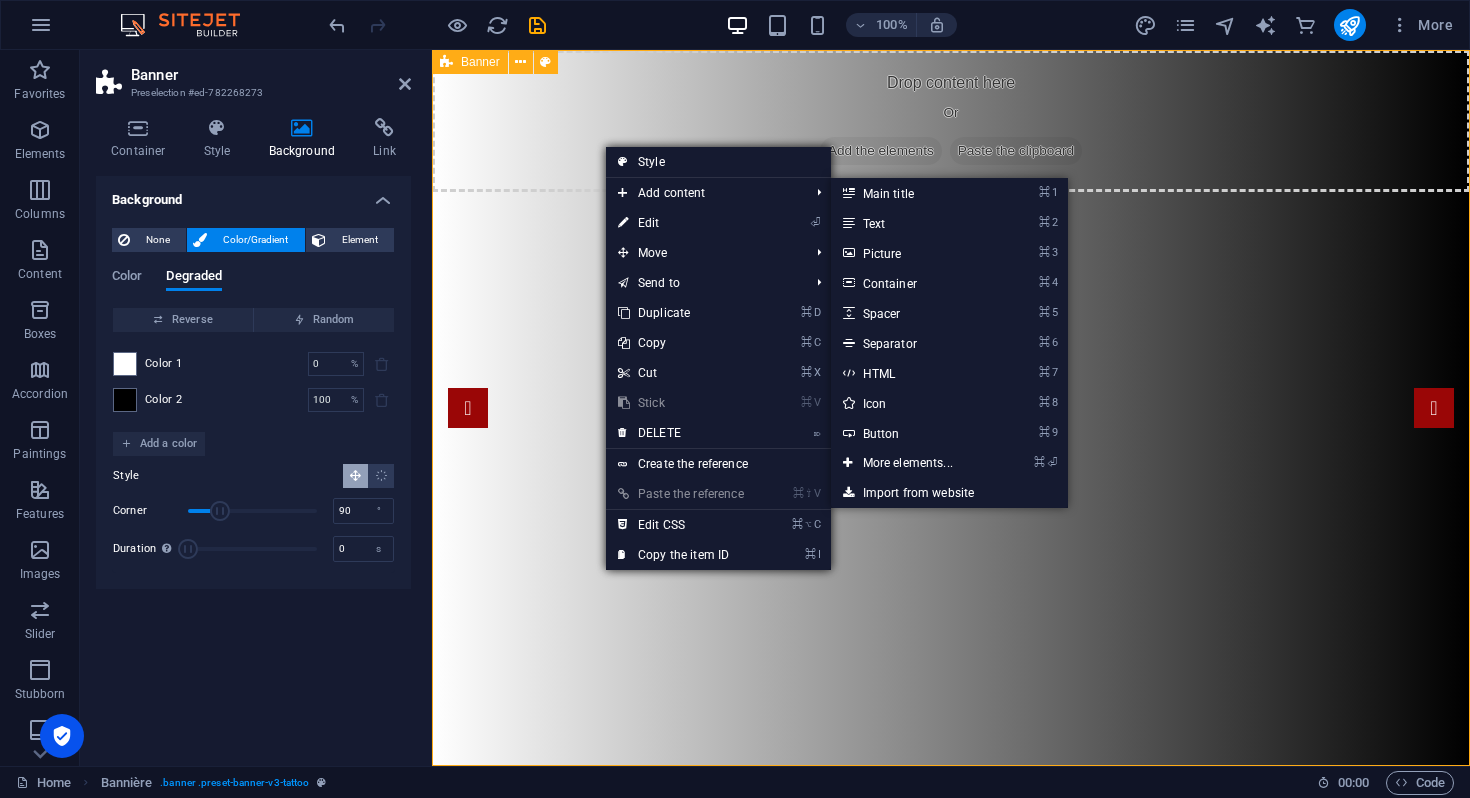 click on "Drop content here Or  Add the elements  Paste the clipboard" at bounding box center (951, 408) 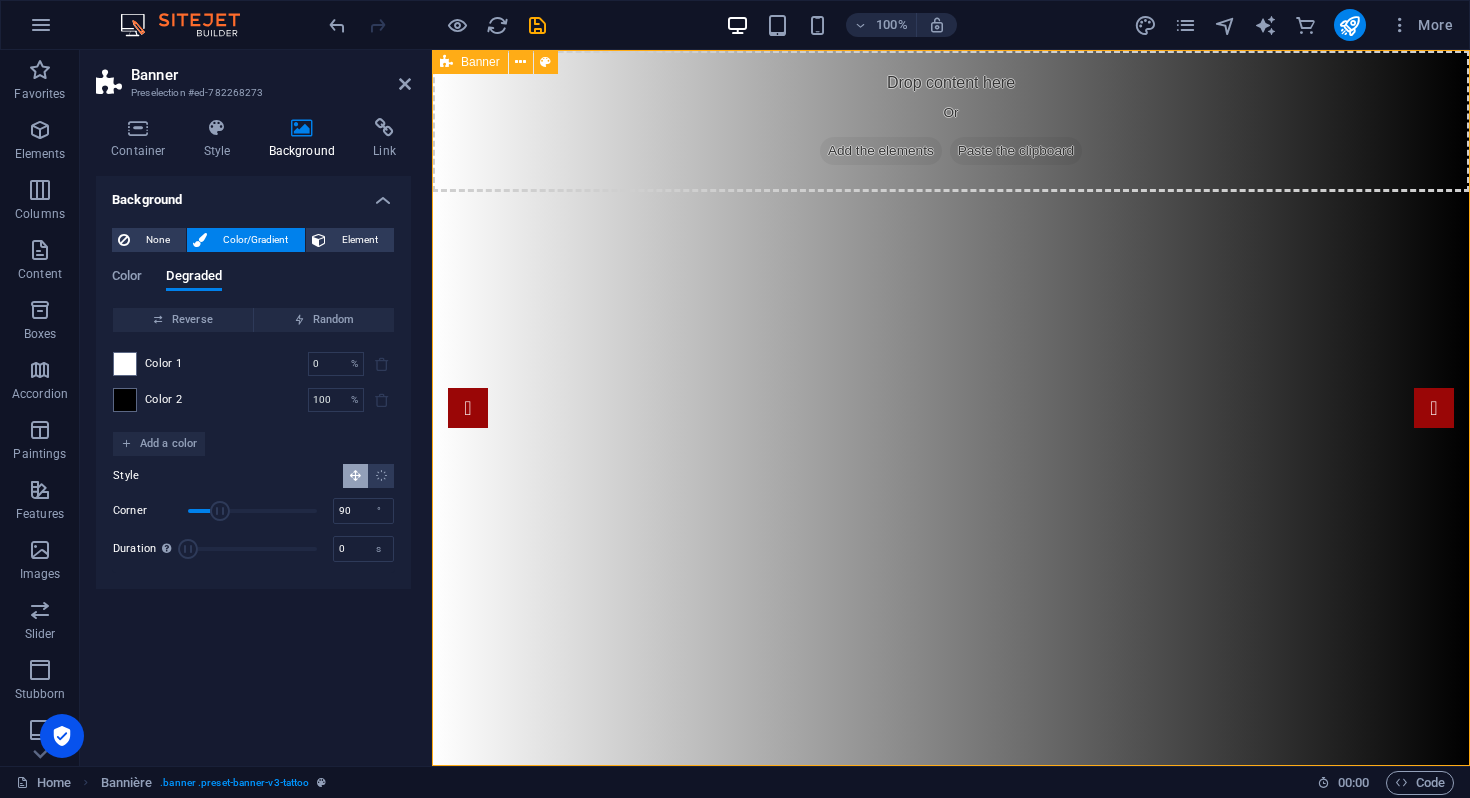 click on "Drop content here Or  Add the elements  Paste the clipboard" at bounding box center (951, 408) 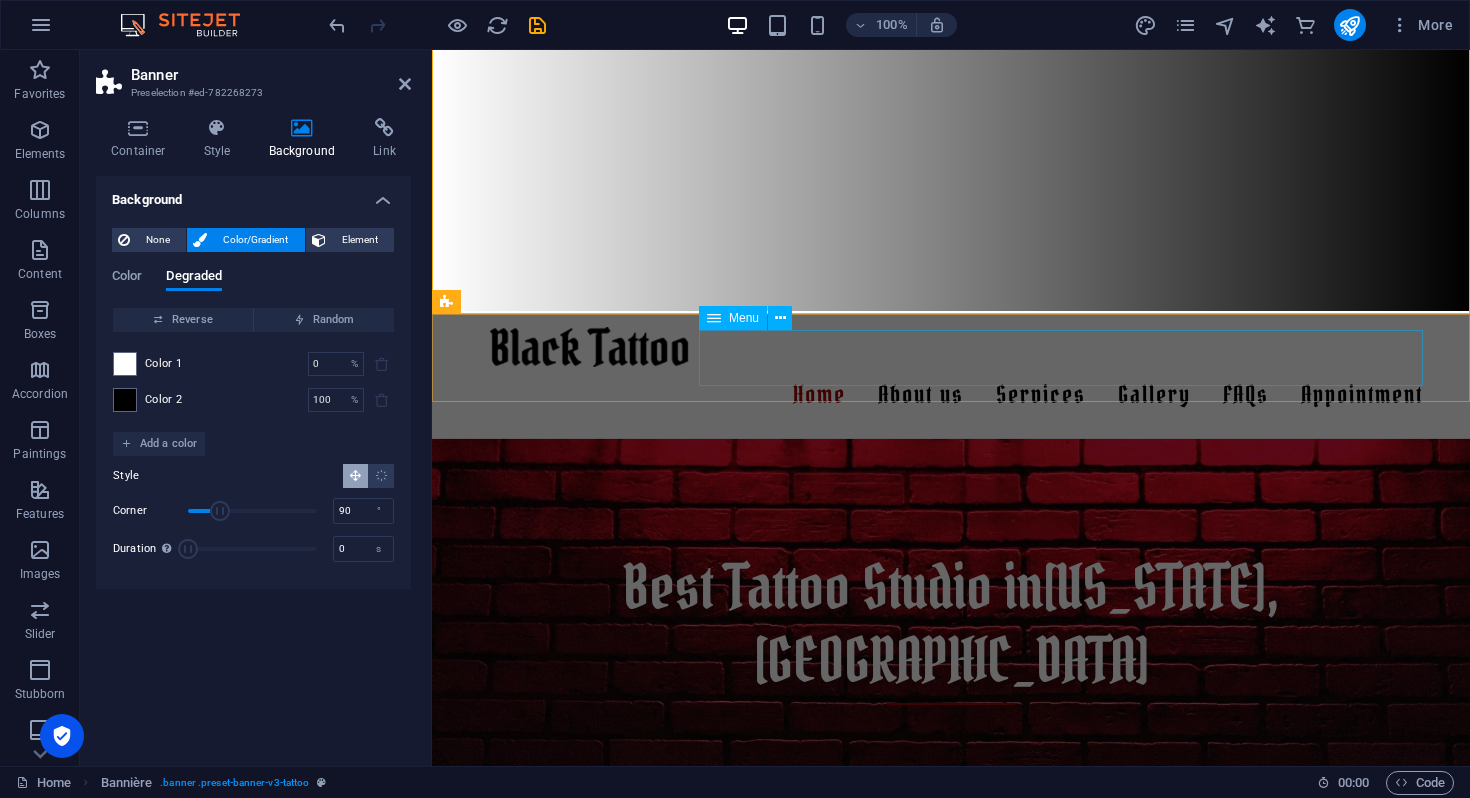 scroll, scrollTop: 454, scrollLeft: 0, axis: vertical 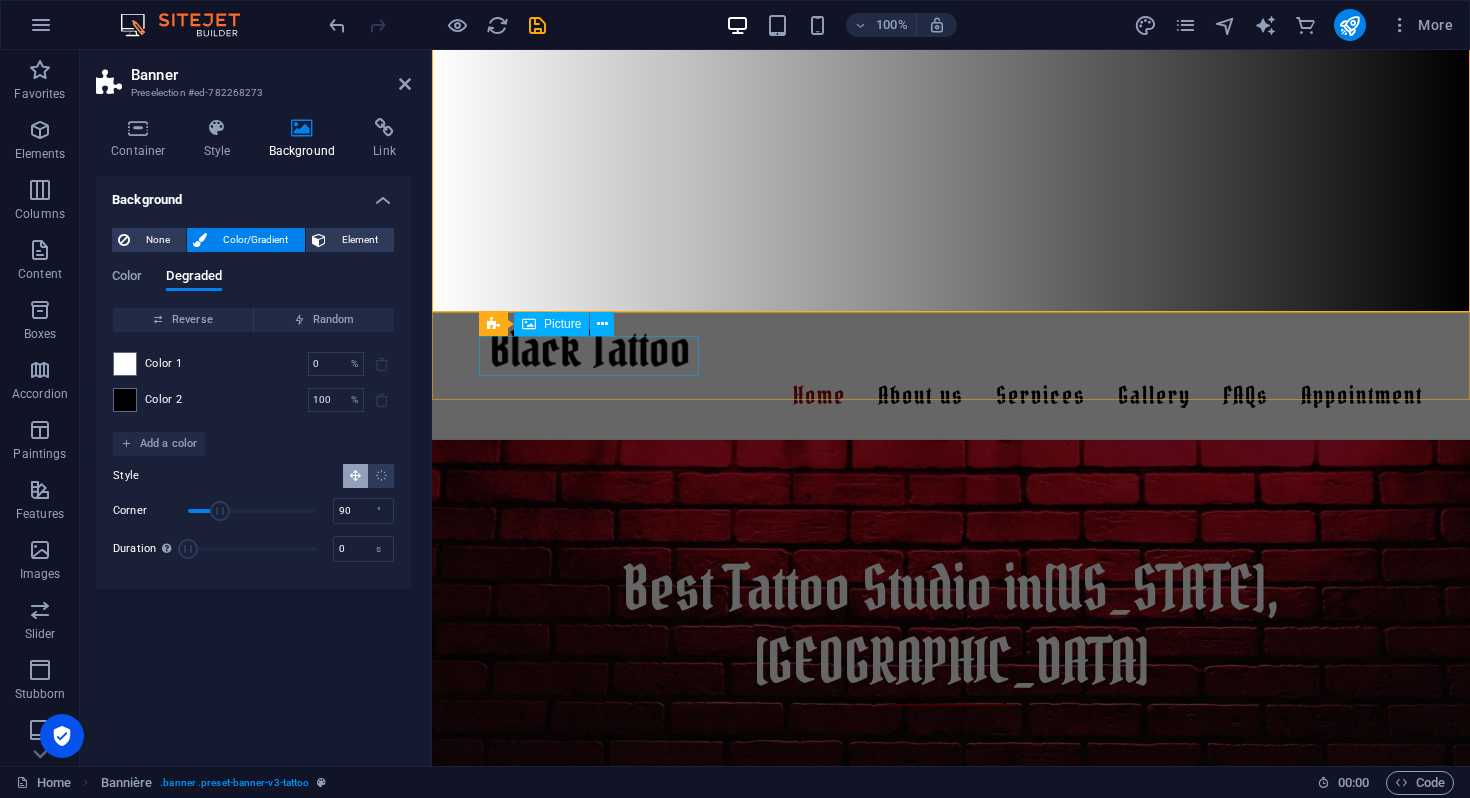 click at bounding box center (951, 348) 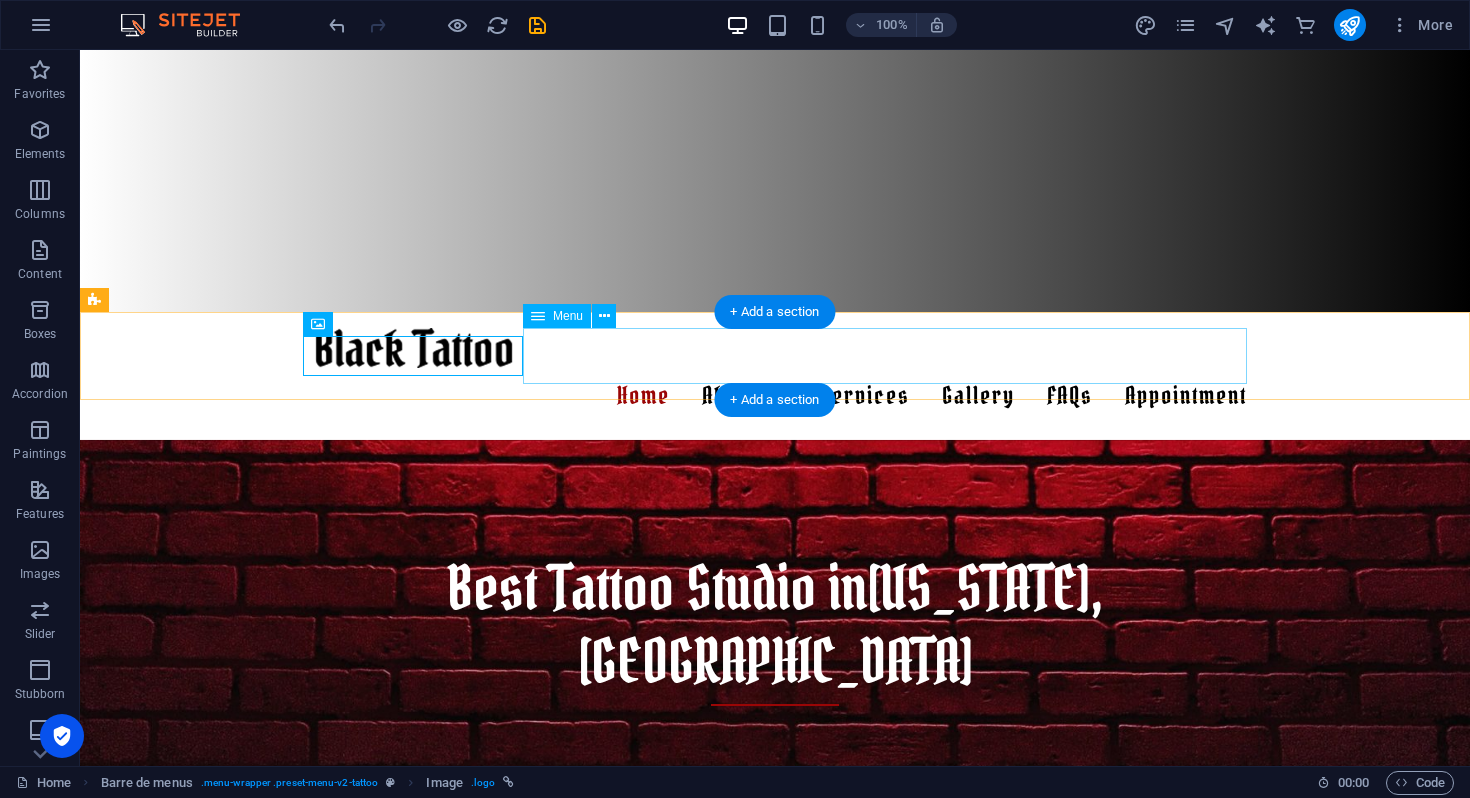 click on "Home About us Services Gallery Sonia Xoe Laura Joe John Doe FAQs Appointment" at bounding box center [775, 396] 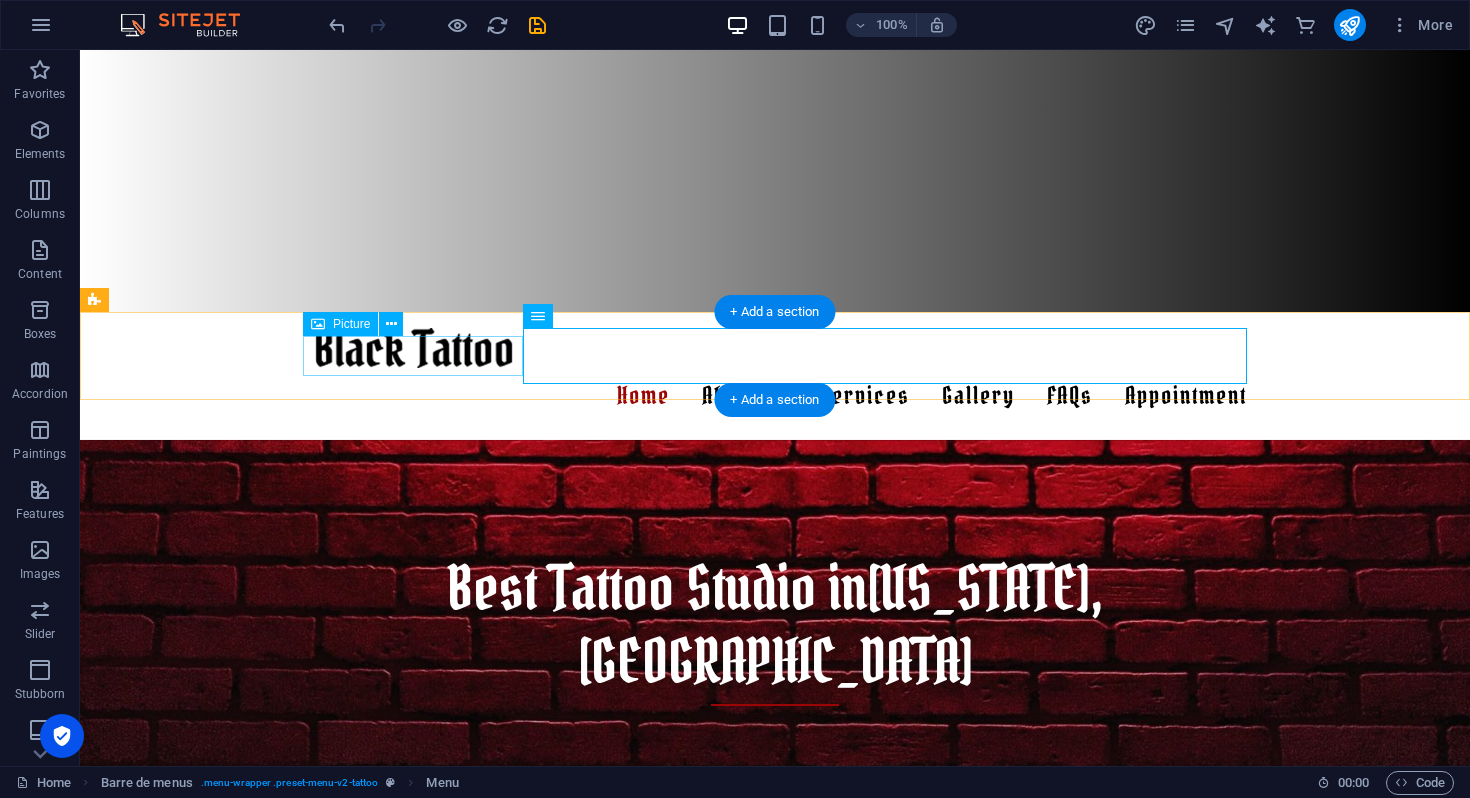 click at bounding box center (775, 348) 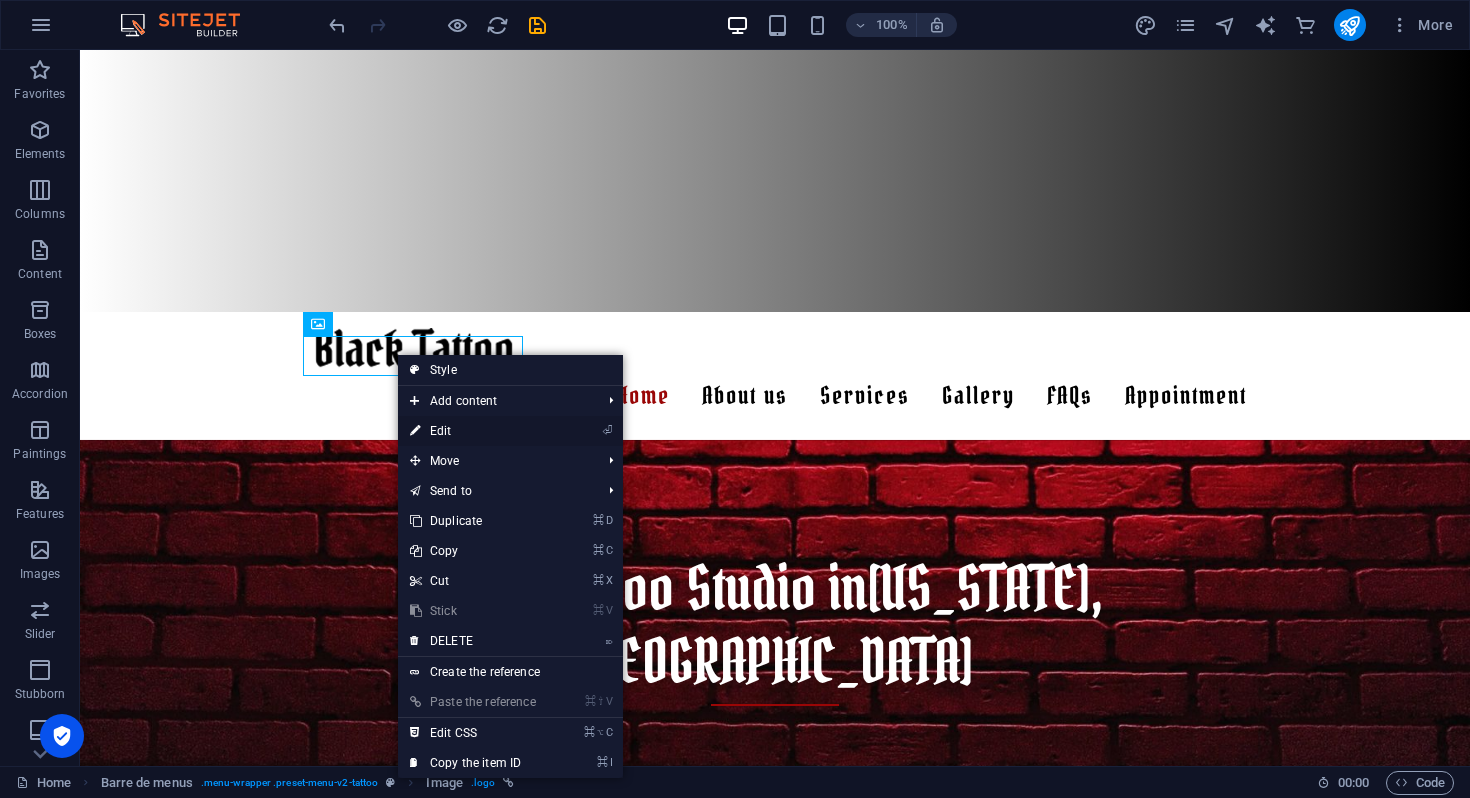 click on "⏎ Edit" at bounding box center [473, 431] 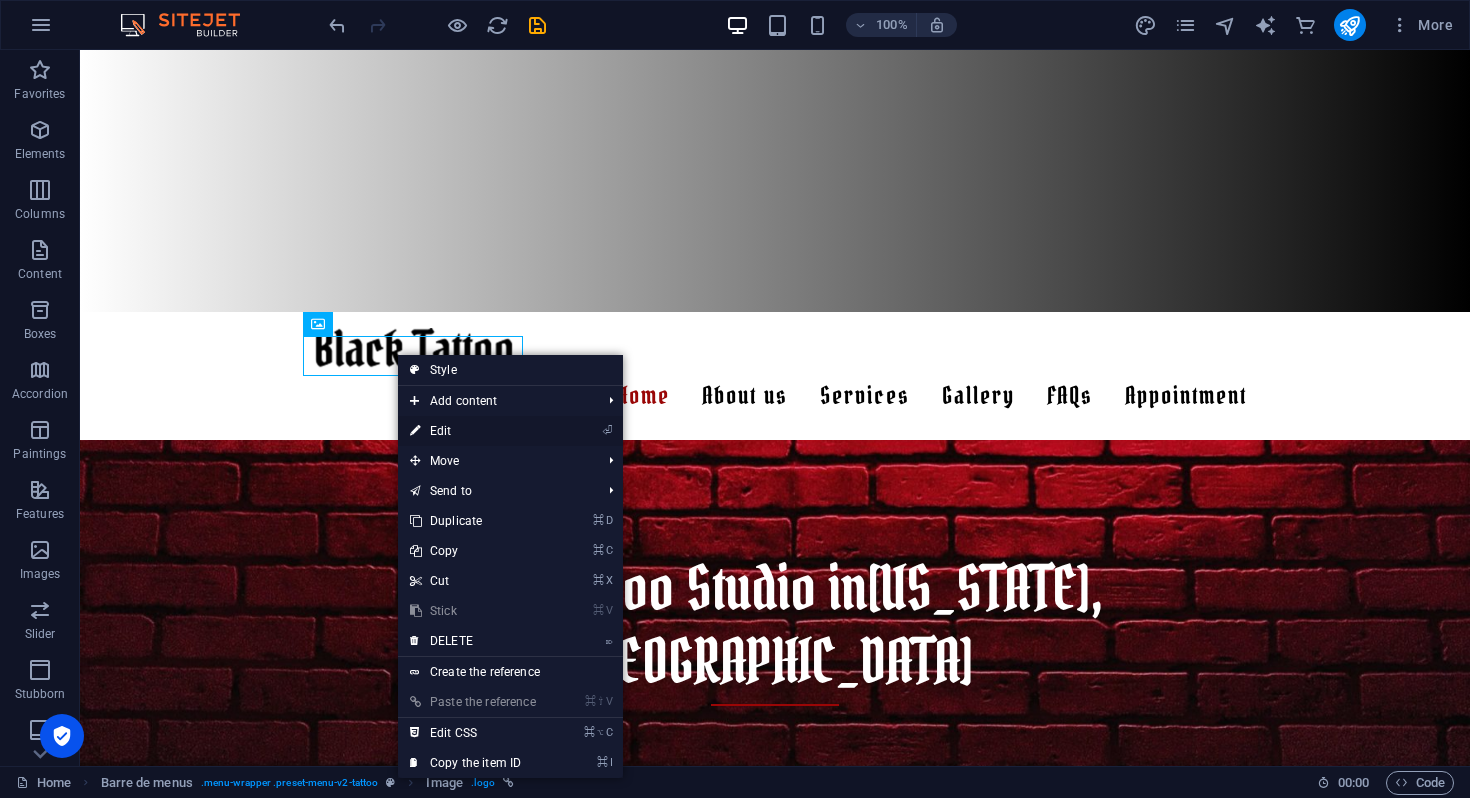 select on "px" 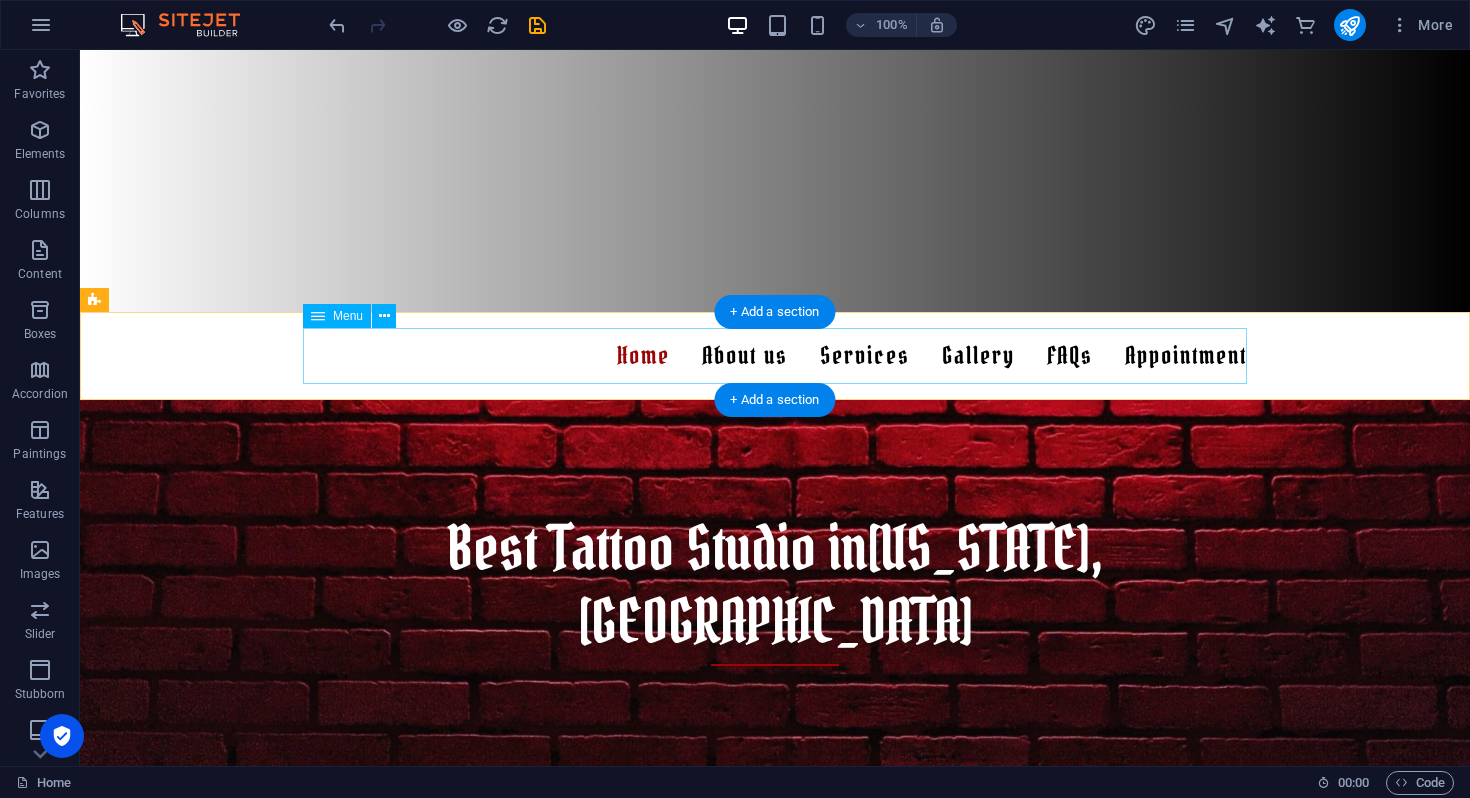 click on "Home About us Services Gallery Sonia Xoe Laura Joe John Doe FAQs Appointment" at bounding box center [775, 356] 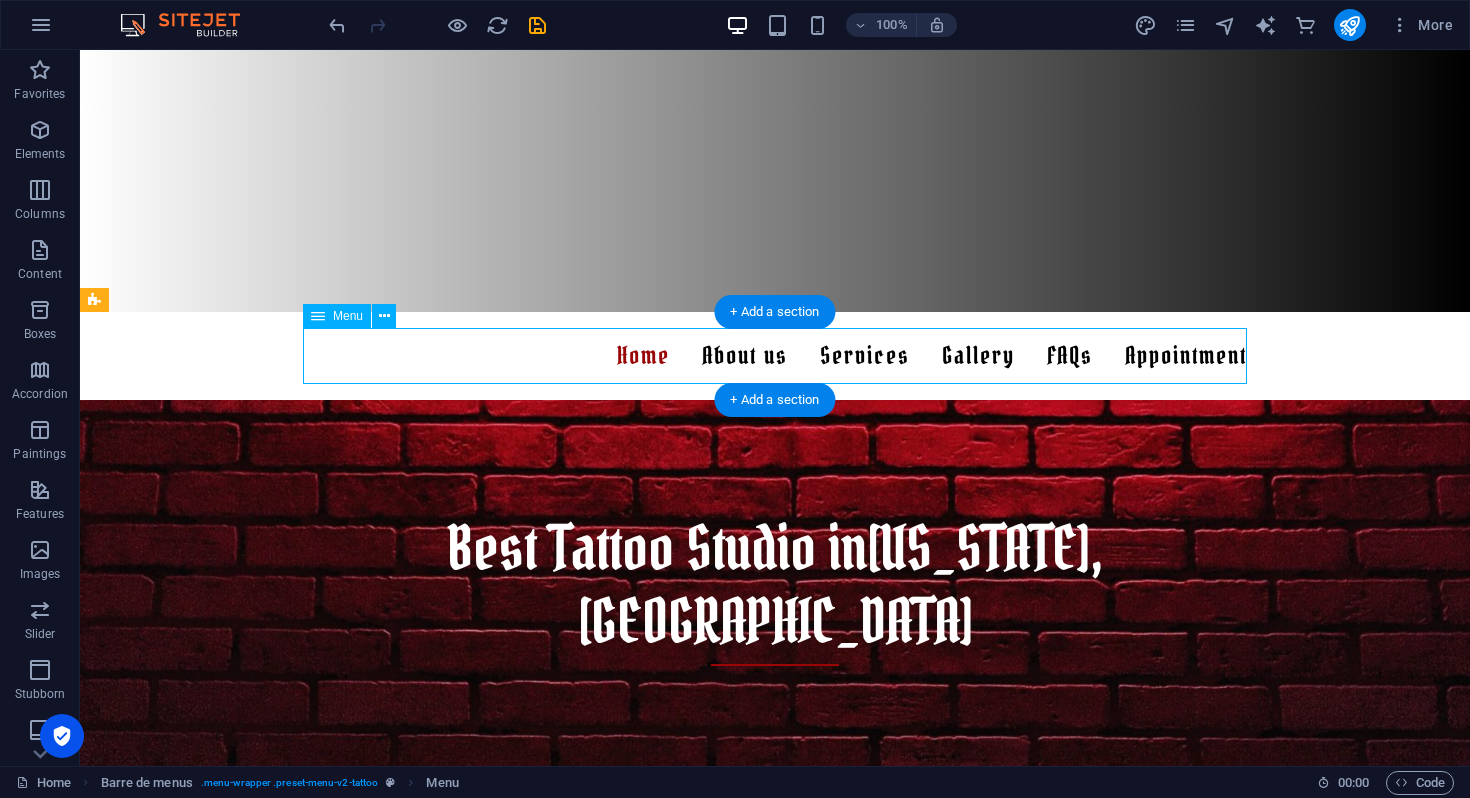 click on "Home About us Services Gallery Sonia Xoe Laura Joe John Doe FAQs Appointment" at bounding box center (775, 356) 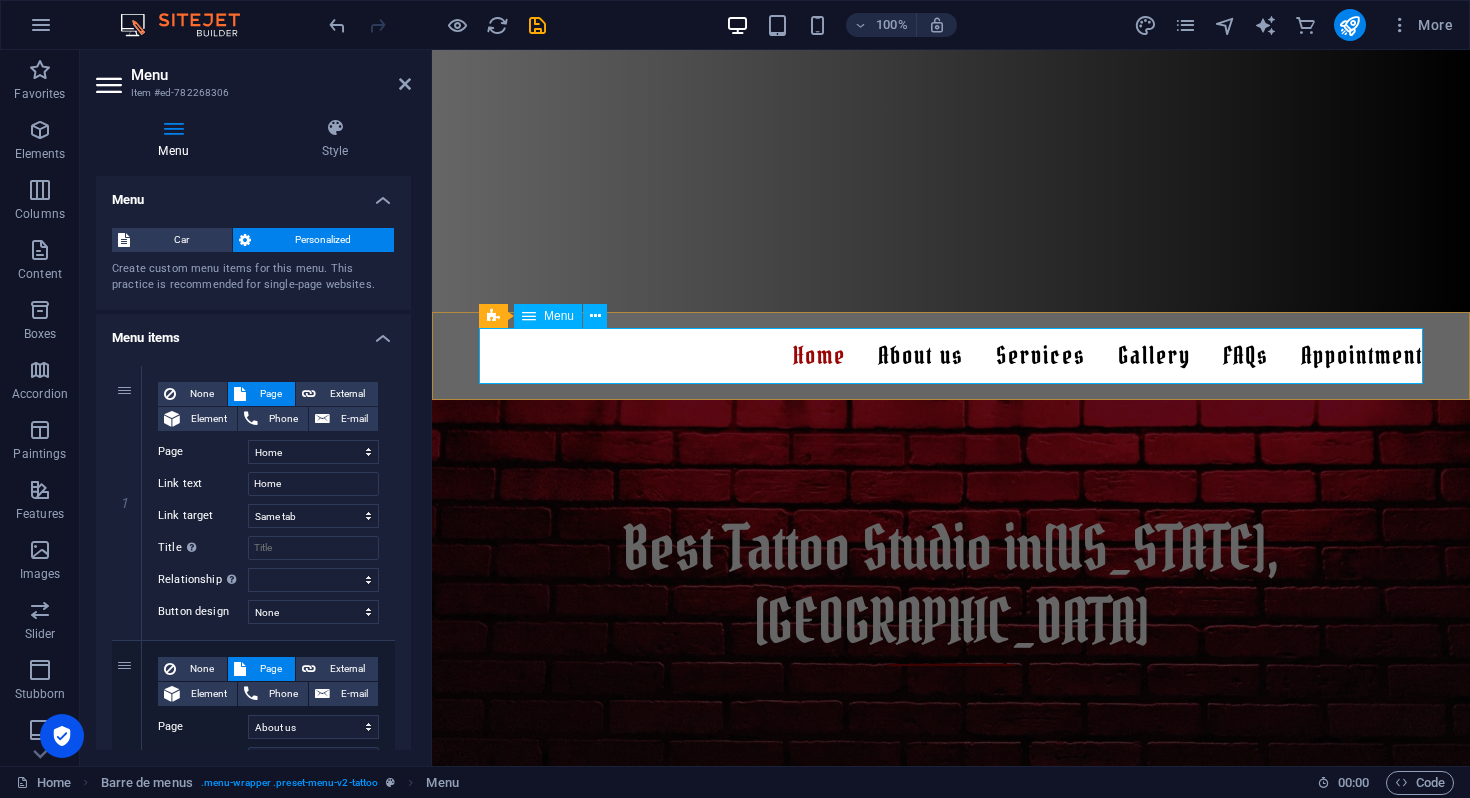 click on "Home About us Services Gallery Sonia Xoe Laura Joe John Doe FAQs Appointment" at bounding box center [951, 356] 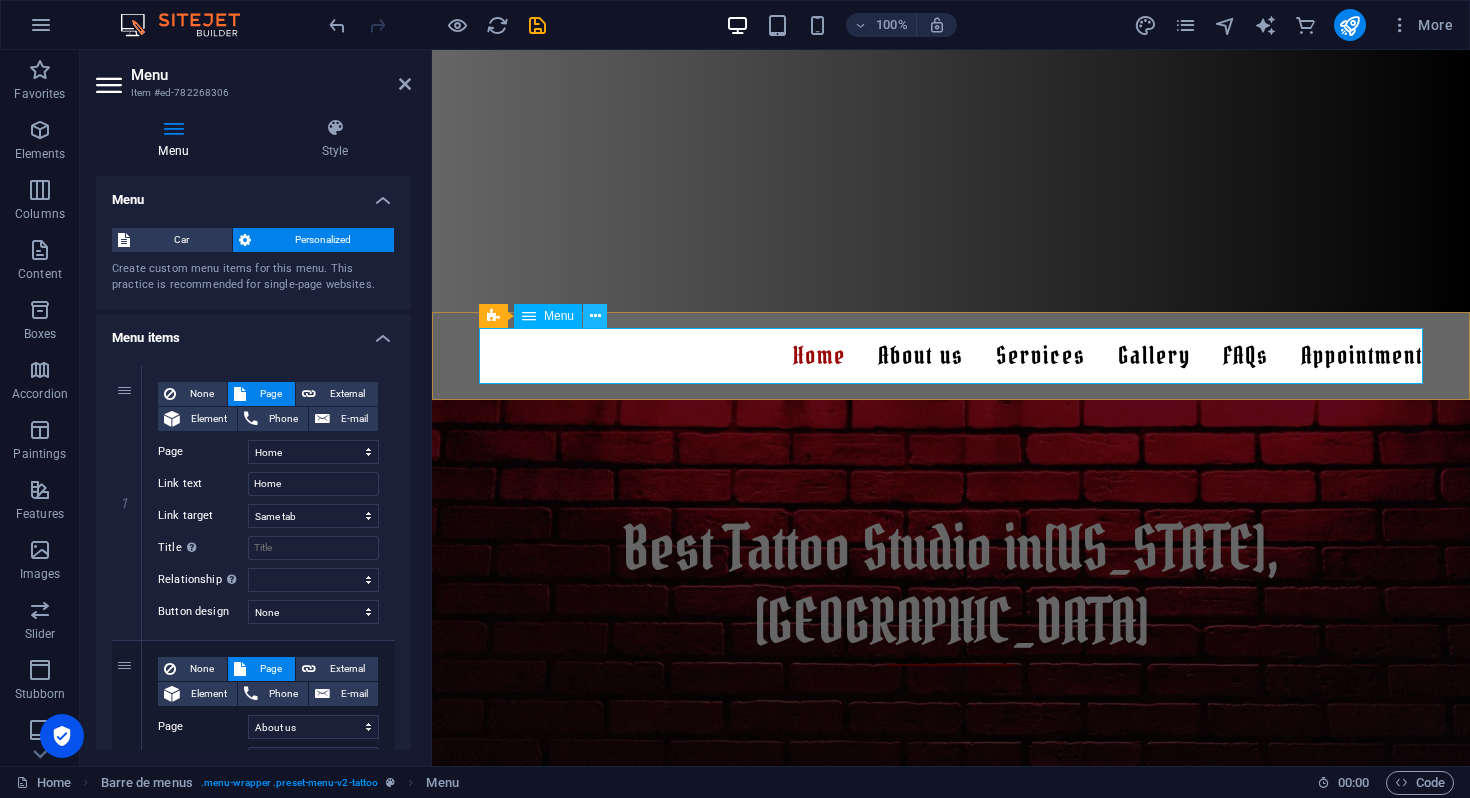 click at bounding box center (595, 316) 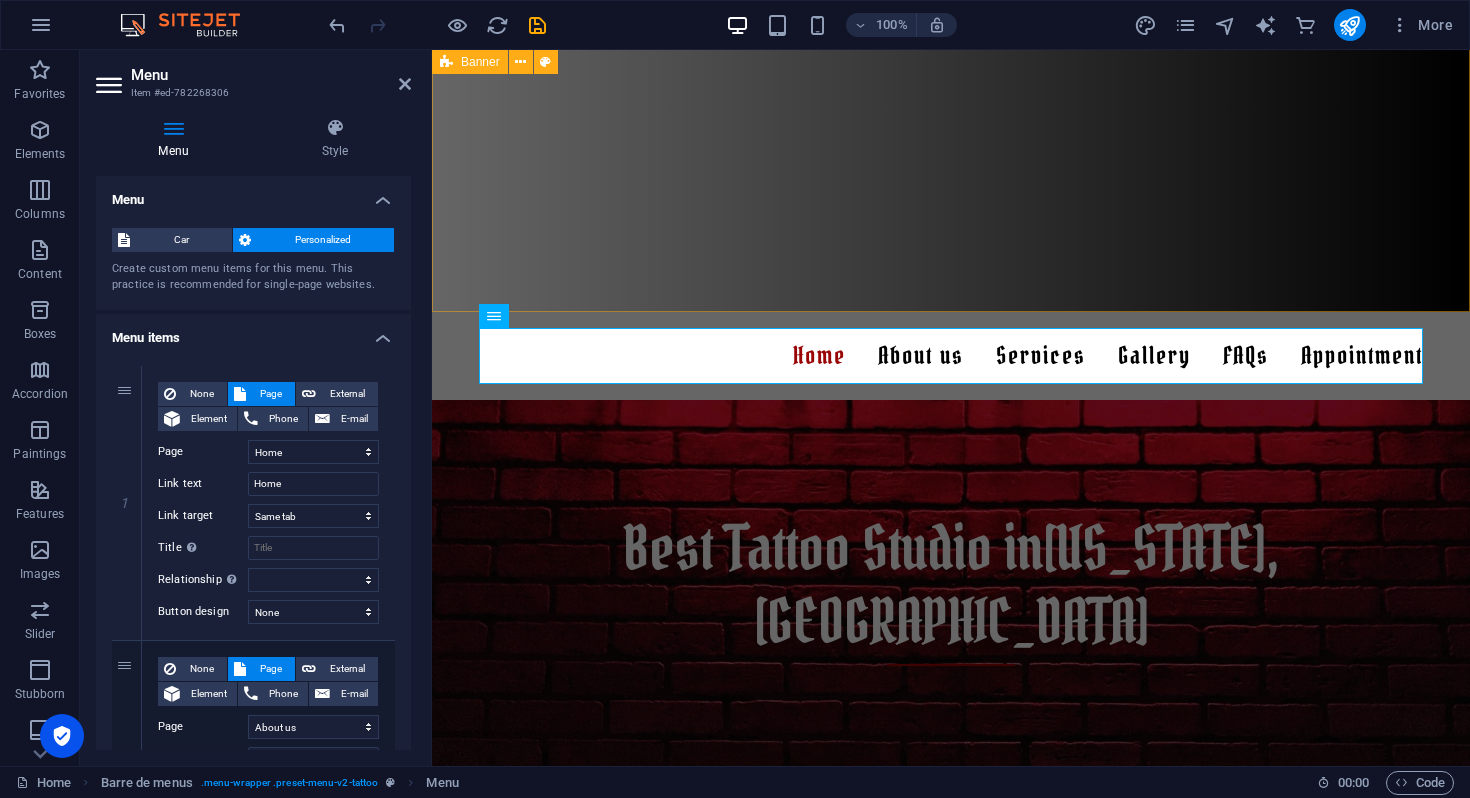 click on "Drop content here Or  Add the elements  Paste the clipboard" at bounding box center (951, -46) 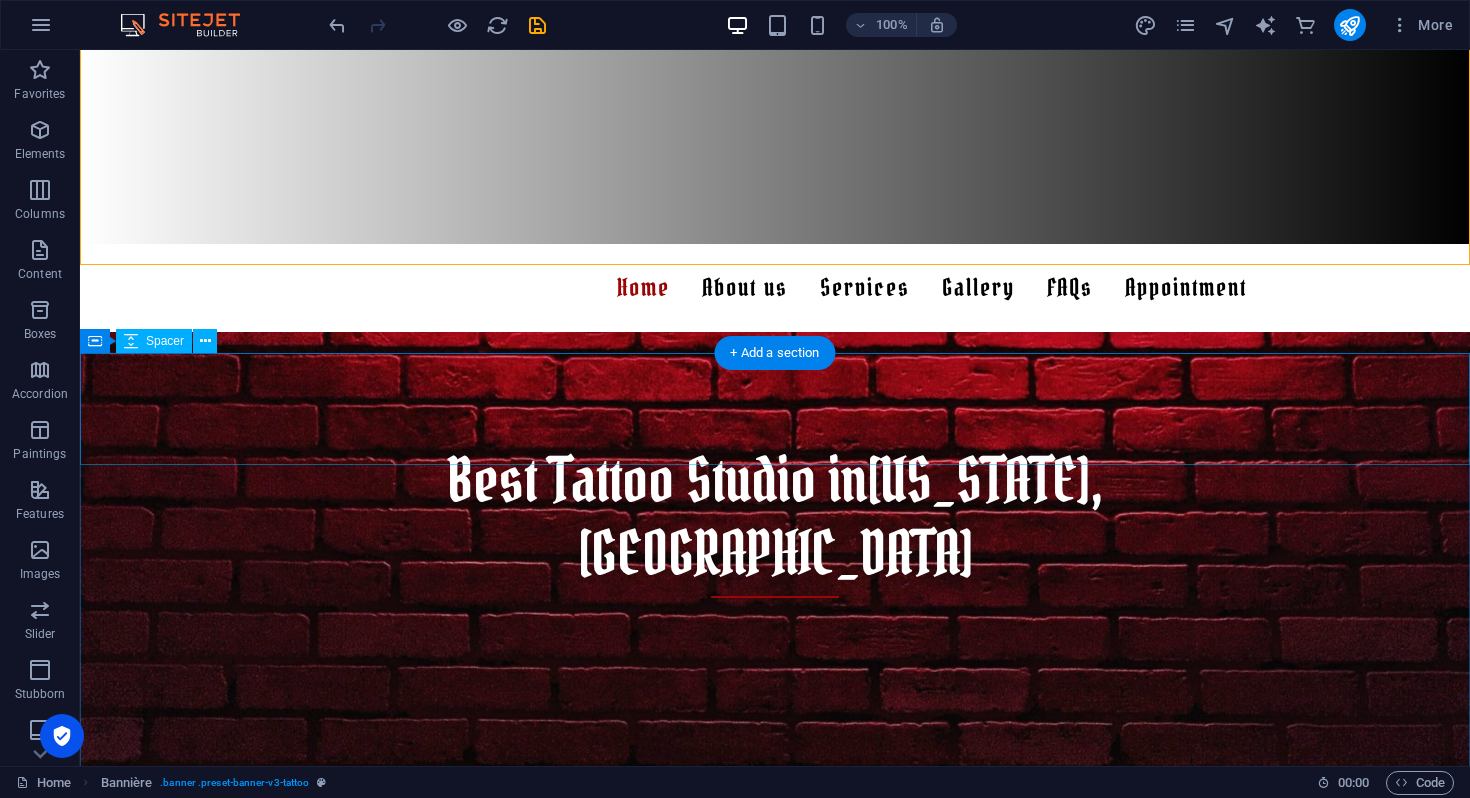 scroll, scrollTop: 548, scrollLeft: 0, axis: vertical 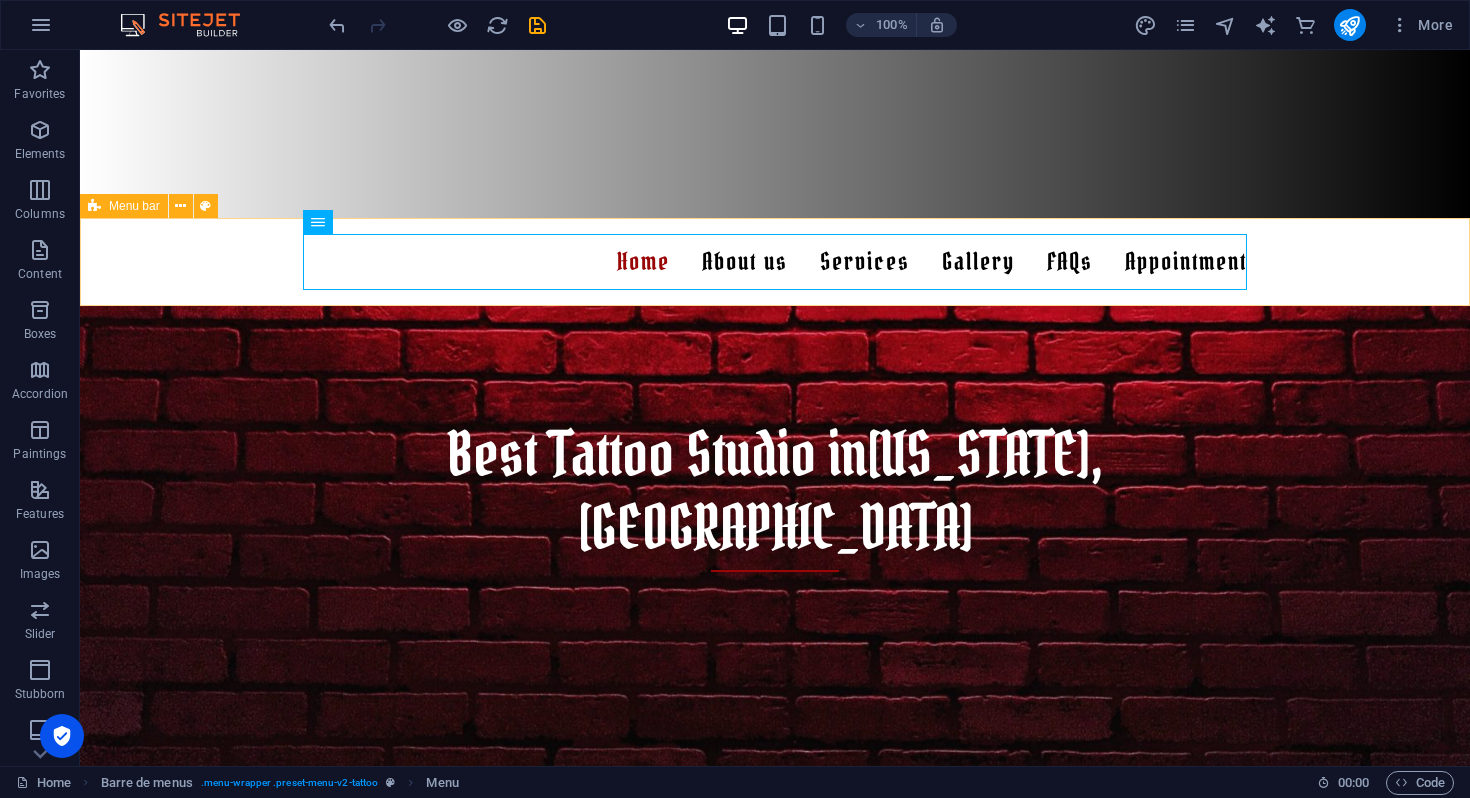 click on "Menu bar" at bounding box center [134, 206] 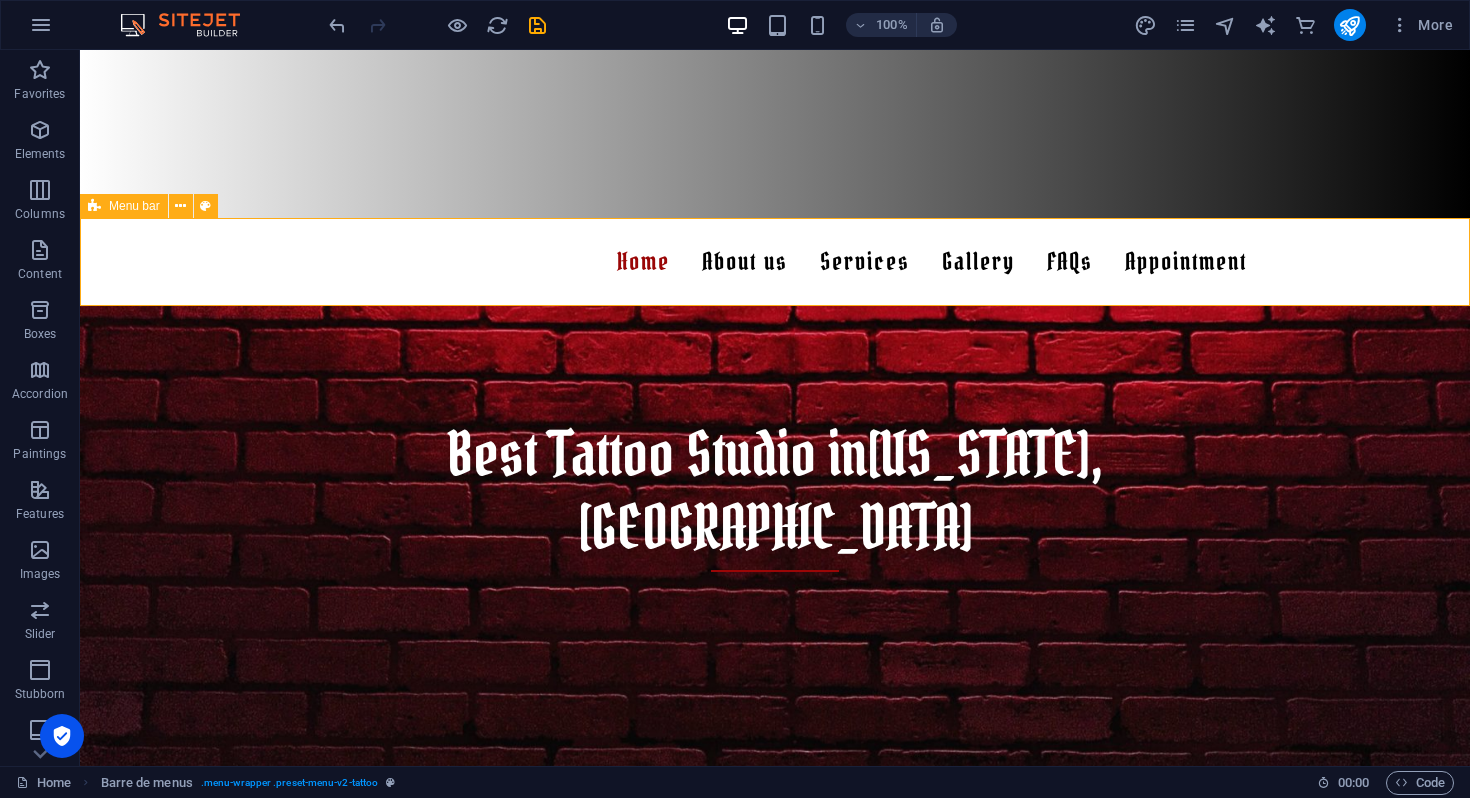 click on "Menu bar" at bounding box center (134, 206) 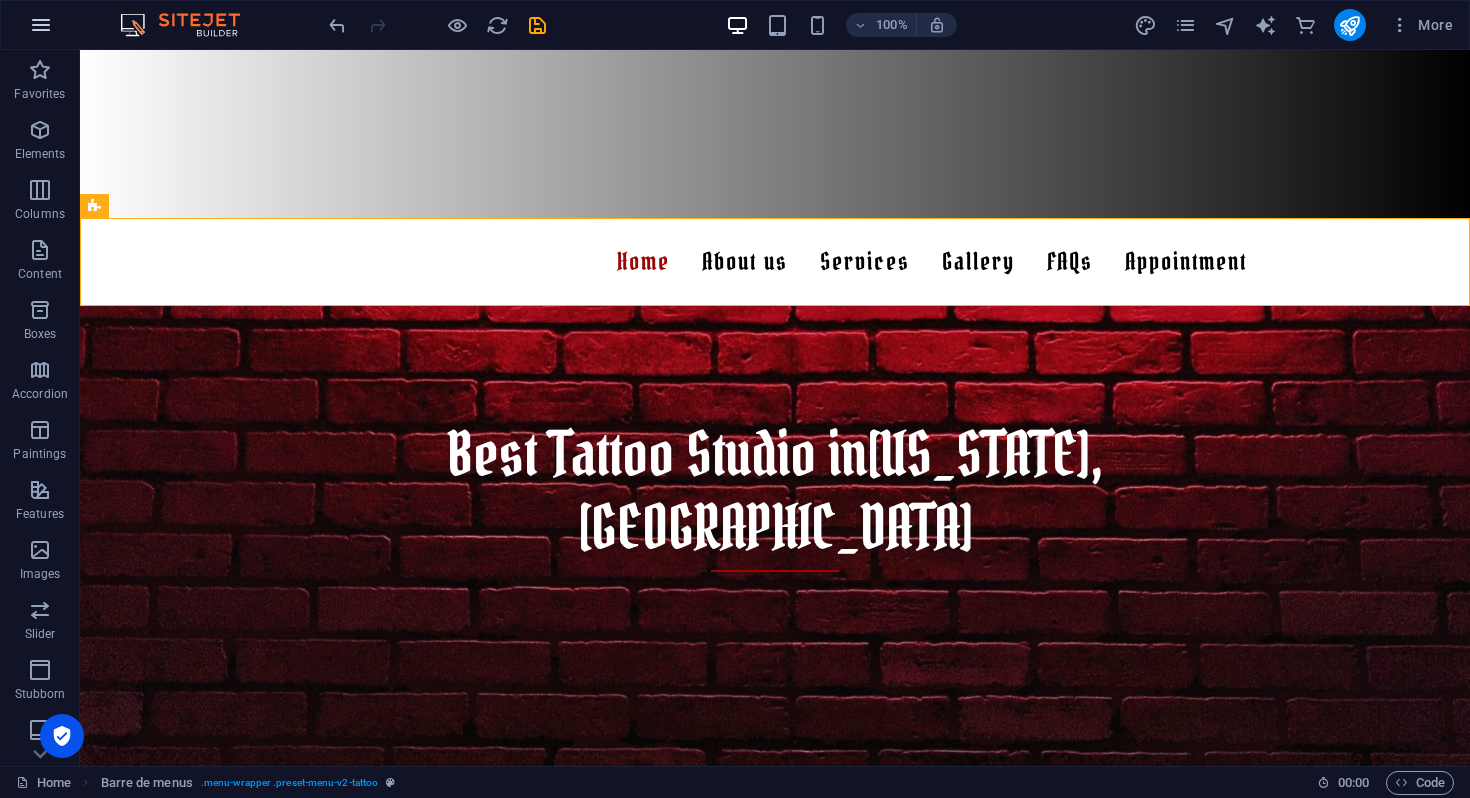 click at bounding box center (41, 25) 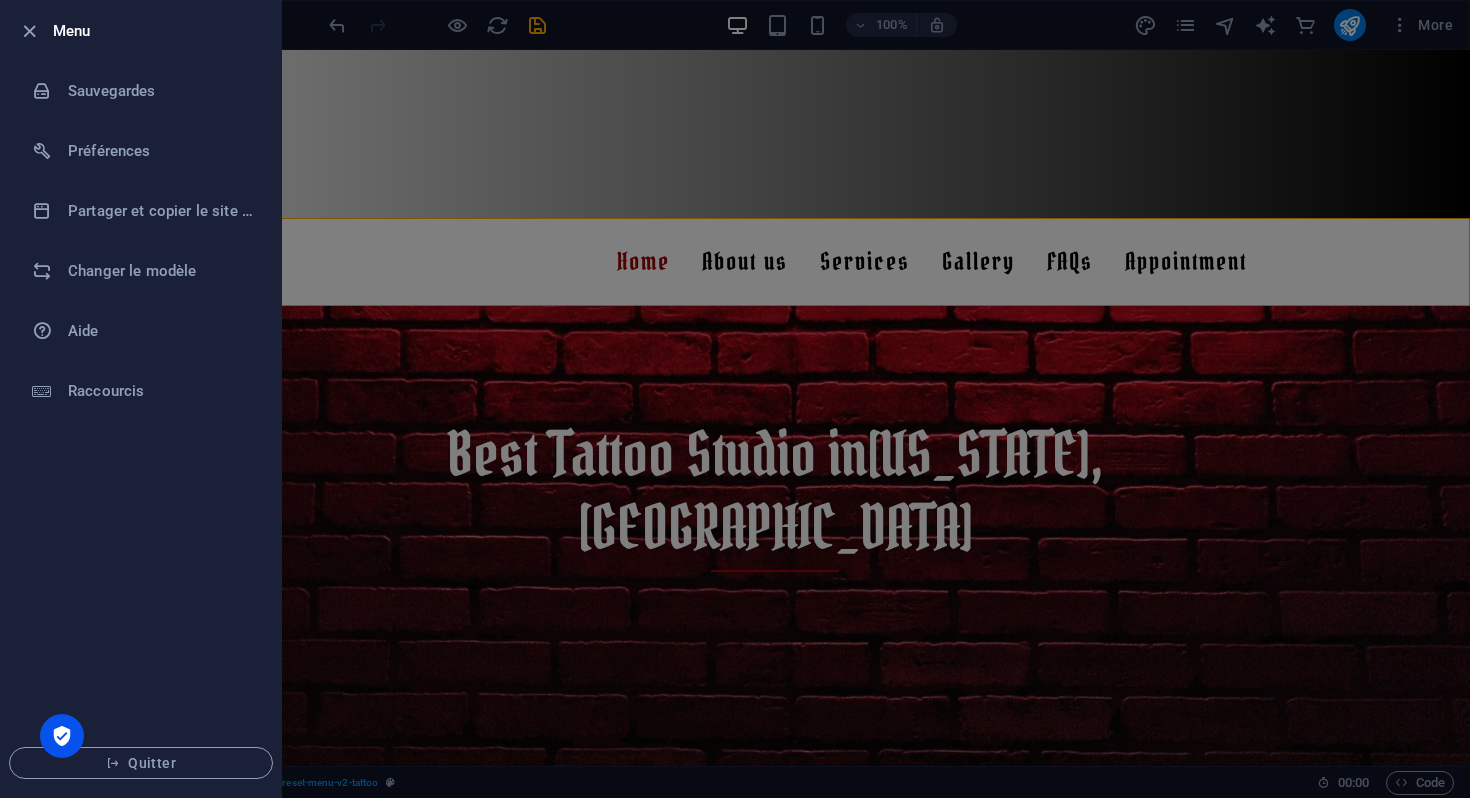 click at bounding box center (735, 399) 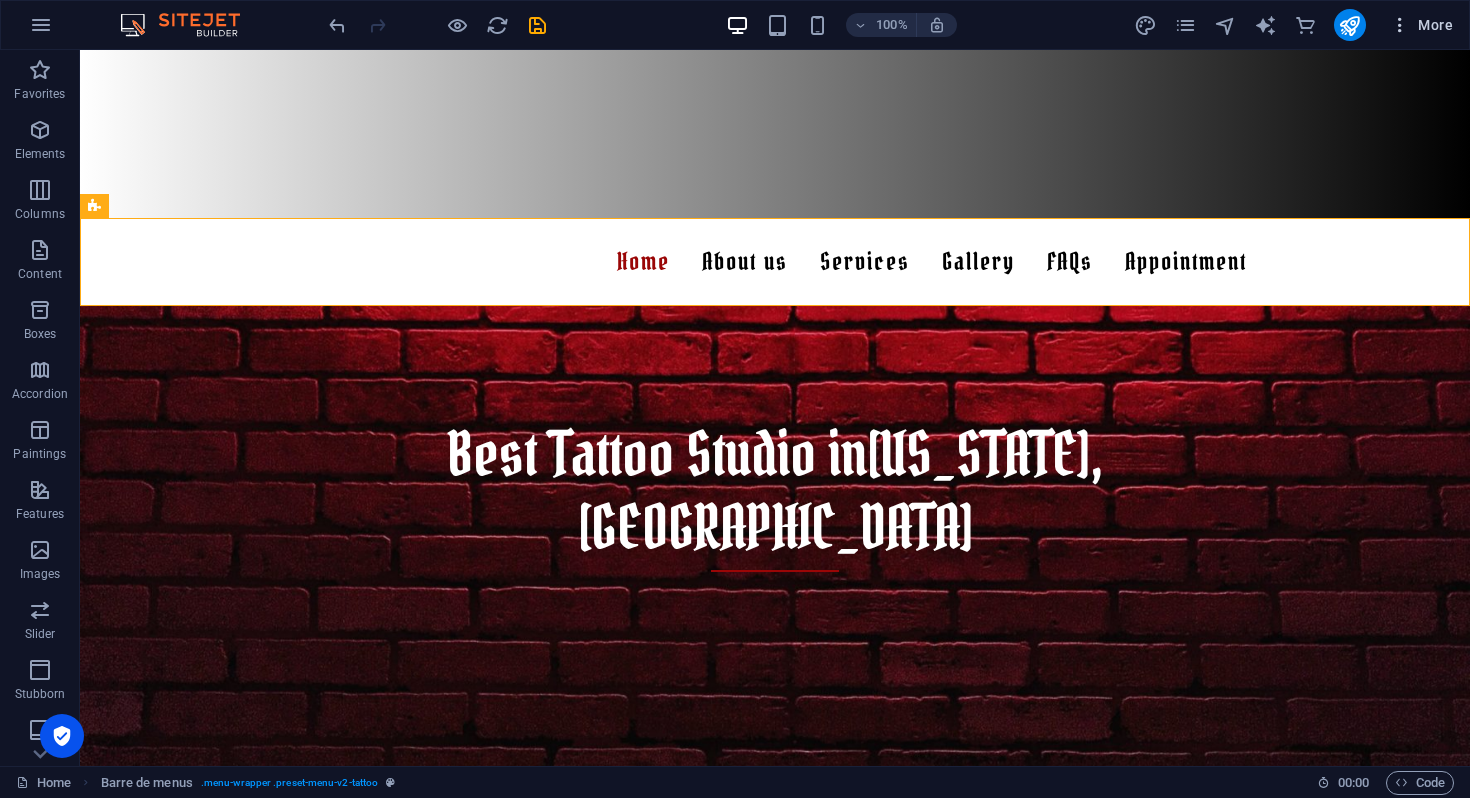click at bounding box center (1400, 25) 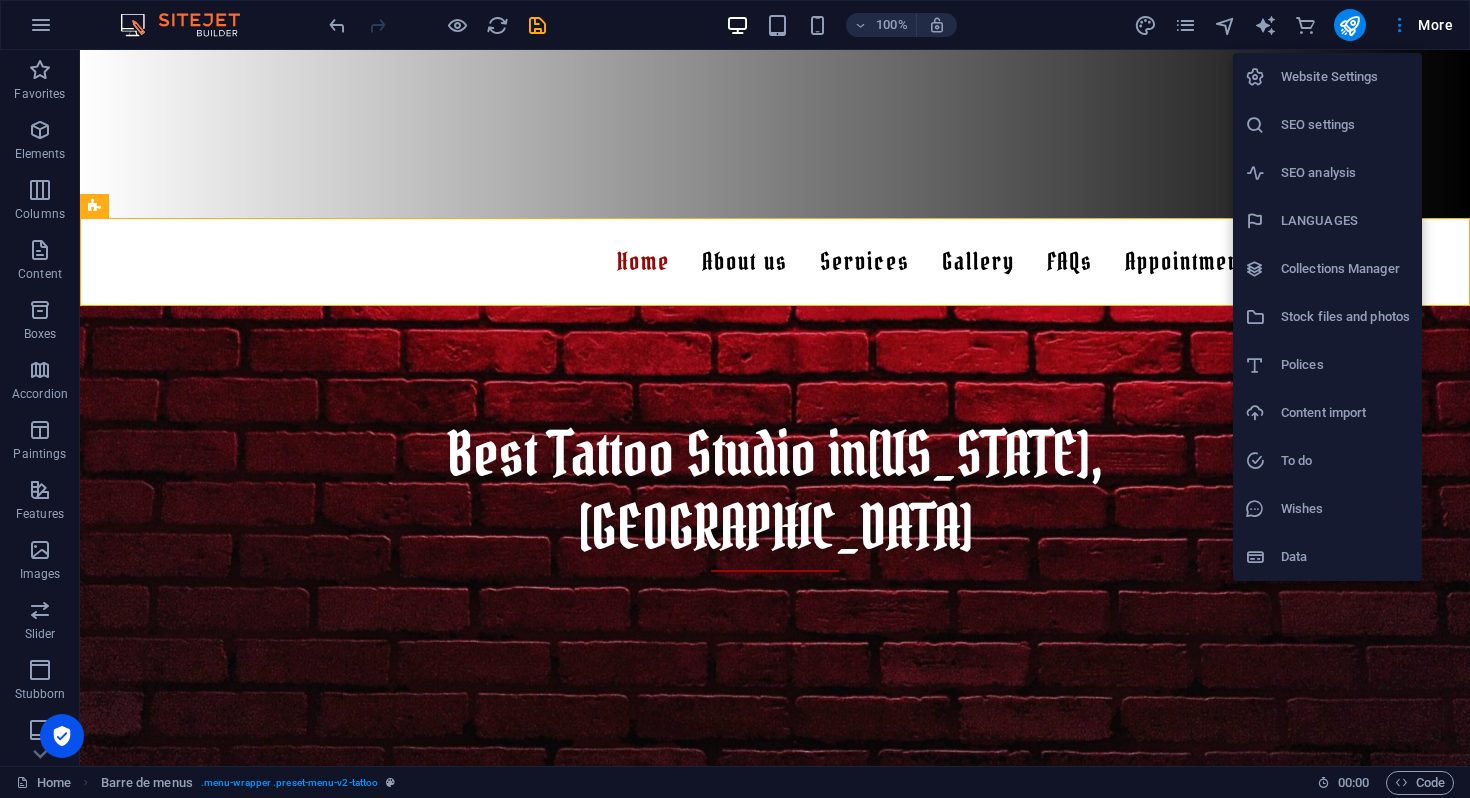 click at bounding box center [735, 399] 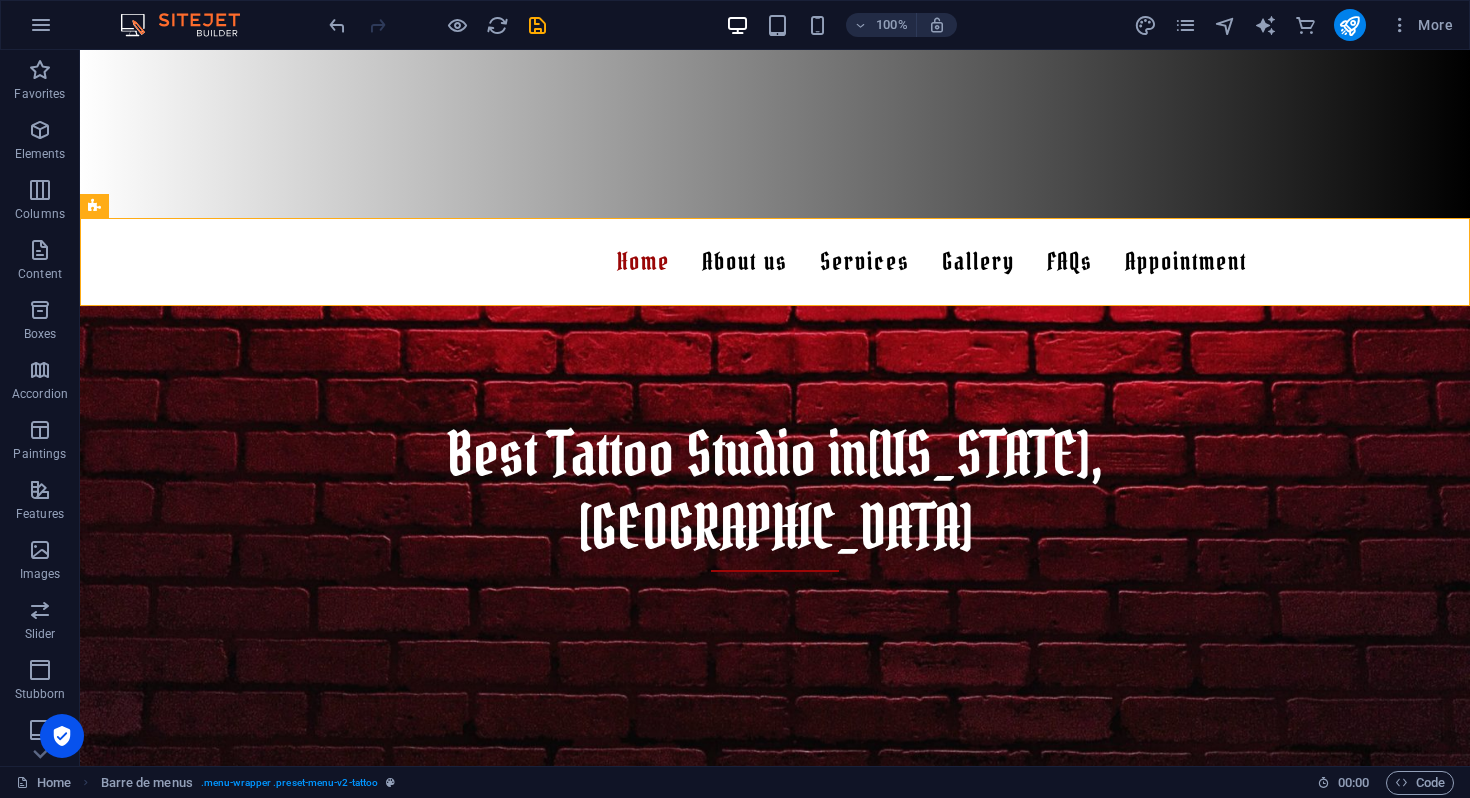click at bounding box center (41, 25) 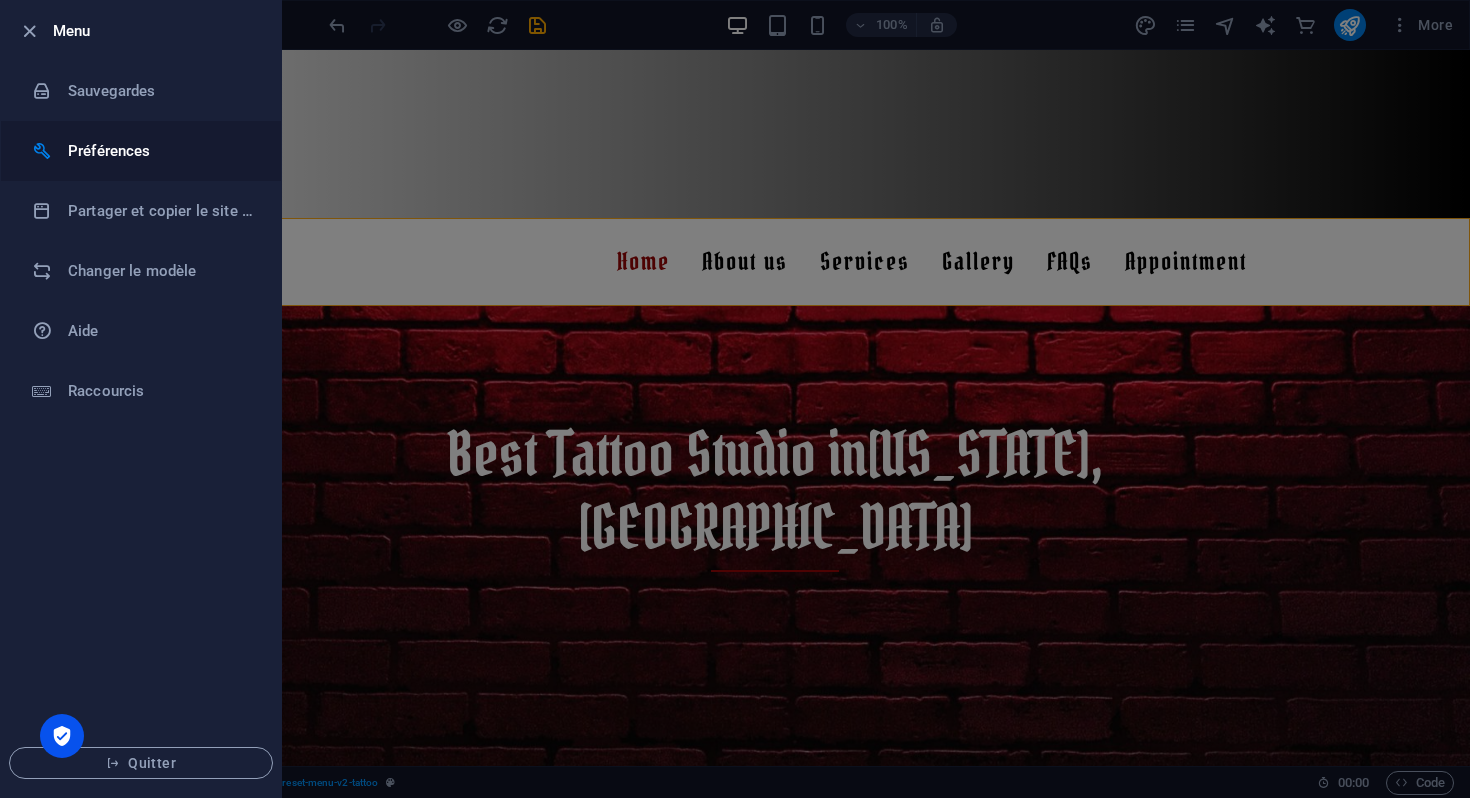 click on "Préférences" at bounding box center [160, 151] 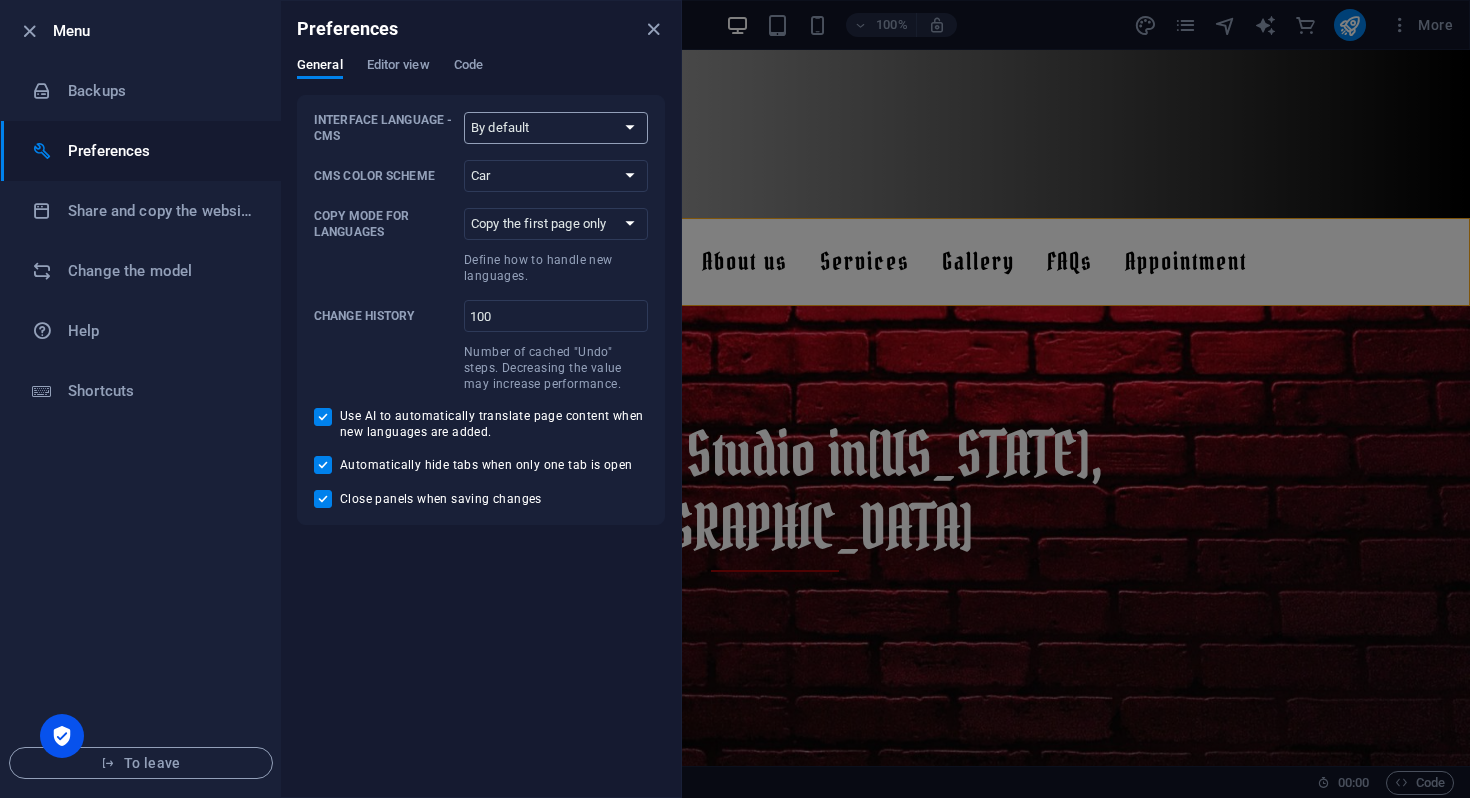 click on "By default German English Spanish French Magyar Italian Dutch Polish Portuguese Russian language Swedish Turkish 日本語" at bounding box center (556, 128) 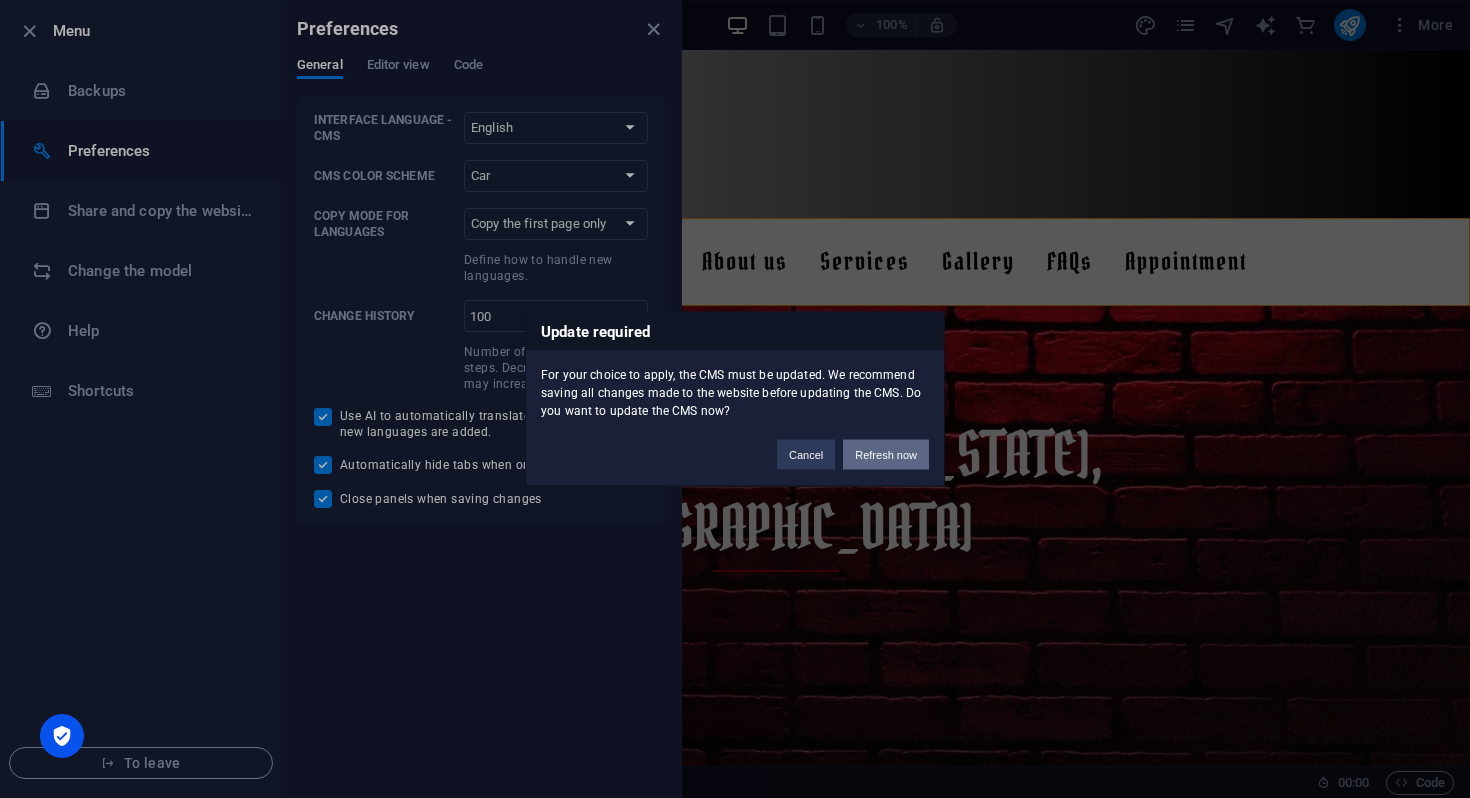 click on "Refresh now" at bounding box center [886, 455] 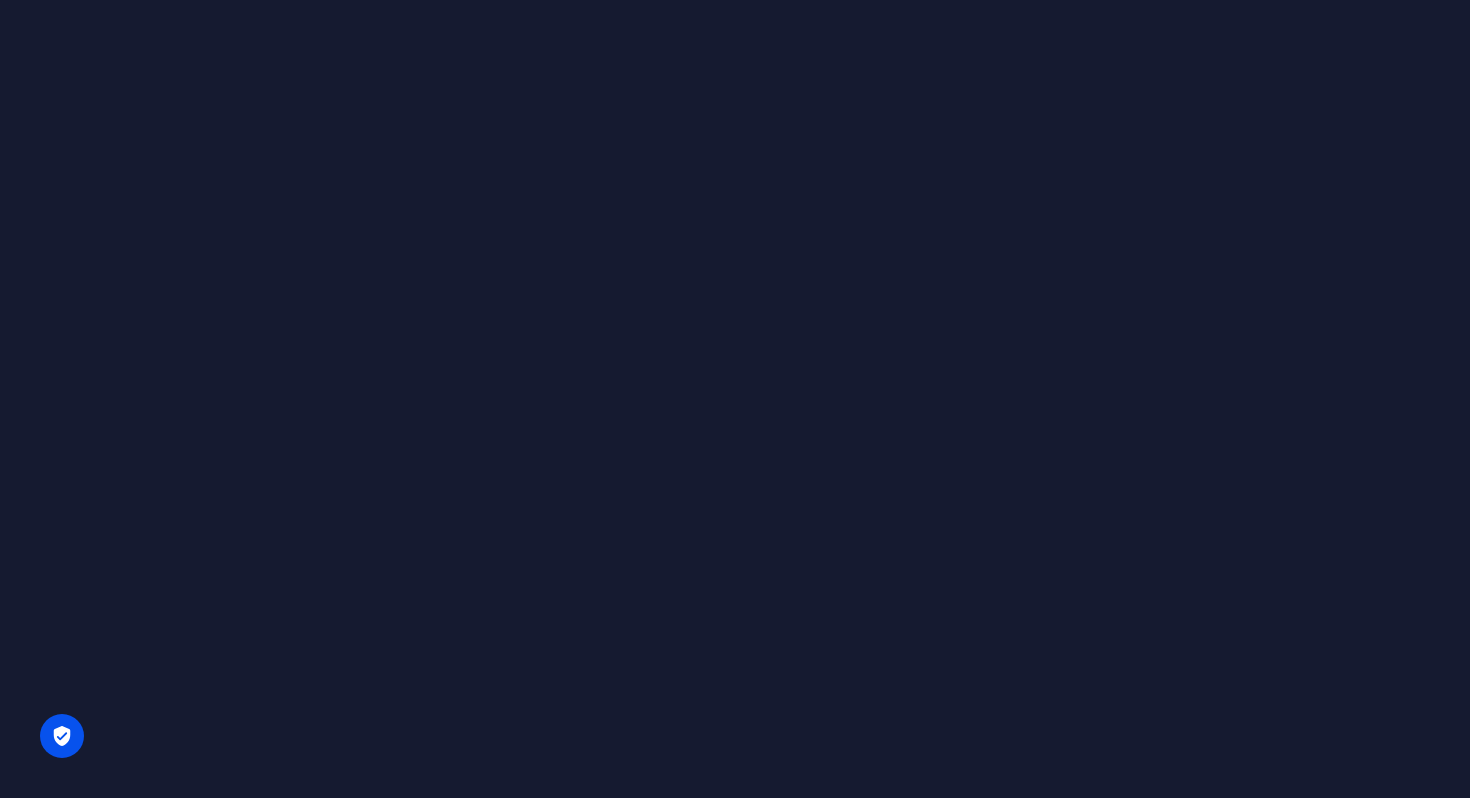 scroll, scrollTop: 0, scrollLeft: 0, axis: both 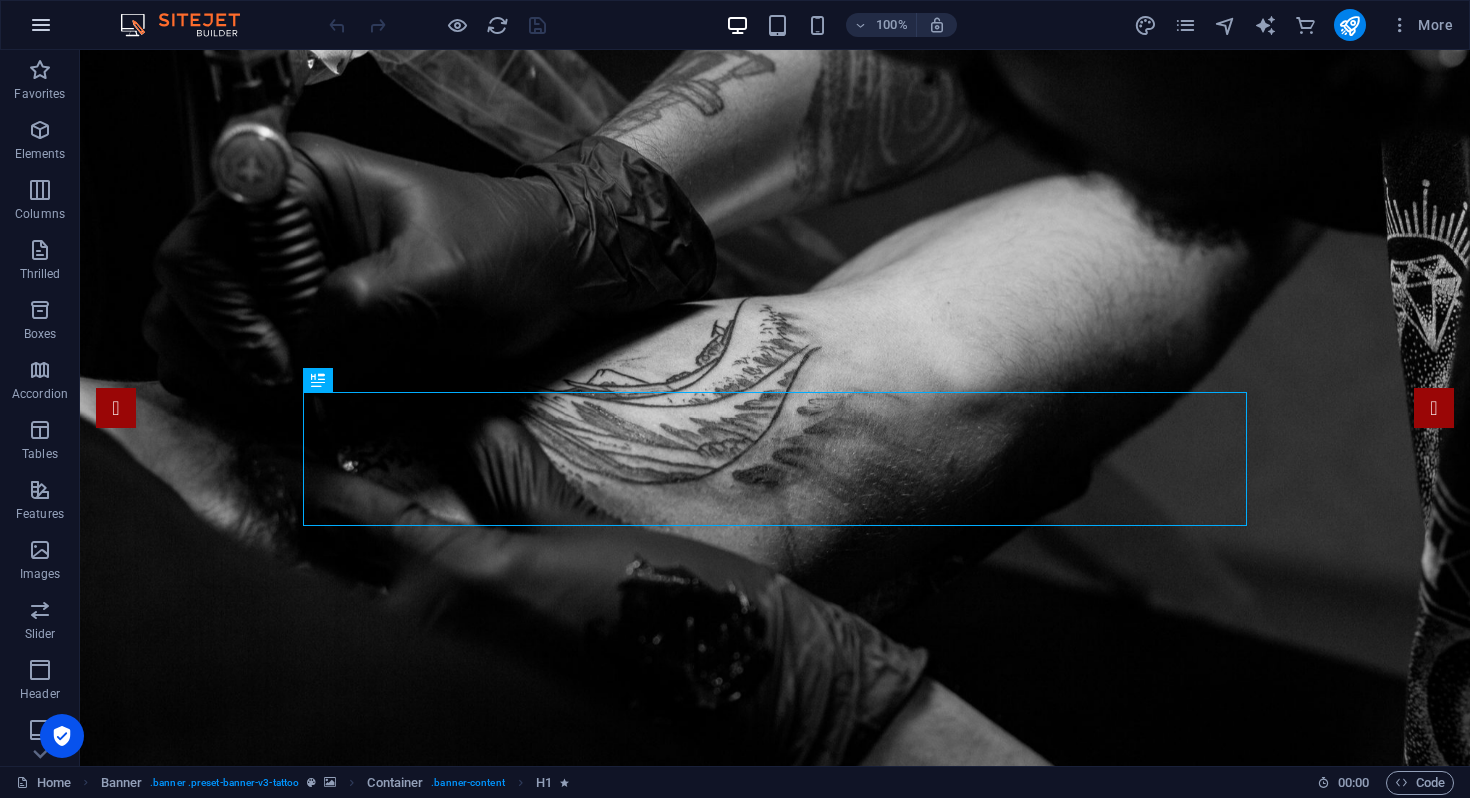 click at bounding box center [41, 25] 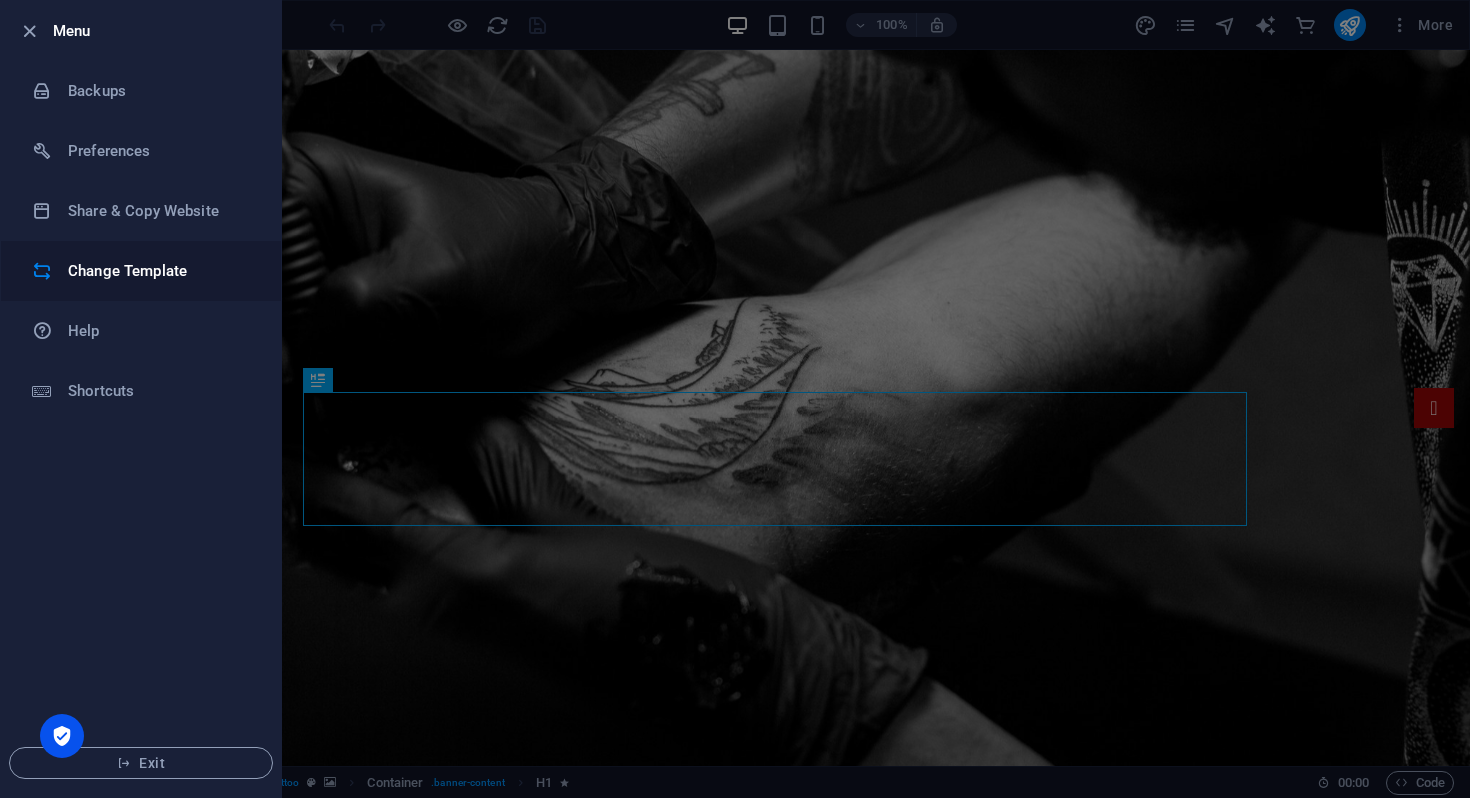 click on "Change Template" at bounding box center [160, 271] 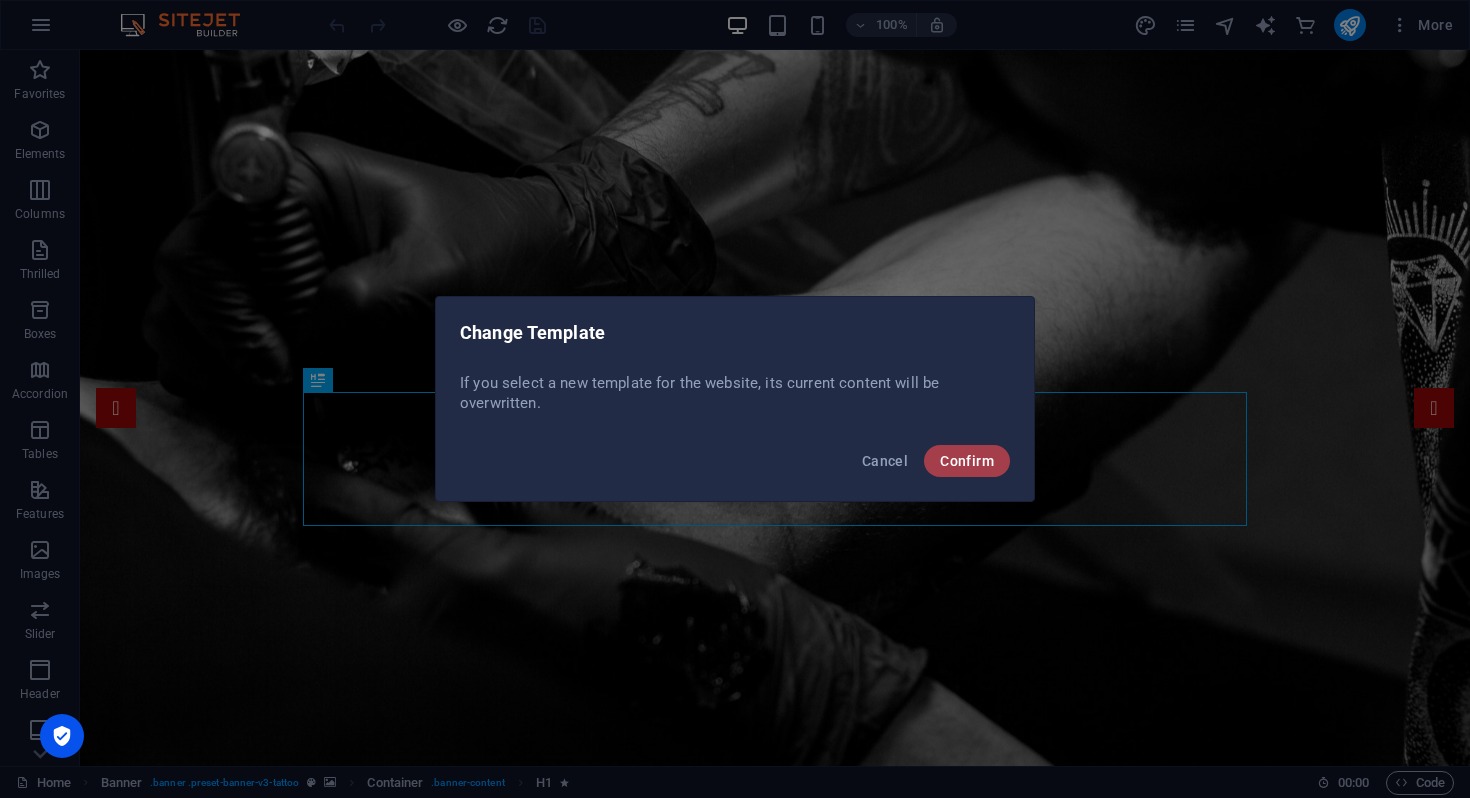 click on "Confirm" at bounding box center [967, 461] 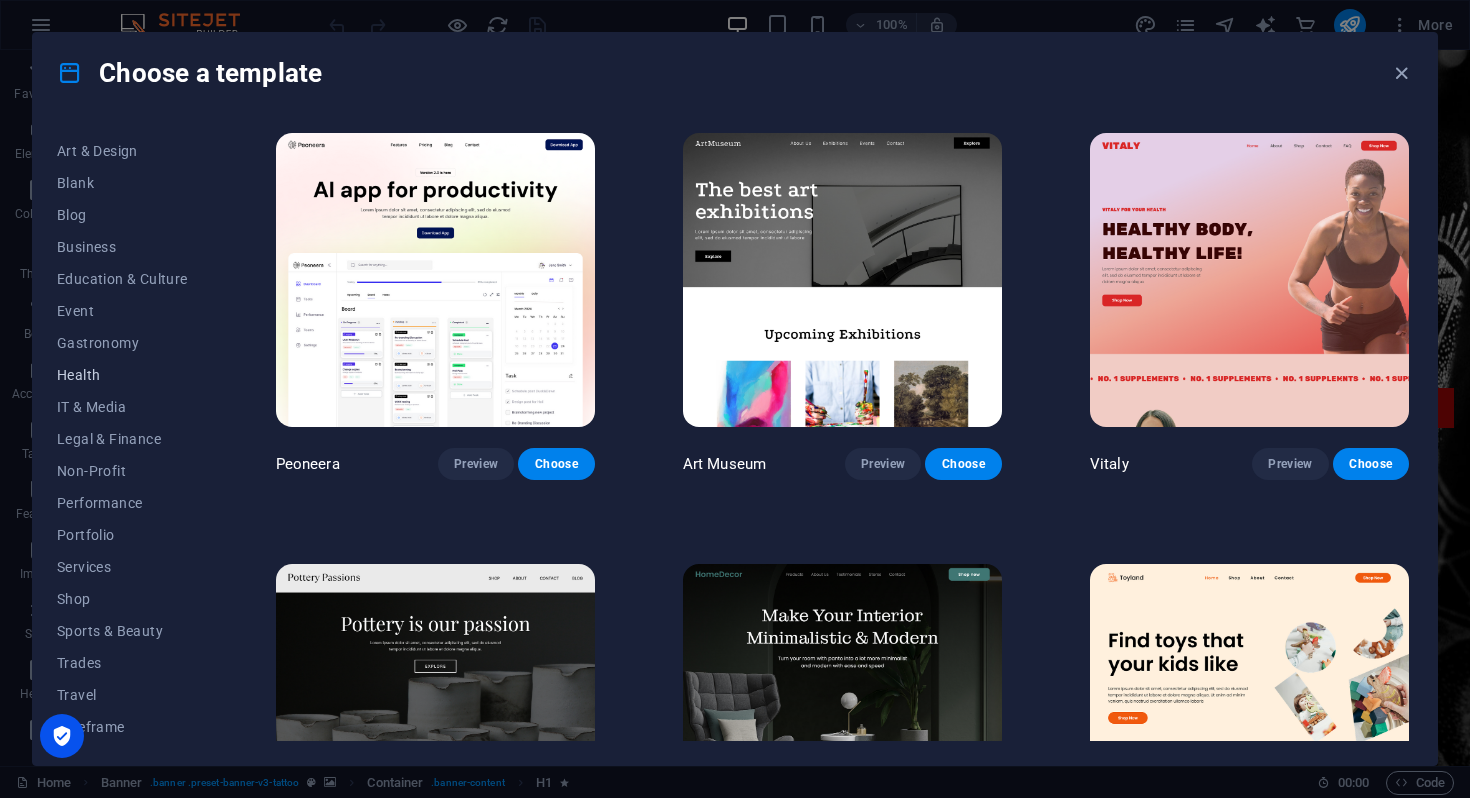 scroll, scrollTop: 220, scrollLeft: 0, axis: vertical 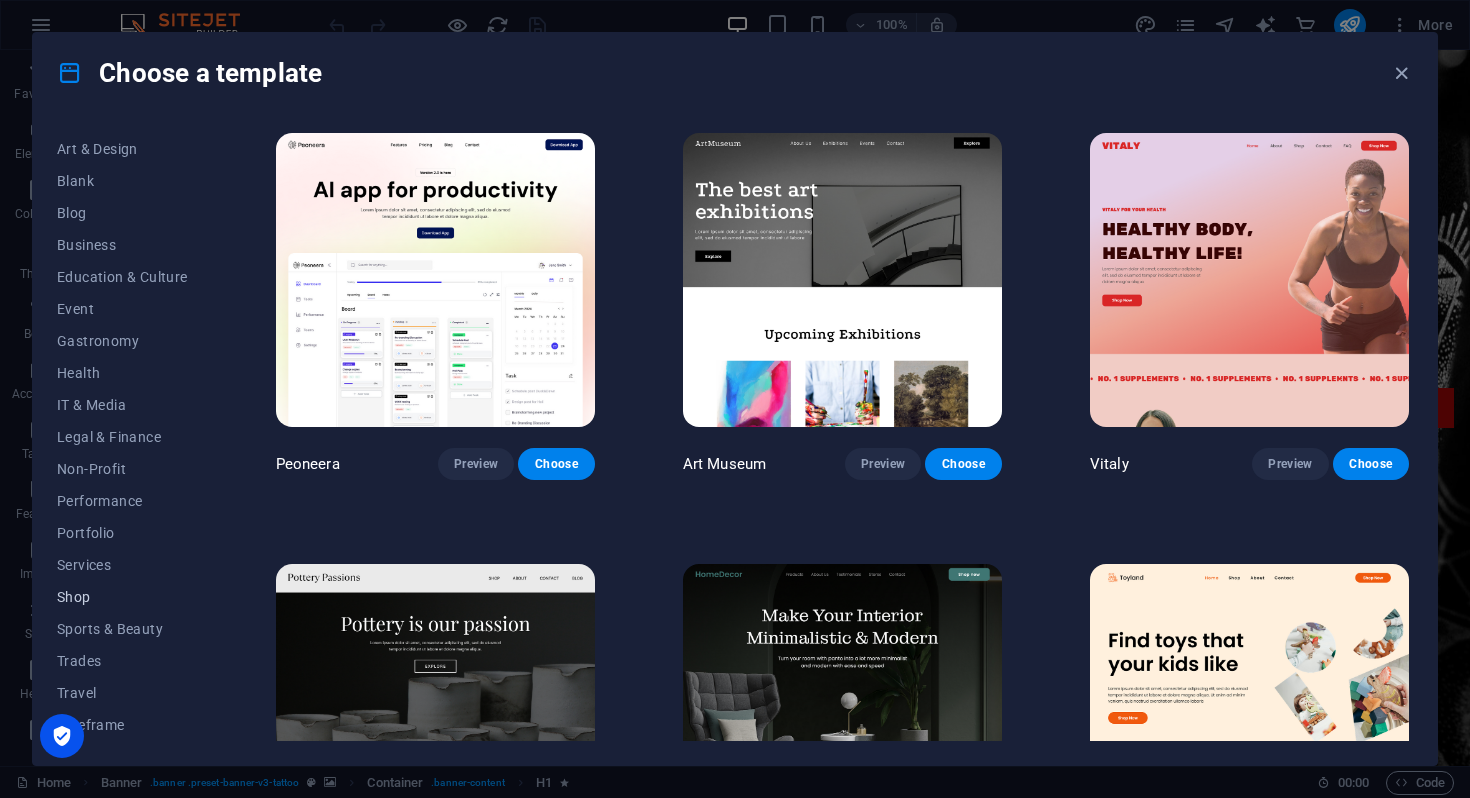 click on "Shop" at bounding box center [74, 597] 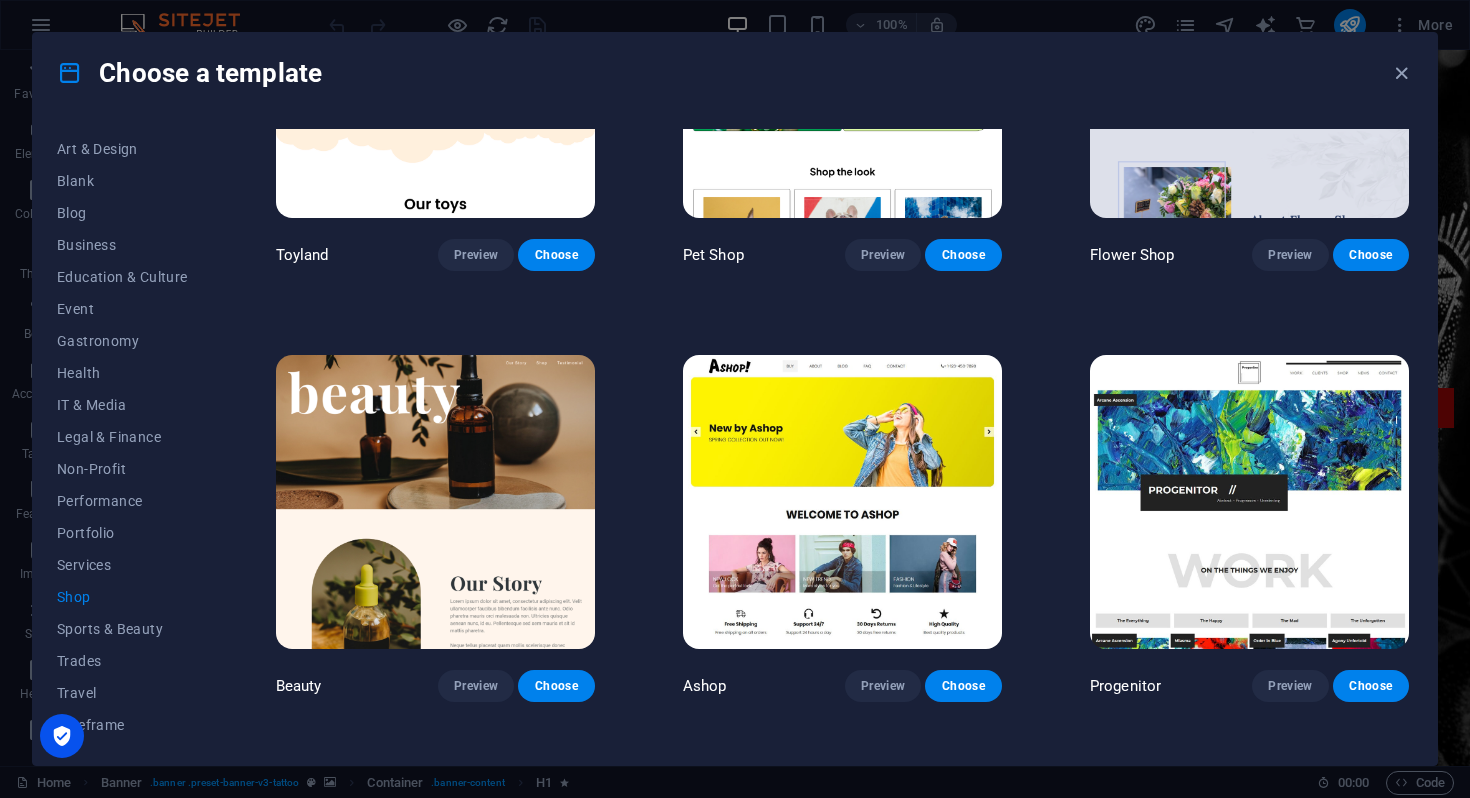 scroll, scrollTop: 639, scrollLeft: 0, axis: vertical 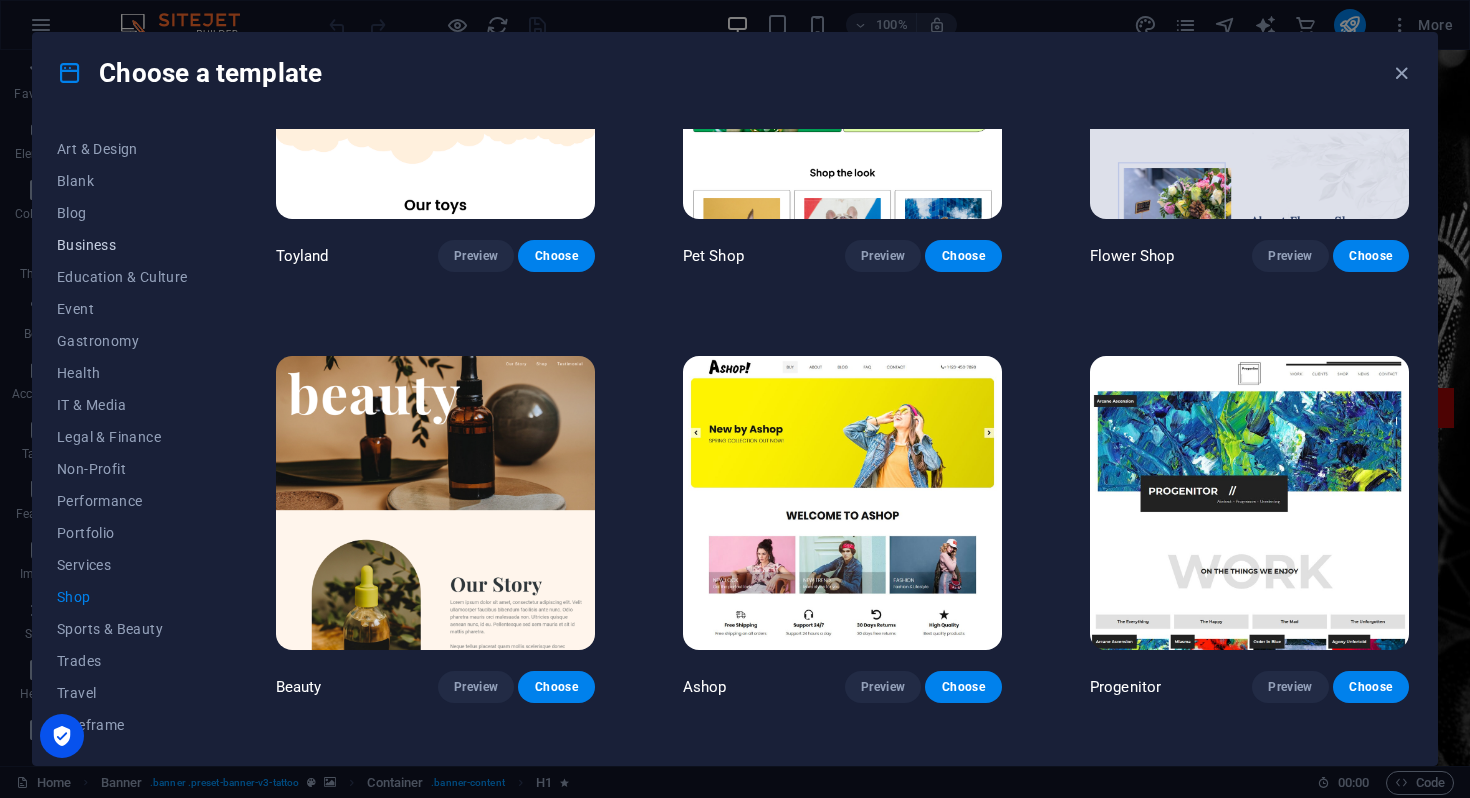 click on "Business" at bounding box center [86, 245] 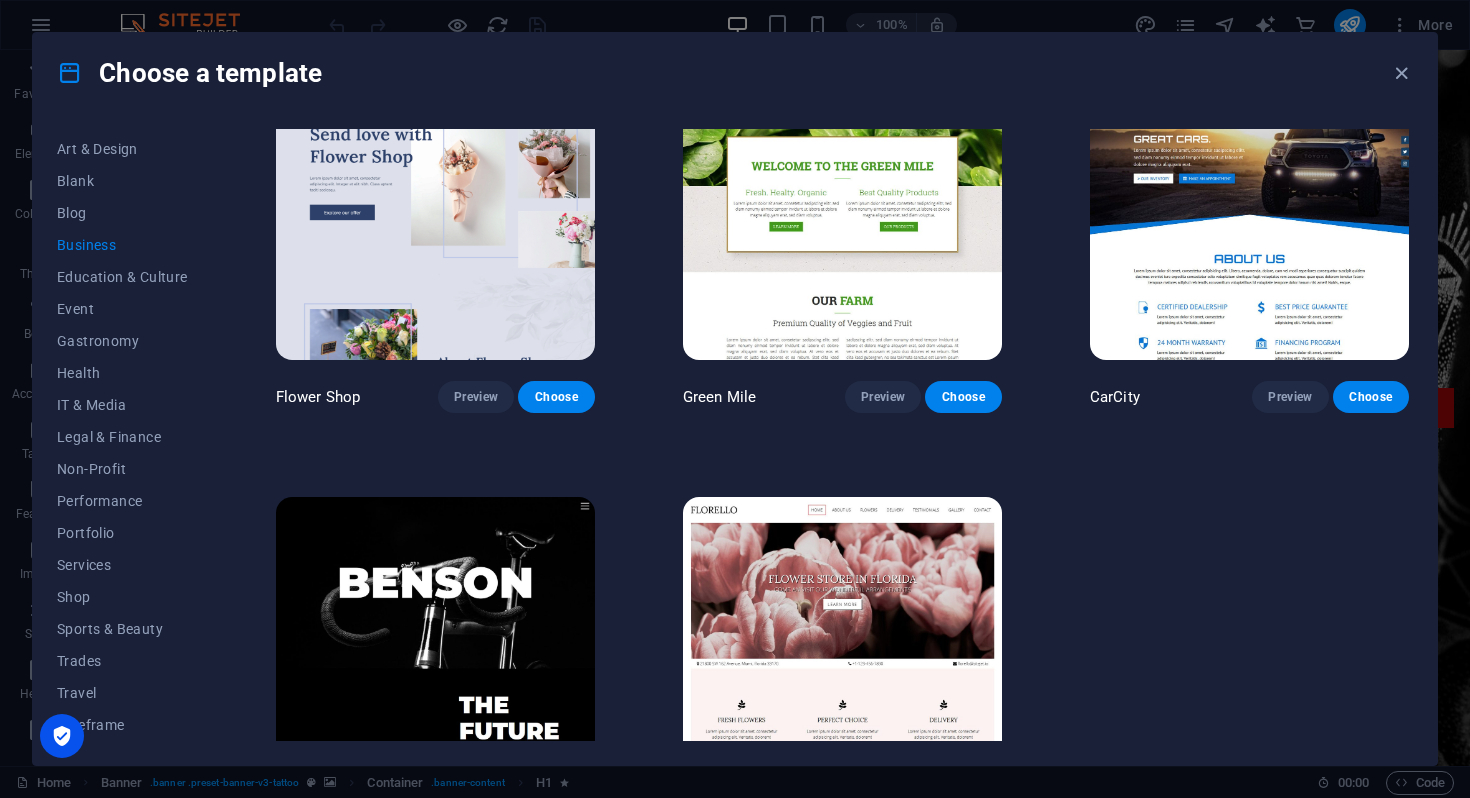 scroll, scrollTop: 502, scrollLeft: 0, axis: vertical 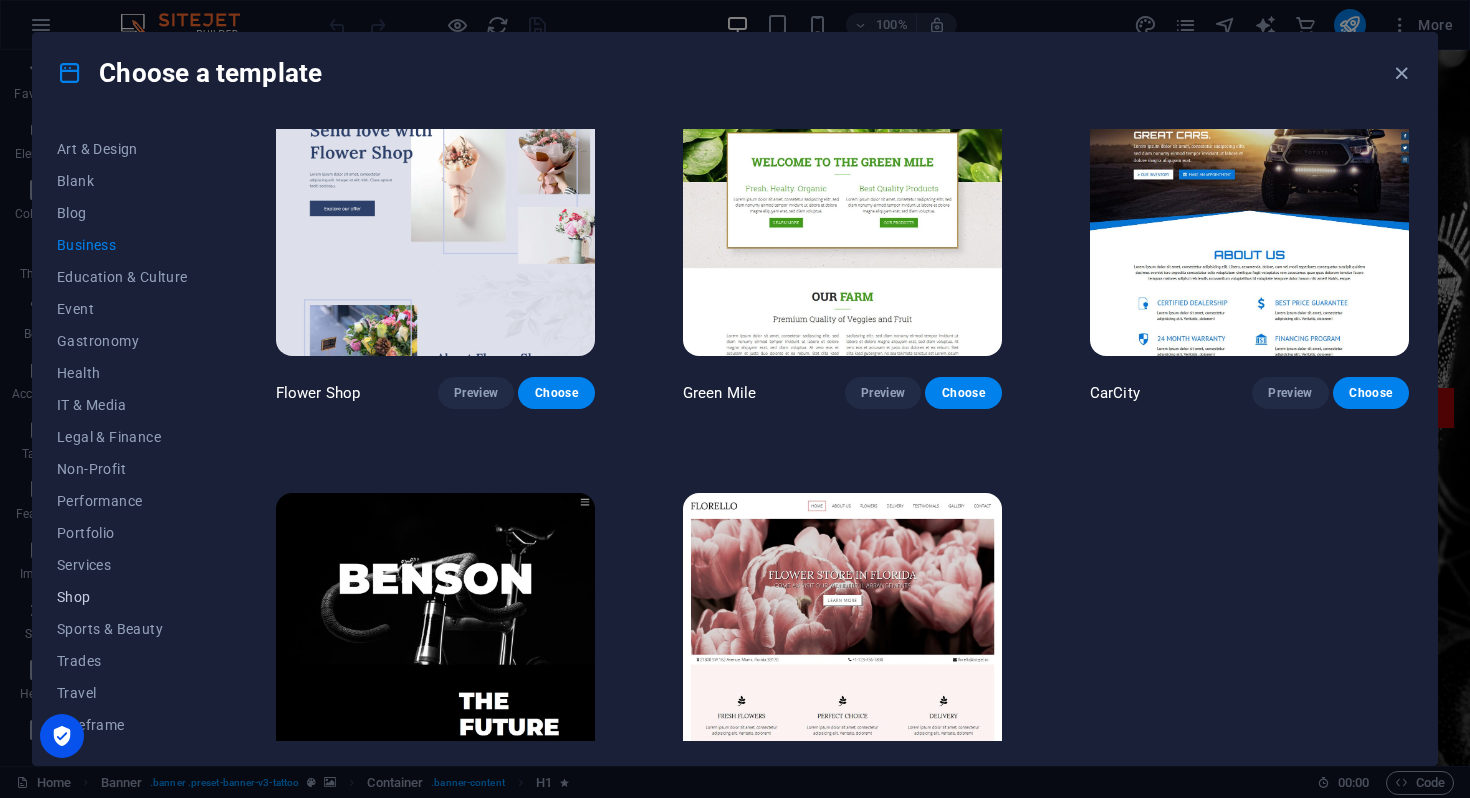 click on "Shop" at bounding box center [74, 597] 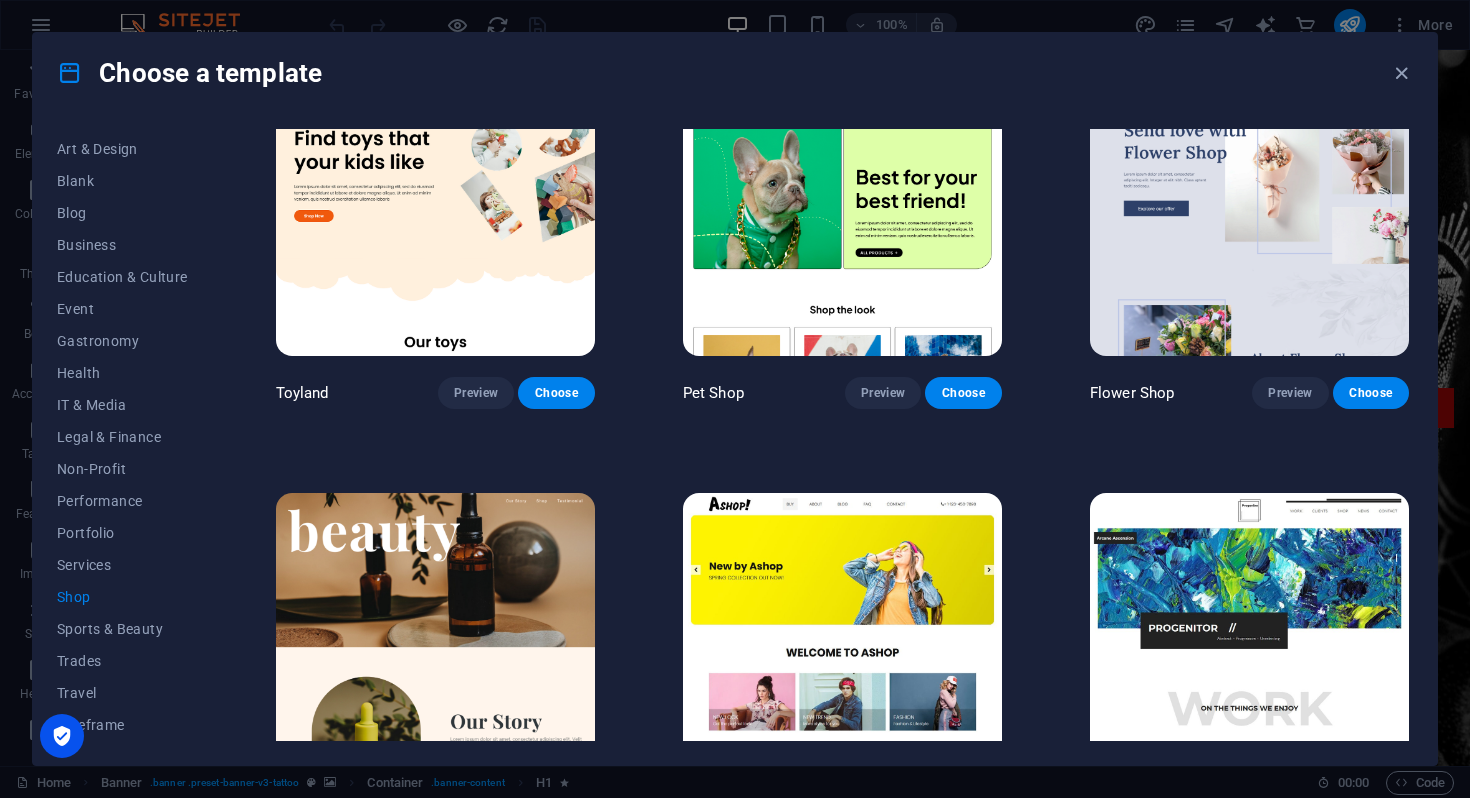 click at bounding box center [842, 640] 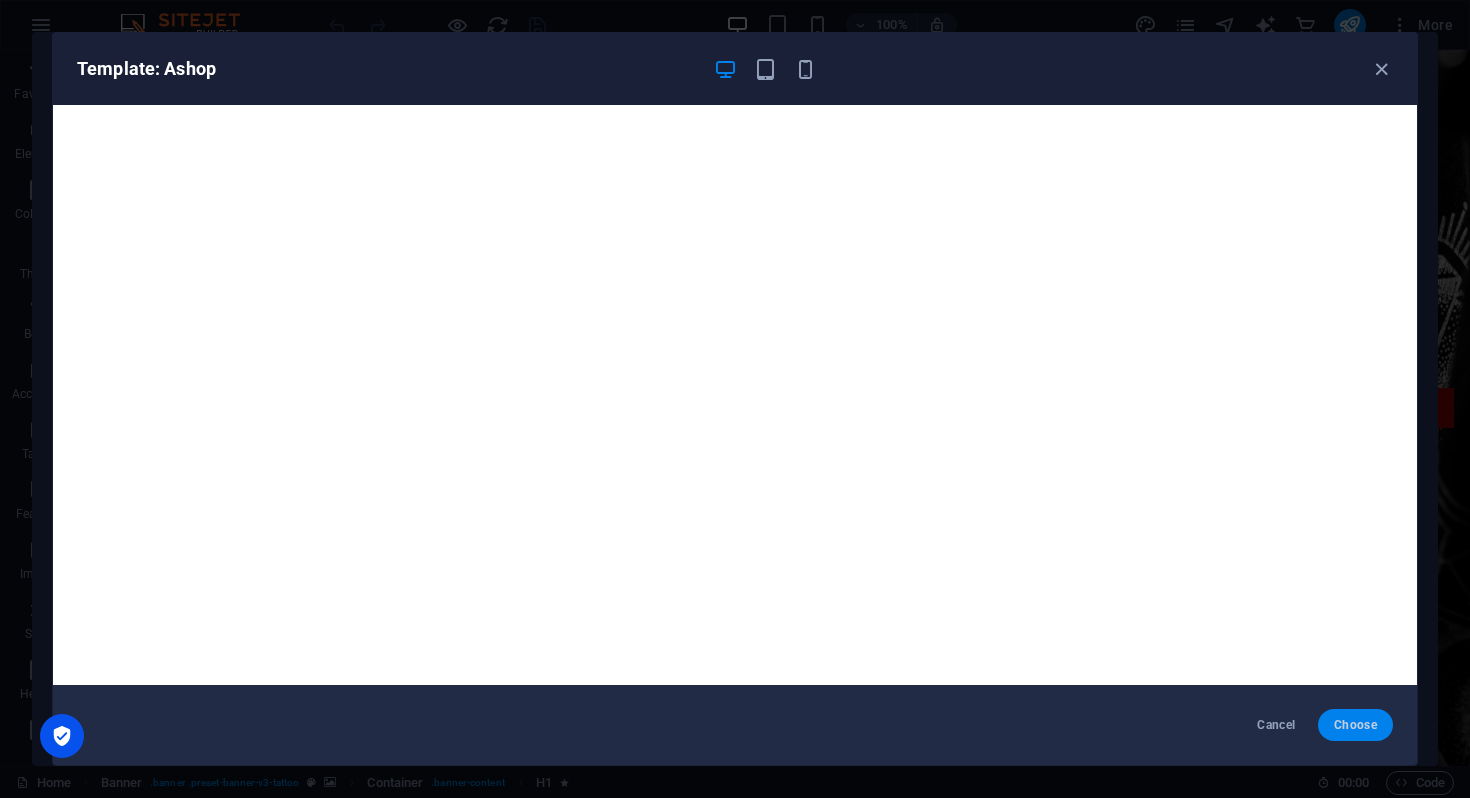 click on "Choose" at bounding box center [1355, 725] 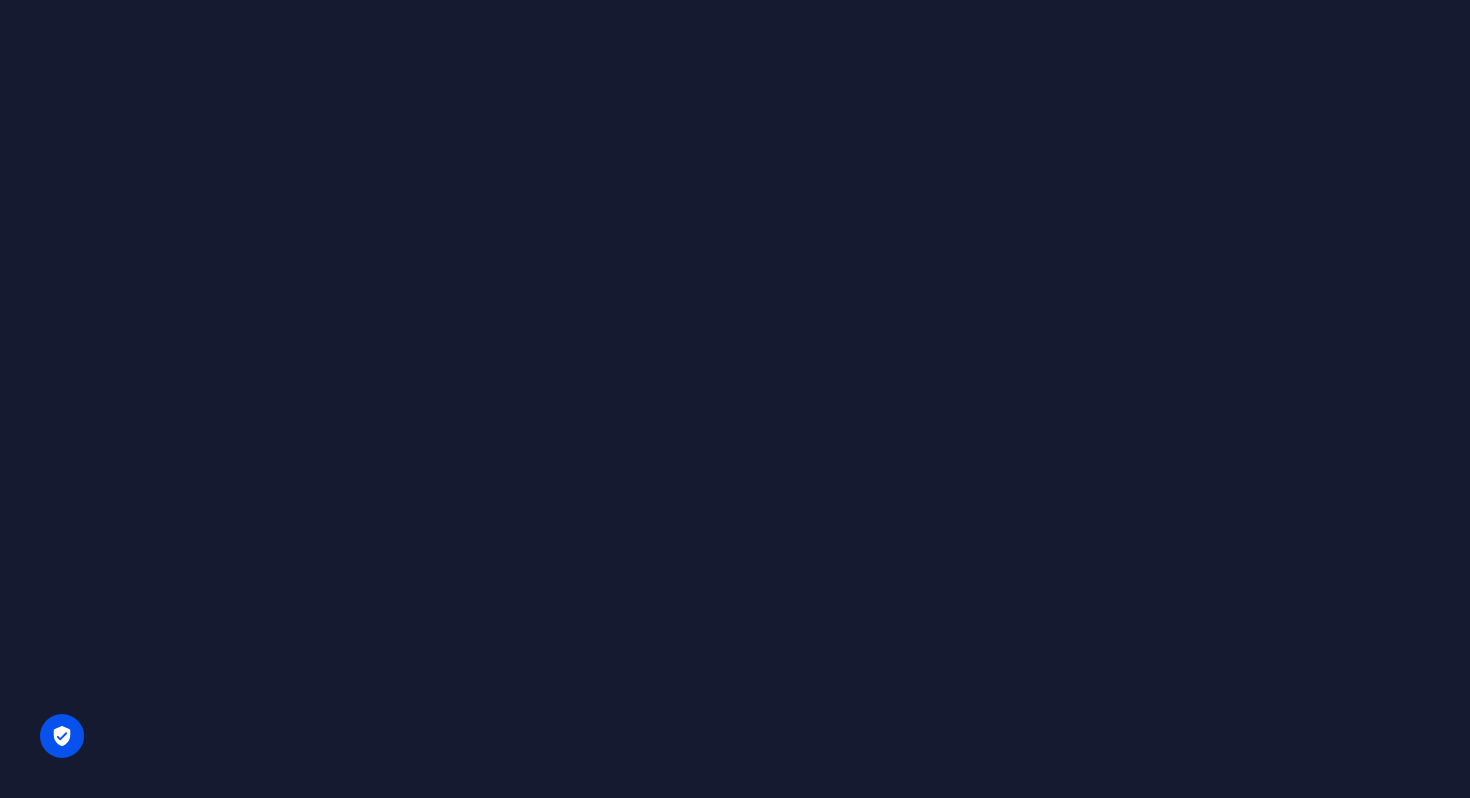 scroll, scrollTop: 0, scrollLeft: 0, axis: both 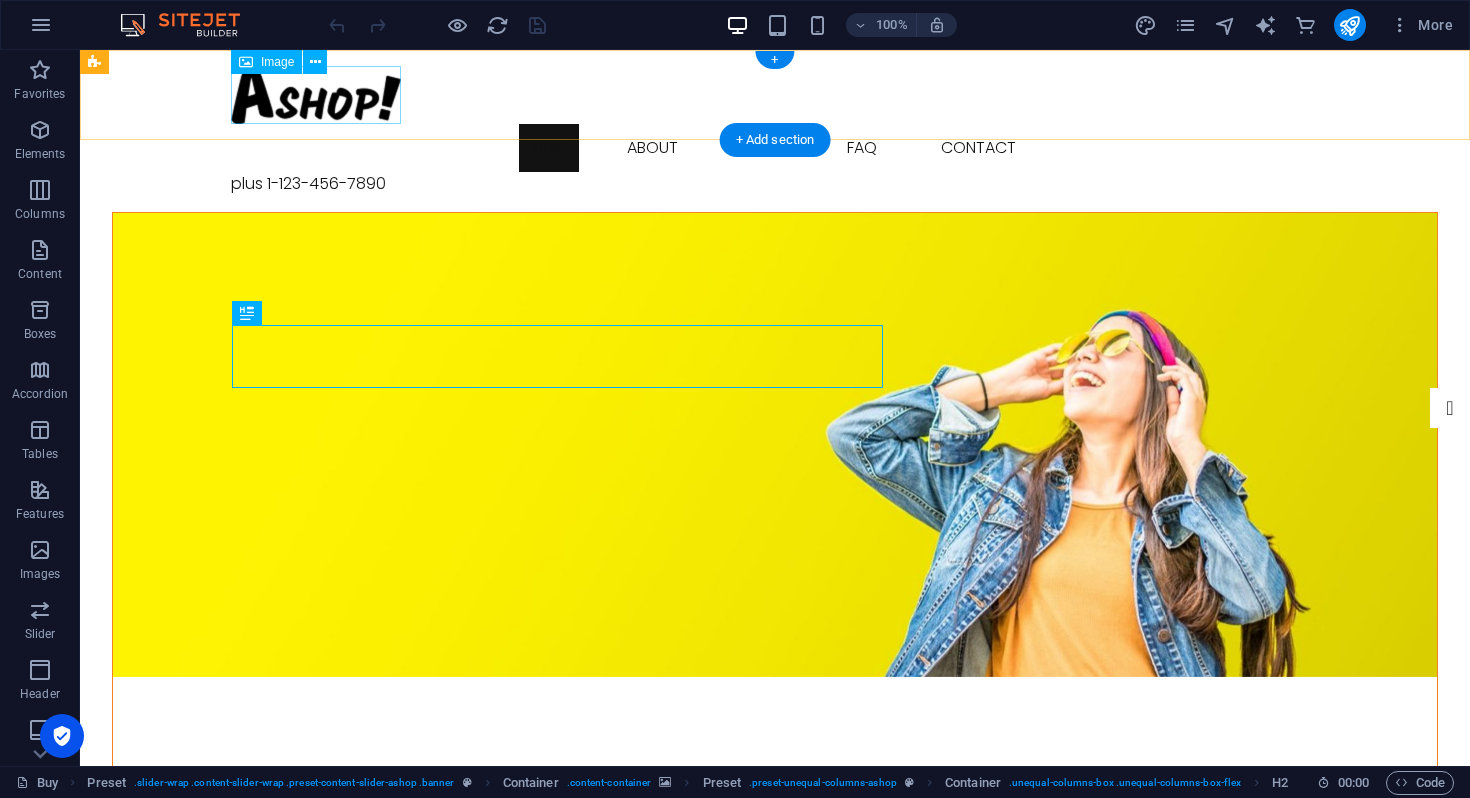 click at bounding box center [775, 95] 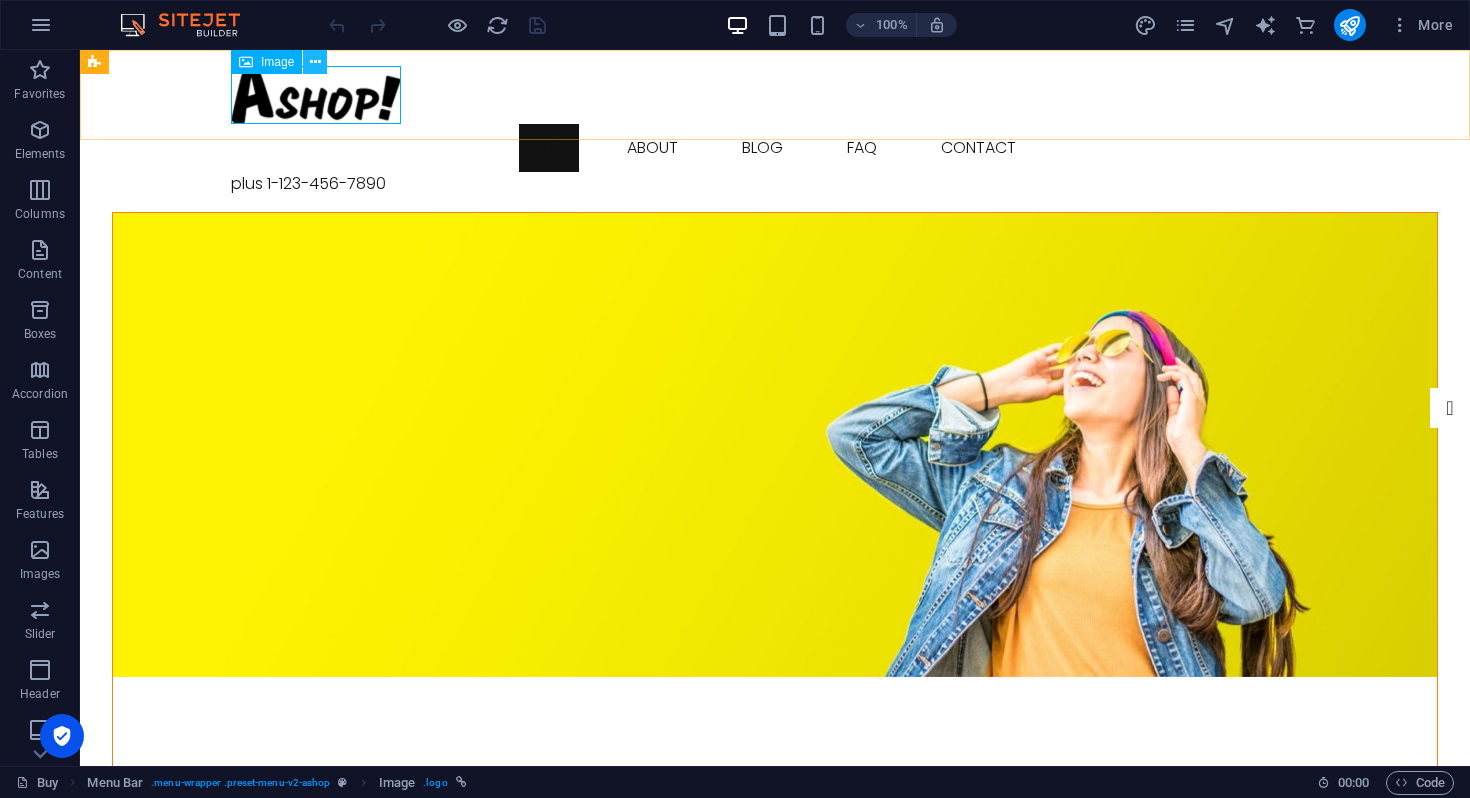 click at bounding box center (315, 62) 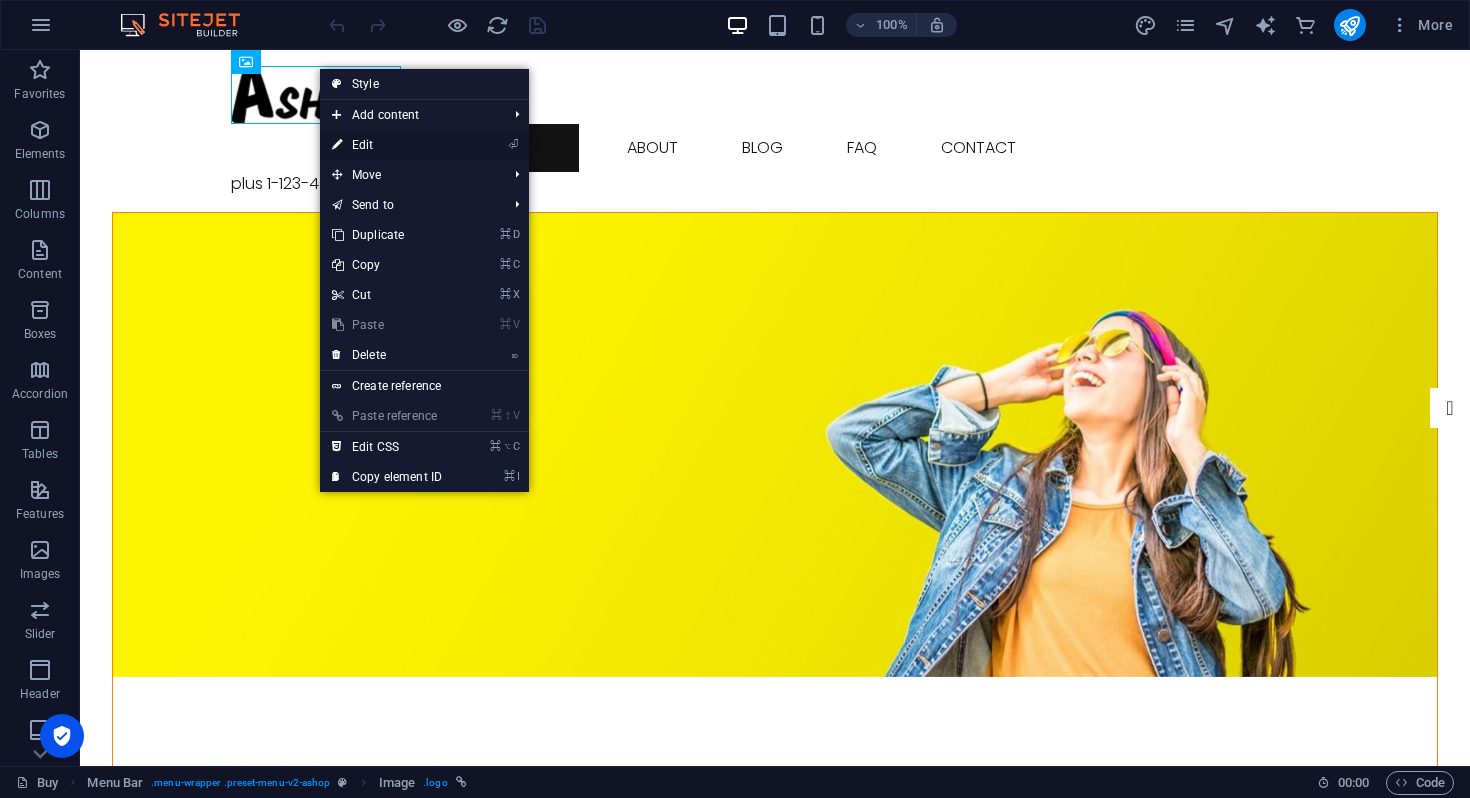 click on "⏎  Edit" at bounding box center (387, 145) 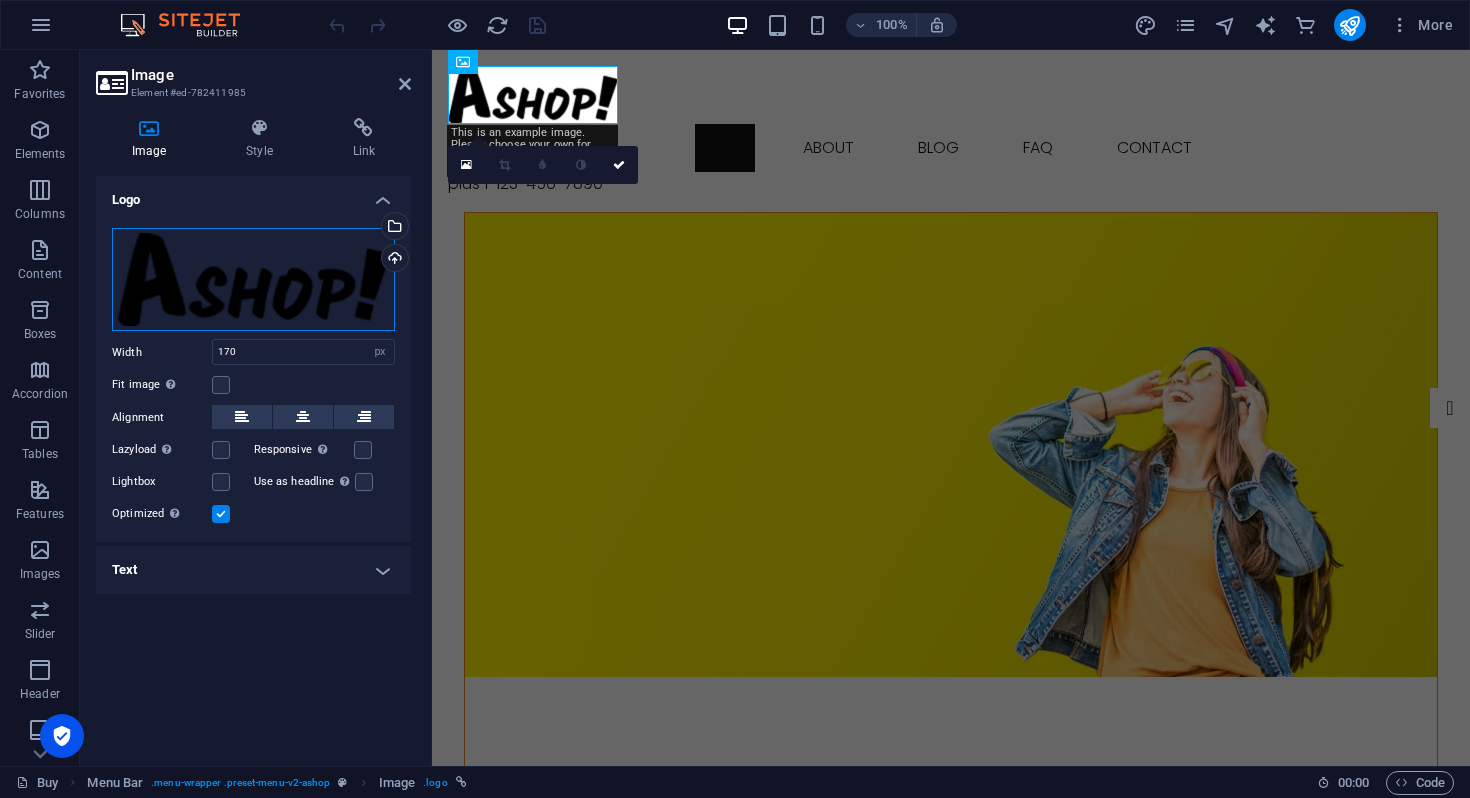click on "Drag files here, click to choose files or select files from Files or our free stock photos & videos" at bounding box center (253, 280) 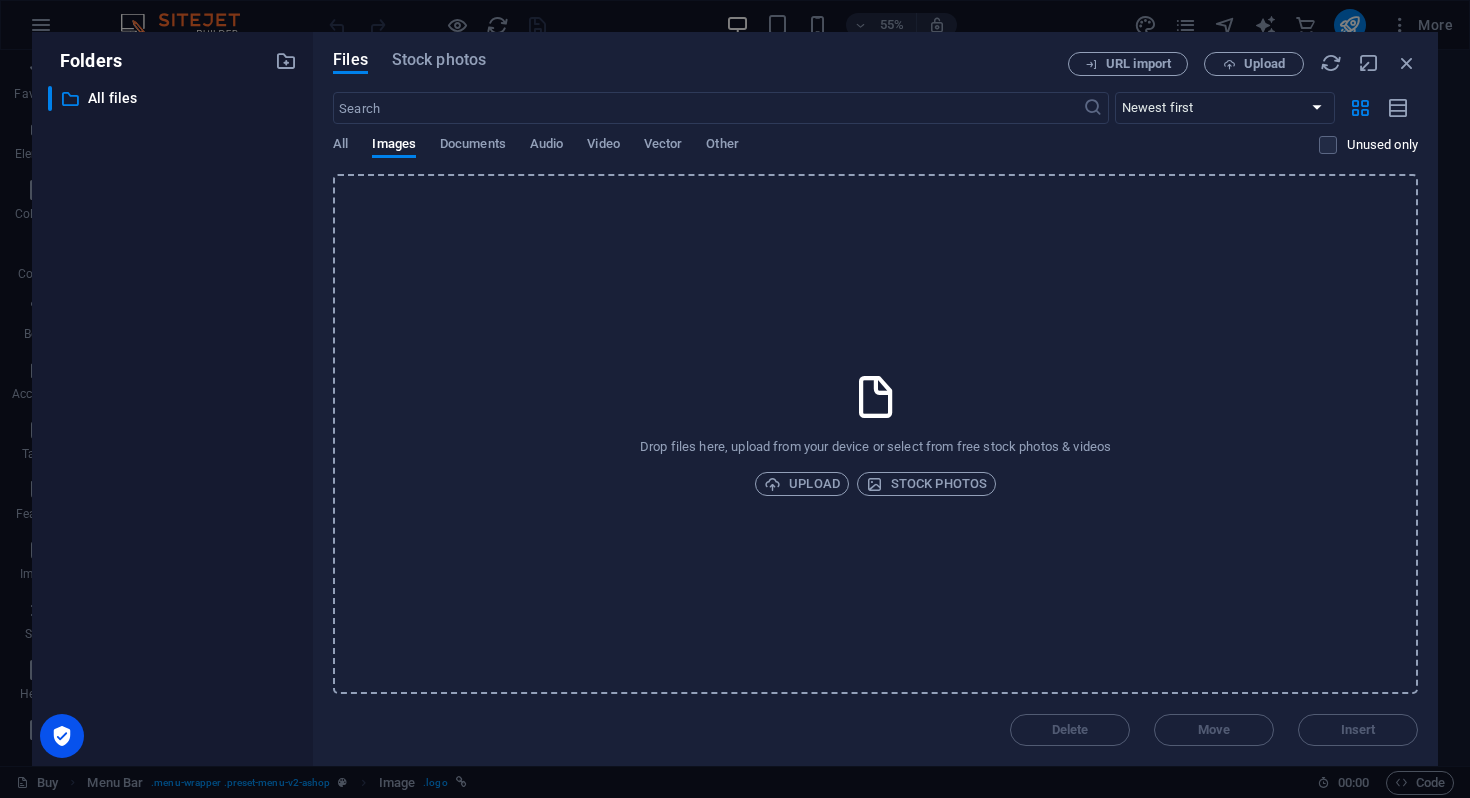 click on "Folders ​ All files All files" at bounding box center (172, 399) 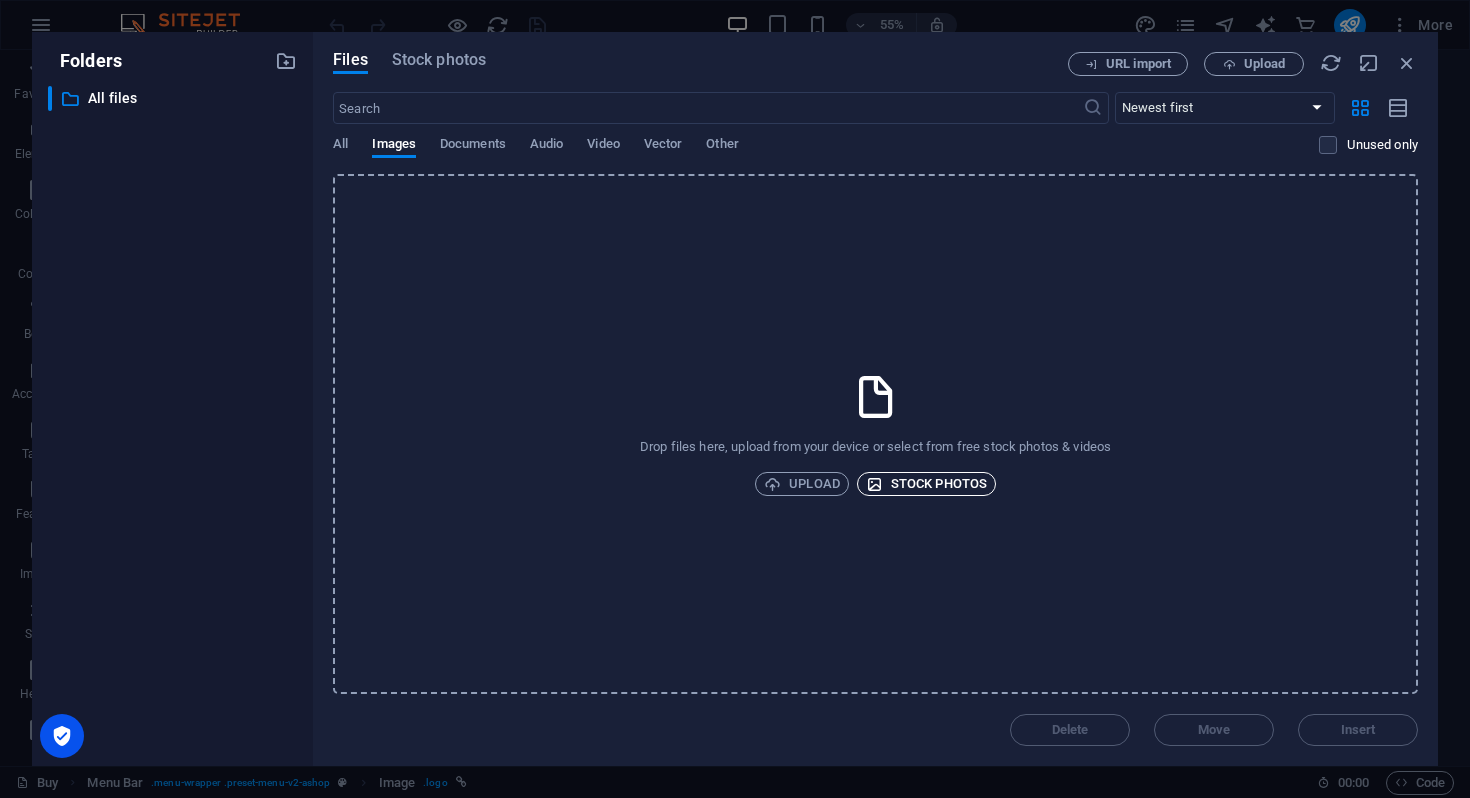 click on "Stock photos" at bounding box center (926, 484) 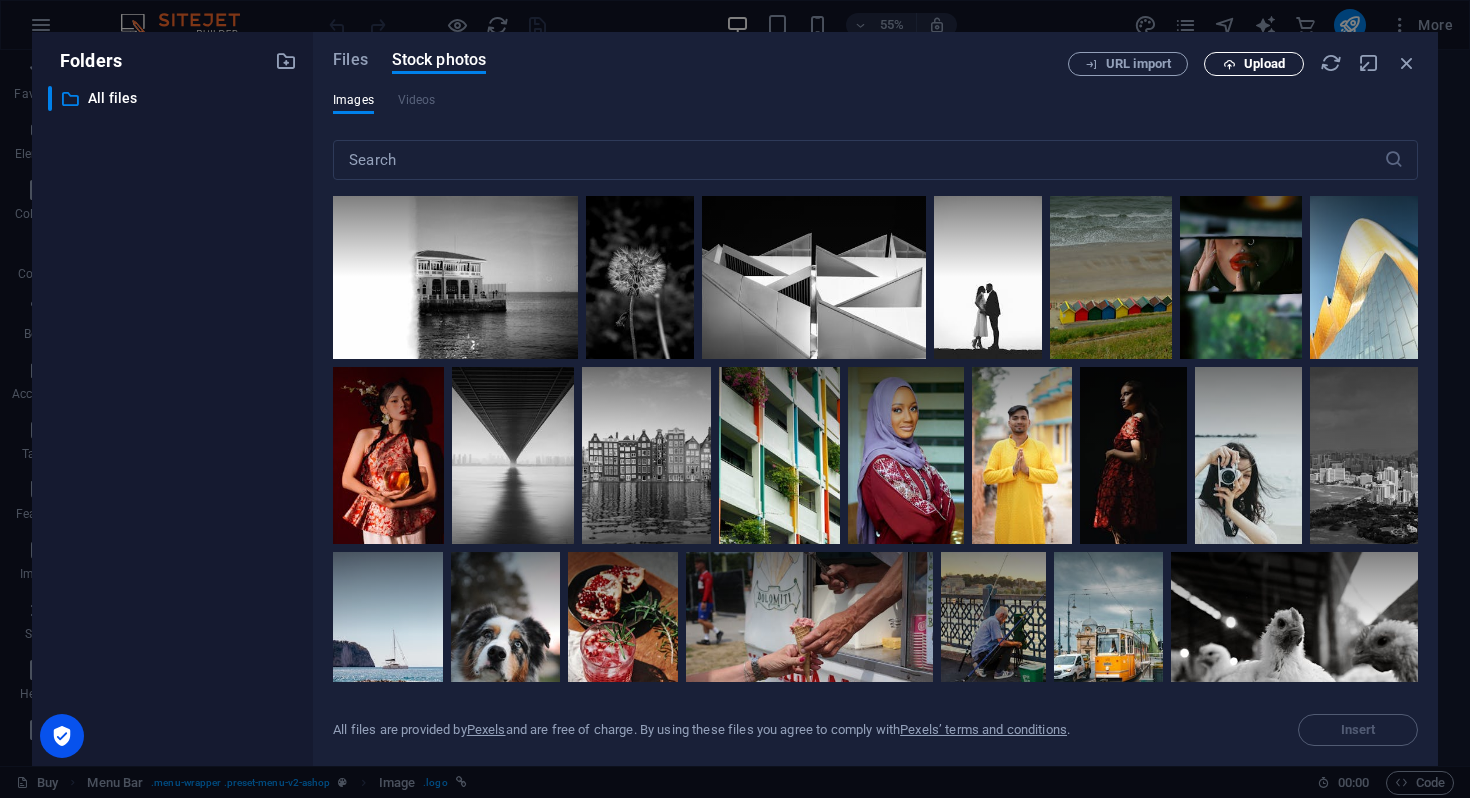 click on "Upload" at bounding box center [1254, 64] 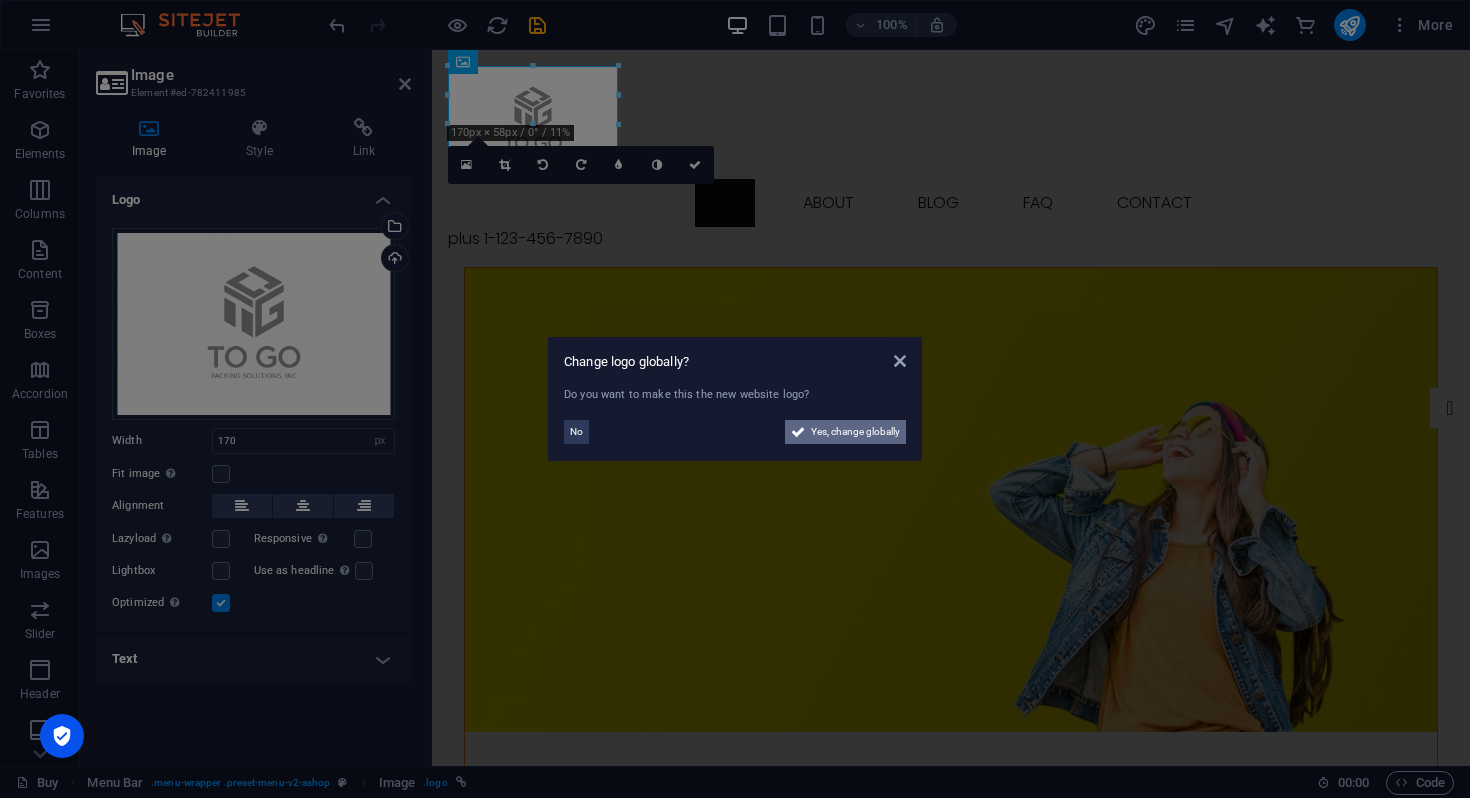click on "Yes, change globally" at bounding box center (855, 432) 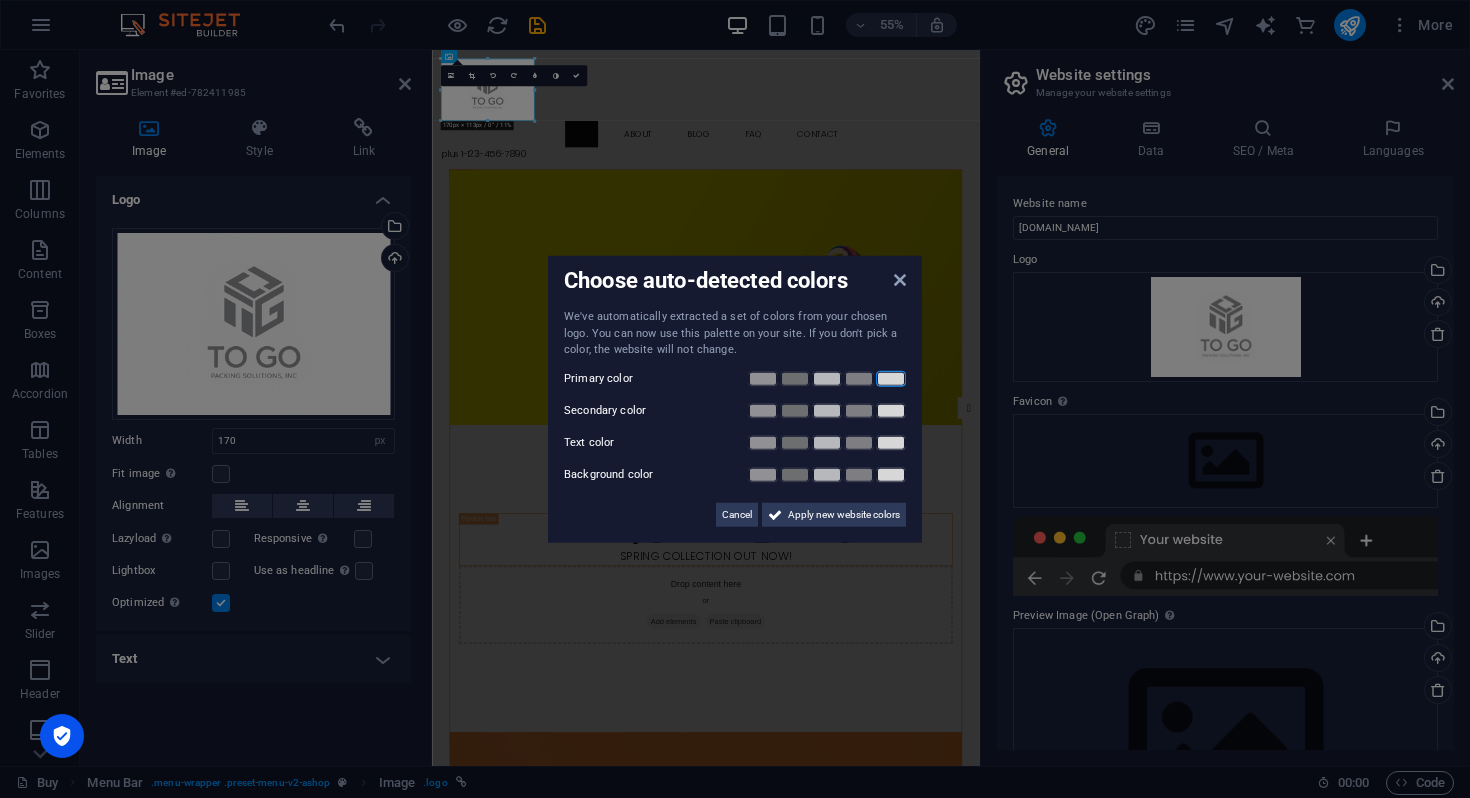 click at bounding box center (891, 378) 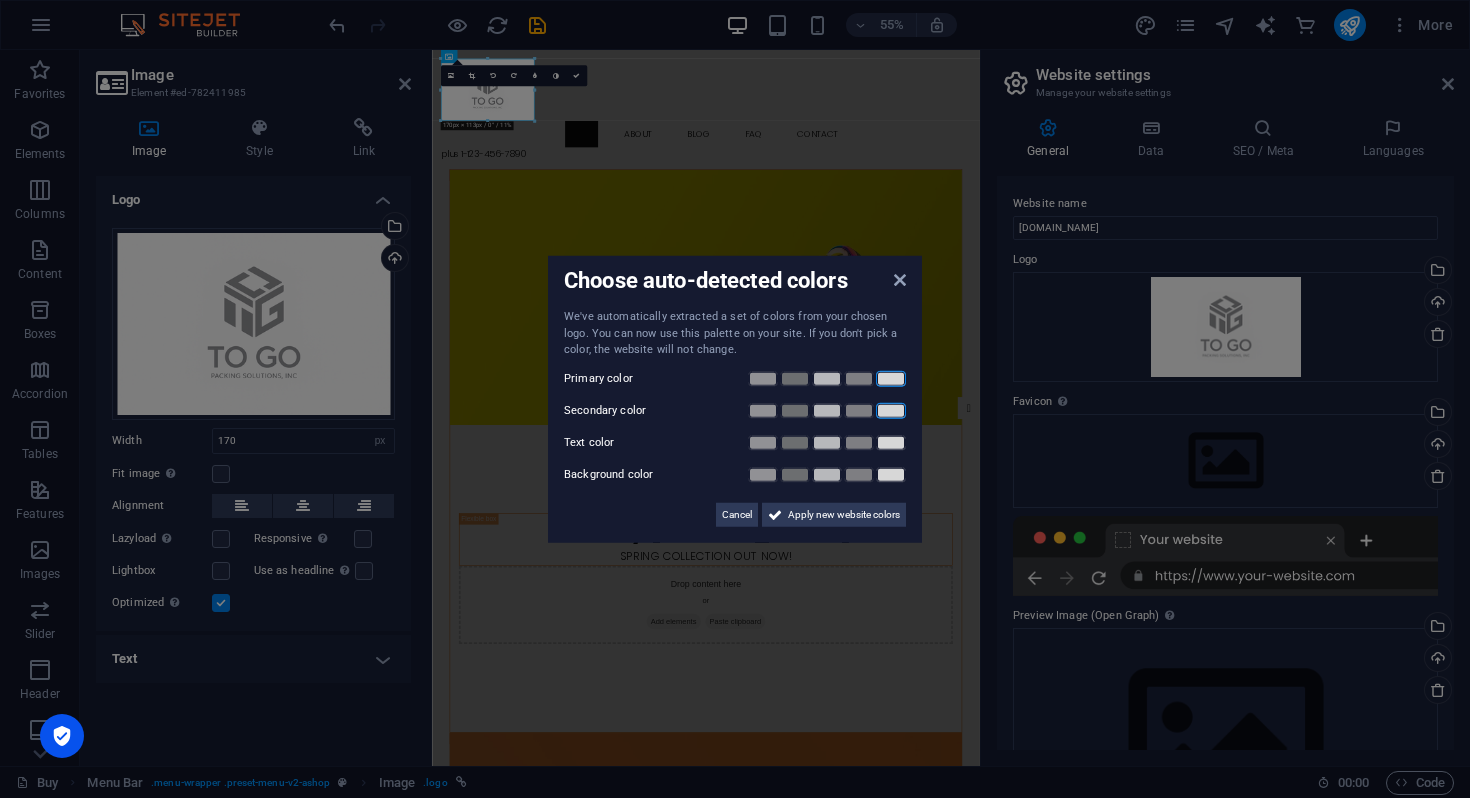click at bounding box center (891, 410) 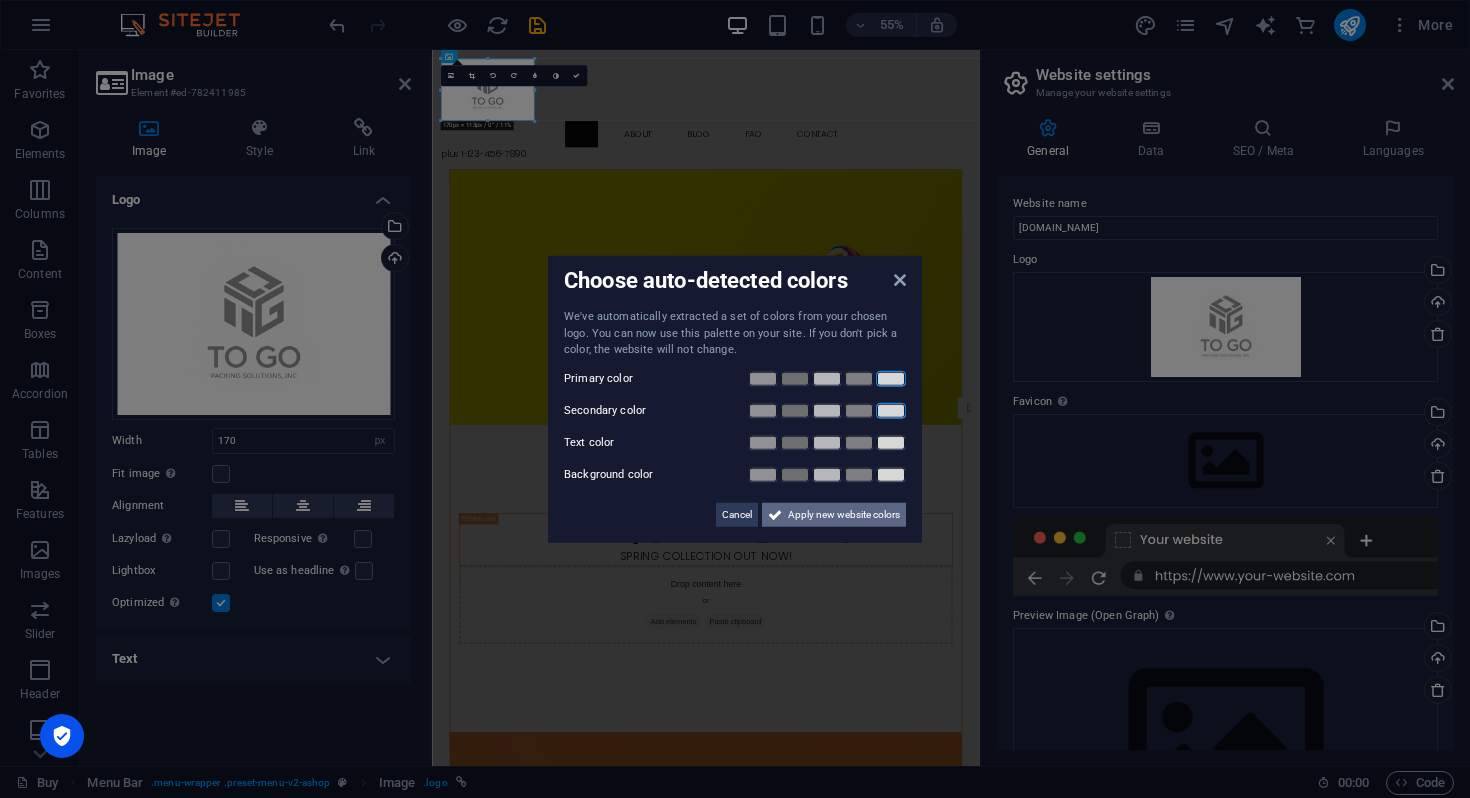 click on "Apply new website colors" at bounding box center [844, 514] 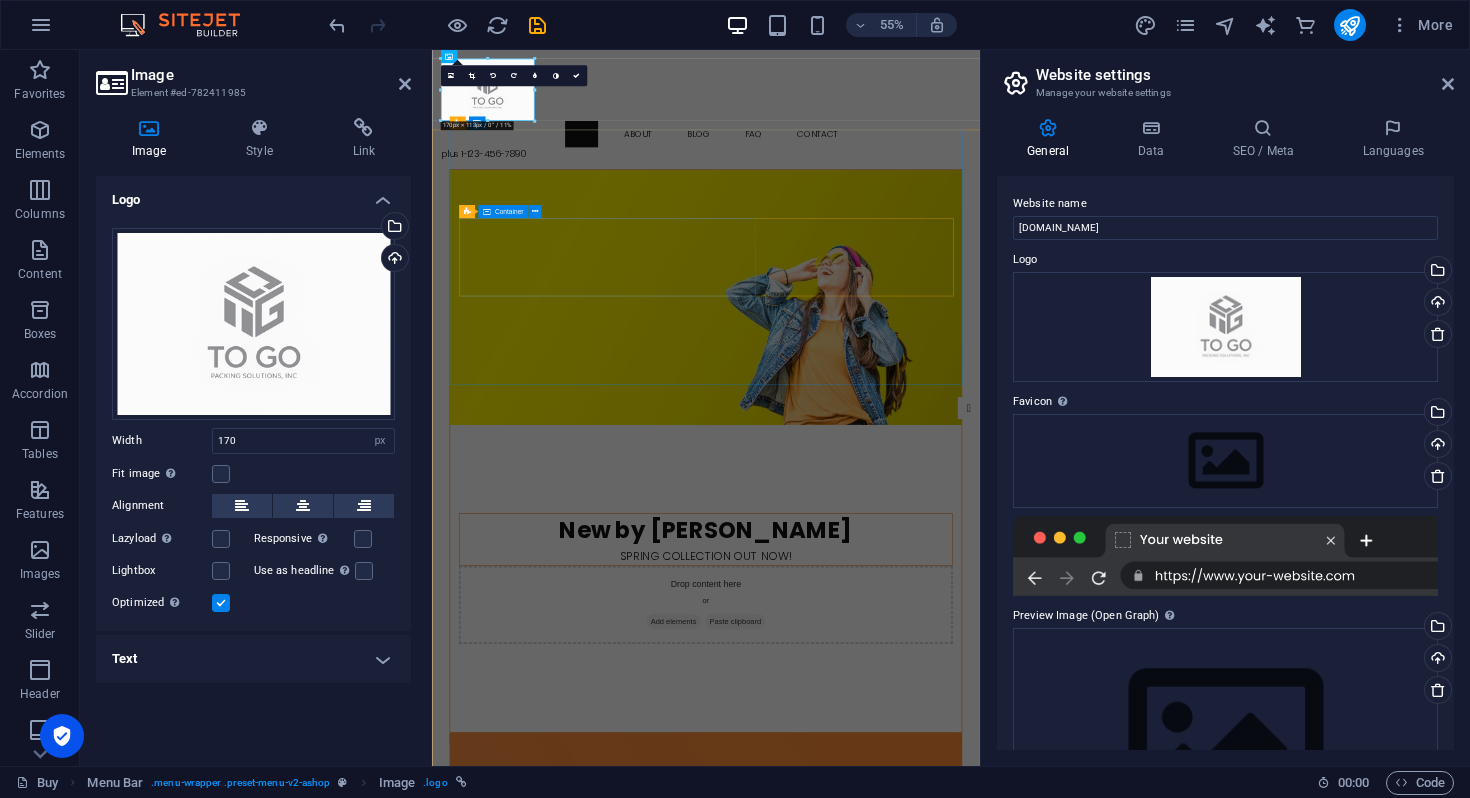 click on "New by Ashop Spring collection out now!" at bounding box center (930, 940) 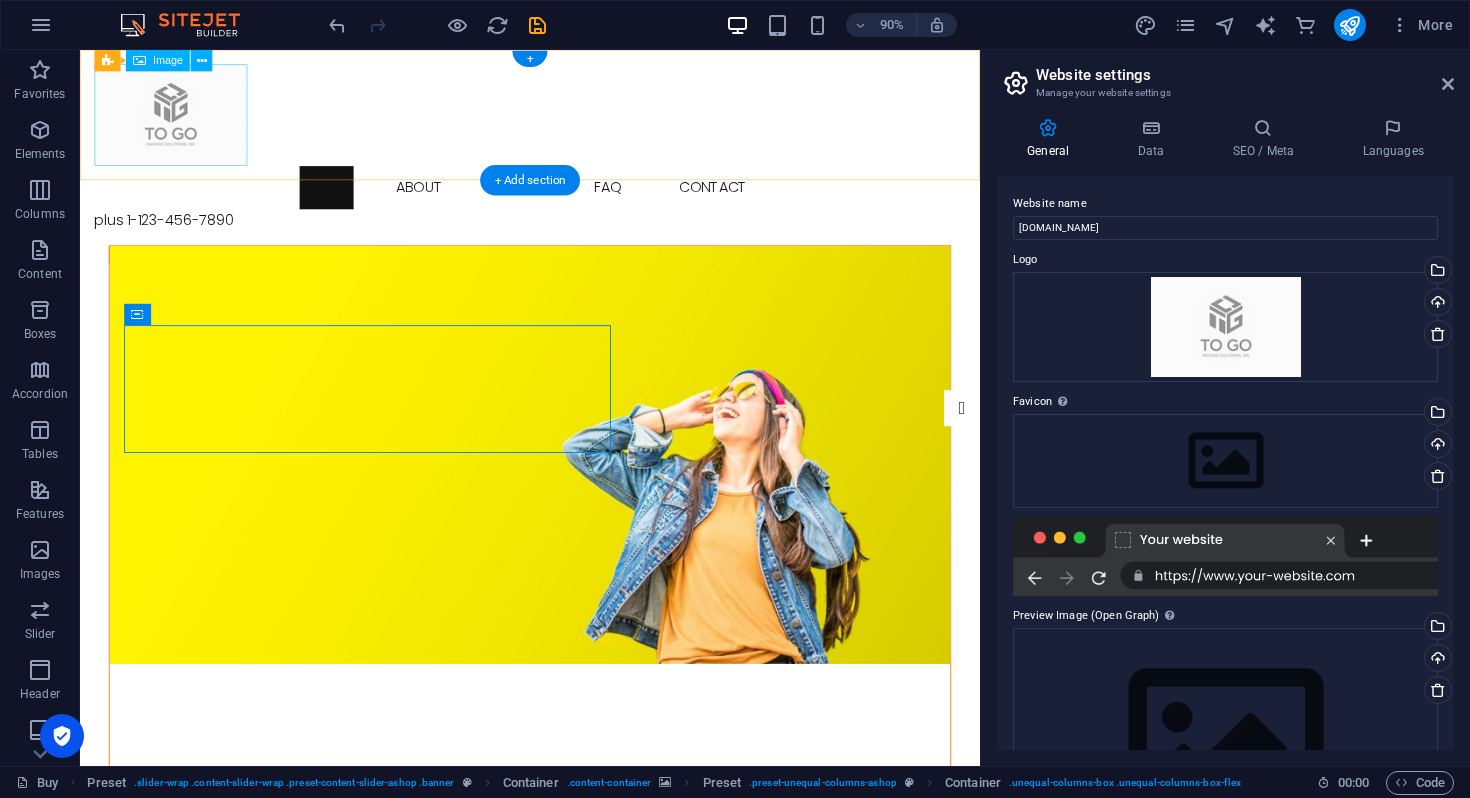 click at bounding box center (580, 122) 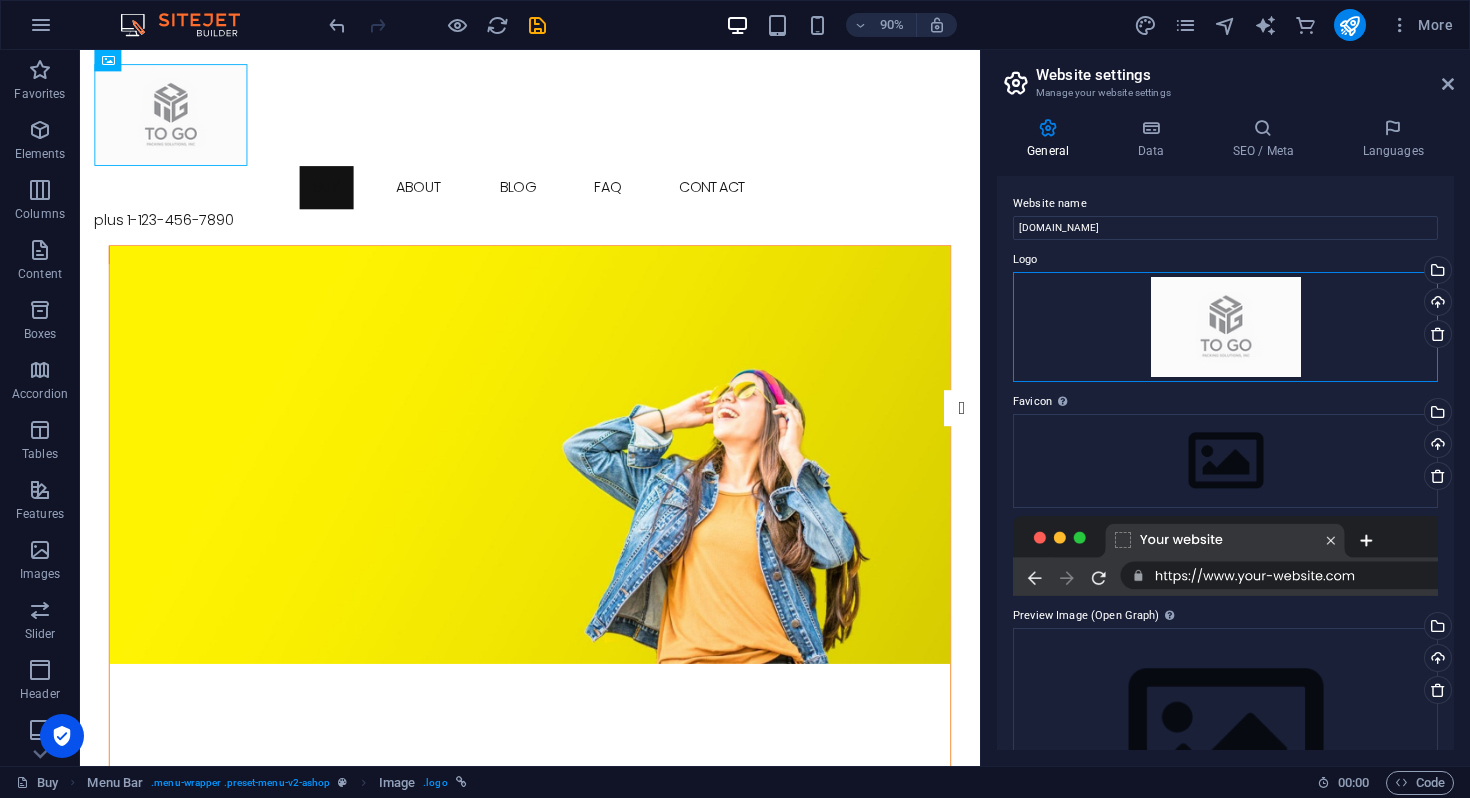 click on "Drag files here, click to choose files or select files from Files or our free stock photos & videos" at bounding box center (1225, 327) 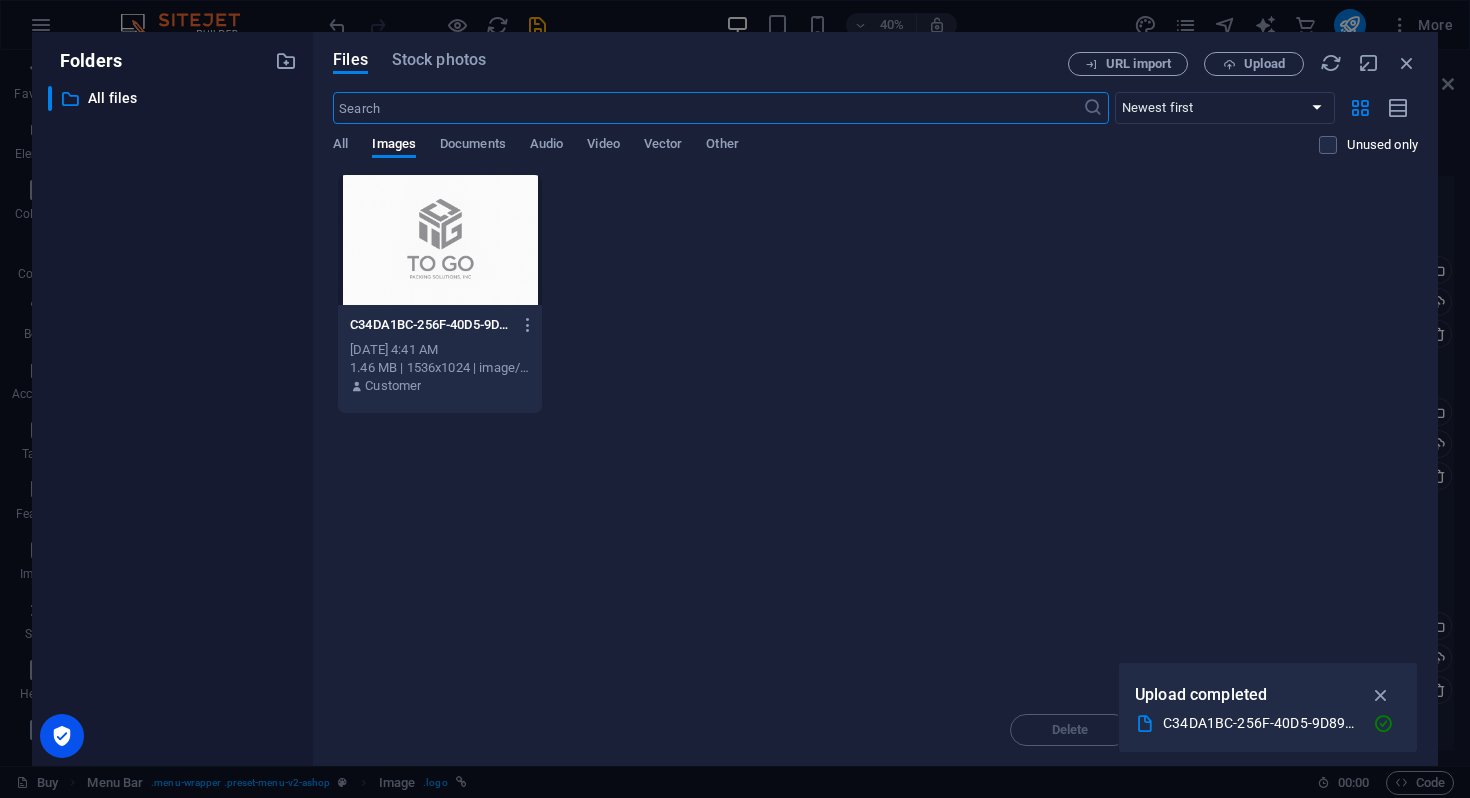 click at bounding box center (440, 240) 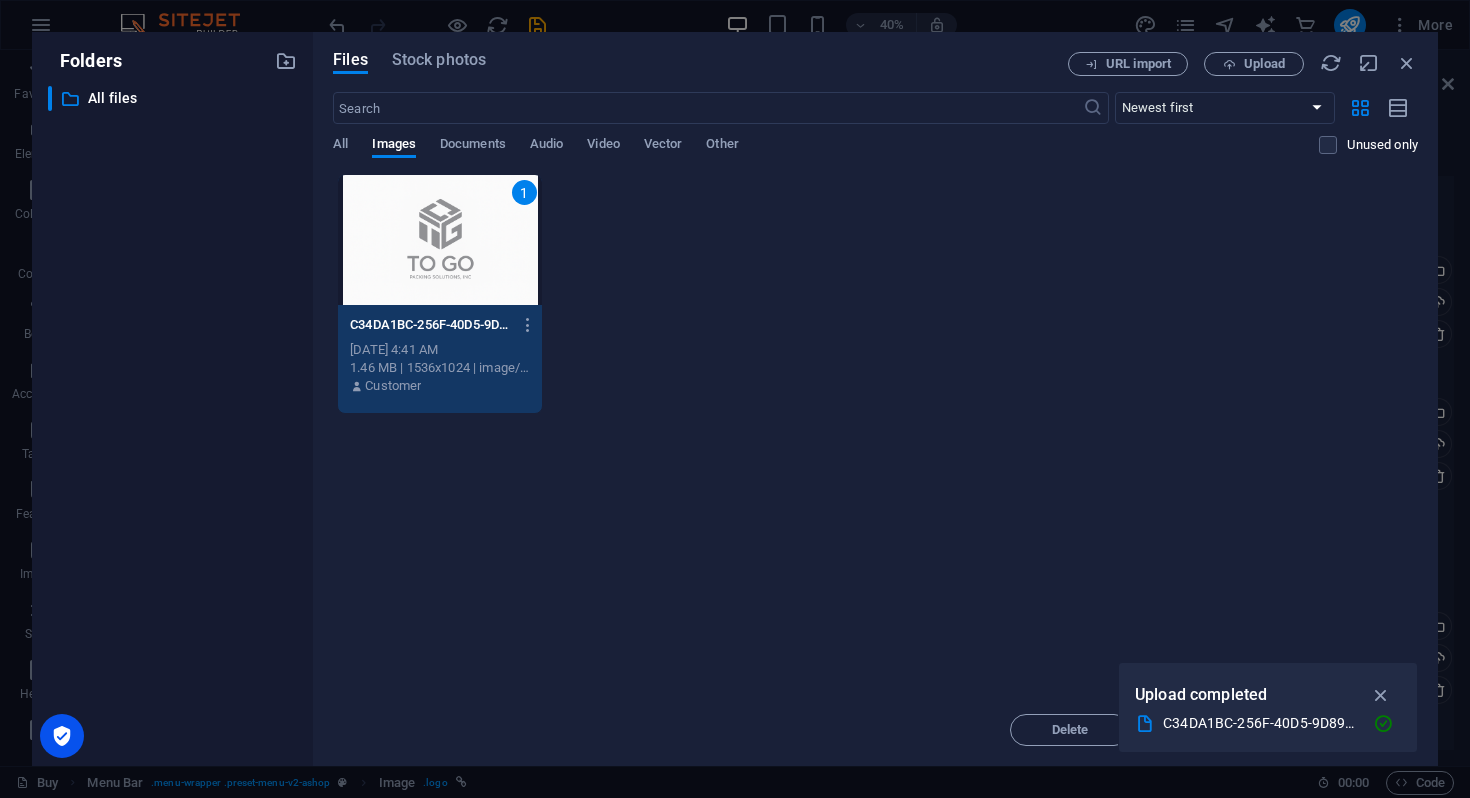 click on "URL import Upload" at bounding box center (1243, 64) 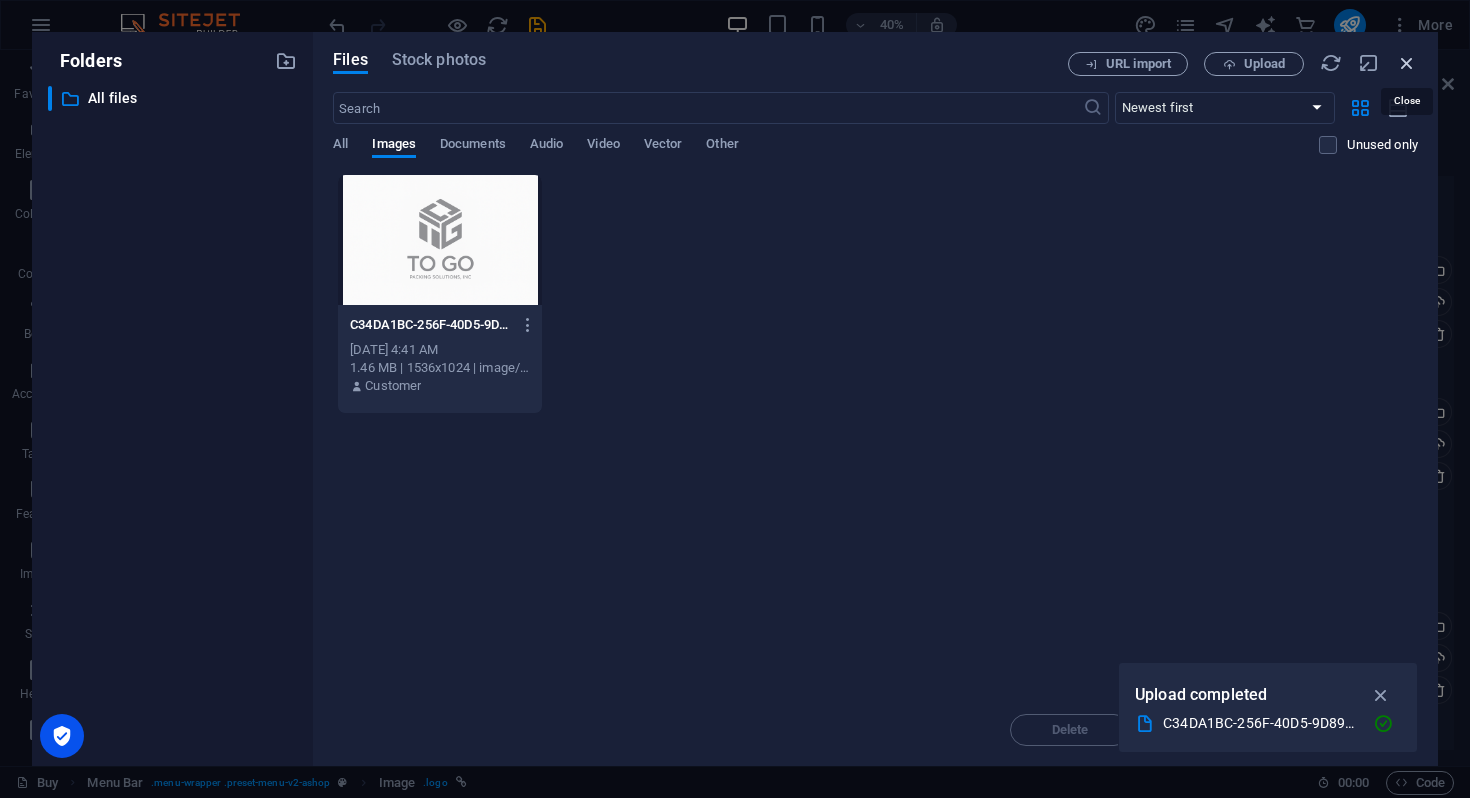 click at bounding box center (1407, 63) 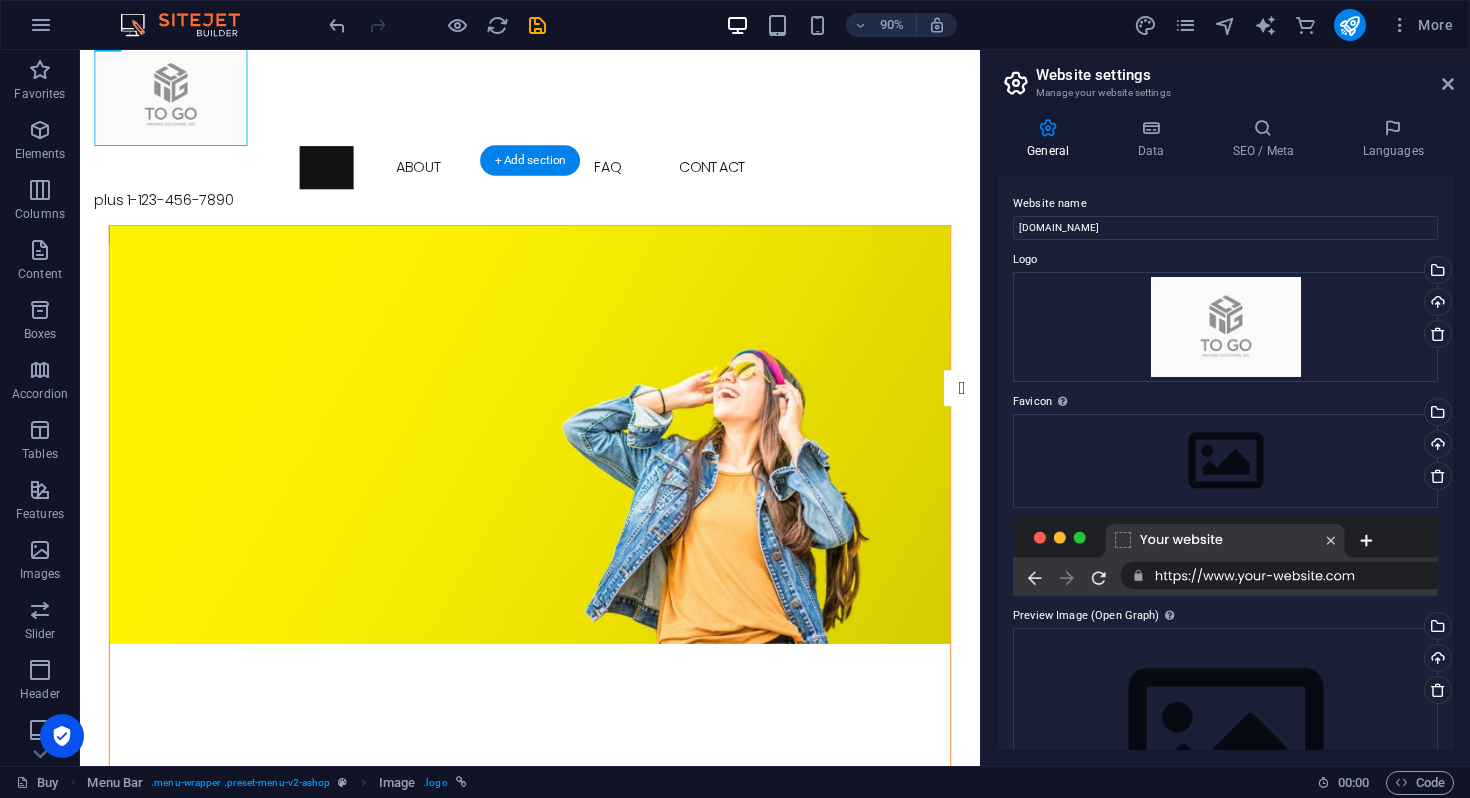 scroll, scrollTop: 0, scrollLeft: 0, axis: both 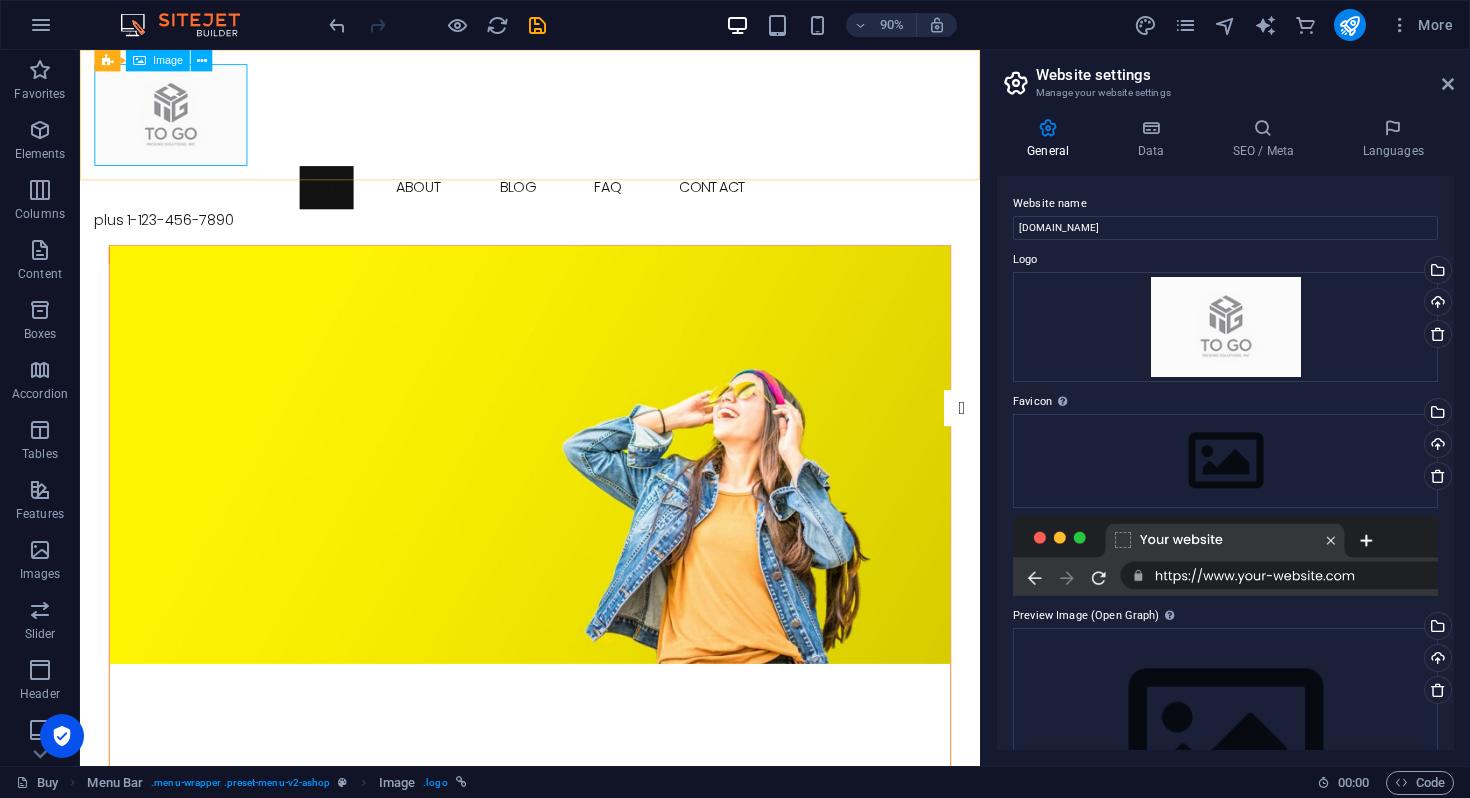click on "Image" at bounding box center [158, 61] 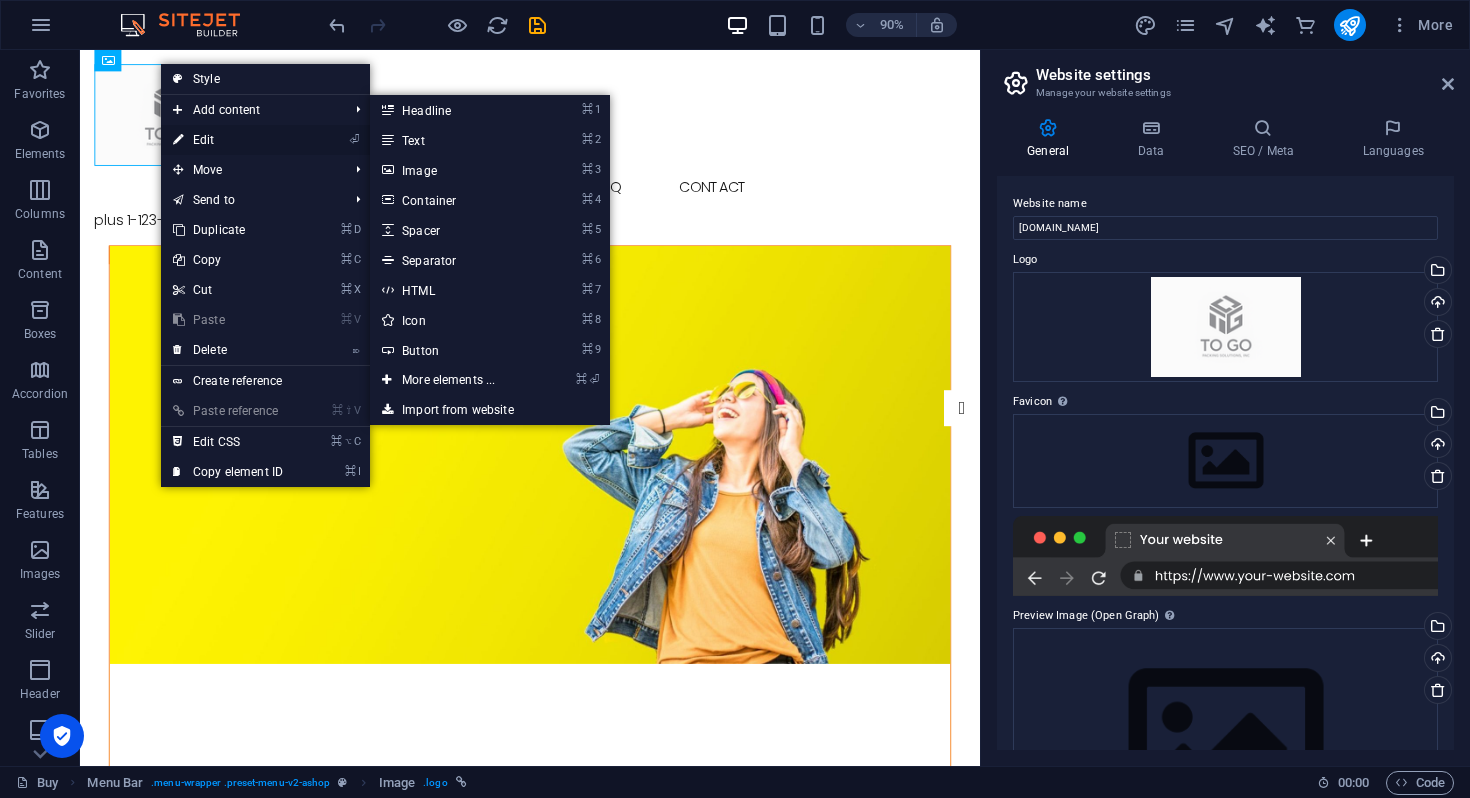 click on "⏎  Edit" at bounding box center [228, 140] 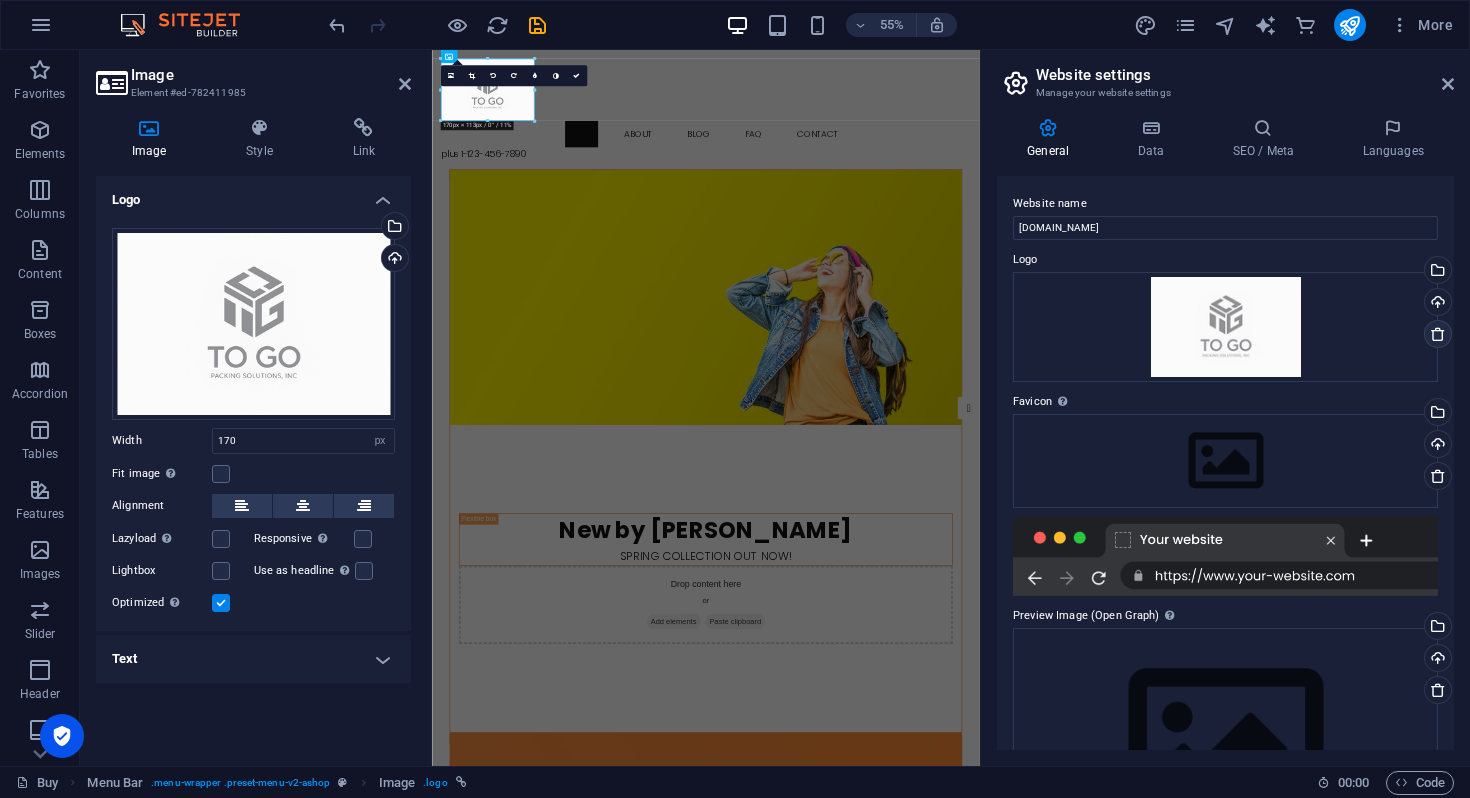 click at bounding box center [1438, 334] 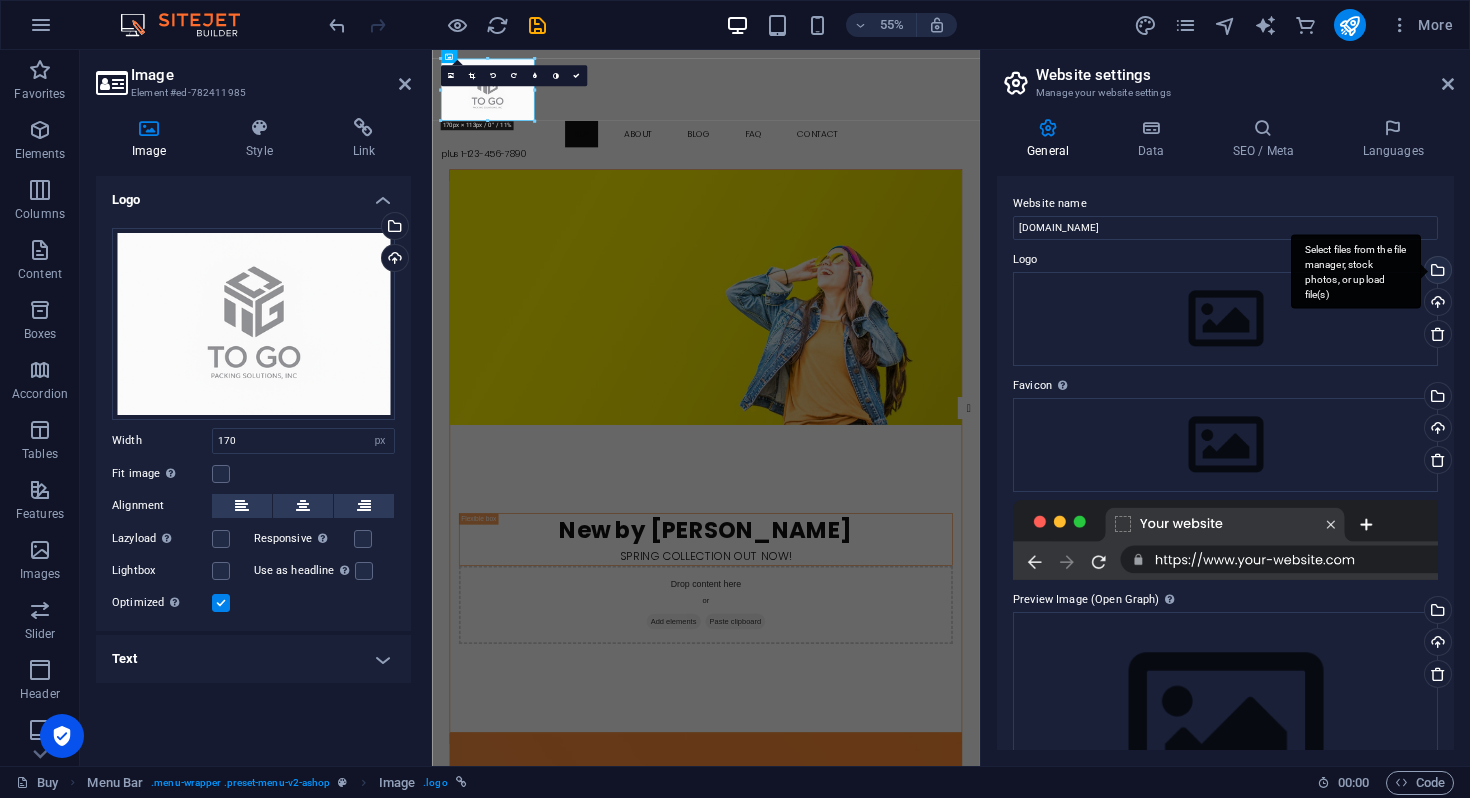 click on "Select files from the file manager, stock photos, or upload file(s)" at bounding box center (1436, 272) 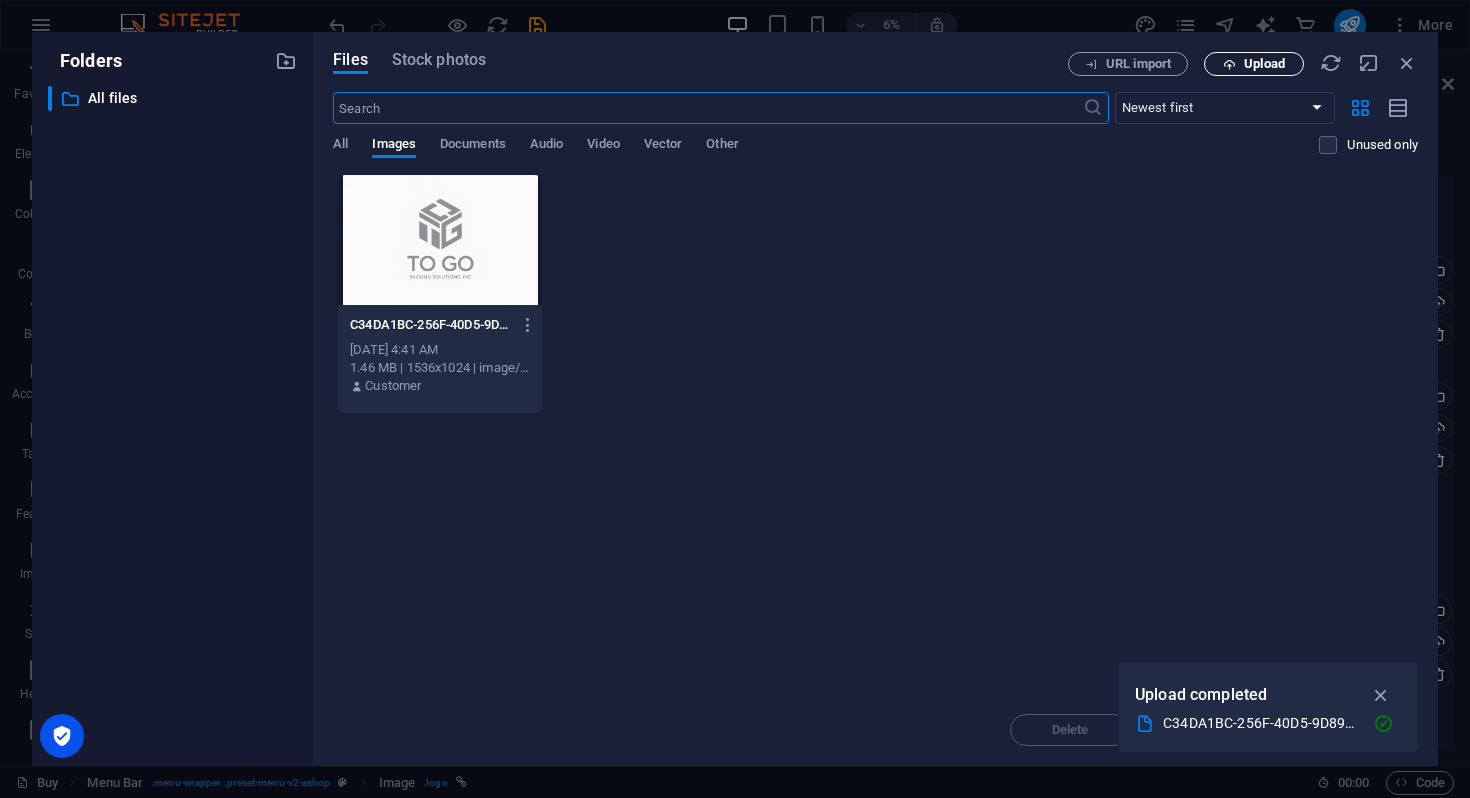 click on "Upload" at bounding box center (1264, 64) 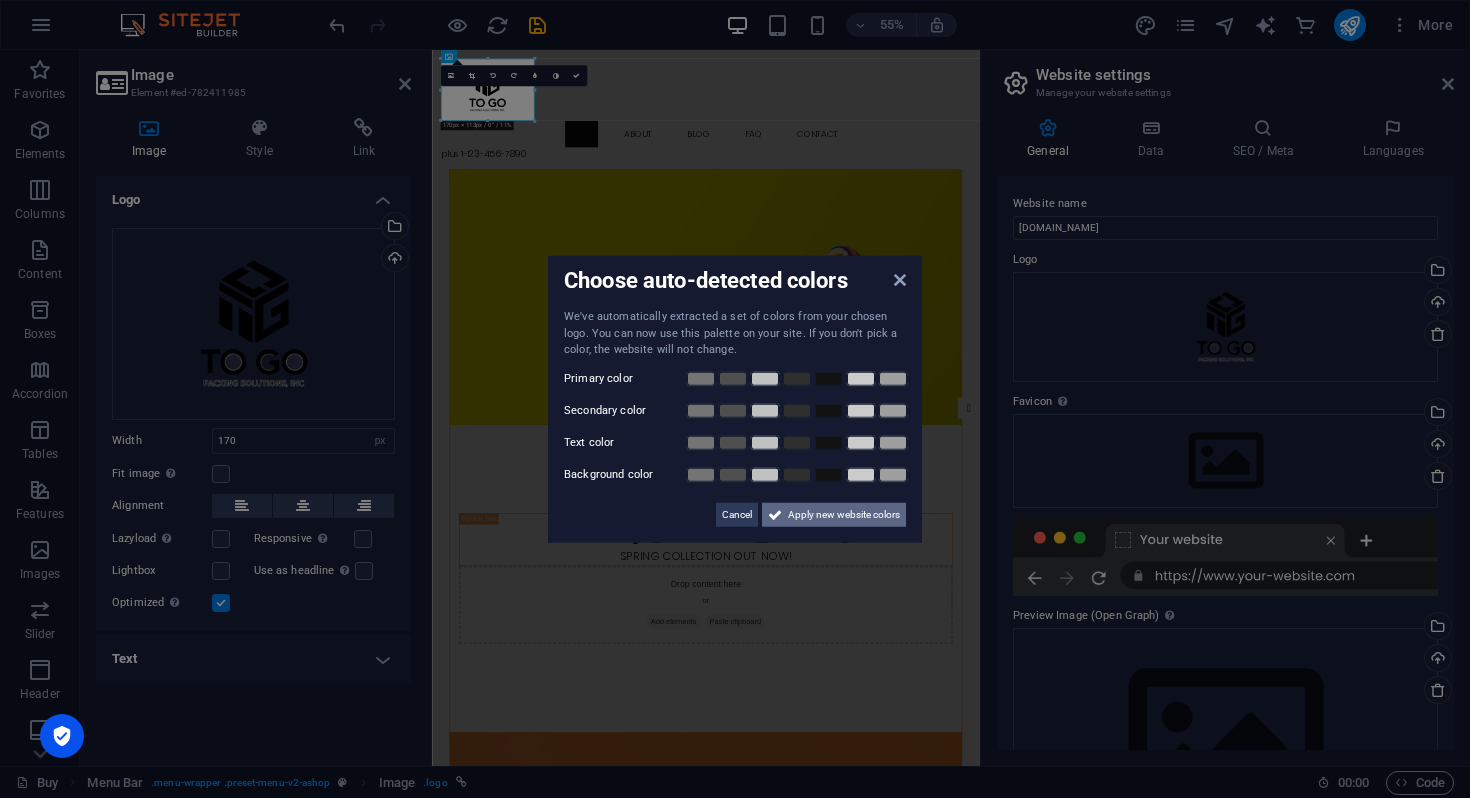 click on "Apply new website colors" at bounding box center (844, 514) 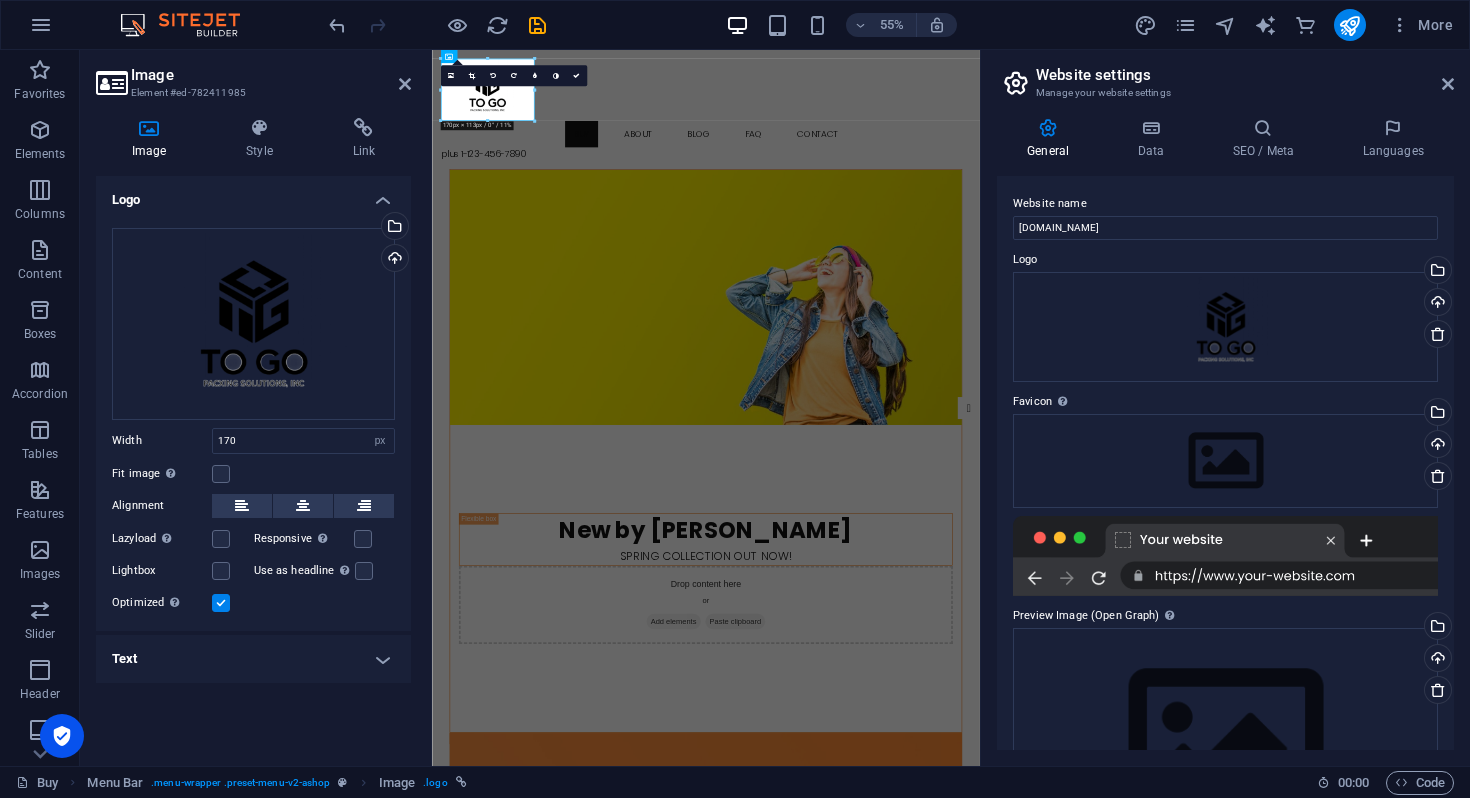 click at bounding box center (930, 500) 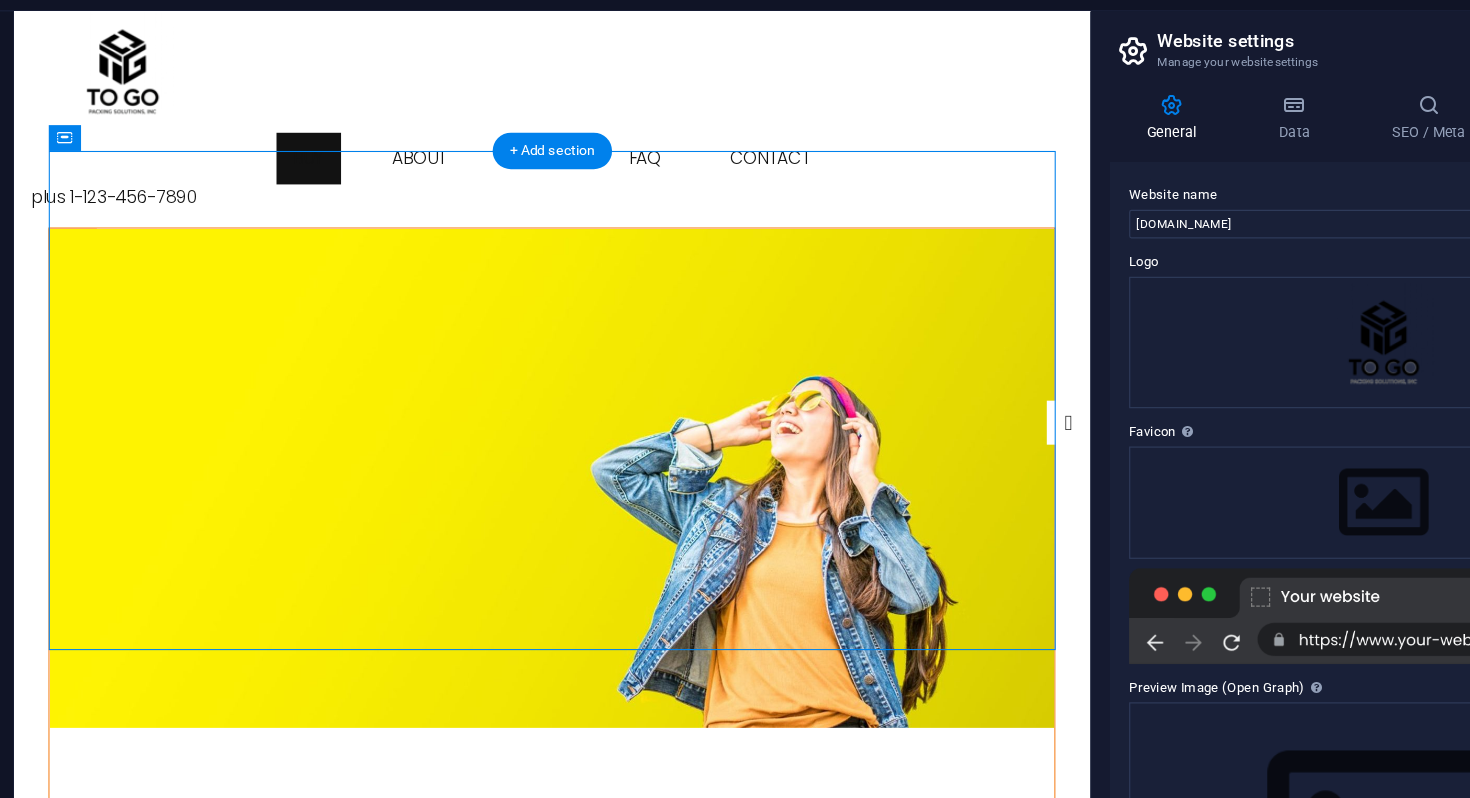 scroll, scrollTop: 18, scrollLeft: 0, axis: vertical 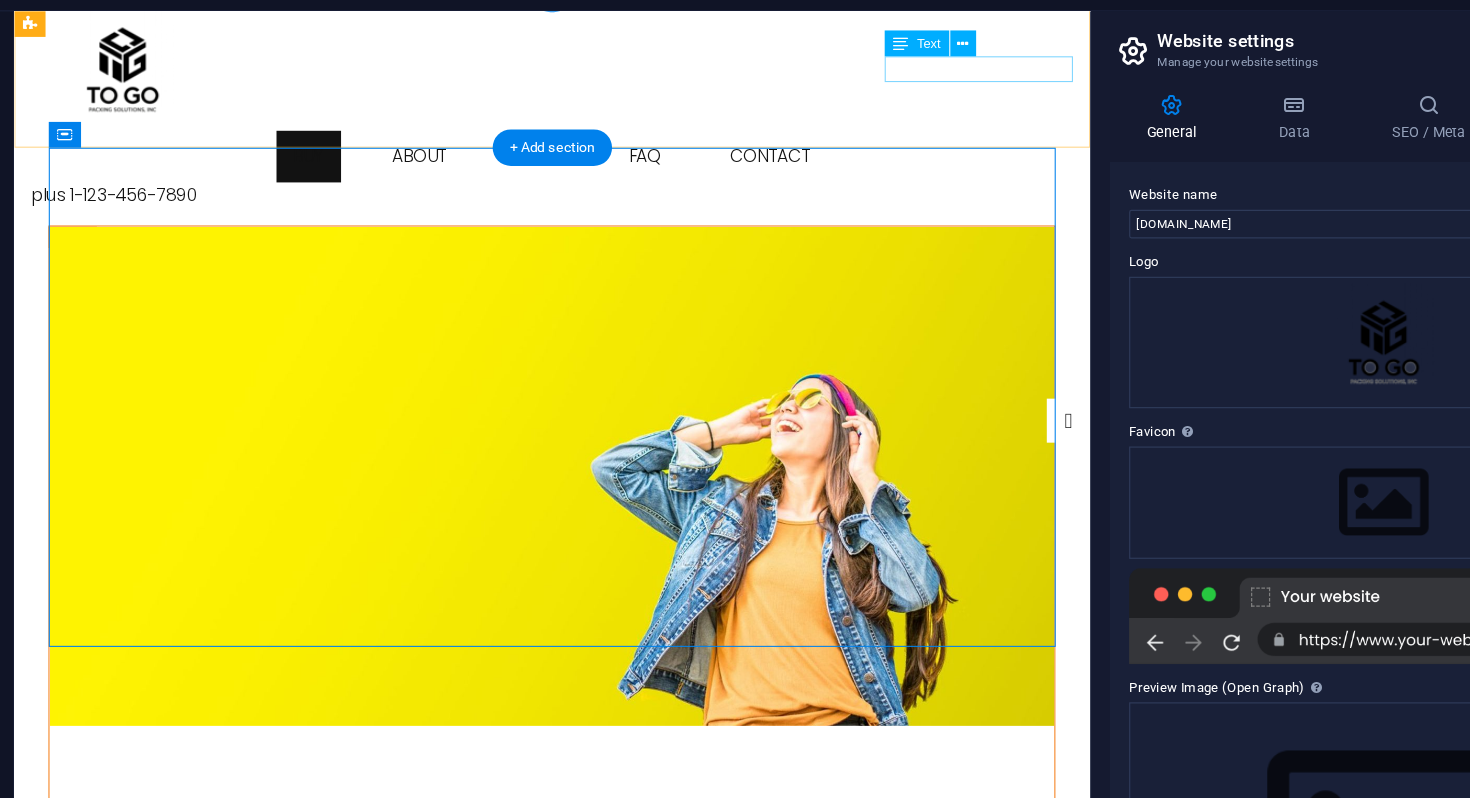 click on "plus 1-123-456-7890" at bounding box center [514, 182] 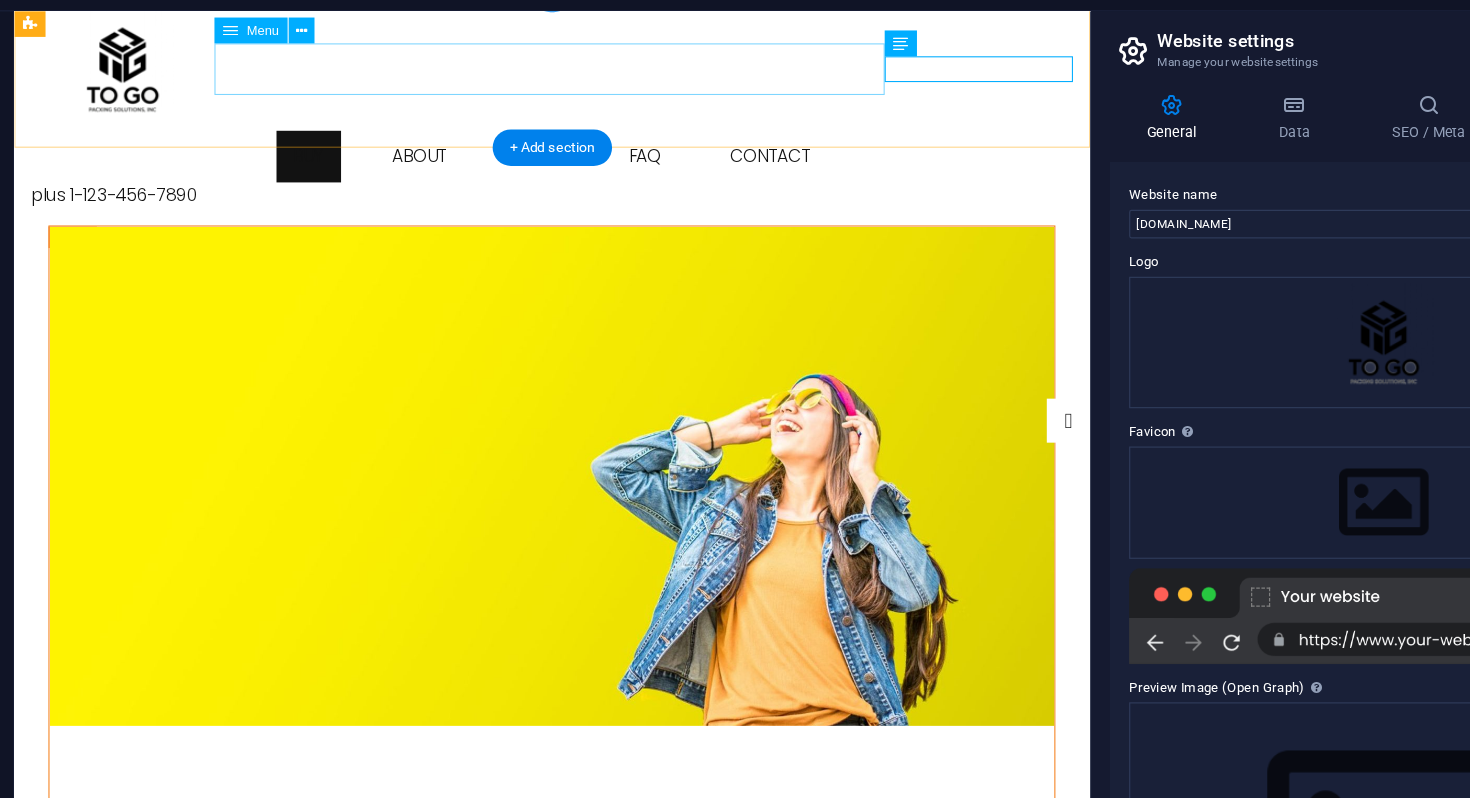 click on "Buy About Blog FAQ Contact" at bounding box center (514, 146) 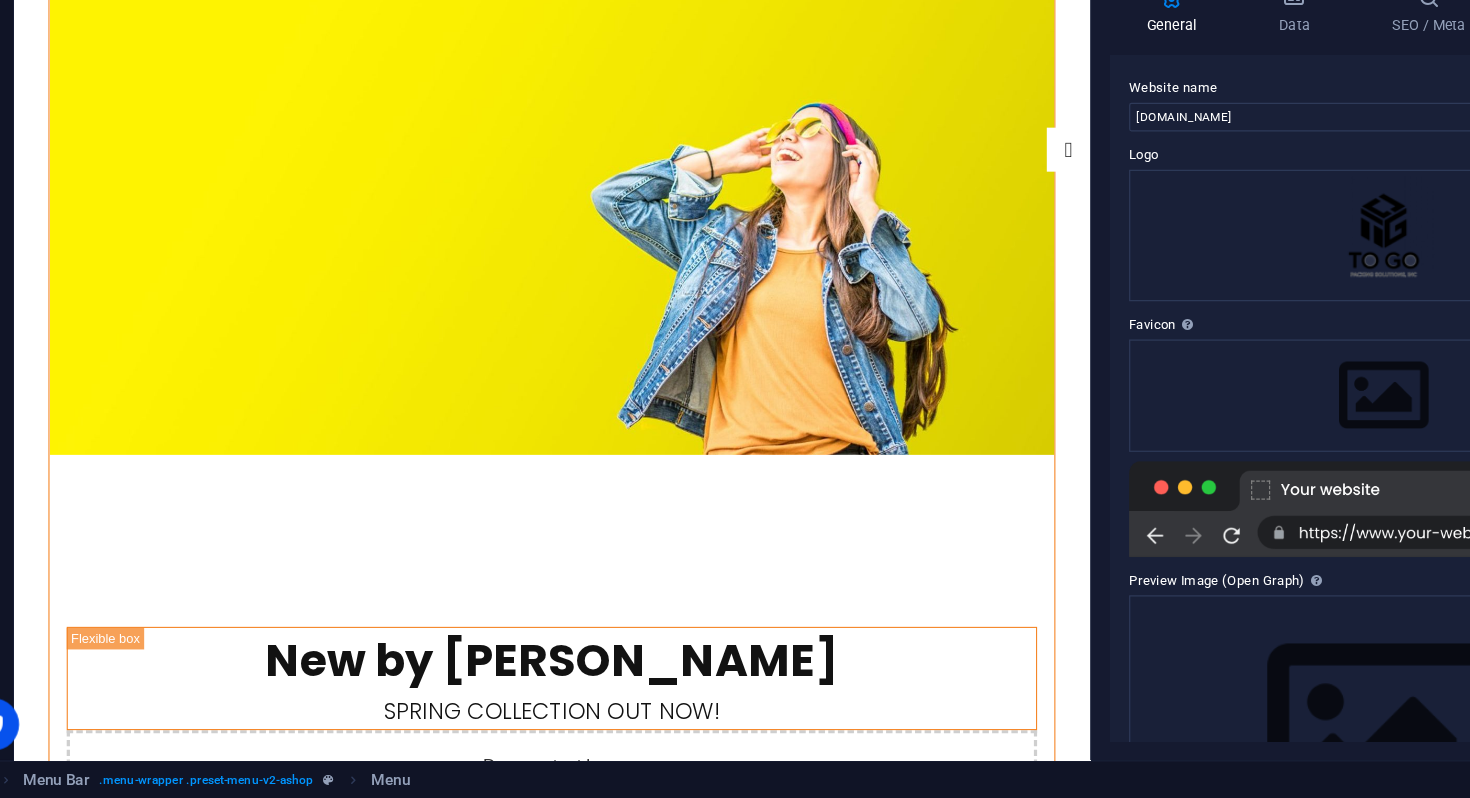 scroll, scrollTop: 0, scrollLeft: 0, axis: both 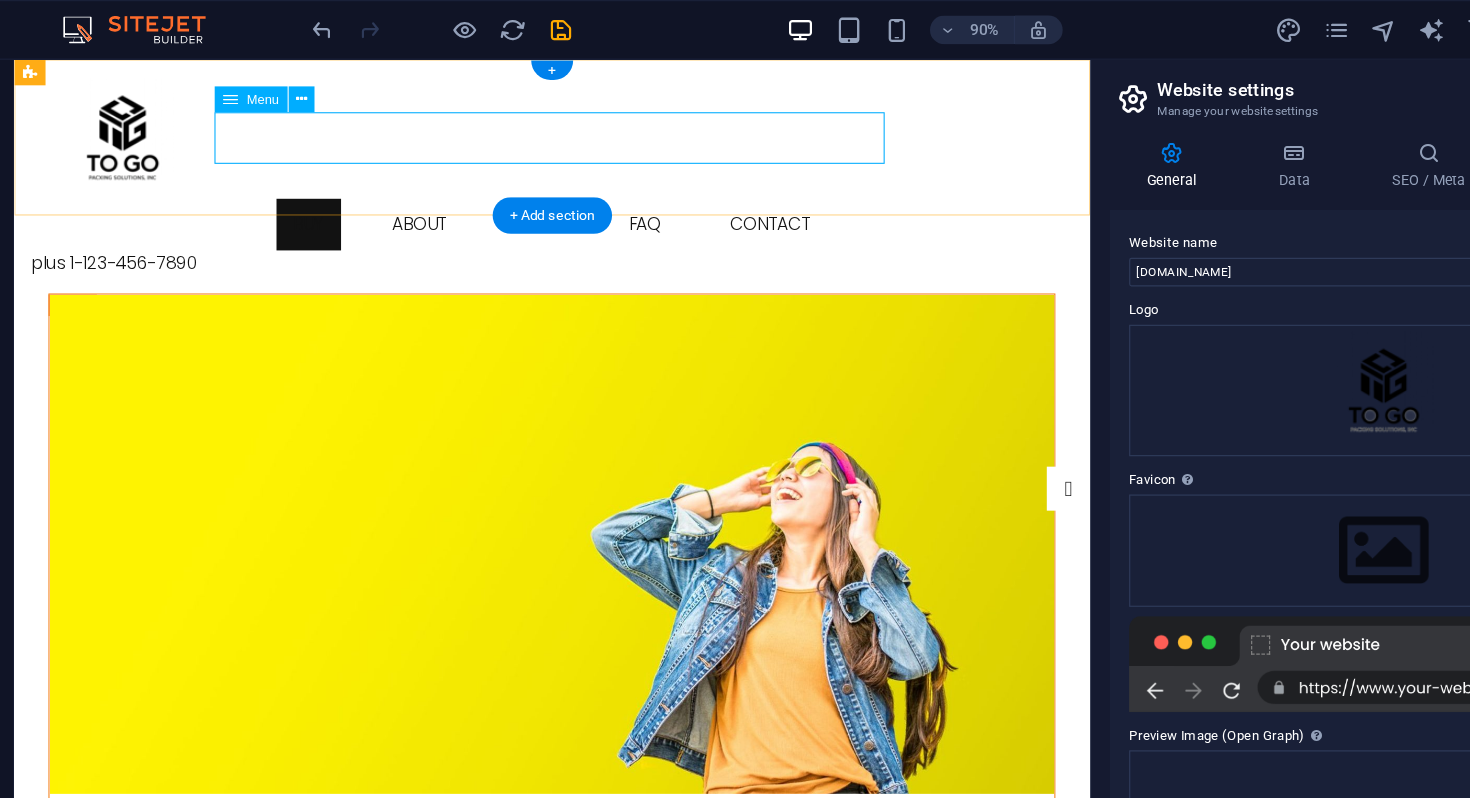 click on "Buy About Blog FAQ Contact" at bounding box center [514, 212] 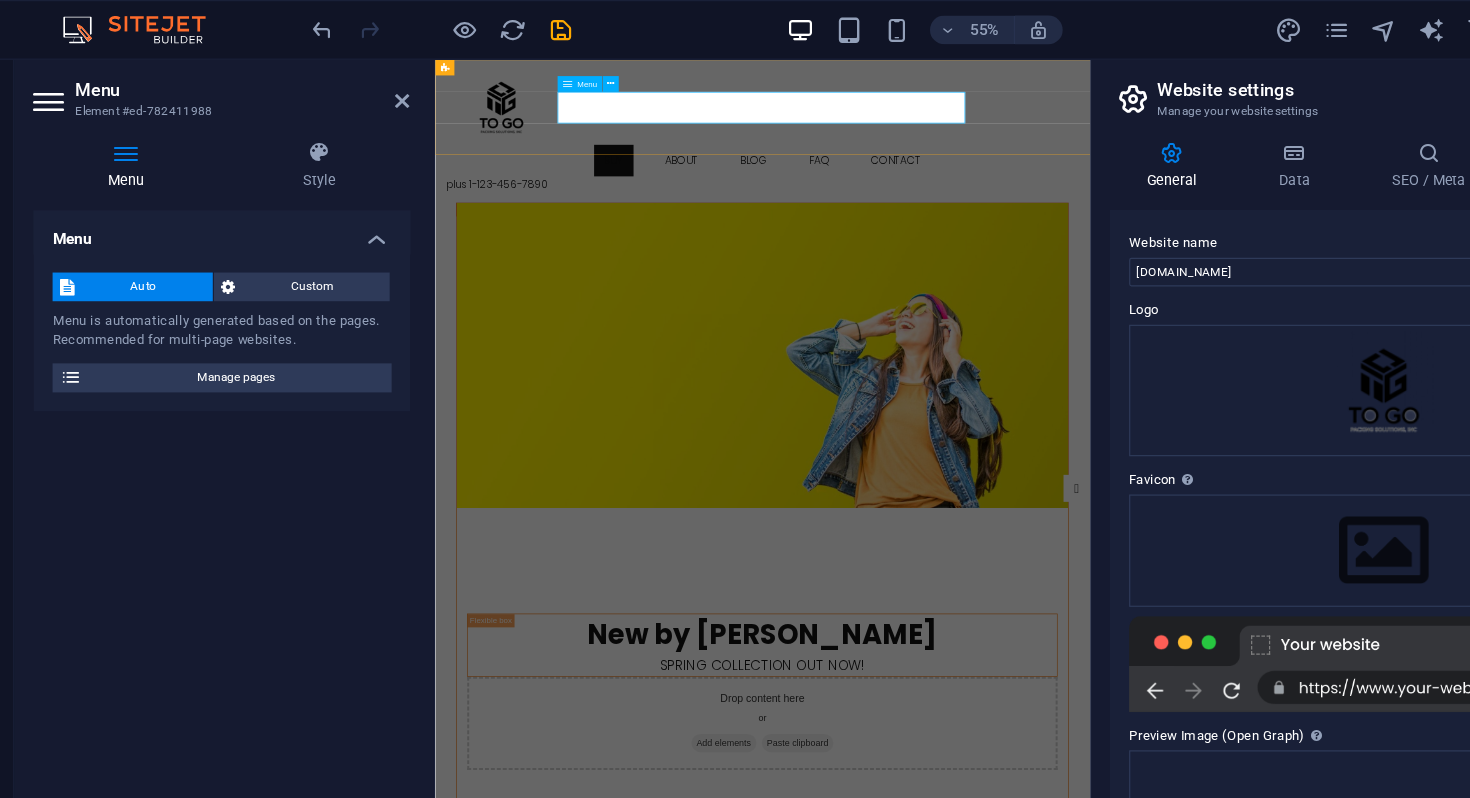 click on "Buy About Blog FAQ Contact" at bounding box center [933, 212] 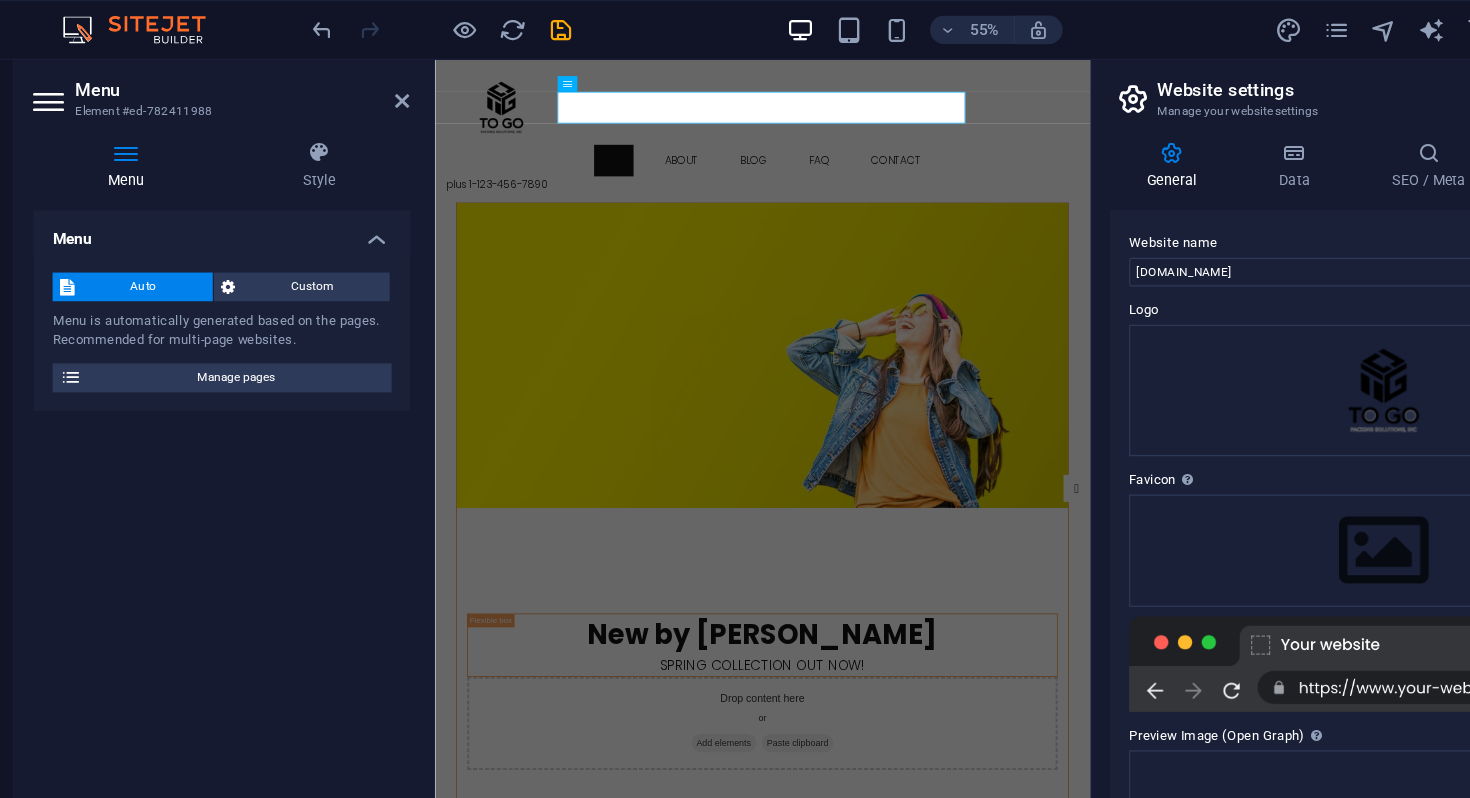 click at bounding box center (933, 509) 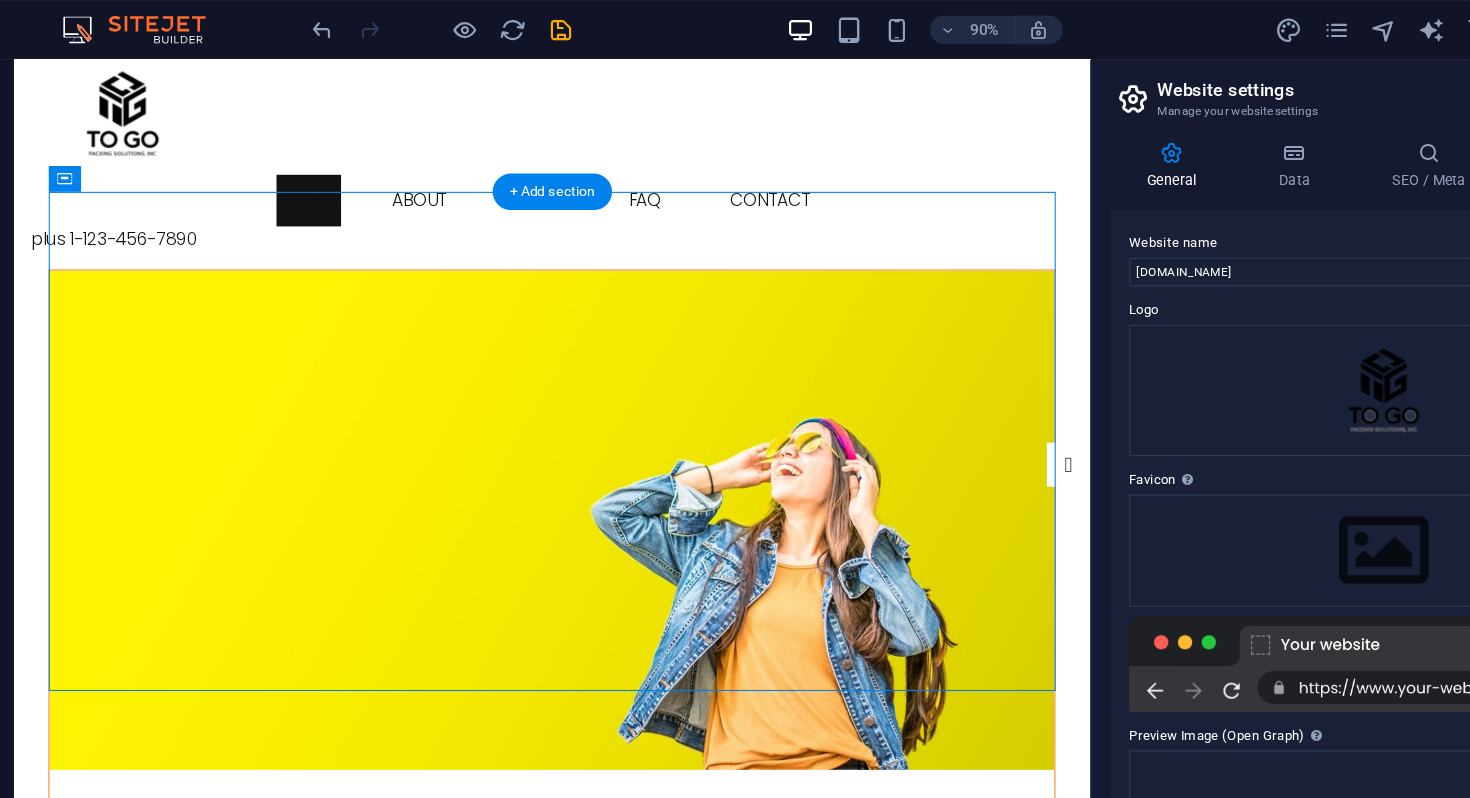 scroll, scrollTop: 24, scrollLeft: 0, axis: vertical 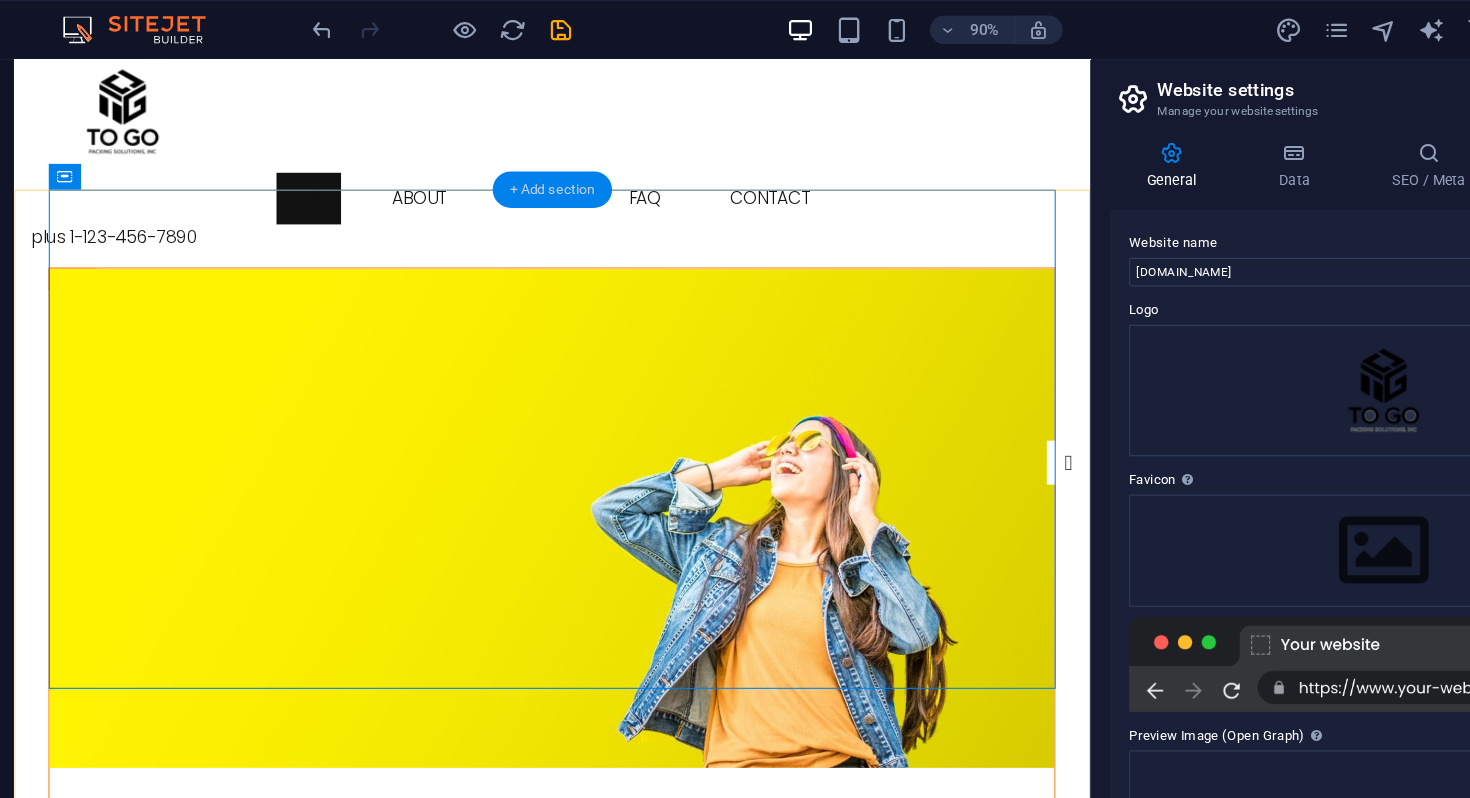 click on "+ Add section" at bounding box center [530, 158] 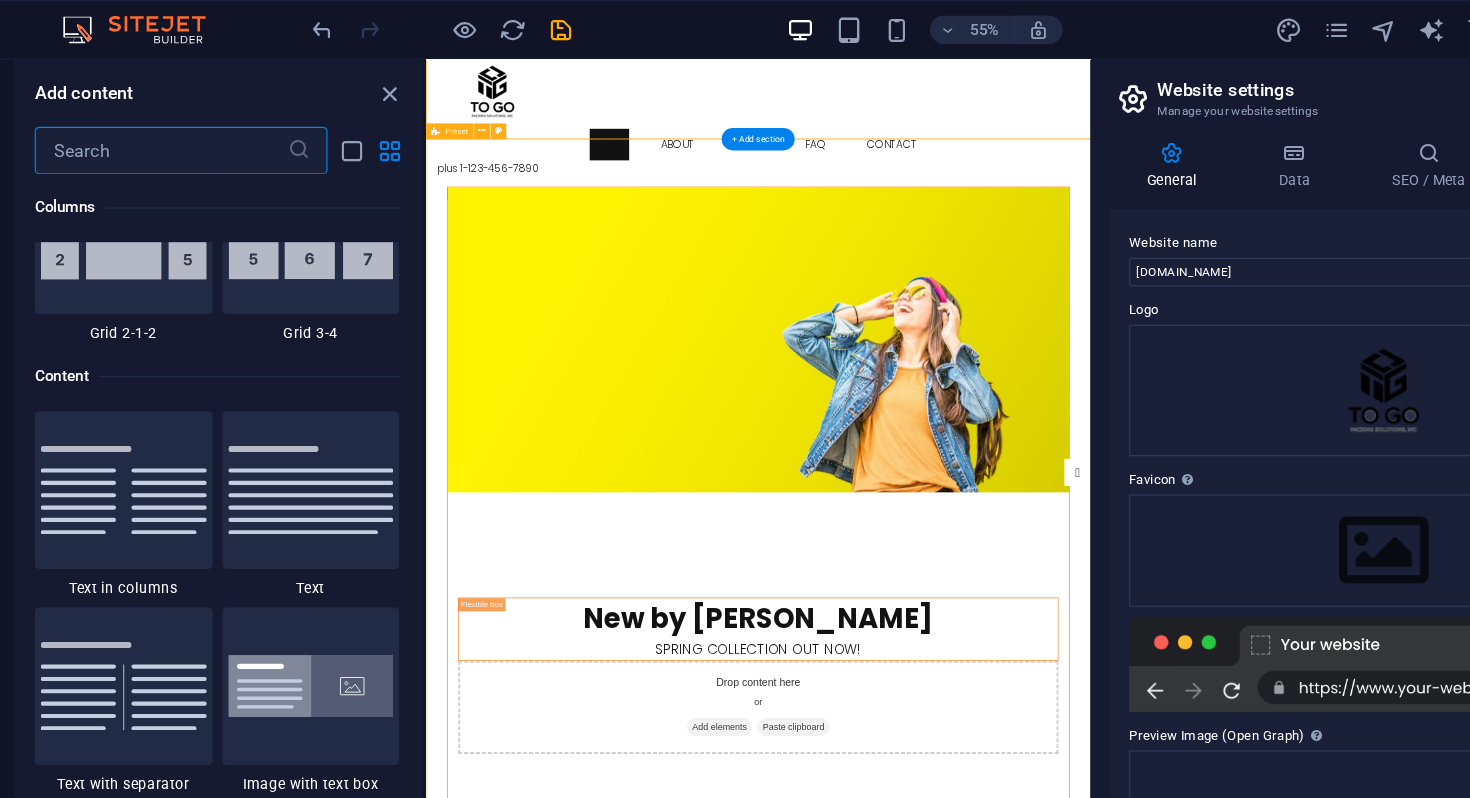 scroll, scrollTop: 3499, scrollLeft: 0, axis: vertical 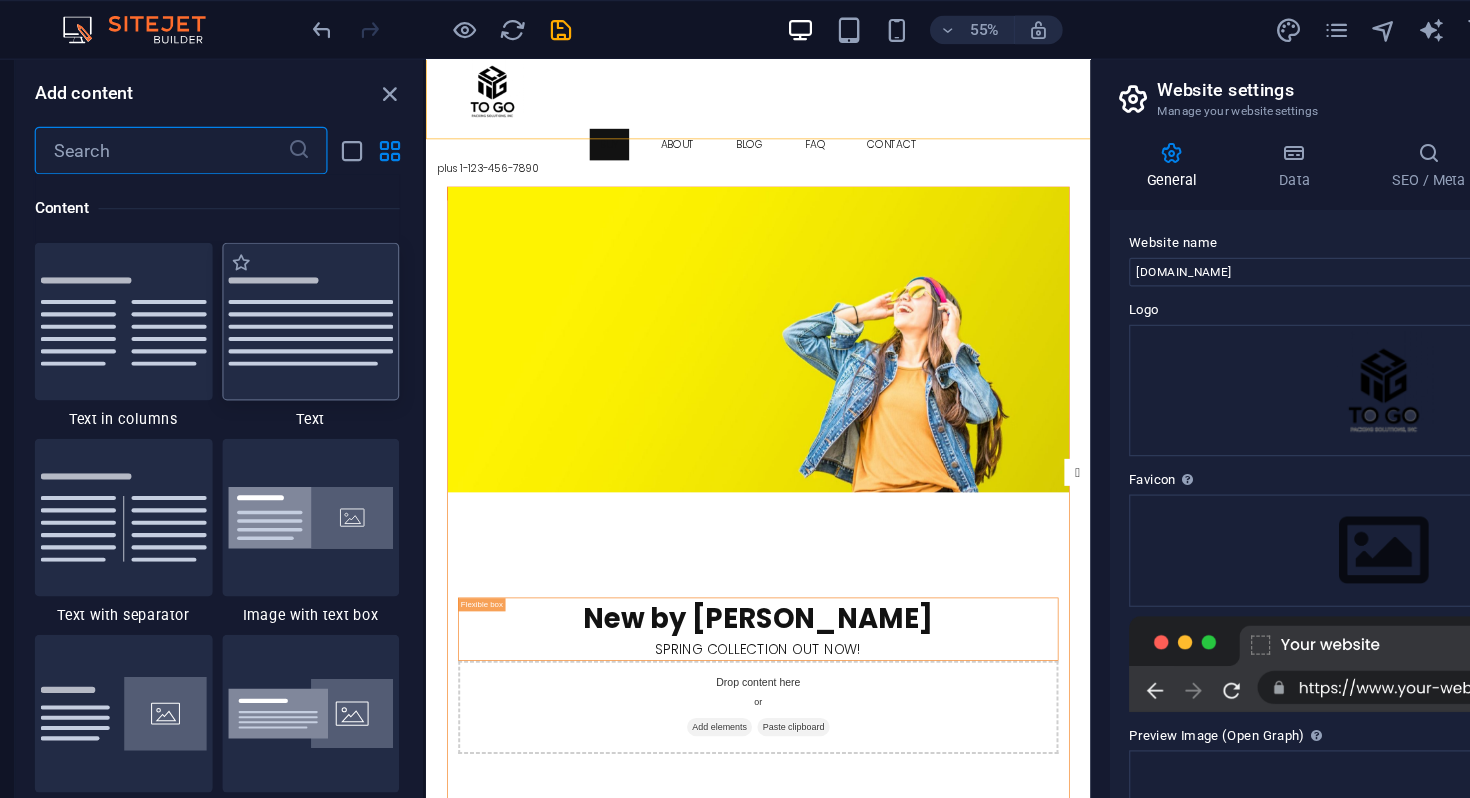 click at bounding box center [328, 269] 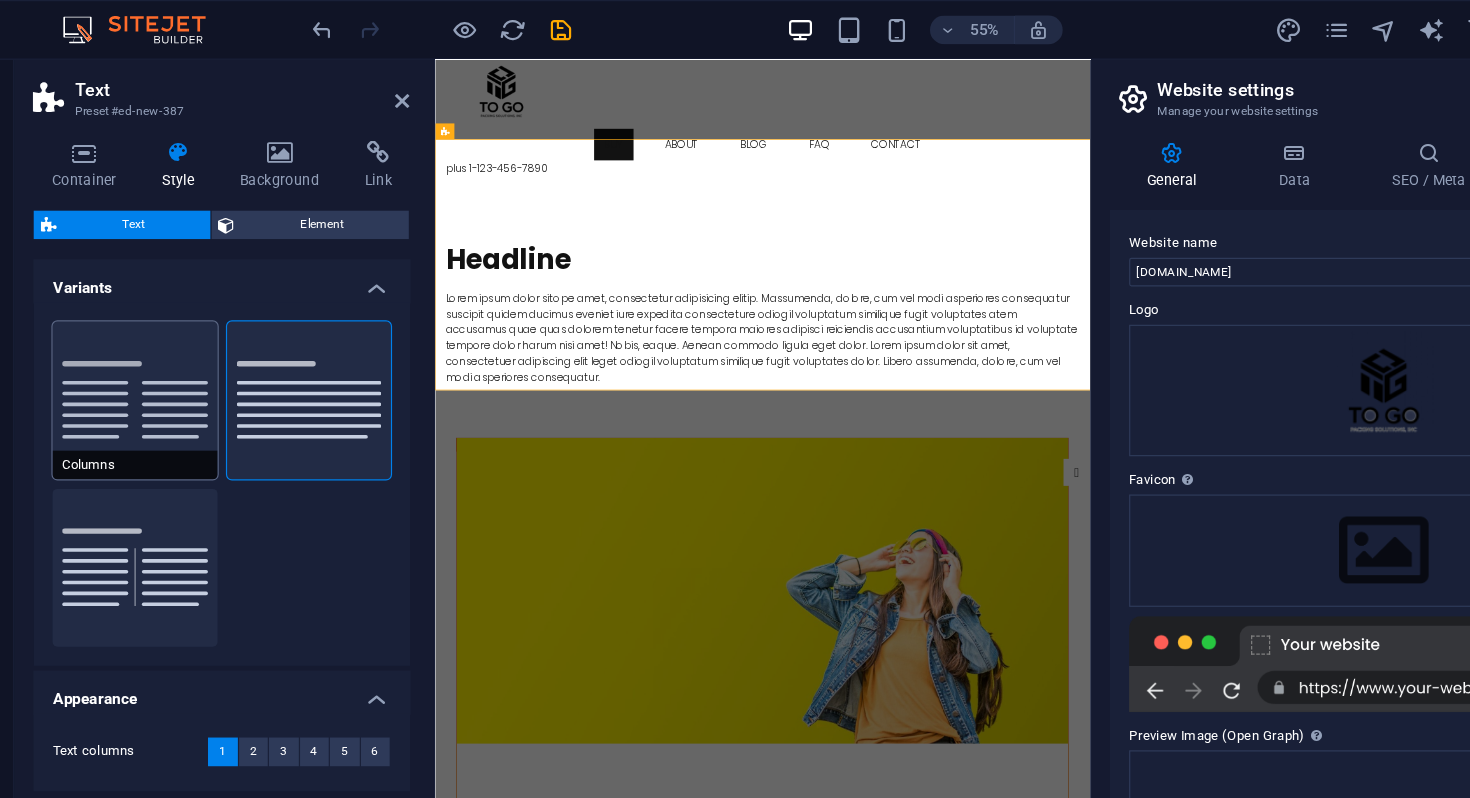 click on "Columns" at bounding box center [181, 335] 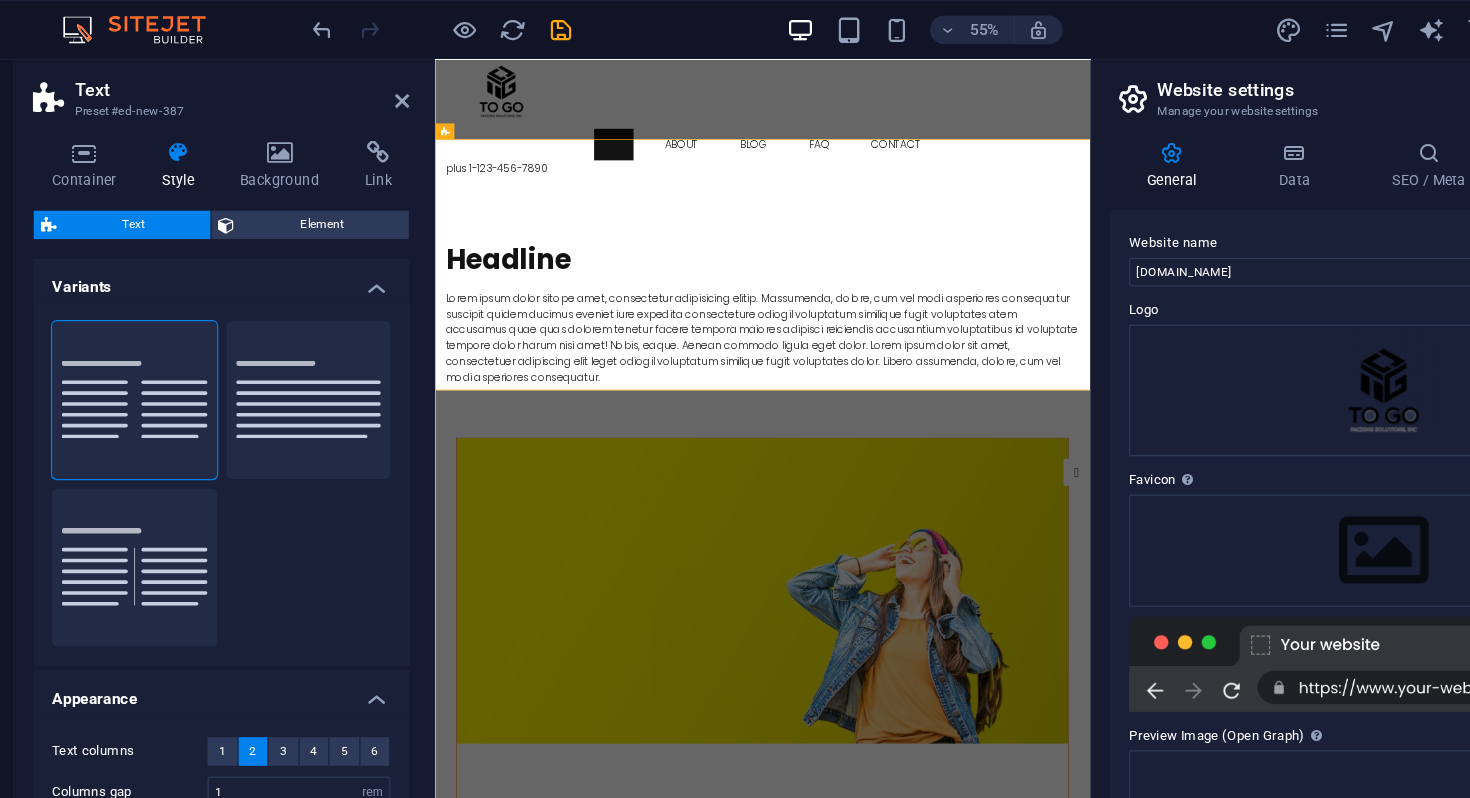 click at bounding box center [933, 867] 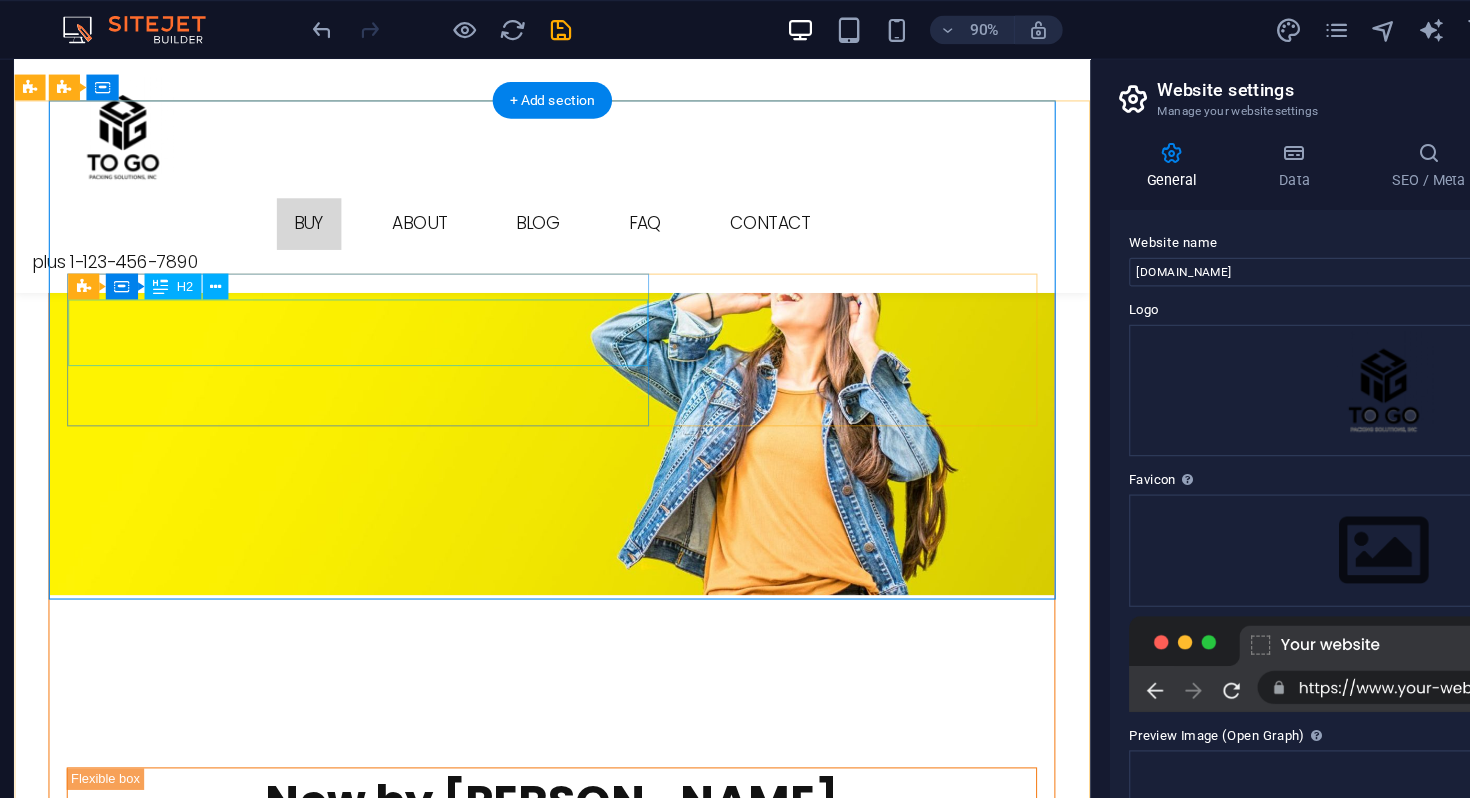 scroll, scrollTop: 495, scrollLeft: 0, axis: vertical 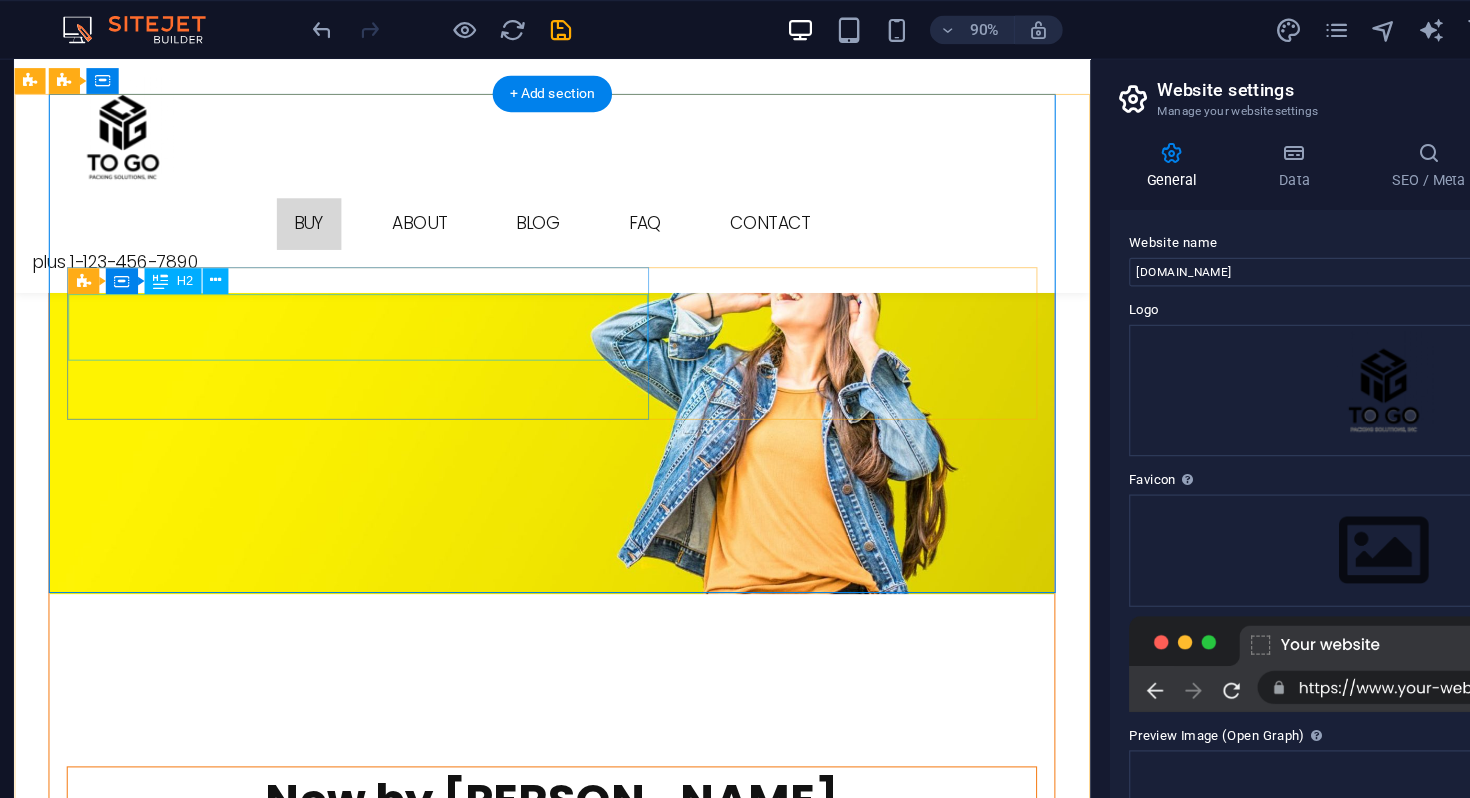 click on "New by [PERSON_NAME]" at bounding box center [514, 748] 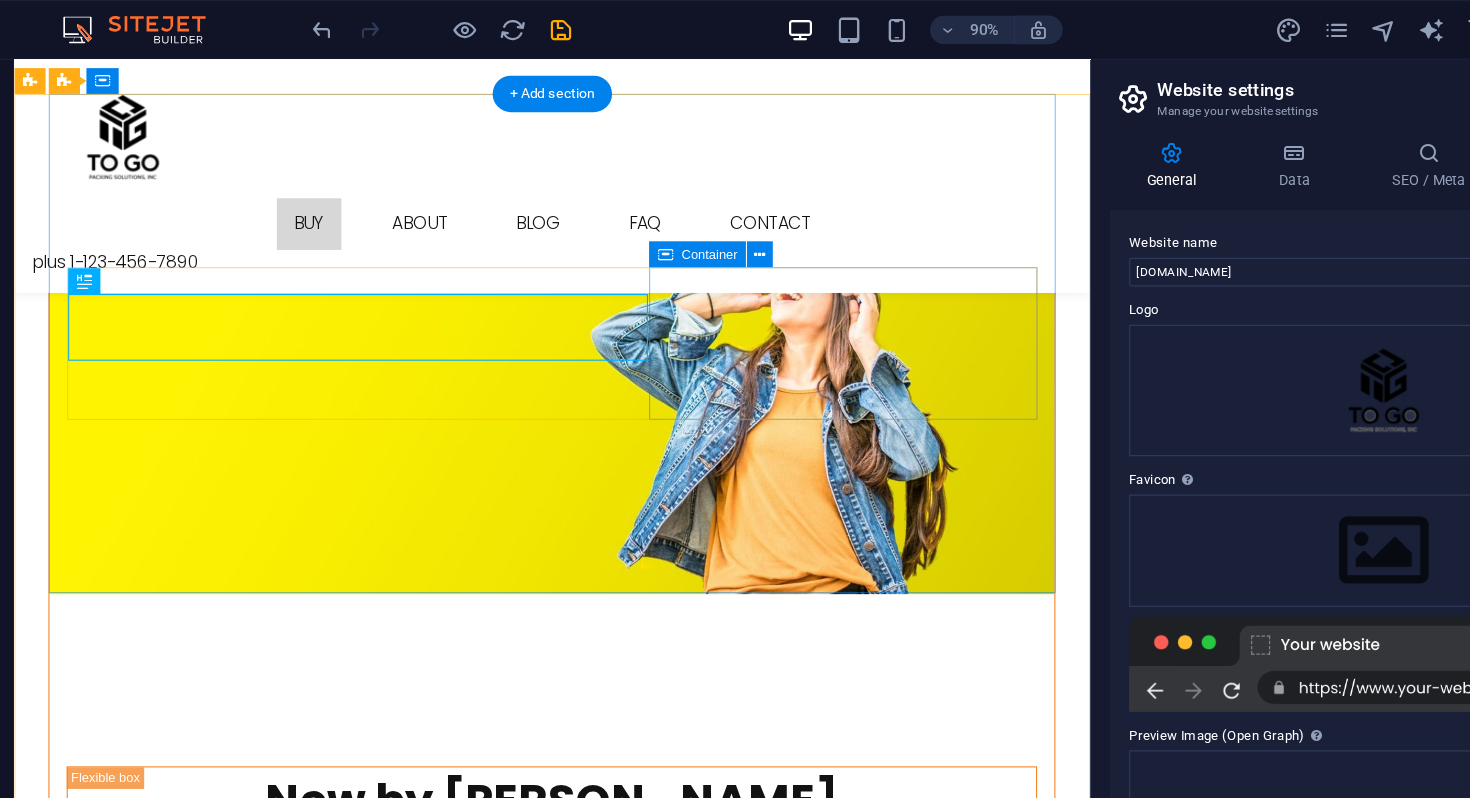 click on "Add elements" at bounding box center [455, 913] 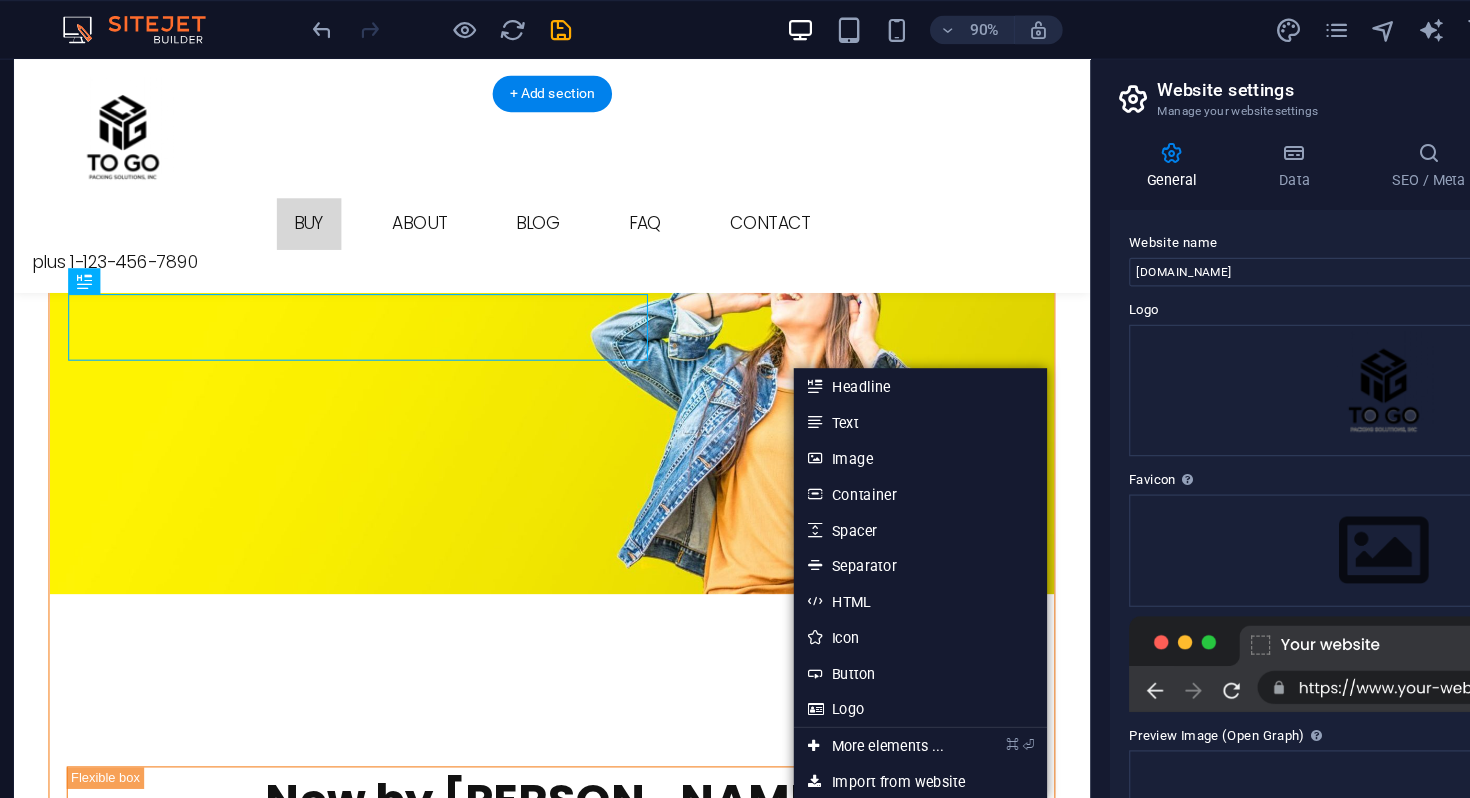 click at bounding box center [514, 324] 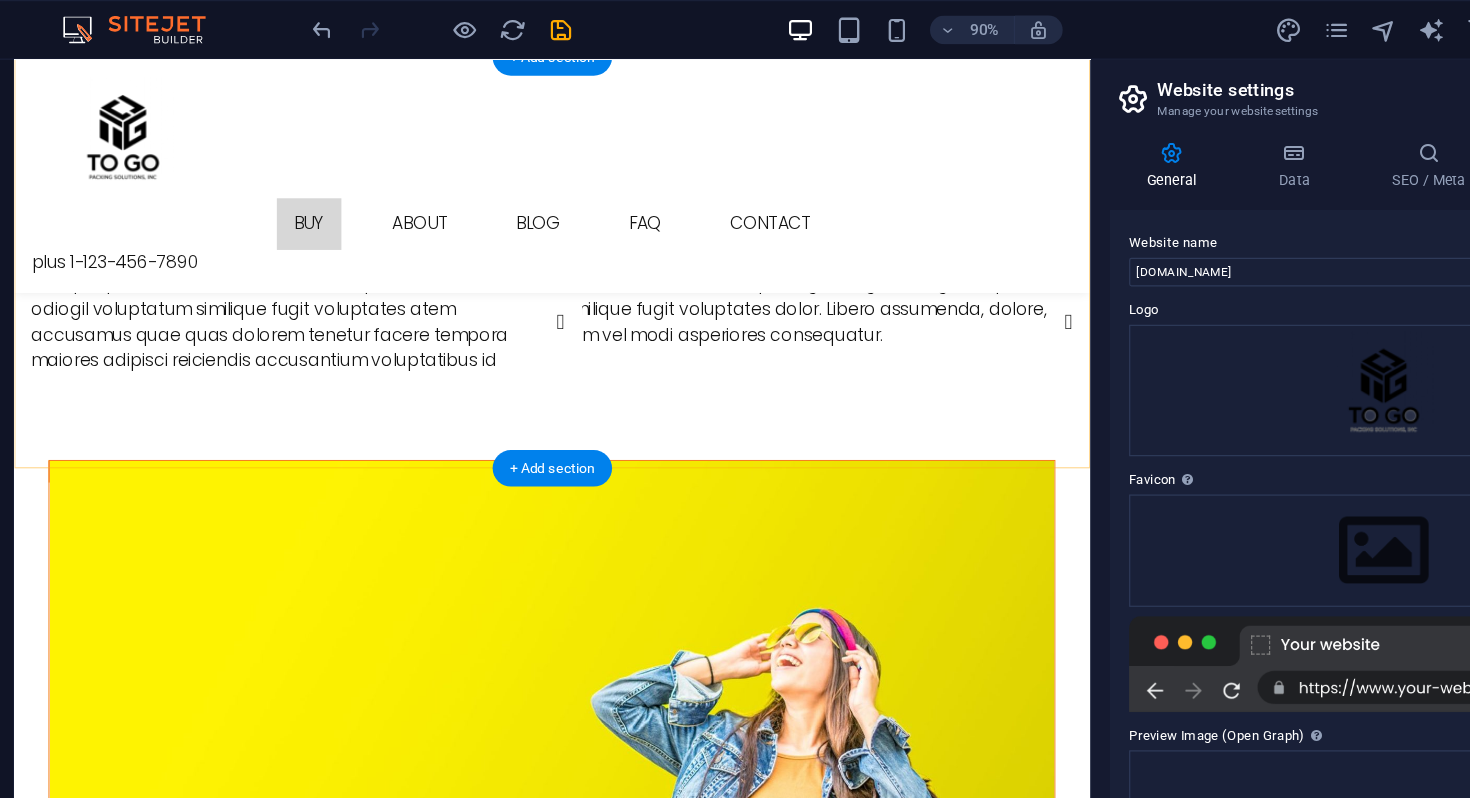 scroll, scrollTop: 0, scrollLeft: 0, axis: both 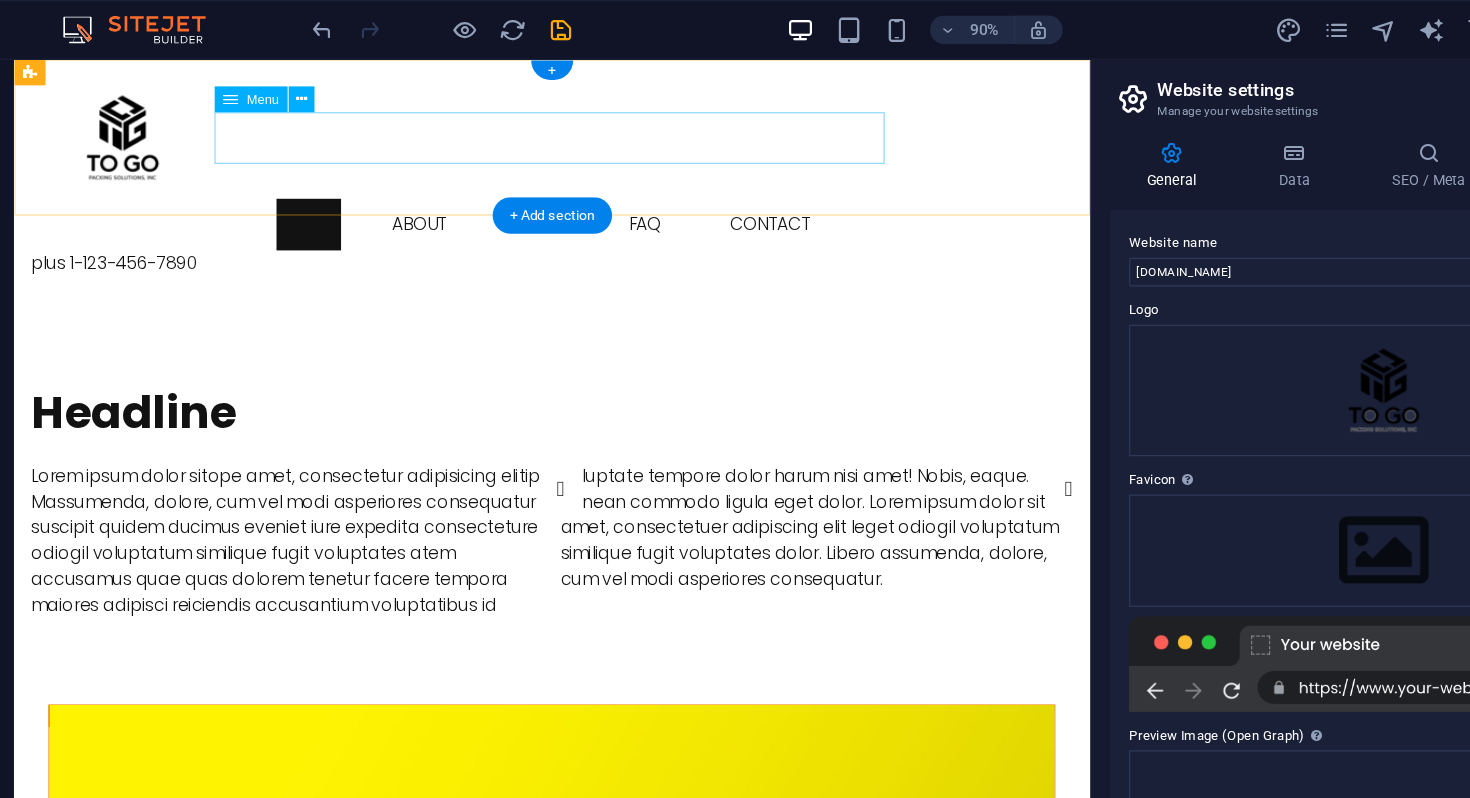 click on "Buy About Blog FAQ Contact" at bounding box center (514, 212) 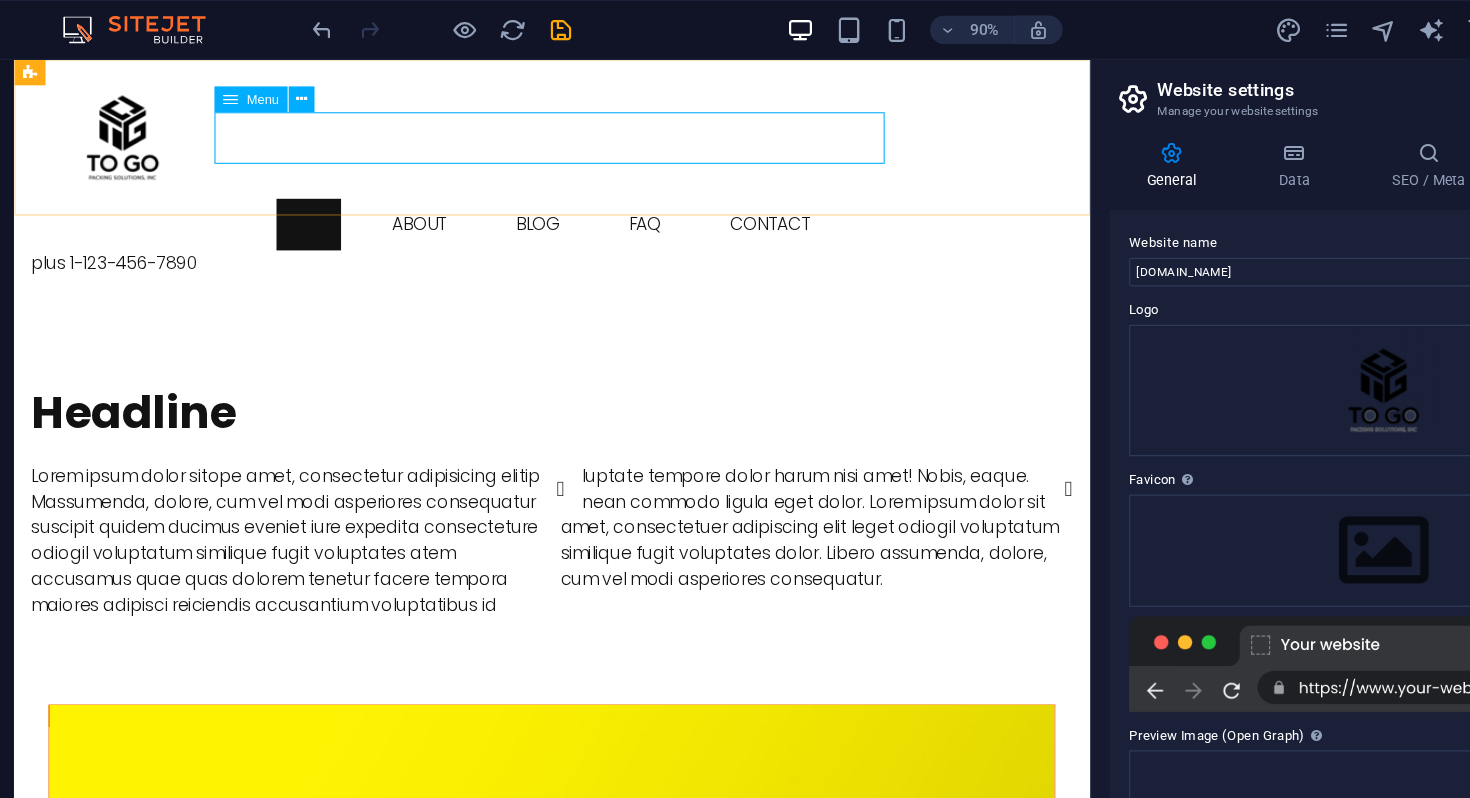 click on "Menu" at bounding box center [277, 83] 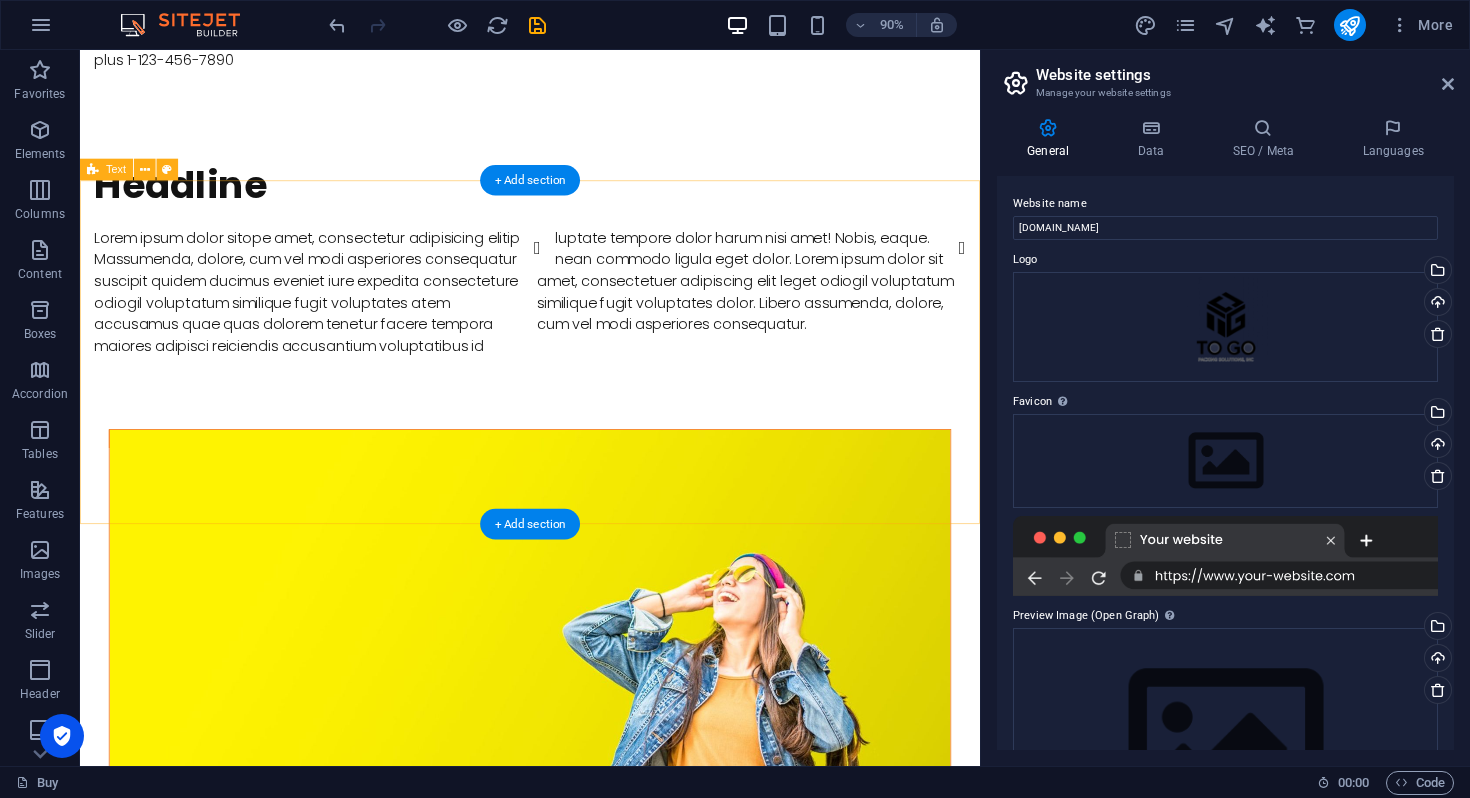 scroll, scrollTop: 0, scrollLeft: 0, axis: both 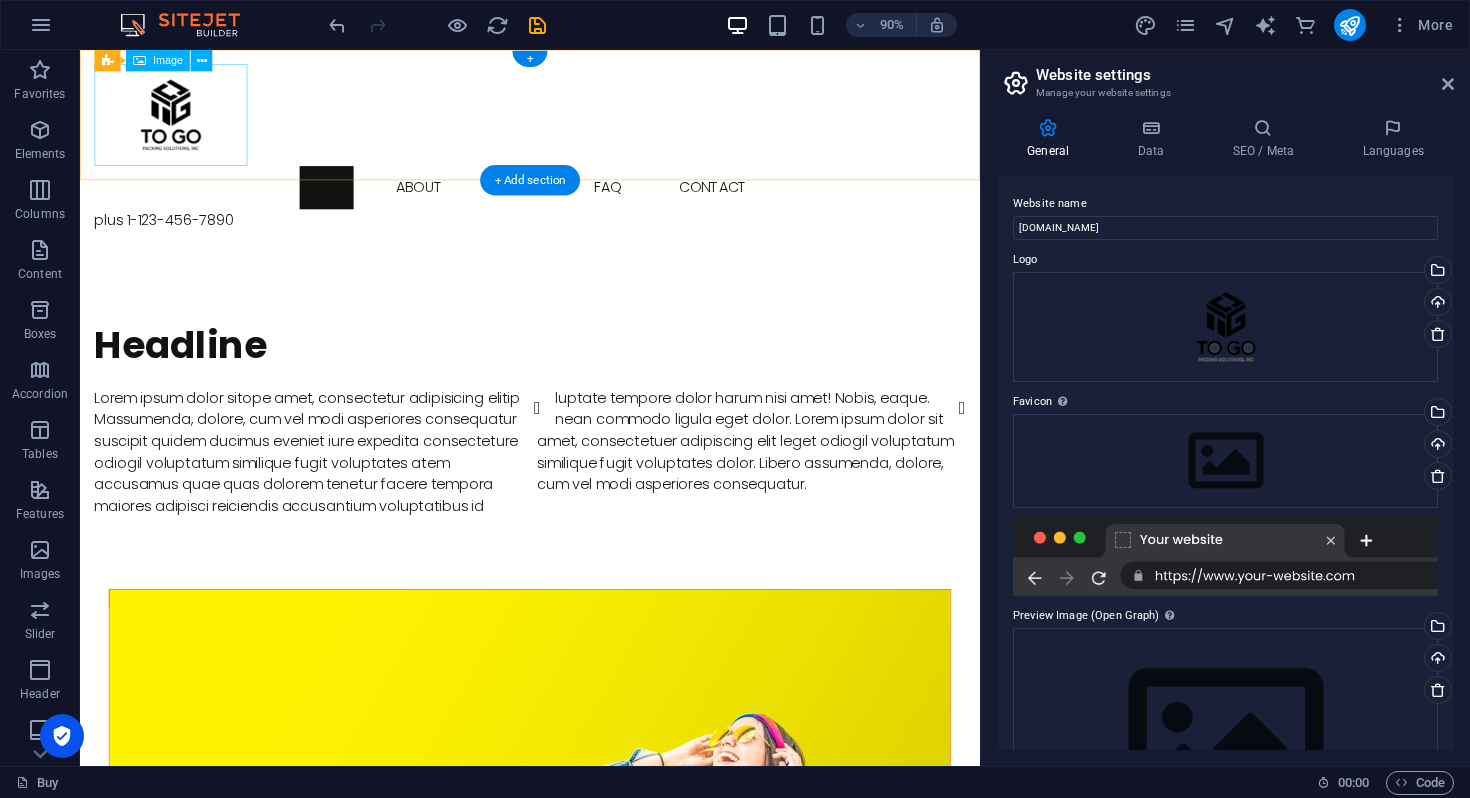 click at bounding box center [580, 122] 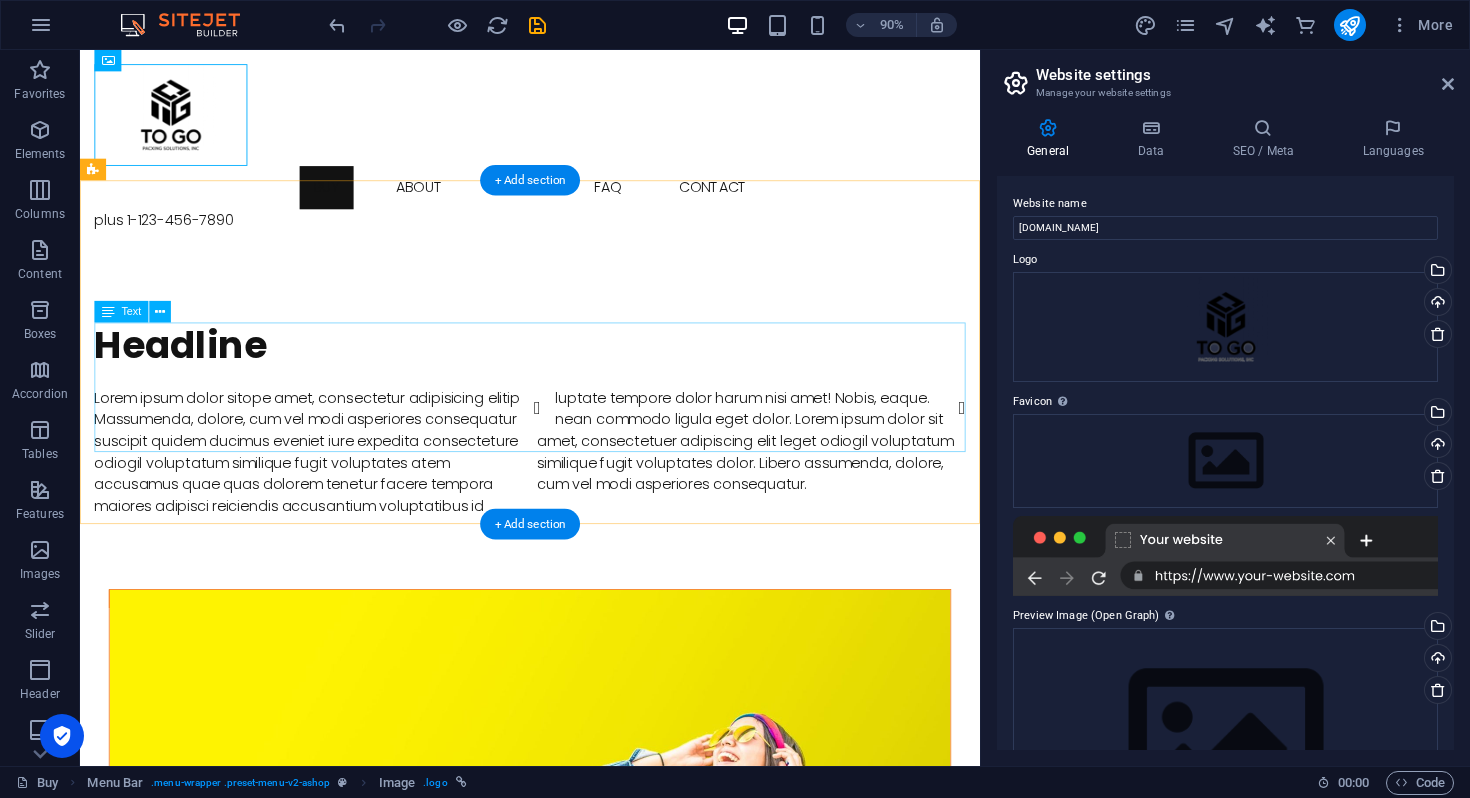 click on "Lorem ipsum dolor sitope amet, consectetur adipisicing elitip. Massumenda, dolore, cum vel modi asperiores consequatur suscipit quidem ducimus eveniet iure expedita consecteture odiogil voluptatum similique fugit voluptates atem accusamus quae quas dolorem tenetur facere tempora maiores adipisci reiciendis accusantium voluptatibus id voluptate tempore dolor harum nisi amet! Nobis, eaque. Aenean commodo ligula eget dolor. Lorem ipsum dolor sit amet, consectetuer adipiscing elit leget odiogil voluptatum similique fugit voluptates dolor. Libero assumenda, dolore, cum vel modi asperiores consequatur." at bounding box center (580, 497) 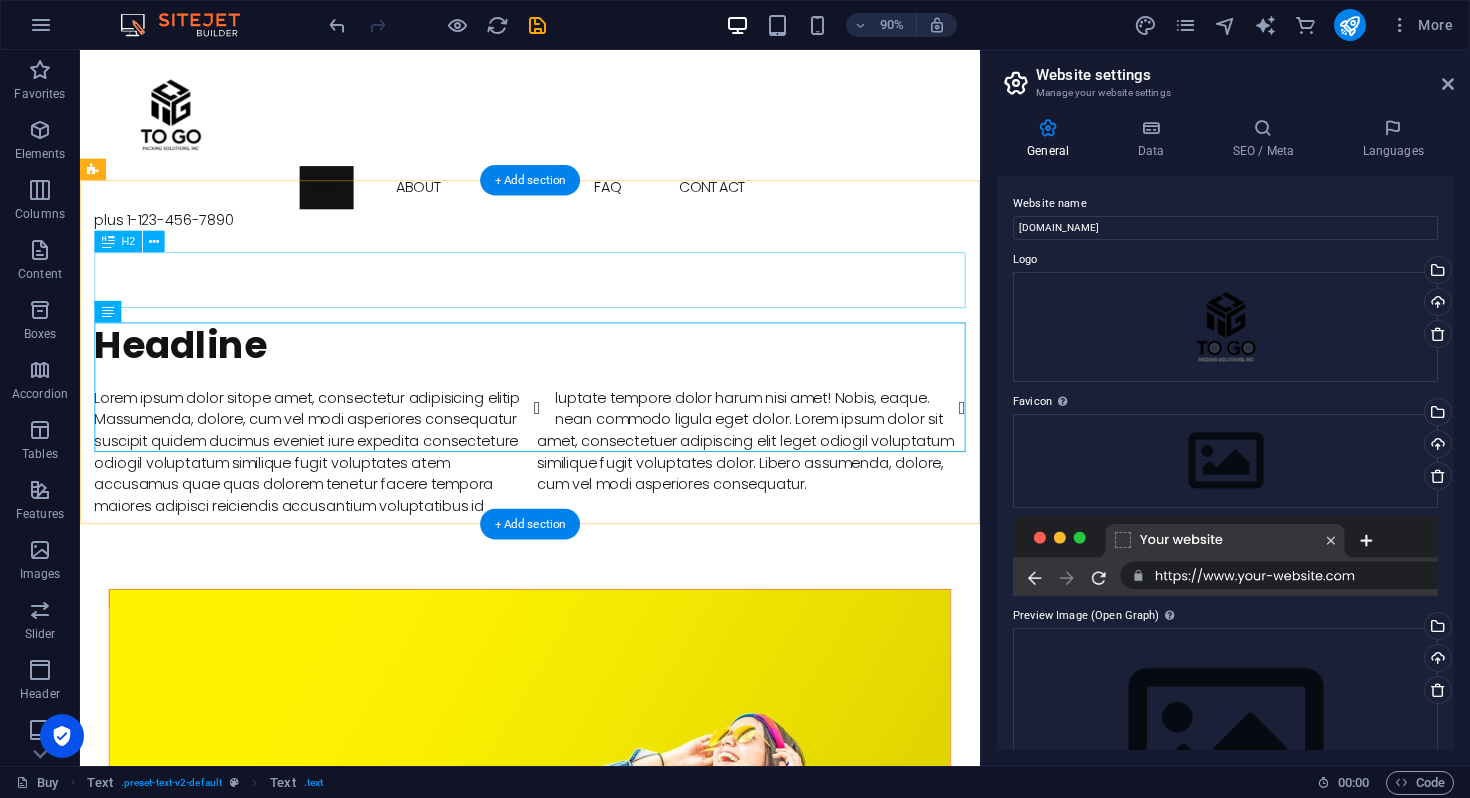click on "Headline" at bounding box center [580, 378] 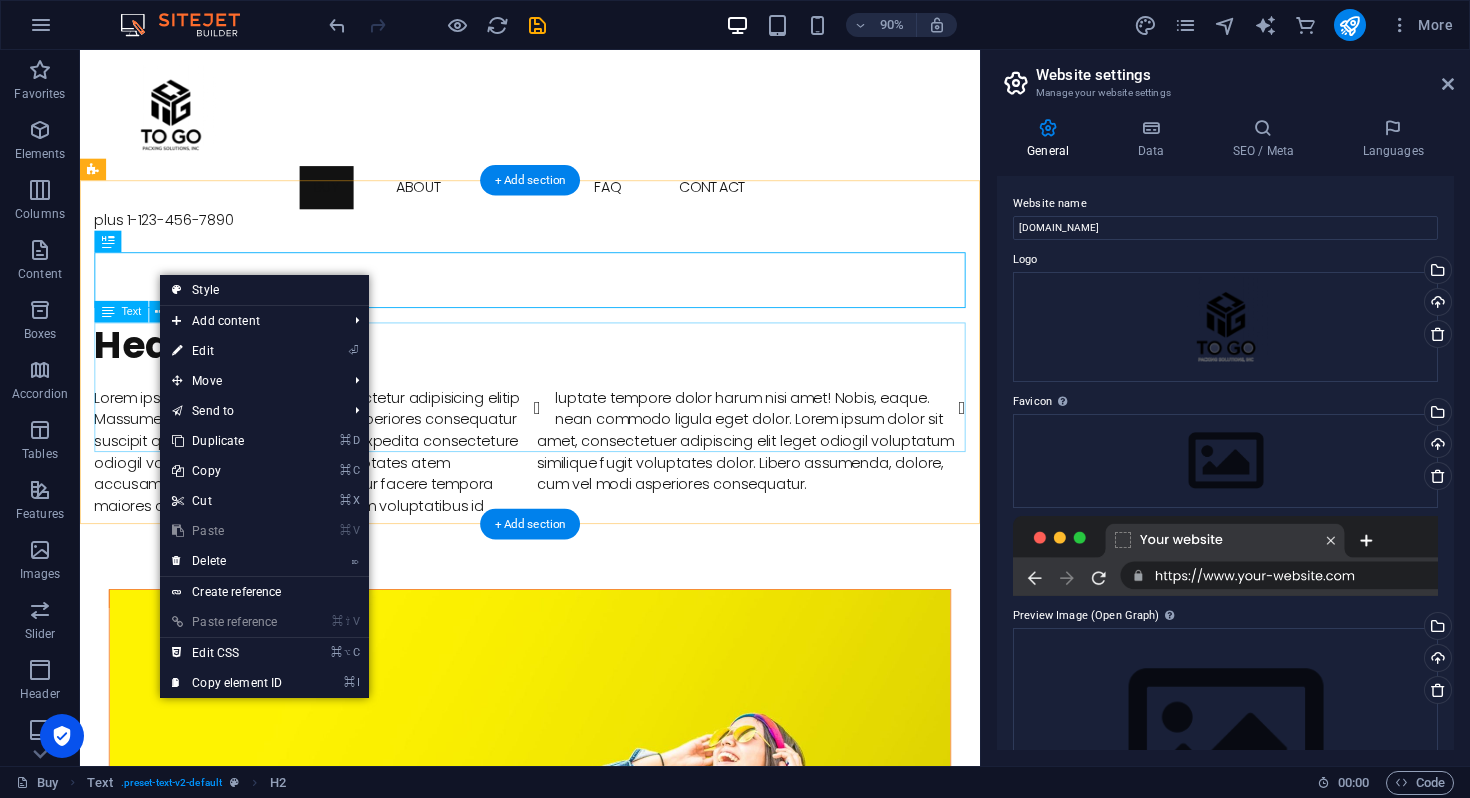 click on "Lorem ipsum dolor sitope amet, consectetur adipisicing elitip. Massumenda, dolore, cum vel modi asperiores consequatur suscipit quidem ducimus eveniet iure expedita consecteture odiogil voluptatum similique fugit voluptates atem accusamus quae quas dolorem tenetur facere tempora maiores adipisci reiciendis accusantium voluptatibus id voluptate tempore dolor harum nisi amet! Nobis, eaque. Aenean commodo ligula eget dolor. Lorem ipsum dolor sit amet, consectetuer adipiscing elit leget odiogil voluptatum similique fugit voluptates dolor. Libero assumenda, dolore, cum vel modi asperiores consequatur." at bounding box center [580, 497] 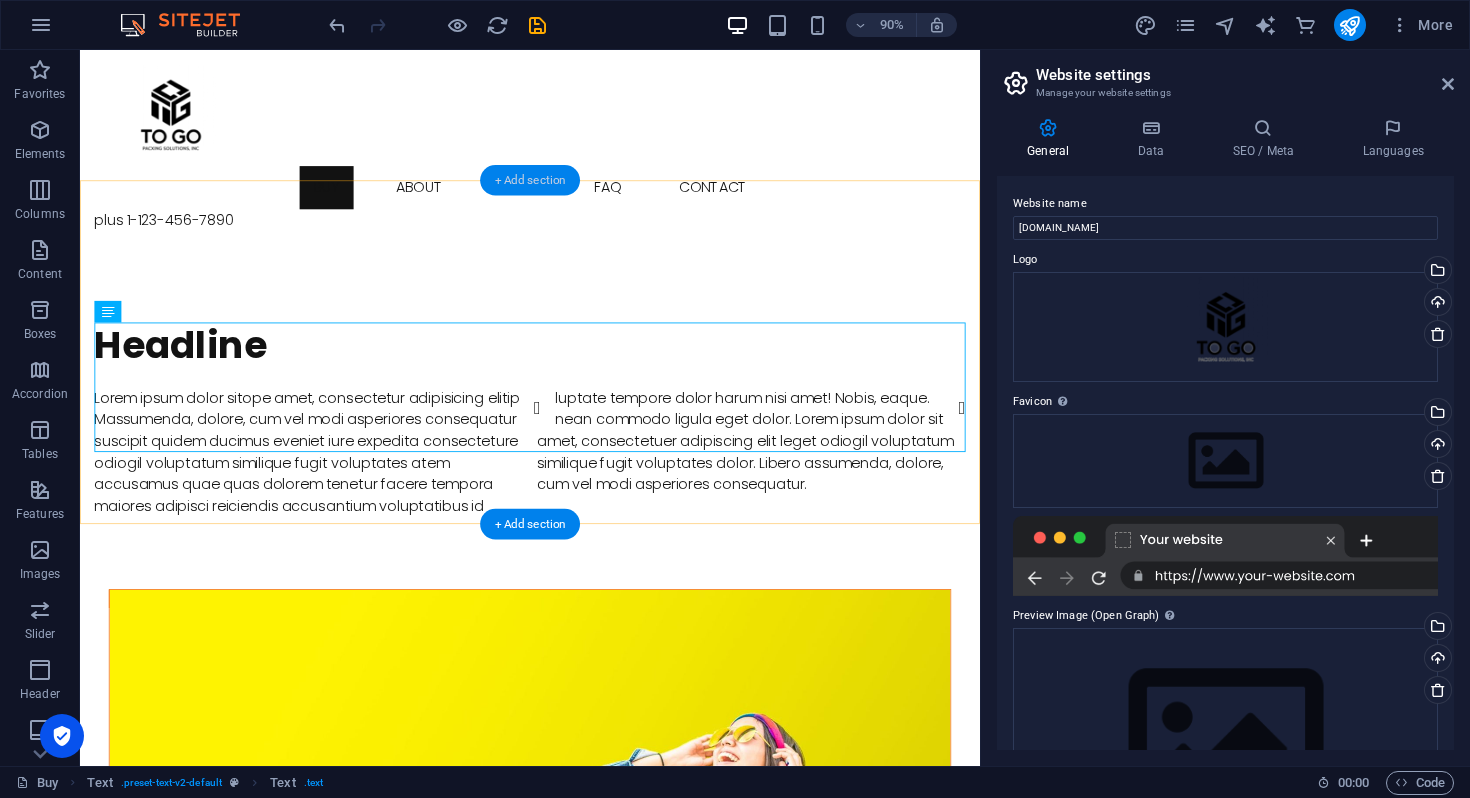 click on "+ Add section" at bounding box center [530, 180] 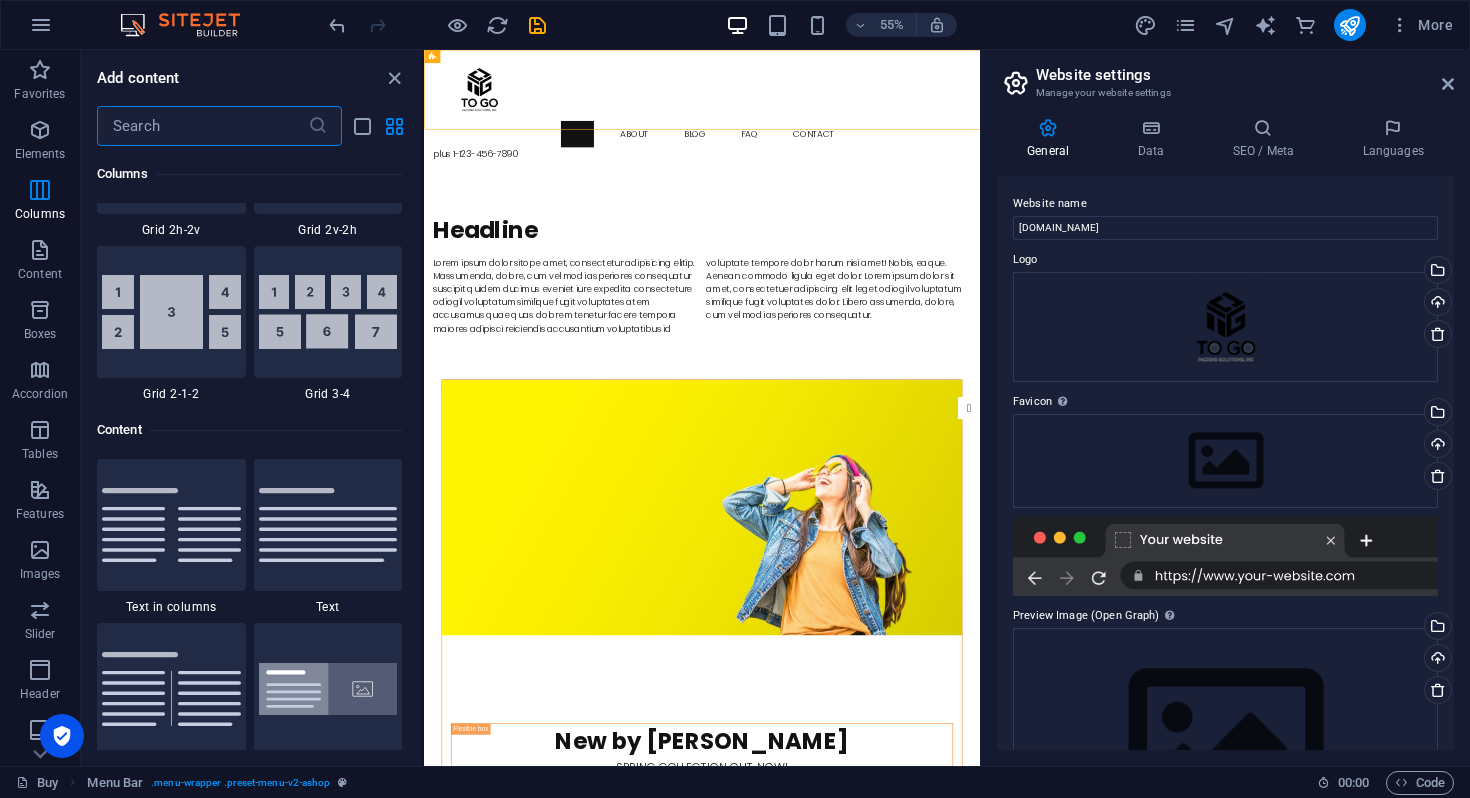 scroll, scrollTop: 3242, scrollLeft: 0, axis: vertical 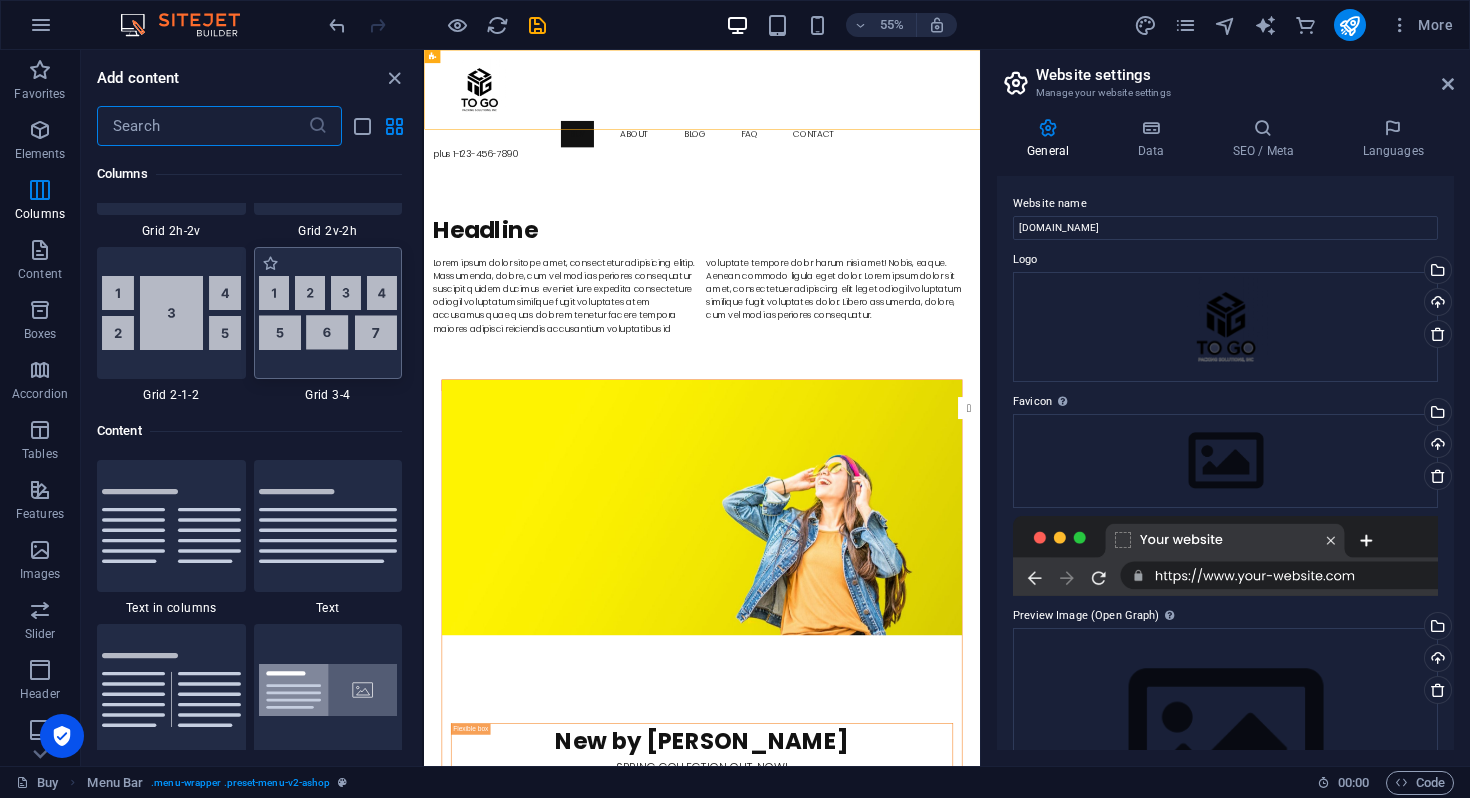 click at bounding box center [328, 313] 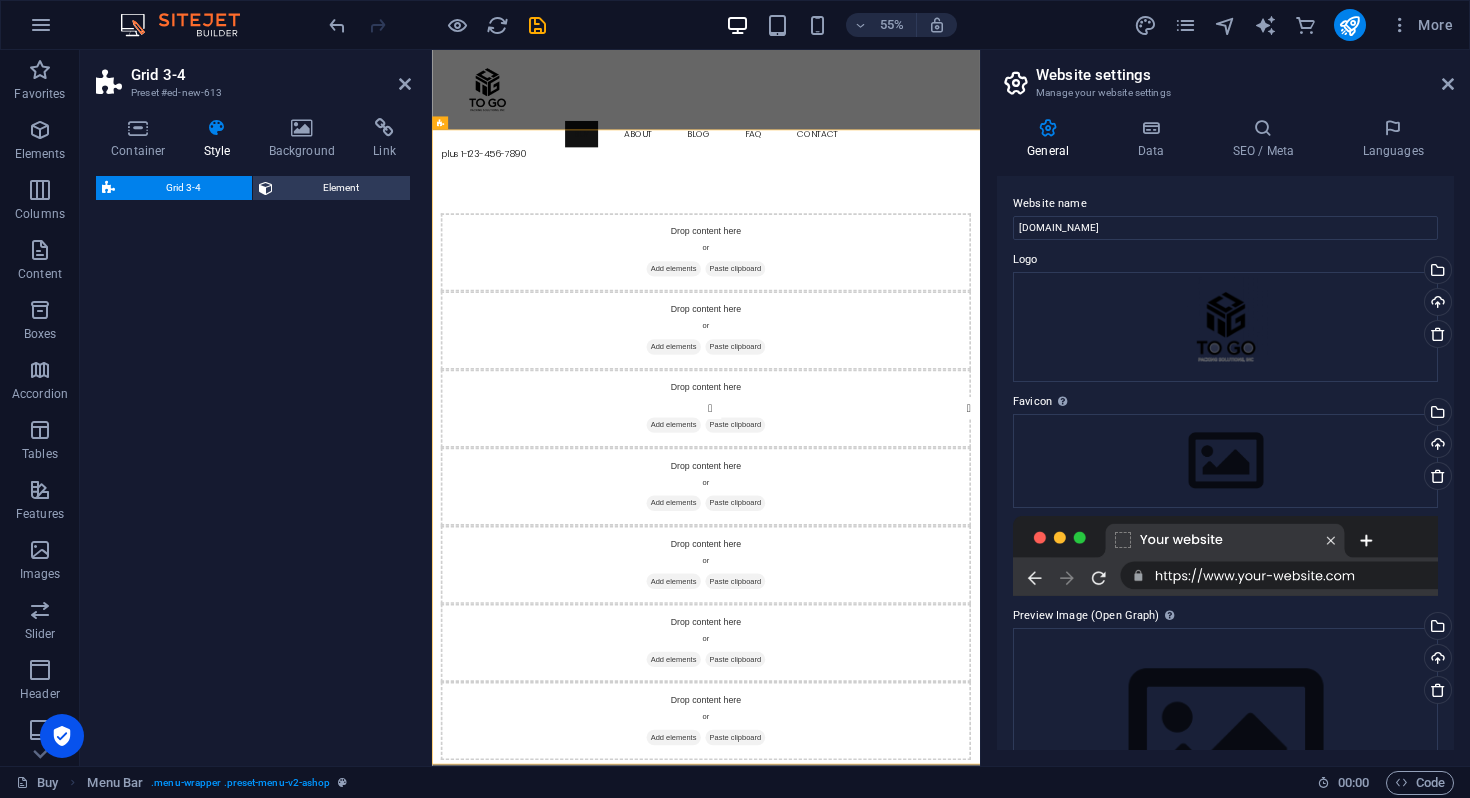 select on "rem" 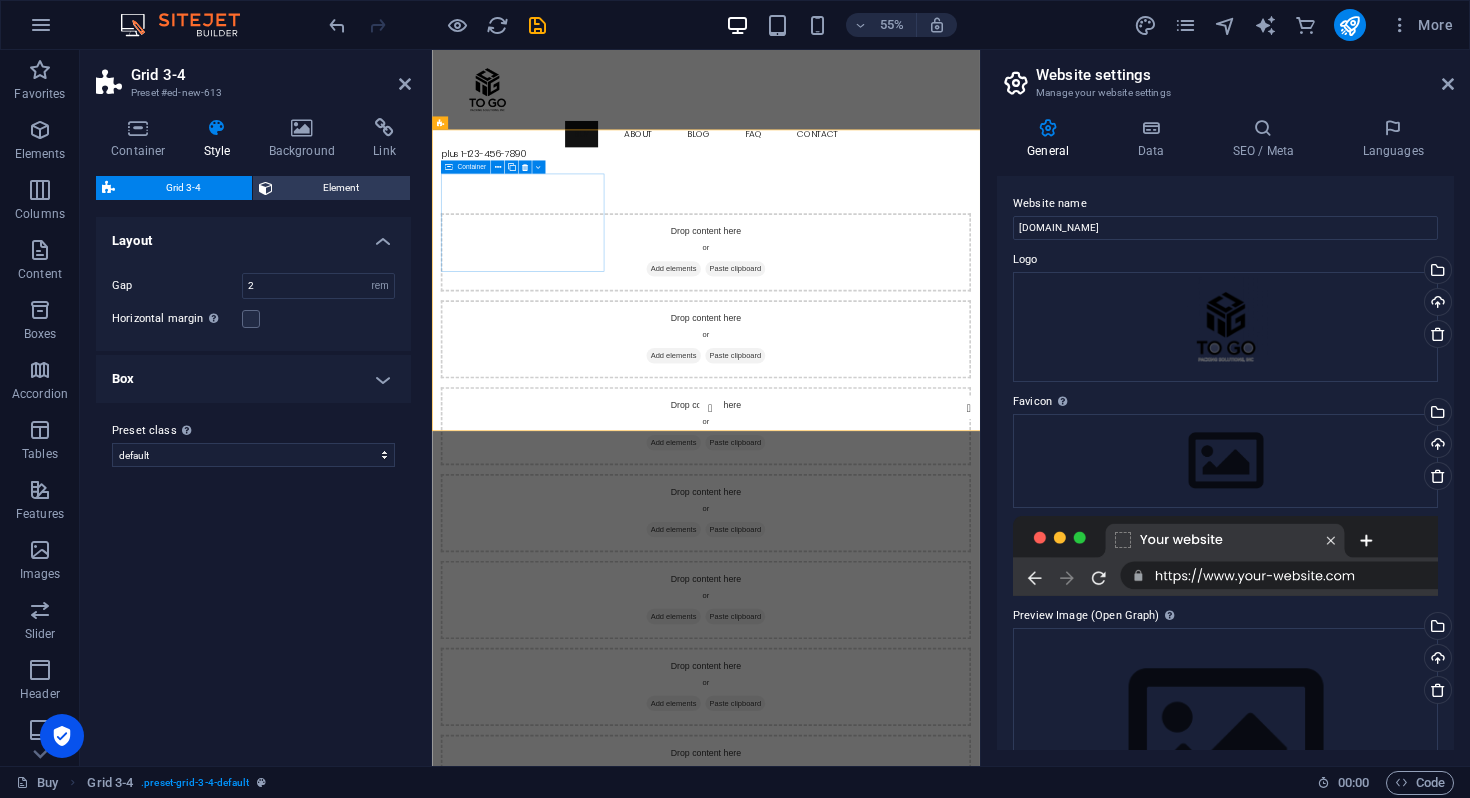 click on "Drop content here or  Add elements  Paste clipboard" at bounding box center [930, 418] 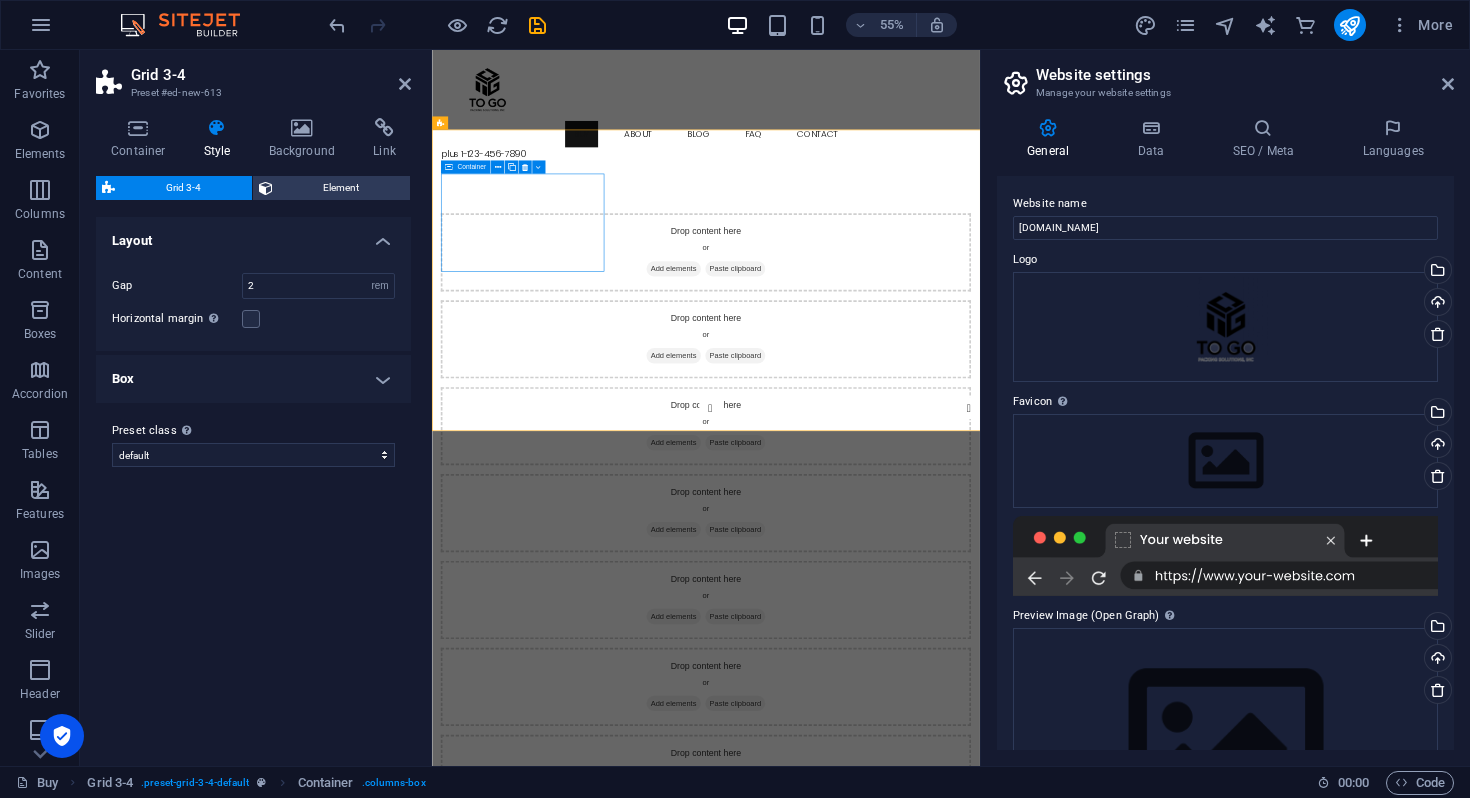 click on "Add elements" at bounding box center (871, 448) 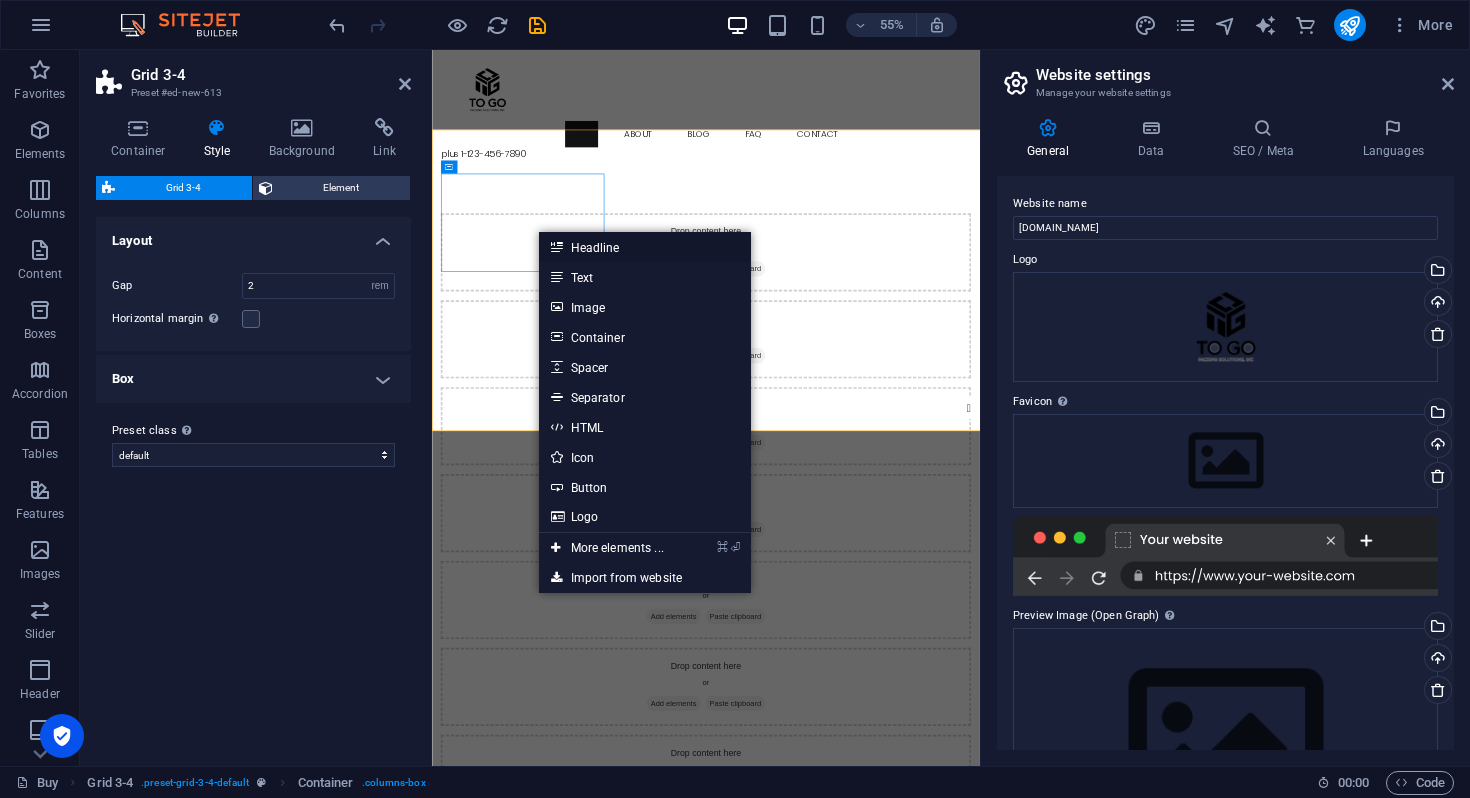 click on "Headline" at bounding box center [645, 247] 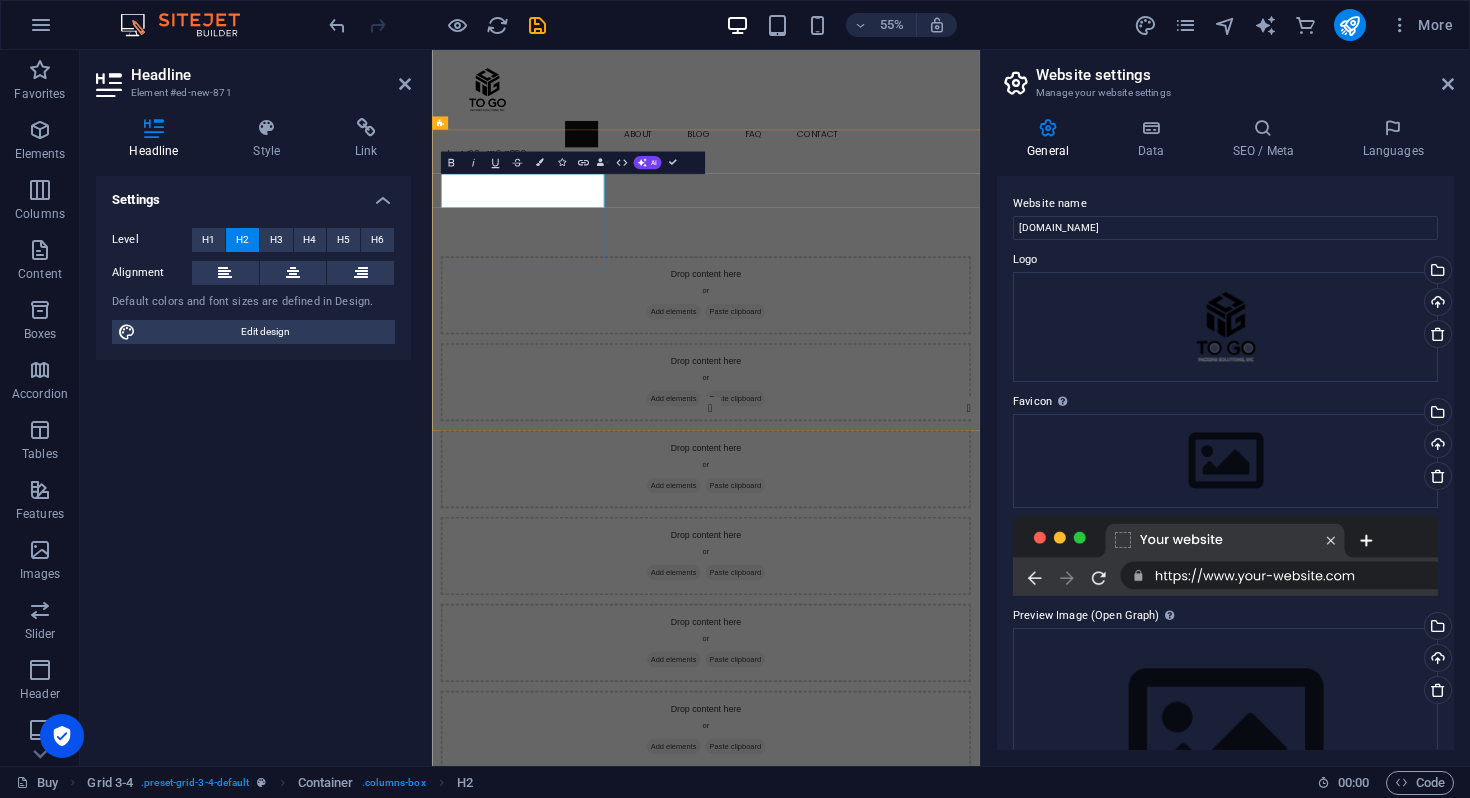 type 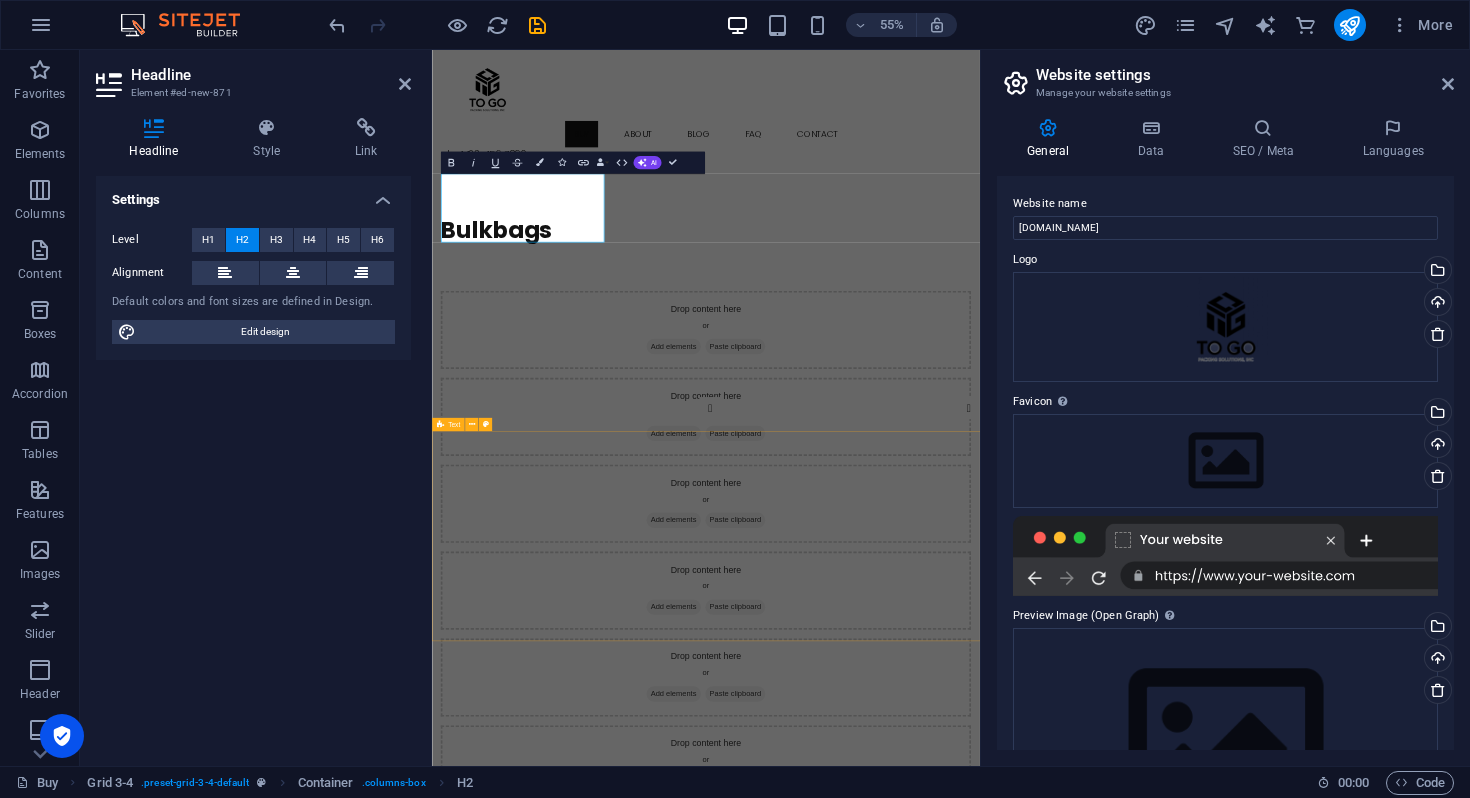 click on "Headline Lorem ipsum dolor sitope amet, consectetur adipisicing elitip. Massumenda, dolore, cum vel modi asperiores consequatur suscipit quidem ducimus eveniet iure expedita consecteture odiogil voluptatum similique fugit voluptates atem accusamus quae quas dolorem tenetur facere tempora maiores adipisci reiciendis accusantium voluptatibus id voluptate tempore dolor harum nisi amet! Nobis, eaque. Aenean commodo ligula eget dolor. Lorem ipsum dolor sit amet, consectetuer adipiscing elit leget odiogil voluptatum similique fugit voluptates dolor. Libero assumenda, dolore, cum vel modi asperiores consequatur." at bounding box center [930, 1691] 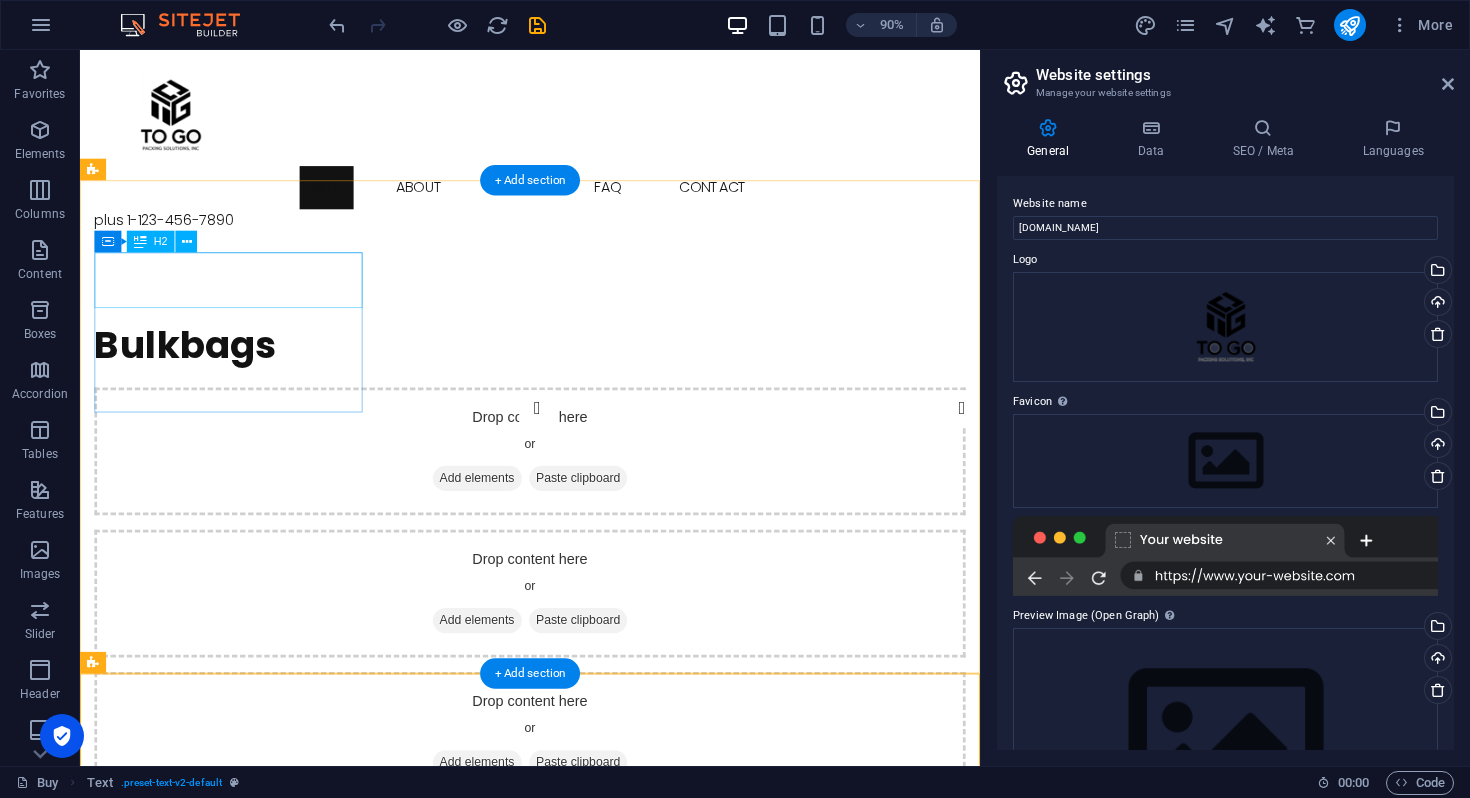 click on "Bulkbags" at bounding box center [580, 378] 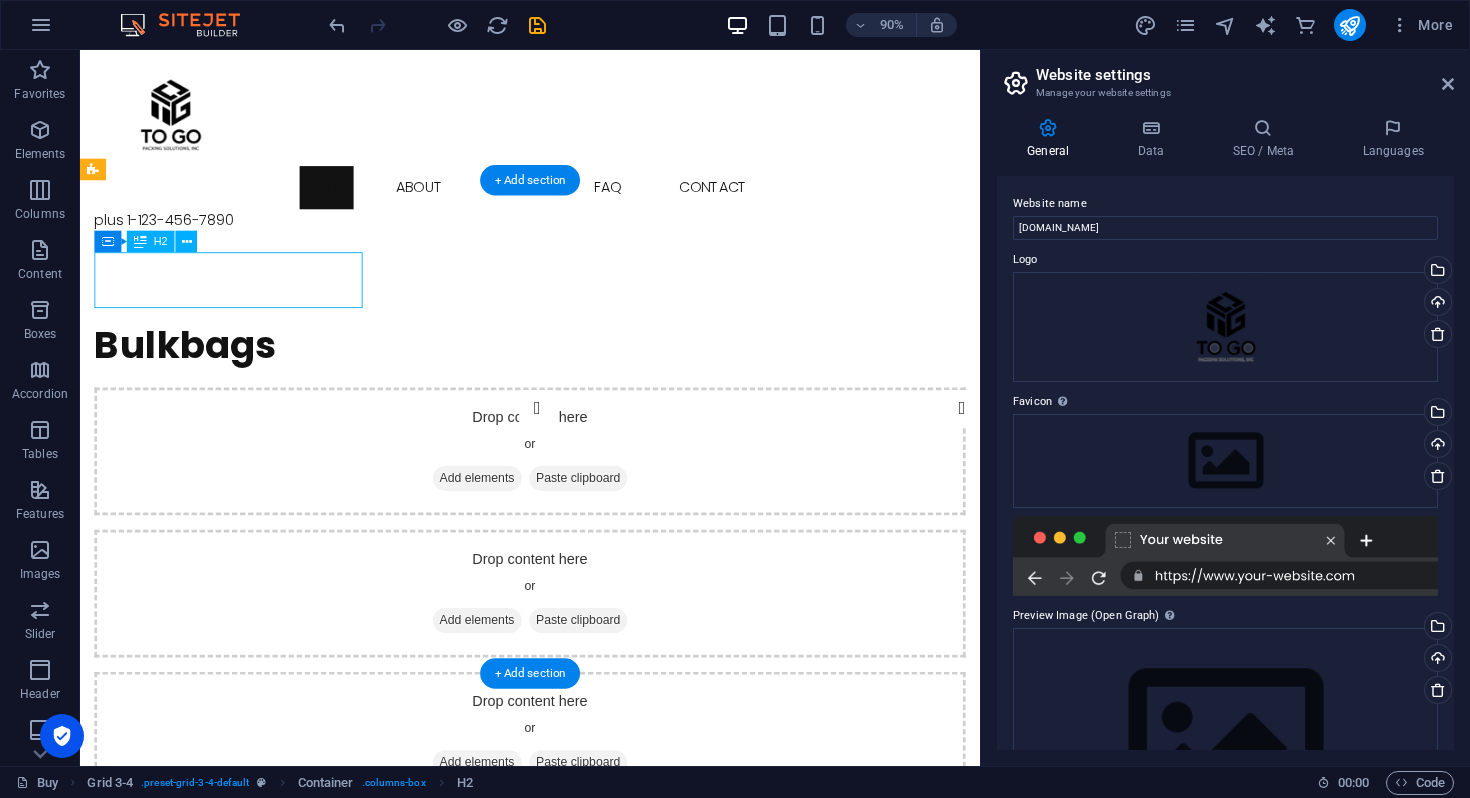 click on "Bulkbags" at bounding box center (580, 378) 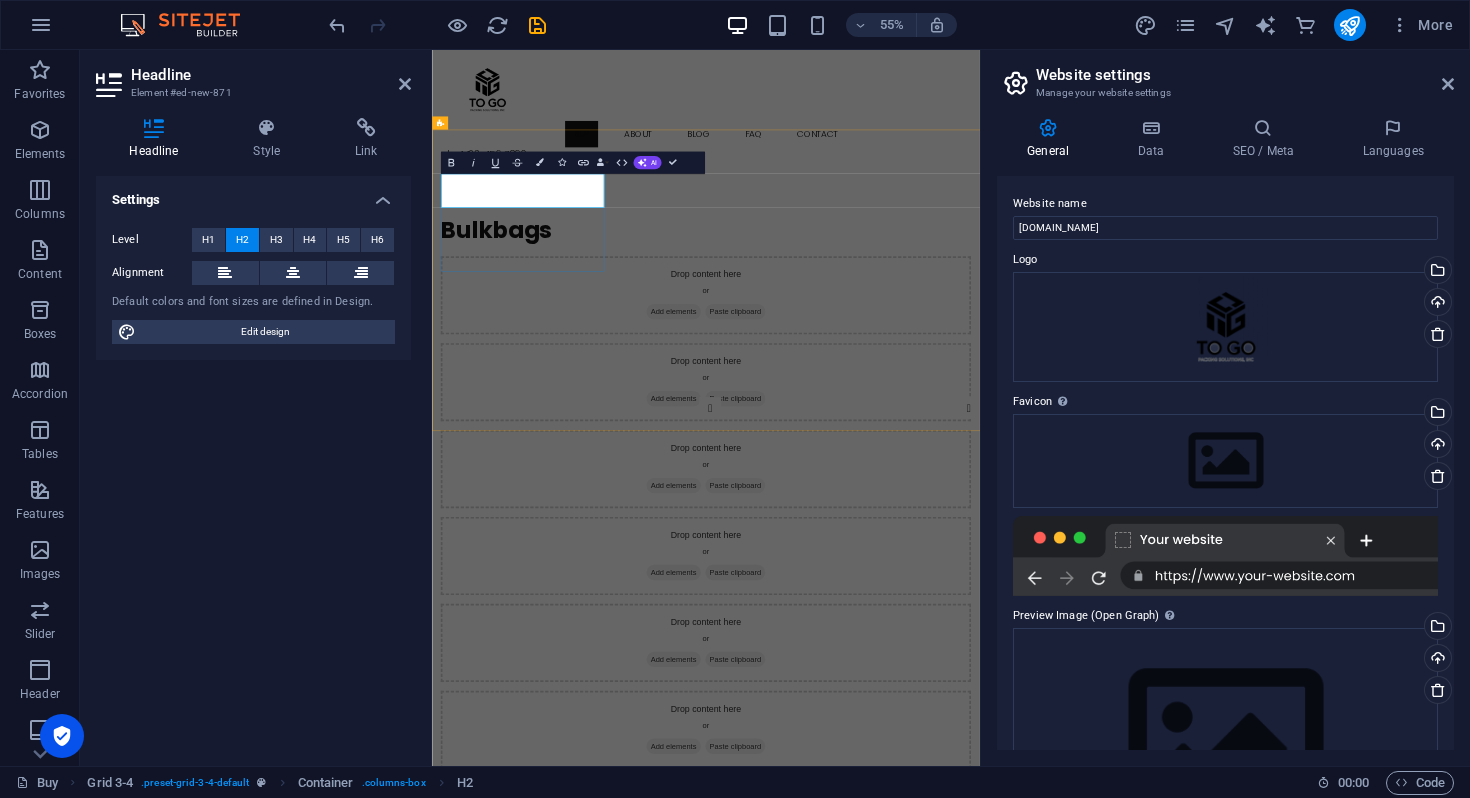 click on "Bulkbags" at bounding box center [930, 378] 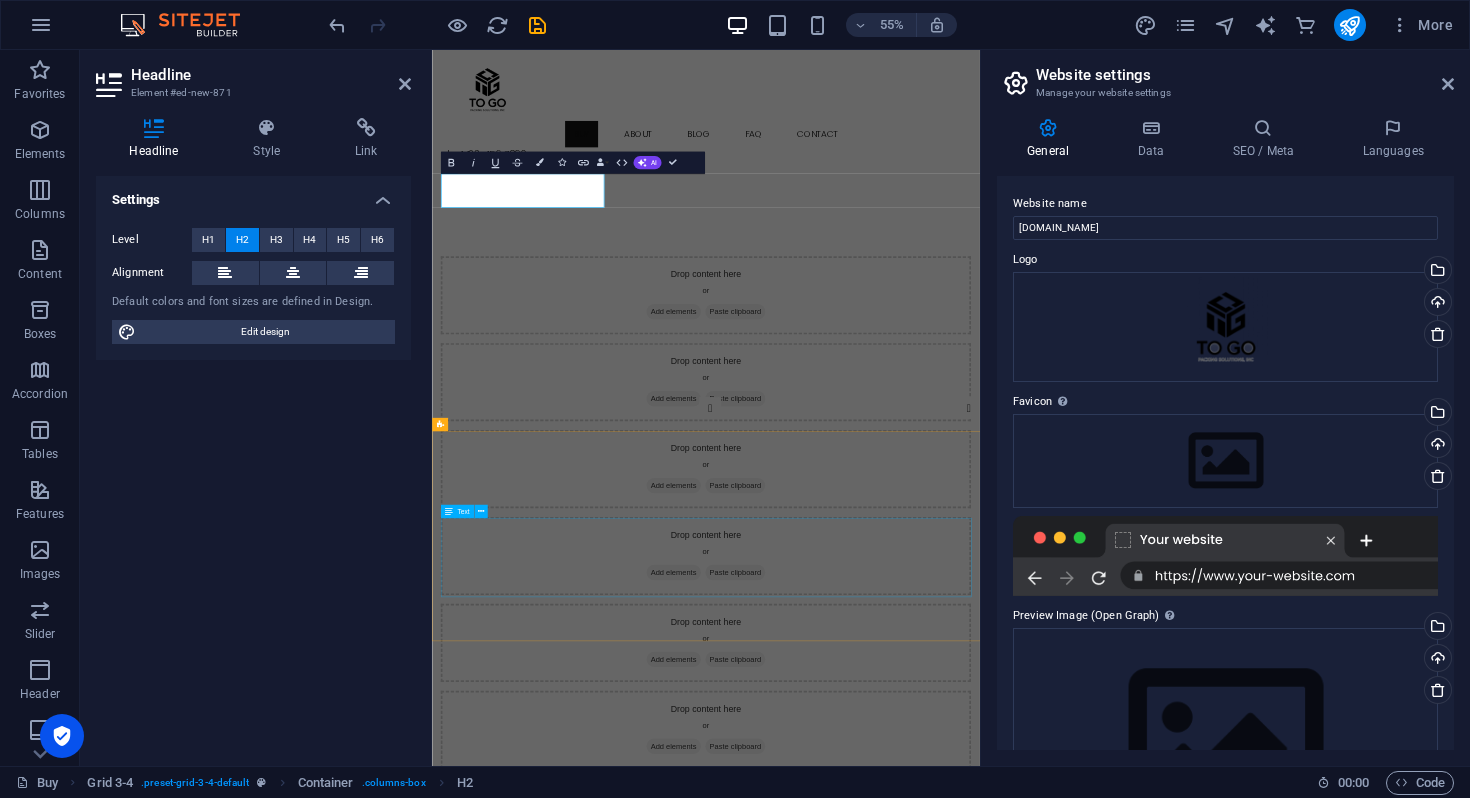 click on "Lorem ipsum dolor sitope amet, consectetur adipisicing elitip. Massumenda, dolore, cum vel modi asperiores consequatur suscipit quidem ducimus eveniet iure expedita consecteture odiogil voluptatum similique fugit voluptates atem accusamus quae quas dolorem tenetur facere tempora maiores adipisci reiciendis accusantium voluptatibus id voluptate tempore dolor harum nisi amet! Nobis, eaque. Aenean commodo ligula eget dolor. Lorem ipsum dolor sit amet, consectetuer adipiscing elit leget odiogil voluptatum similique fugit voluptates dolor. Libero assumenda, dolore, cum vel modi asperiores consequatur." at bounding box center (930, 1668) 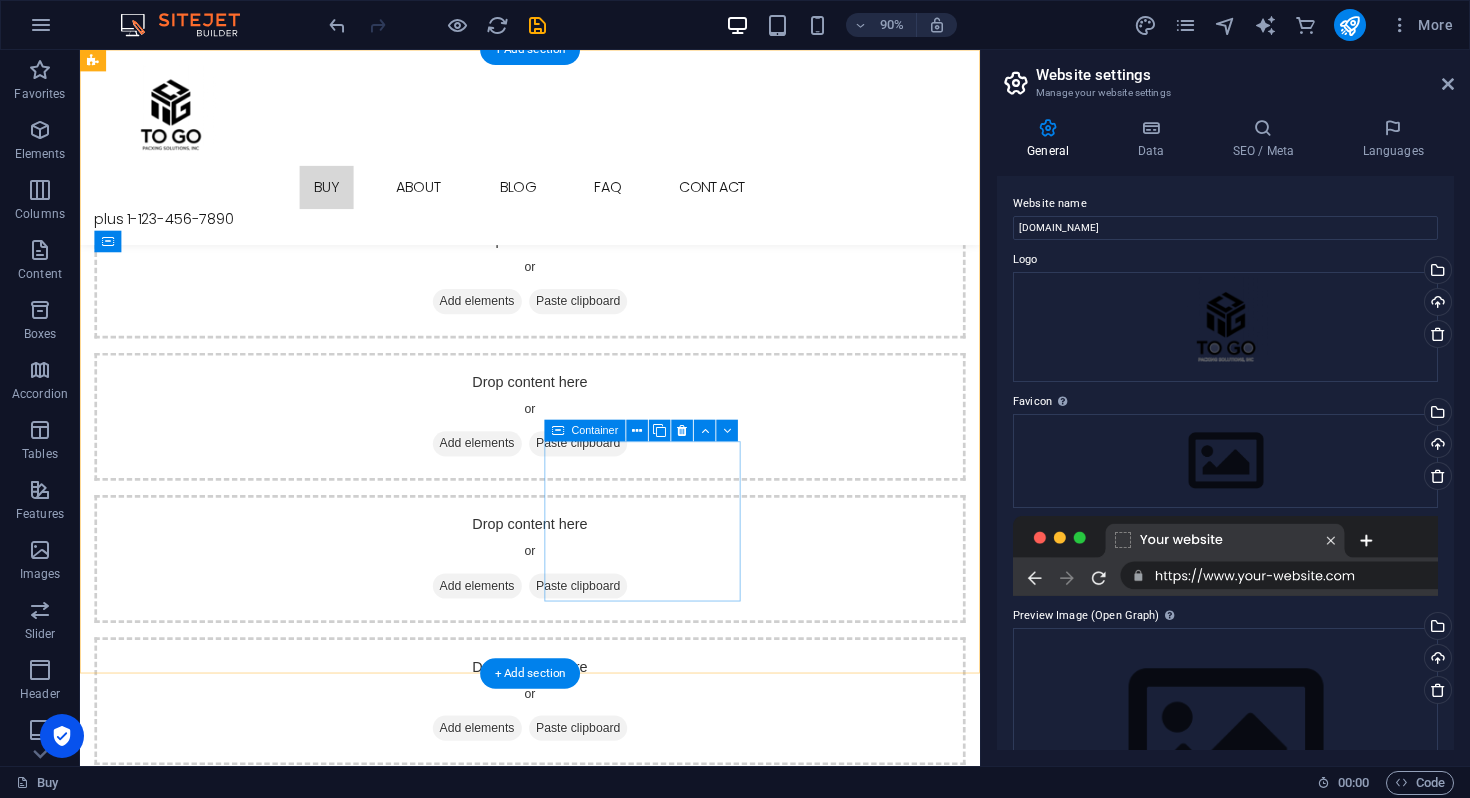 scroll, scrollTop: 0, scrollLeft: 0, axis: both 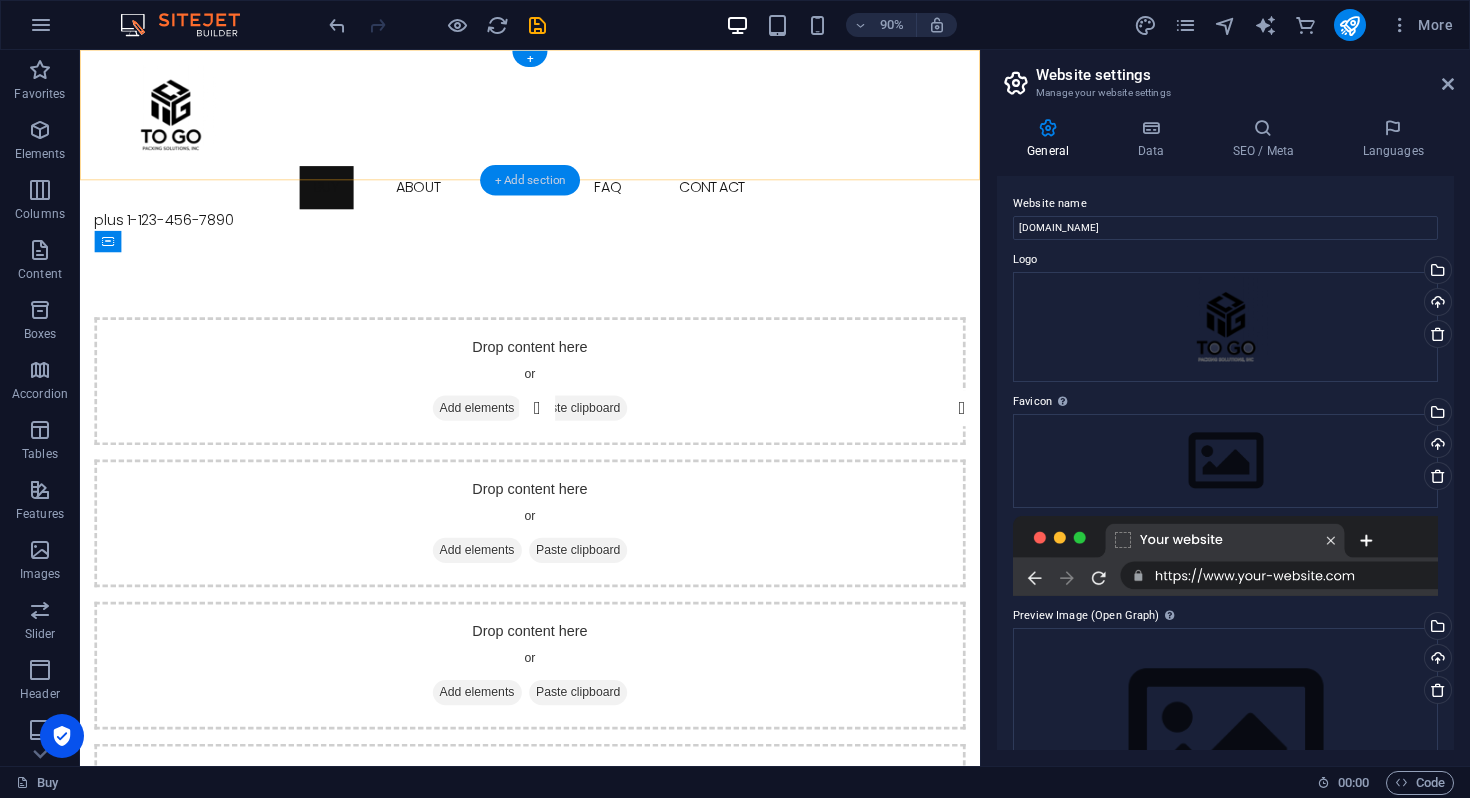 click on "+ Add section" at bounding box center (530, 180) 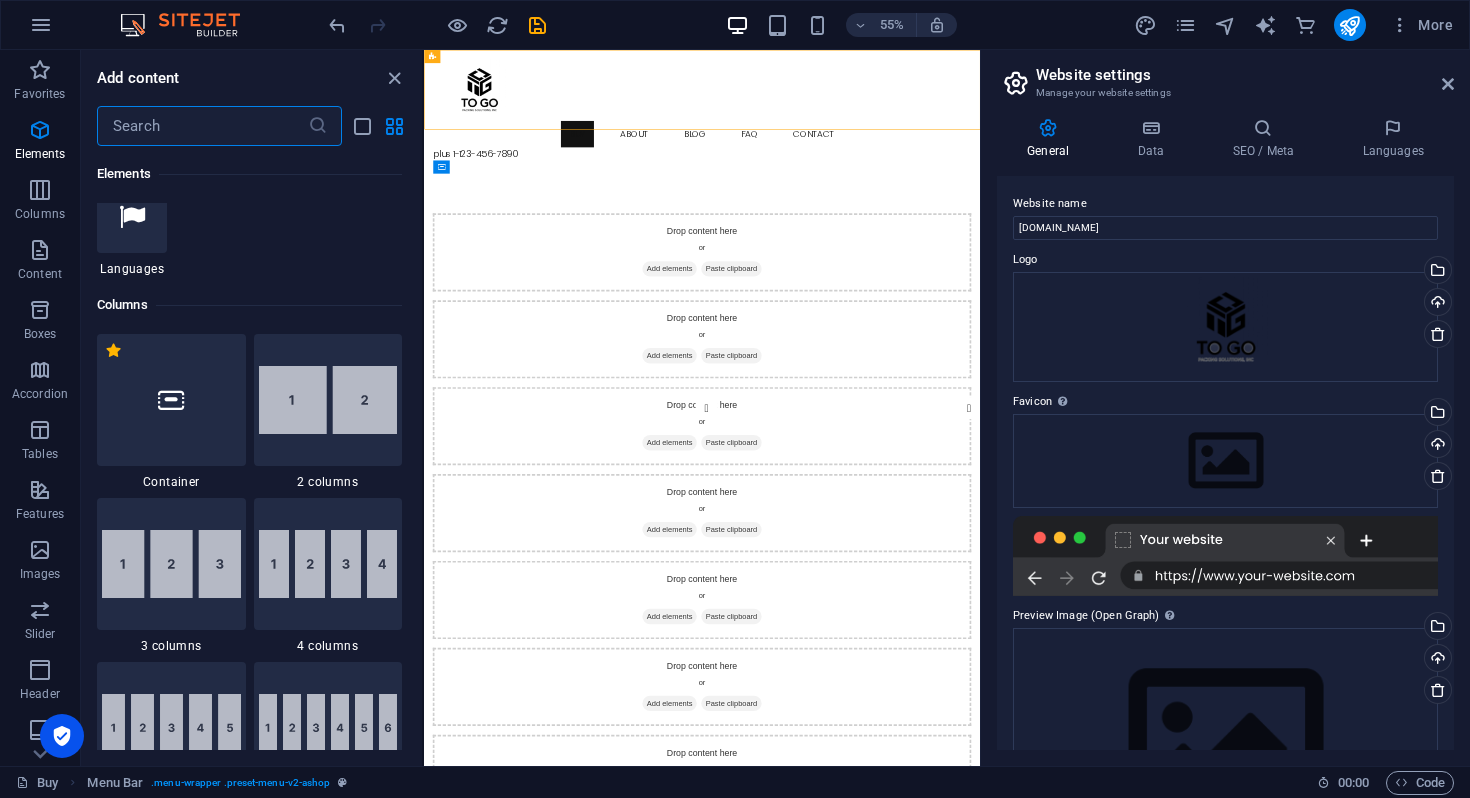 scroll, scrollTop: 0, scrollLeft: 0, axis: both 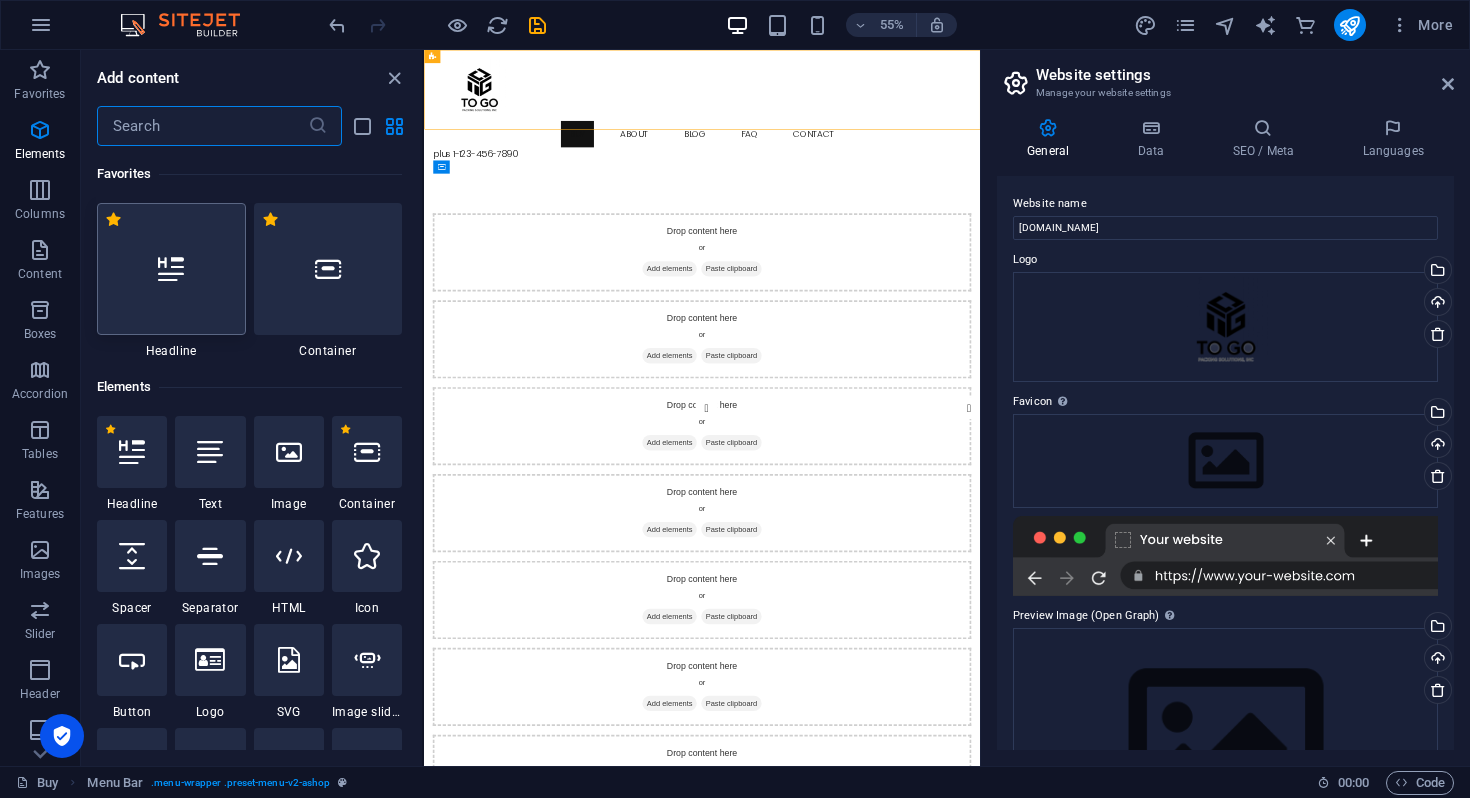 click at bounding box center (171, 269) 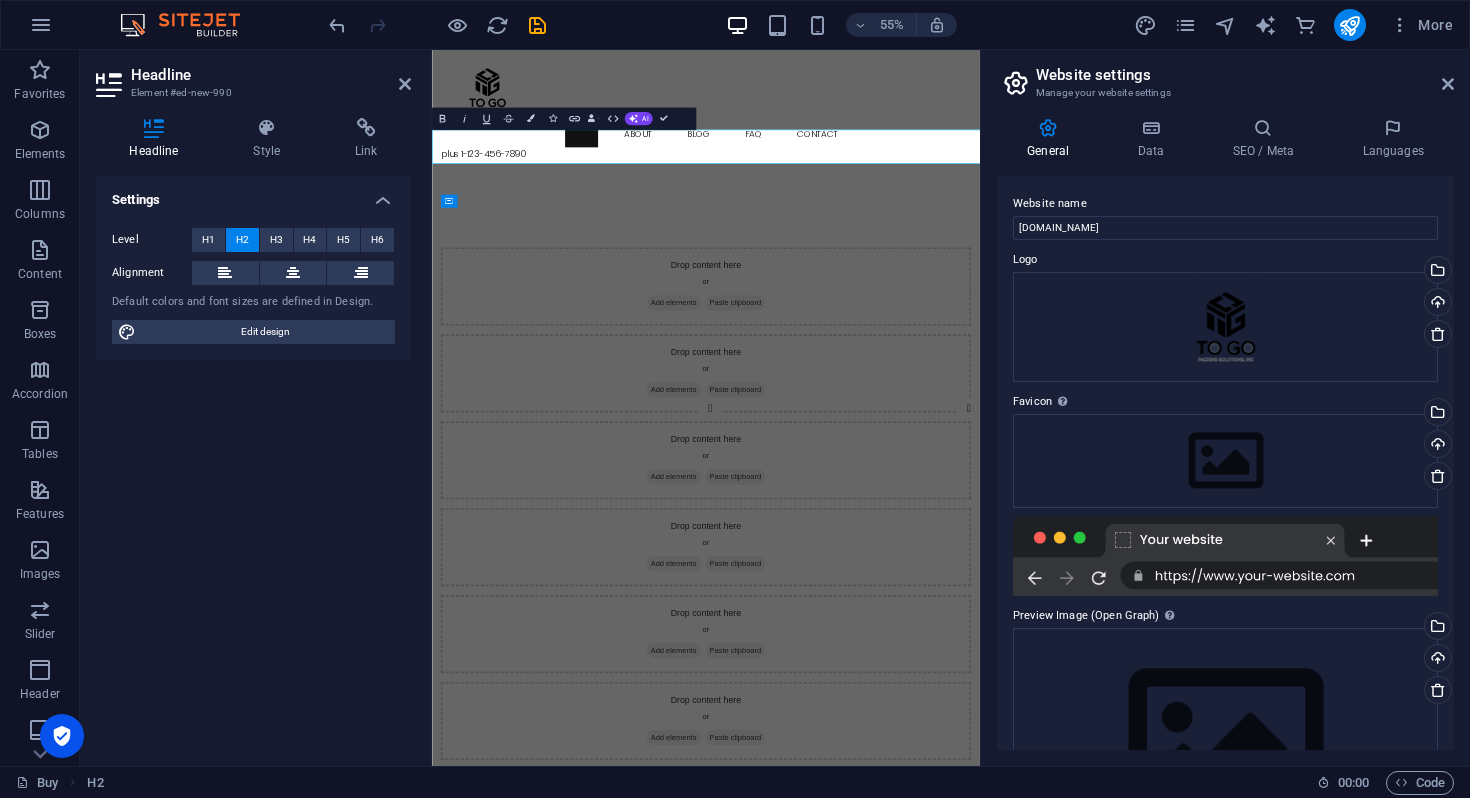 type 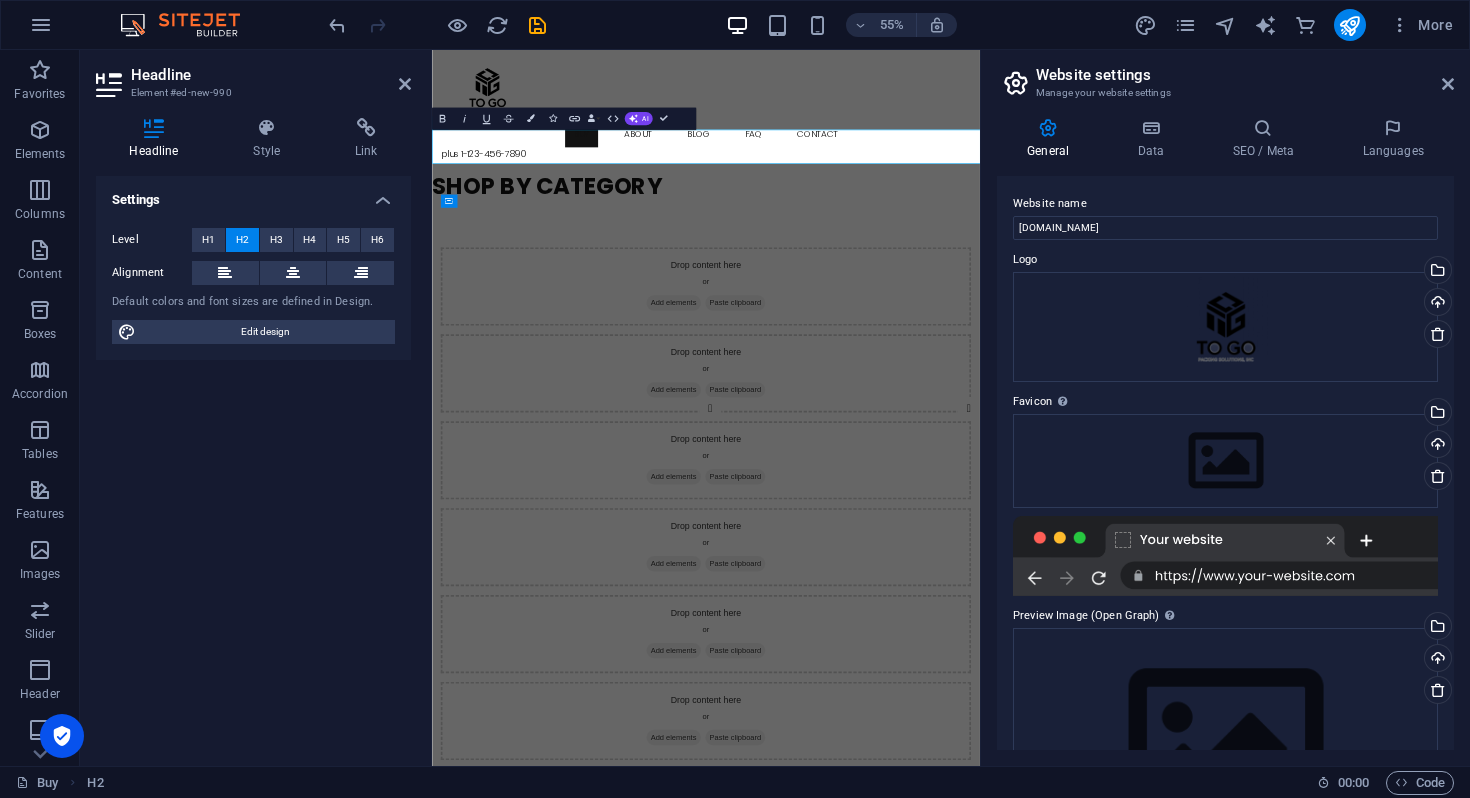 click on "Settings Level H1 H2 H3 H4 H5 H6 Alignment Default colors and font sizes are defined in Design. Edit design" at bounding box center [253, 463] 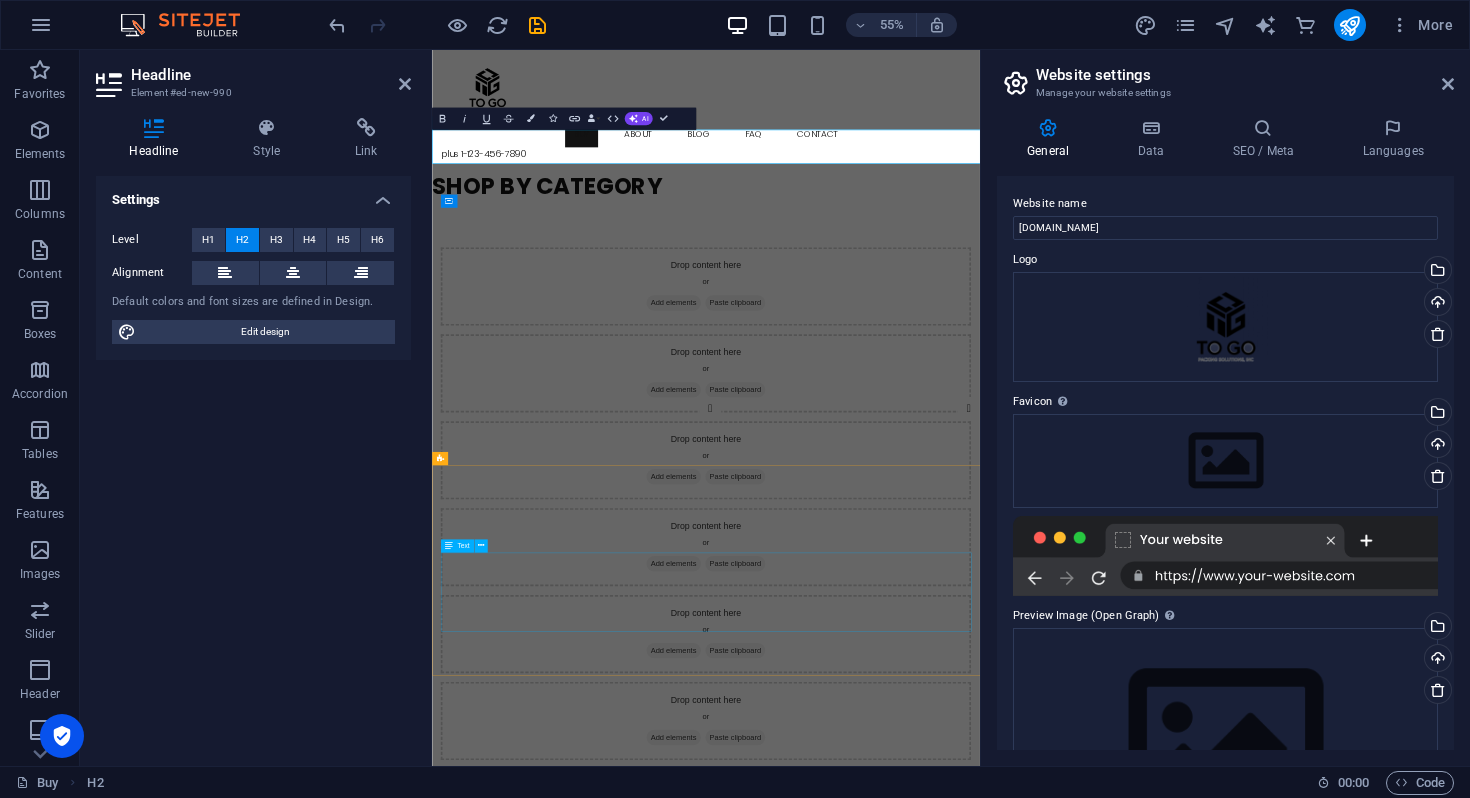 click on "Headline" at bounding box center [930, 1690] 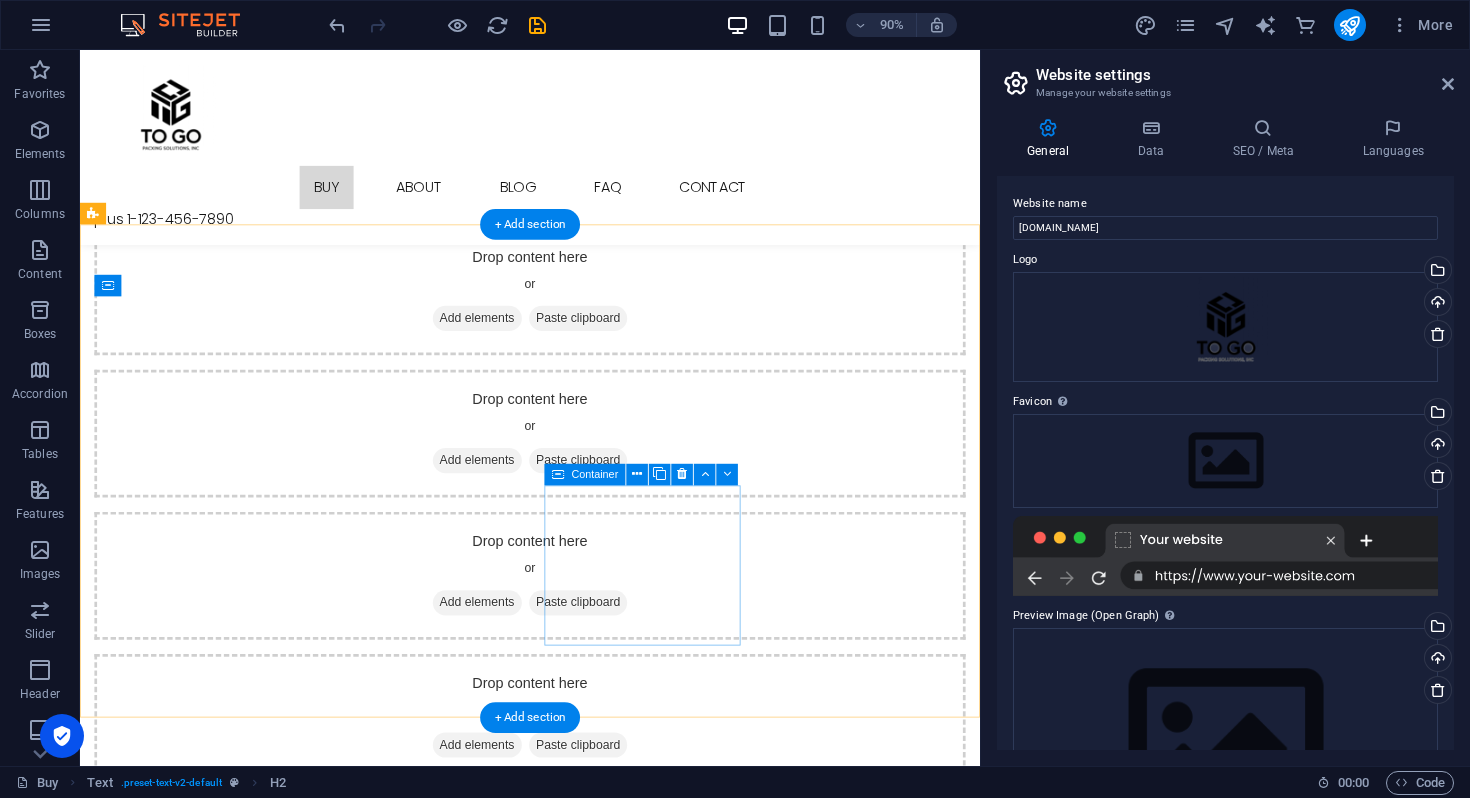scroll, scrollTop: 0, scrollLeft: 0, axis: both 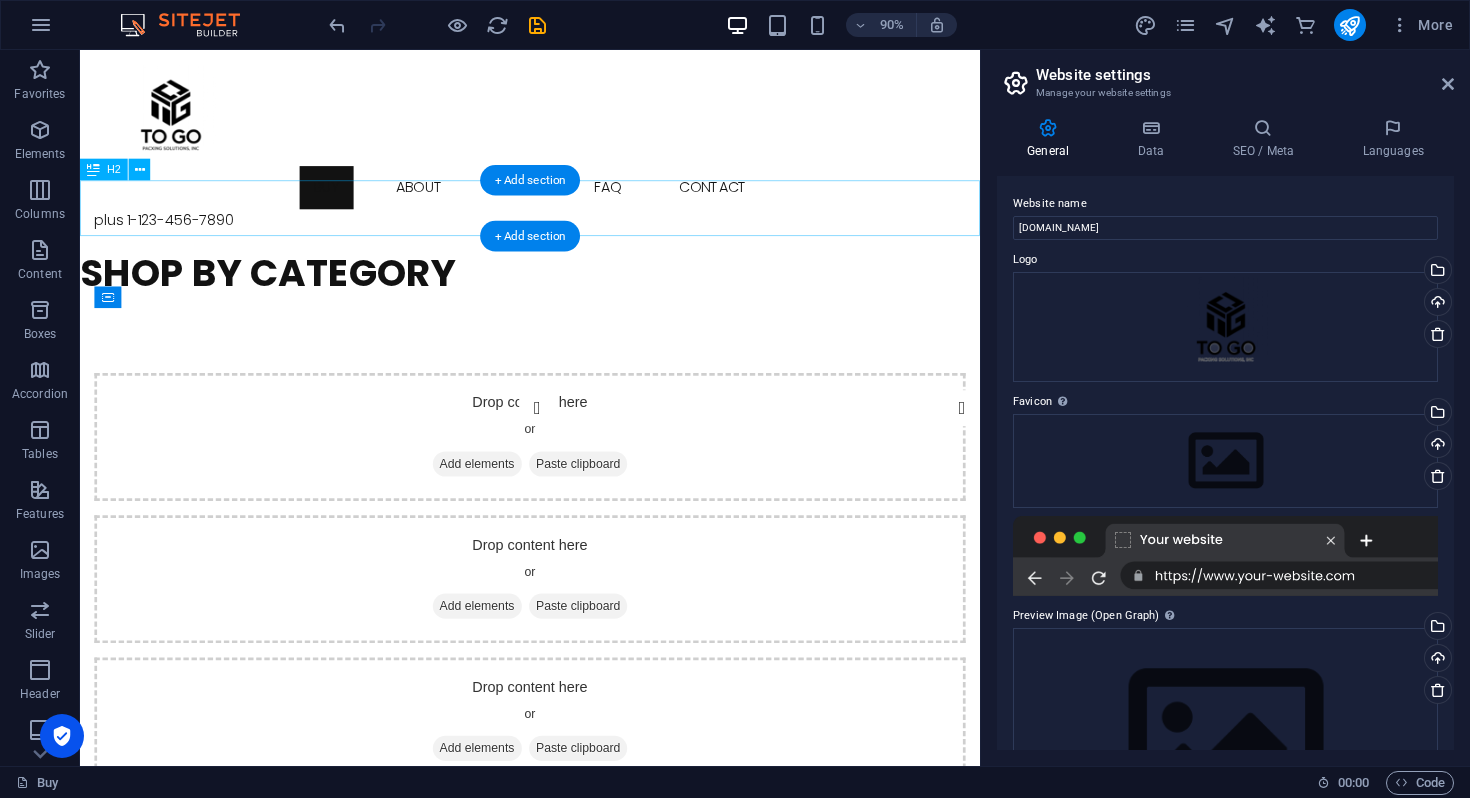 click on "SHOP BY CATEGORY" at bounding box center (580, 298) 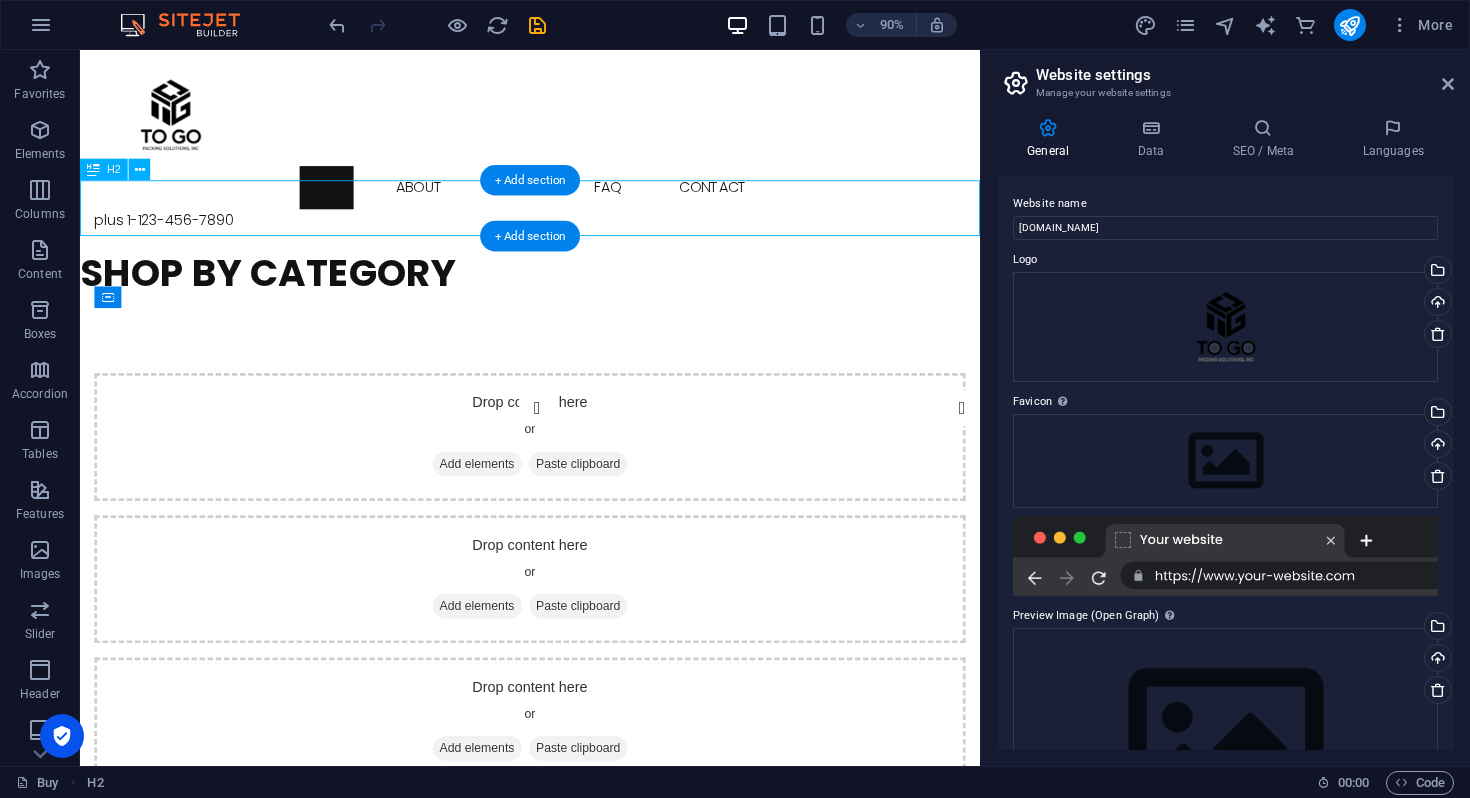 click on "SHOP BY CATEGORY" at bounding box center [580, 298] 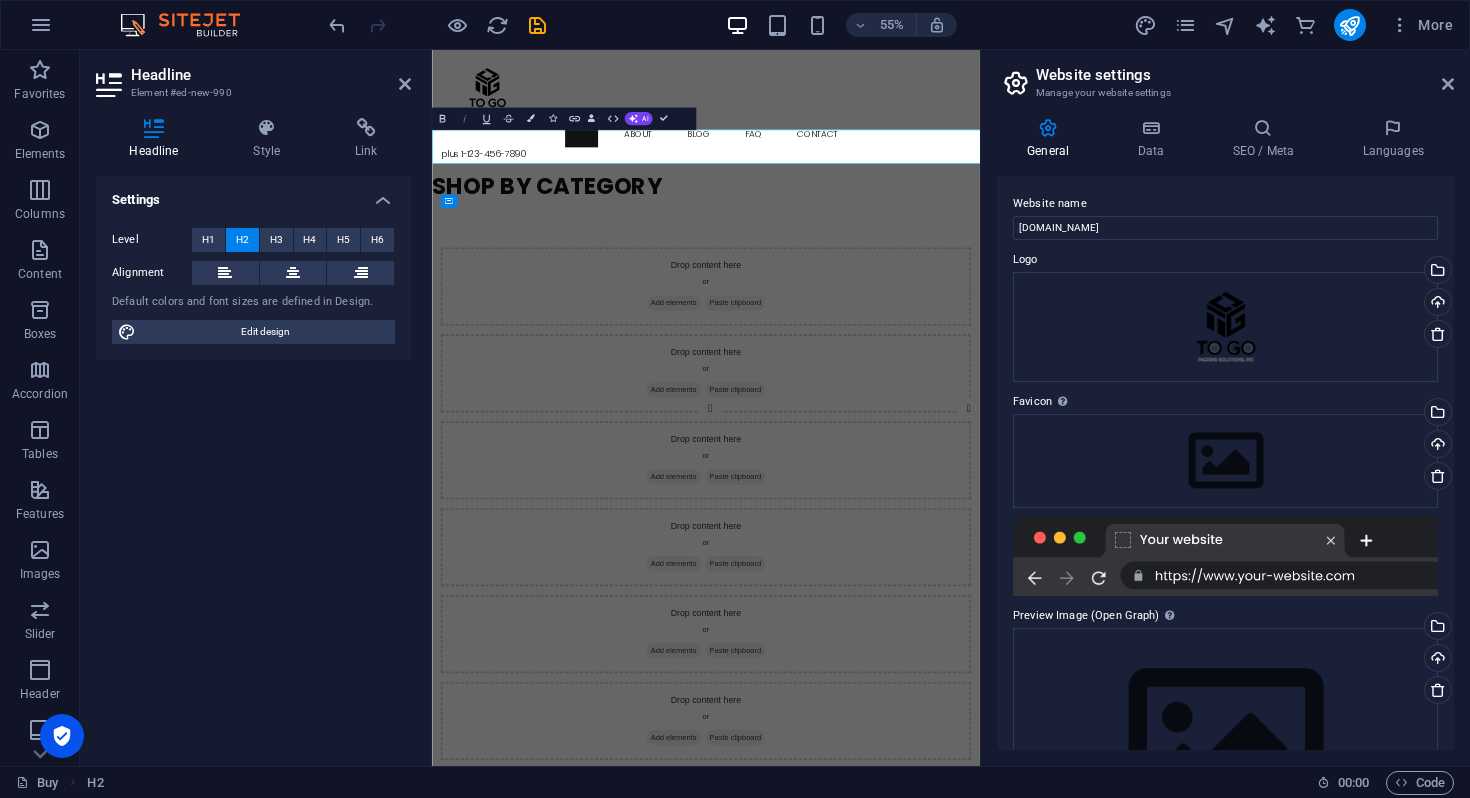 click 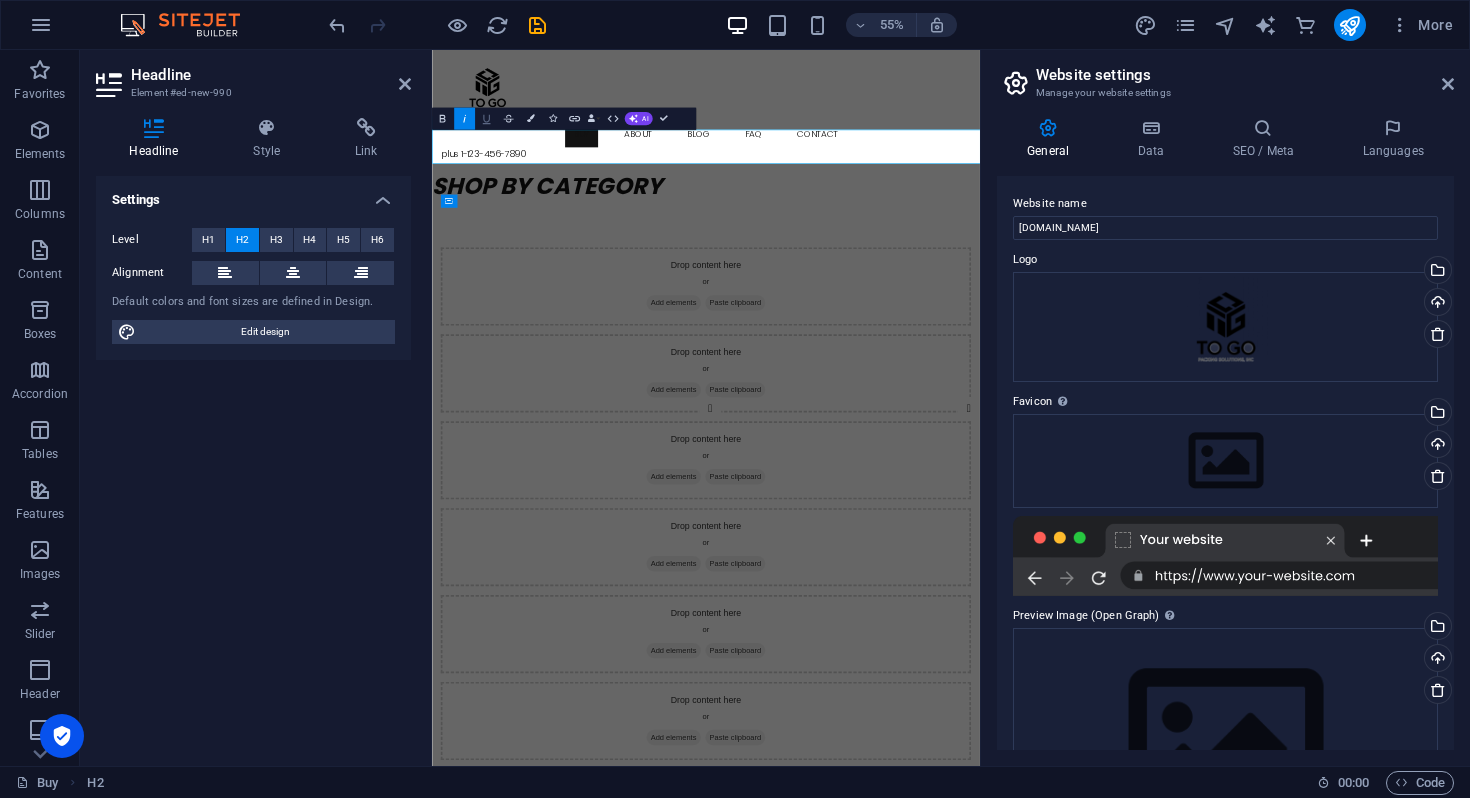 click 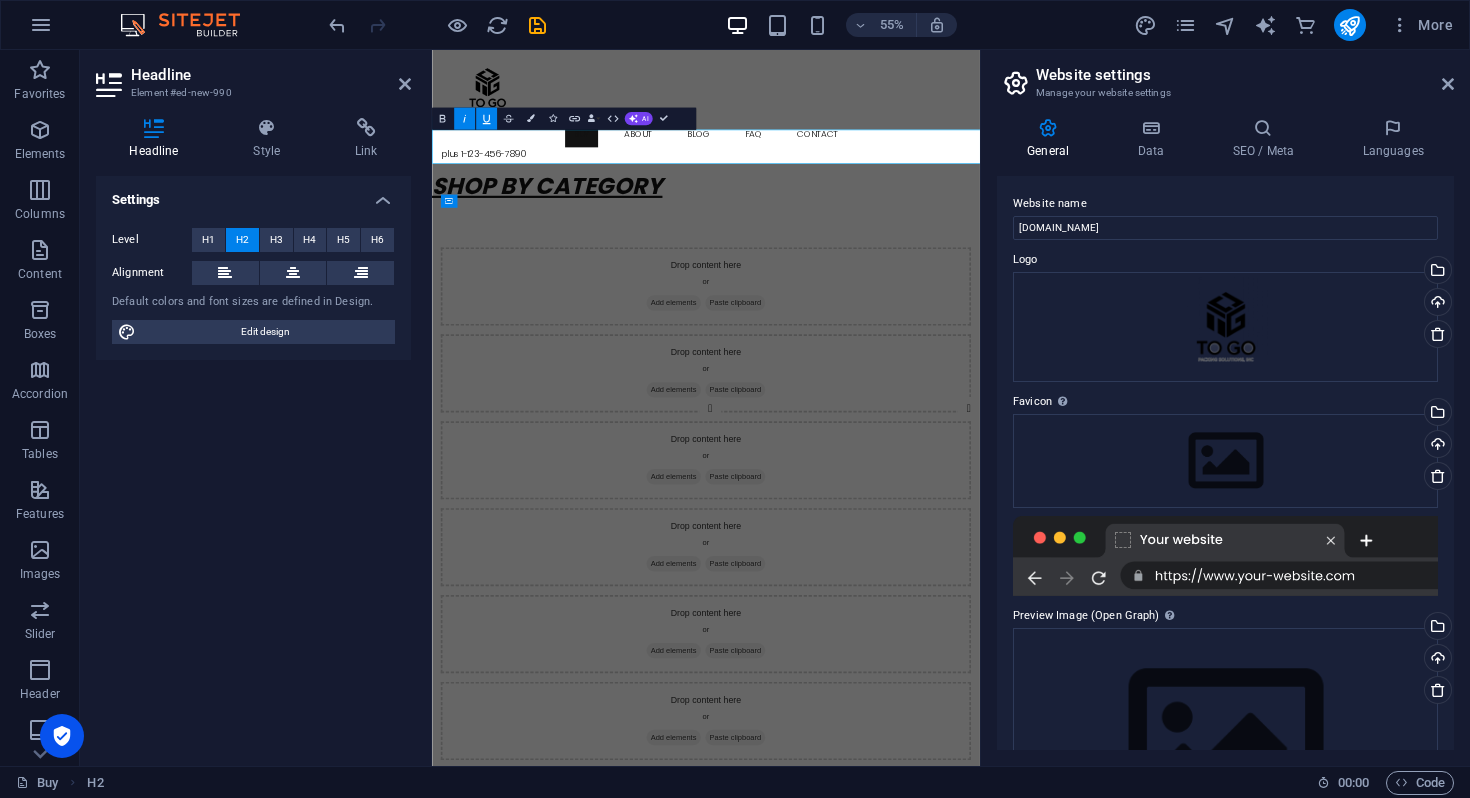 click on "Italic" at bounding box center [464, 119] 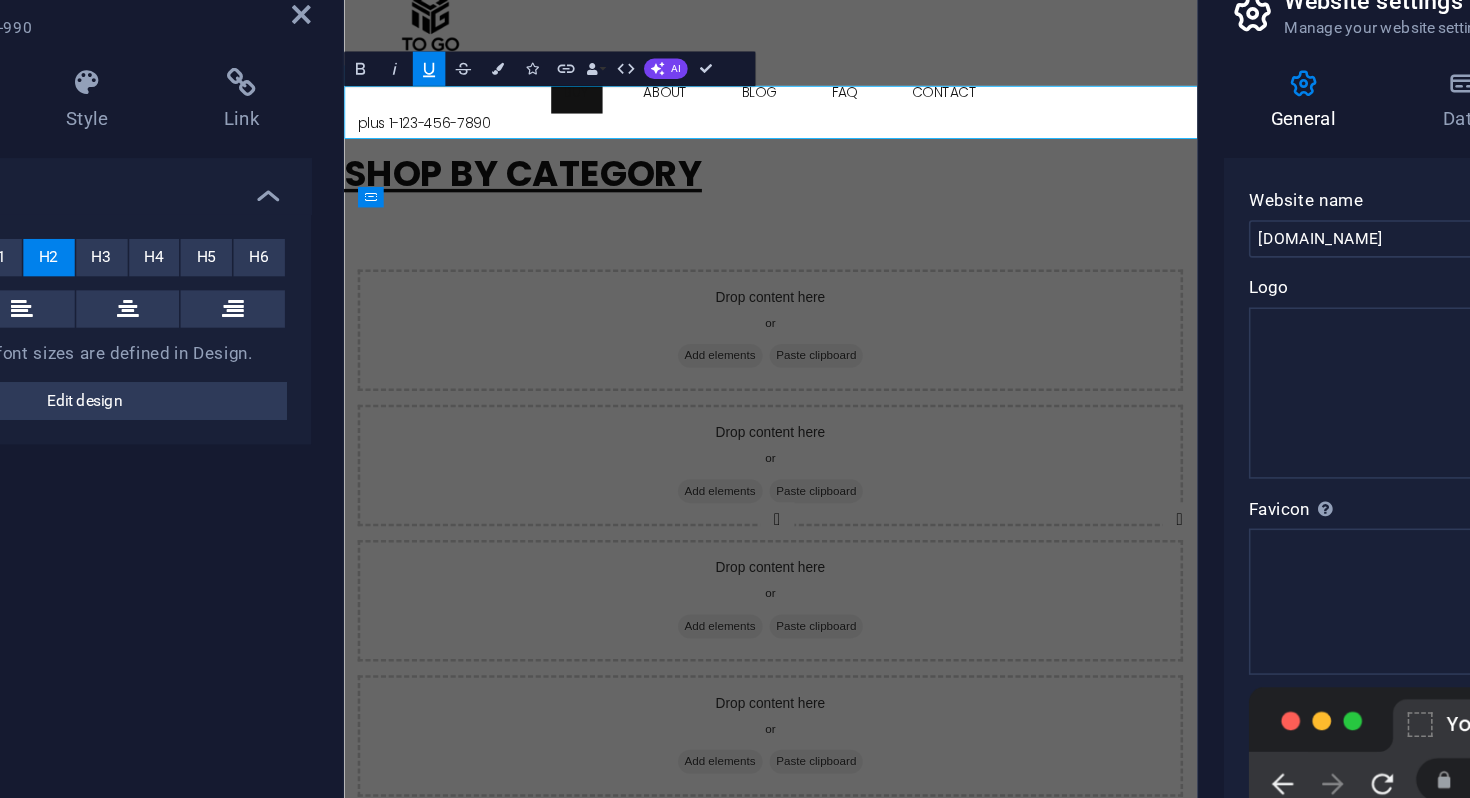 click on "SHOP BY CATEGORY" at bounding box center (553, 209) 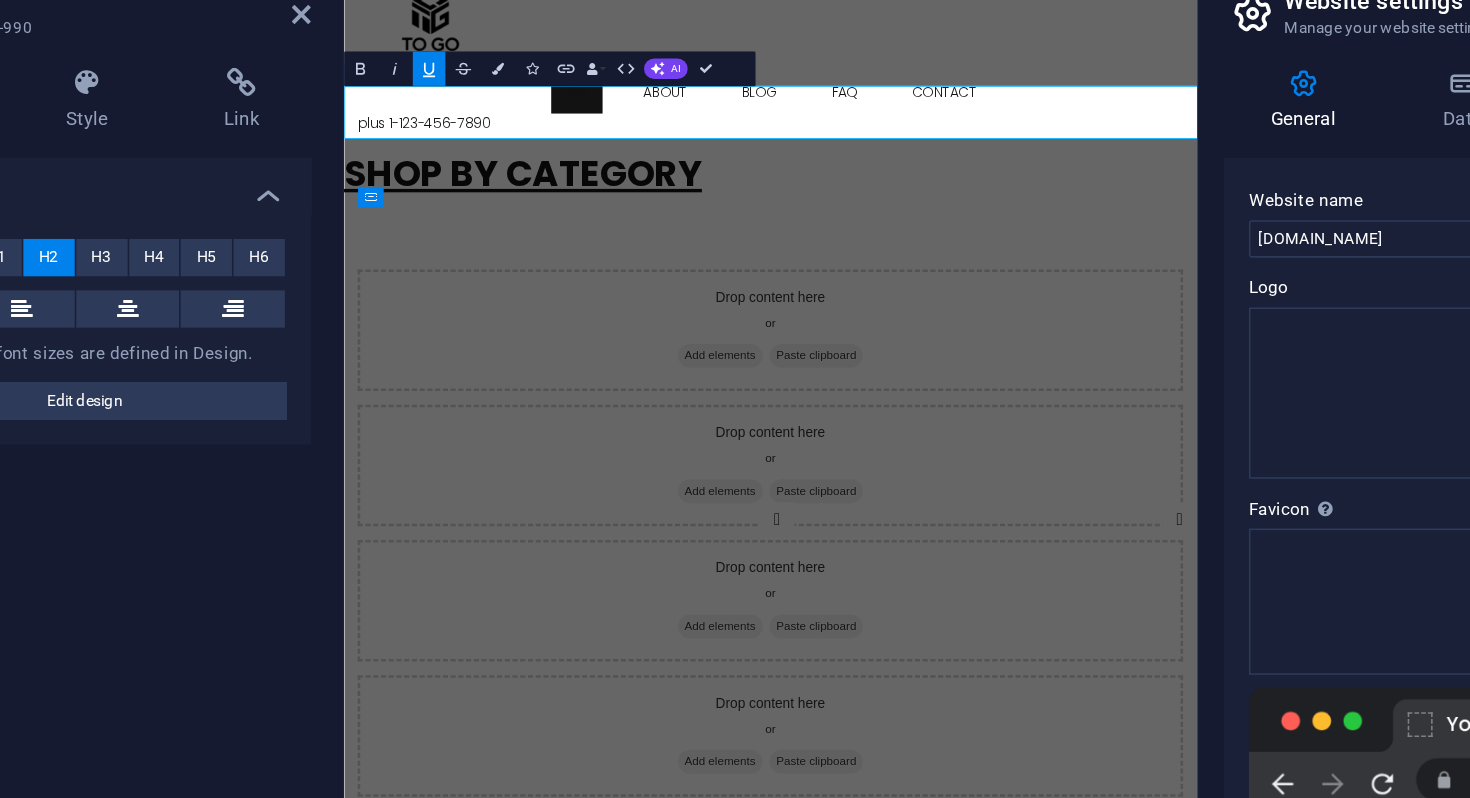 click 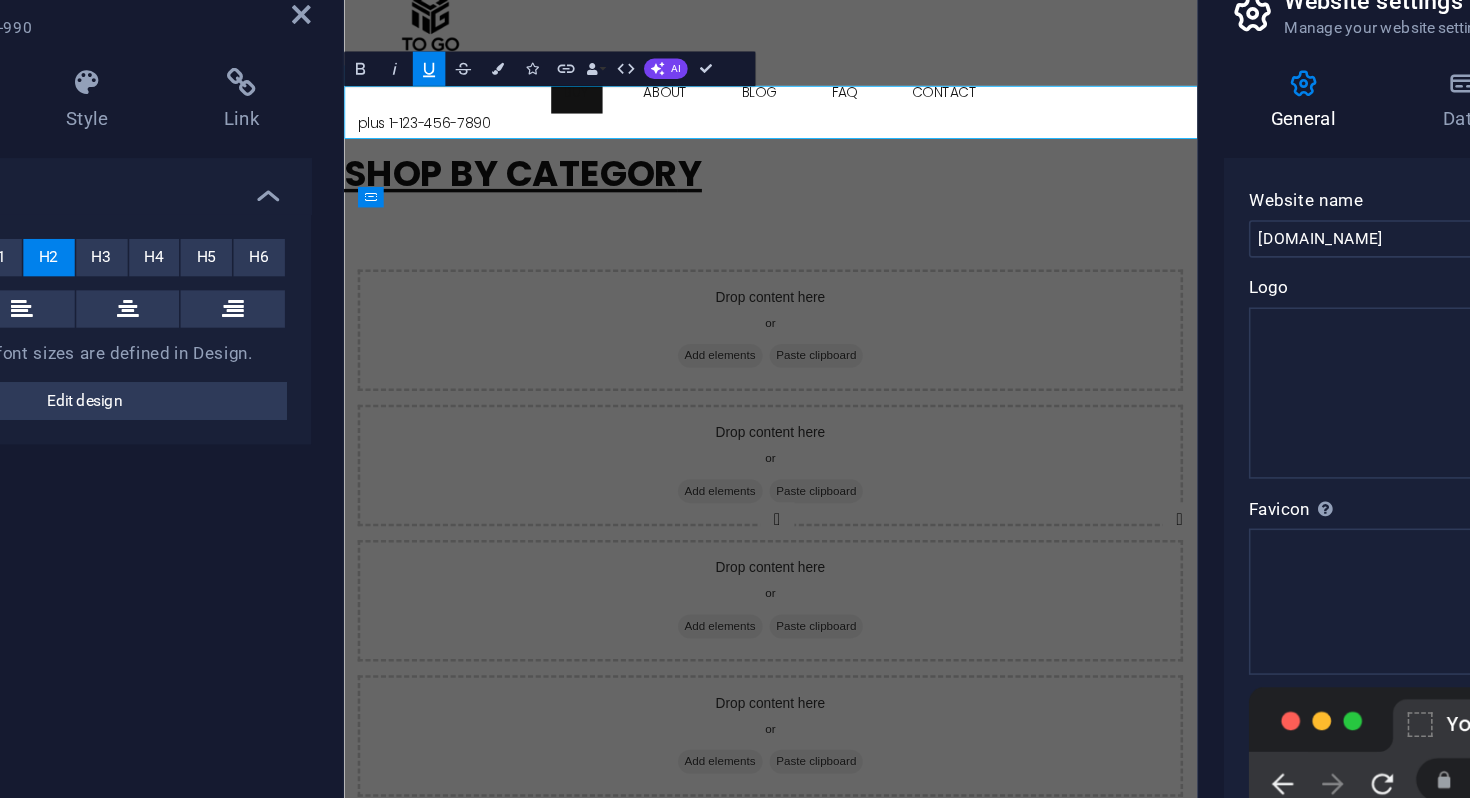 click 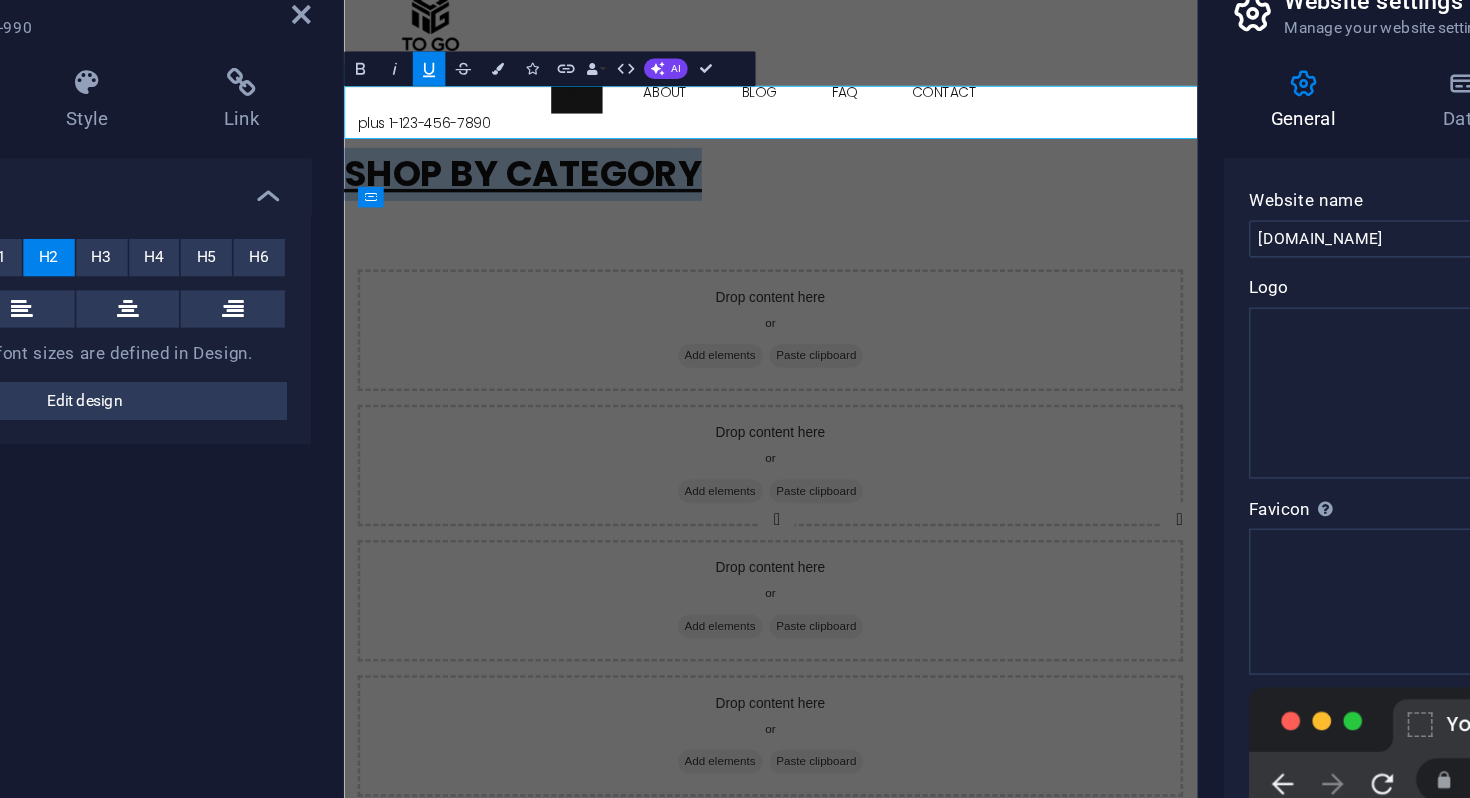 drag, startPoint x: 792, startPoint y: 115, endPoint x: 342, endPoint y: 137, distance: 450.53745 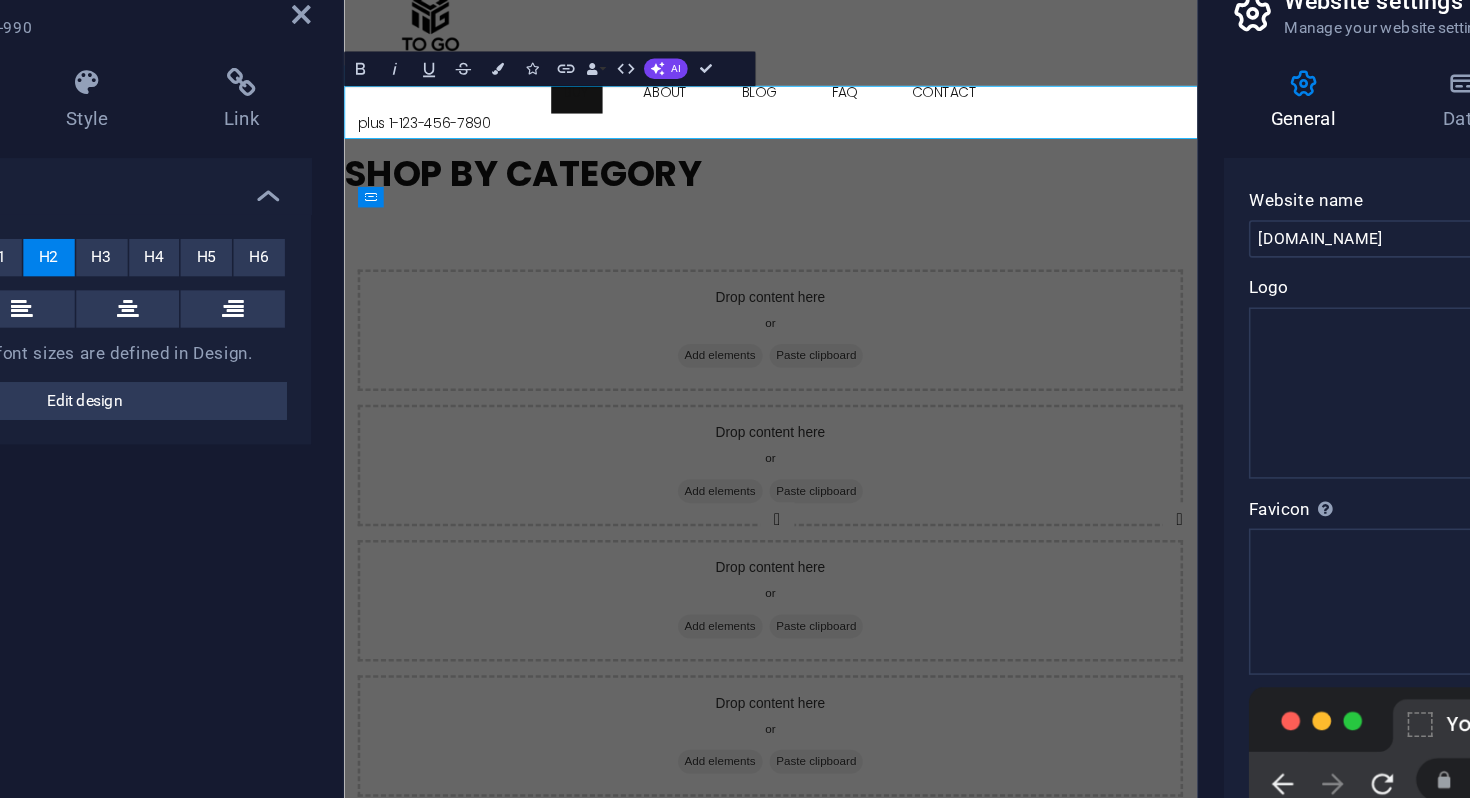 click on "SHOP BY CATEGORY" at bounding box center [842, 210] 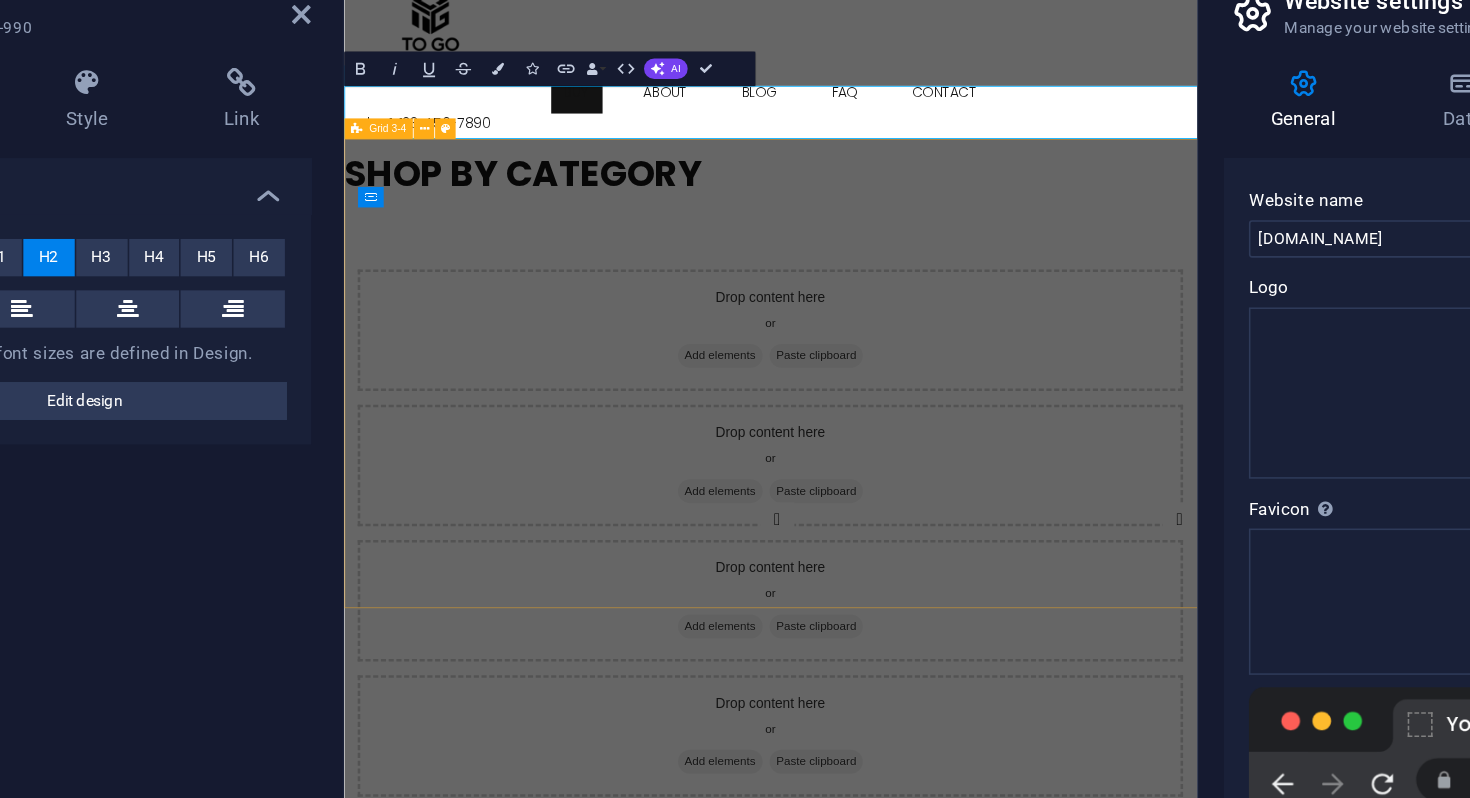 click on "Drop content here or  Add elements  Paste clipboard Drop content here or  Add elements  Paste clipboard Drop content here or  Add elements  Paste clipboard Drop content here or  Add elements  Paste clipboard Drop content here or  Add elements  Paste clipboard Drop content here or  Add elements  Paste clipboard Drop content here or  Add elements  Paste clipboard" at bounding box center (842, 866) 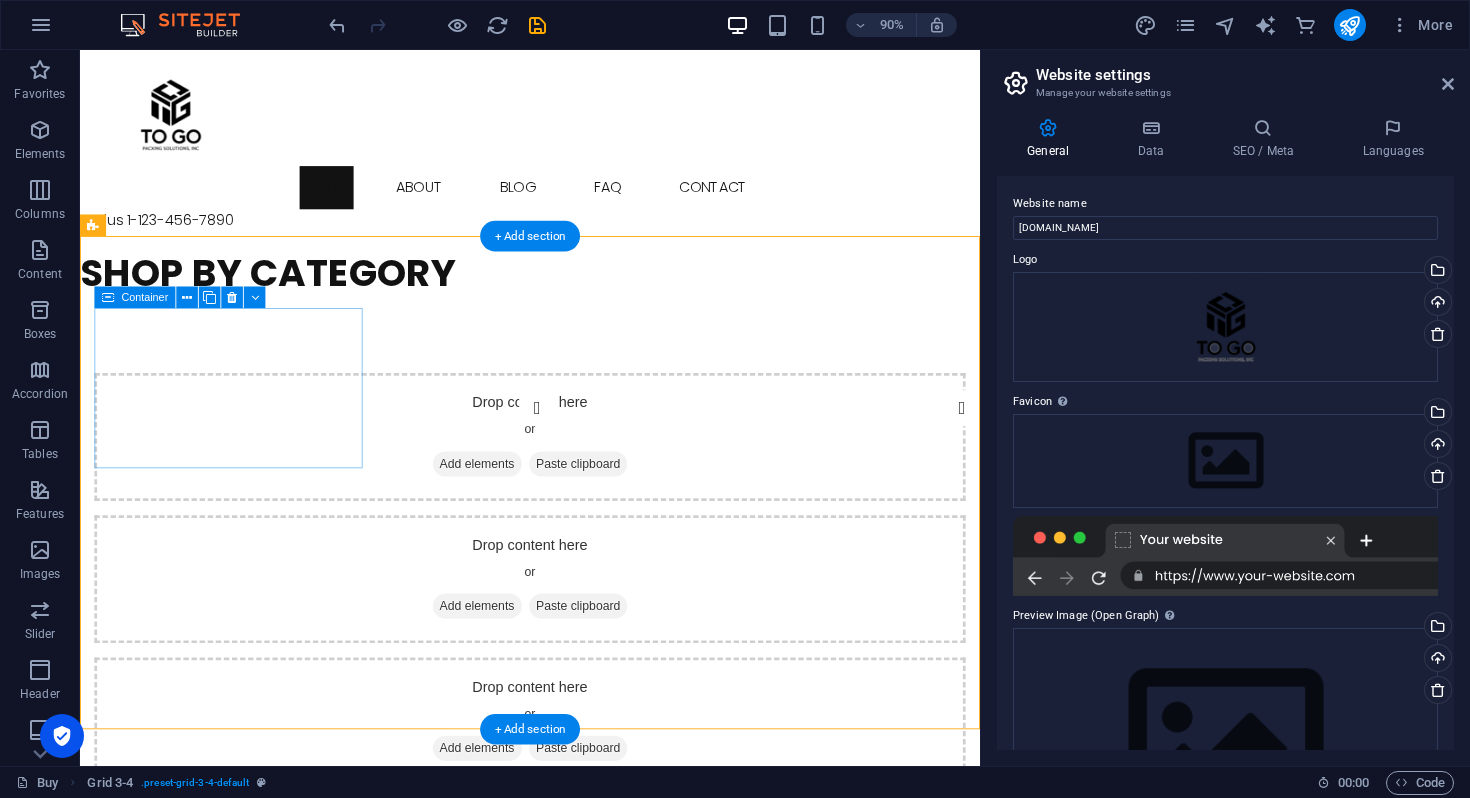 click on "Drop content here or  Add elements  Paste clipboard" at bounding box center (580, 480) 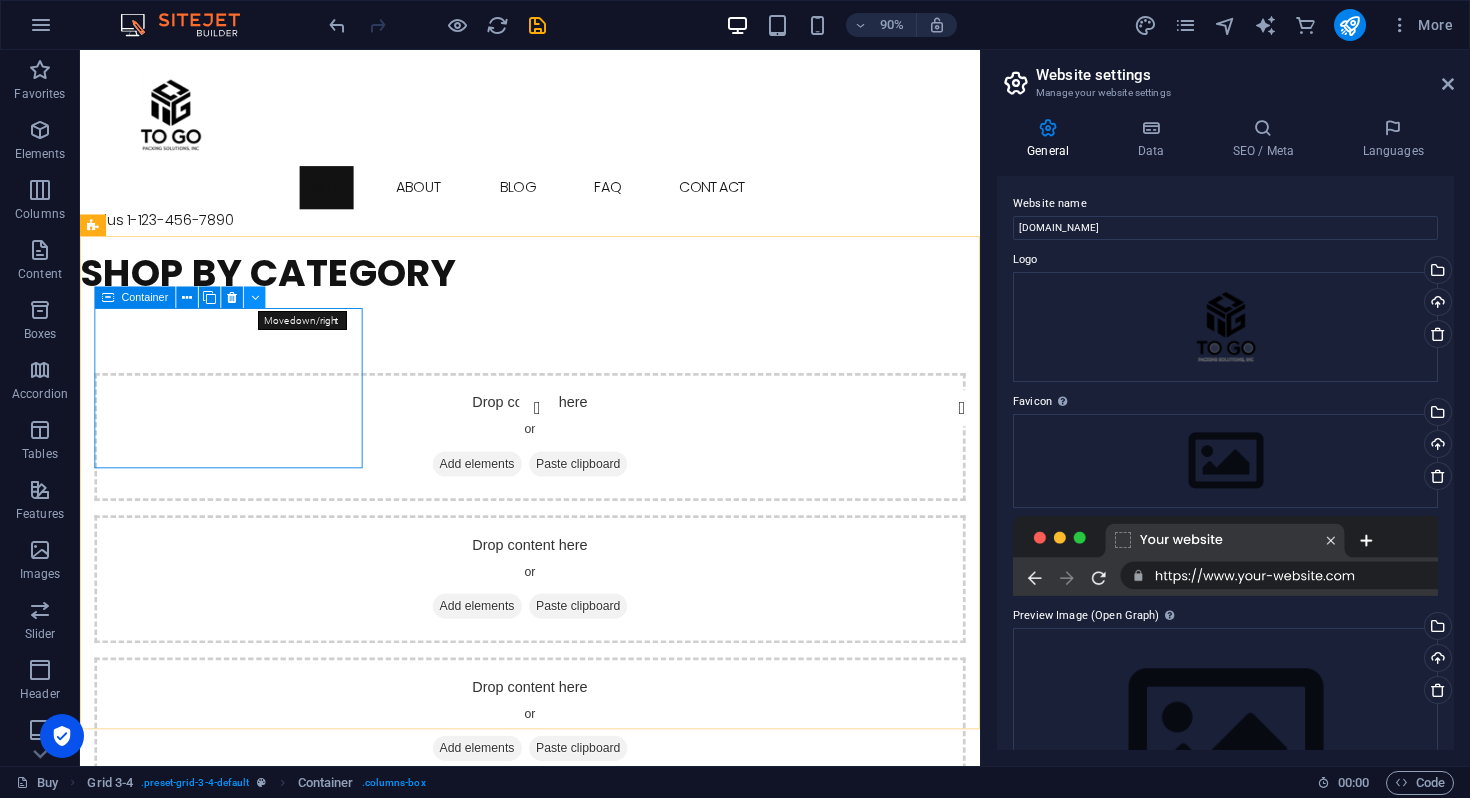 click at bounding box center [255, 298] 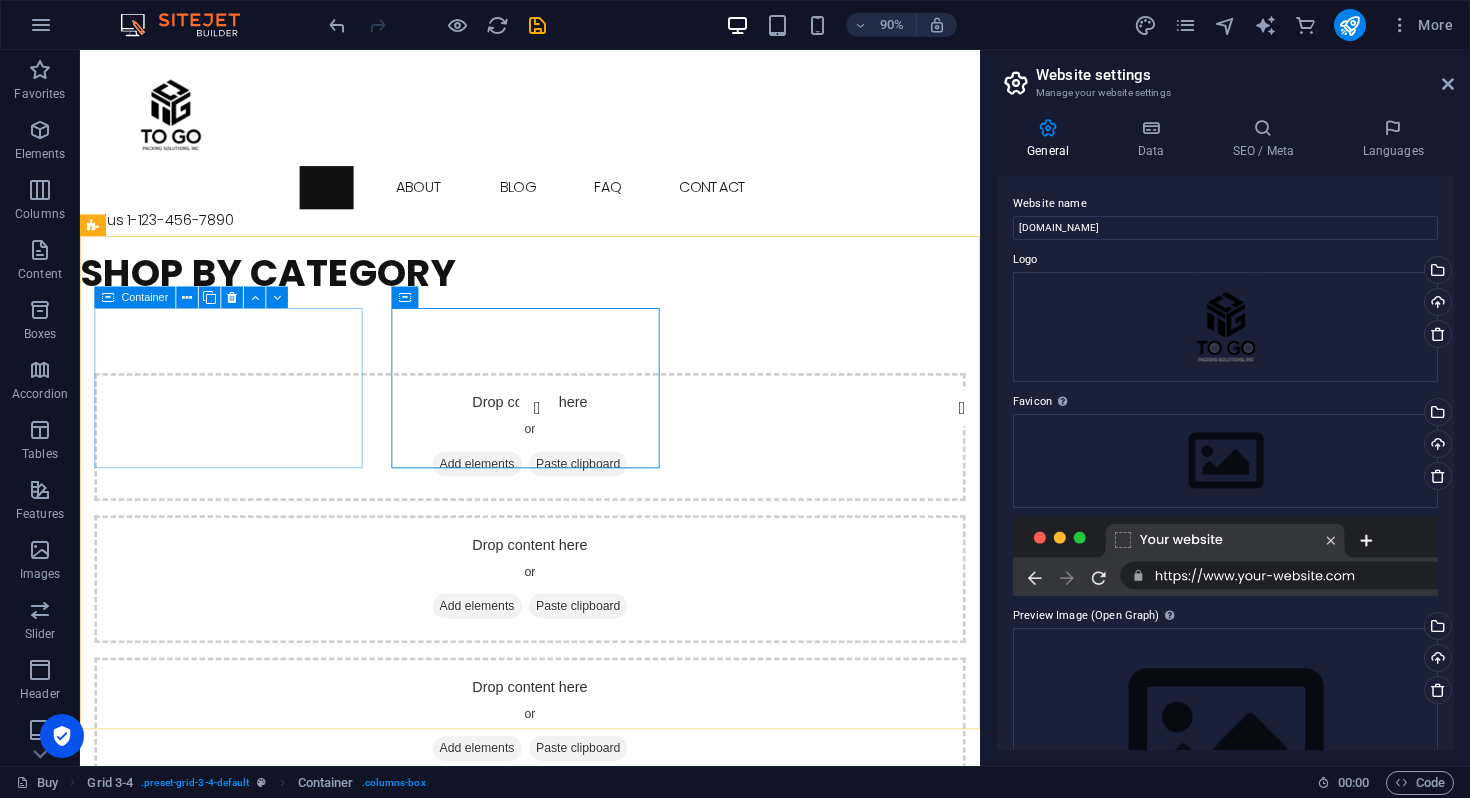 click on "Container" at bounding box center (144, 297) 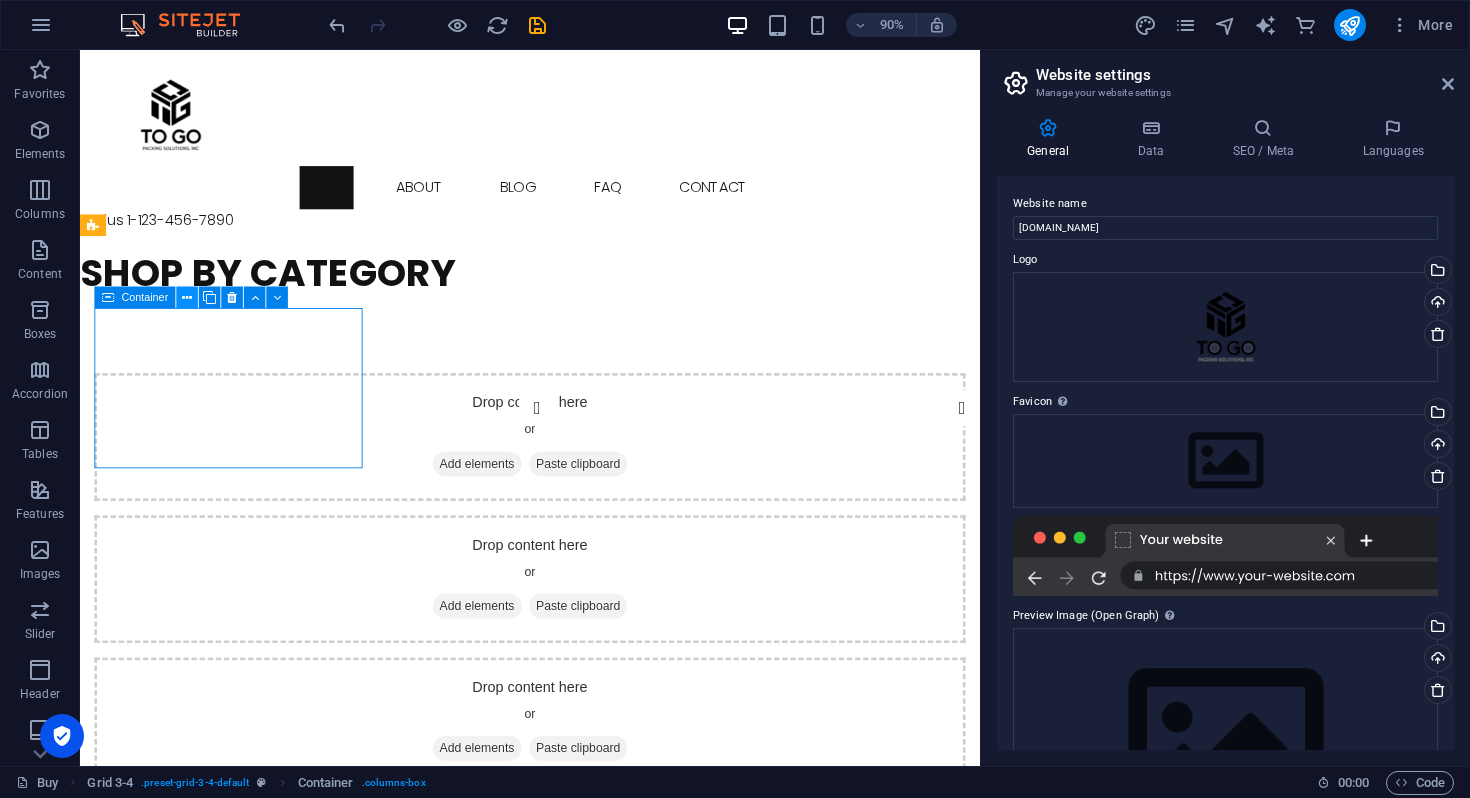 click at bounding box center (187, 297) 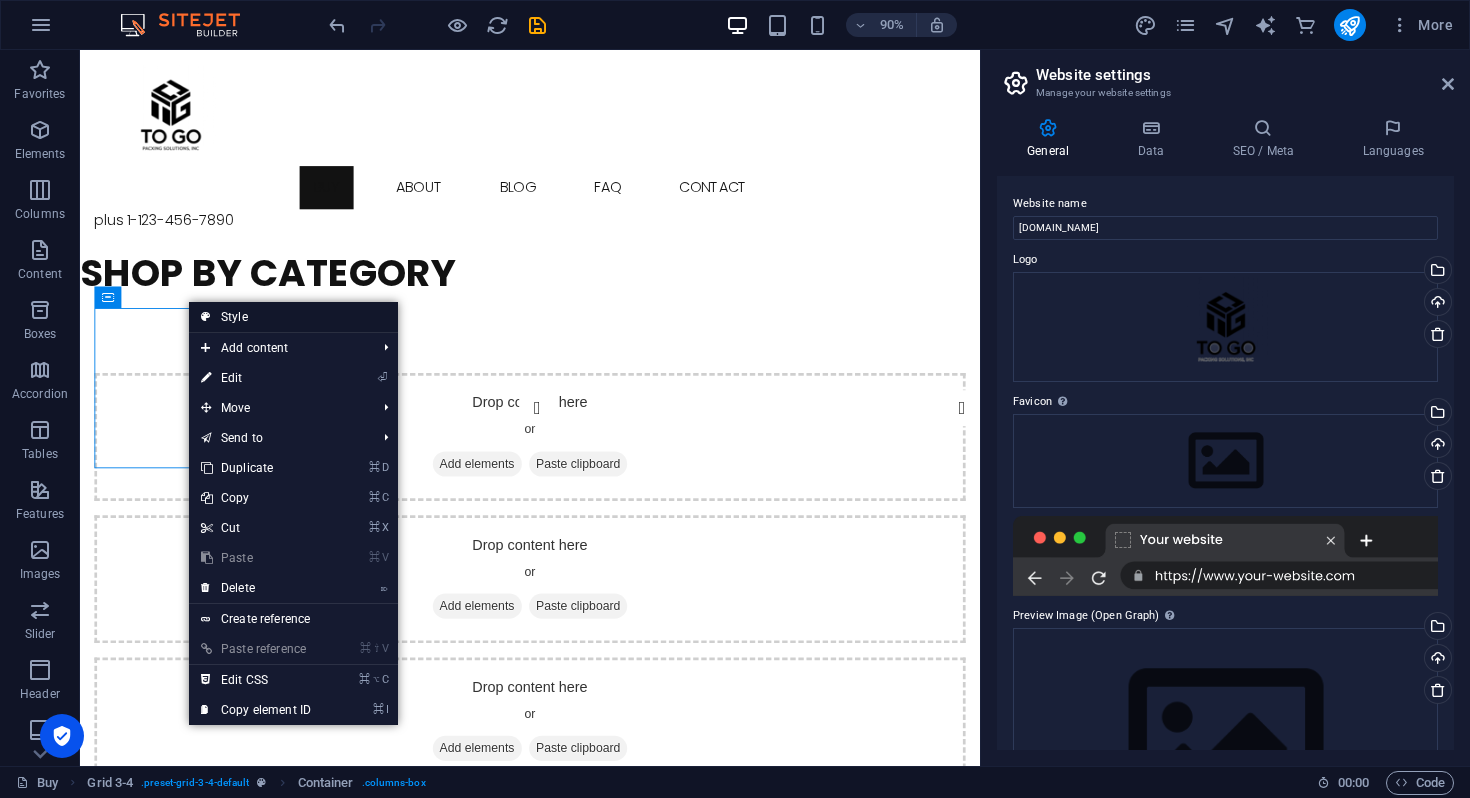 click on "Style" at bounding box center (293, 317) 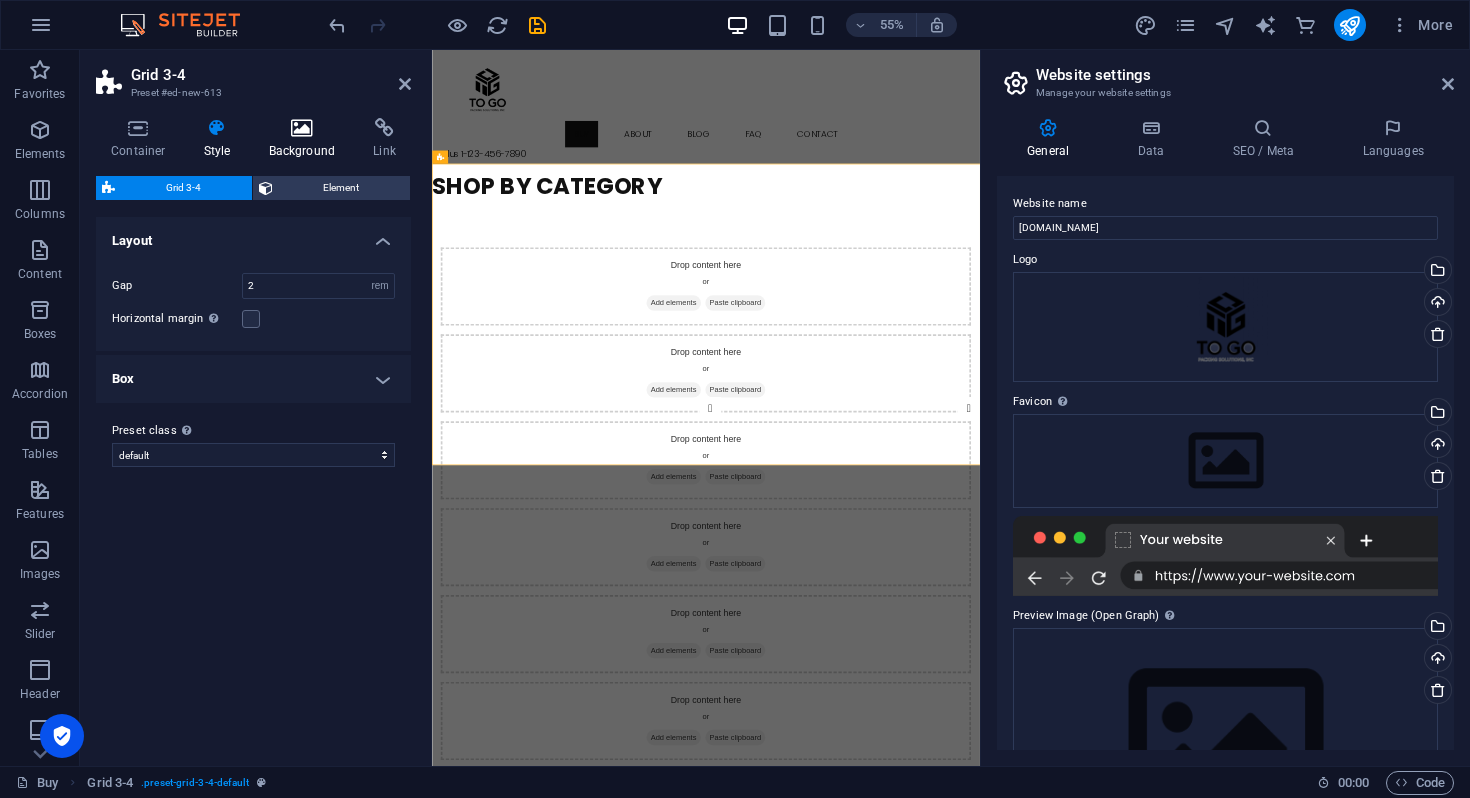 click on "Background" at bounding box center [306, 139] 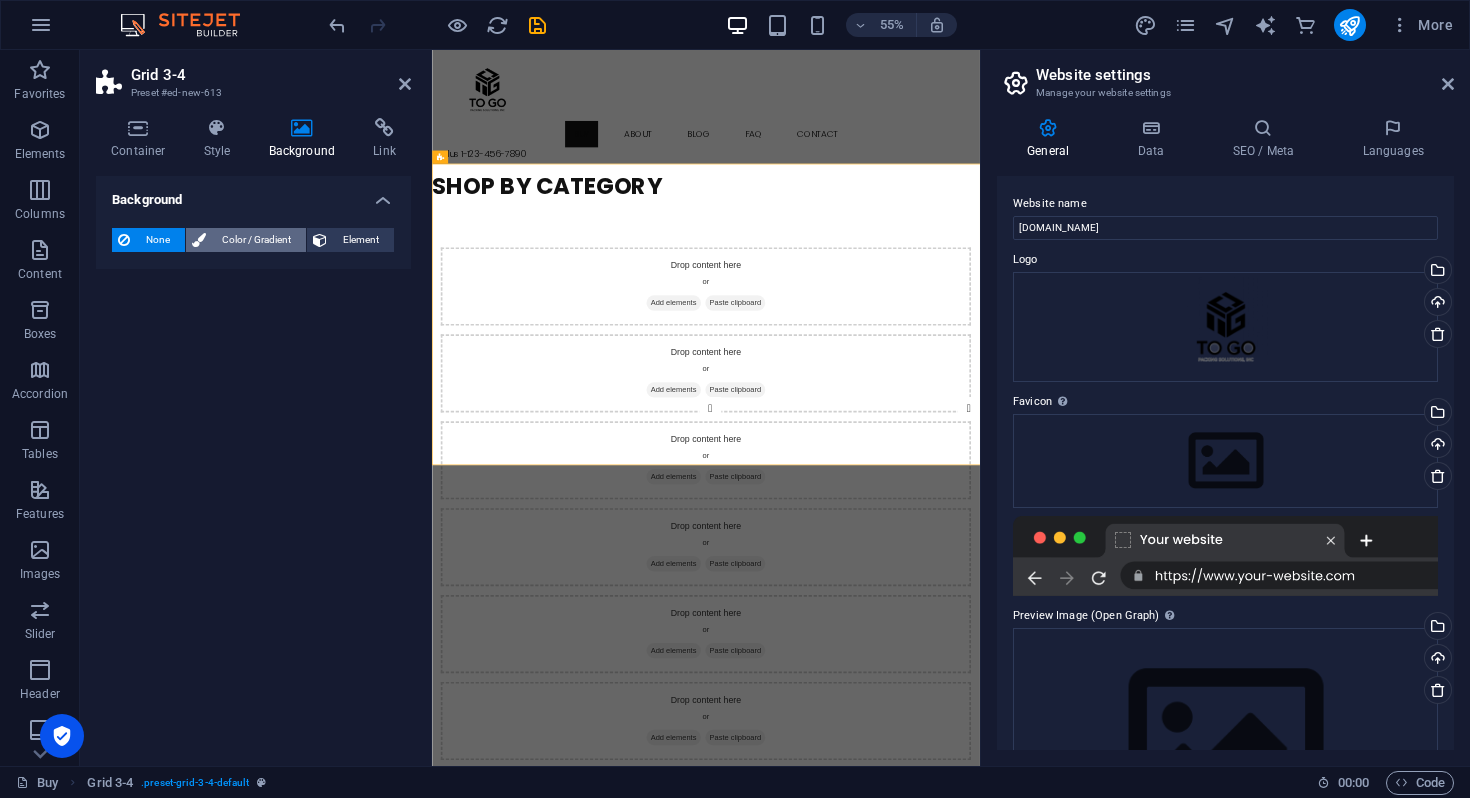 click on "Color / Gradient" at bounding box center (256, 240) 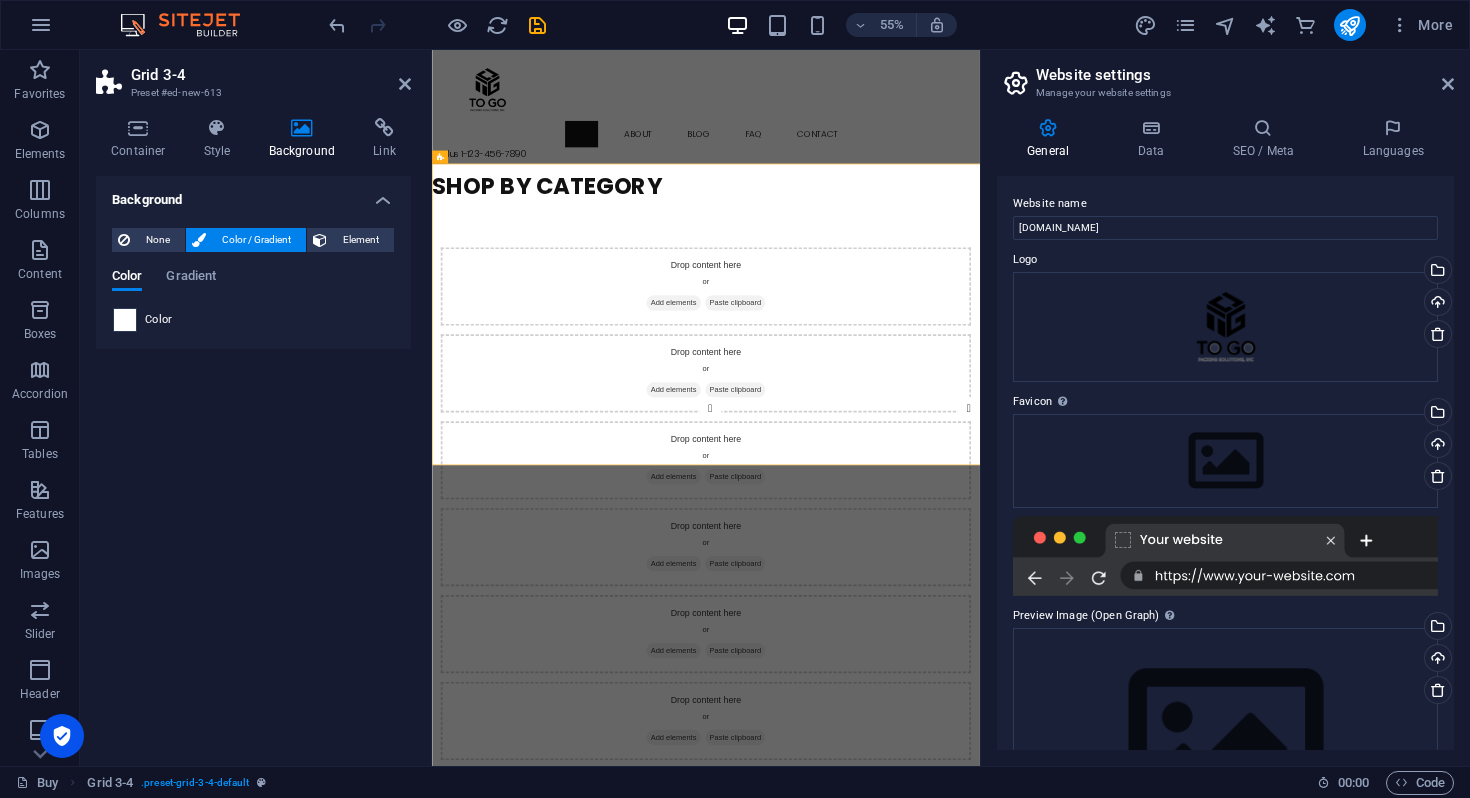 click at bounding box center (125, 320) 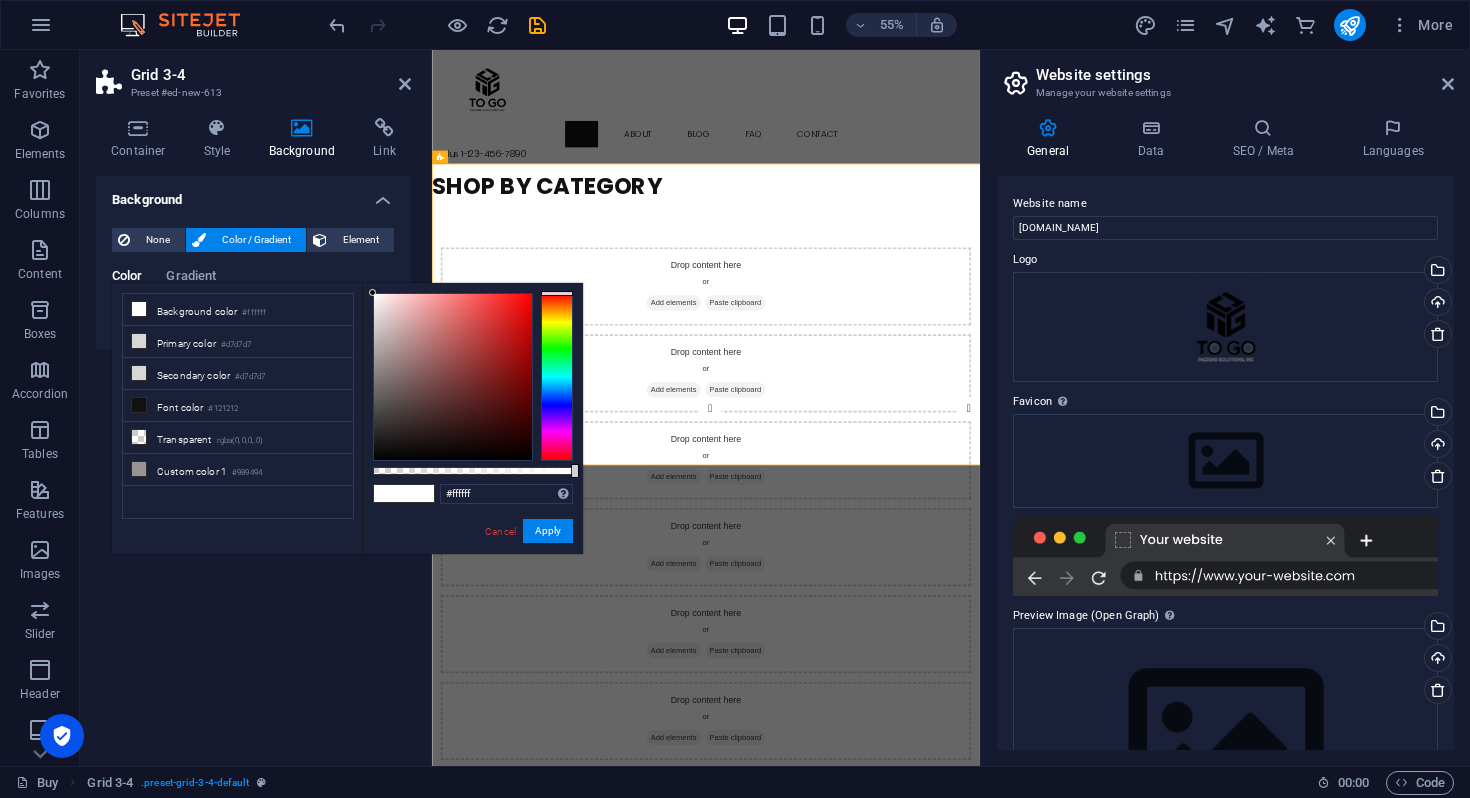 click at bounding box center (557, 377) 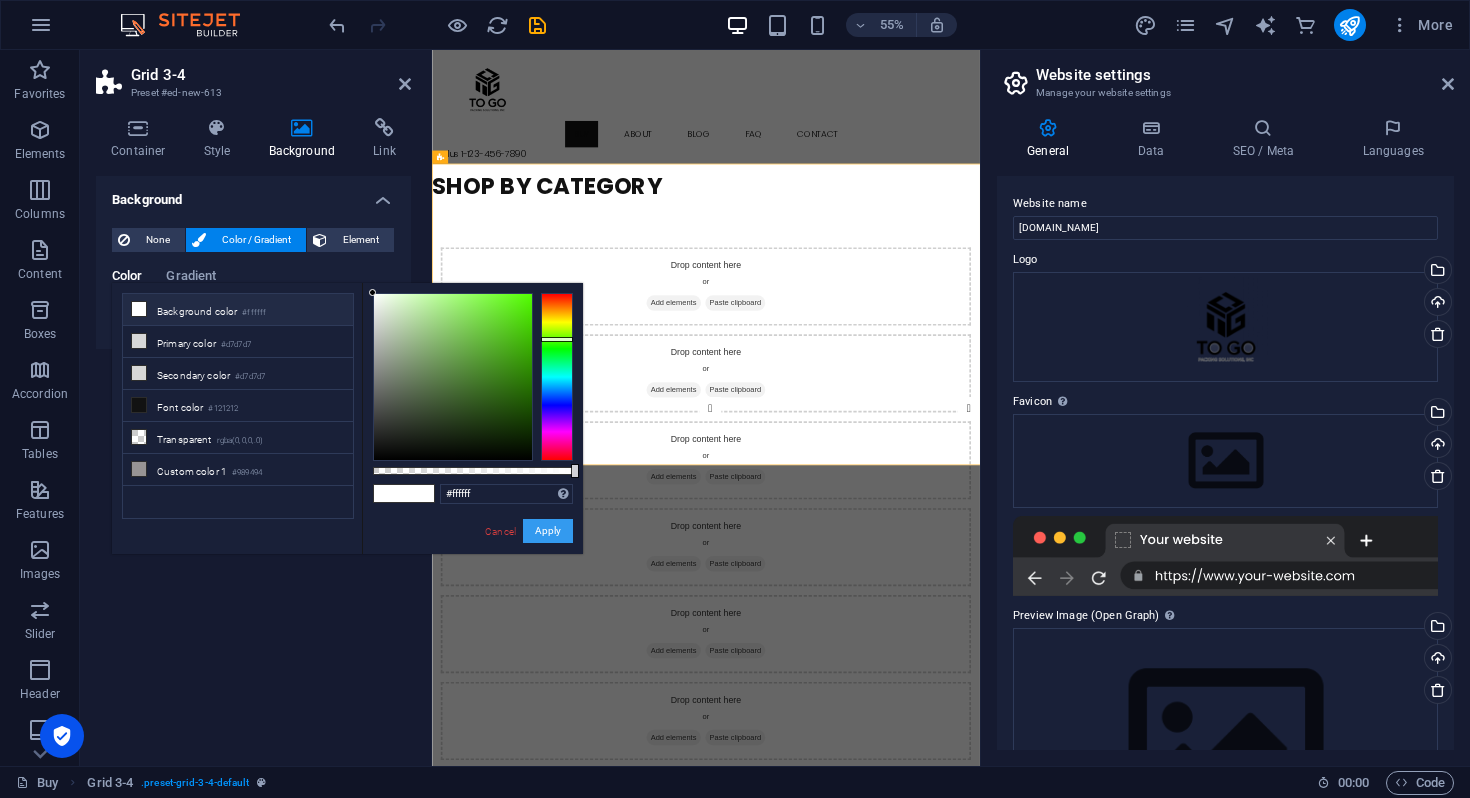 click on "Apply" at bounding box center (548, 531) 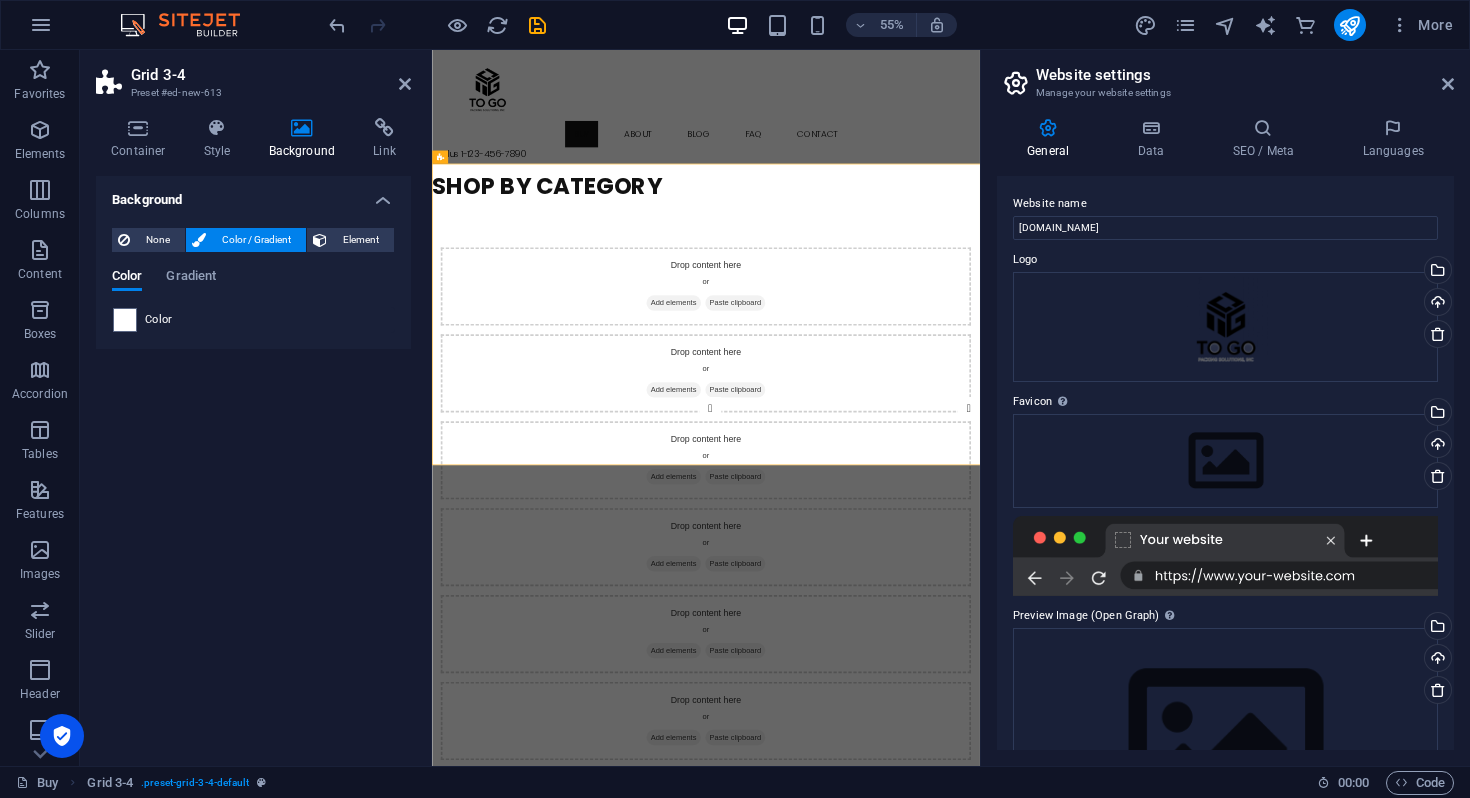click on "Background None Color / Gradient Element Stretch background to full-width Color overlay Places an overlay over the background to colorize it Parallax 0 % Image Image slider Map Video YouTube Vimeo HTML Color Gradient Color A parent element contains a background. Edit background on parent element" at bounding box center (253, 463) 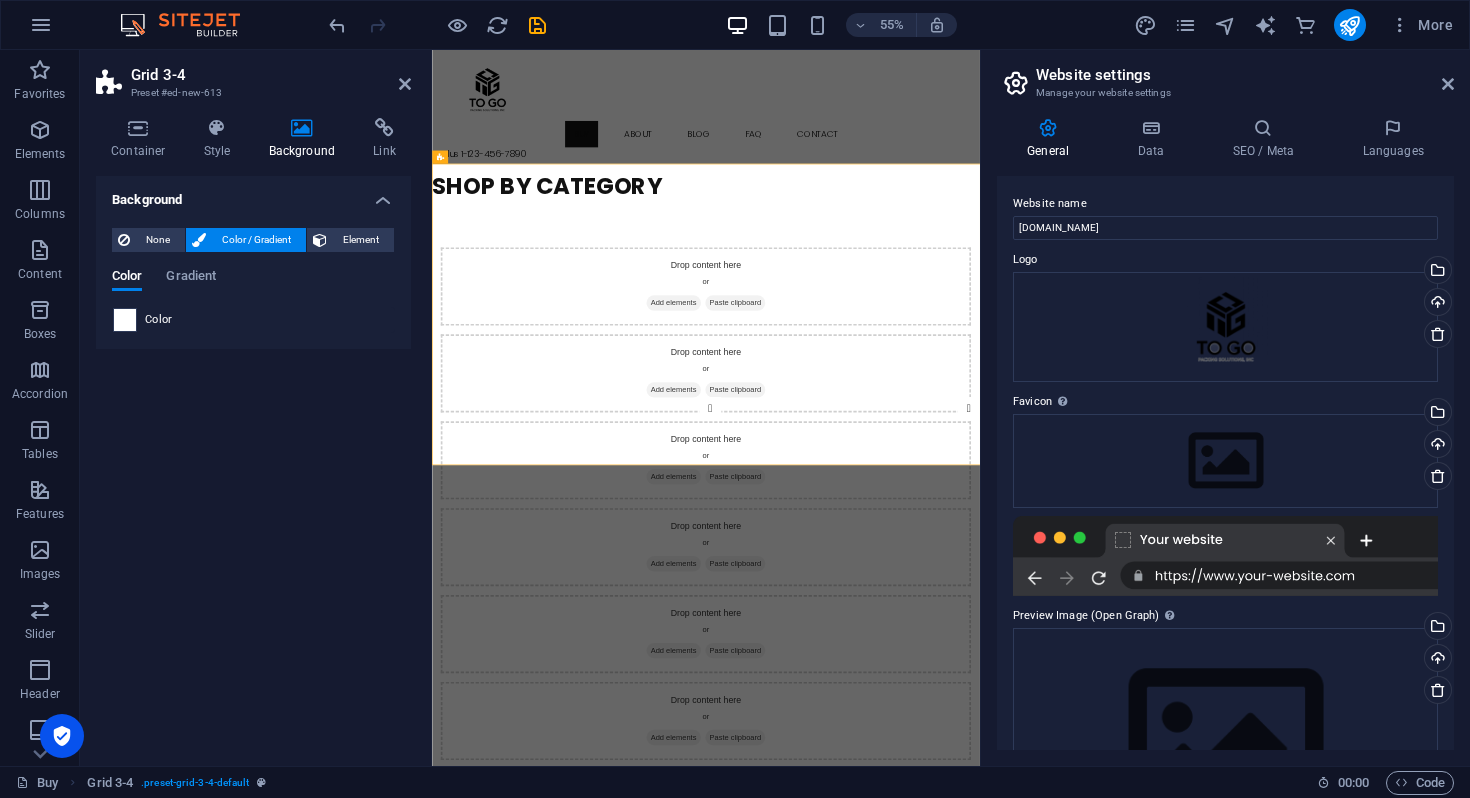 click at bounding box center [125, 320] 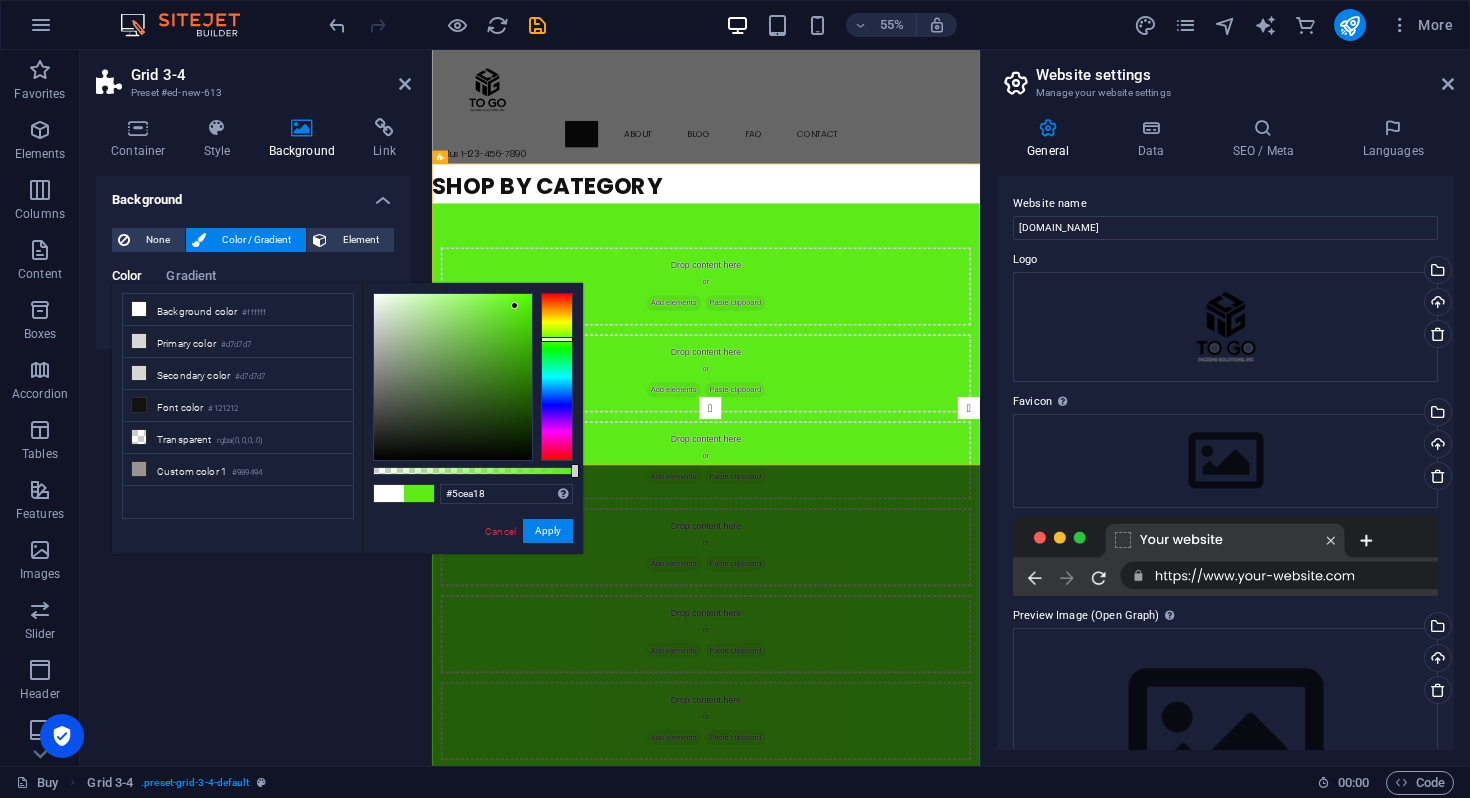 click at bounding box center (453, 377) 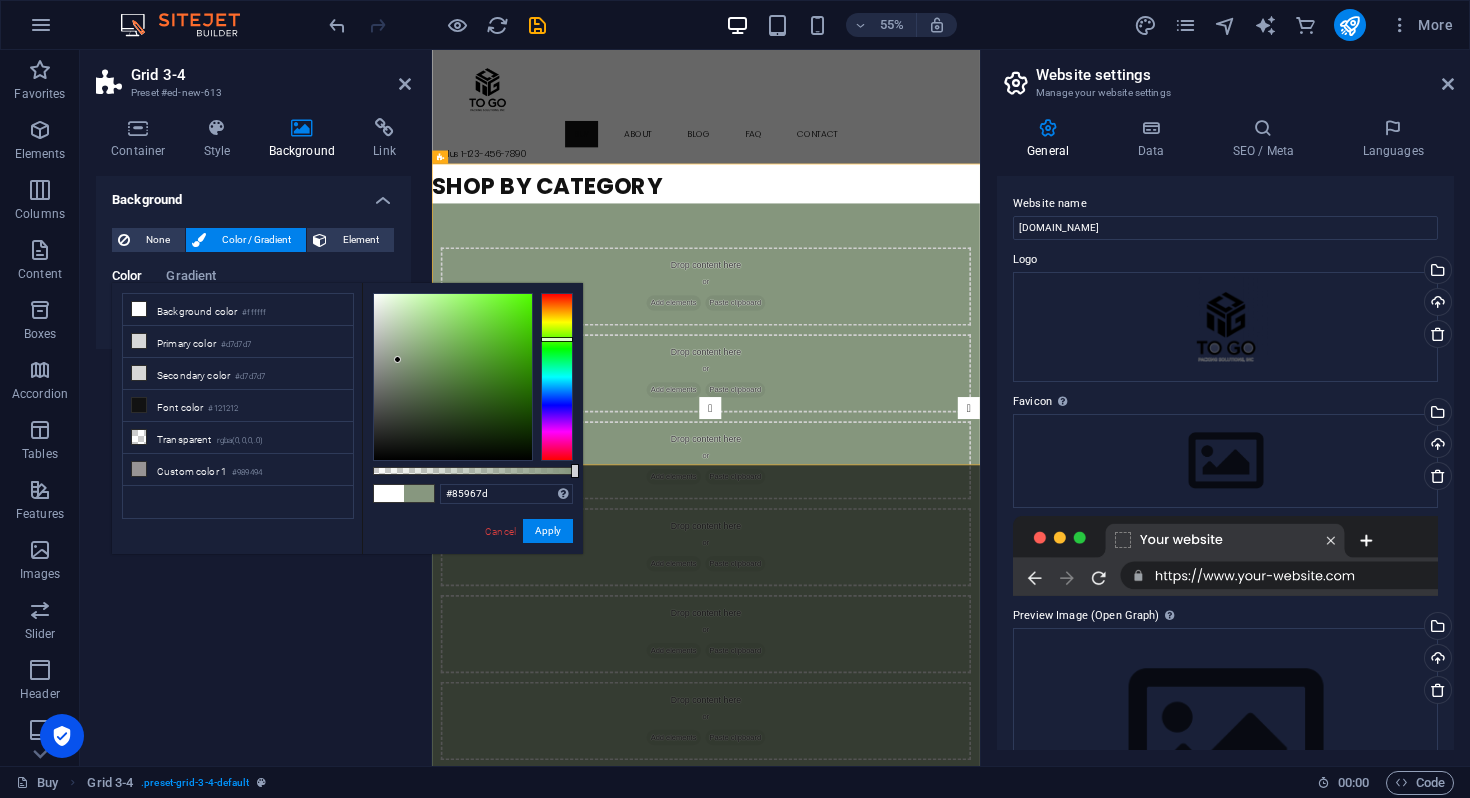 type on "#83947b" 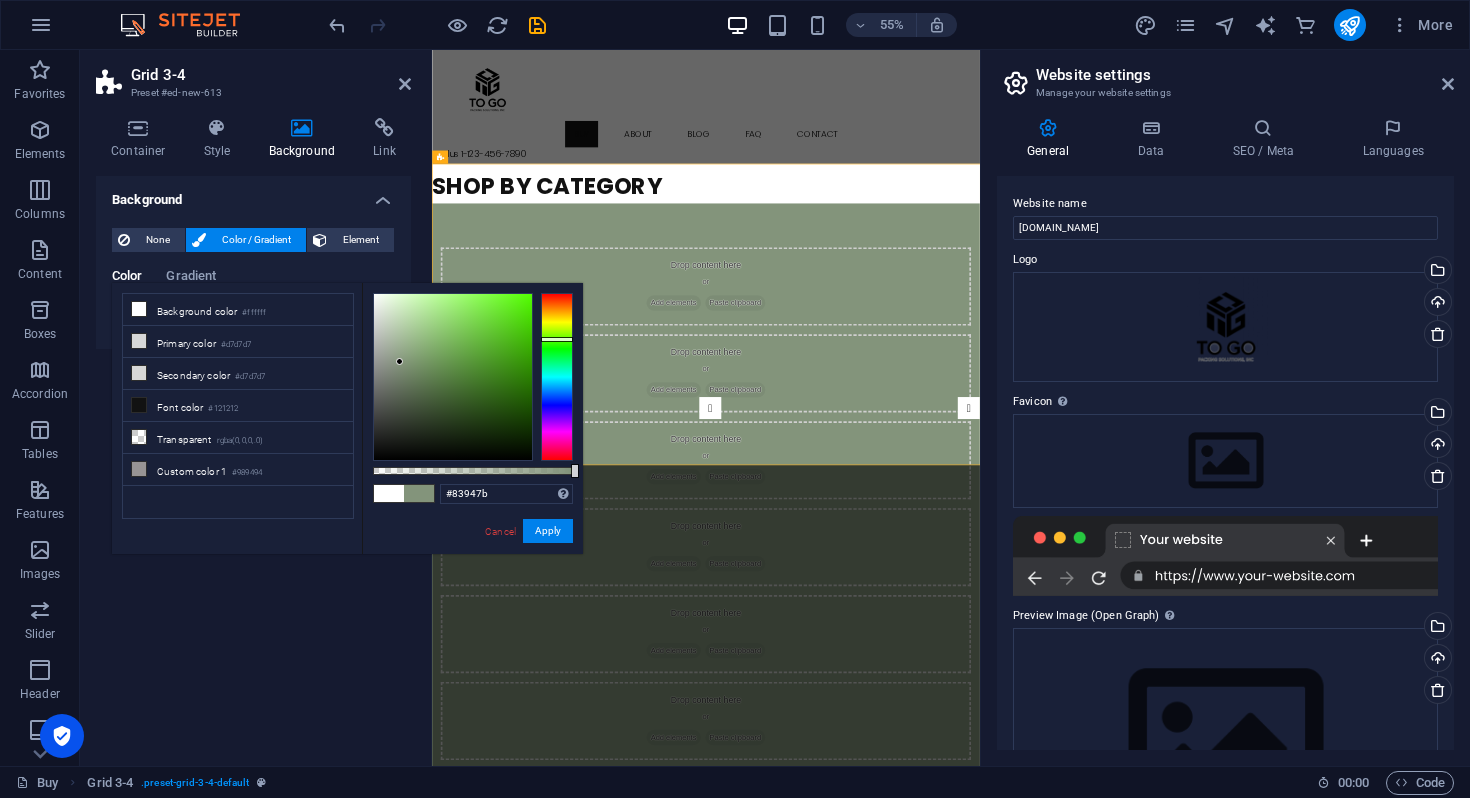 drag, startPoint x: 512, startPoint y: 304, endPoint x: 400, endPoint y: 362, distance: 126.12692 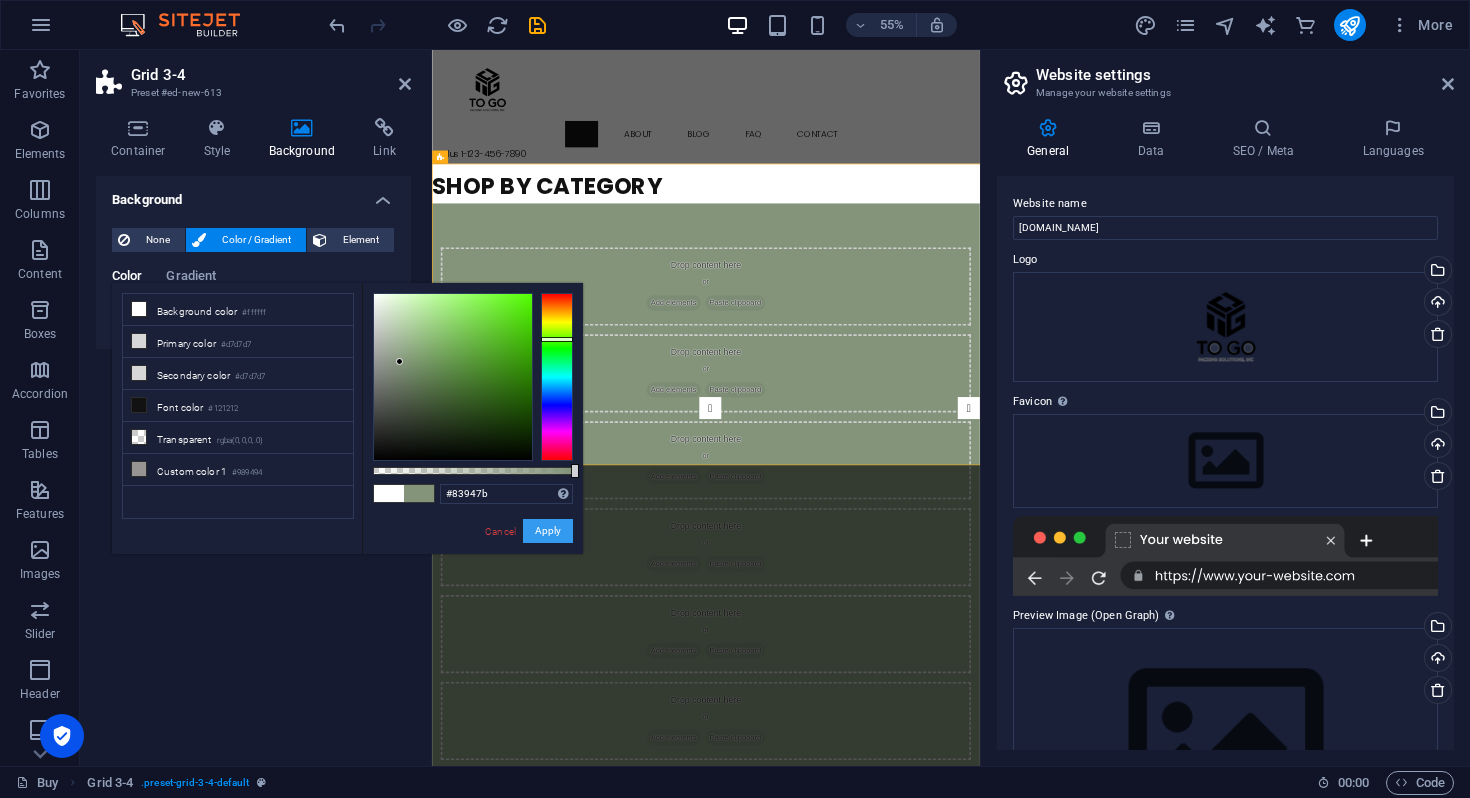 click on "Apply" at bounding box center [548, 531] 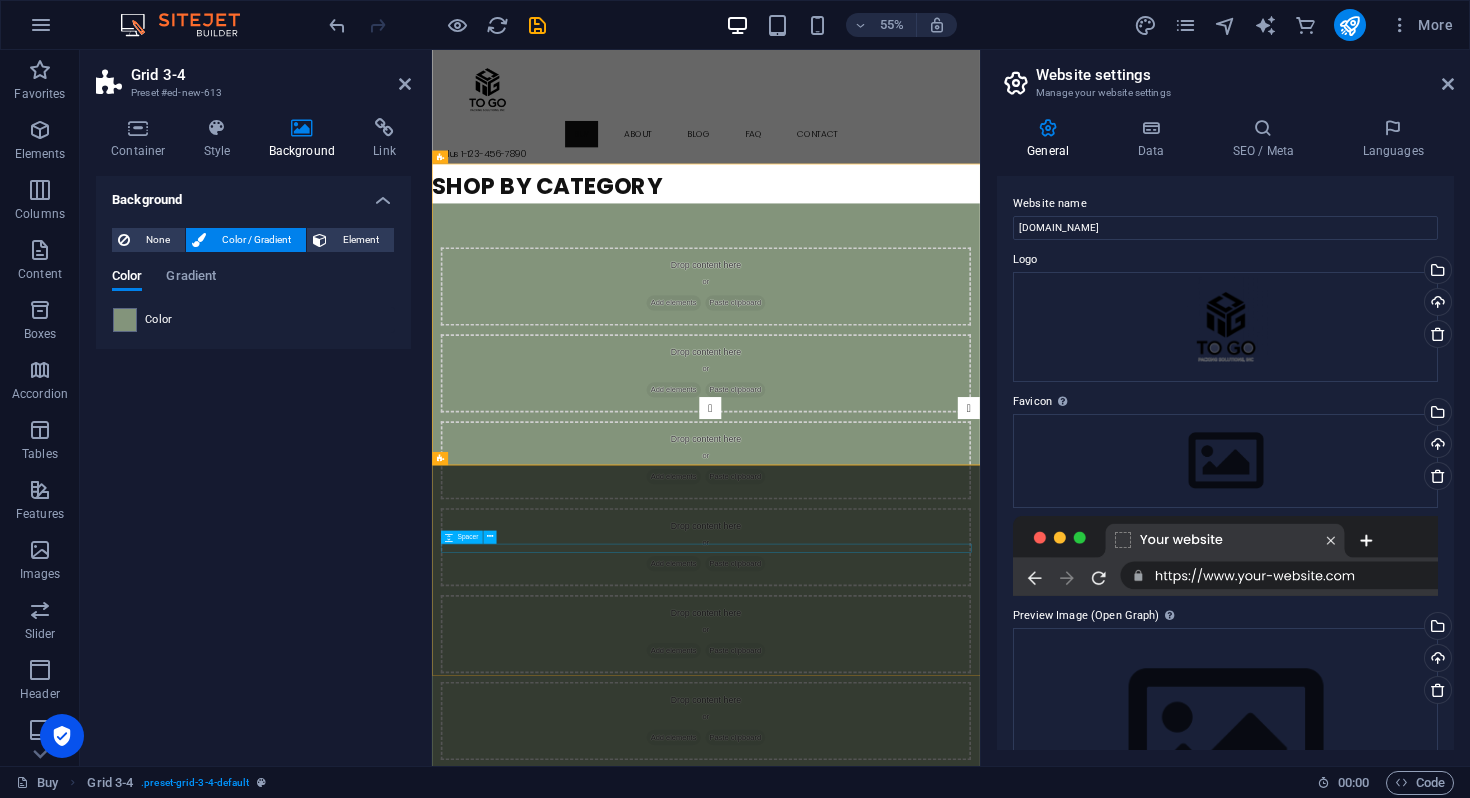 click at bounding box center (930, 1730) 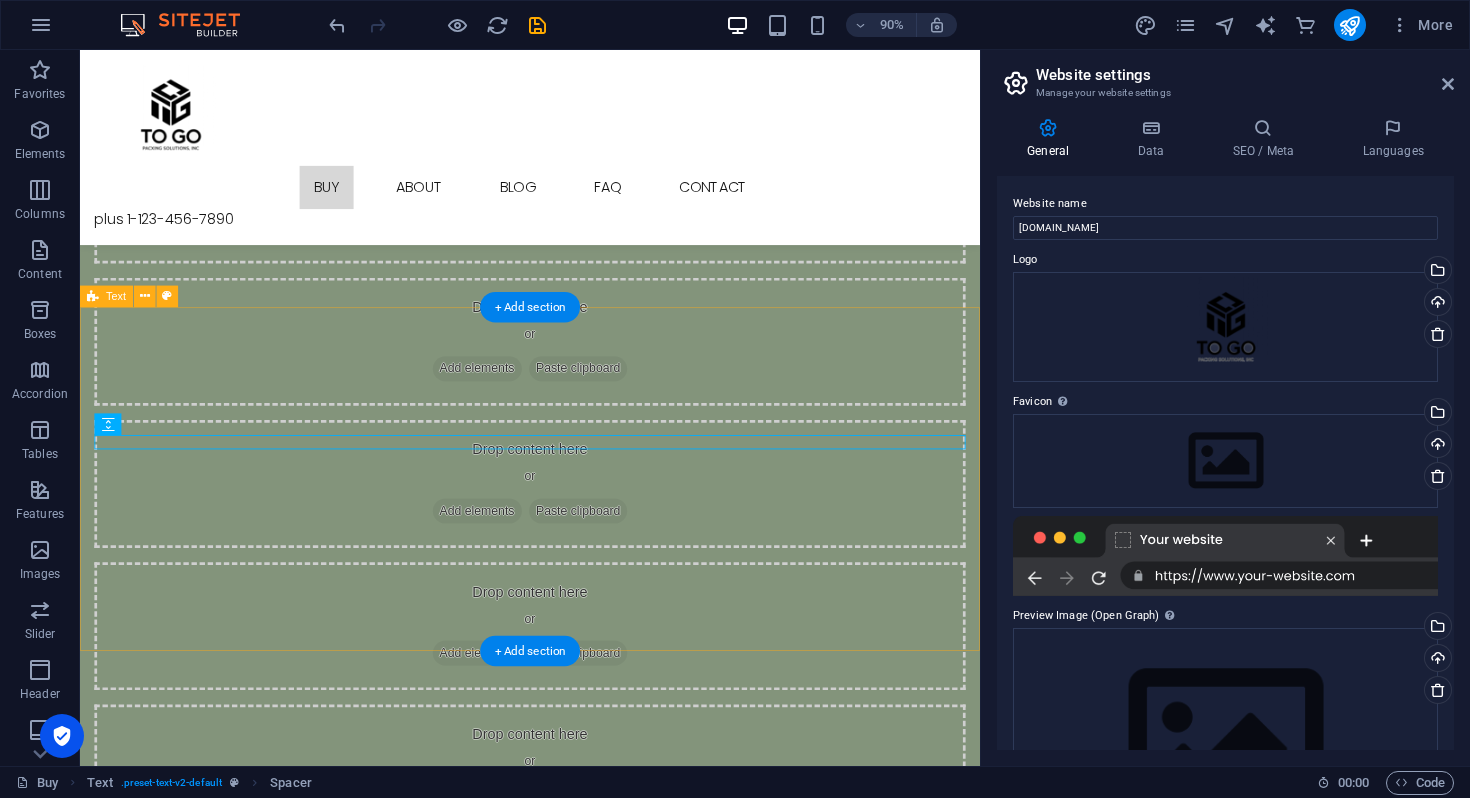 scroll, scrollTop: 0, scrollLeft: 0, axis: both 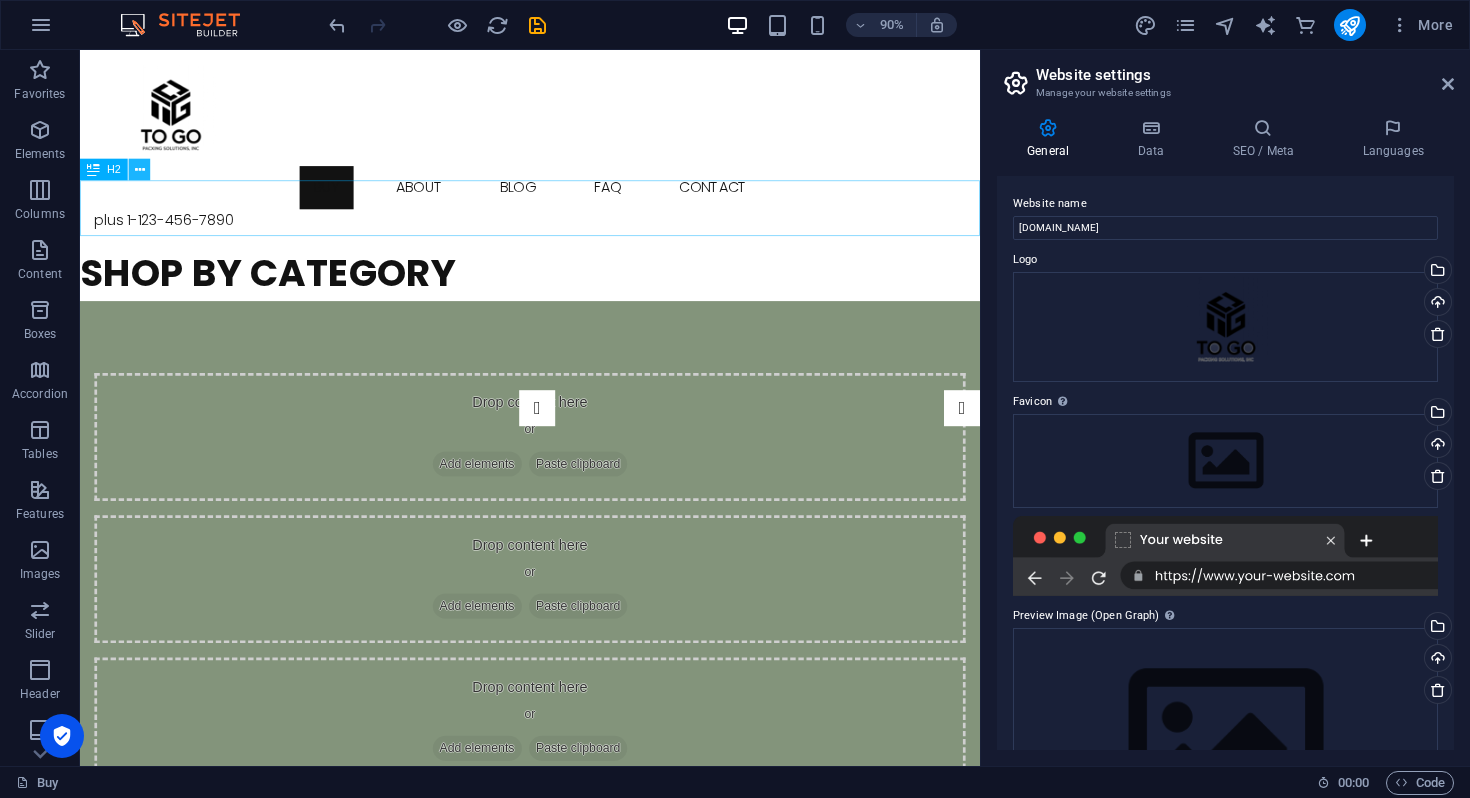 click at bounding box center (140, 169) 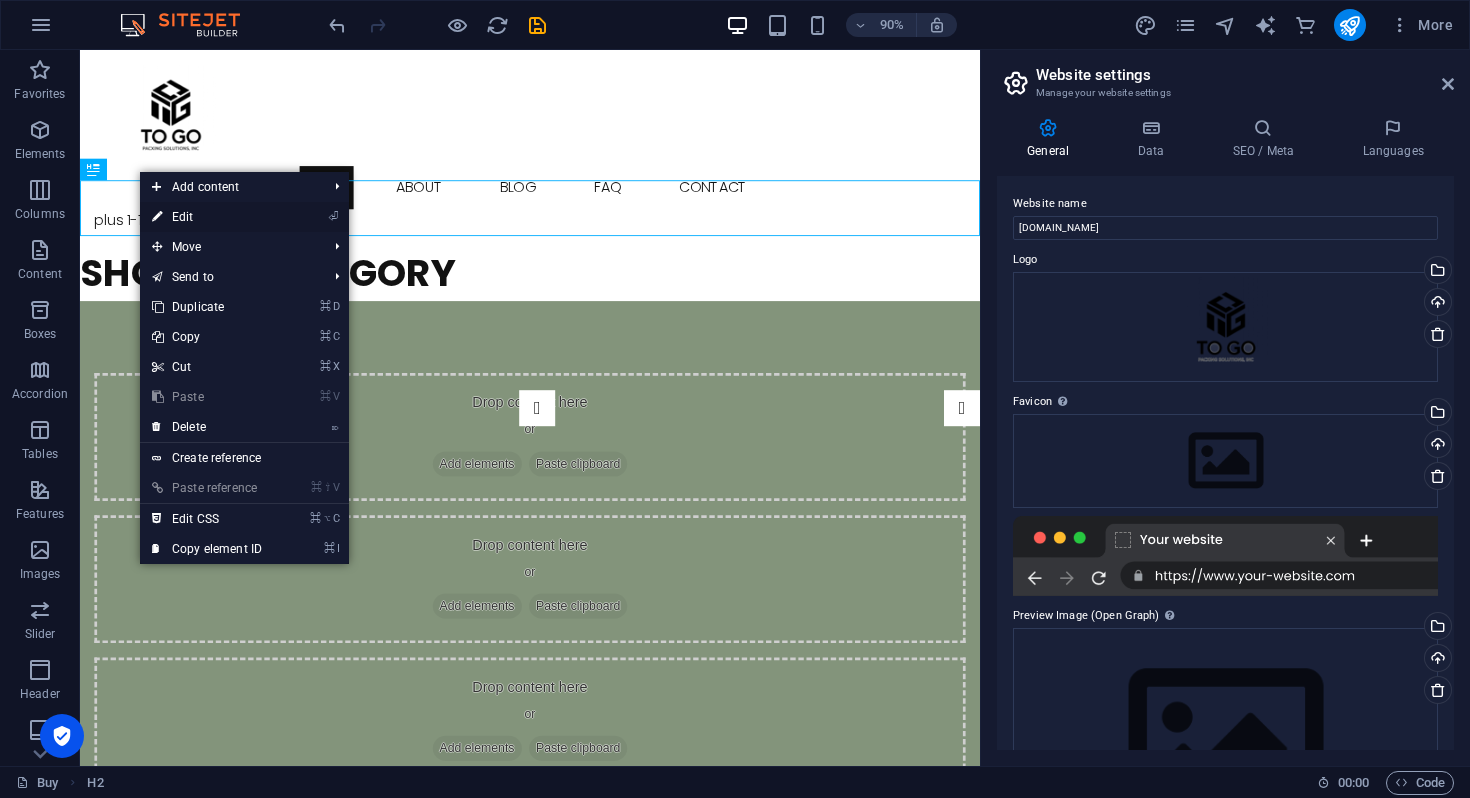 click on "⏎  Edit" at bounding box center (207, 217) 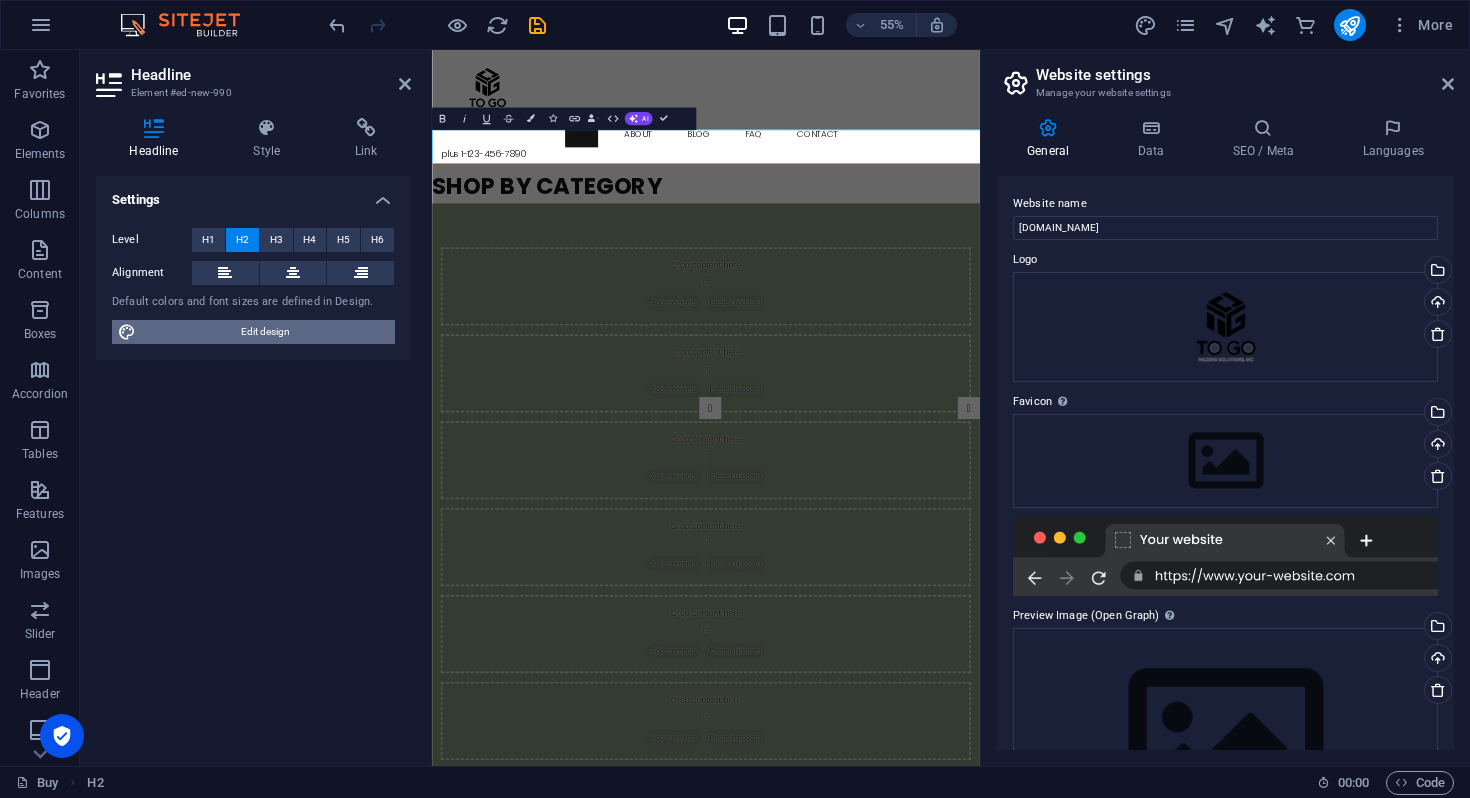 click on "Edit design" at bounding box center [265, 332] 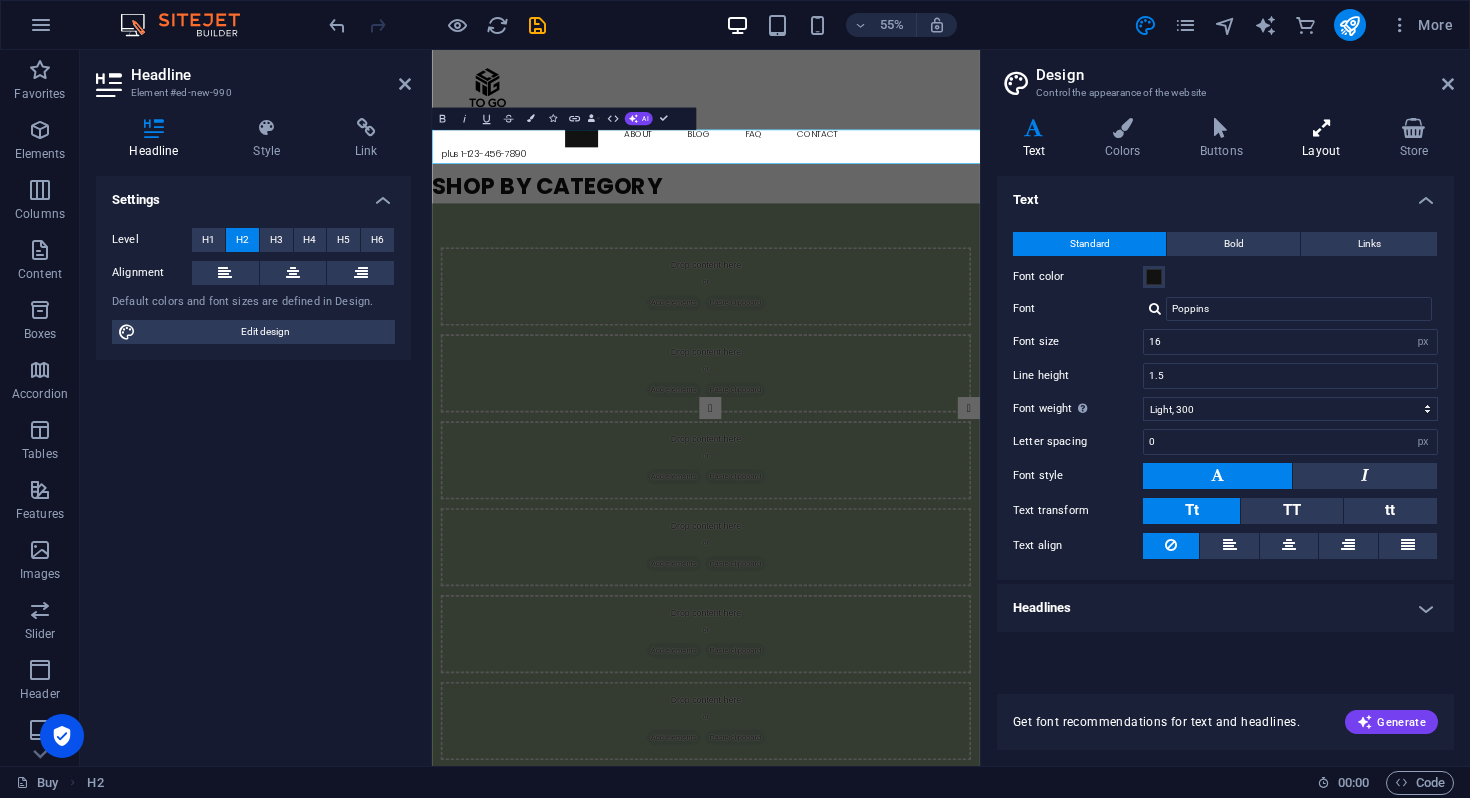 click on "Layout" at bounding box center [1325, 139] 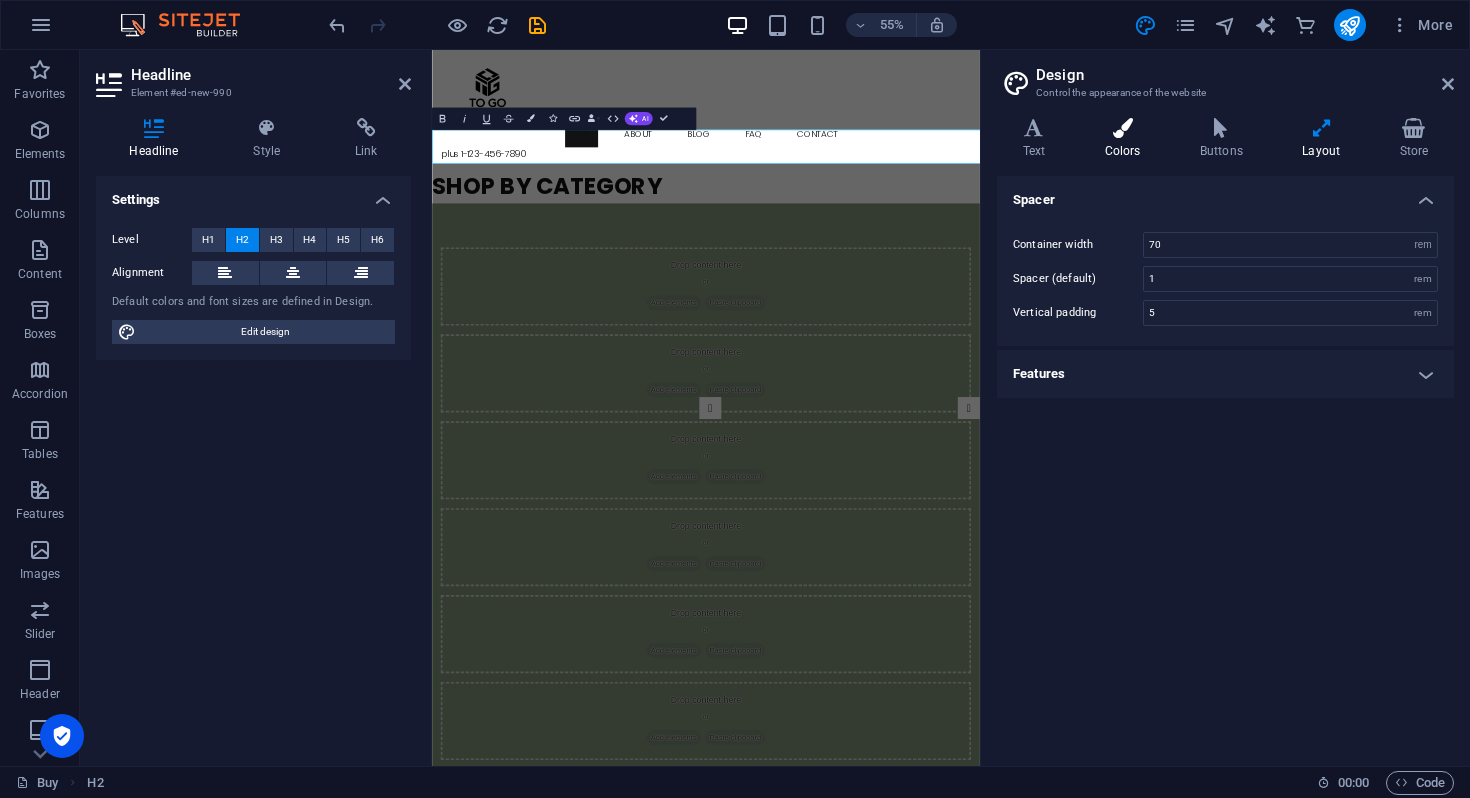 click on "Colors" at bounding box center (1126, 139) 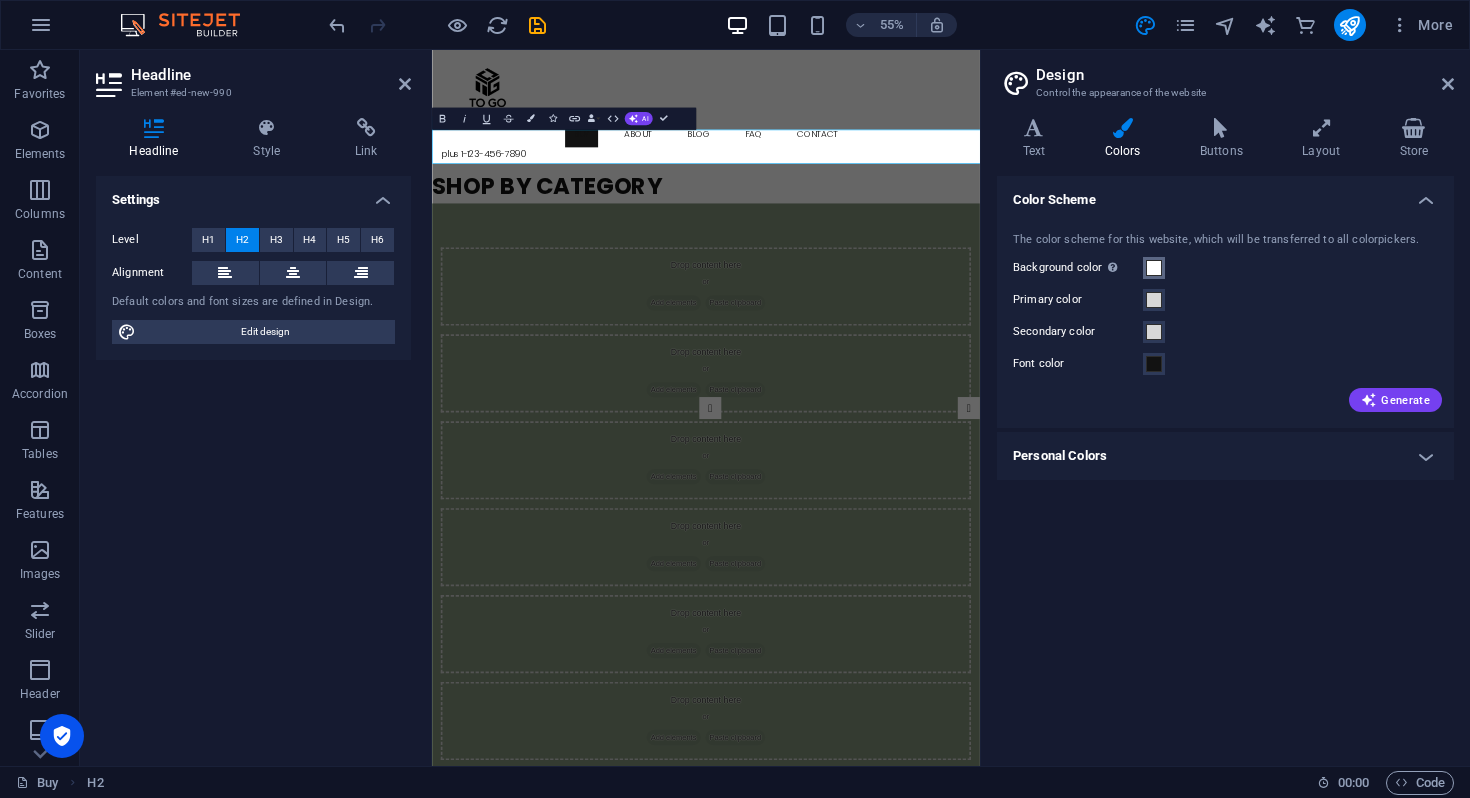 click at bounding box center (1154, 268) 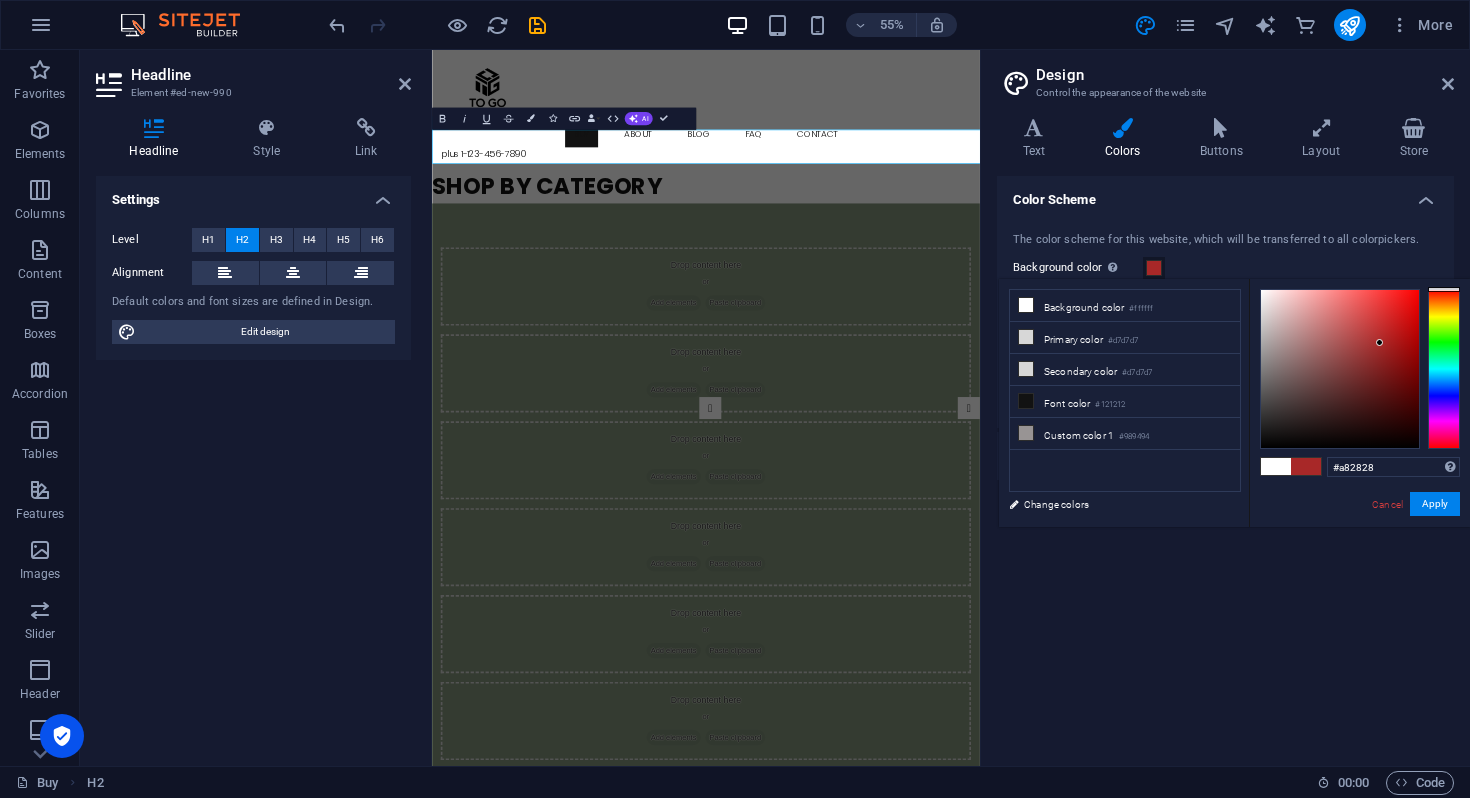 click at bounding box center [1340, 369] 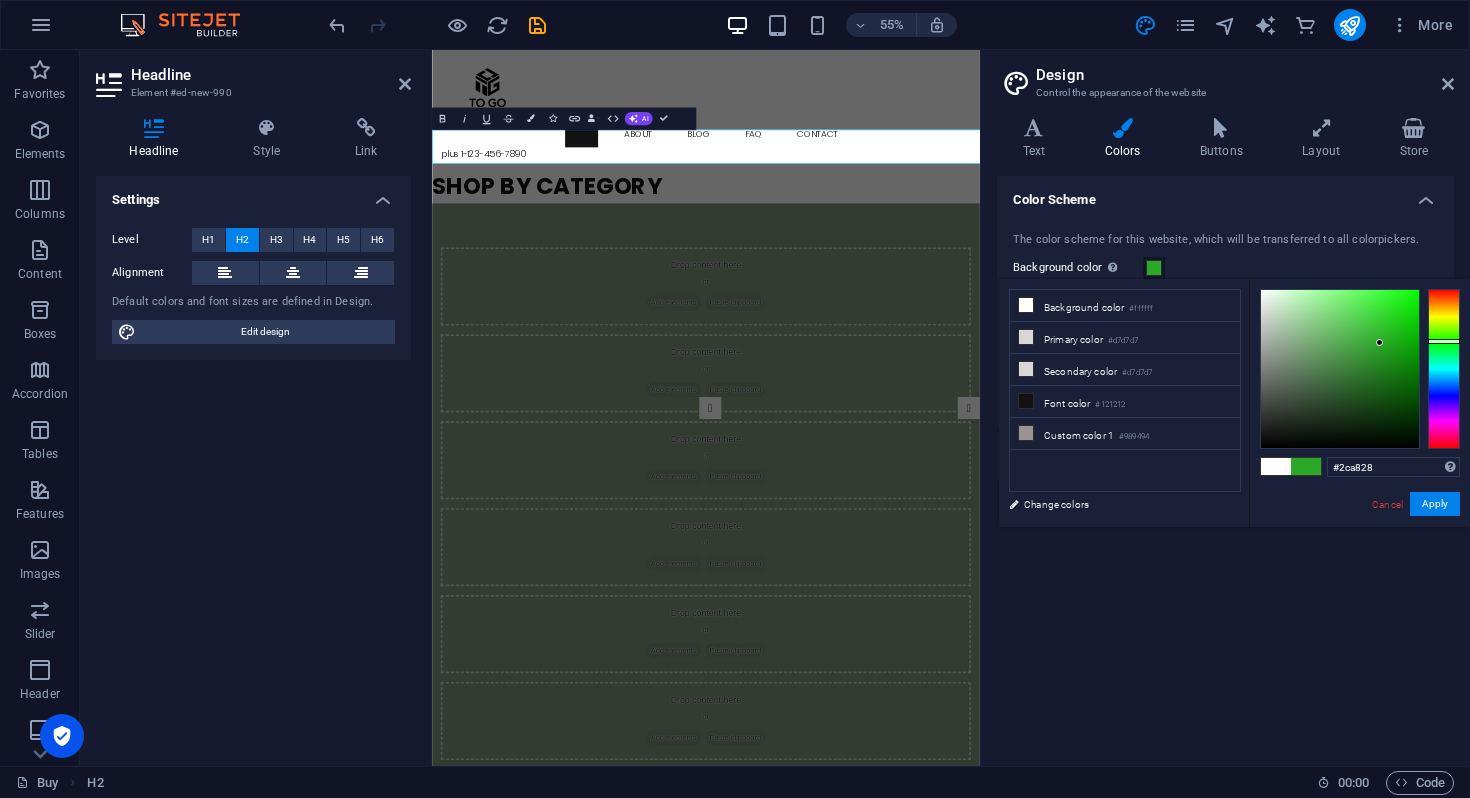 click at bounding box center (1444, 369) 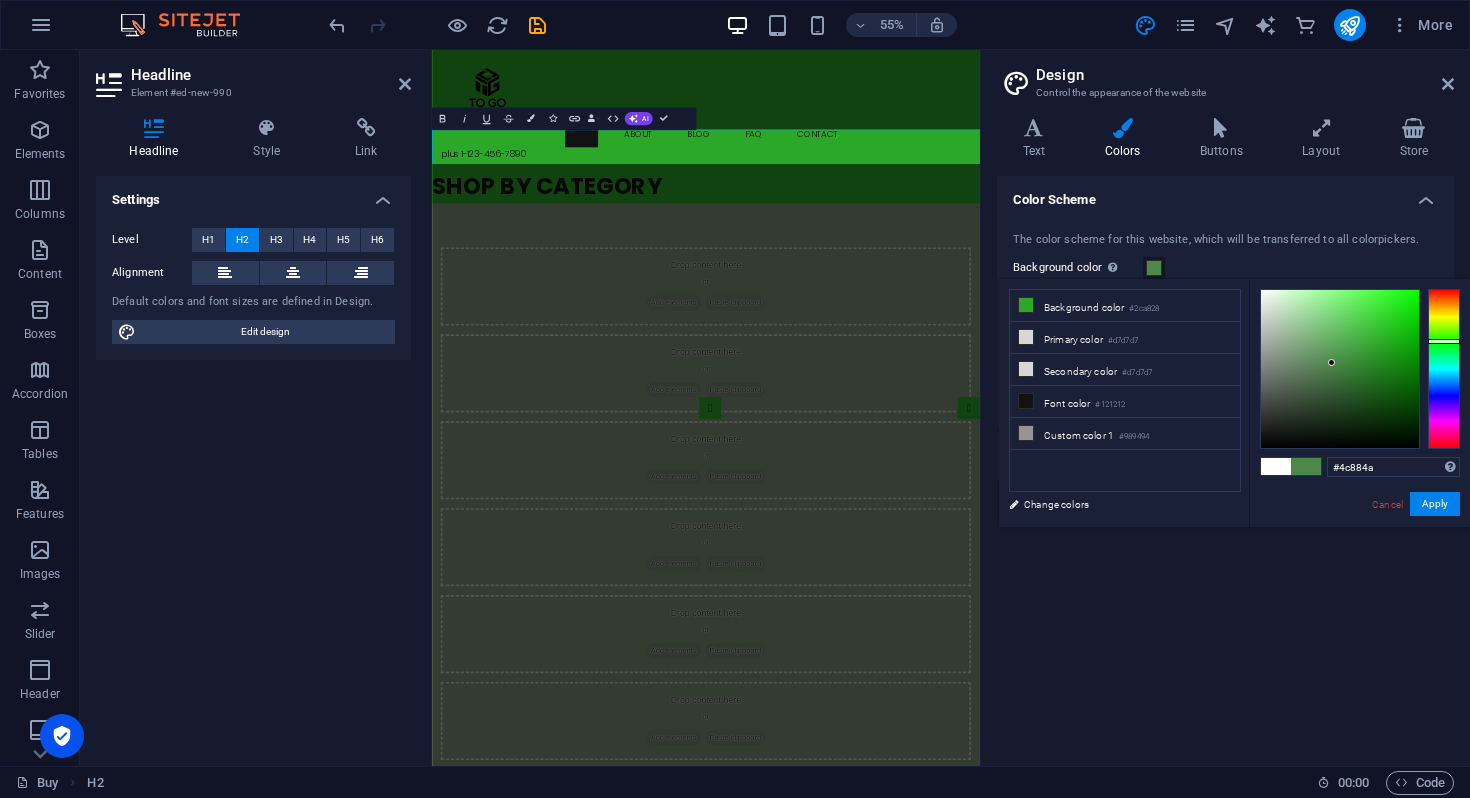 drag, startPoint x: 1371, startPoint y: 345, endPoint x: 1332, endPoint y: 363, distance: 42.953465 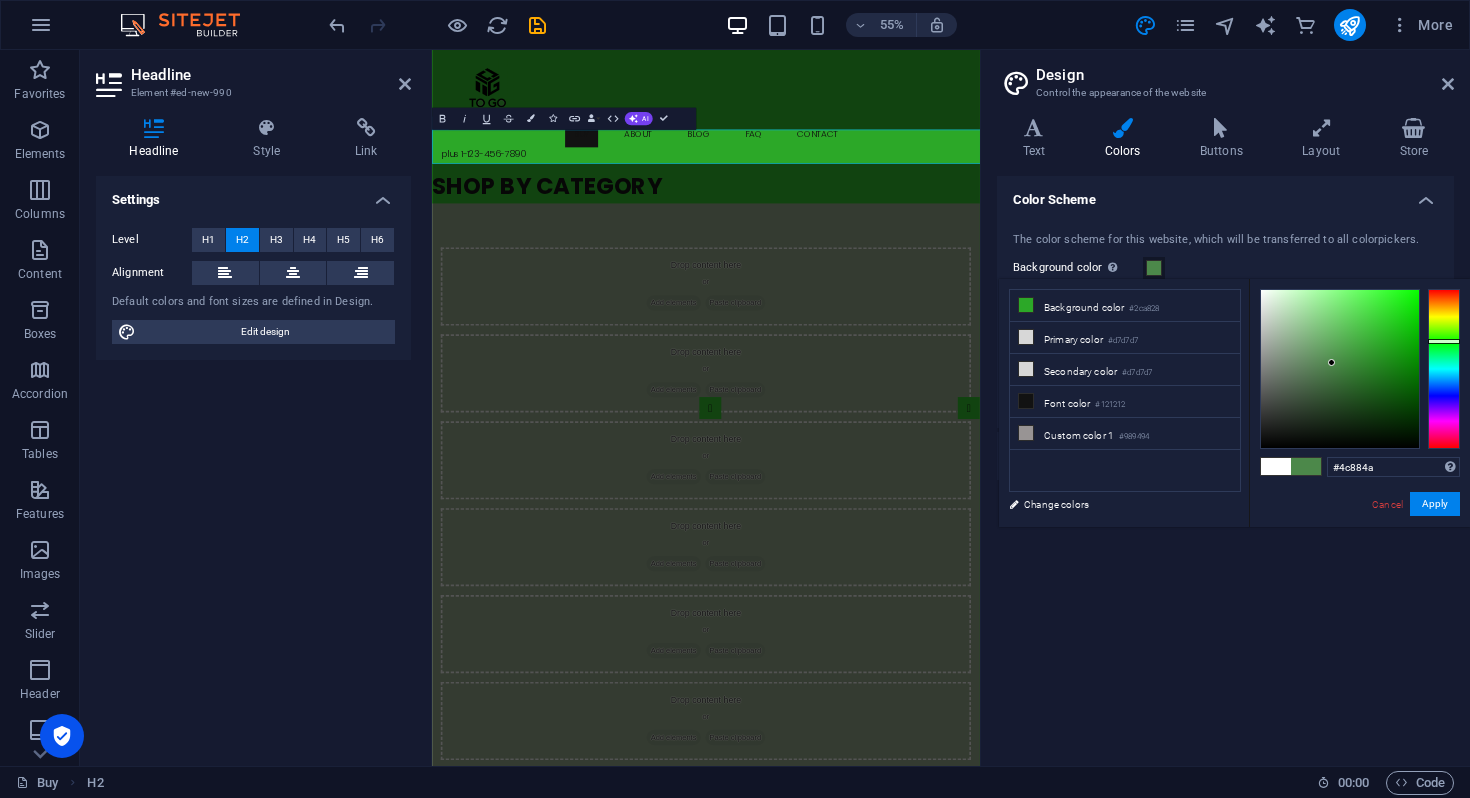 click at bounding box center [1340, 369] 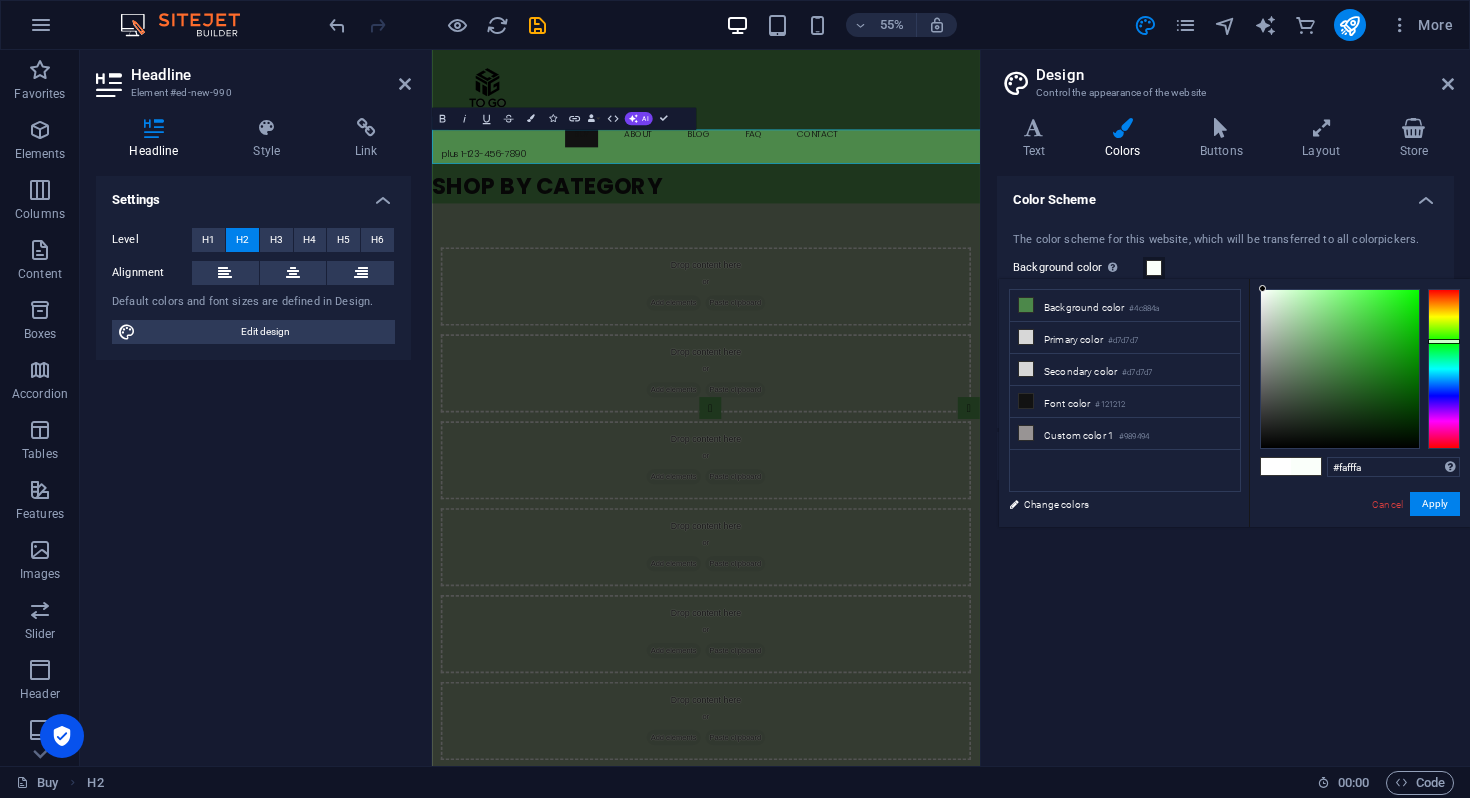 drag, startPoint x: 1331, startPoint y: 363, endPoint x: 1263, endPoint y: 283, distance: 104.99524 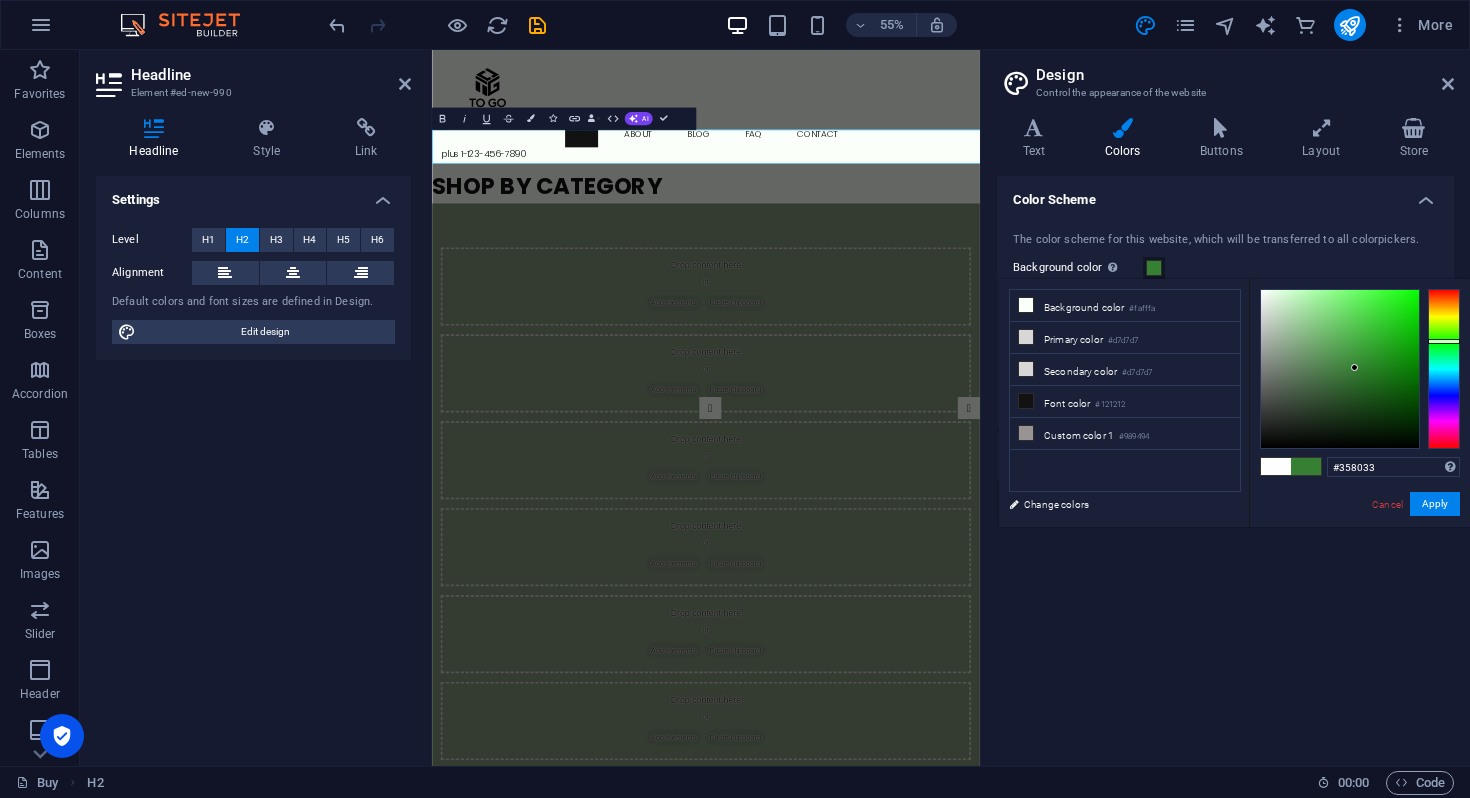 drag, startPoint x: 1287, startPoint y: 341, endPoint x: 1355, endPoint y: 368, distance: 73.1642 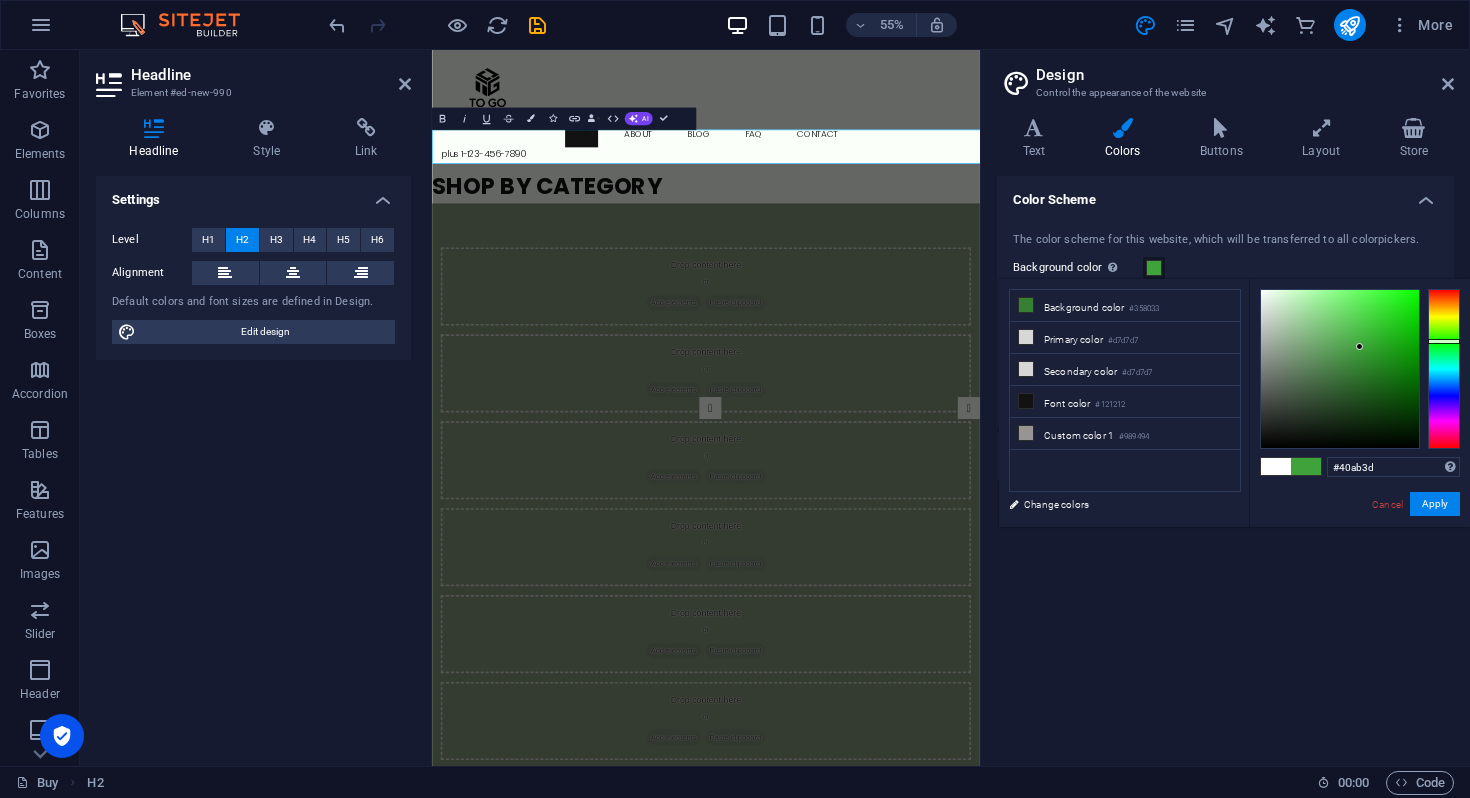 drag, startPoint x: 1355, startPoint y: 368, endPoint x: 1362, endPoint y: 341, distance: 27.89265 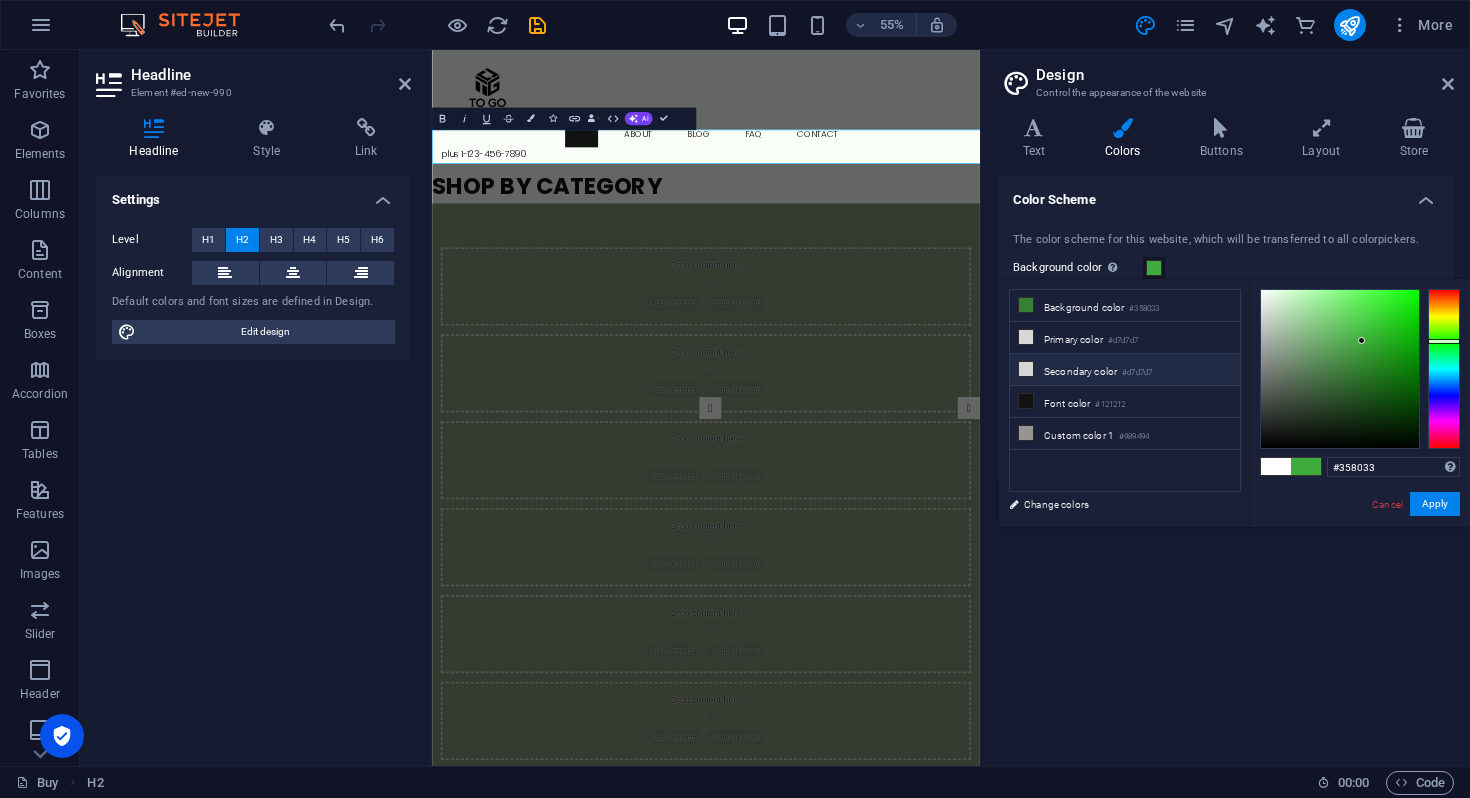 type on "#40ab3d" 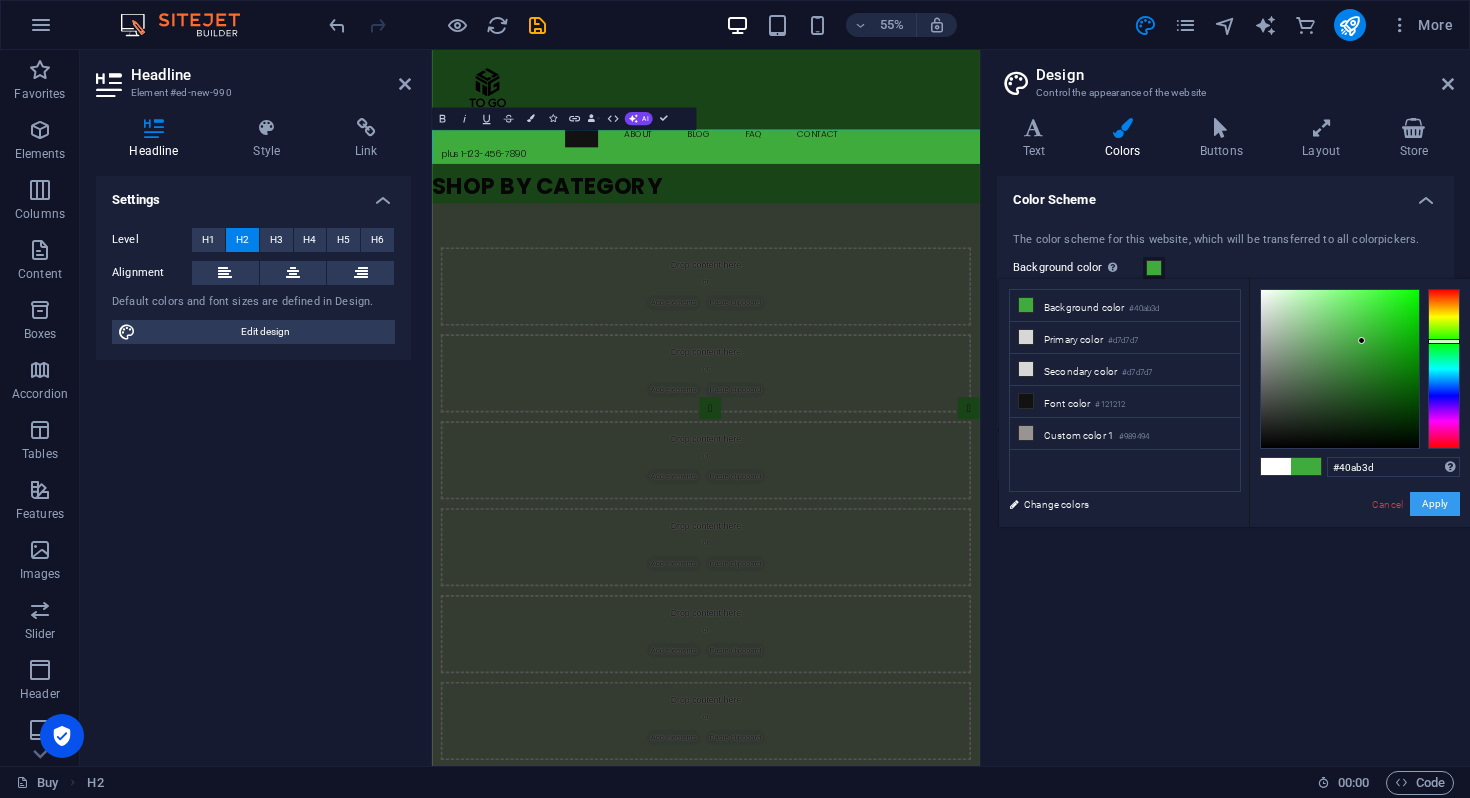 click on "Apply" at bounding box center [1435, 504] 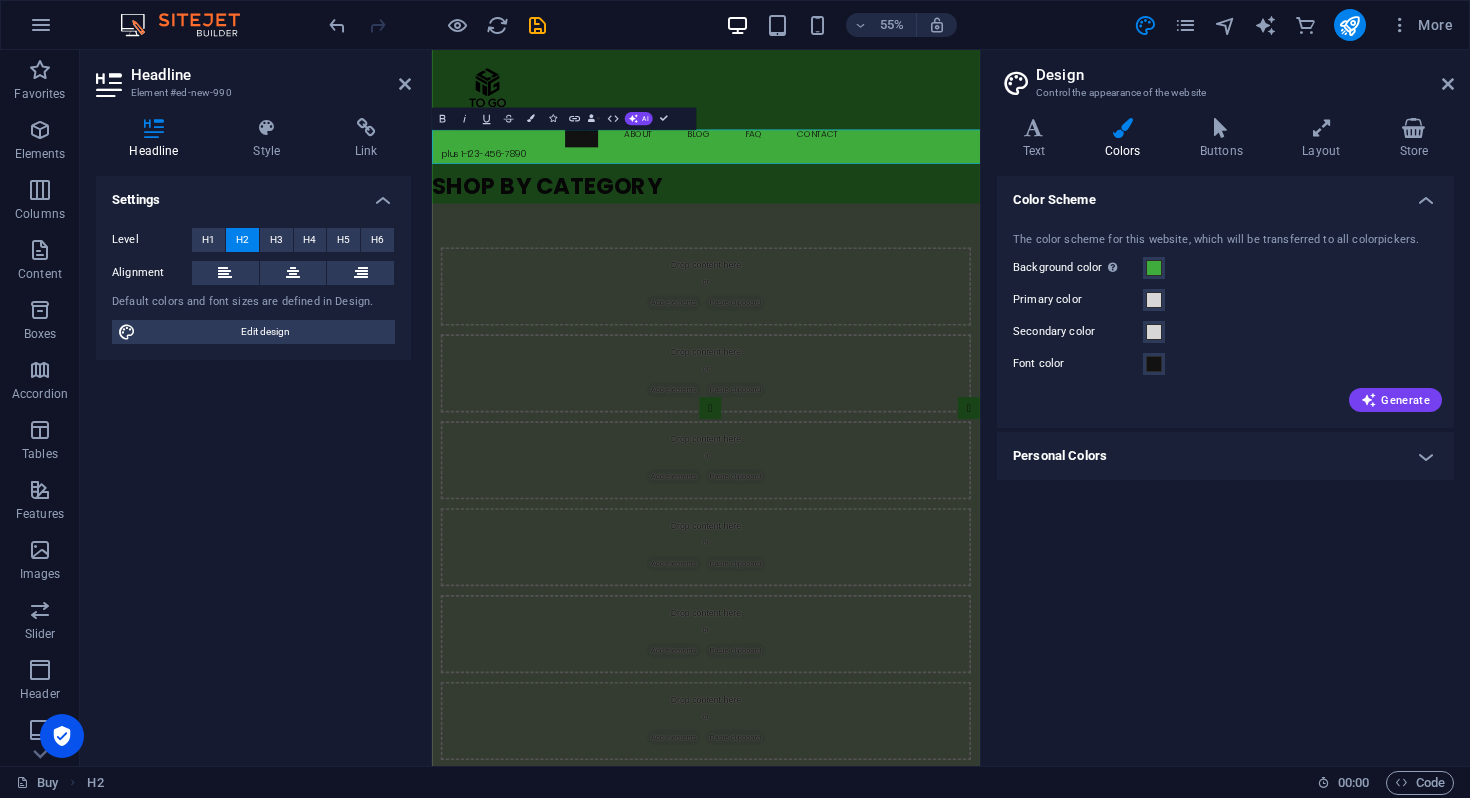 click on "Color Scheme The color scheme for this website, which will be transferred to all colorpickers. Background color Only visible if it is not covered by other backgrounds. Primary color Secondary color Font color Generate Personal Colors Custom color 1 Custom color 2 Custom color 3 Custom color 4 Custom color 5" at bounding box center [1225, 463] 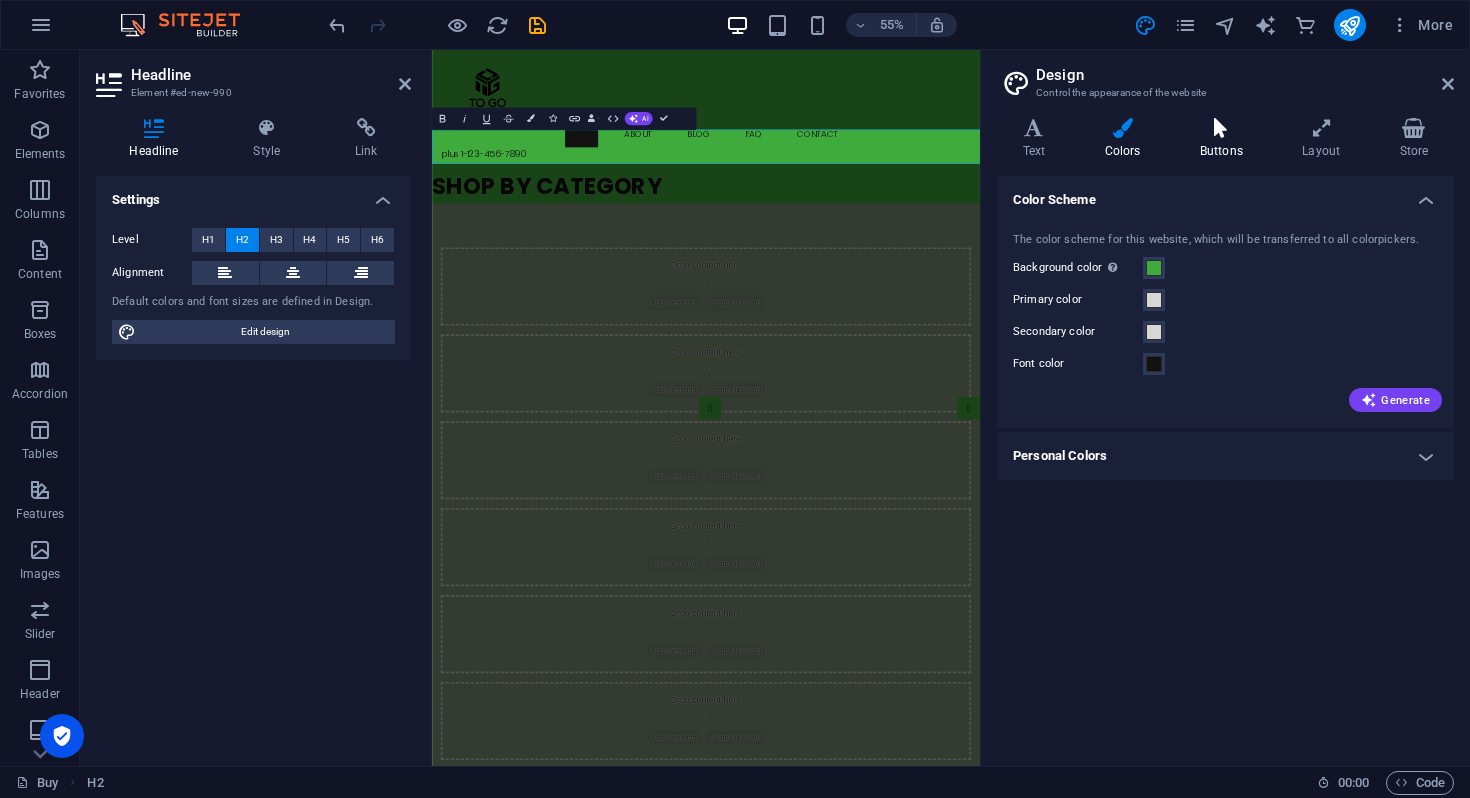 click on "Buttons" at bounding box center (1225, 139) 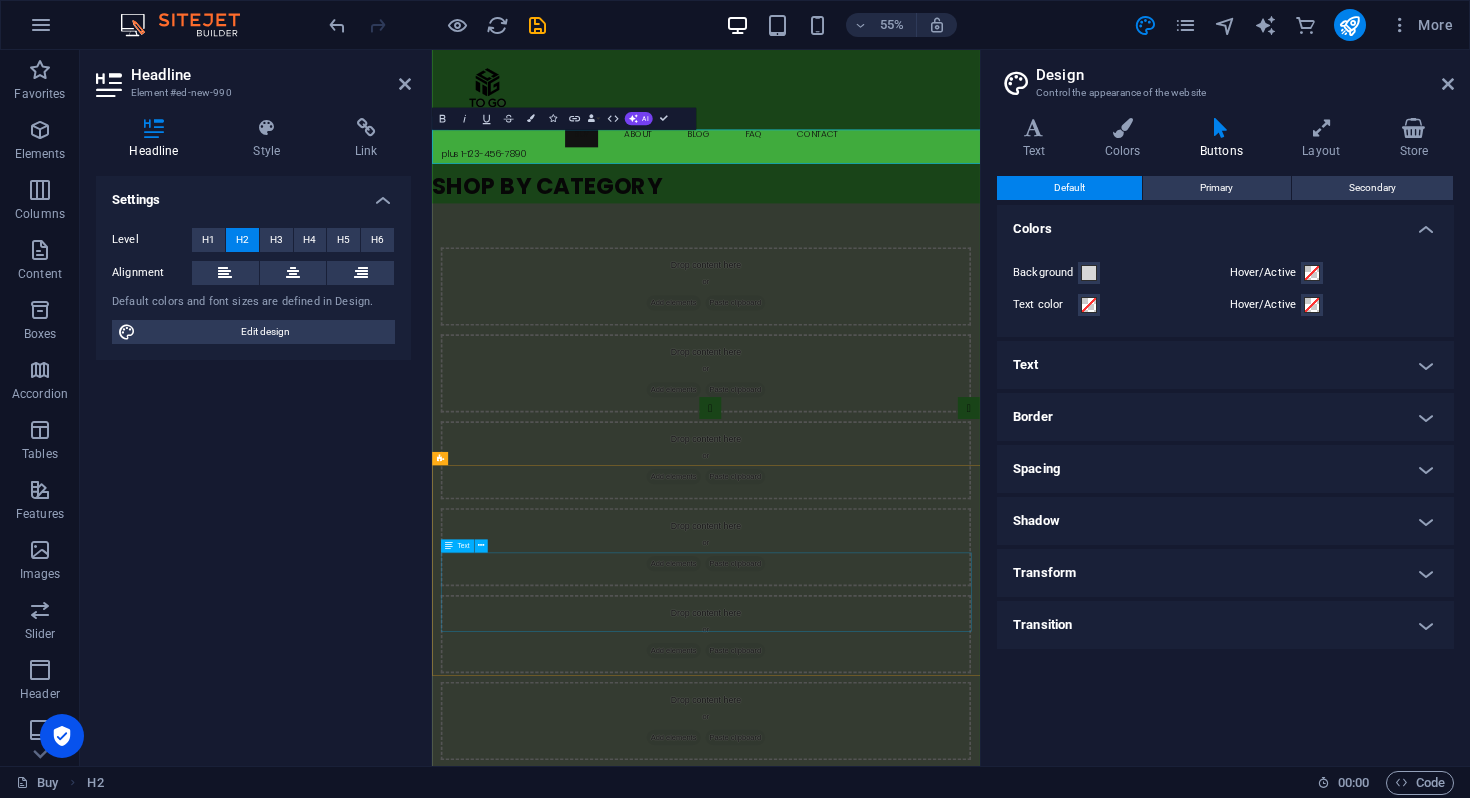click on "Lorem ipsum dolor sitope amet, consectetur adipisicing elitip. Massumenda, dolore, cum vel modi asperiores consequatur suscipit quidem ducimus eveniet iure expedita consecteture odiogil voluptatum similique fugit voluptates atem accusamus quae quas dolorem tenetur facere tempora maiores adipisci reiciendis accusantium voluptatibus id voluptate tempore dolor harum nisi amet! Nobis, eaque. Aenean commodo ligula eget dolor. Lorem ipsum dolor sit amet, consectetuer adipiscing elit leget odiogil voluptatum similique fugit voluptates dolor. Libero assumenda, dolore, cum vel modi asperiores consequatur." at bounding box center [930, 1810] 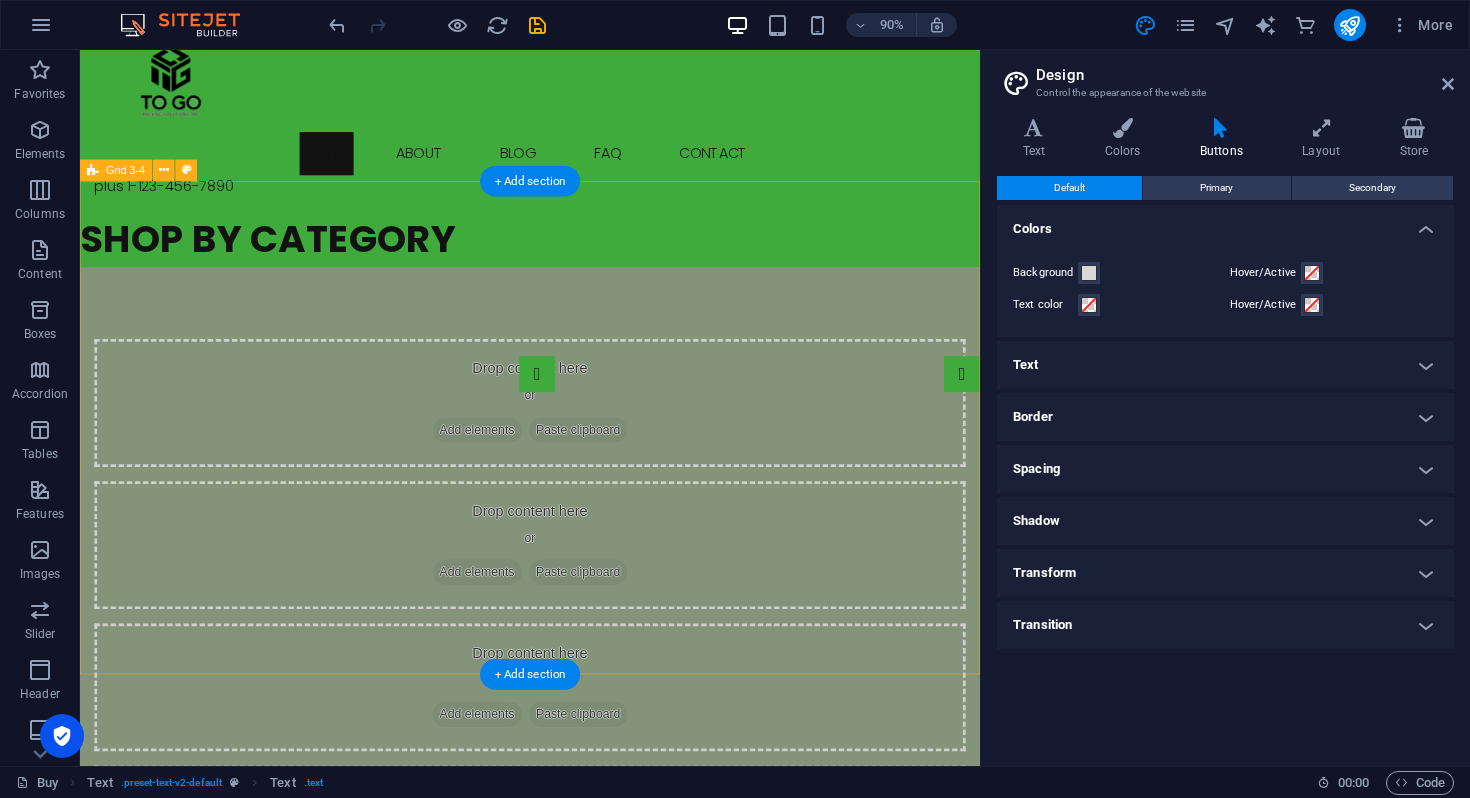 scroll, scrollTop: 0, scrollLeft: 0, axis: both 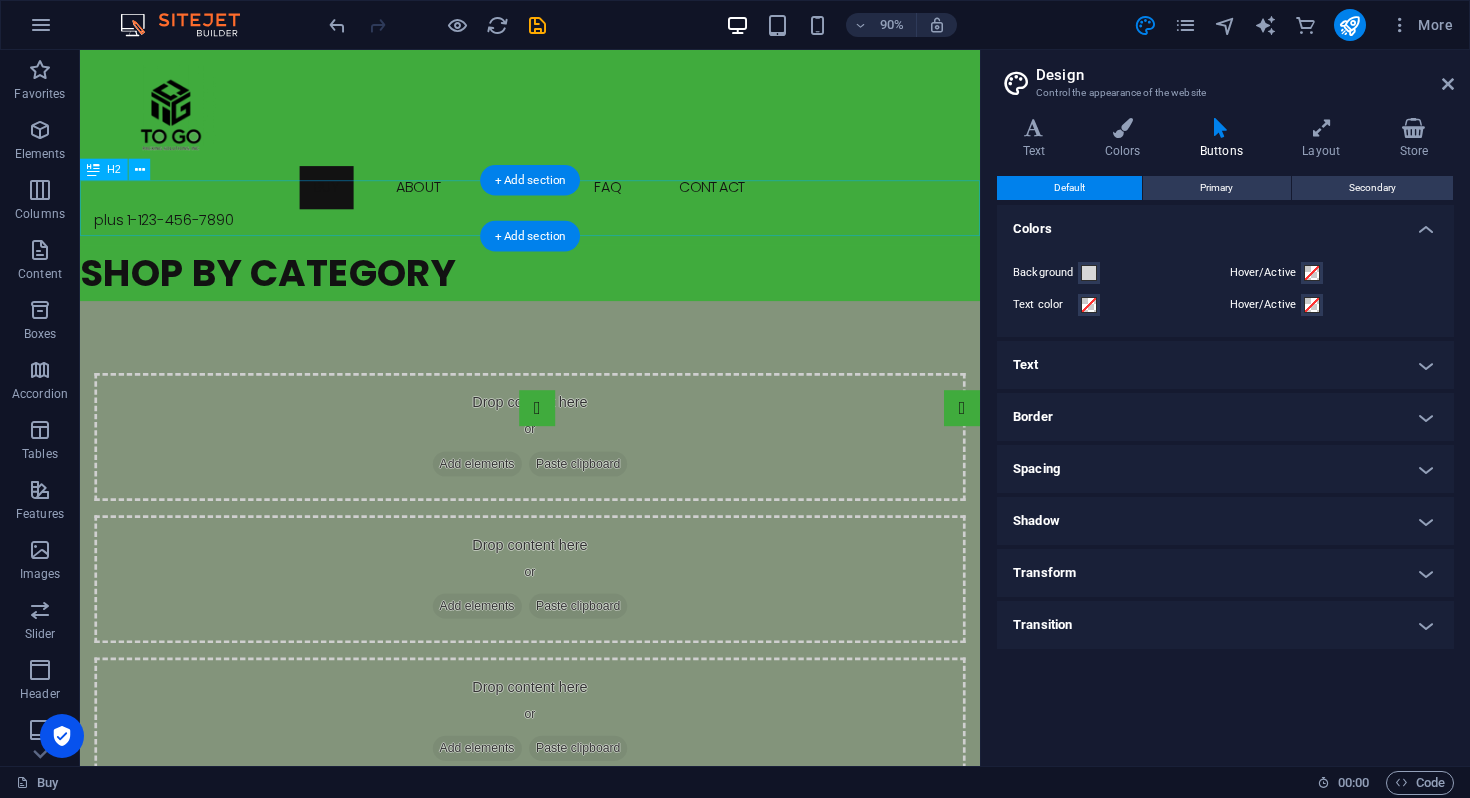 click on "SHOP BY CATEGORY" at bounding box center [580, 298] 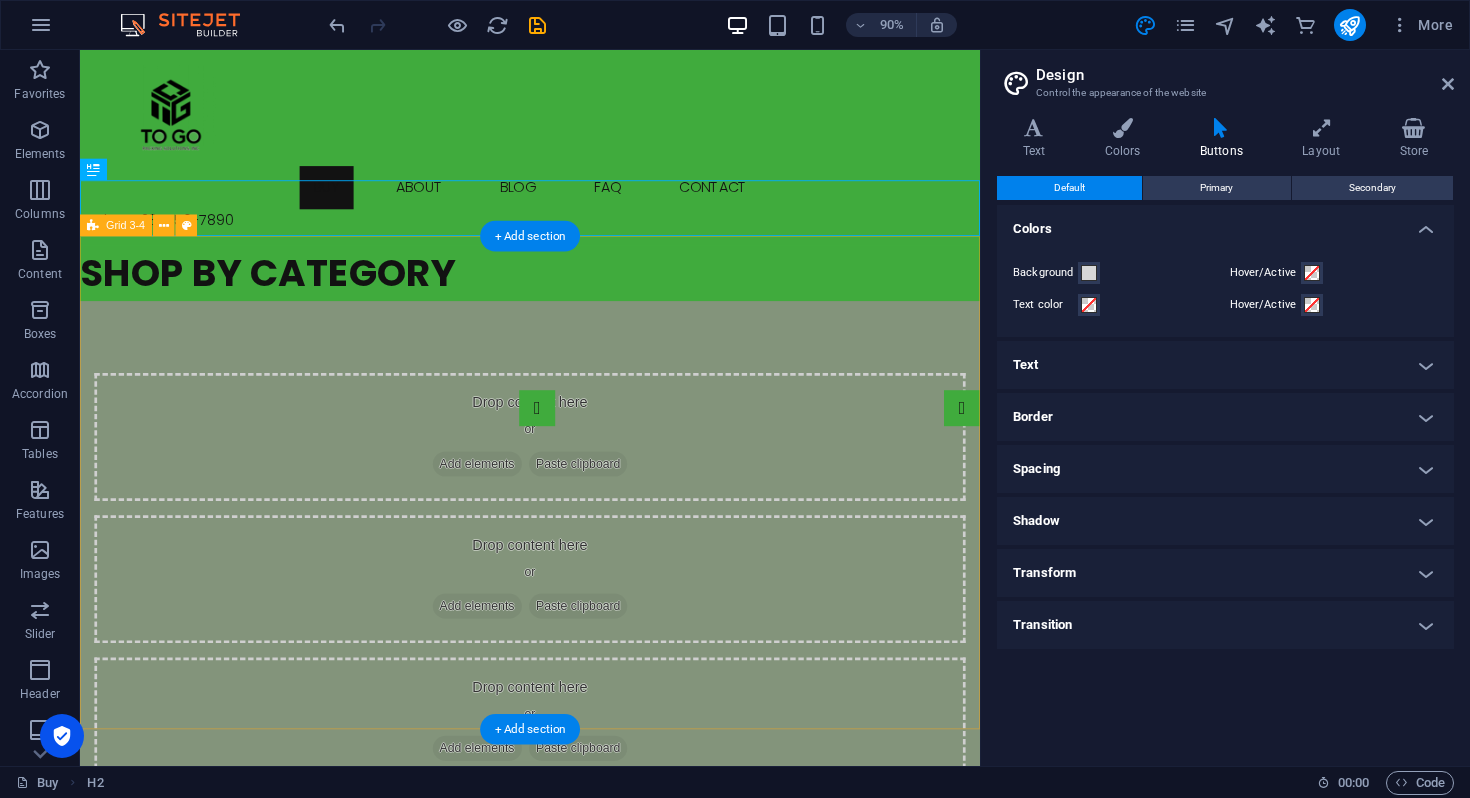 click on "Drop content here or  Add elements  Paste clipboard Drop content here or  Add elements  Paste clipboard Drop content here or  Add elements  Paste clipboard Drop content here or  Add elements  Paste clipboard Drop content here or  Add elements  Paste clipboard Drop content here or  Add elements  Paste clipboard Drop content here or  Add elements  Paste clipboard" at bounding box center (580, 954) 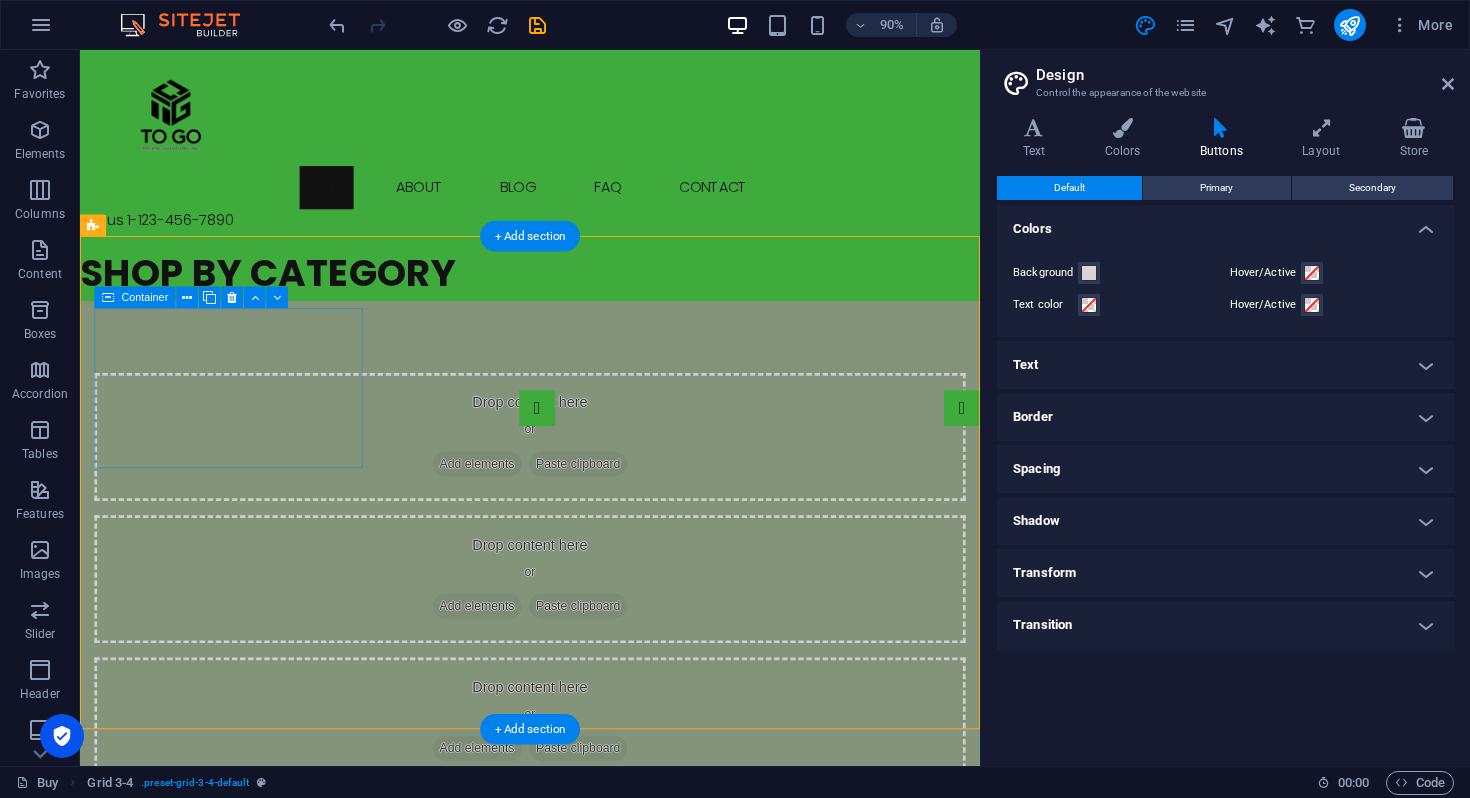 click on "Add elements" at bounding box center [521, 510] 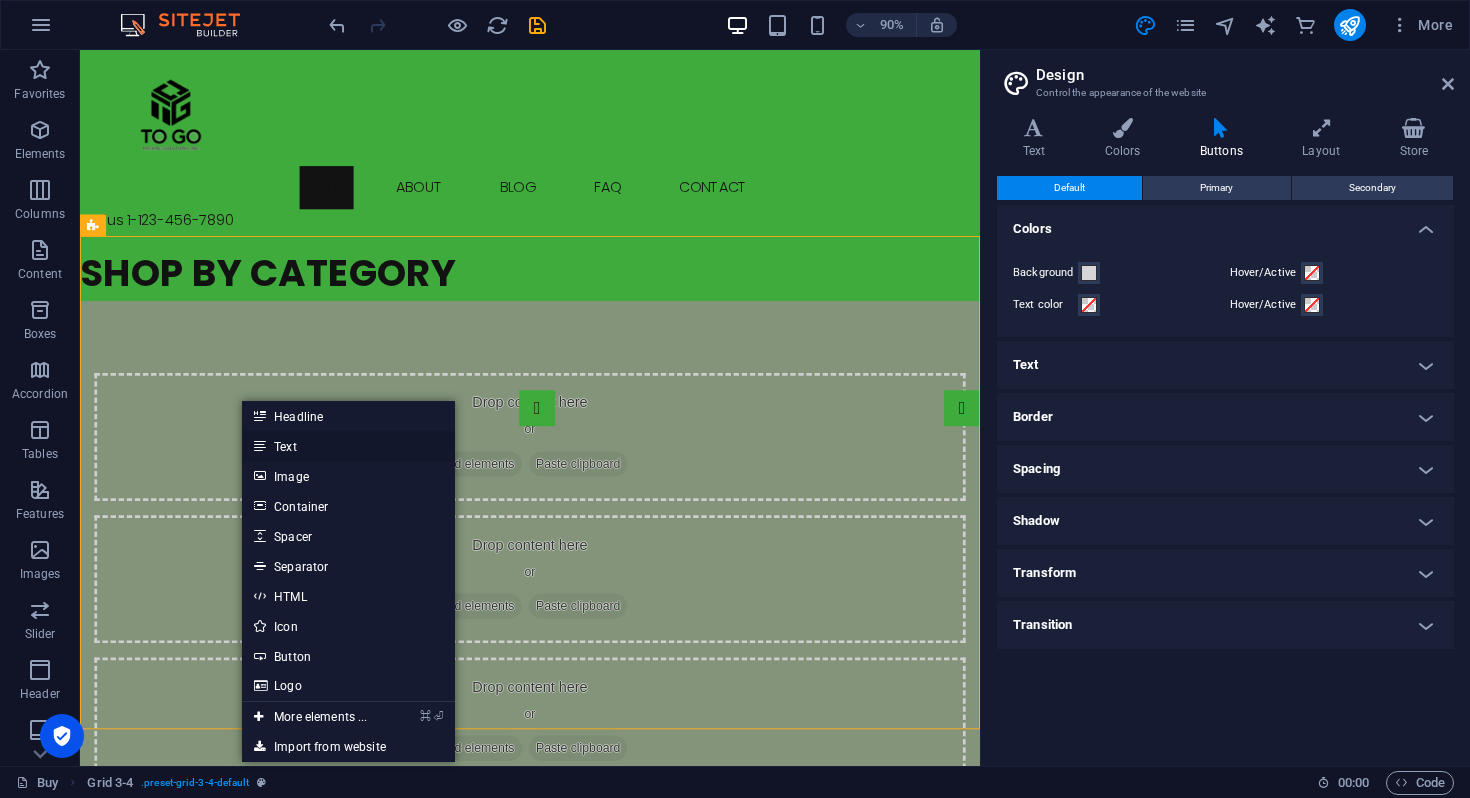 click on "Text" at bounding box center (348, 446) 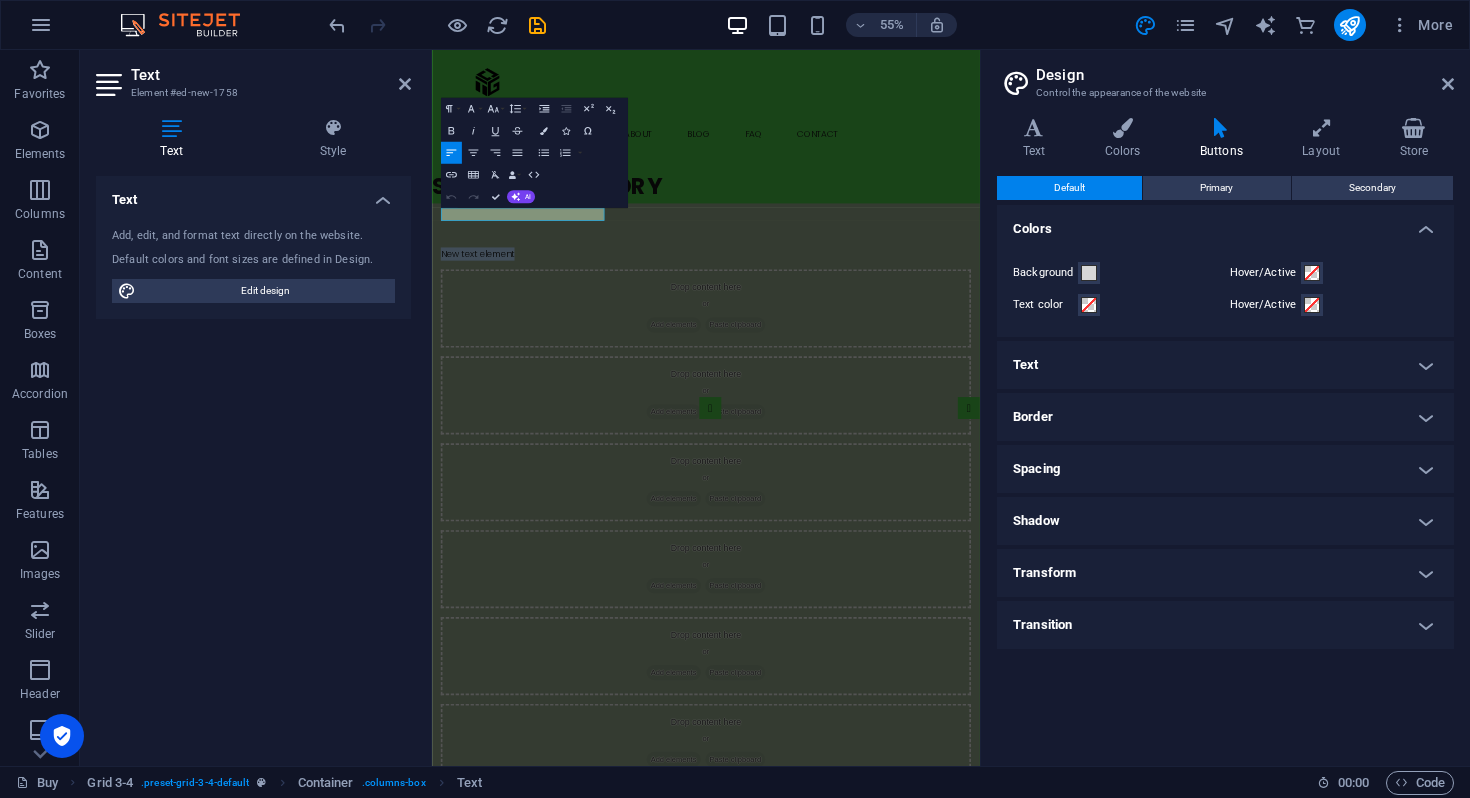 click 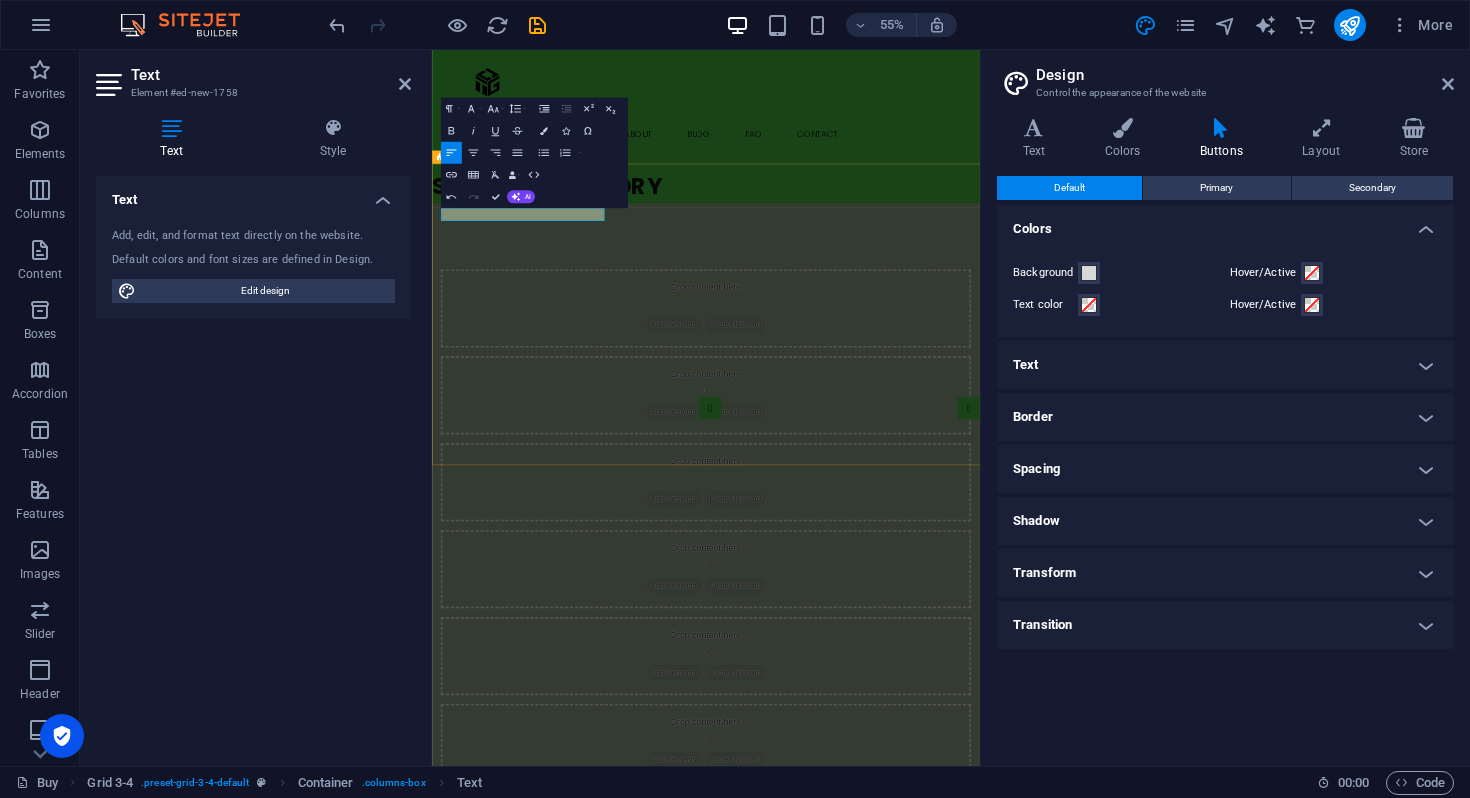type 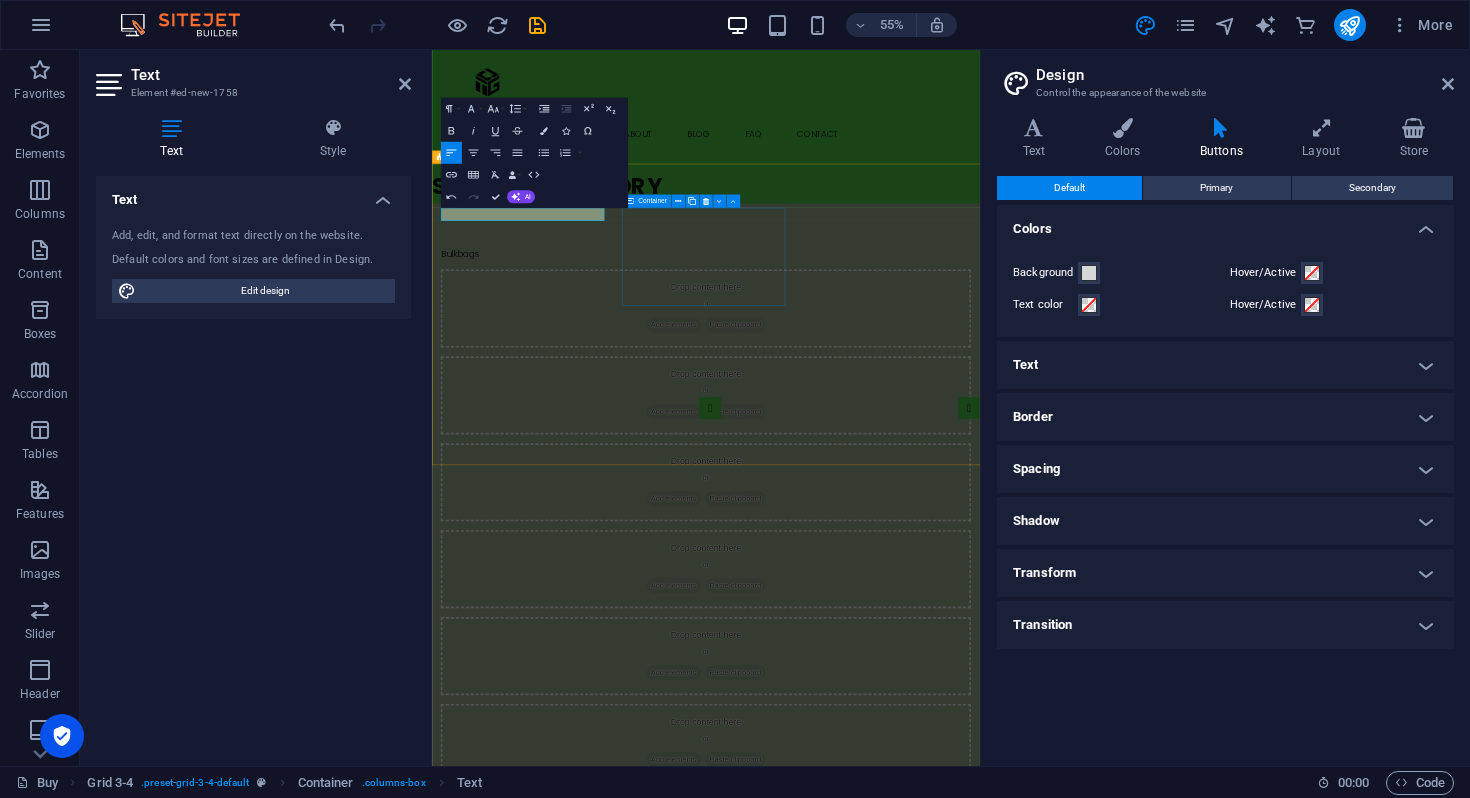 click on "Drop content here or  Add elements  Paste clipboard" at bounding box center (930, 520) 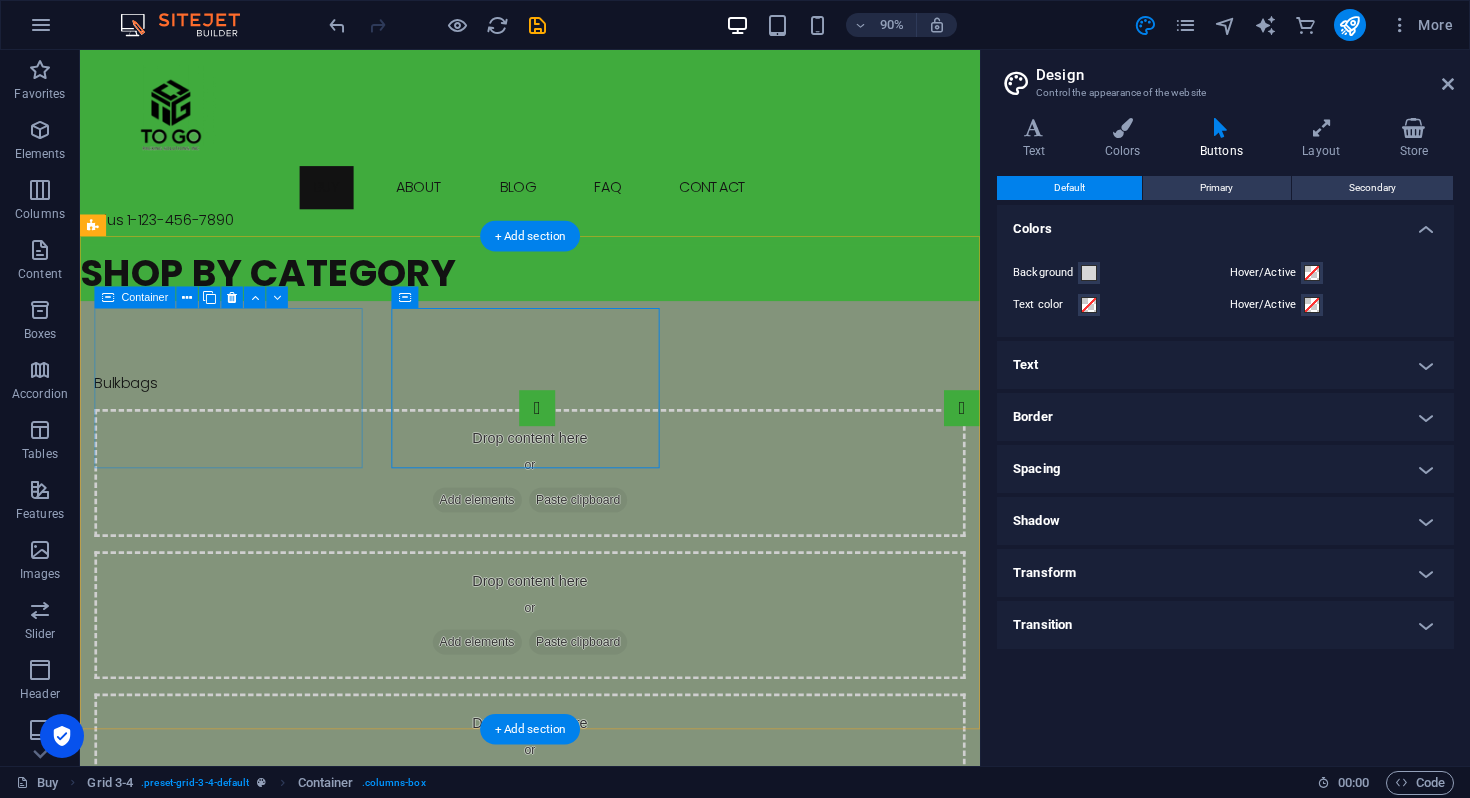 click on "Bulkbags" at bounding box center (580, 421) 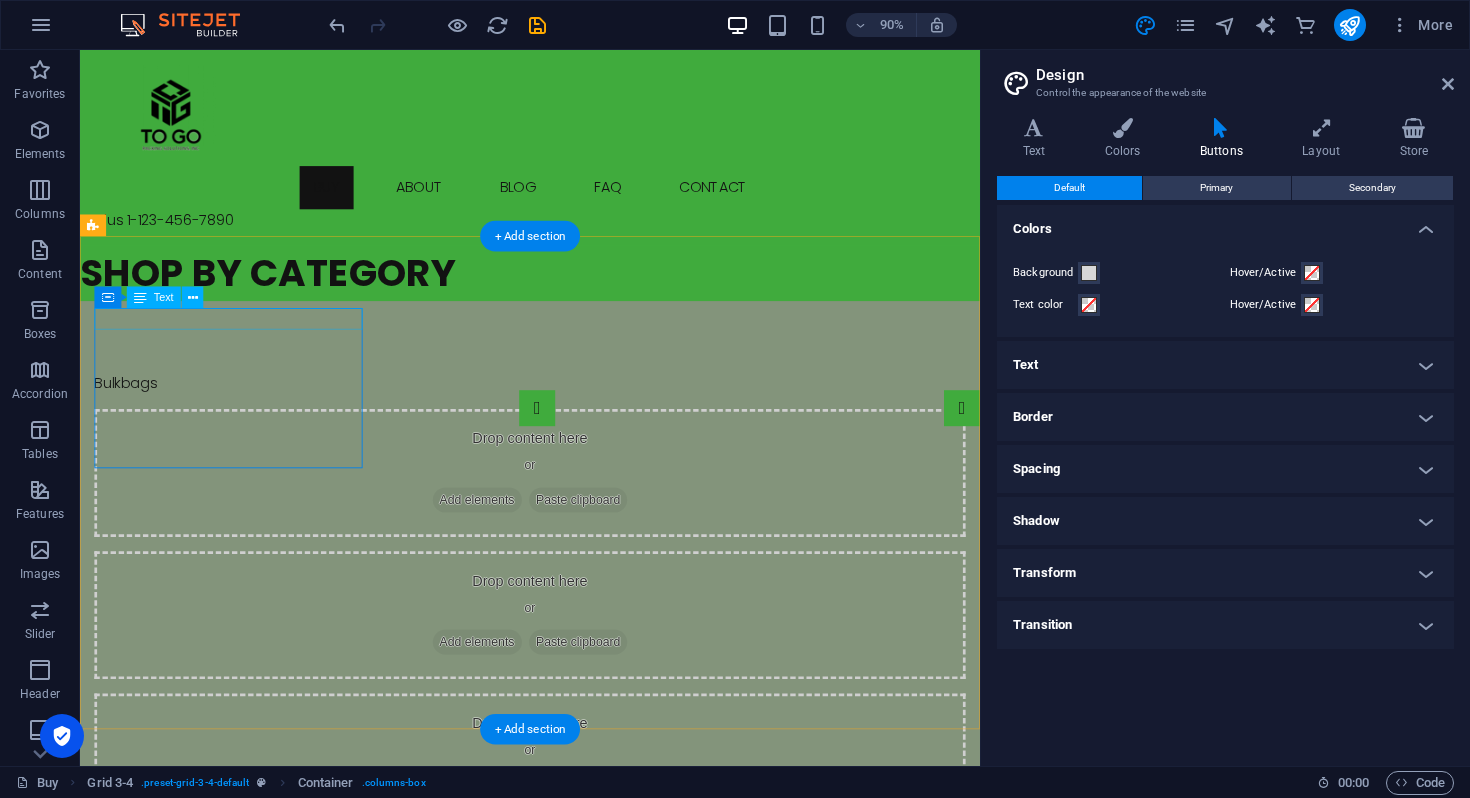click on "Bulkbags" at bounding box center (580, 421) 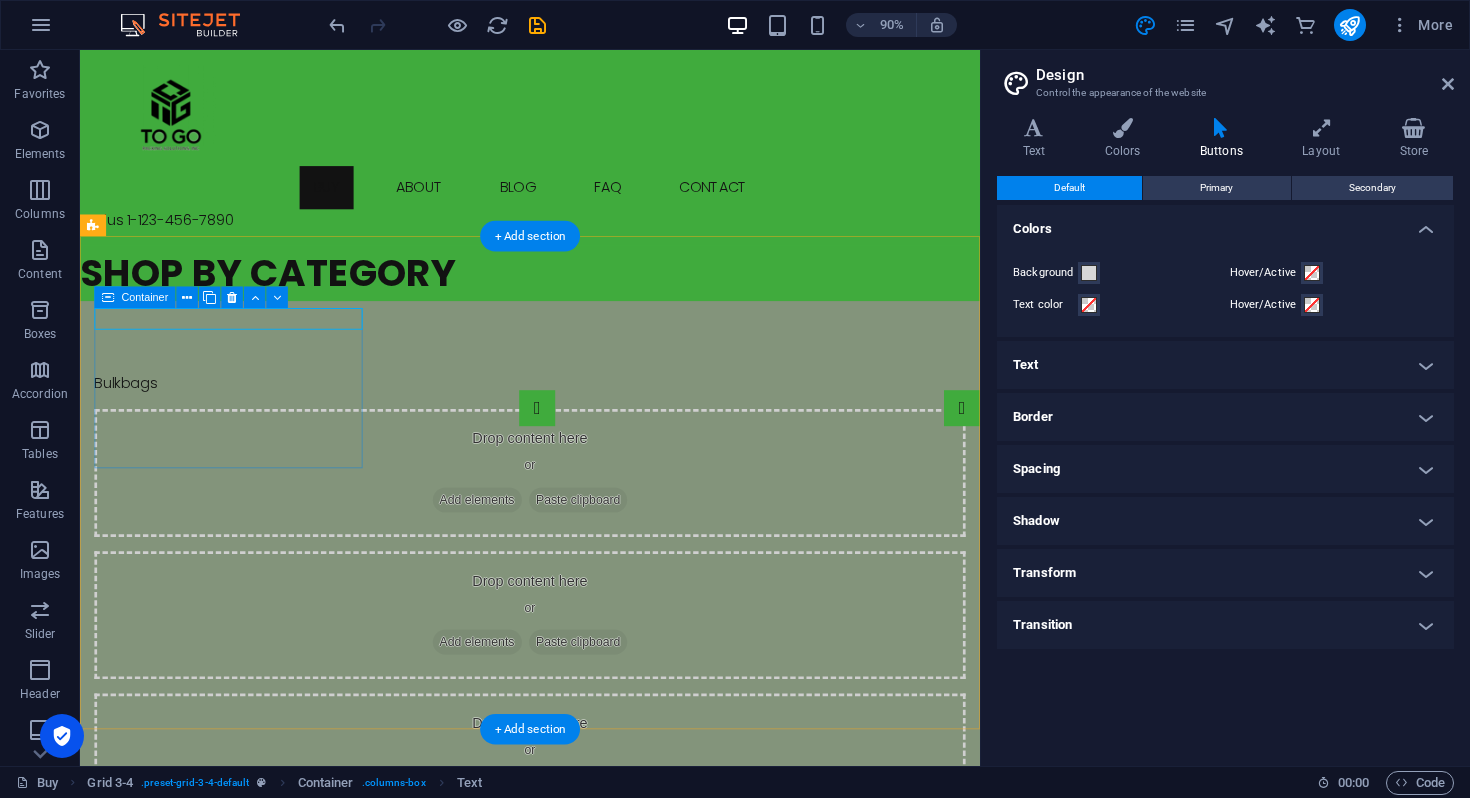 click on "Bulkbags" at bounding box center (580, 421) 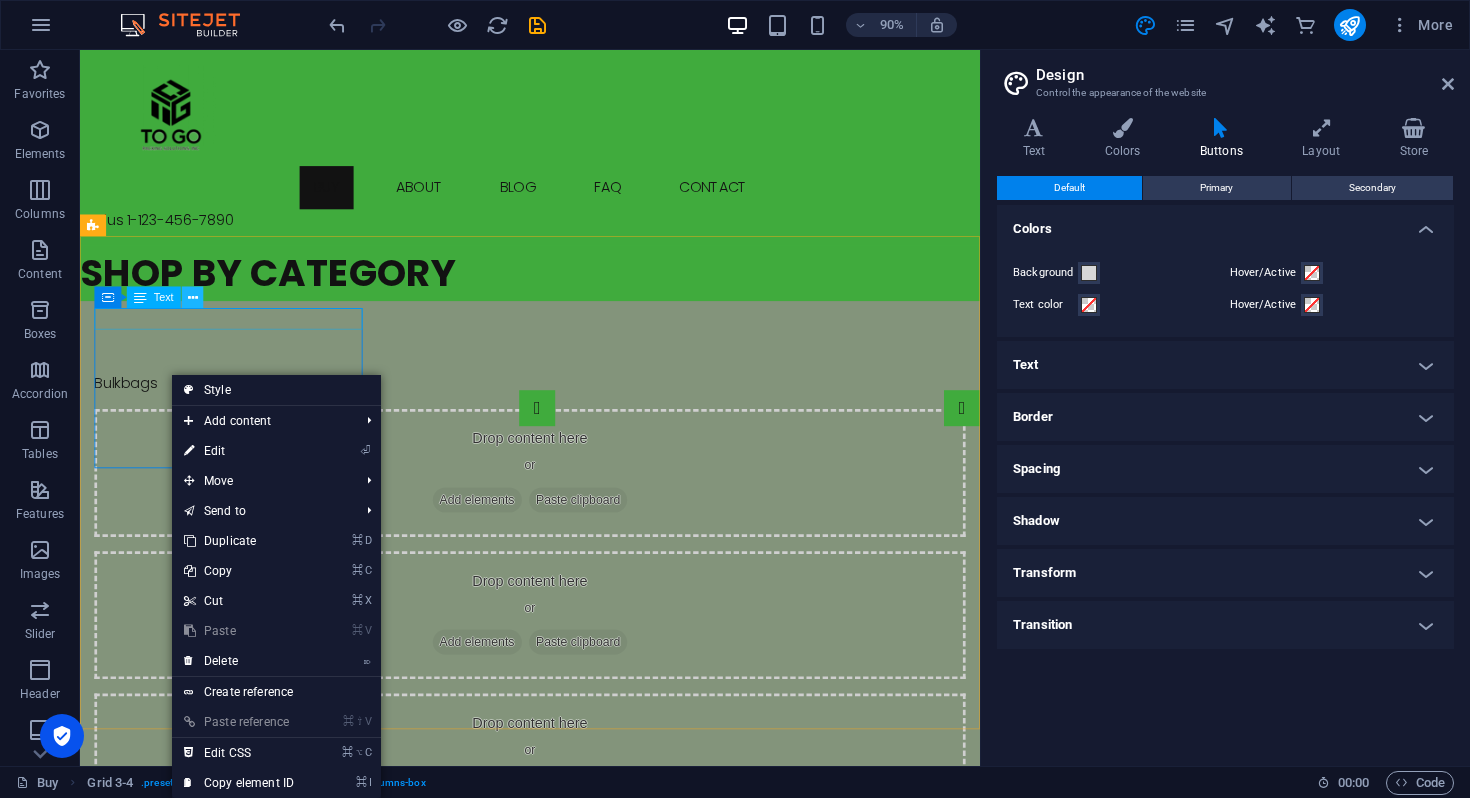 click at bounding box center (193, 297) 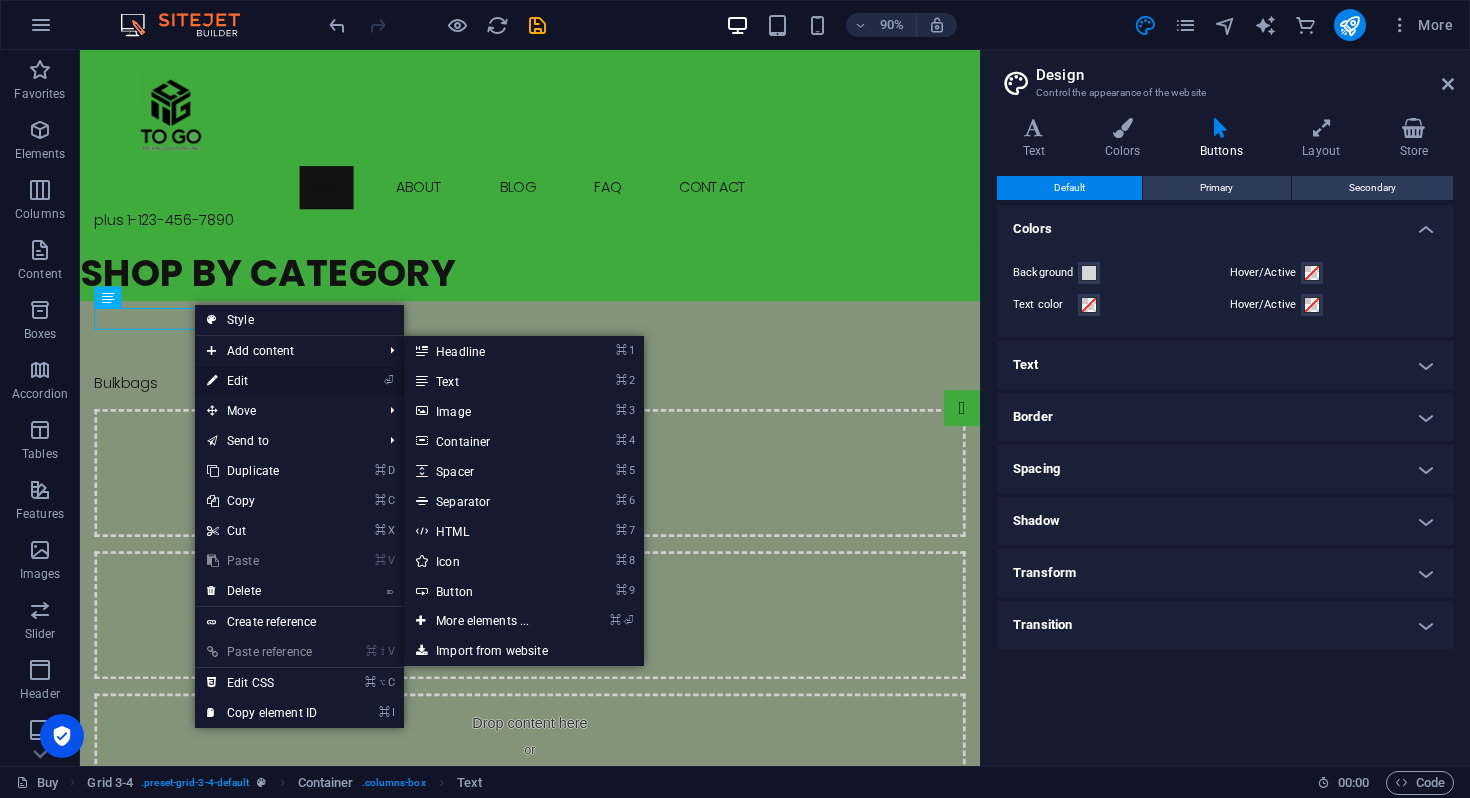 click on "⏎  Edit" at bounding box center [262, 381] 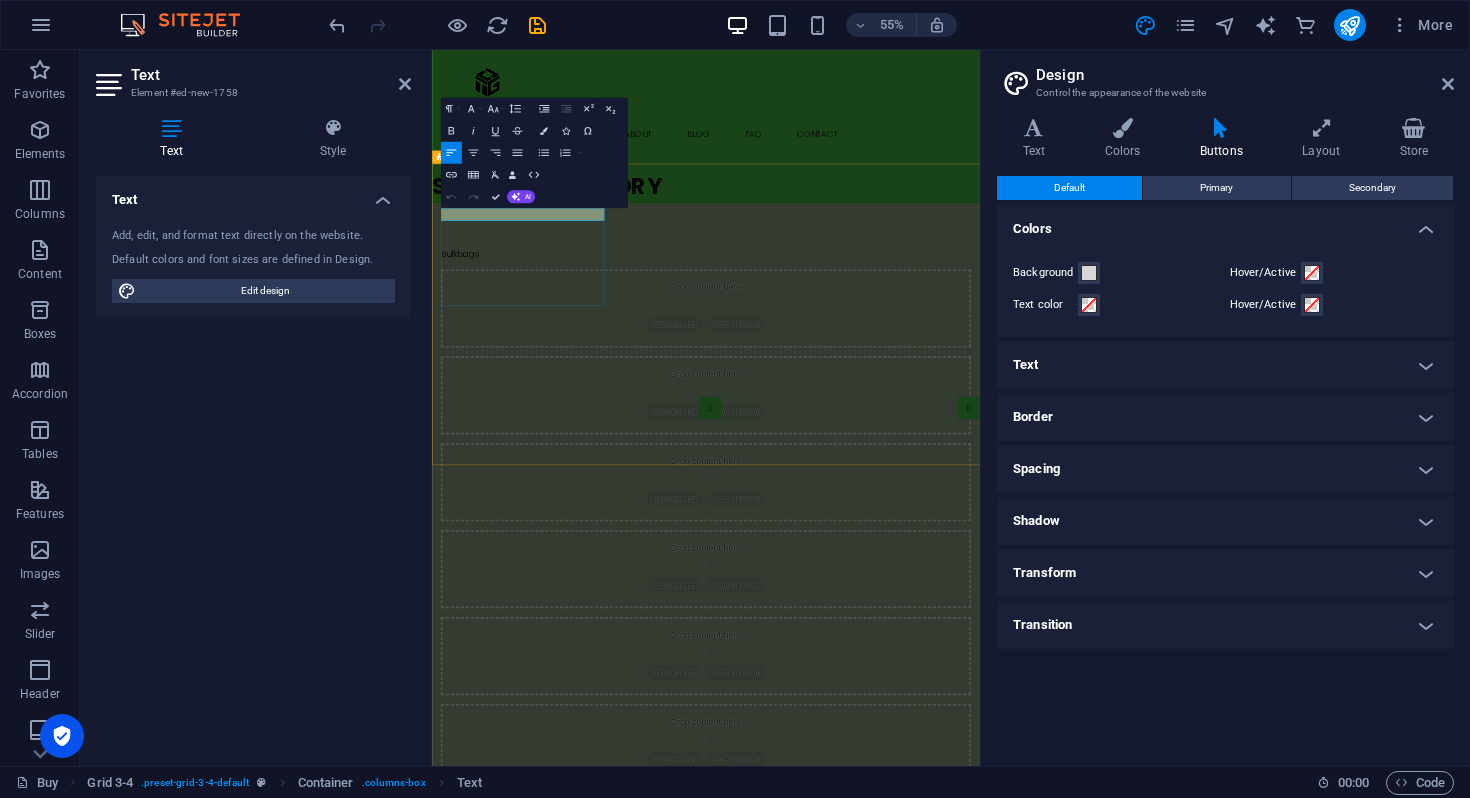 click on "Bulkbags" at bounding box center [930, 421] 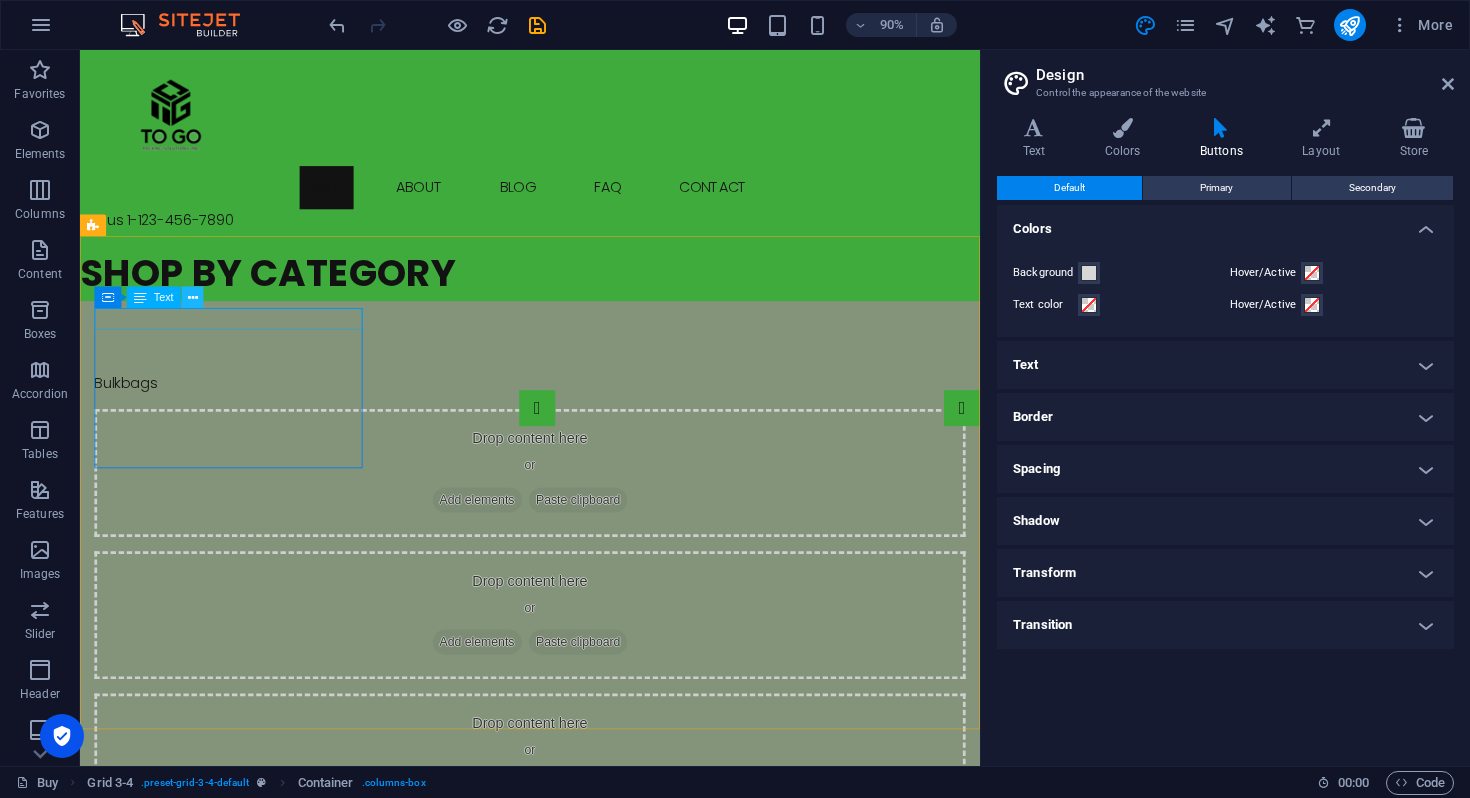 click at bounding box center [193, 297] 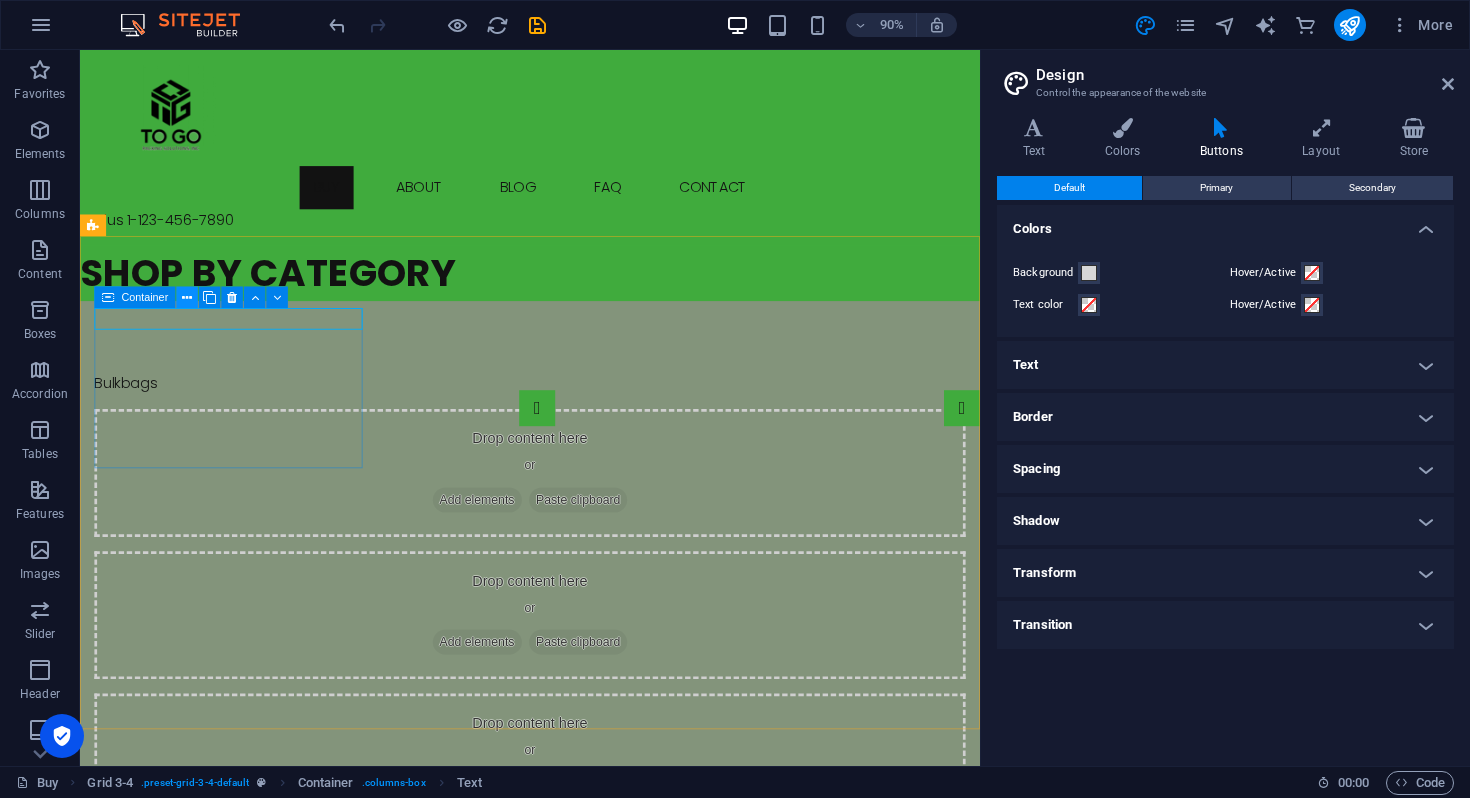 click at bounding box center (187, 297) 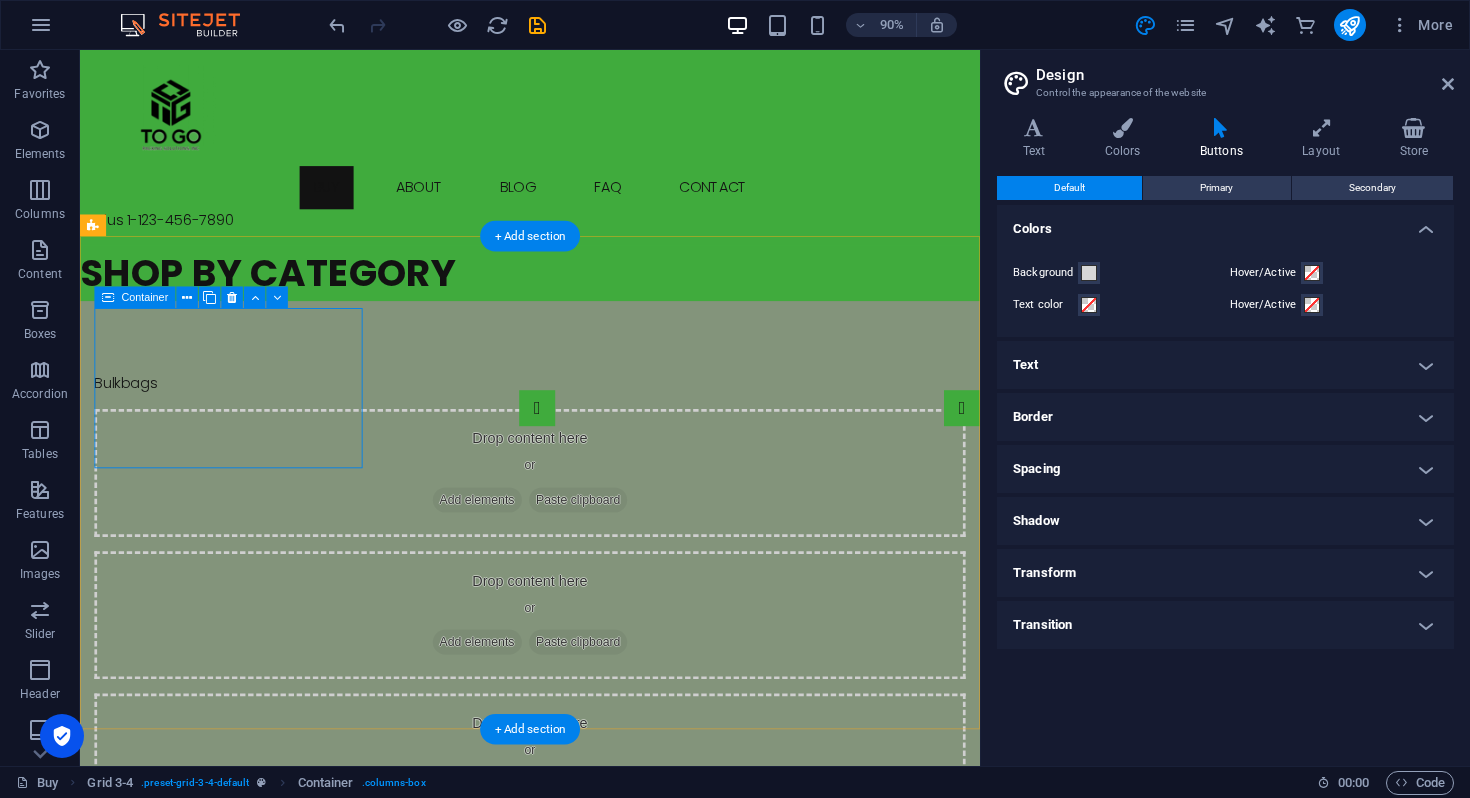 click on "Bulkbags" at bounding box center [580, 421] 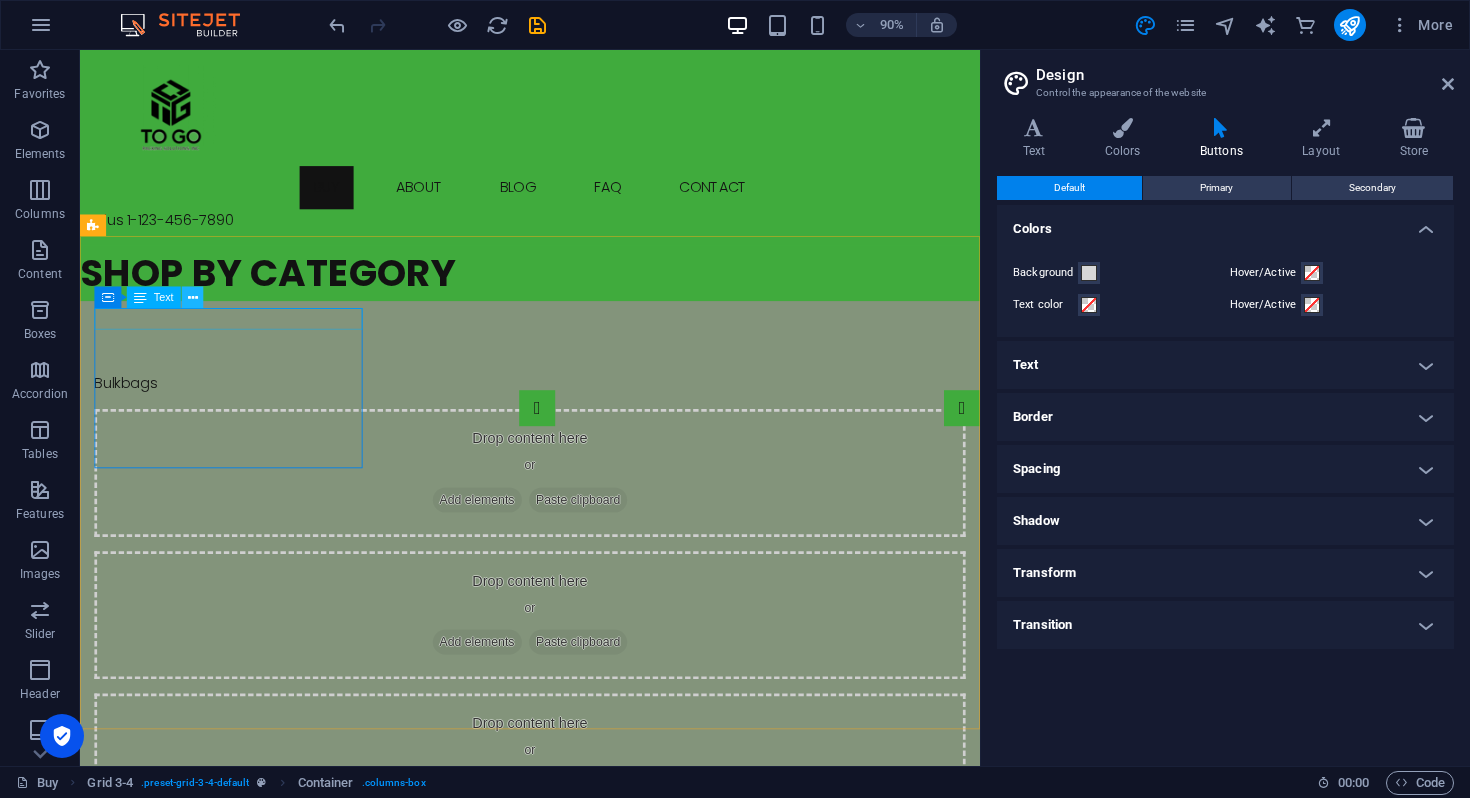 click at bounding box center [193, 297] 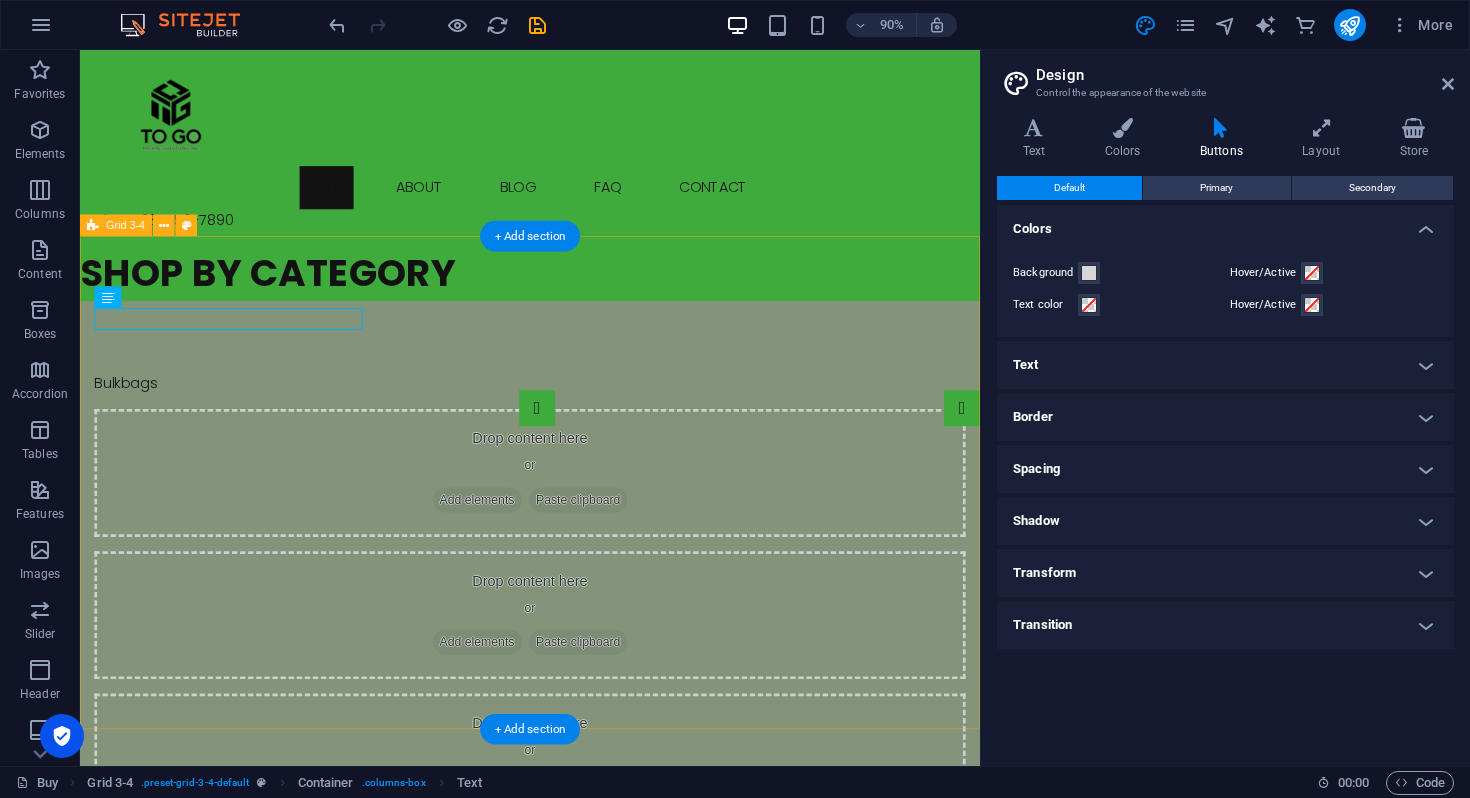 click on "Bulkbags Drop content here or  Add elements  Paste clipboard Drop content here or  Add elements  Paste clipboard Drop content here or  Add elements  Paste clipboard Drop content here or  Add elements  Paste clipboard Drop content here or  Add elements  Paste clipboard Drop content here or  Add elements  Paste clipboard" at bounding box center [580, 895] 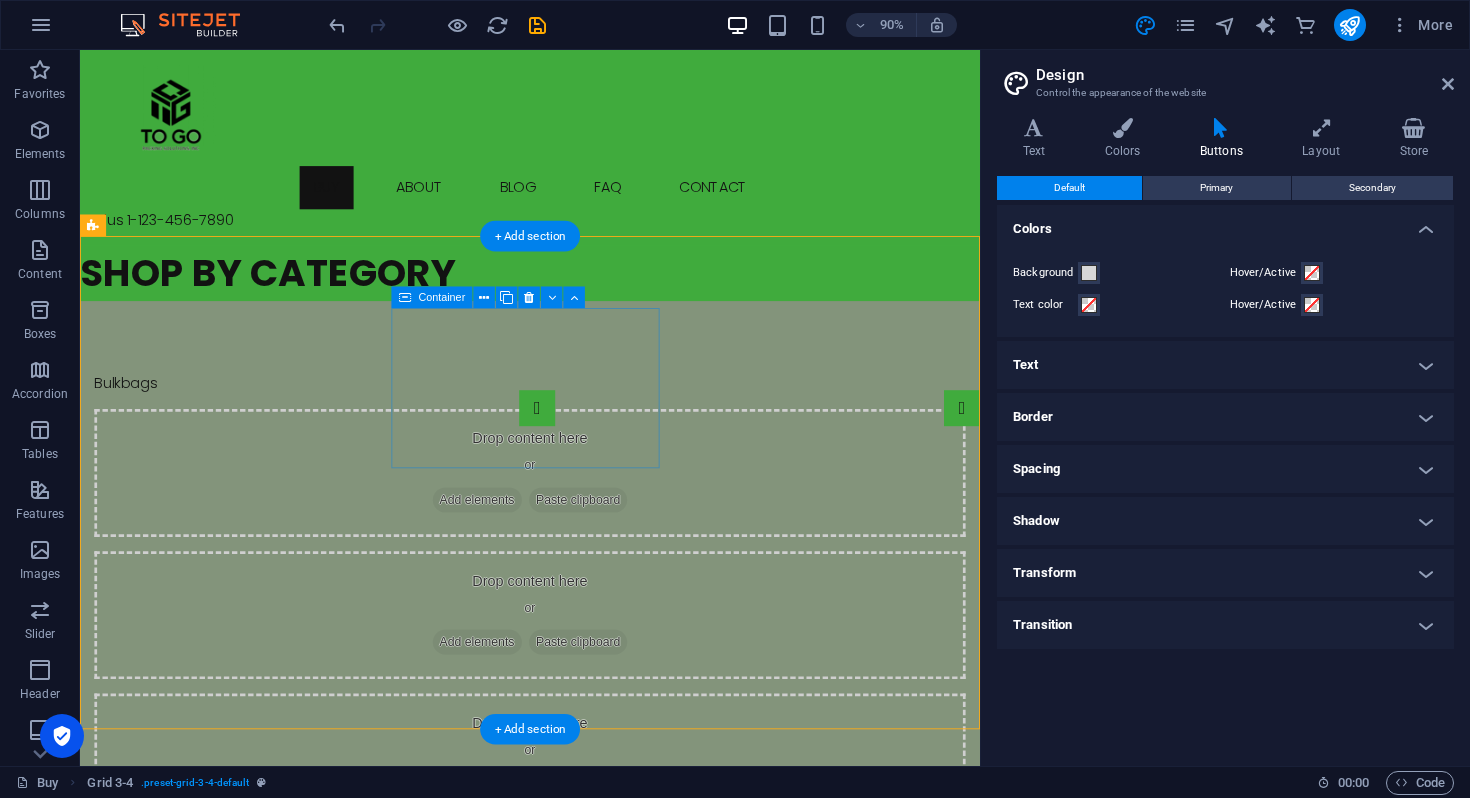 click on "Add elements" at bounding box center (521, 550) 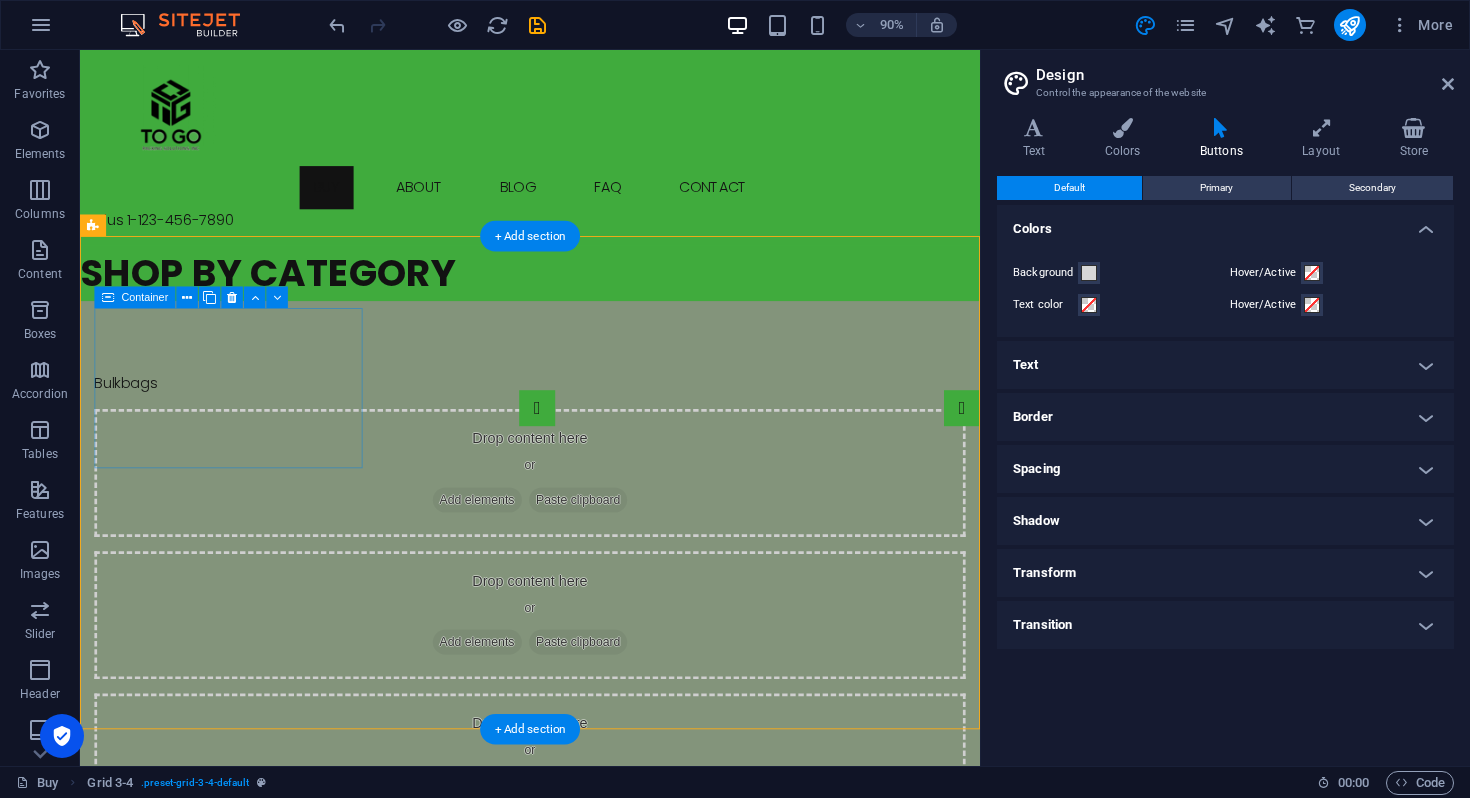 click on "Bulkbags" at bounding box center (580, 421) 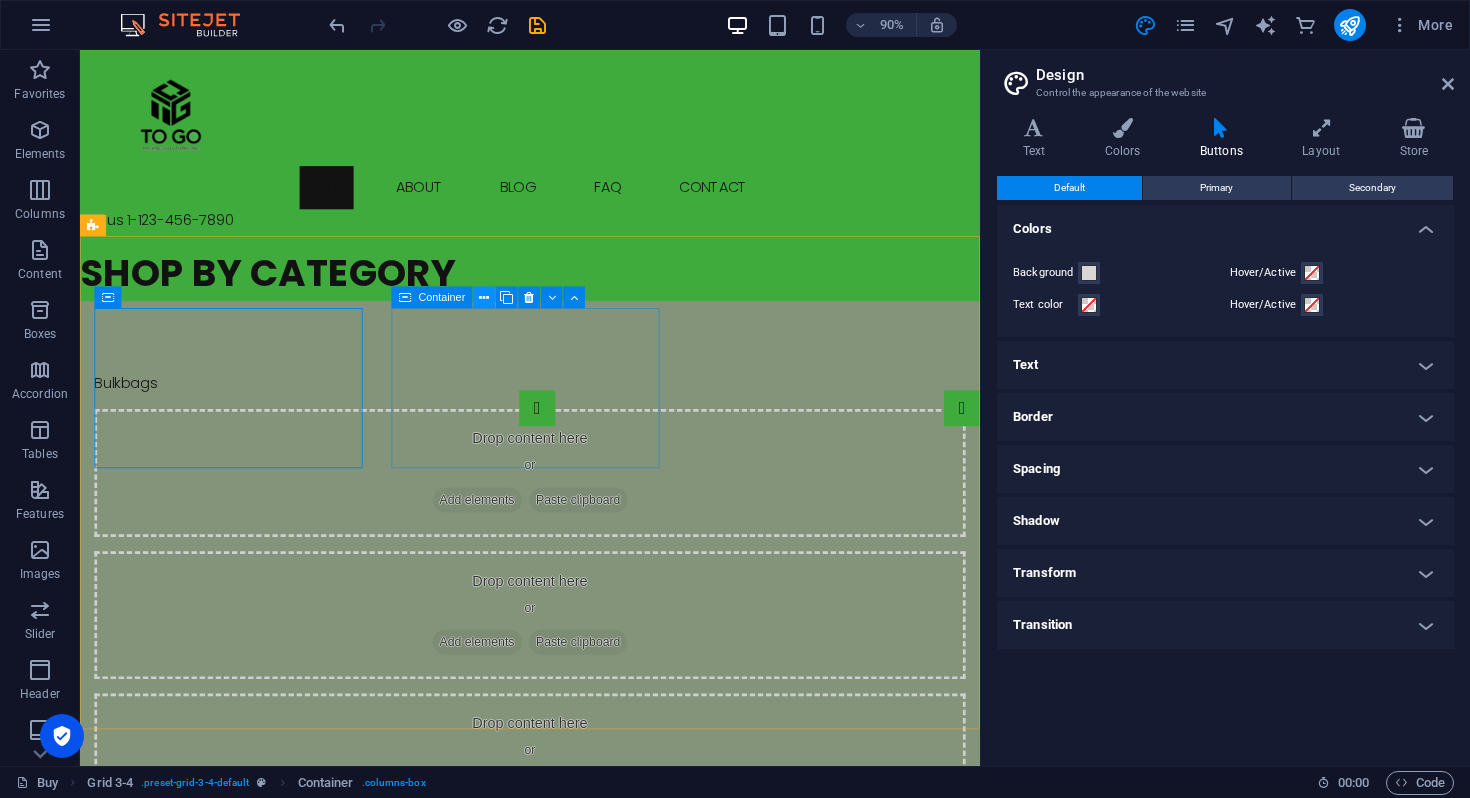 click at bounding box center [484, 297] 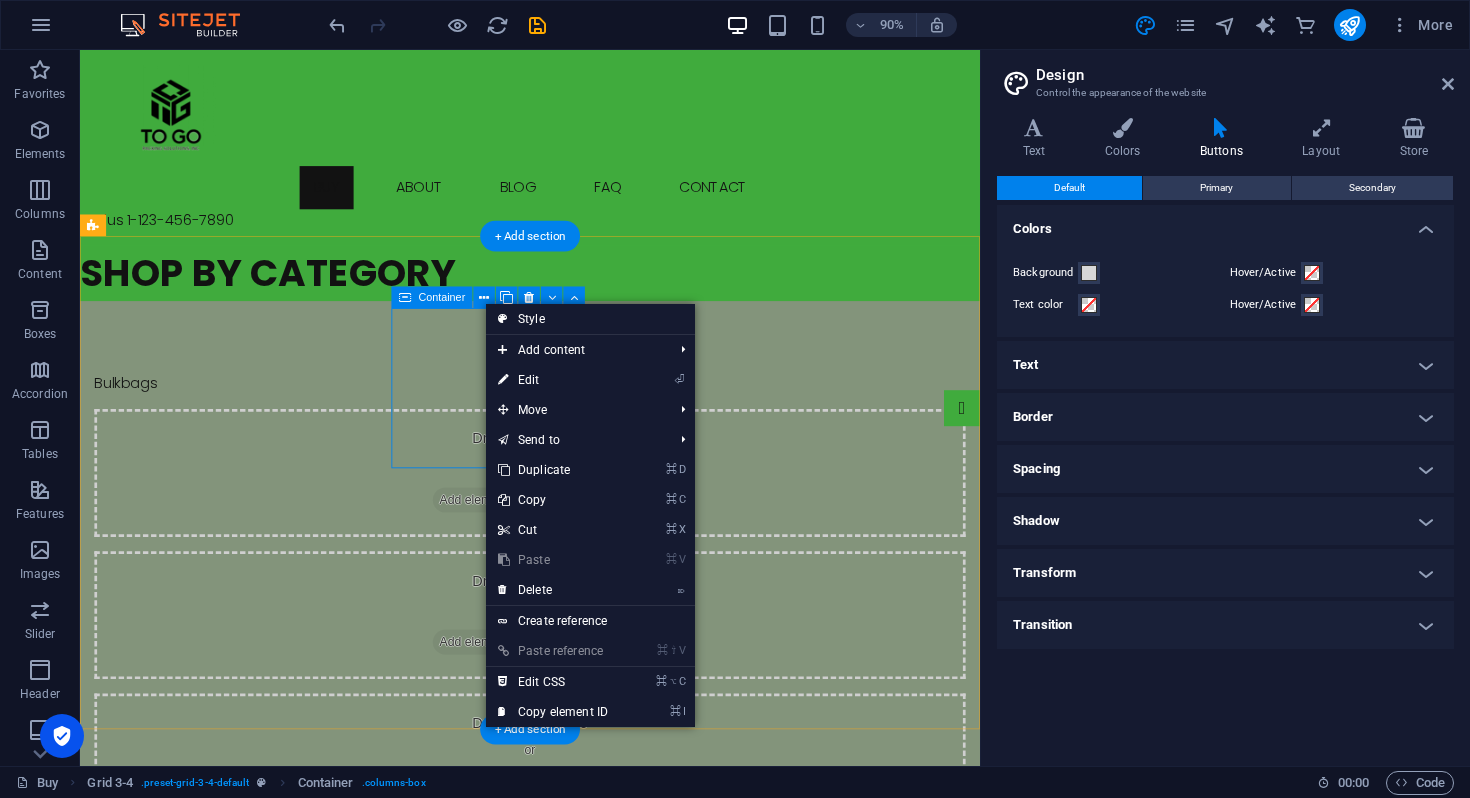 click on "Drop content here or  Add elements  Paste clipboard" at bounding box center (580, 520) 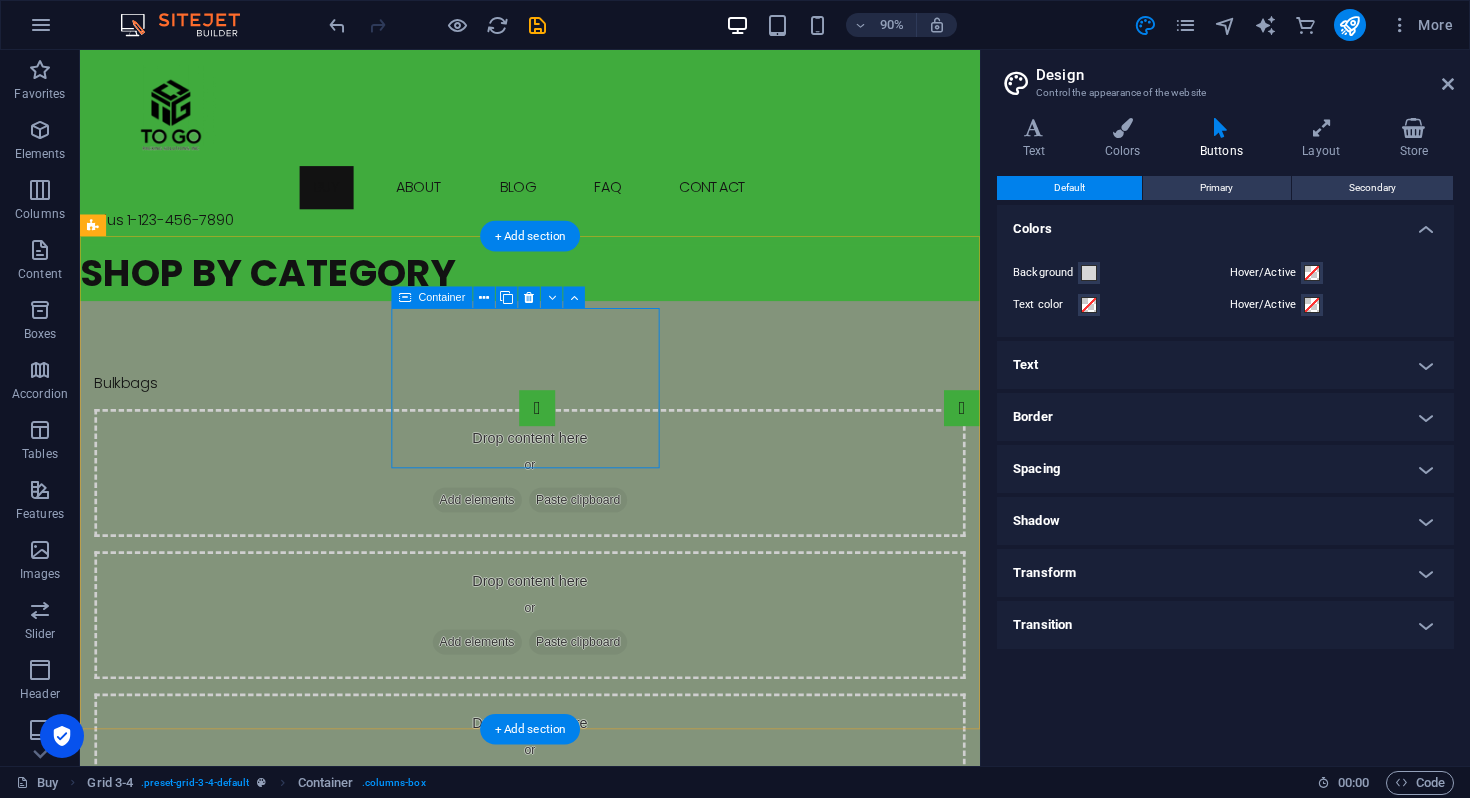 click on "Add elements" at bounding box center [521, 550] 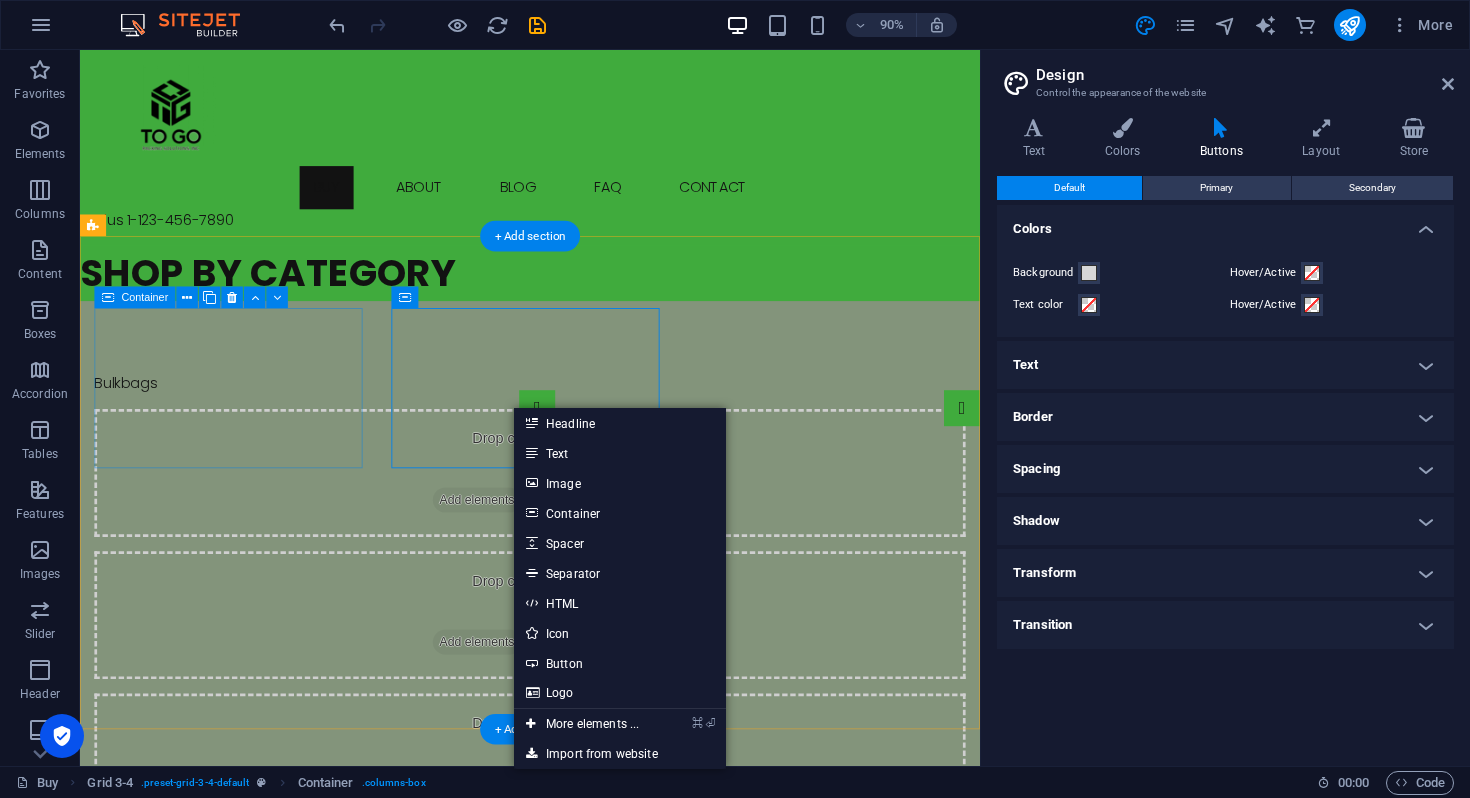 click on "Bulkbags" at bounding box center (580, 421) 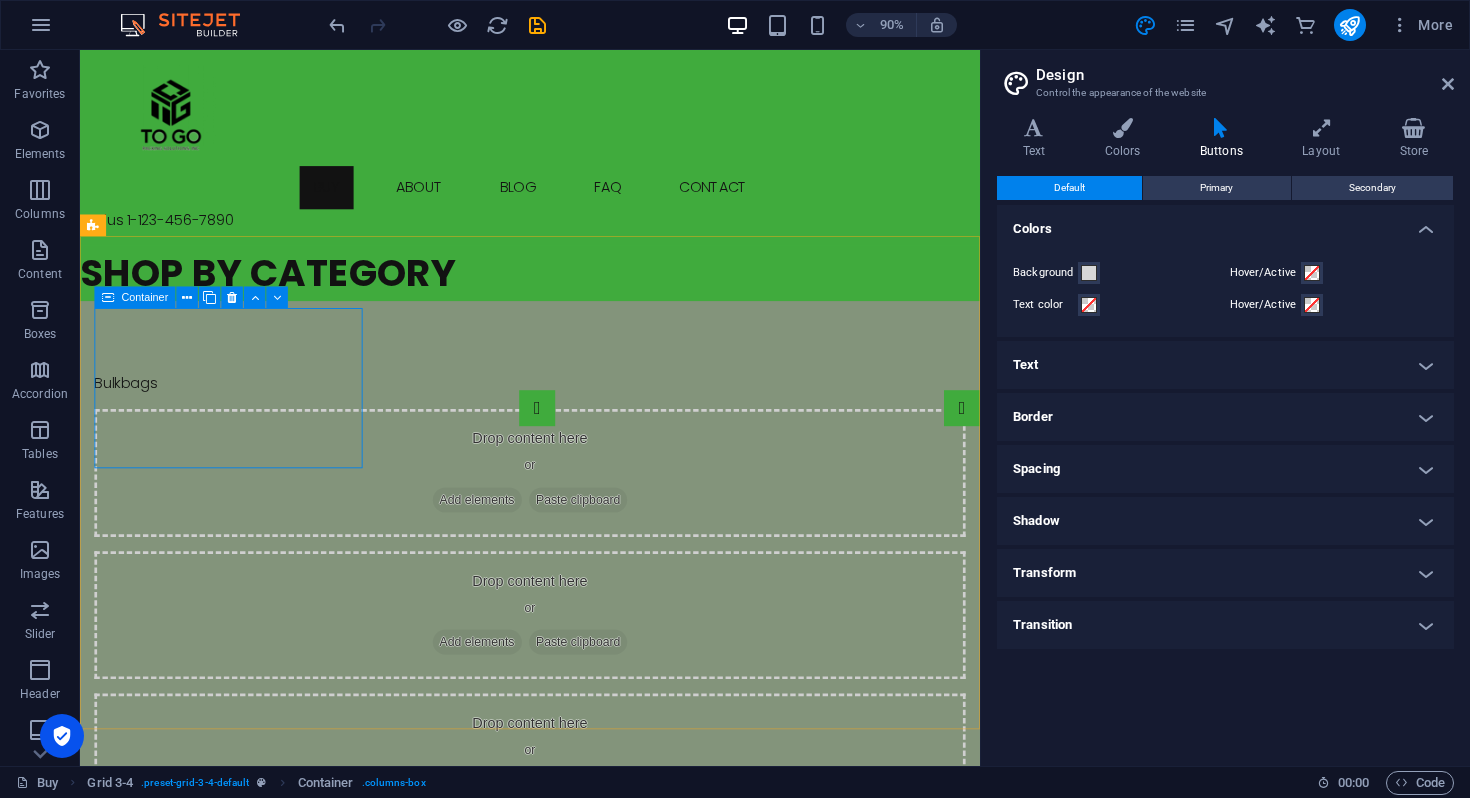 click at bounding box center (108, 298) 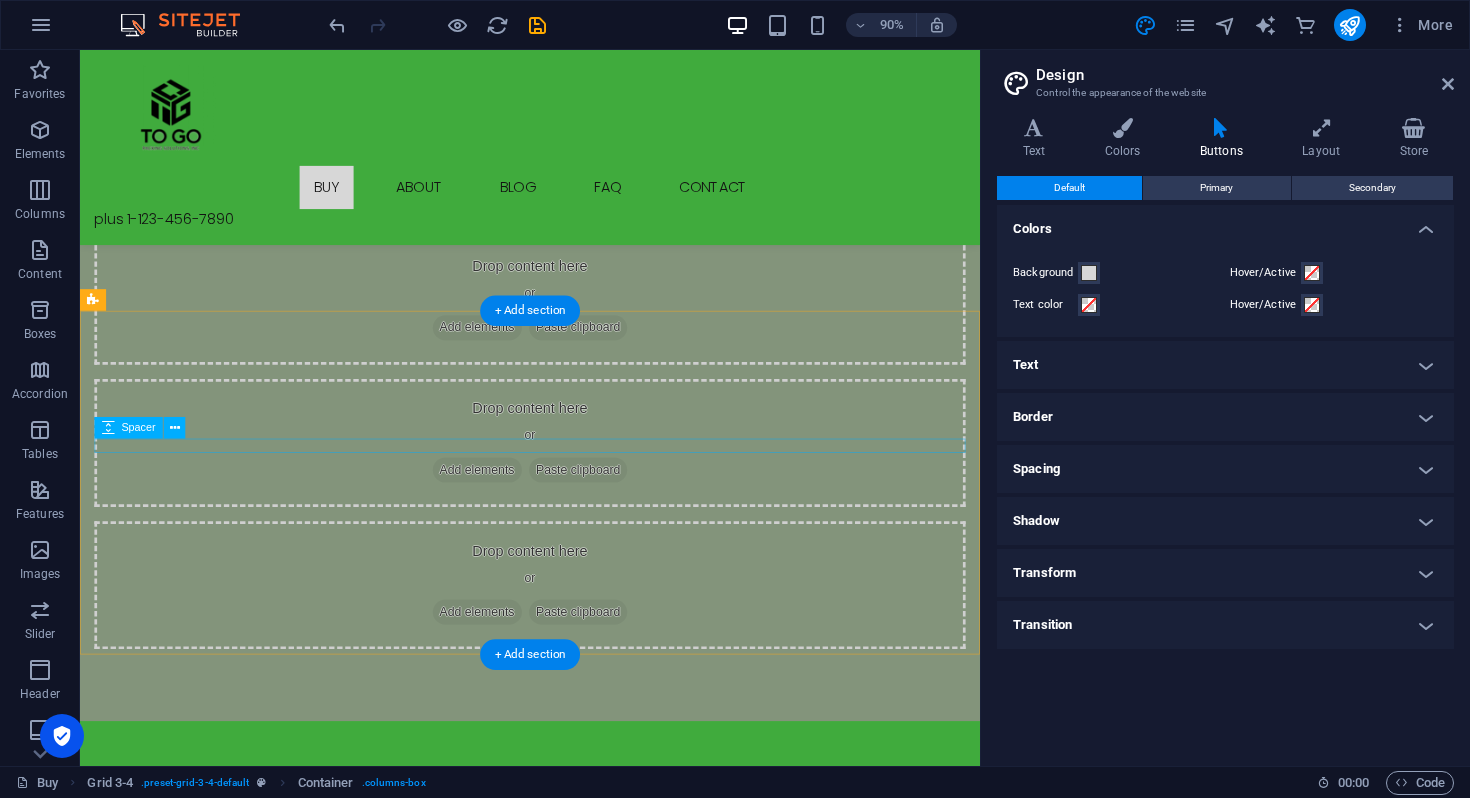 scroll, scrollTop: 0, scrollLeft: 0, axis: both 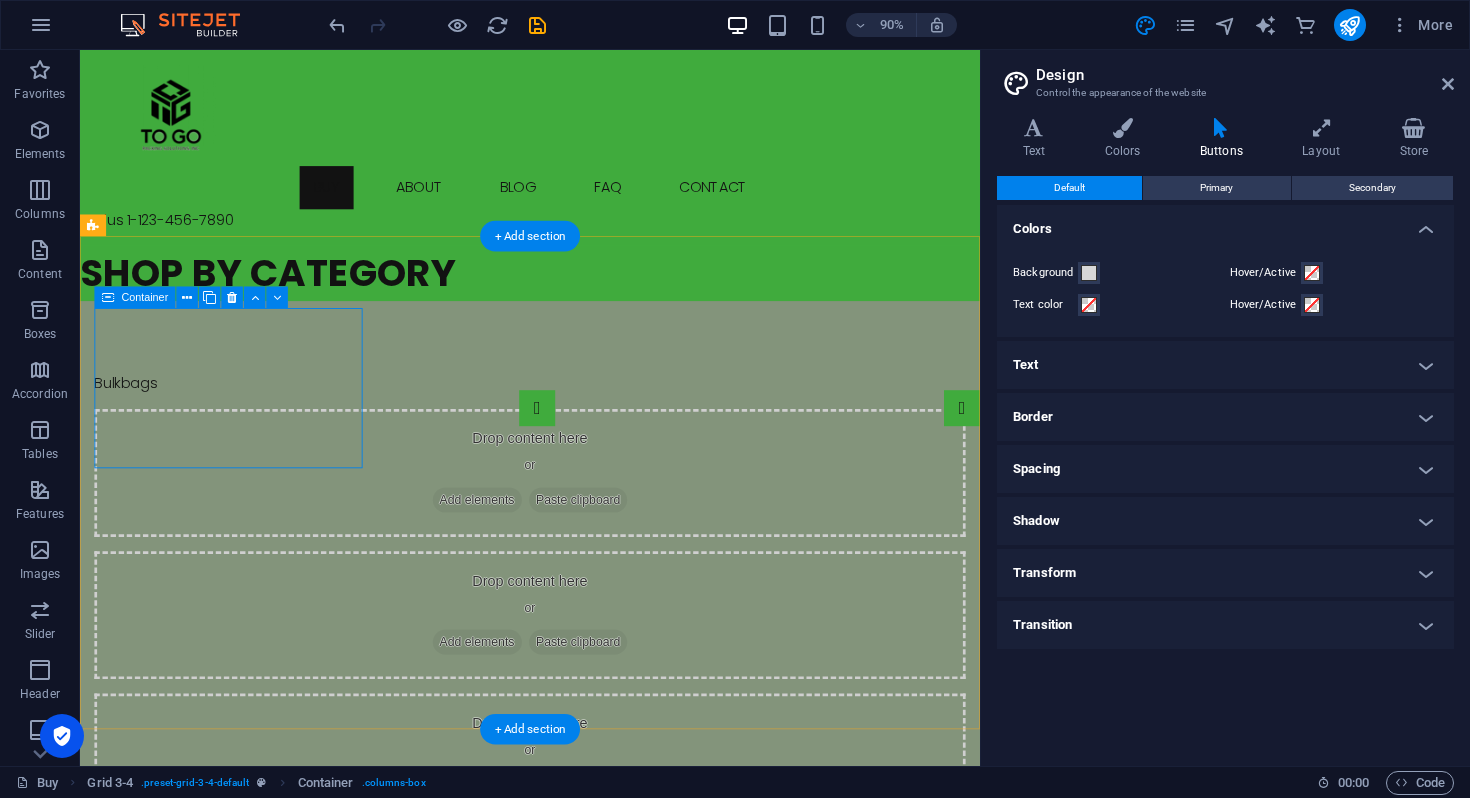 click on "Bulkbags" at bounding box center [580, 421] 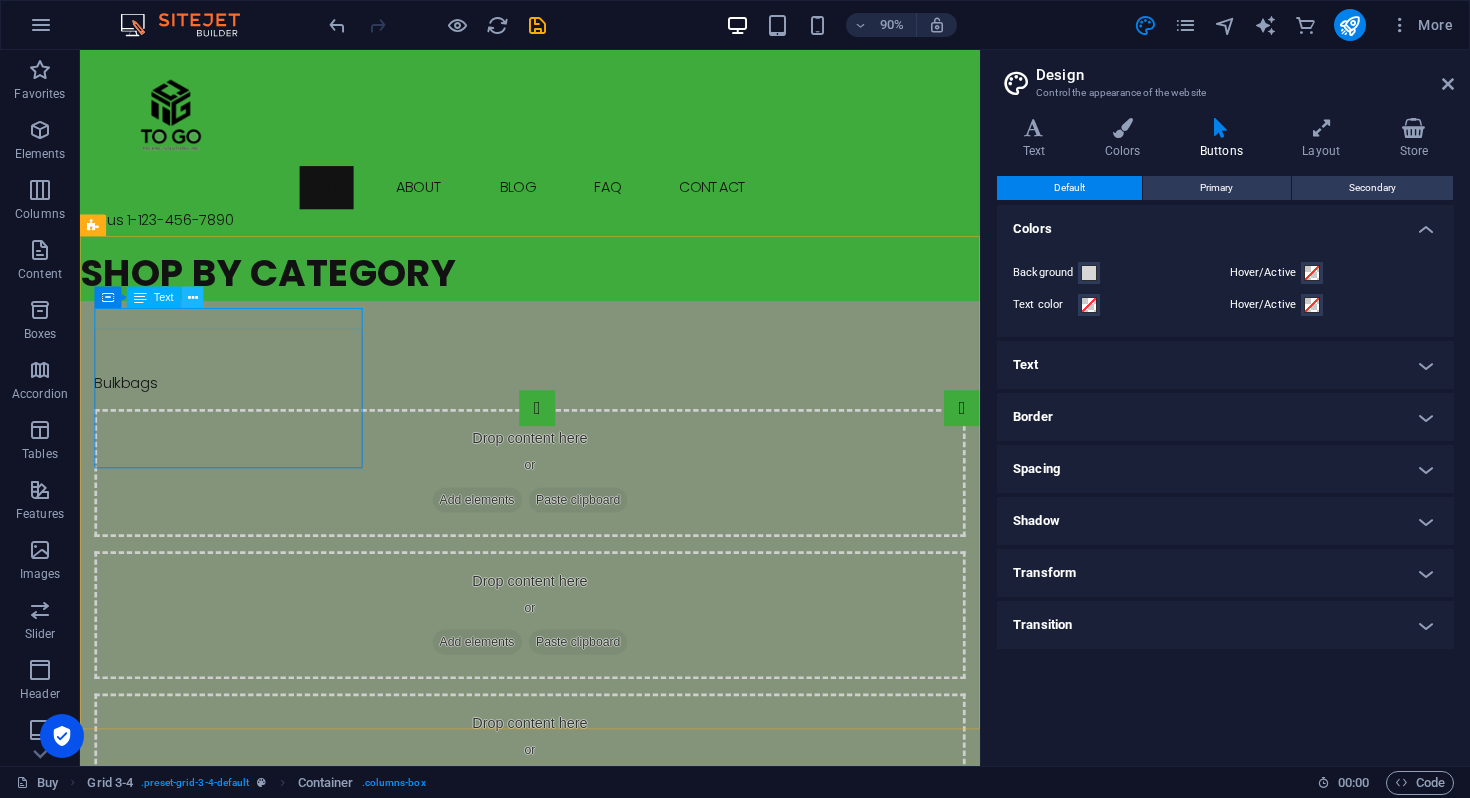 click at bounding box center (193, 297) 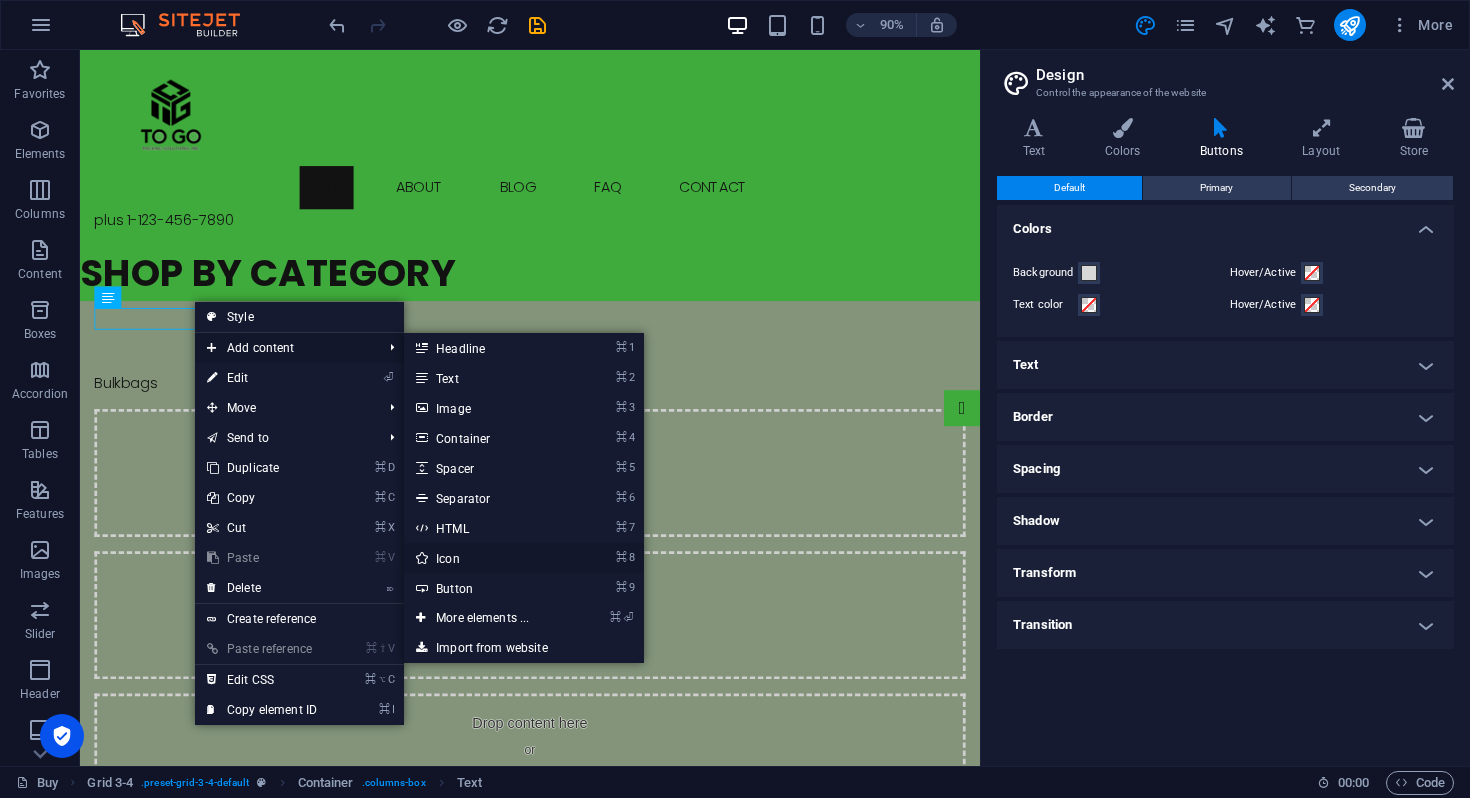 click on "⌘ 8  Icon" at bounding box center (486, 558) 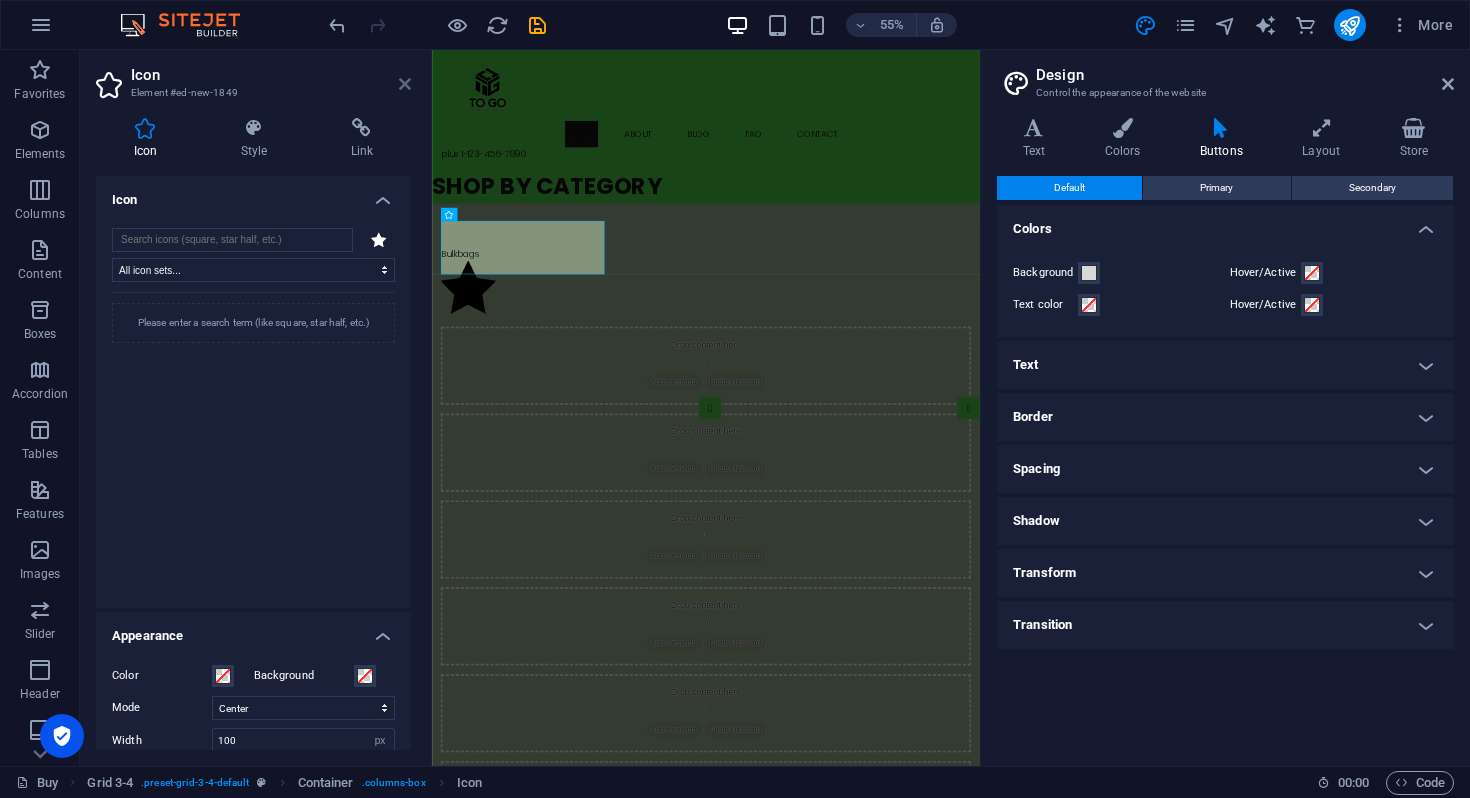 click at bounding box center [405, 84] 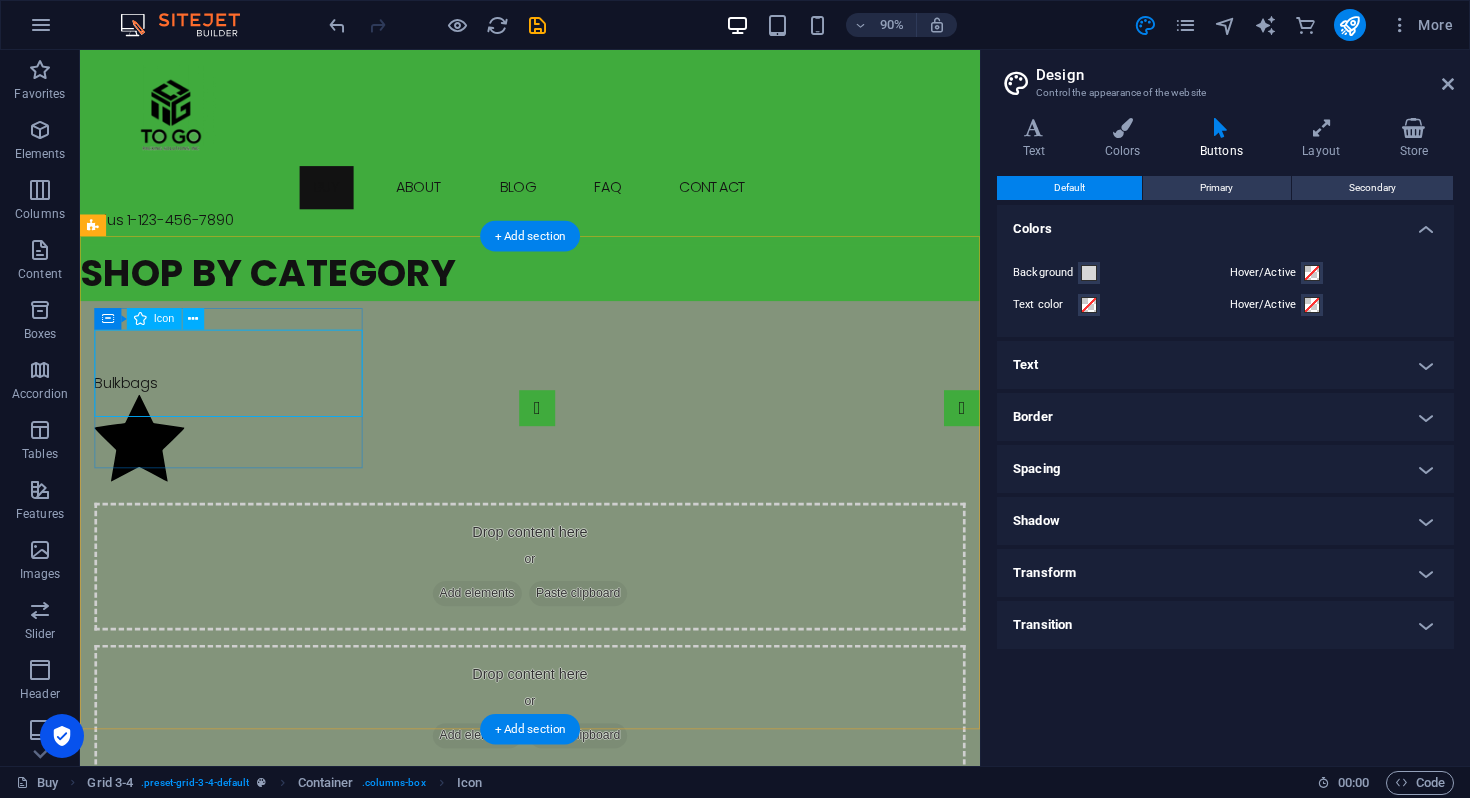 click at bounding box center [580, 484] 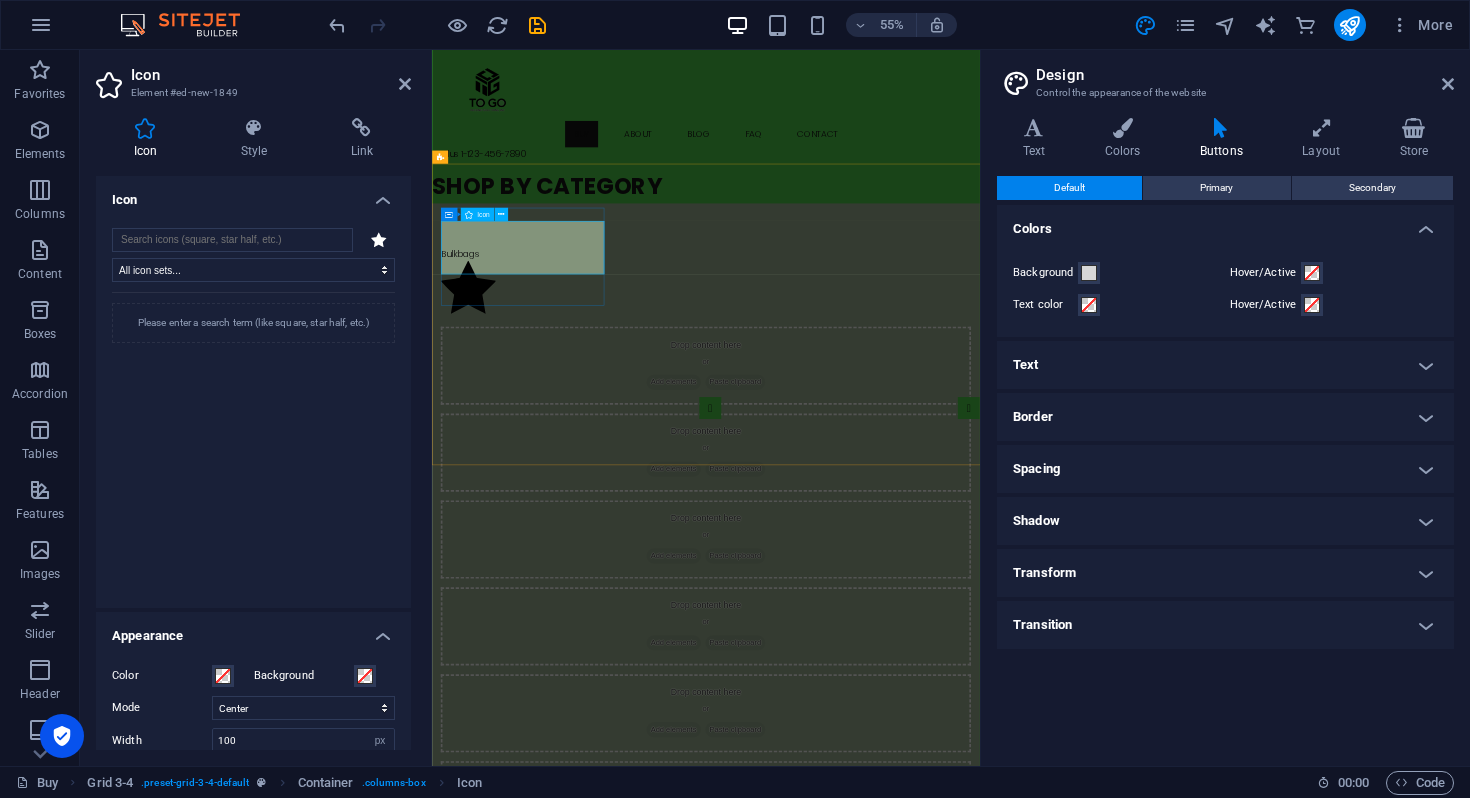 click at bounding box center (930, 484) 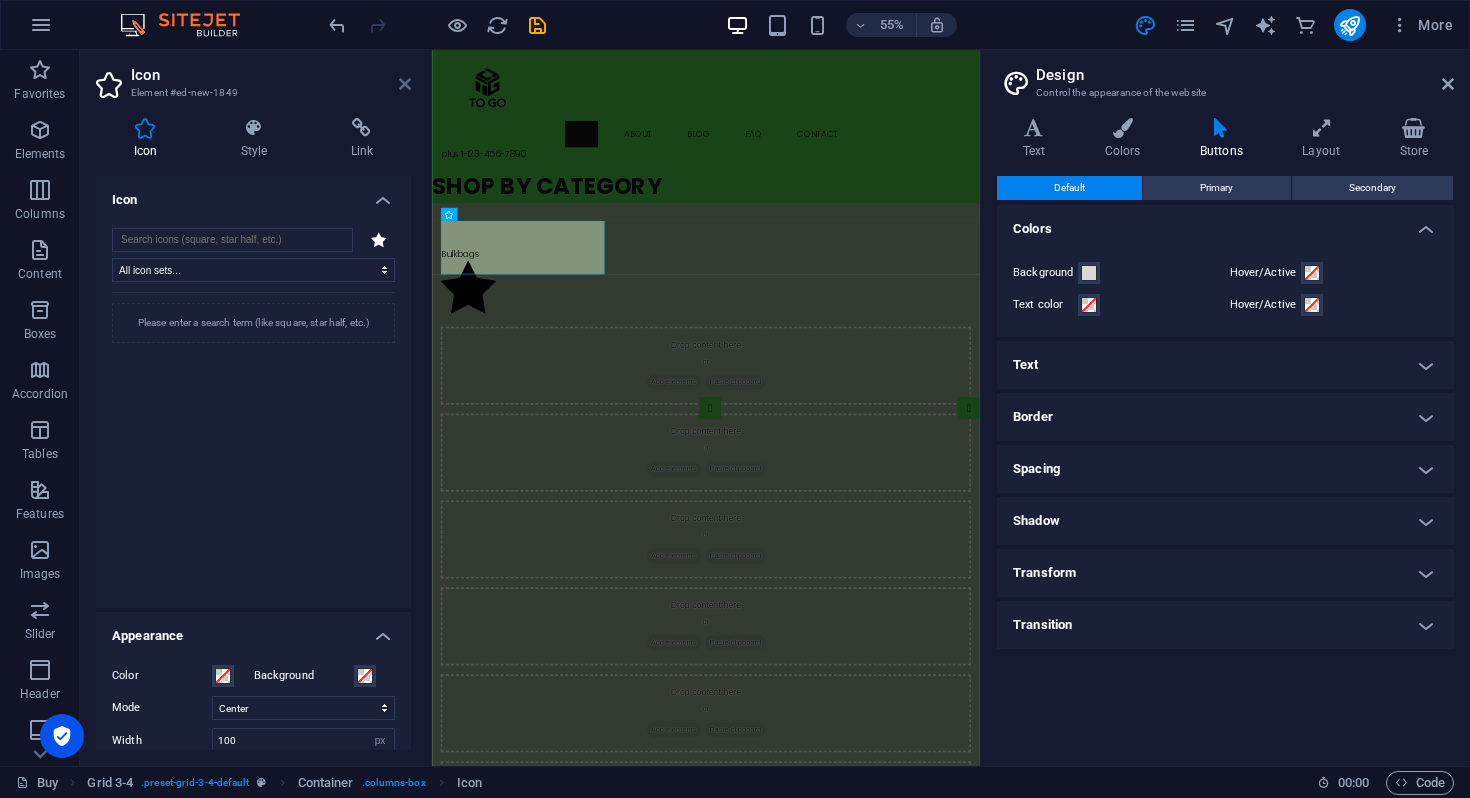 click at bounding box center (405, 84) 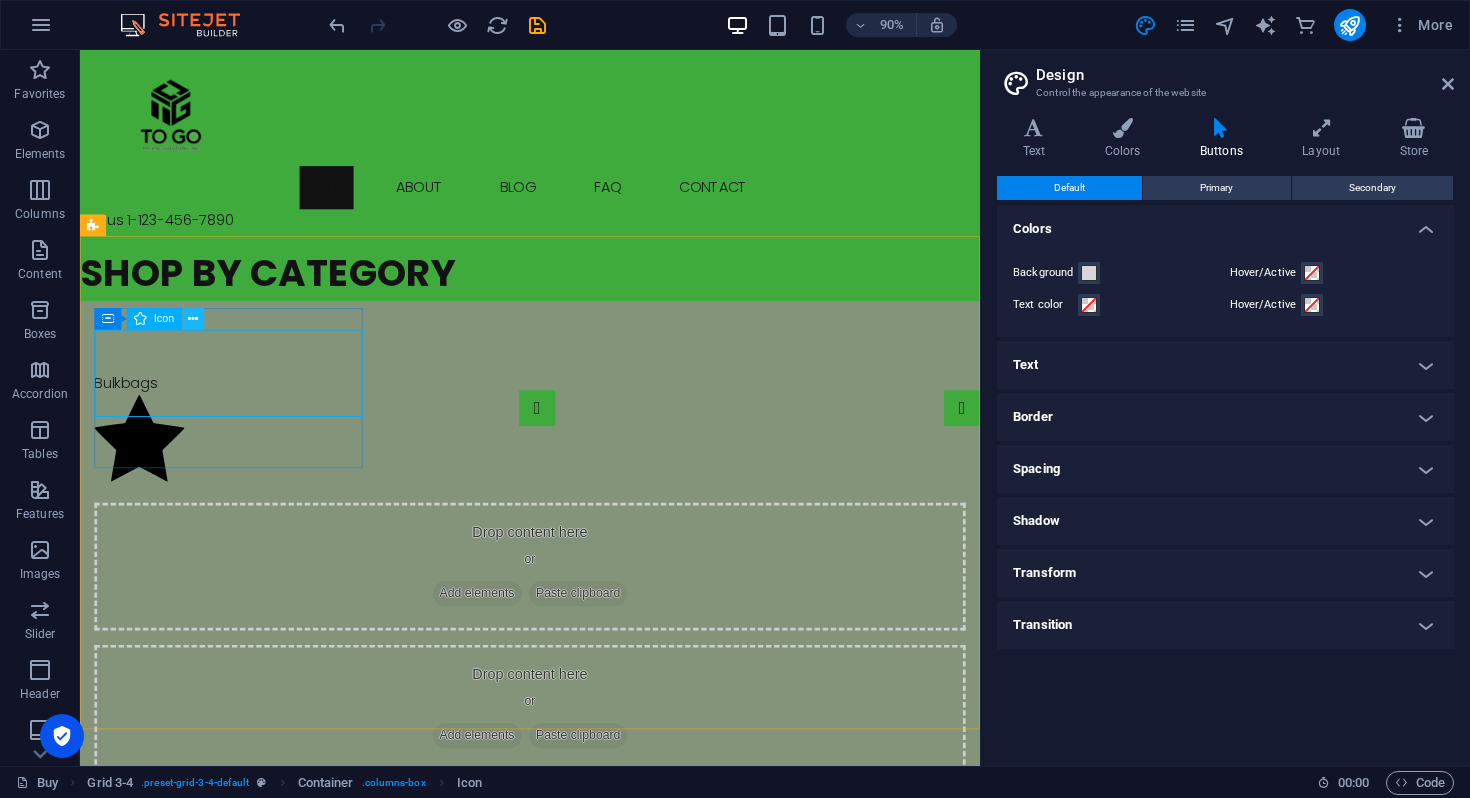 click at bounding box center (193, 319) 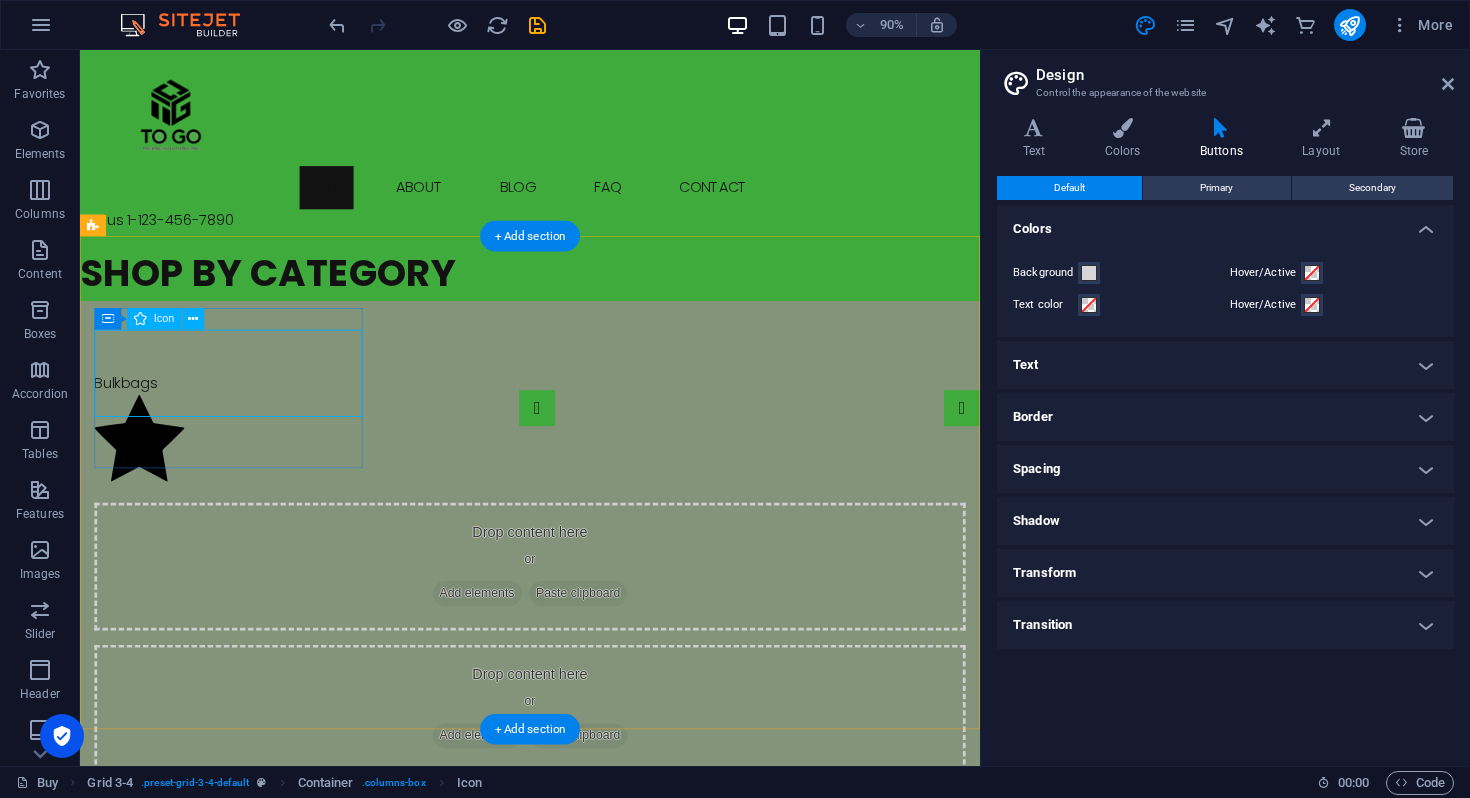 click at bounding box center (580, 484) 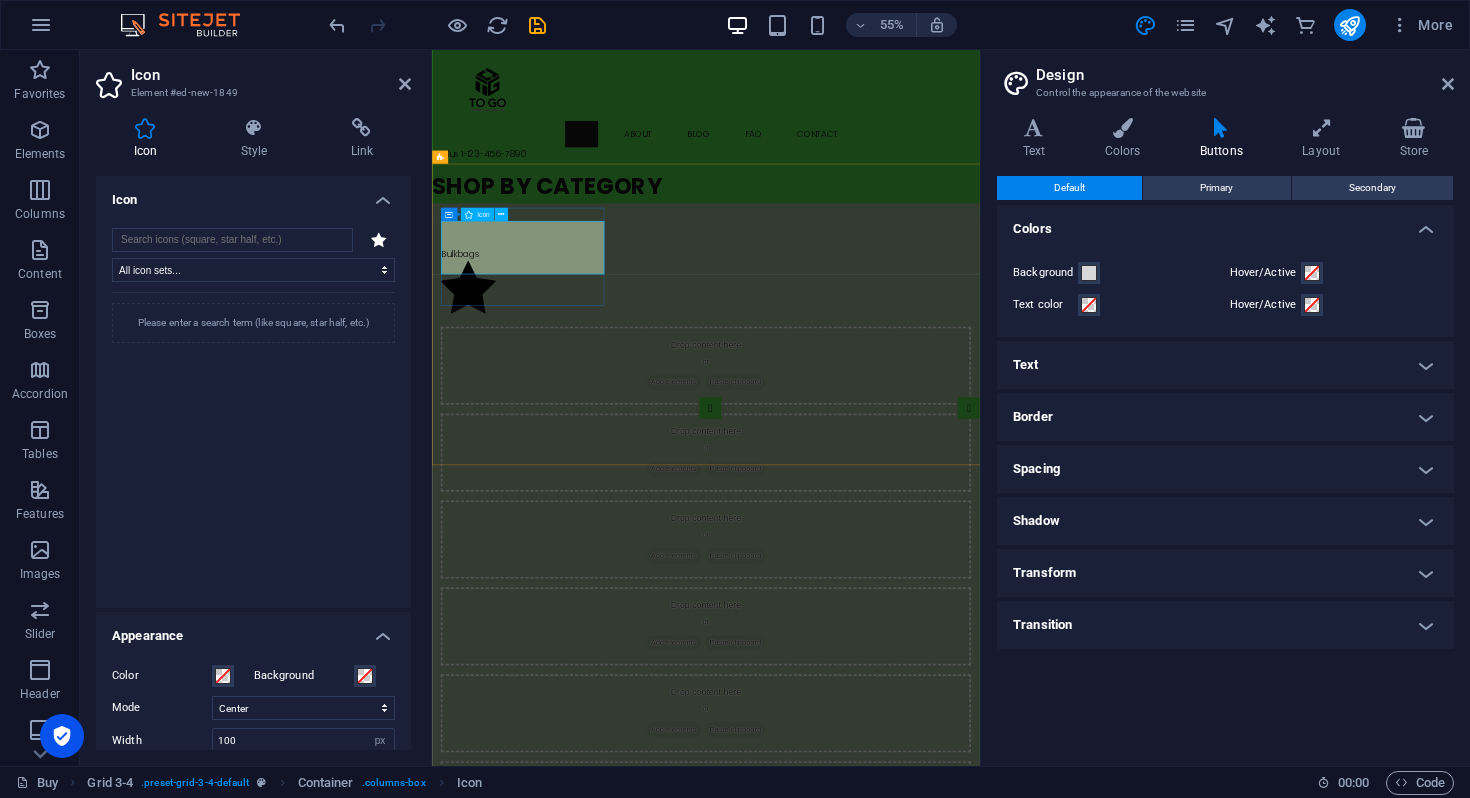 click at bounding box center (930, 484) 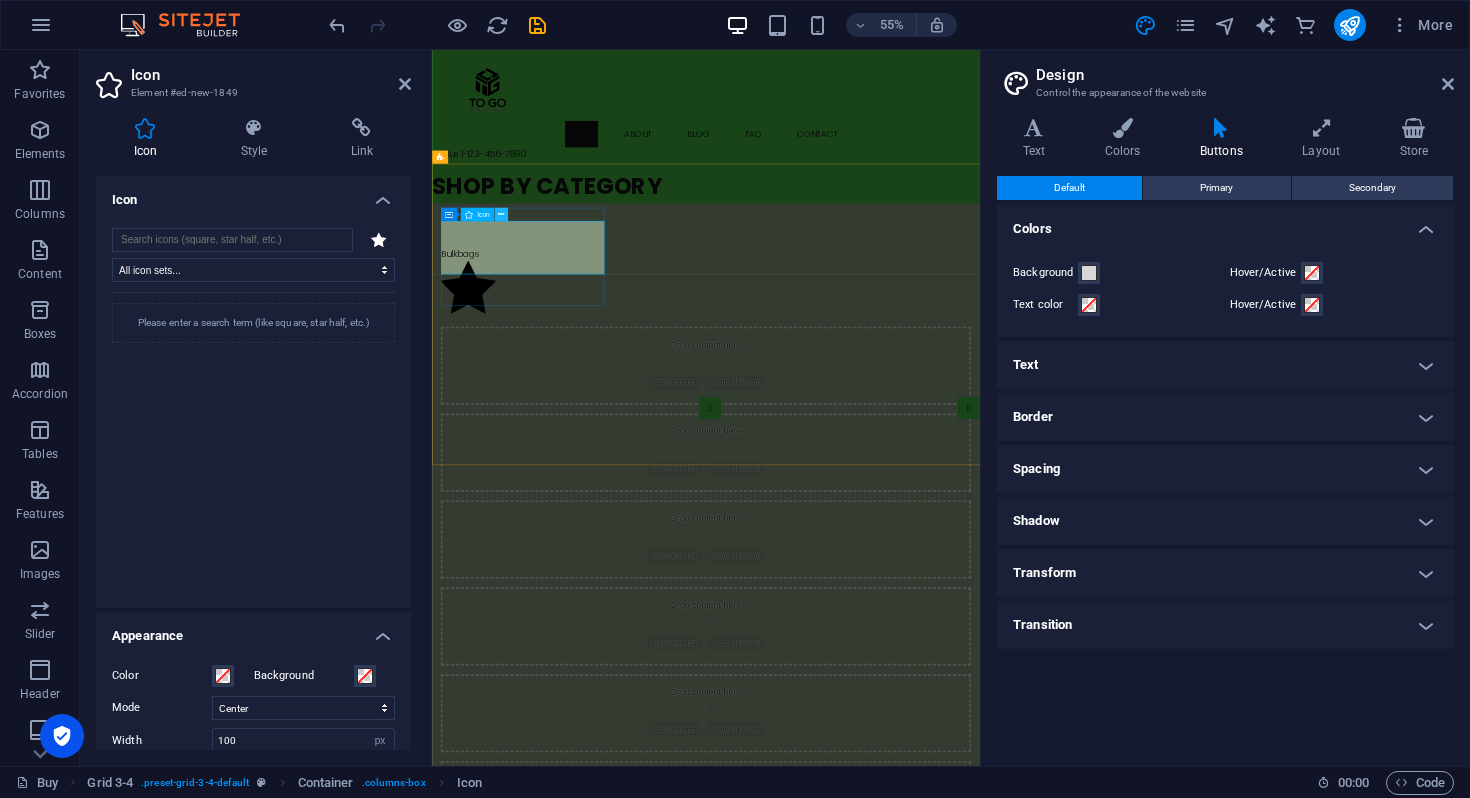 click at bounding box center [501, 215] 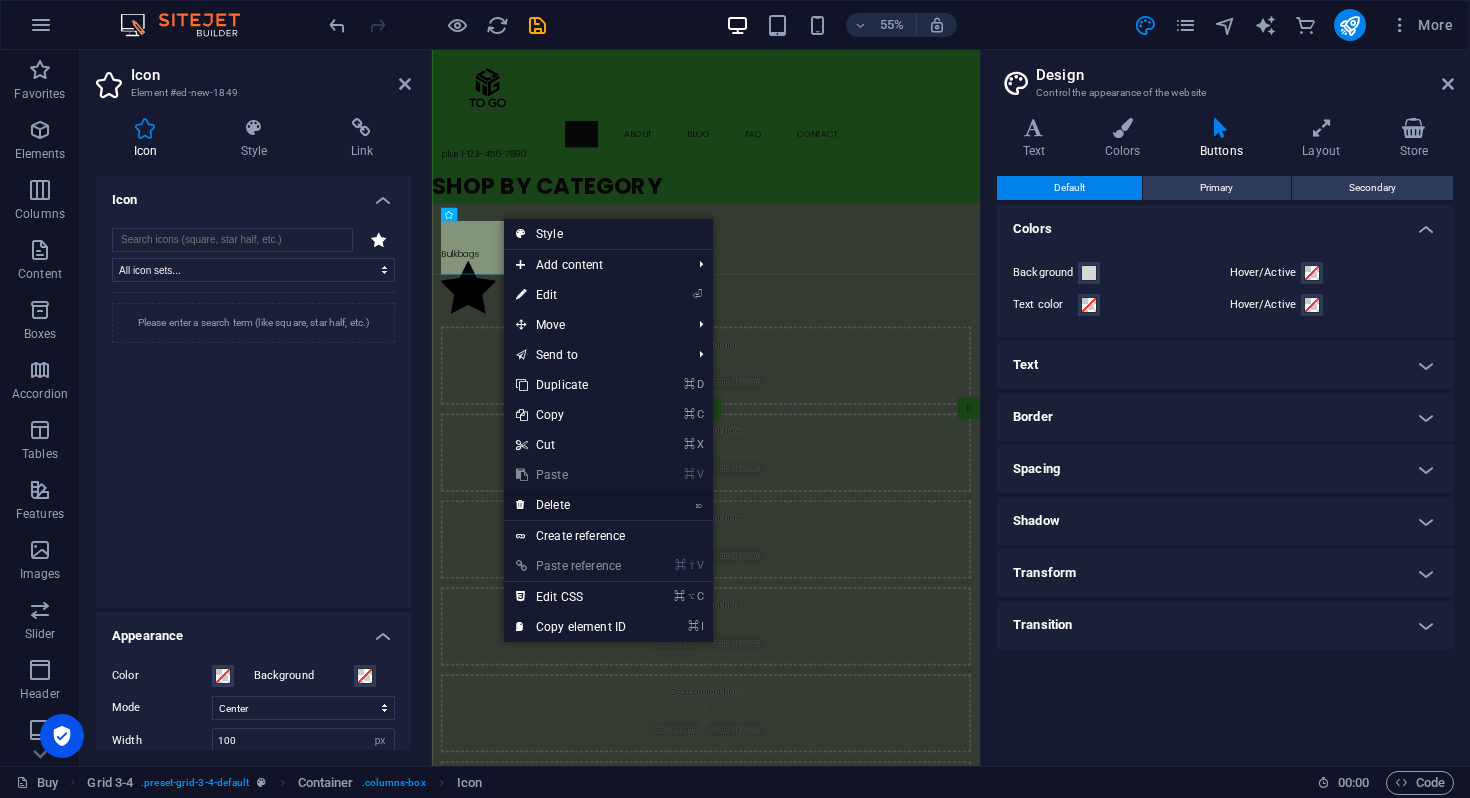 click on "⌦  Delete" at bounding box center [571, 505] 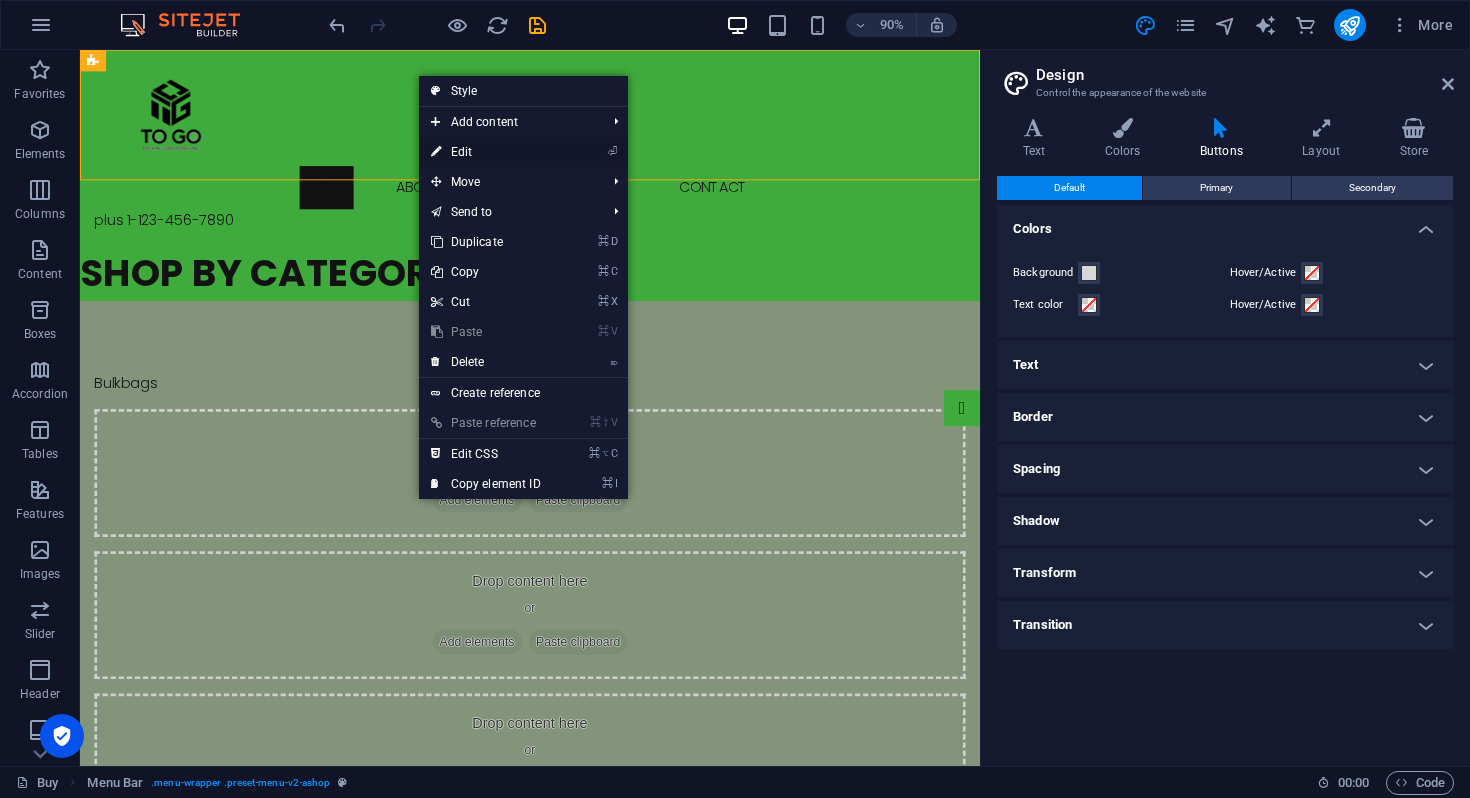 click on "⏎  Edit" at bounding box center (486, 152) 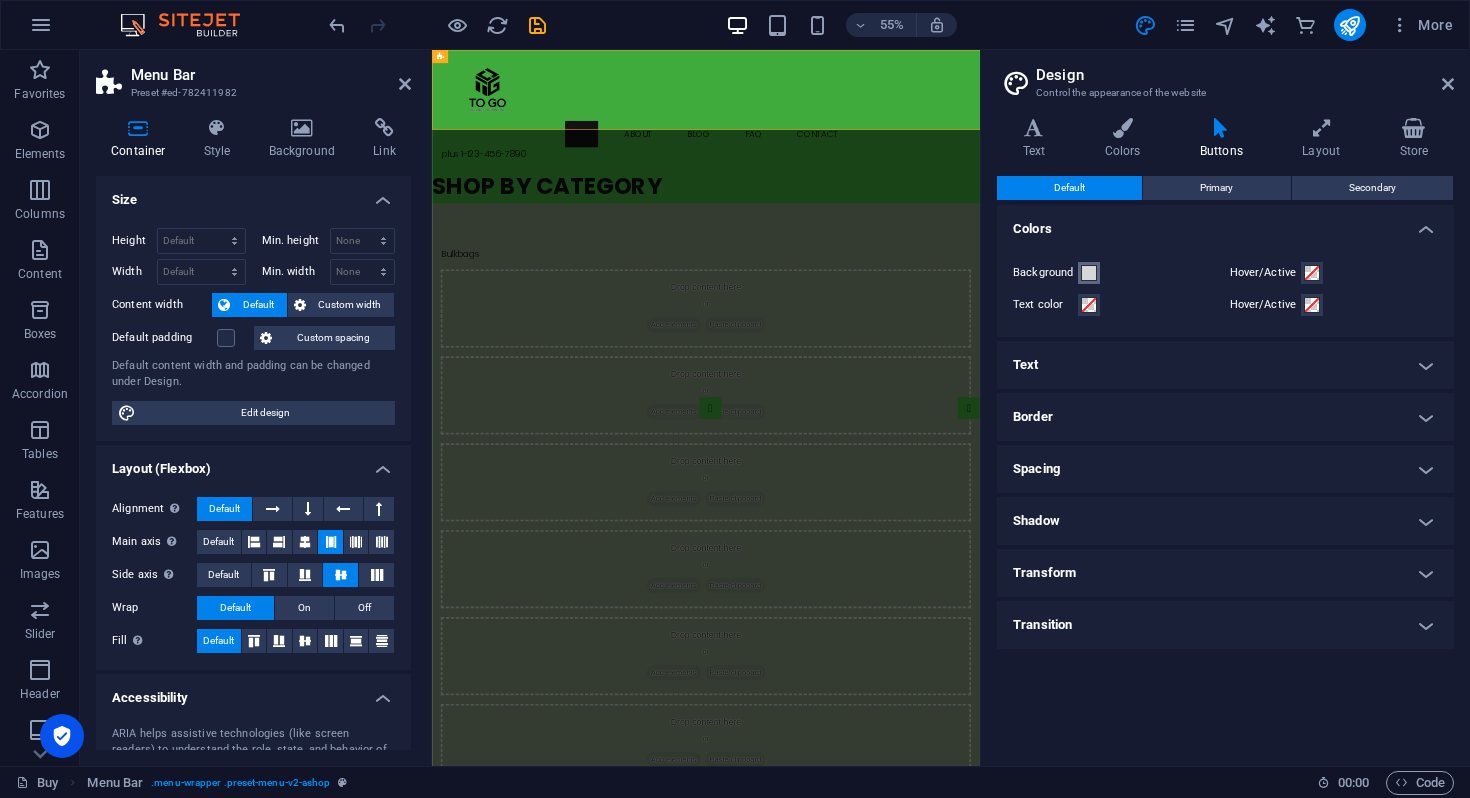 click at bounding box center [1089, 273] 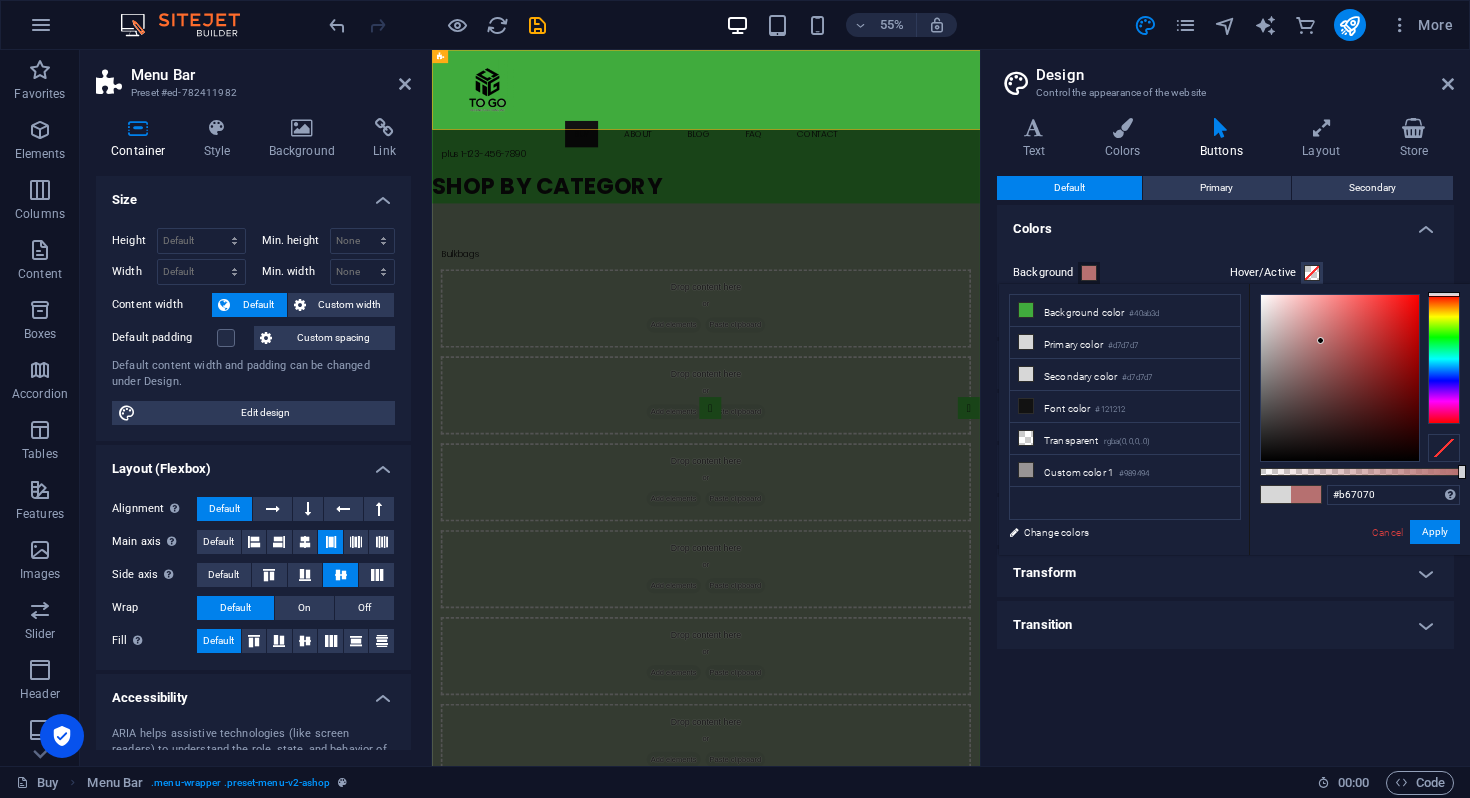 click at bounding box center (1340, 378) 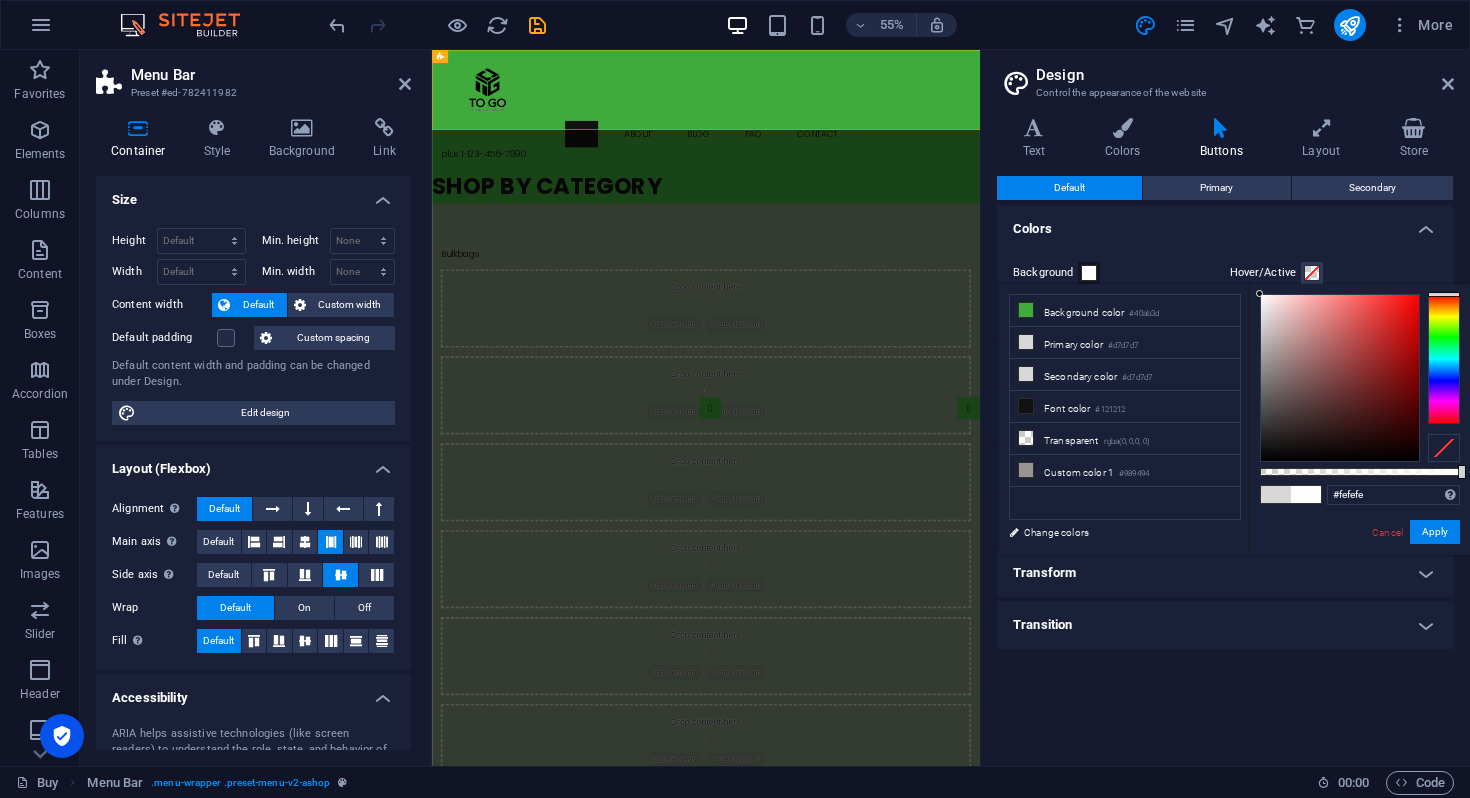 type on "#ffffff" 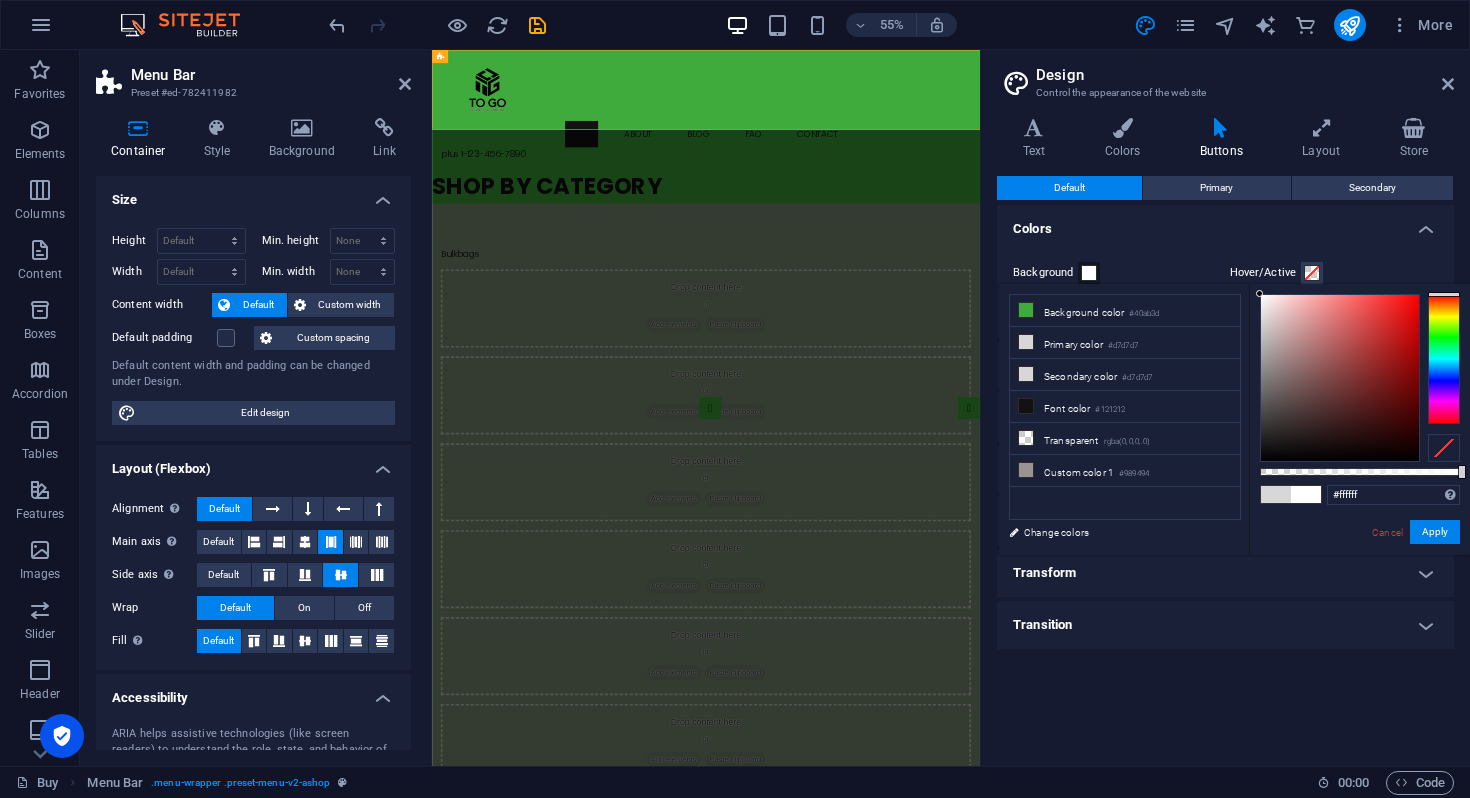 drag, startPoint x: 1321, startPoint y: 341, endPoint x: 1247, endPoint y: 277, distance: 97.8366 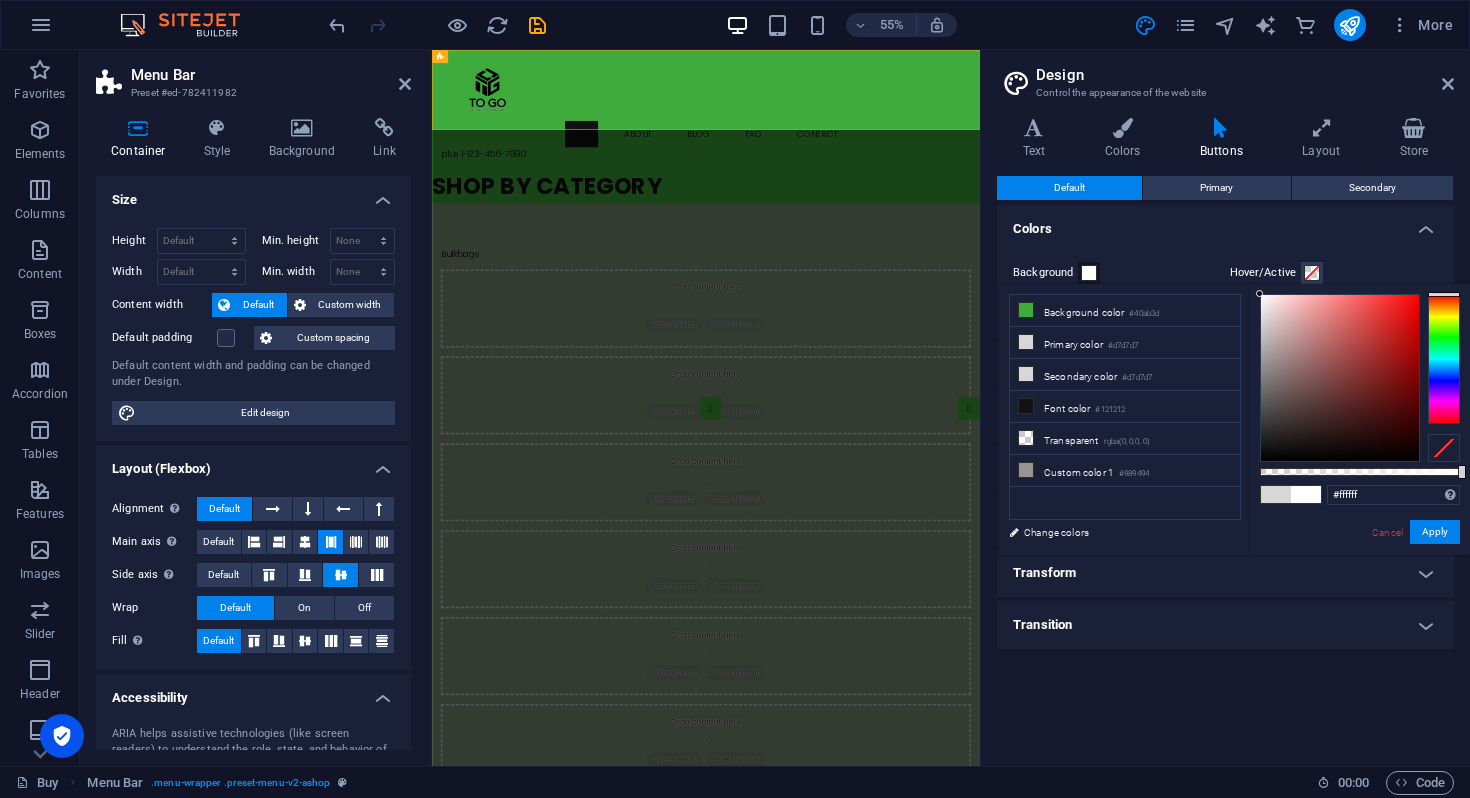 click on "togopack.ca Buy Favorites Elements Columns Content Boxes Accordion Tables Features Images Slider Header Footer Forms Marketing Collections Commerce Menu Bar Preset #ed-782411982
Container Style Background Link Size Height Default px rem % vh vw Min. height None px rem % vh vw Width Default px rem % em vh vw Min. width None px rem % vh vw Content width Default Custom width Width Default px rem % em vh vw Min. width None px rem % vh vw Default padding Custom spacing Default content width and padding can be changed under Design. Edit design Layout (Flexbox) Alignment Determines the flex direction. Default Main axis Determine how elements should behave along the main axis inside this container (justify content). Default Side axis Control the vertical direction of the element inside of the container (align items). Default Wrap Default On Off Fill Default Accessibility Role None Header Footer Section Banner Presentation" at bounding box center [735, 399] 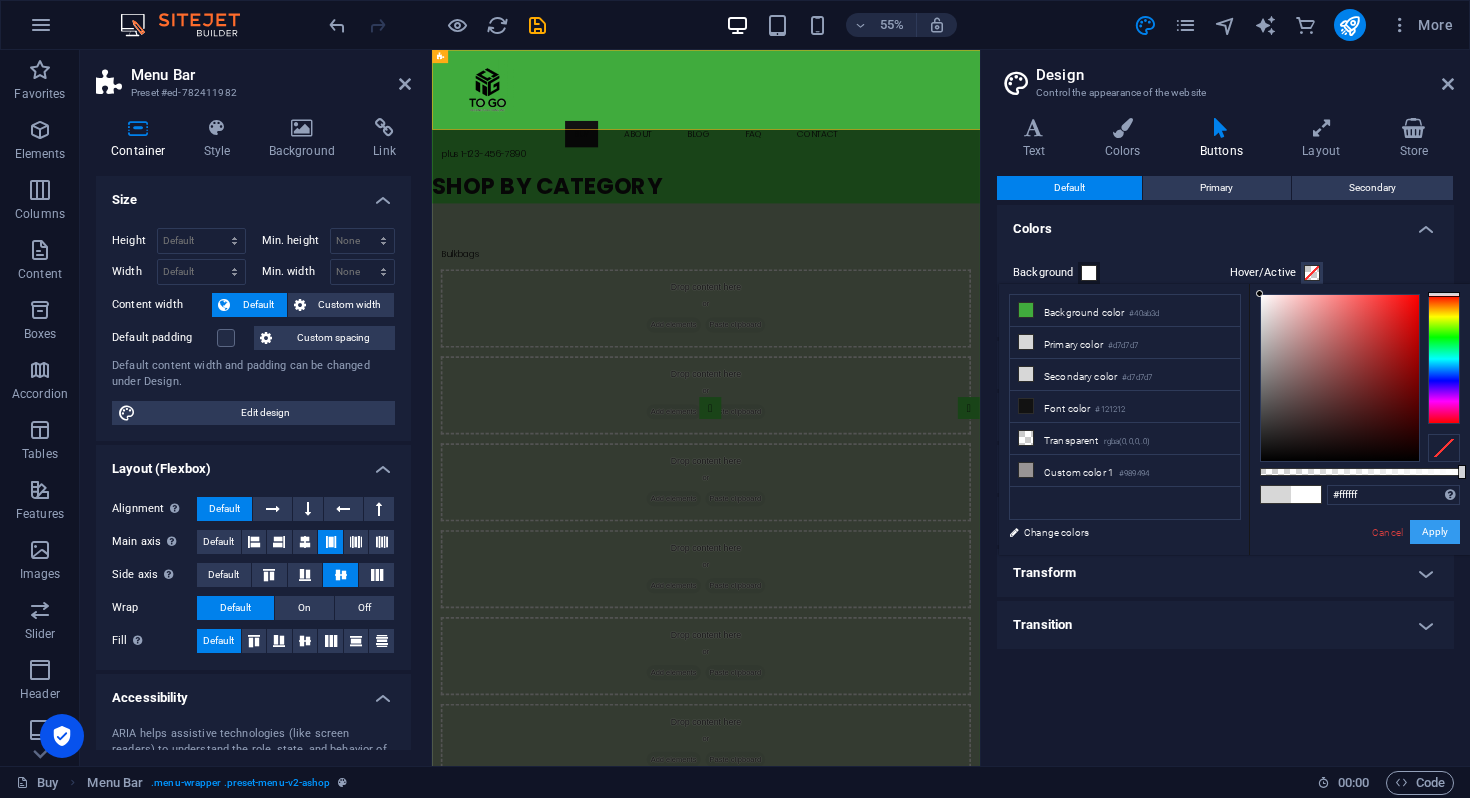 click on "Apply" at bounding box center (1435, 532) 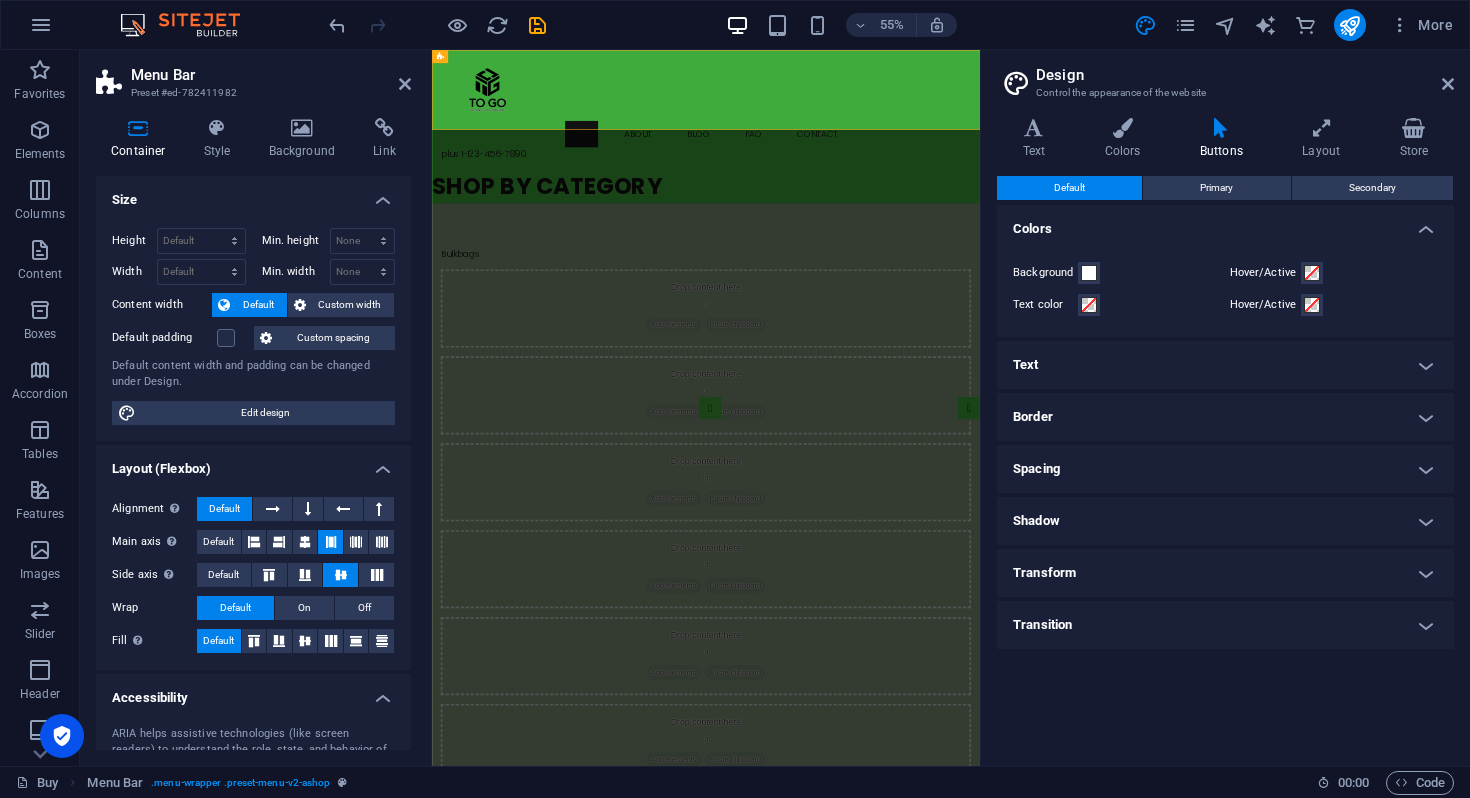 click on "Default Primary Secondary Colors Background Hover/Active Text color Hover/Active Text Small Default Large Extra large Font Poppins Font size 16 rem px em % Line height 1.5 Letter spacing 0 rem px Font weight To display the font weight correctly, it may need to be enabled.  Manage Fonts Thin, 100 Extra-light, 200 Light, 300 Regular, 400 Medium, 500 Semi-bold, 600 Bold, 700 Extra-bold, 800 Black, 900 Text transform Tt TT tt Font style Font Poppins Font size 16 rem px em % Line height 1.5 Letter spacing 0 rem px Font weight To display the font weight correctly, it may need to be enabled.  Manage Fonts Thin, 100 Extra-light, 200 Light, 300 Regular, 400 Medium, 500 Semi-bold, 600 Bold, 700 Extra-bold, 800 Black, 900 Text transform Tt TT tt Font style Font Poppins Font size 16 rem px em % Line height 1.5 Letter spacing 0 rem px Font weight To display the font weight correctly, it may need to be enabled.  Manage Fonts Thin, 100 Extra-light, 200 Light, 300 Regular, 400 Medium, 500 Semi-bold, 600 Bold, 700 Black, 900" at bounding box center [1225, 463] 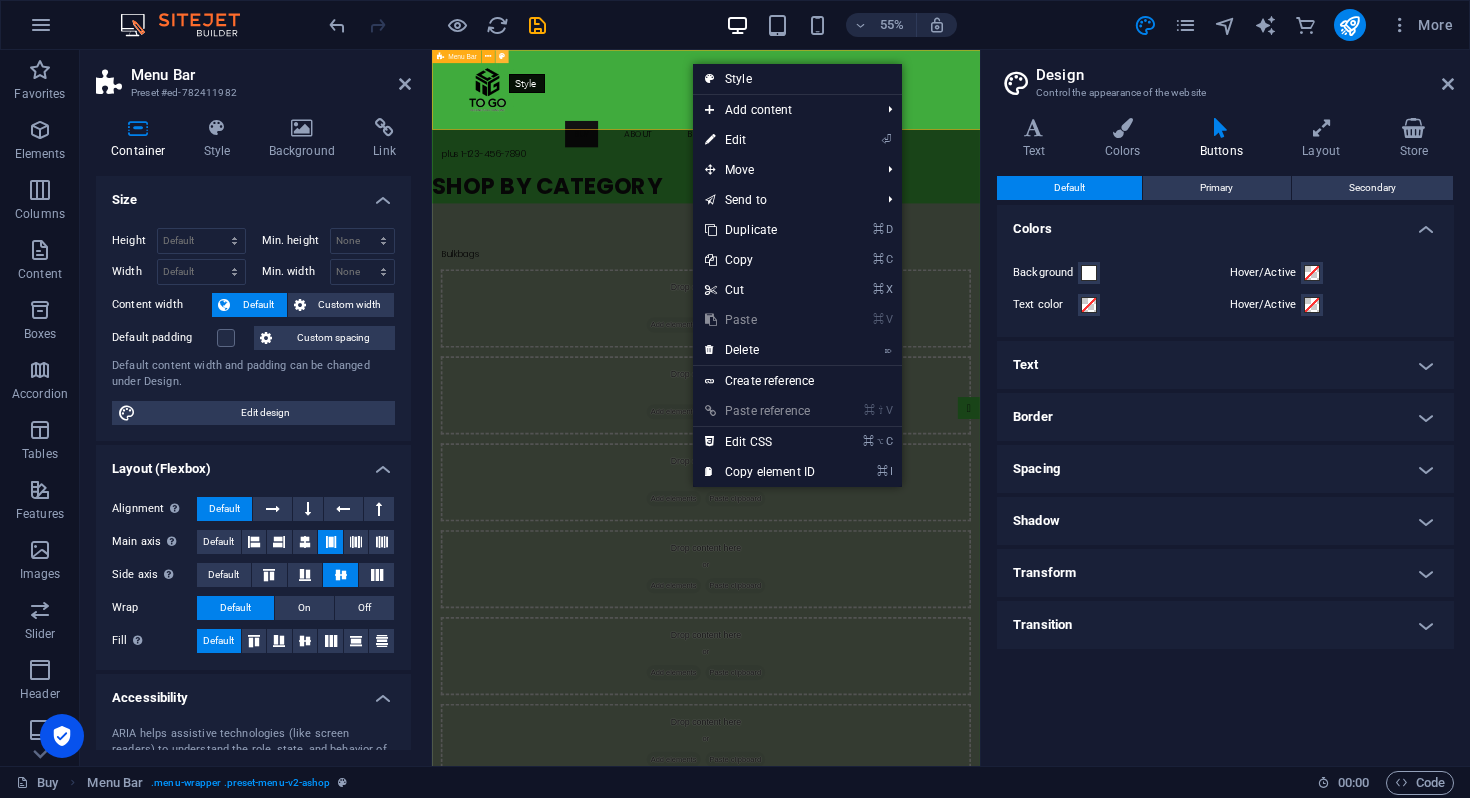 click at bounding box center (502, 57) 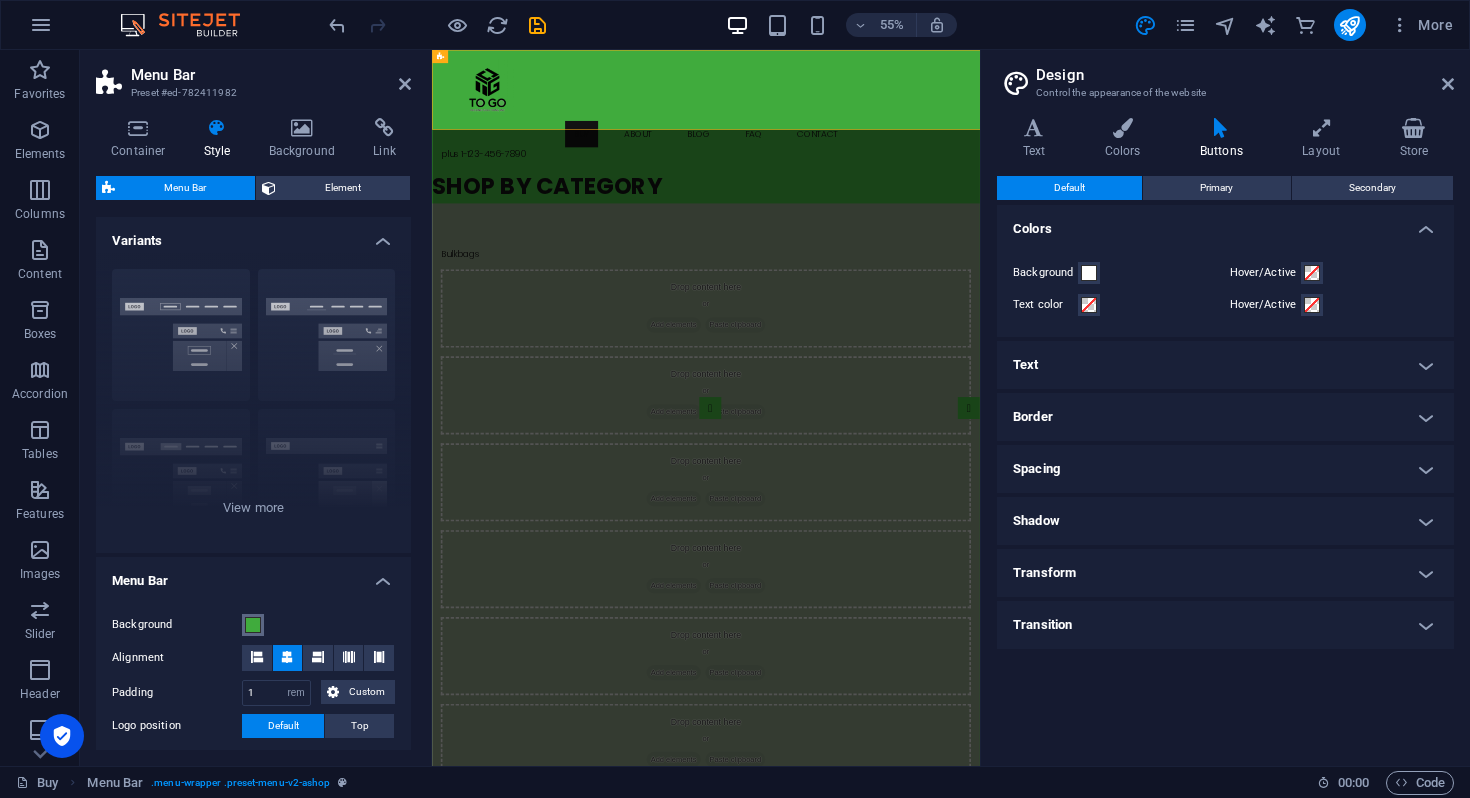 click at bounding box center (253, 625) 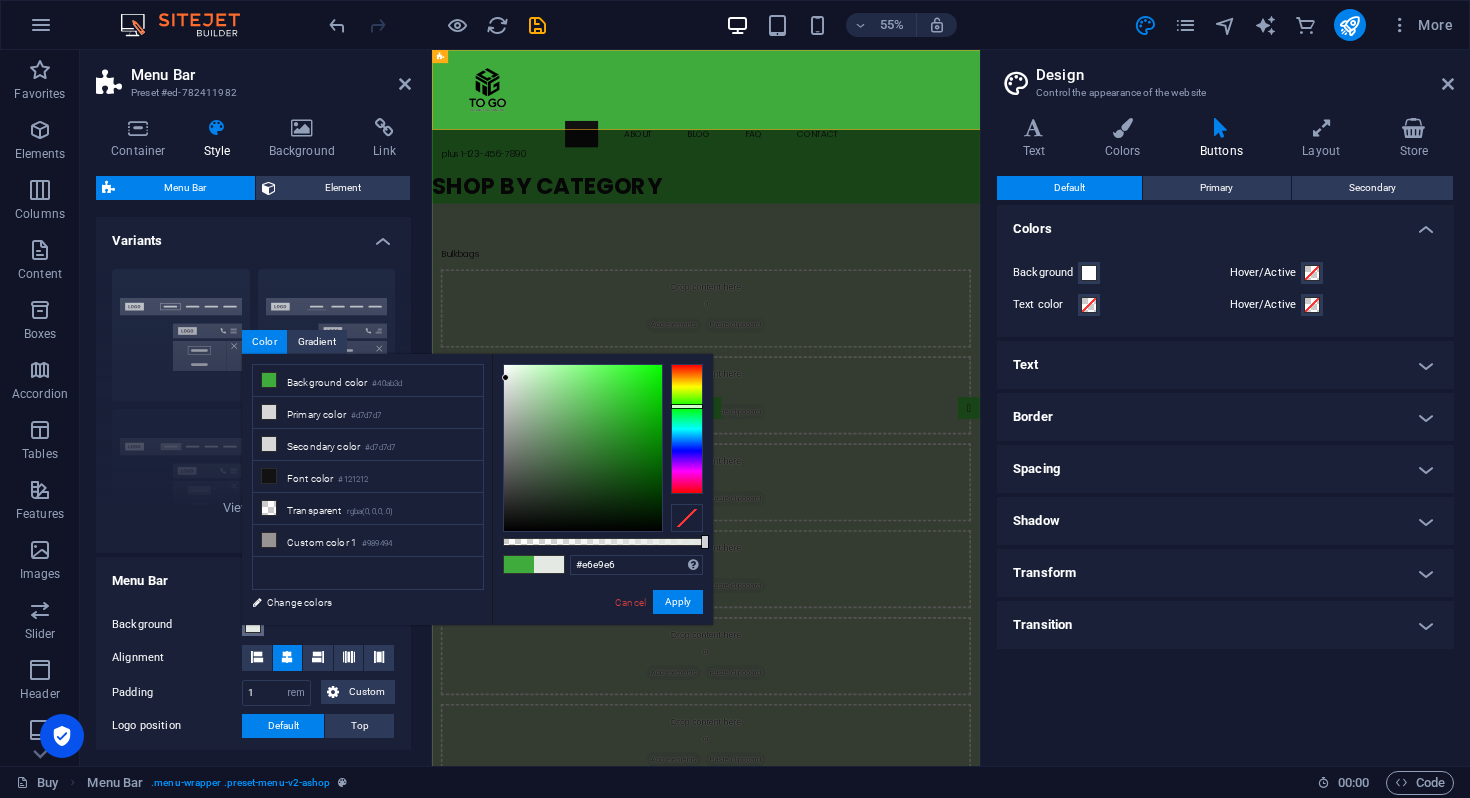 click at bounding box center [583, 448] 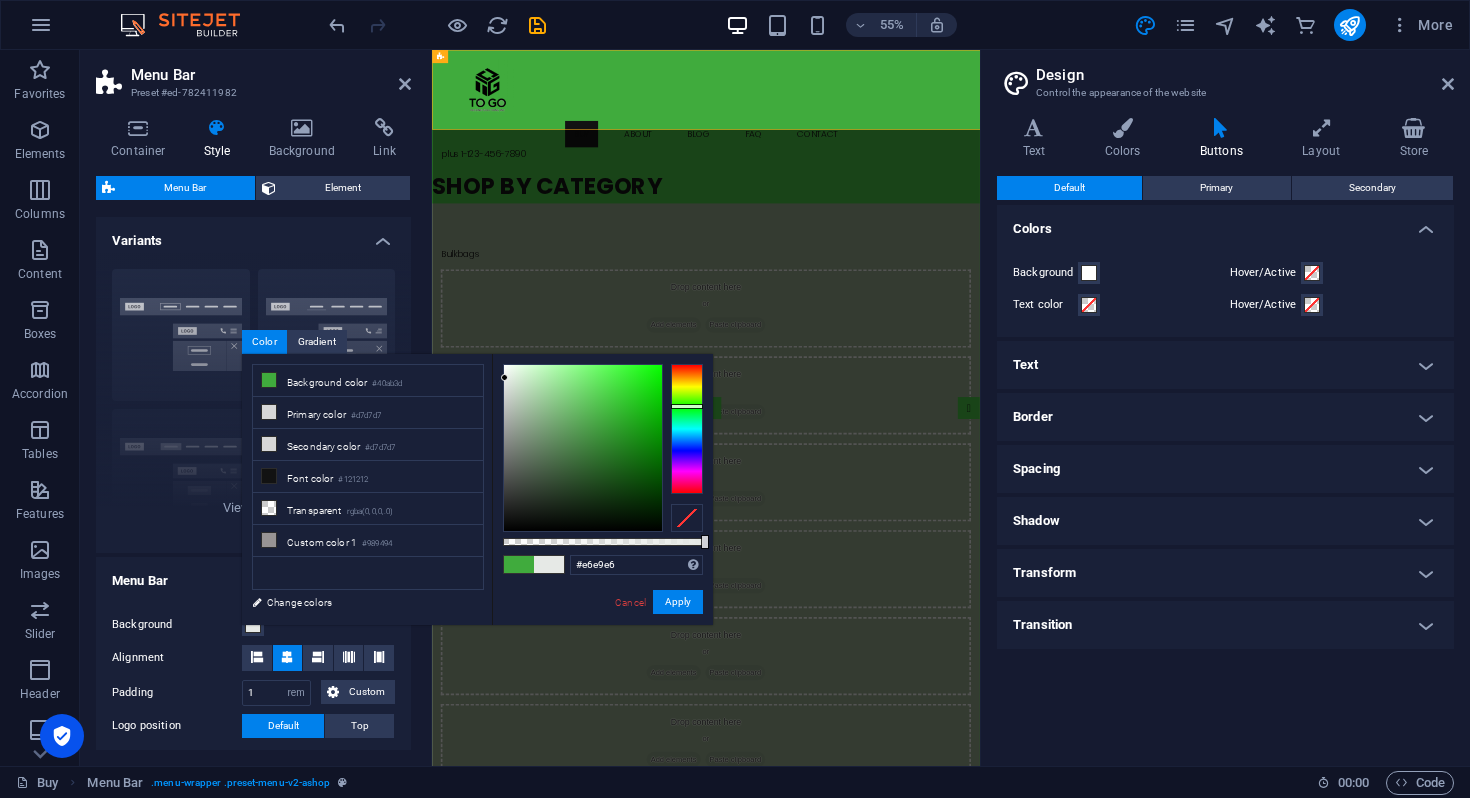 click at bounding box center (519, 564) 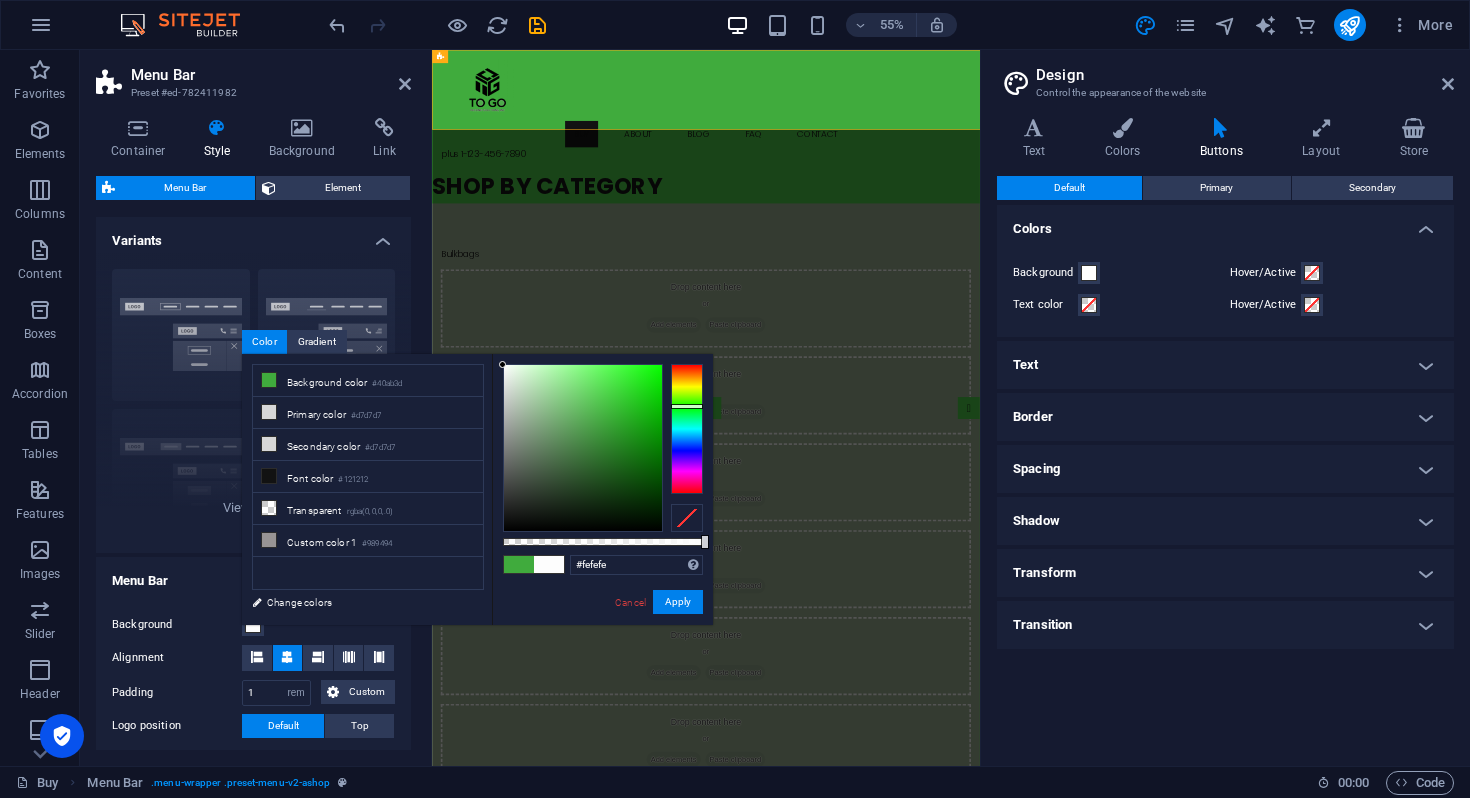 type on "#ffffff" 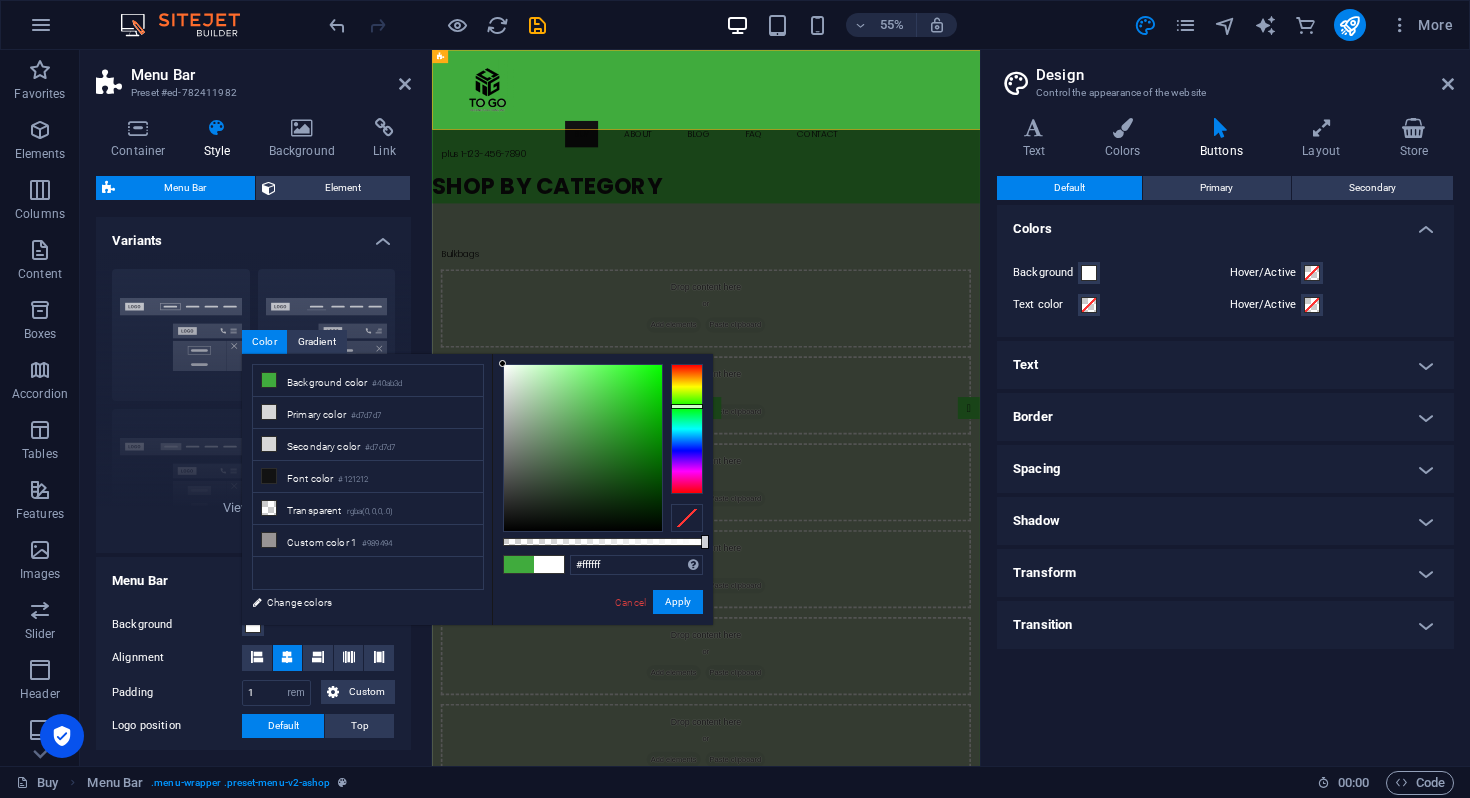 drag, startPoint x: 527, startPoint y: 402, endPoint x: 477, endPoint y: 353, distance: 70.00714 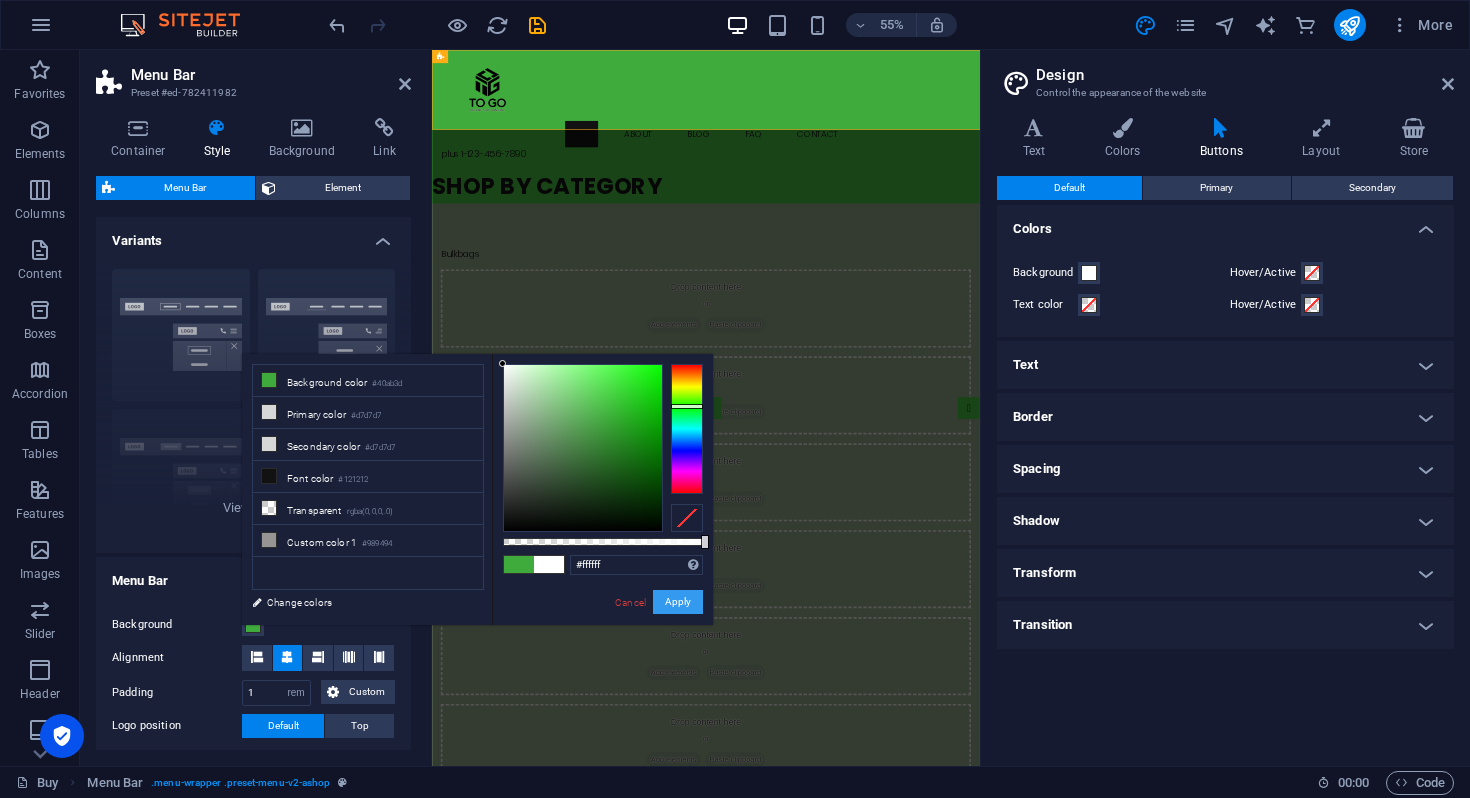 click on "Apply" at bounding box center [678, 602] 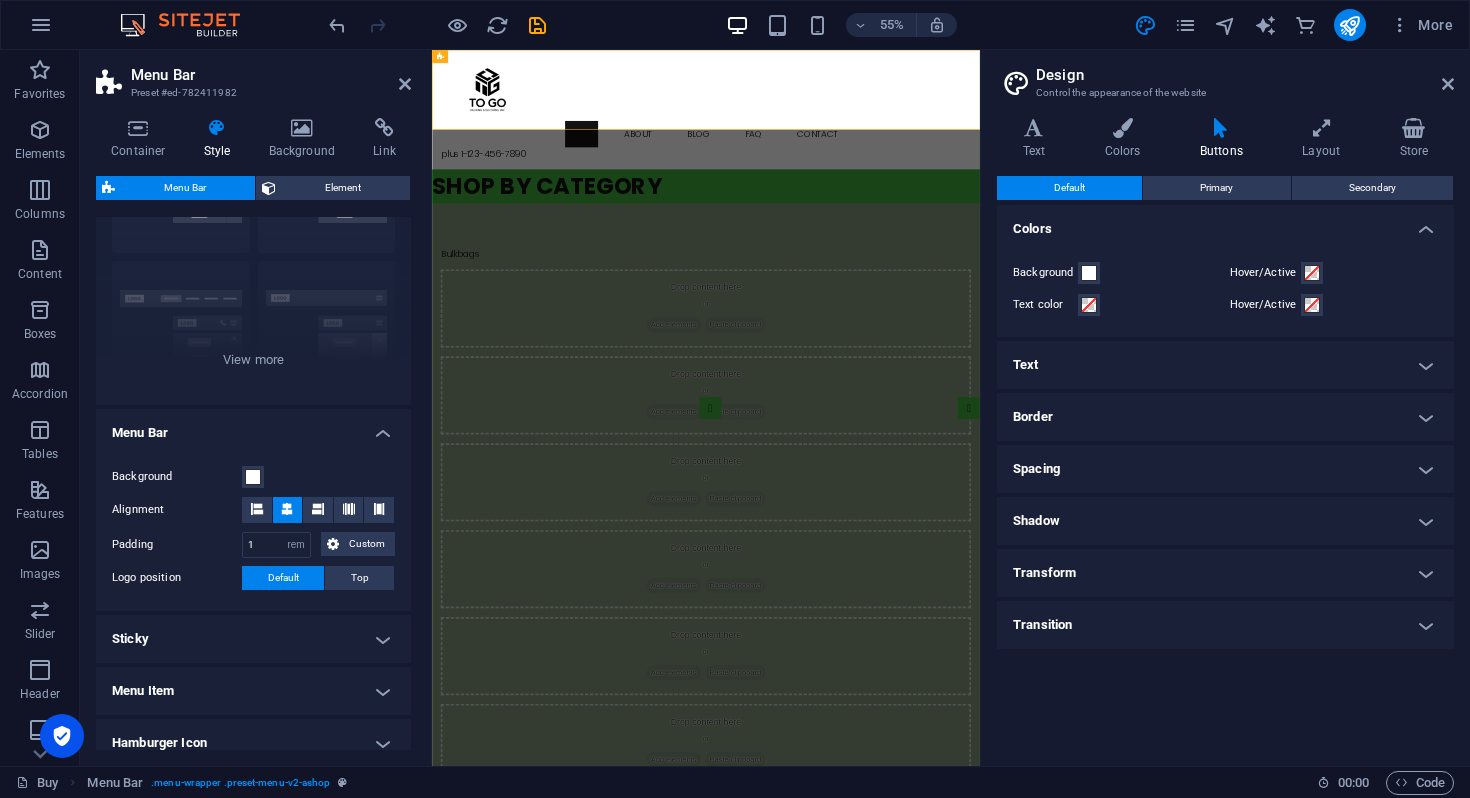 scroll, scrollTop: 139, scrollLeft: 0, axis: vertical 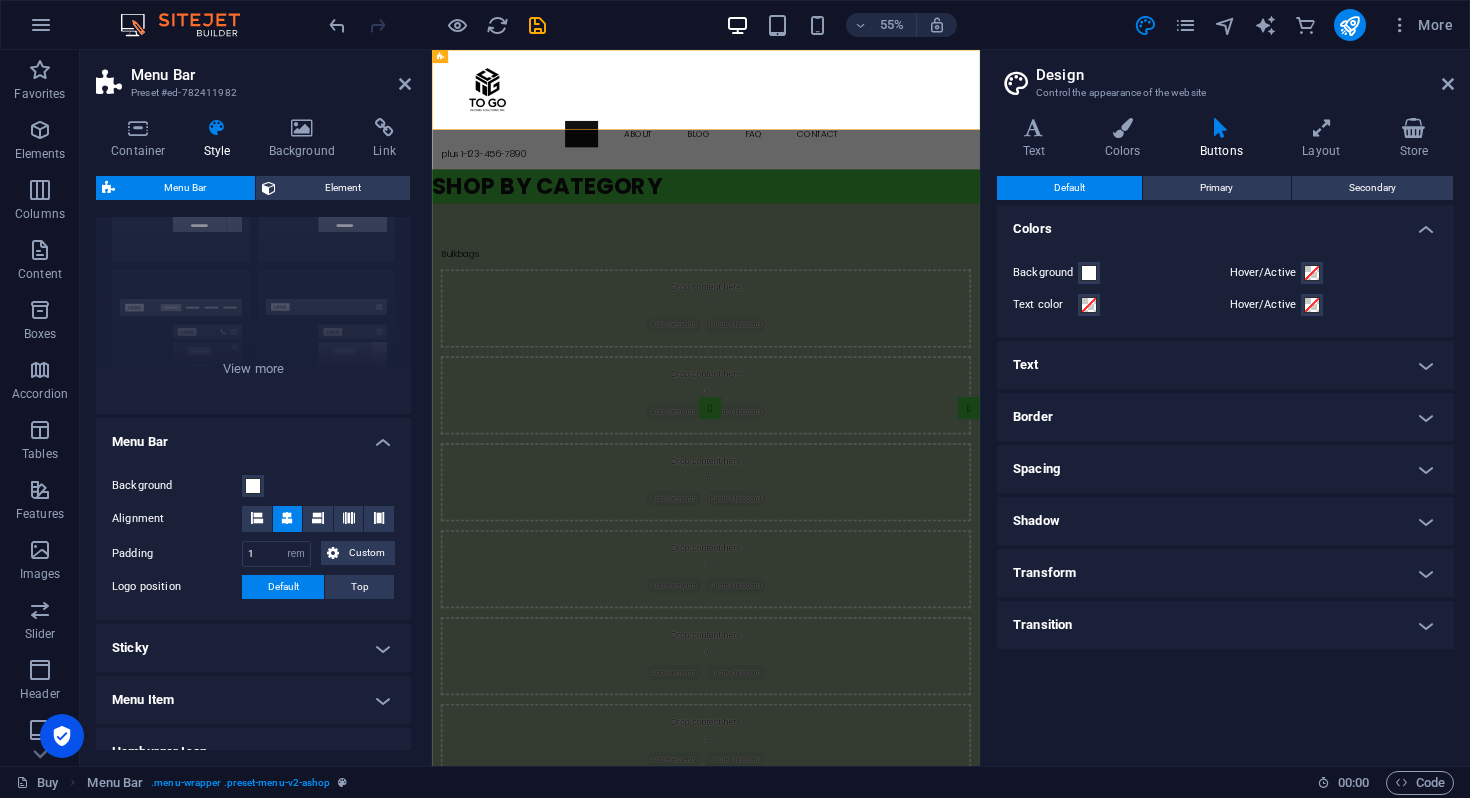 click on "Default Primary Secondary Colors Background Hover/Active Text color Hover/Active Text Small Default Large Extra large Font Poppins Font size 16 rem px em % Line height 1.5 Letter spacing 0 rem px Font weight To display the font weight correctly, it may need to be enabled.  Manage Fonts Thin, 100 Extra-light, 200 Light, 300 Regular, 400 Medium, 500 Semi-bold, 600 Bold, 700 Extra-bold, 800 Black, 900 Text transform Tt TT tt Font style Font Poppins Font size 16 rem px em % Line height 1.5 Letter spacing 0 rem px Font weight To display the font weight correctly, it may need to be enabled.  Manage Fonts Thin, 100 Extra-light, 200 Light, 300 Regular, 400 Medium, 500 Semi-bold, 600 Bold, 700 Extra-bold, 800 Black, 900 Text transform Tt TT tt Font style Font Poppins Font size 16 rem px em % Line height 1.5 Letter spacing 0 rem px Font weight To display the font weight correctly, it may need to be enabled.  Manage Fonts Thin, 100 Extra-light, 200 Light, 300 Regular, 400 Medium, 500 Semi-bold, 600 Bold, 700 Black, 900" at bounding box center [1225, 463] 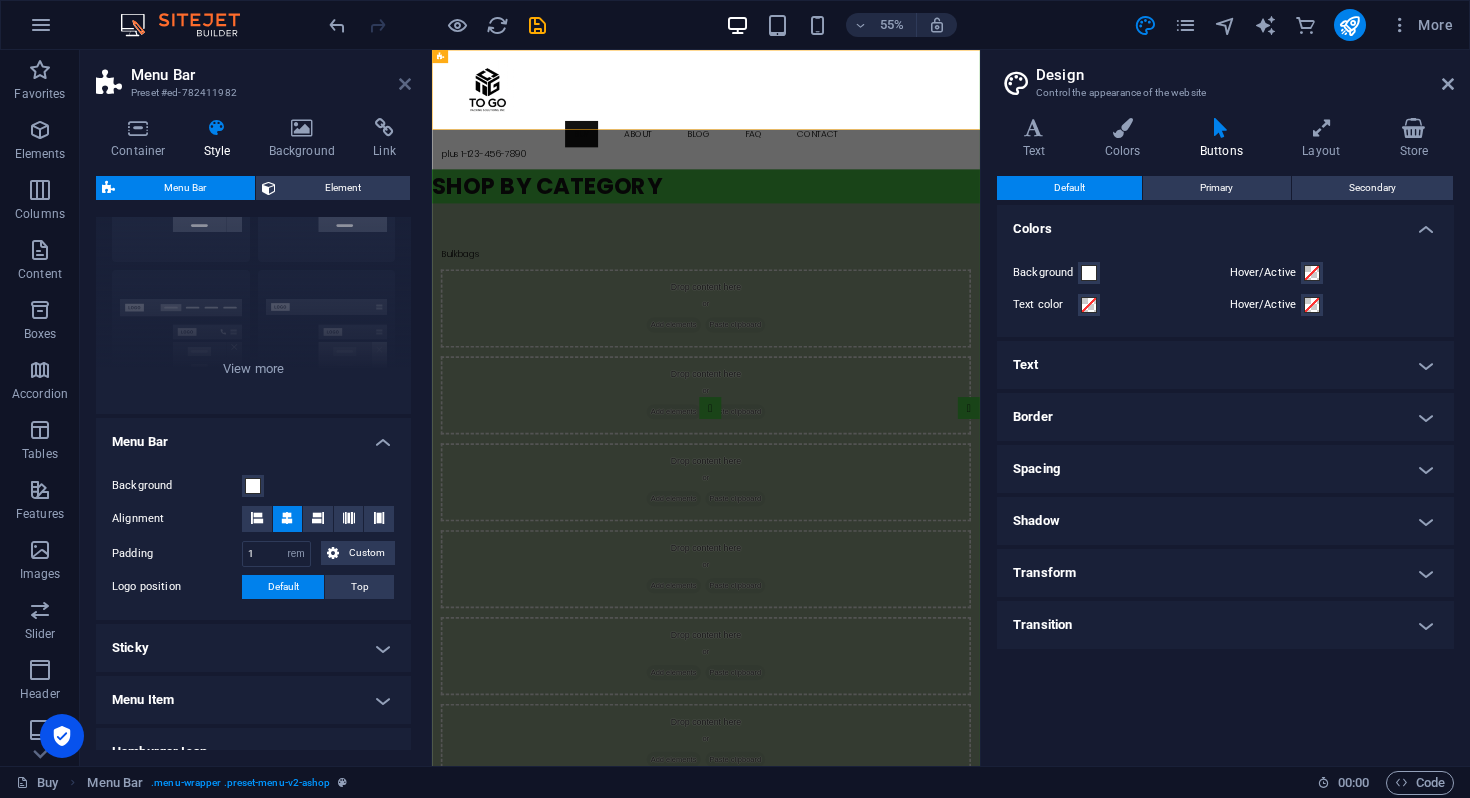 click at bounding box center (405, 84) 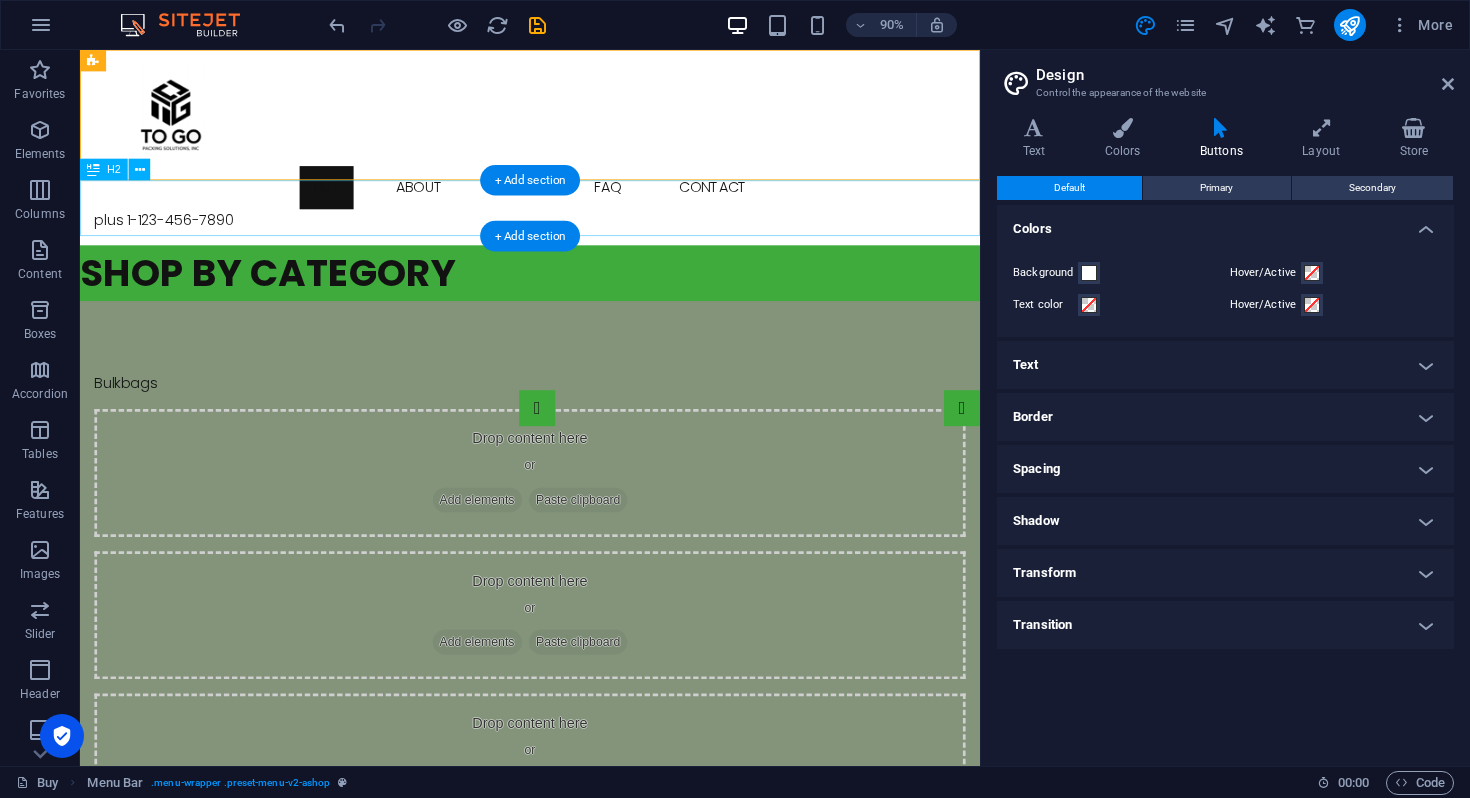 click on "SHOP BY CATEGORY" at bounding box center (580, 298) 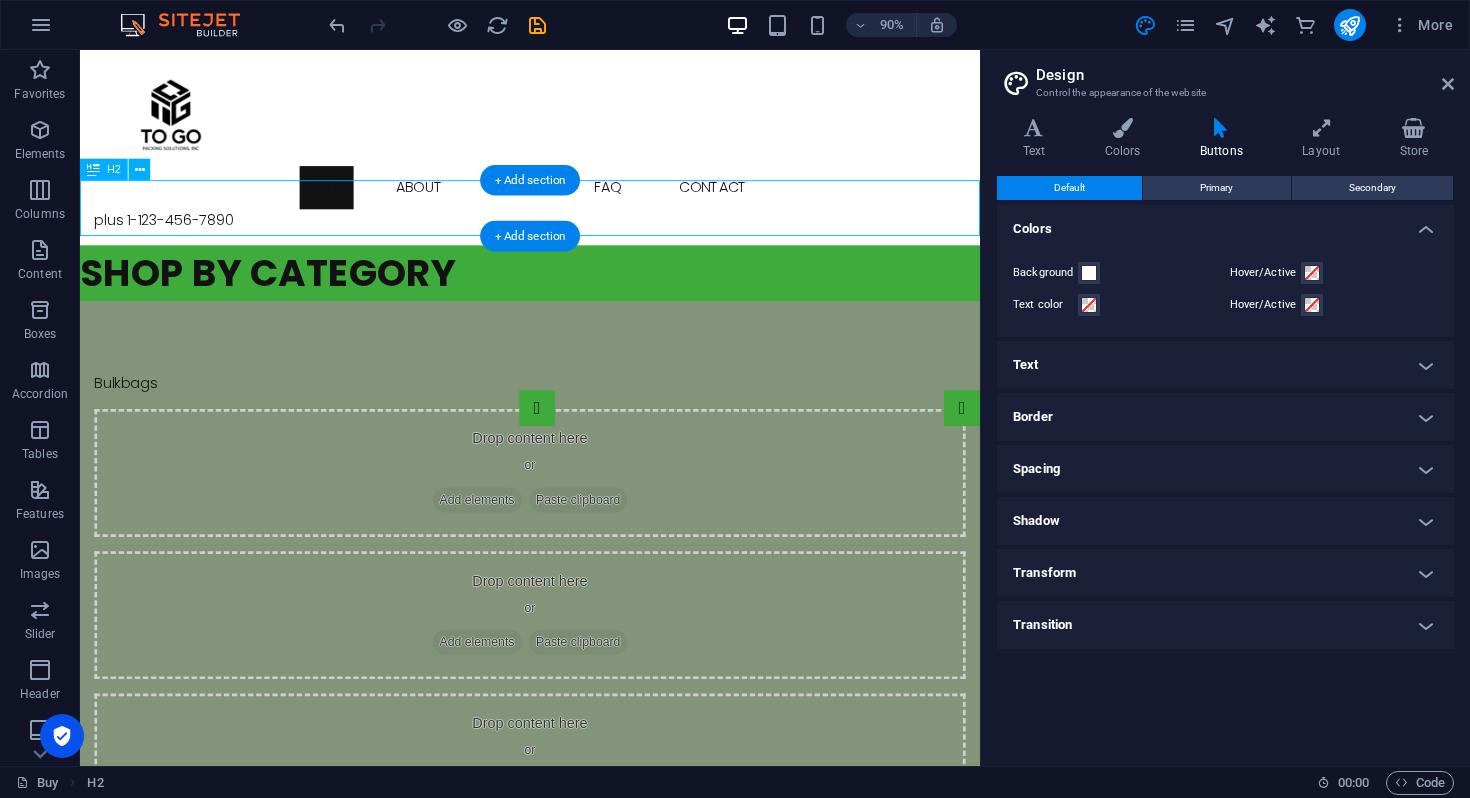 click on "SHOP BY CATEGORY" at bounding box center (580, 298) 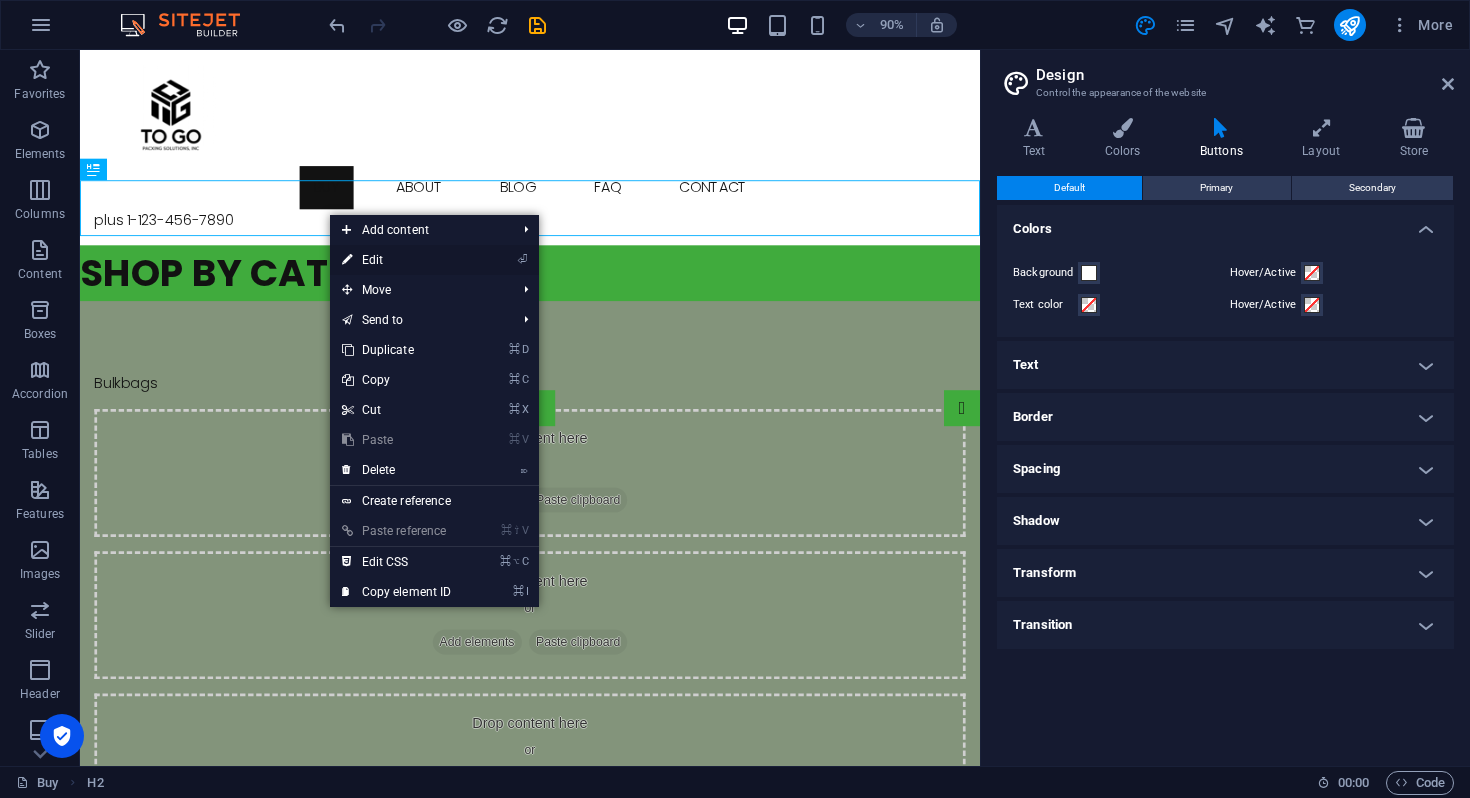 click on "⏎  Edit" at bounding box center [397, 260] 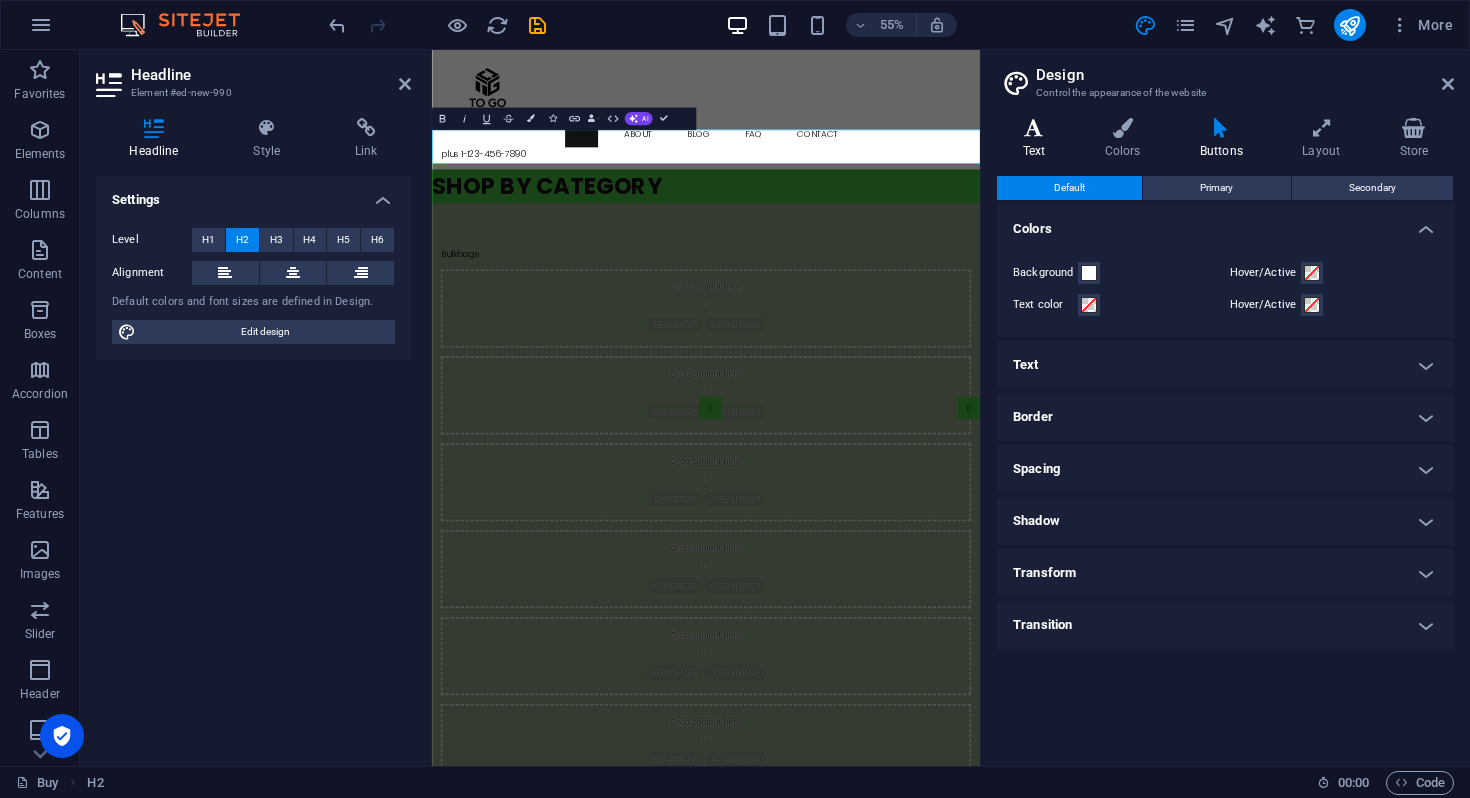 click on "Text" at bounding box center [1038, 139] 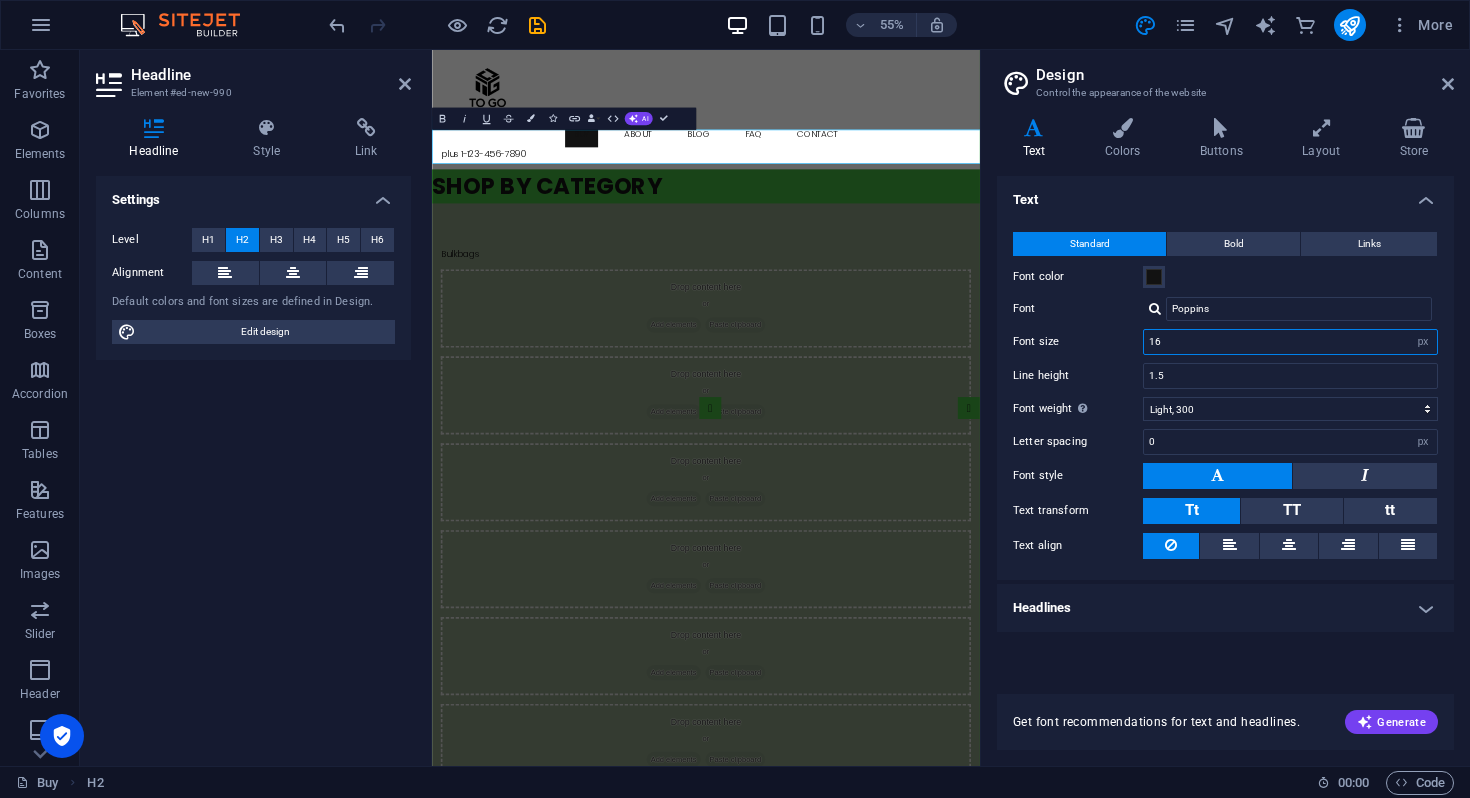 click on "16" at bounding box center [1290, 342] 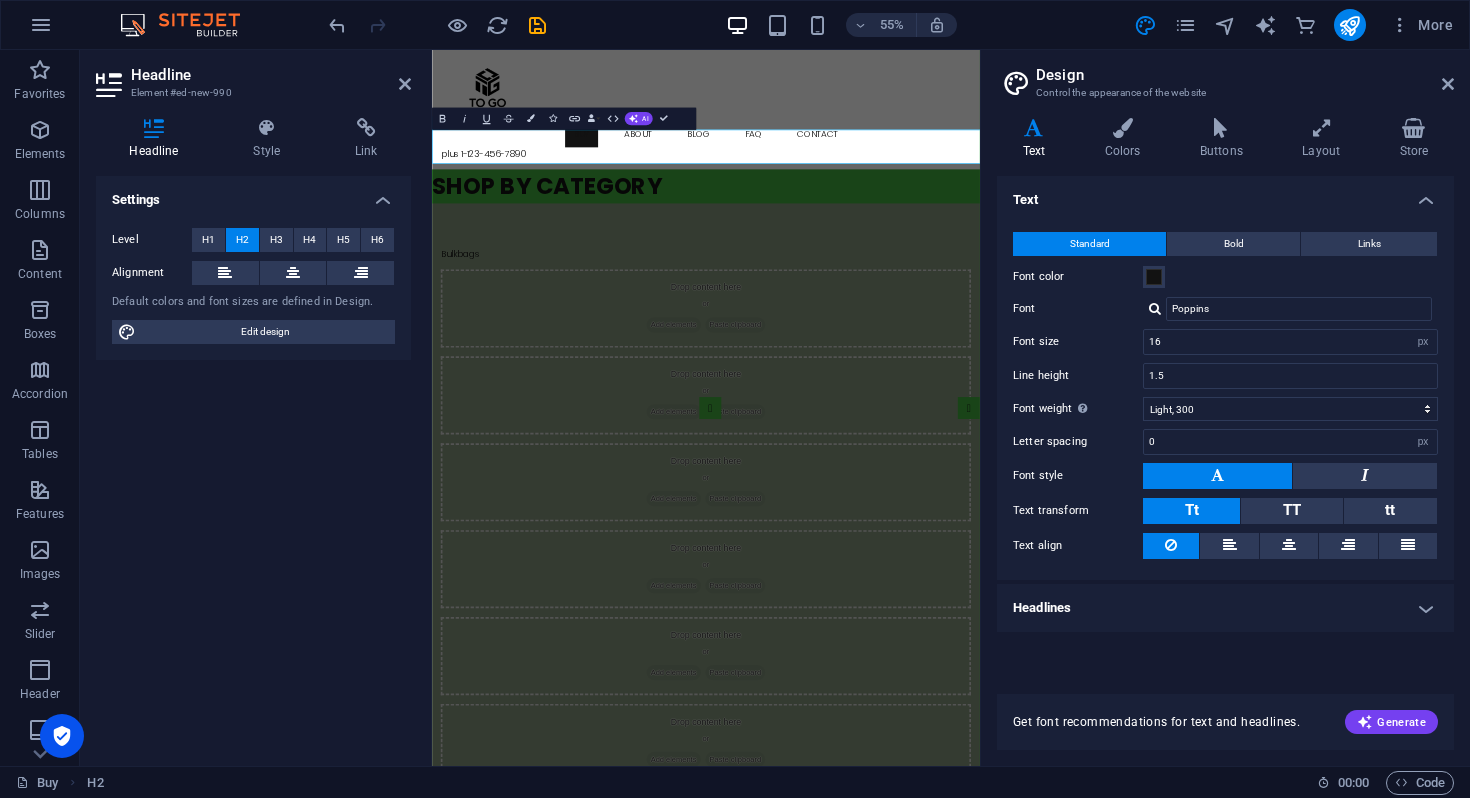 click on "Font size" at bounding box center (1078, 341) 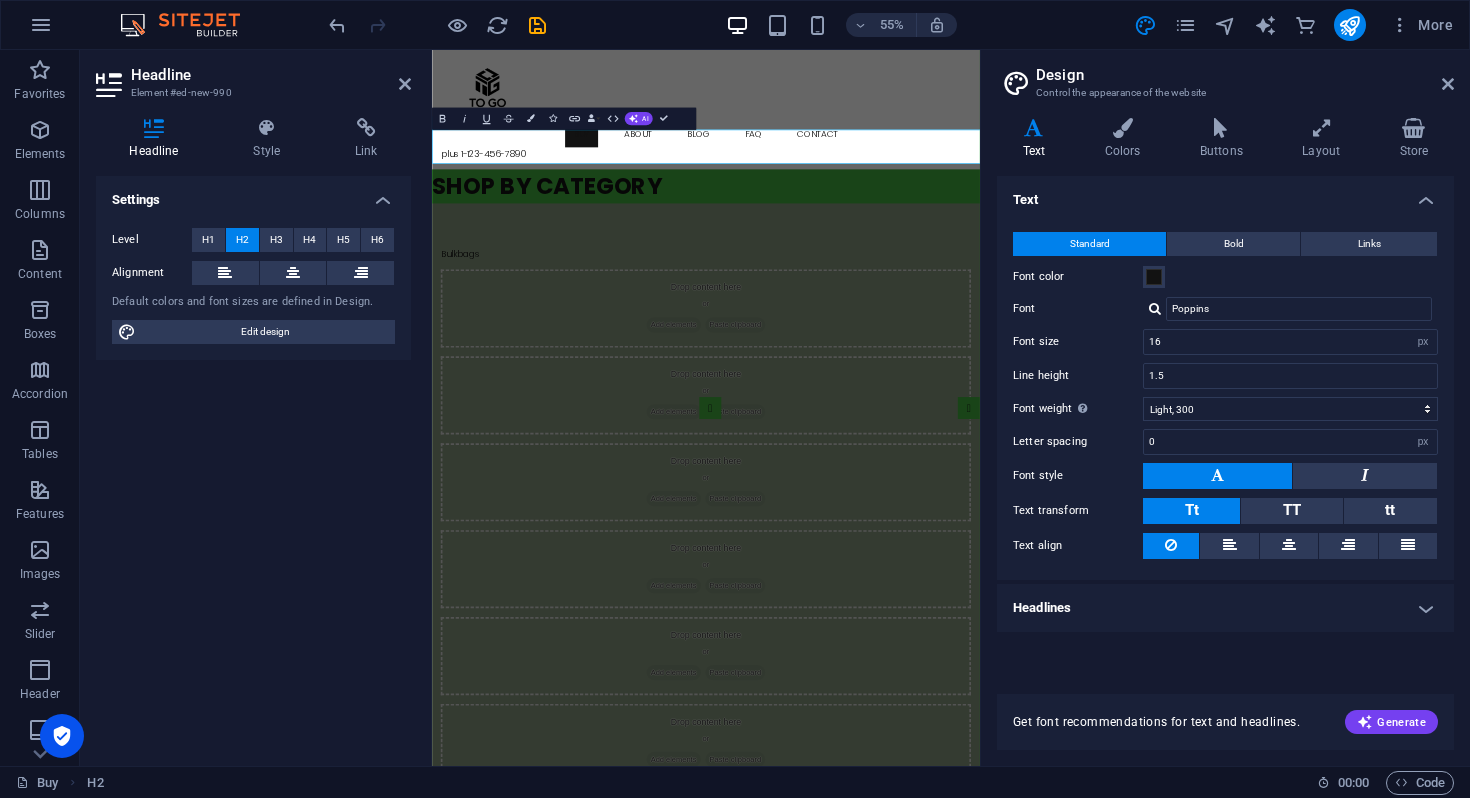 click on "Font size" at bounding box center (1078, 341) 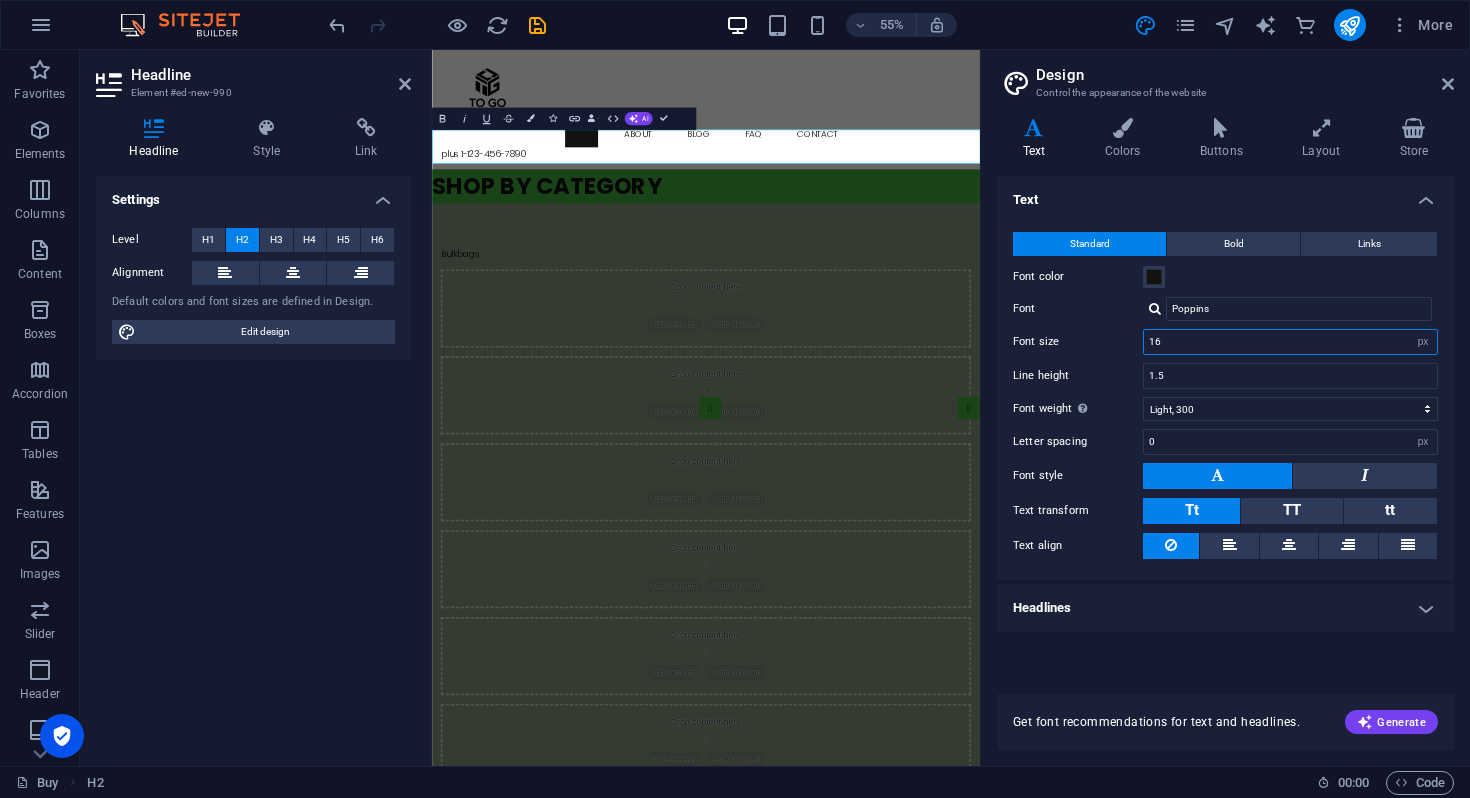 click on "16" at bounding box center [1290, 342] 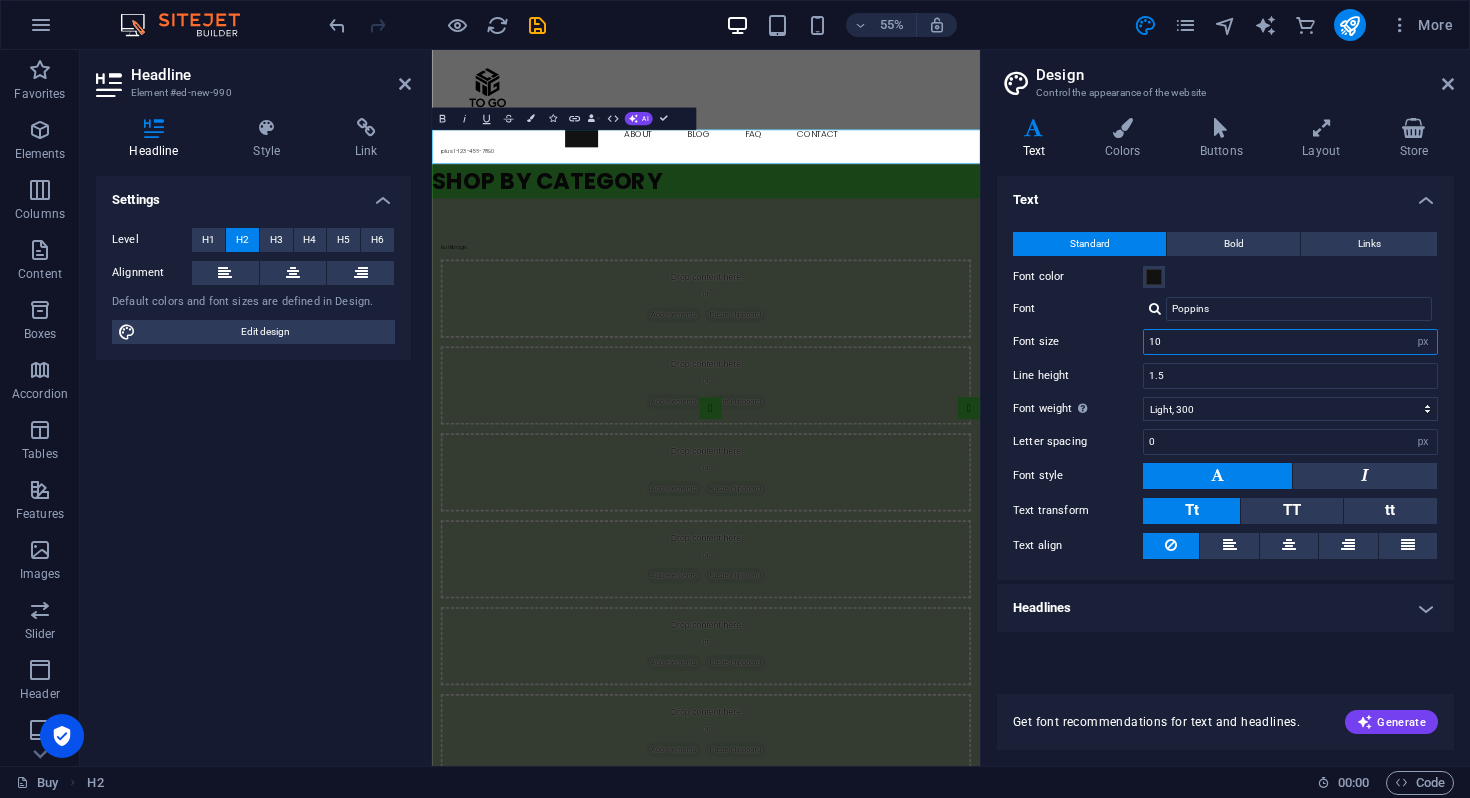 type on "10" 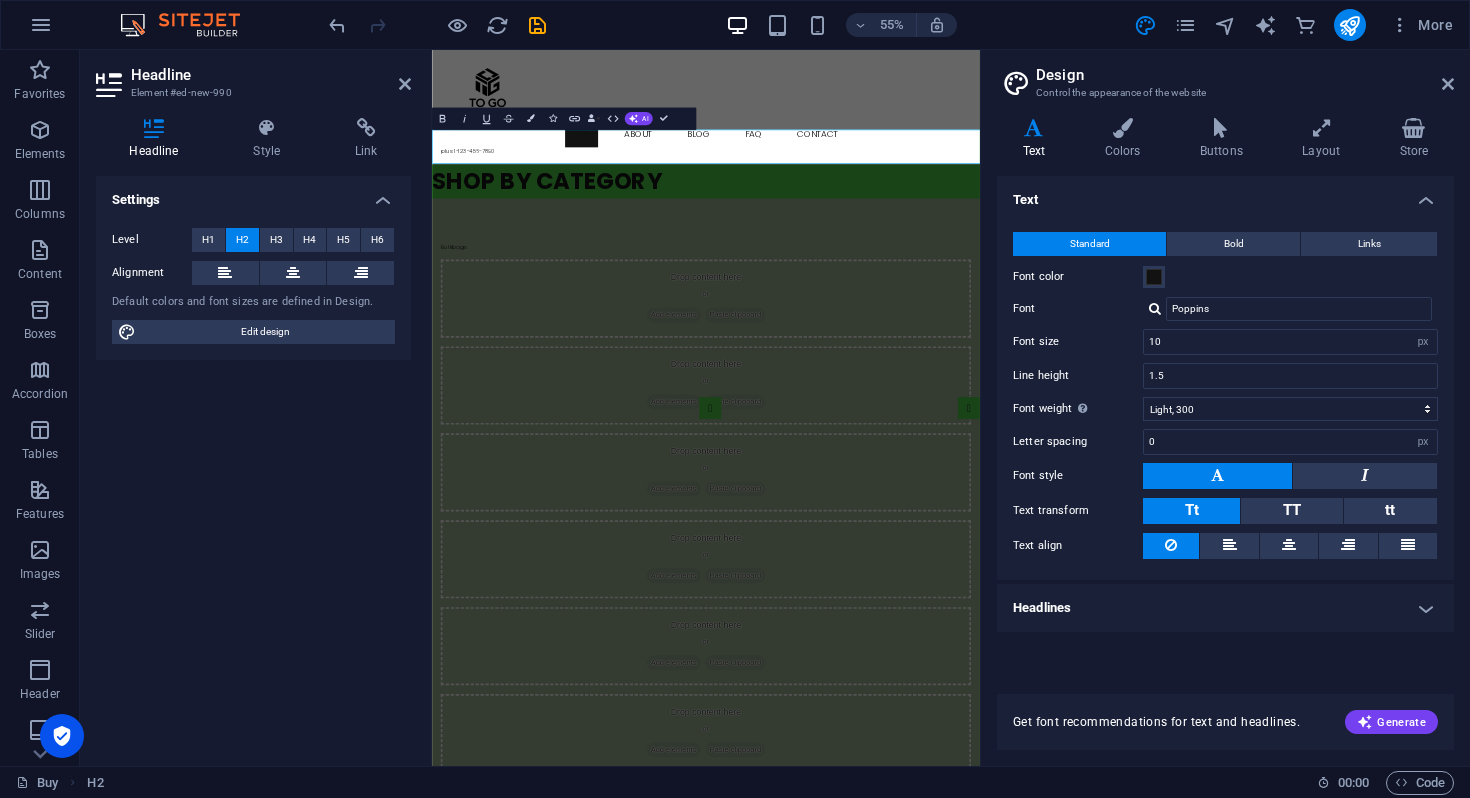 click on "Settings Level H1 H2 H3 H4 H5 H6 Alignment Default colors and font sizes are defined in Design. Edit design" at bounding box center [253, 463] 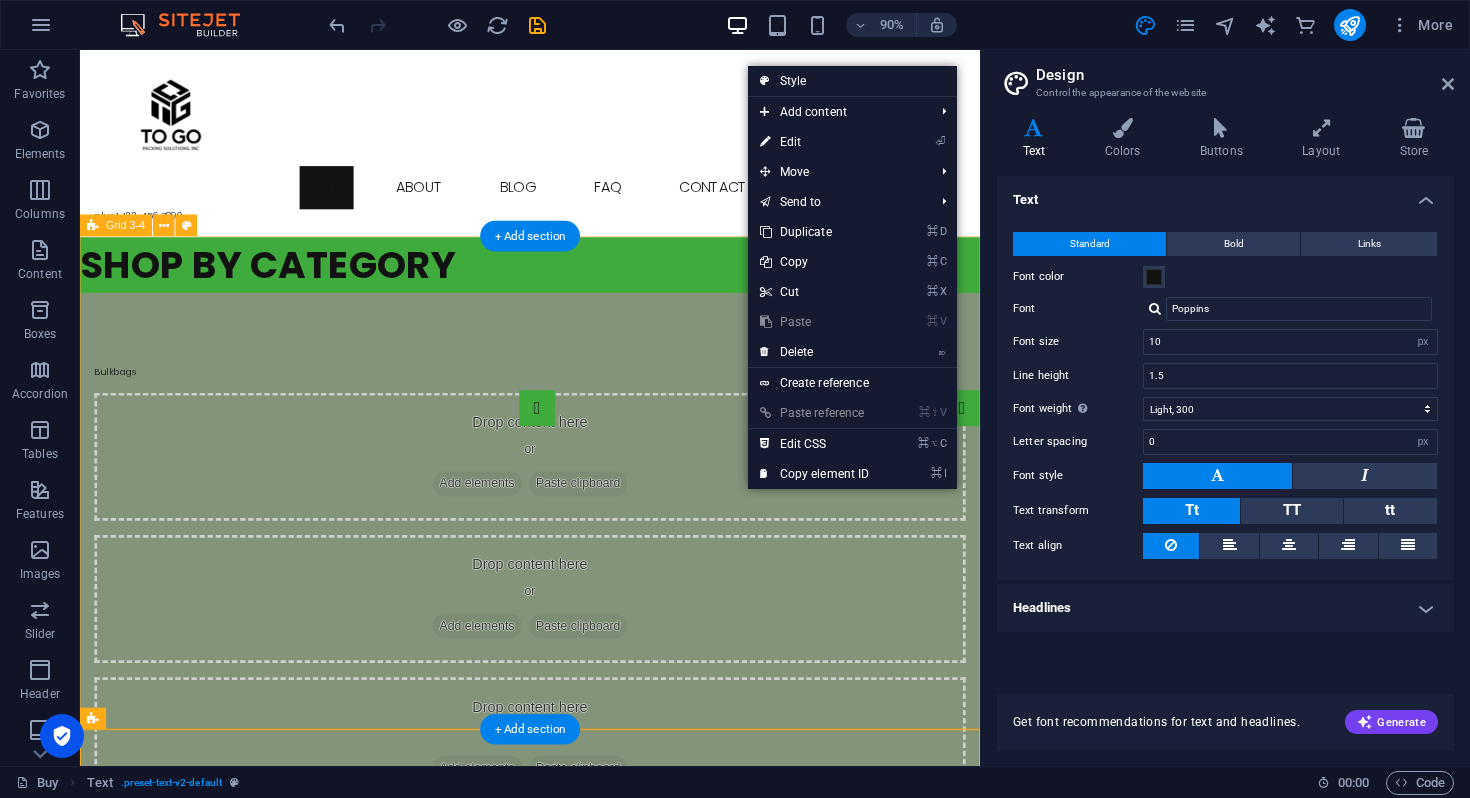 click on "Bulkbags Drop content here or  Add elements  Paste clipboard Drop content here or  Add elements  Paste clipboard Drop content here or  Add elements  Paste clipboard Drop content here or  Add elements  Paste clipboard Drop content here or  Add elements  Paste clipboard Drop content here or  Add elements  Paste clipboard" at bounding box center [580, 881] 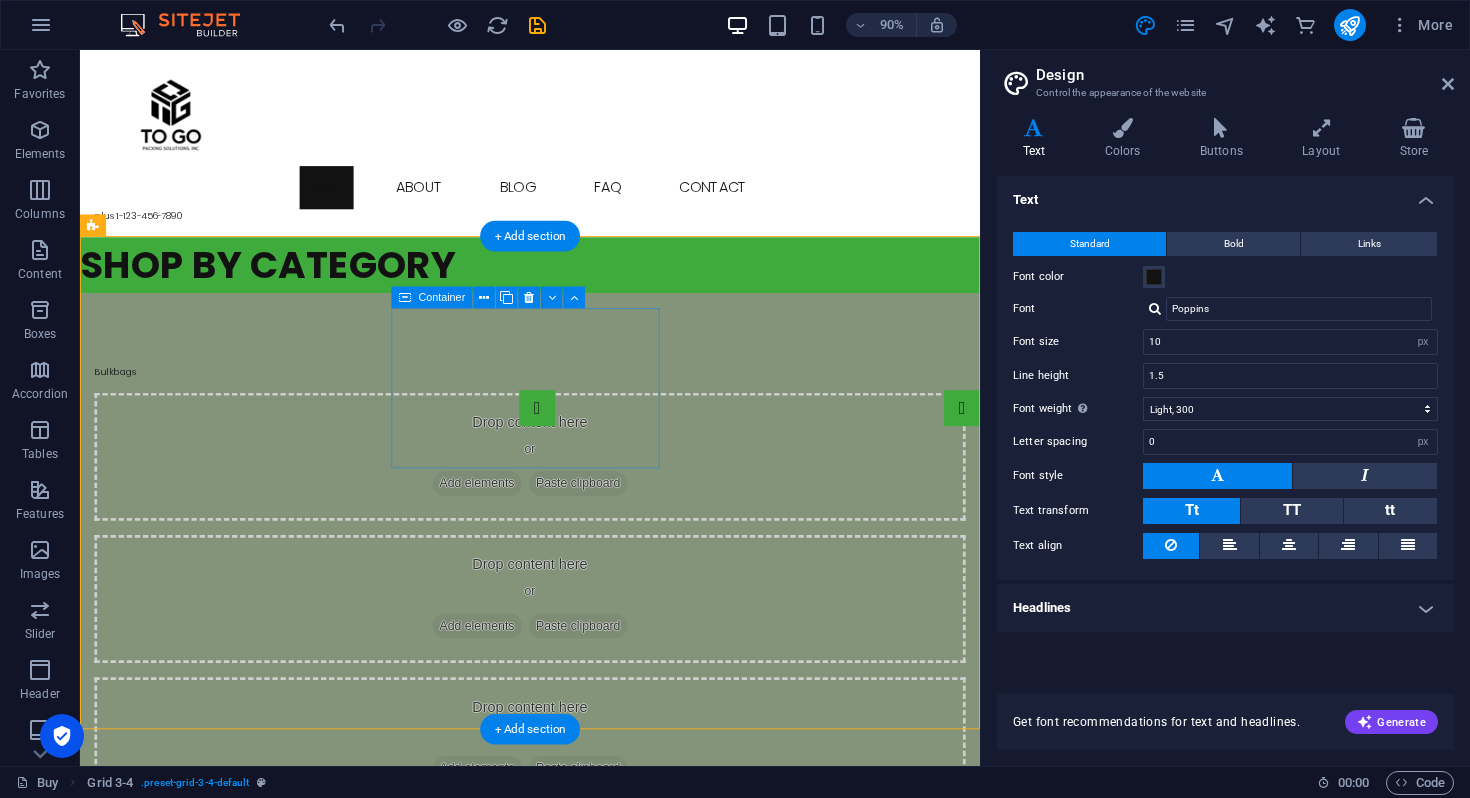 click on "Add elements" at bounding box center (521, 532) 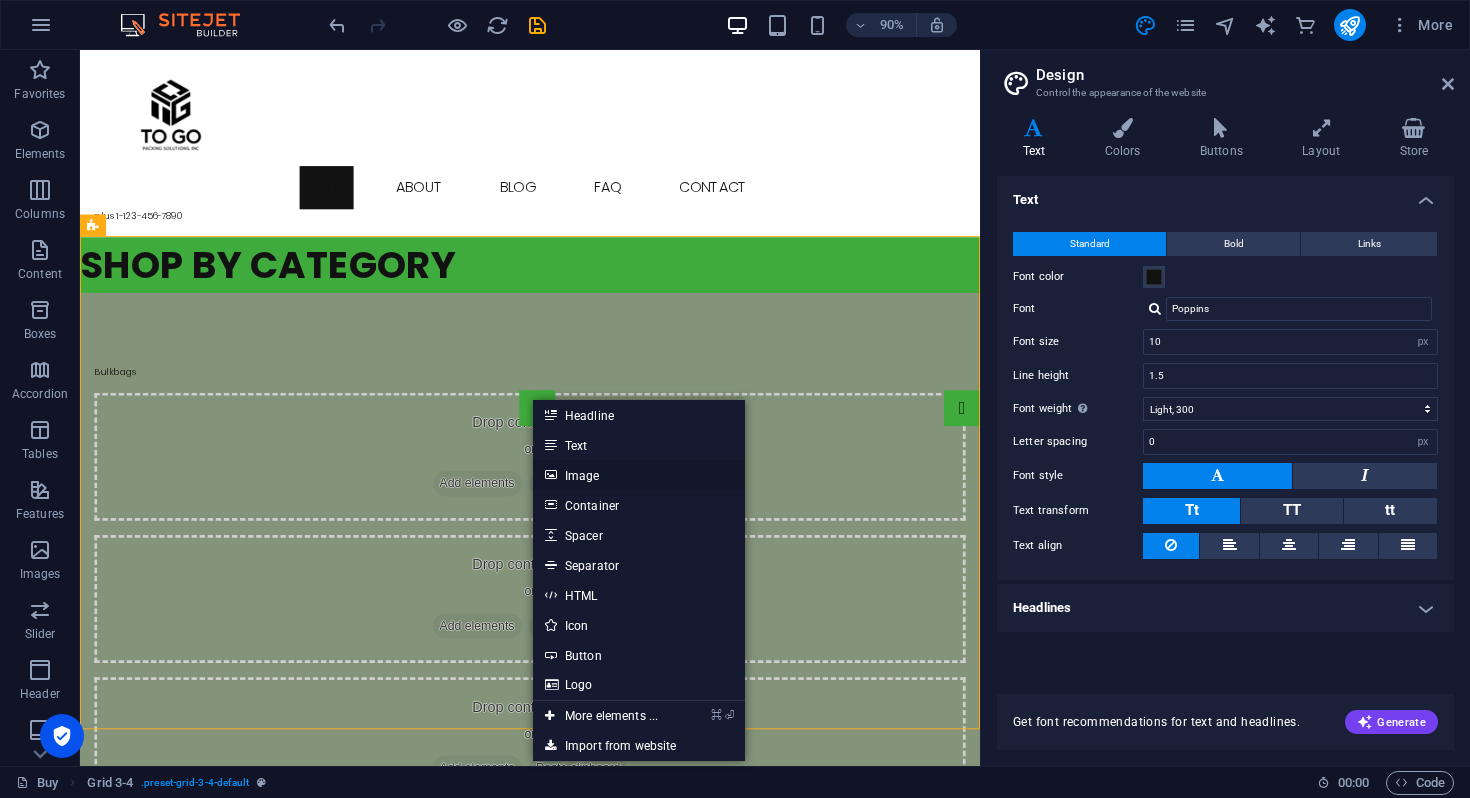 click on "Image" at bounding box center (639, 475) 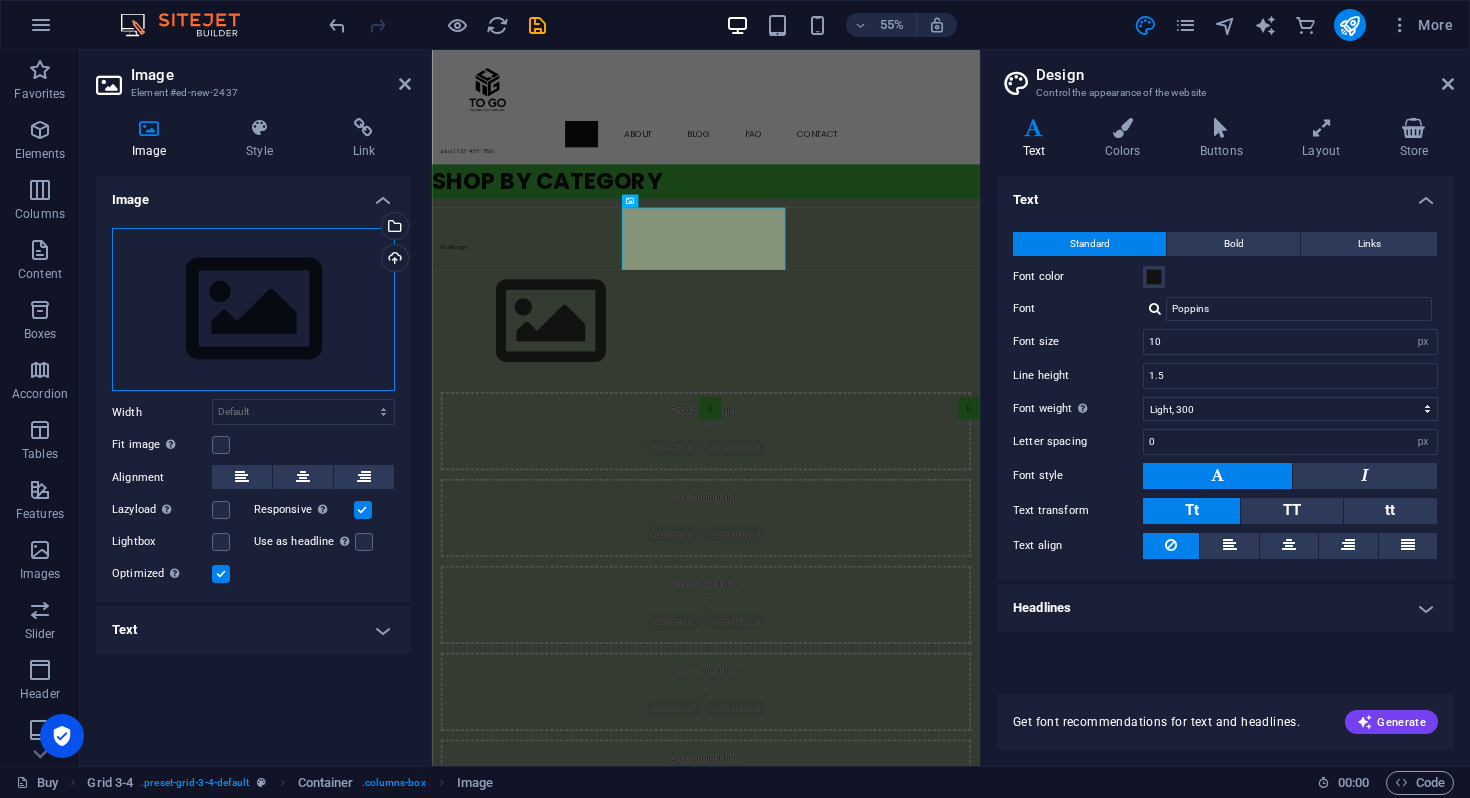 click on "Drag files here, click to choose files or select files from Files or our free stock photos & videos" at bounding box center [253, 310] 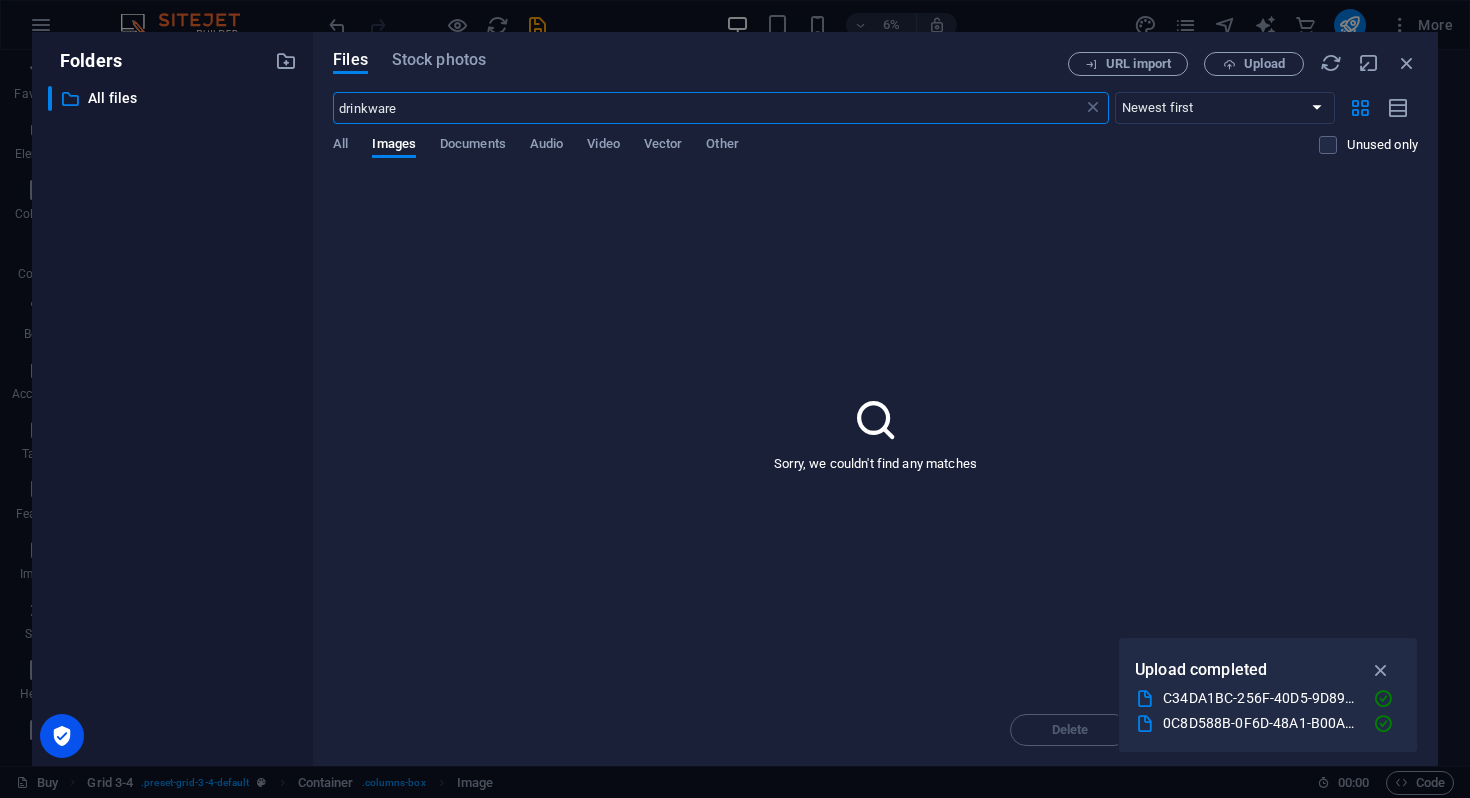 type on "drinkware" 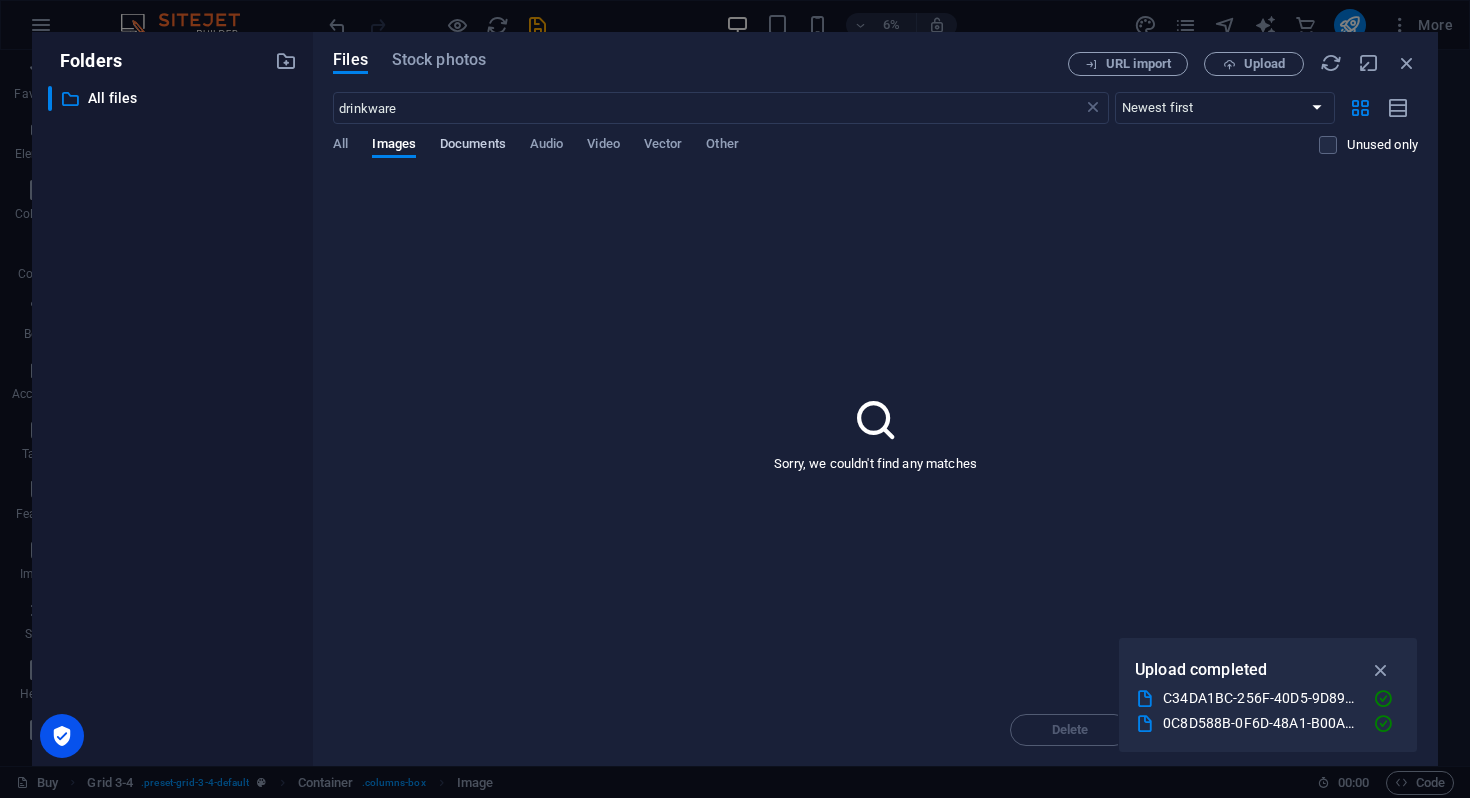 click on "Documents" at bounding box center [473, 146] 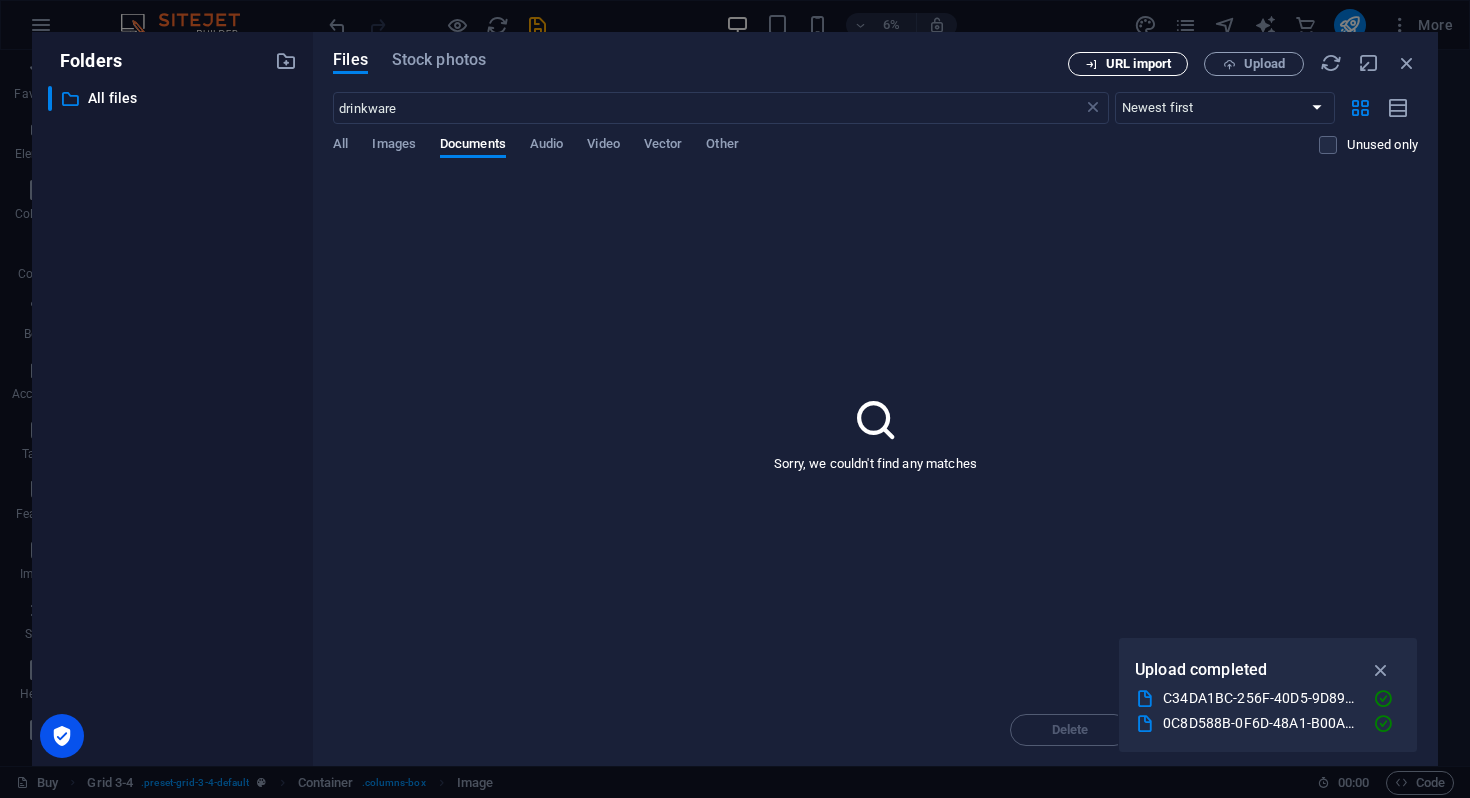 click on "URL import" at bounding box center (1138, 64) 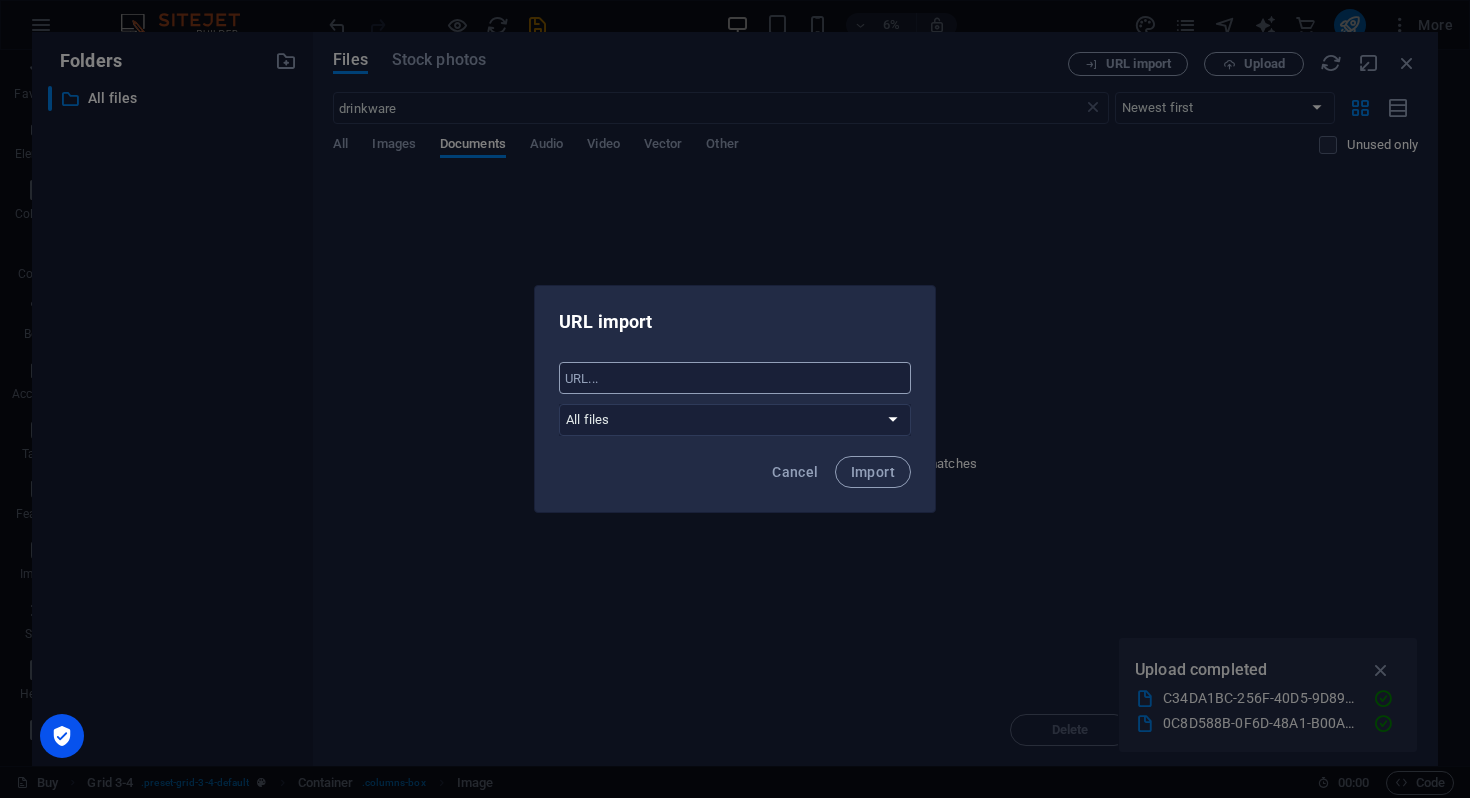 click at bounding box center (735, 378) 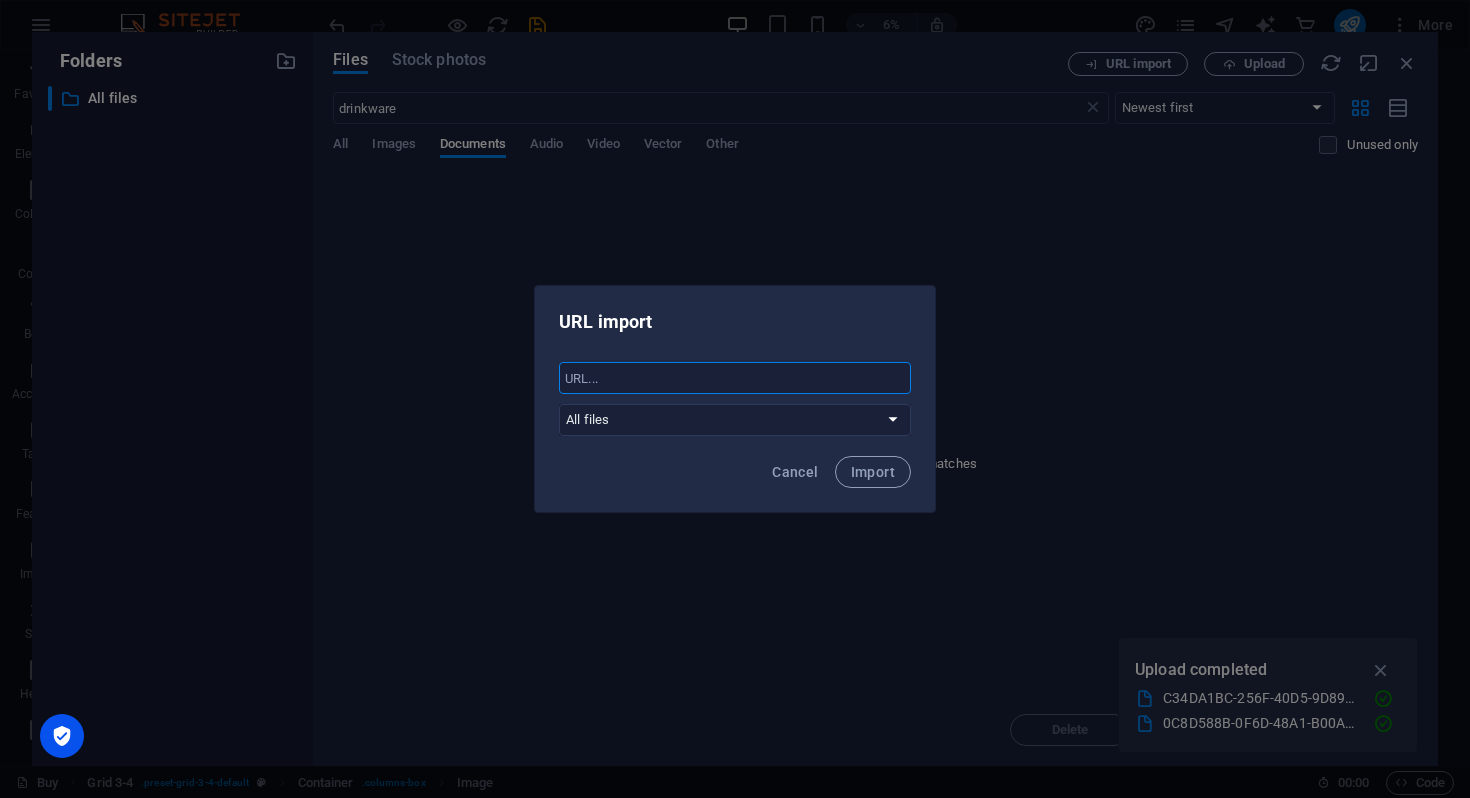 paste on "https://cdn.expancio.com/istoreContent/client/company/landwchefwholesaleinc/images/pages/home/DisposableDrinkware.webp" 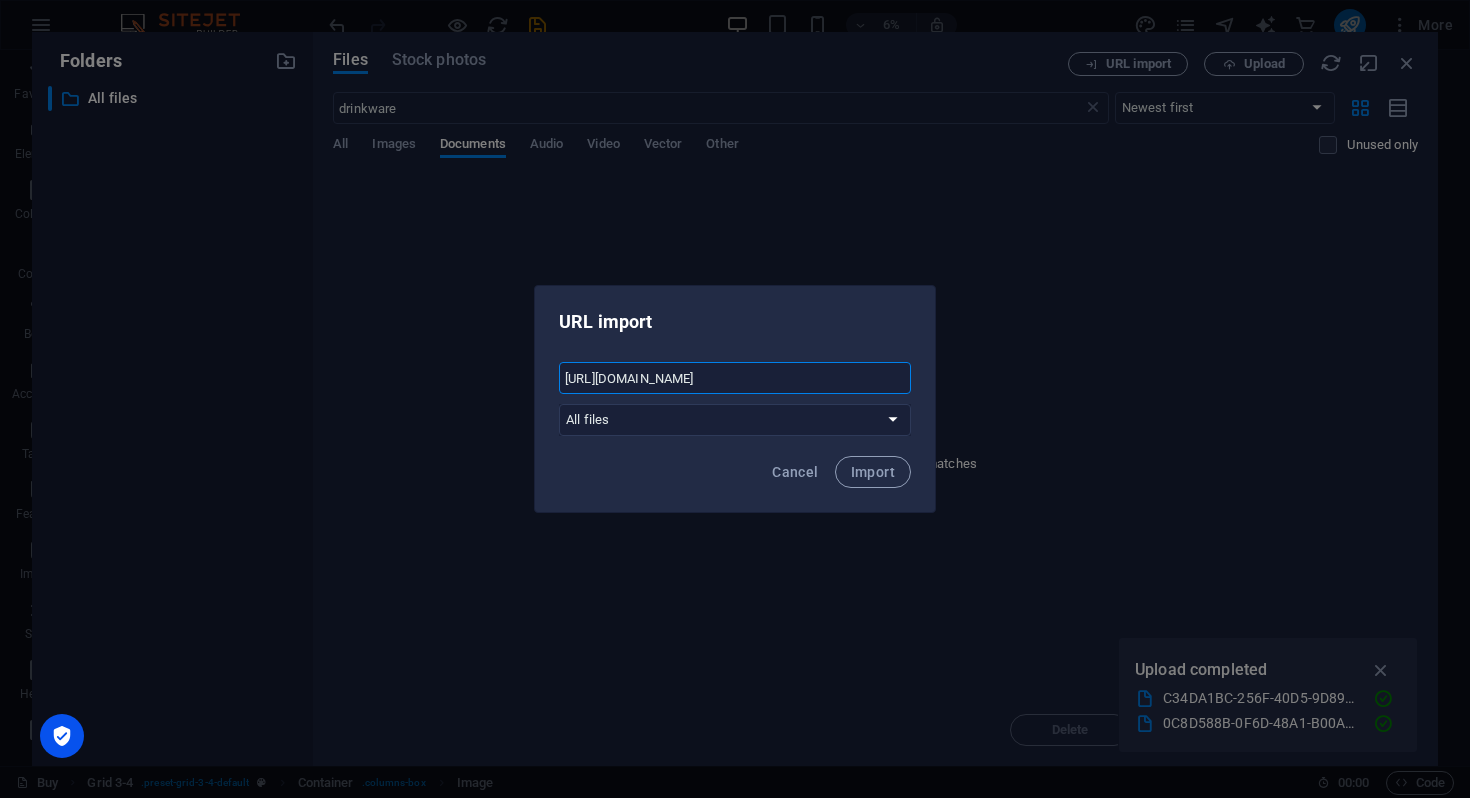 scroll, scrollTop: 0, scrollLeft: 433, axis: horizontal 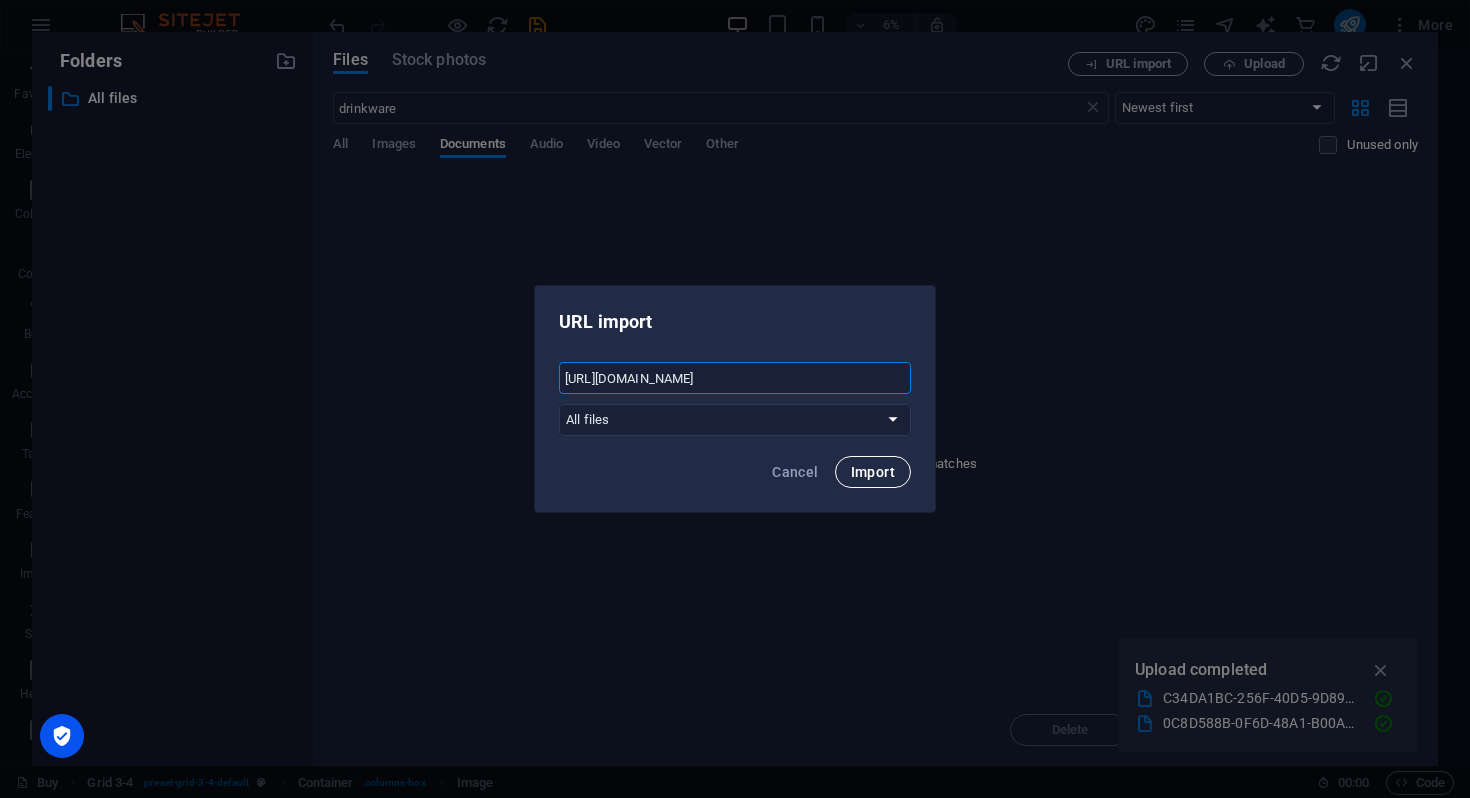 type on "https://cdn.expancio.com/istoreContent/client/company/landwchefwholesaleinc/images/pages/home/DisposableDrinkware.webp" 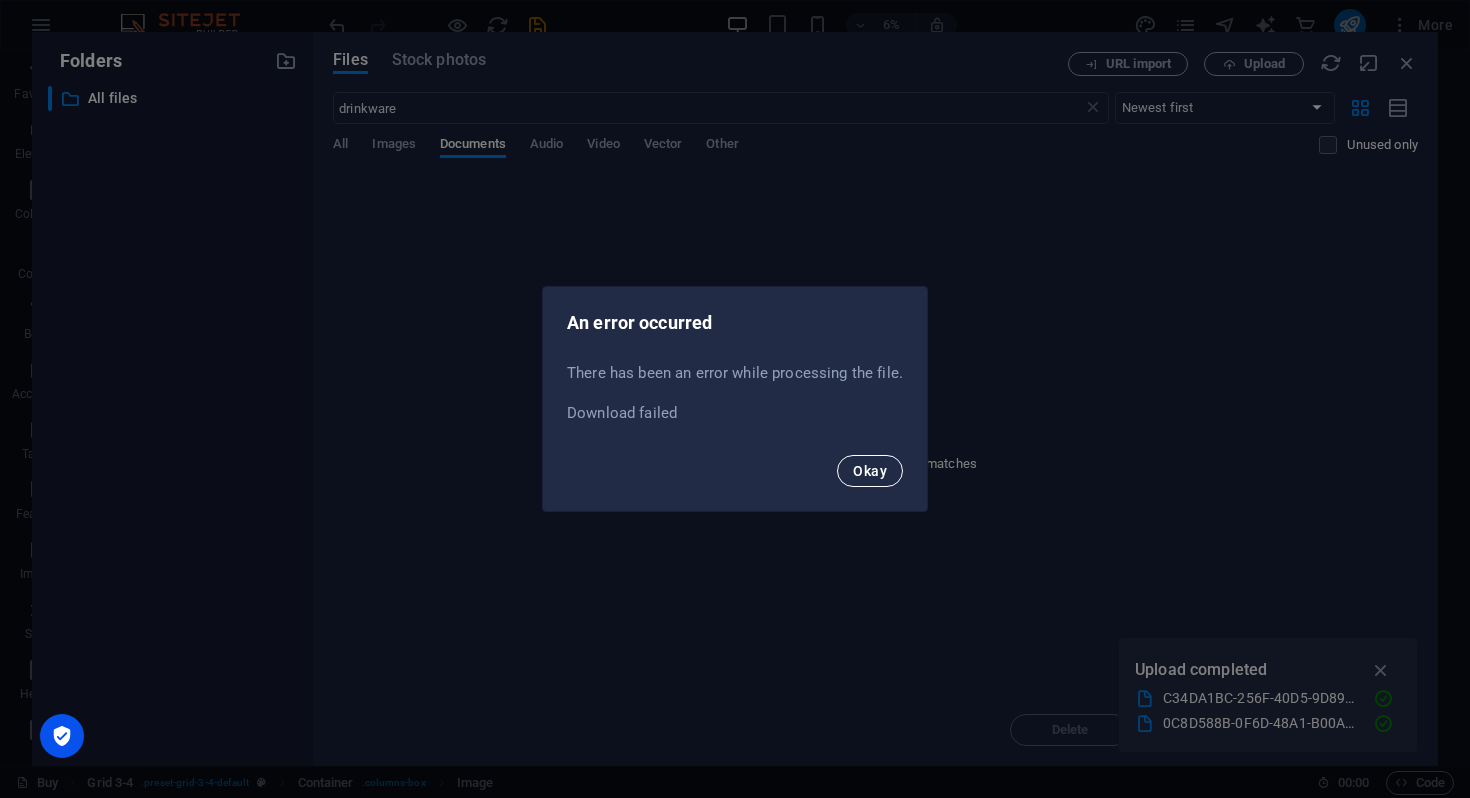 click on "Okay" at bounding box center [870, 471] 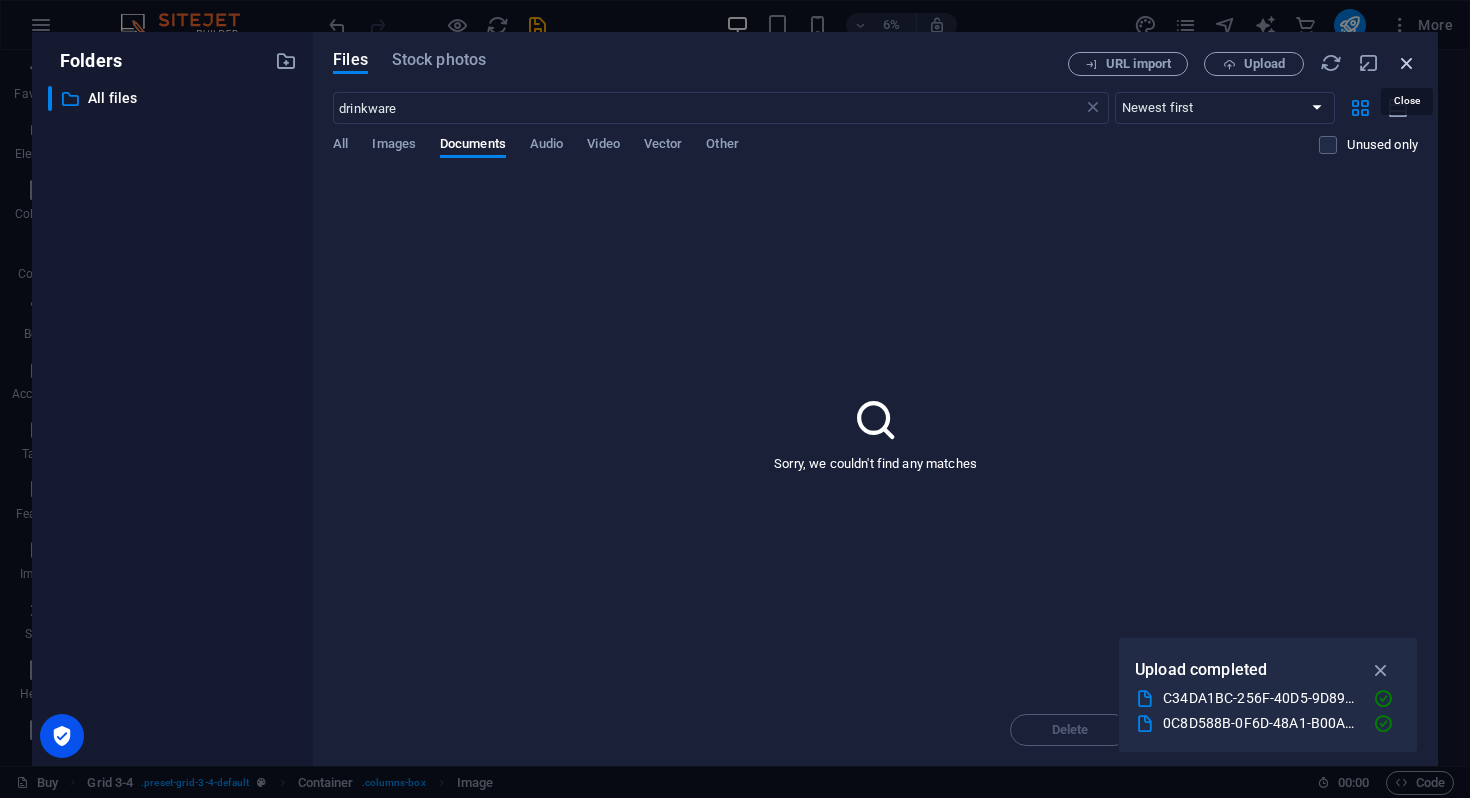 click at bounding box center (1407, 63) 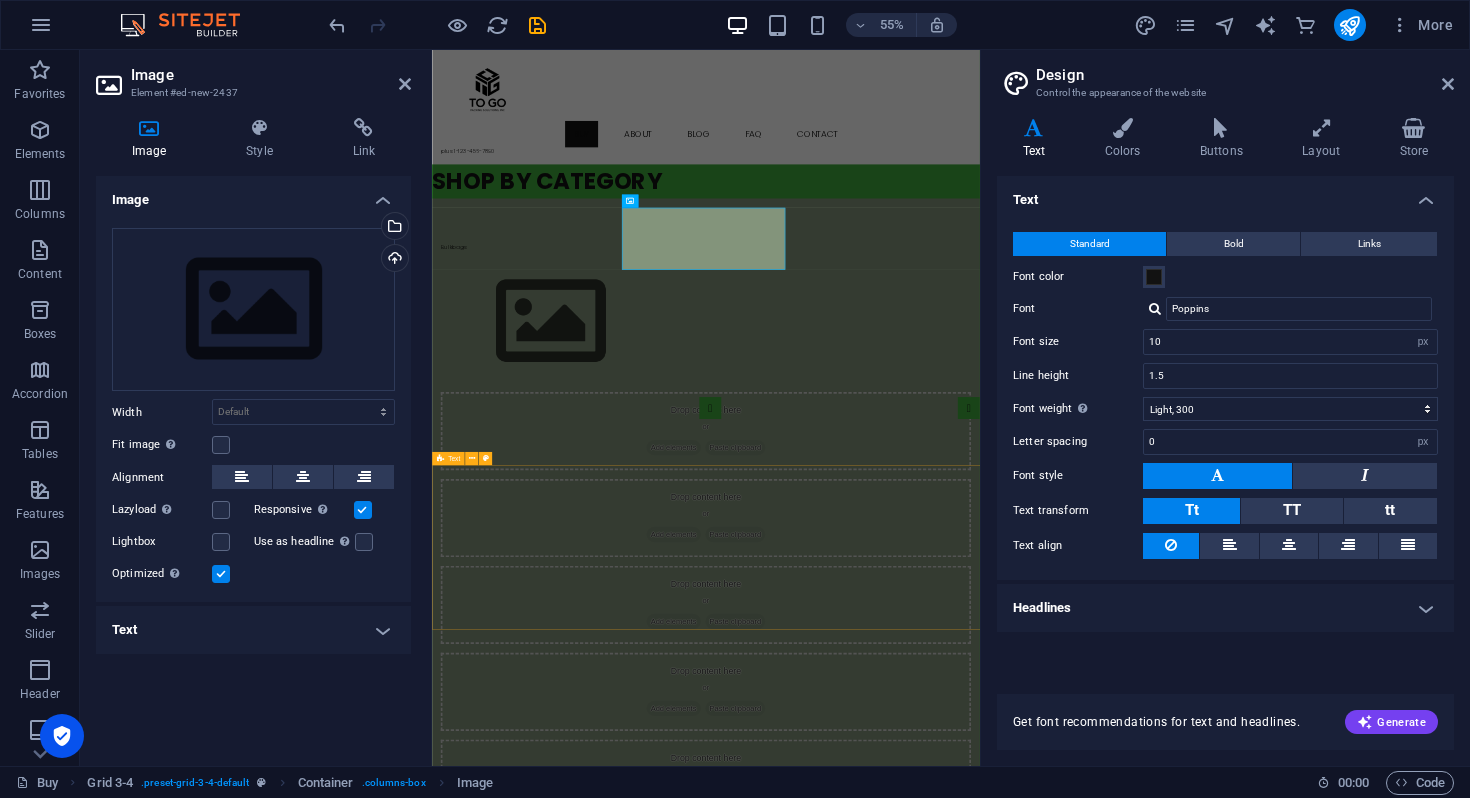 click on "Headline Lorem ipsum dolor sitope amet, consectetur adipisicing elitip. Massumenda, dolore, cum vel modi asperiores consequatur suscipit quidem ducimus eveniet iure expedita consecteture odiogil voluptatum similique fugit voluptates atem accusamus quae quas dolorem tenetur facere tempora maiores adipisci reiciendis accusantium voluptatibus id voluptate tempore dolor harum nisi amet! Nobis, eaque. Aenean commodo ligula eget dolor. Lorem ipsum dolor sit amet, consectetuer adipiscing elit leget odiogil voluptatum similique fugit voluptates dolor. Libero assumenda, dolore, cum vel modi asperiores consequatur." at bounding box center [930, 1675] 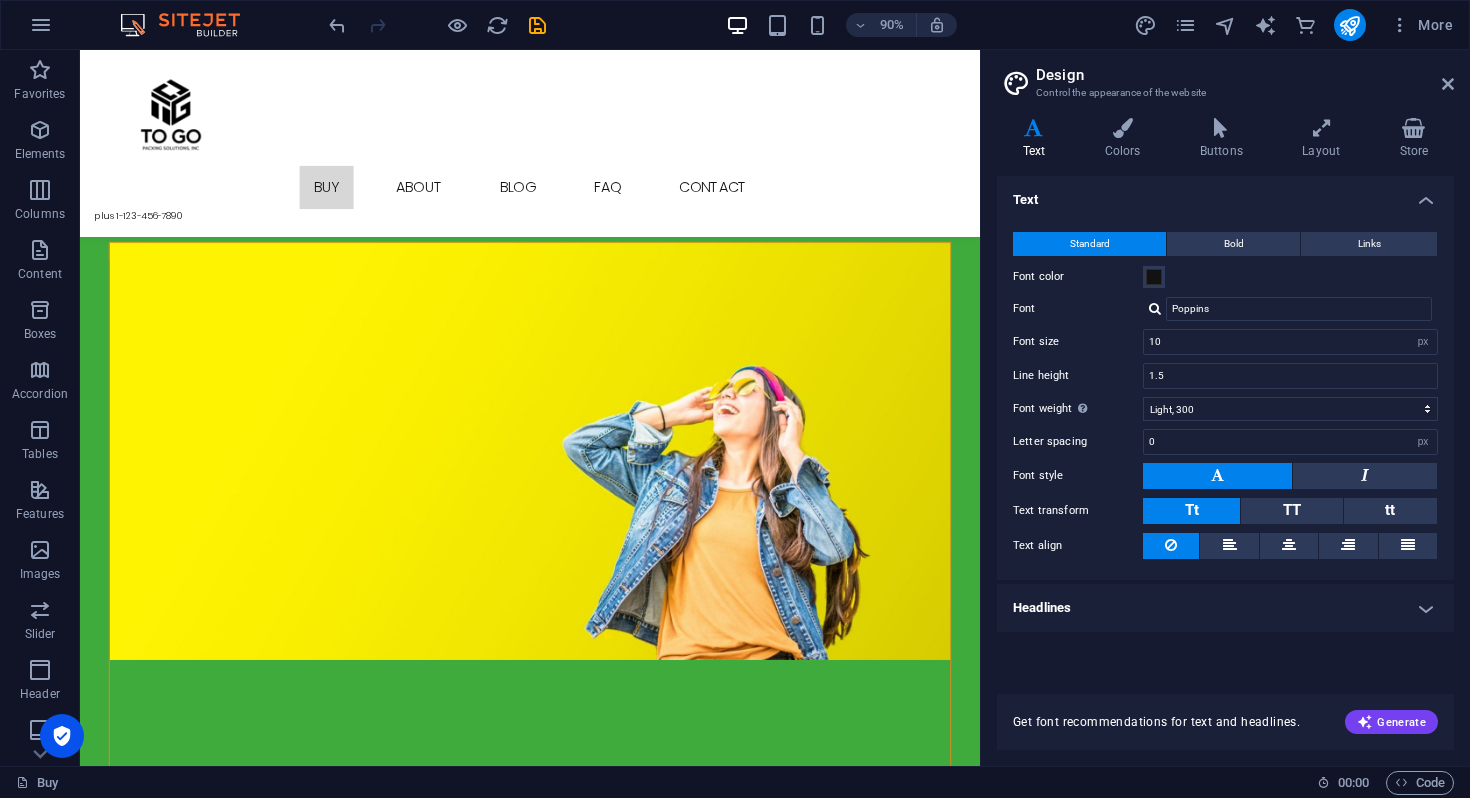 scroll, scrollTop: 0, scrollLeft: 0, axis: both 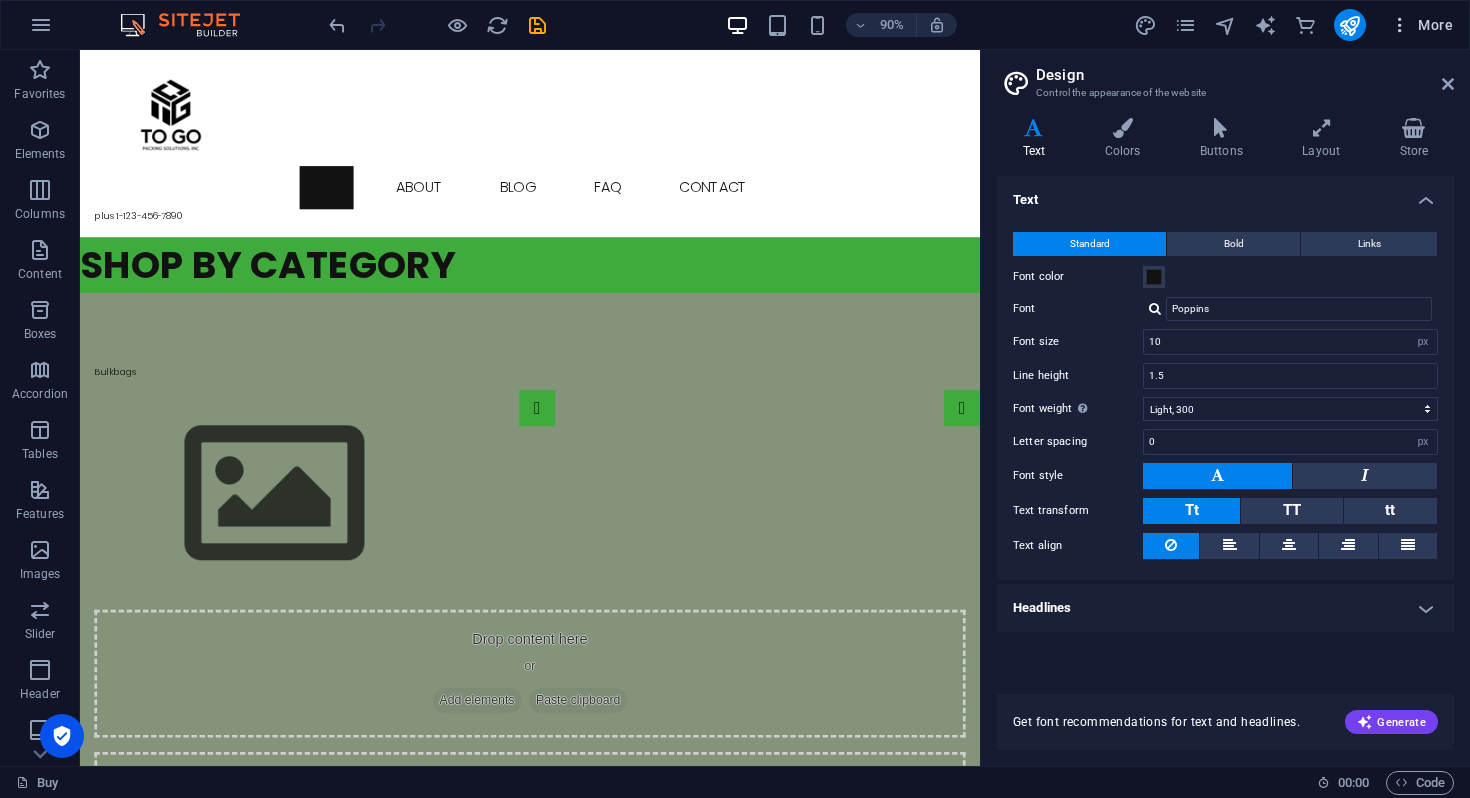 click on "More" at bounding box center (1421, 25) 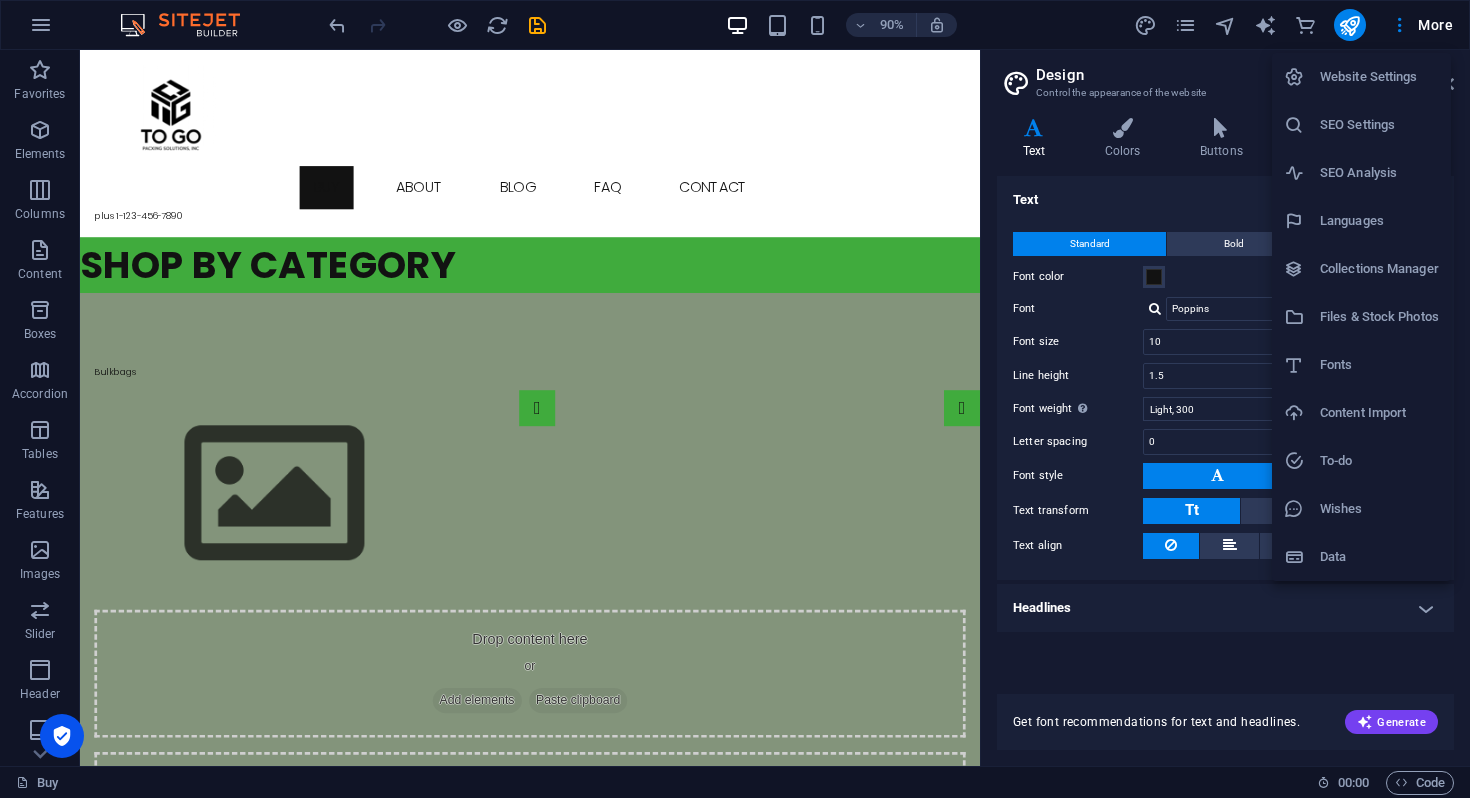 click at bounding box center (735, 399) 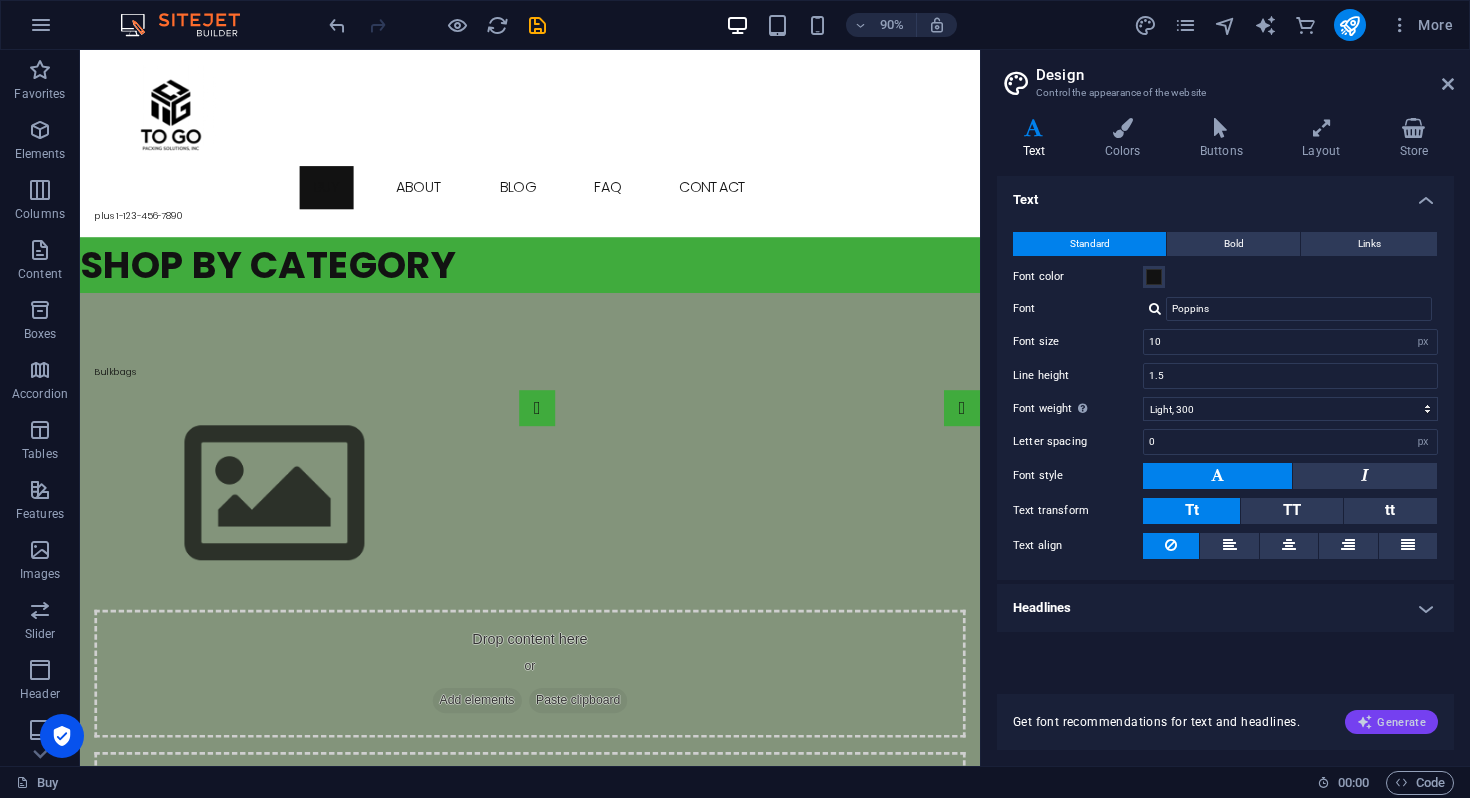 click on "Generate" at bounding box center (1391, 722) 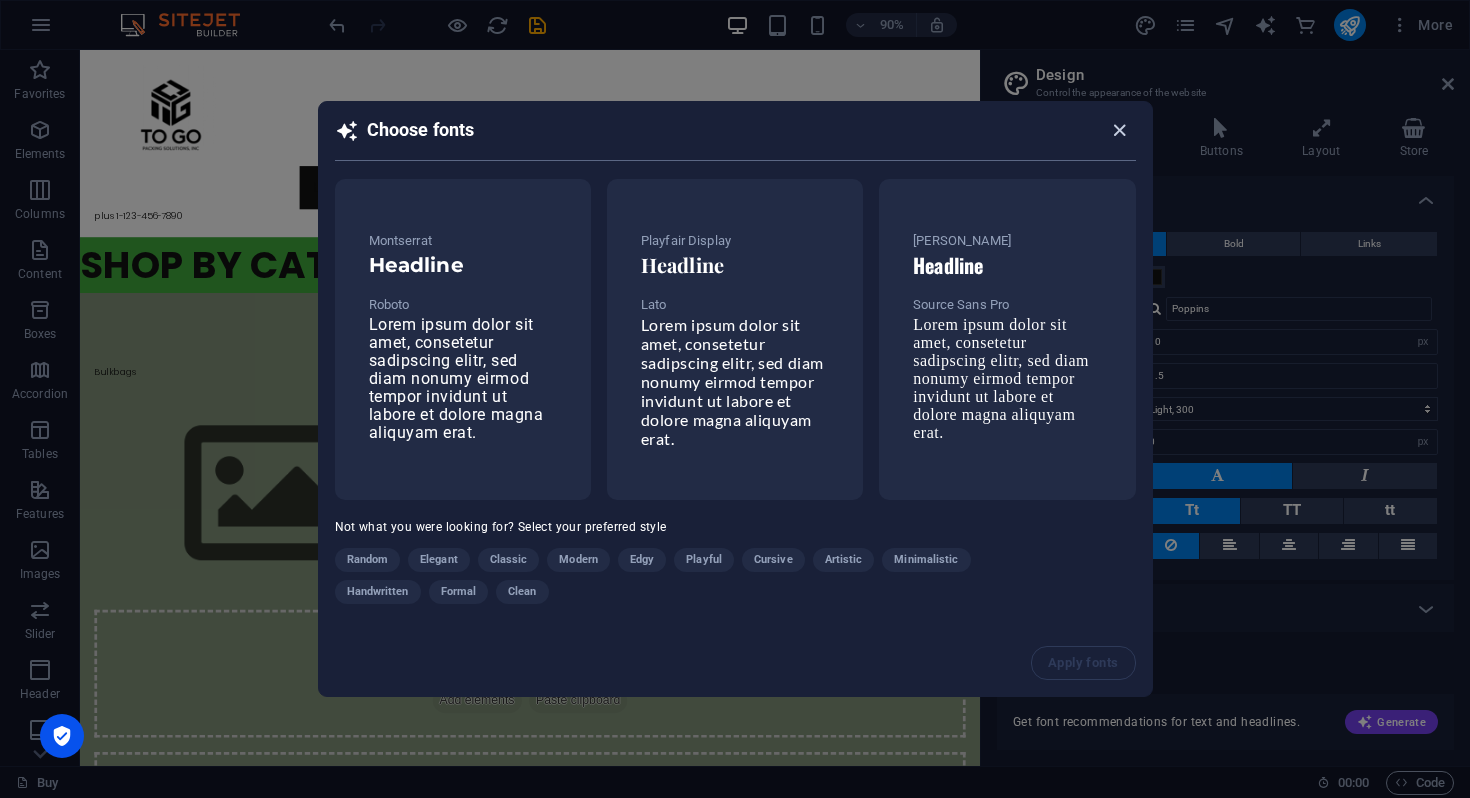 click at bounding box center [1119, 130] 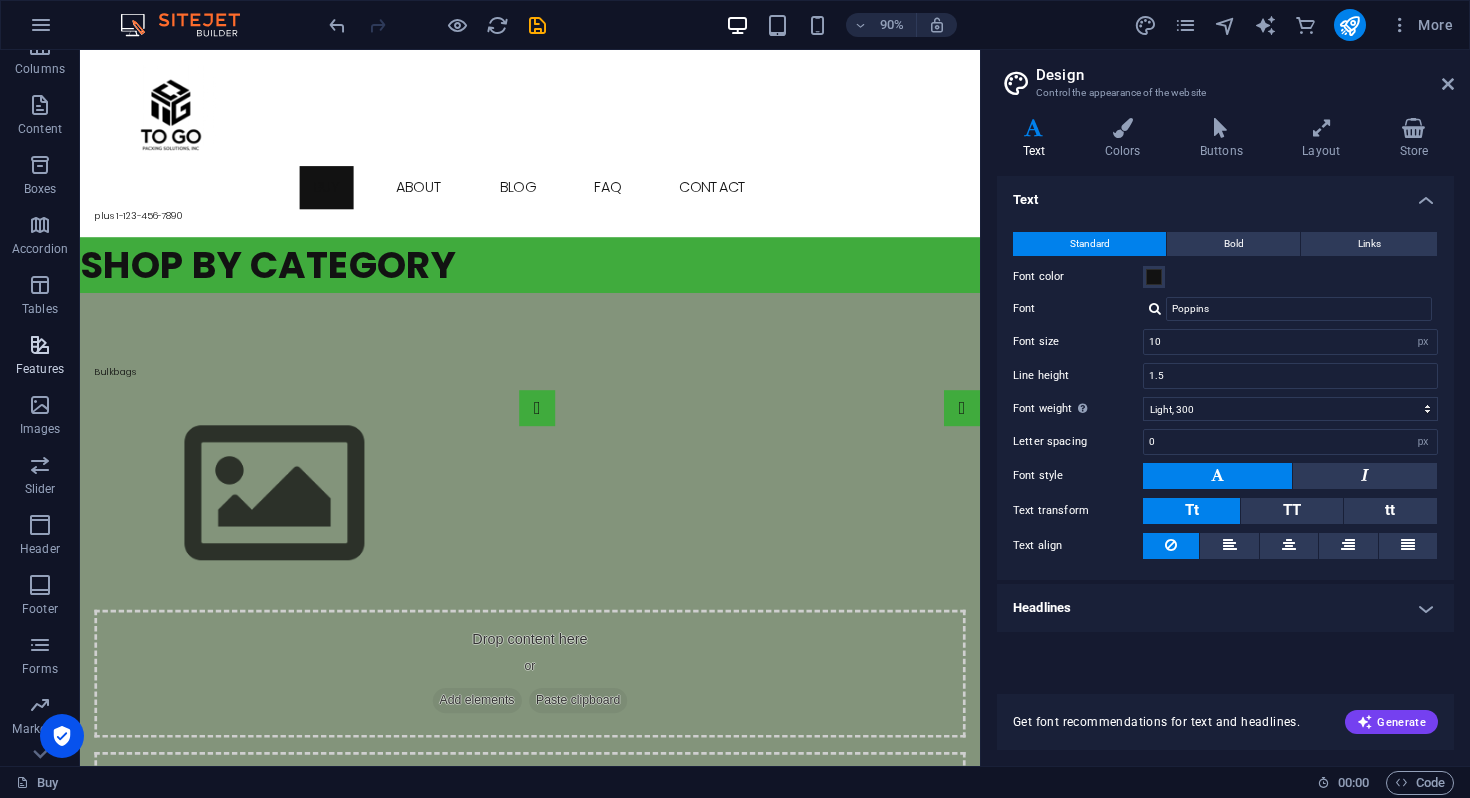 scroll, scrollTop: 244, scrollLeft: 0, axis: vertical 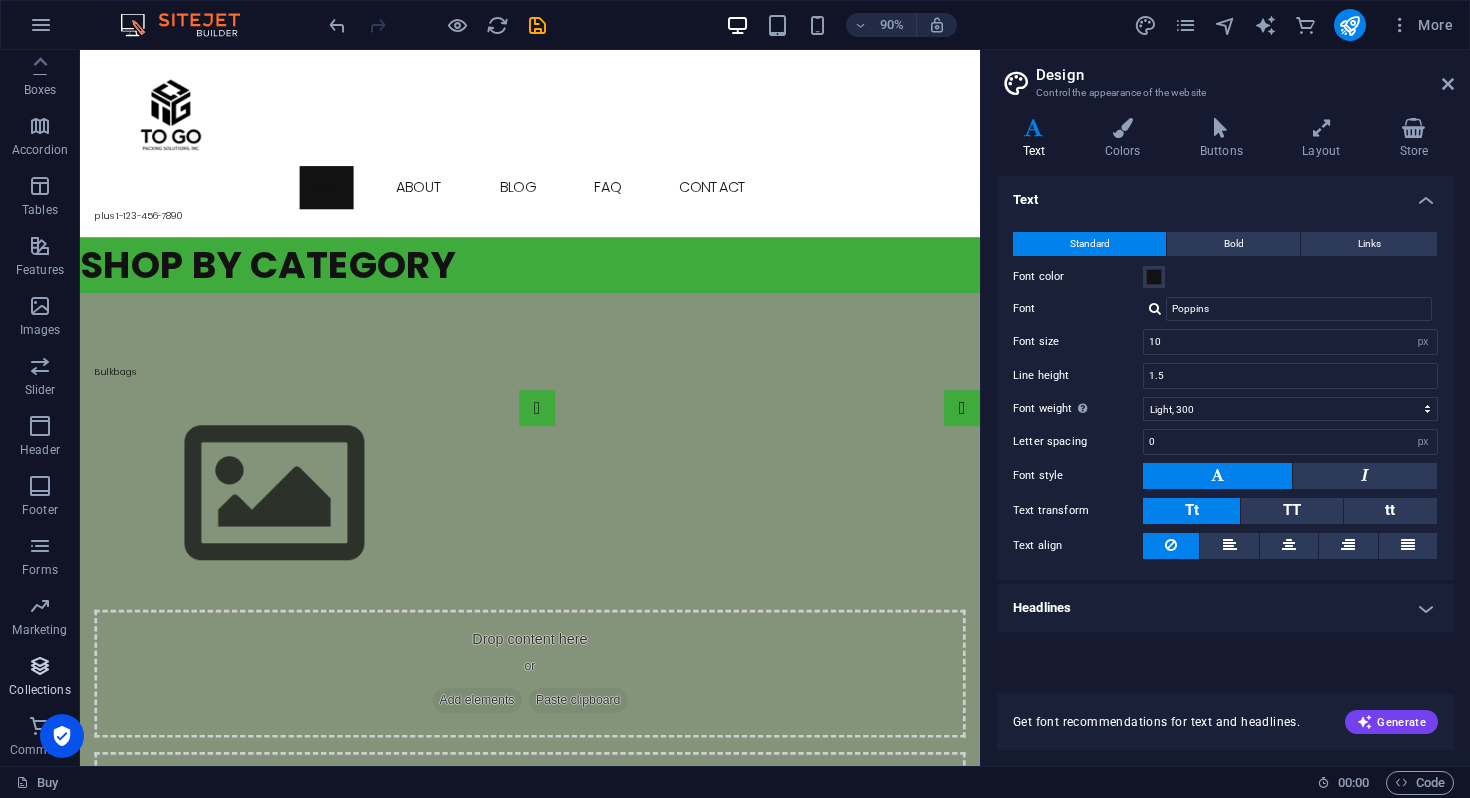 click on "Collections" at bounding box center [39, 690] 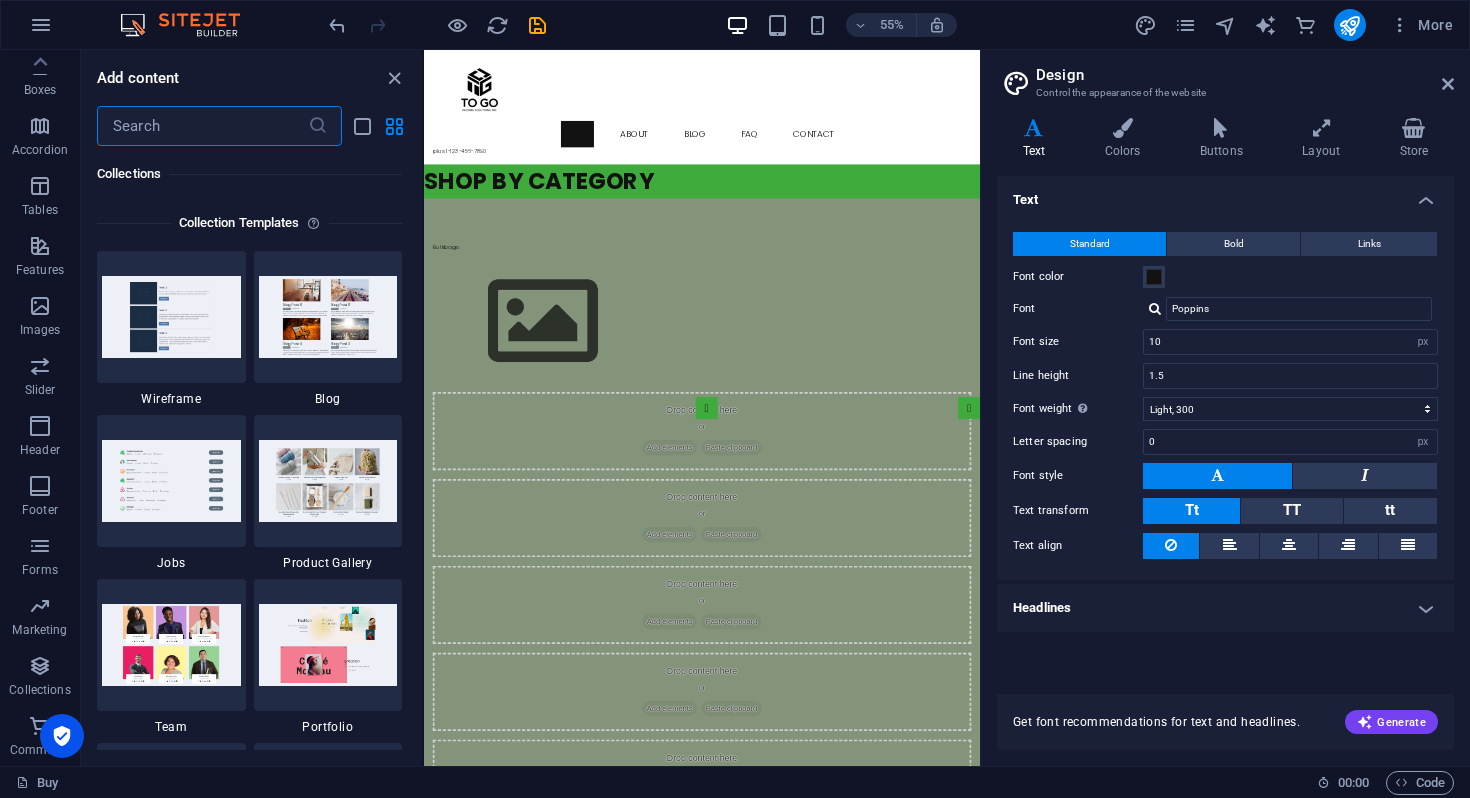 scroll, scrollTop: 18142, scrollLeft: 0, axis: vertical 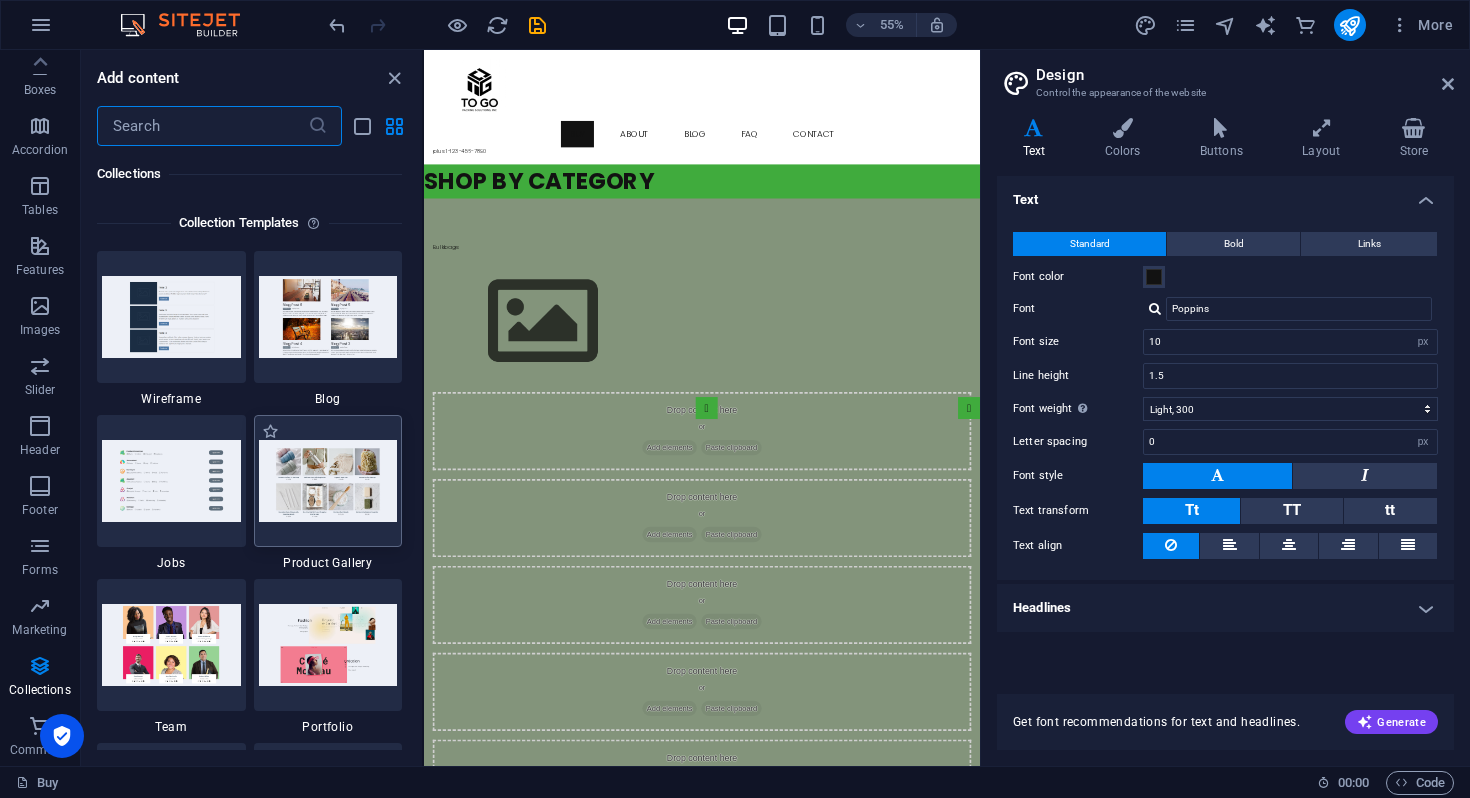 click at bounding box center (328, 480) 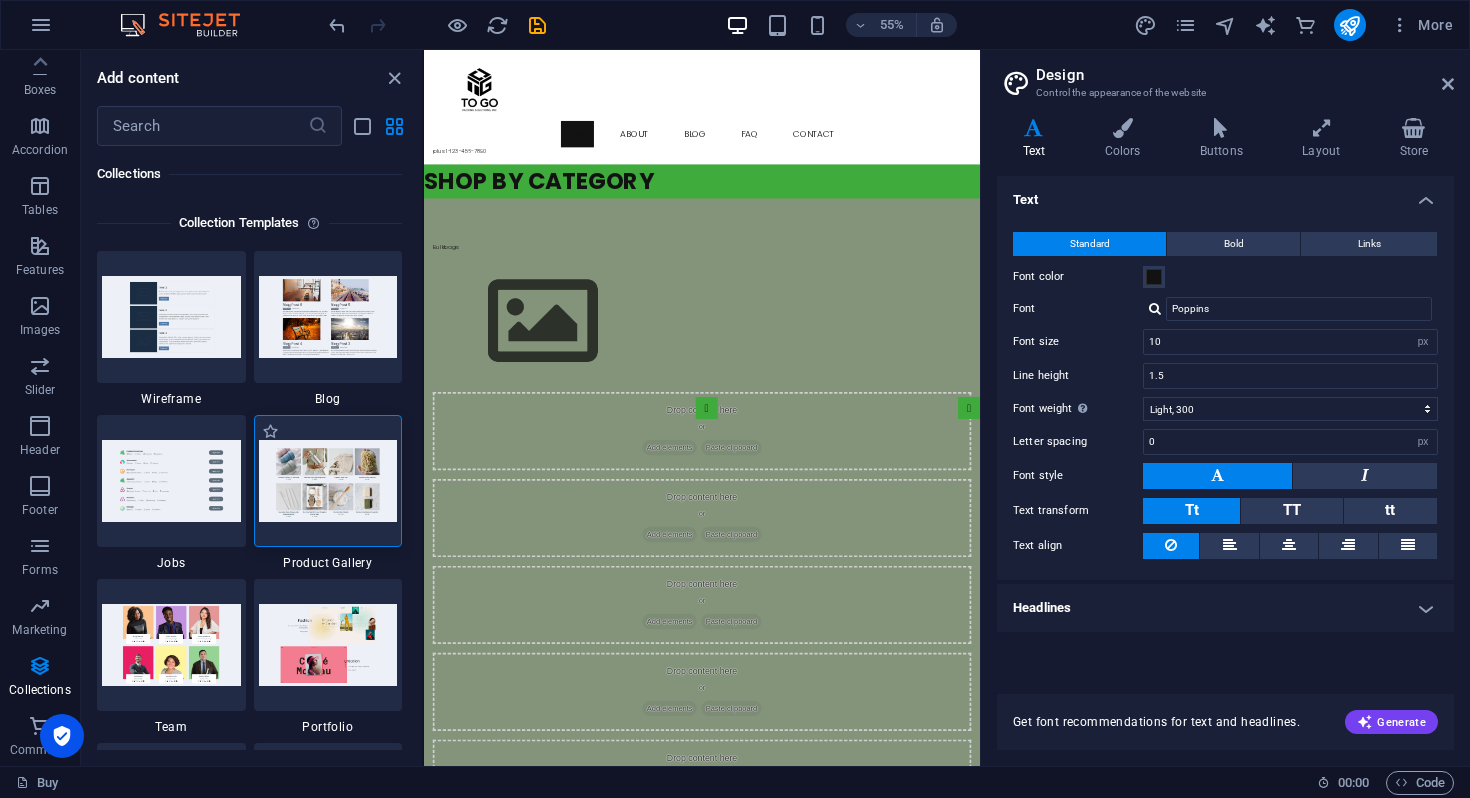 click at bounding box center [328, 480] 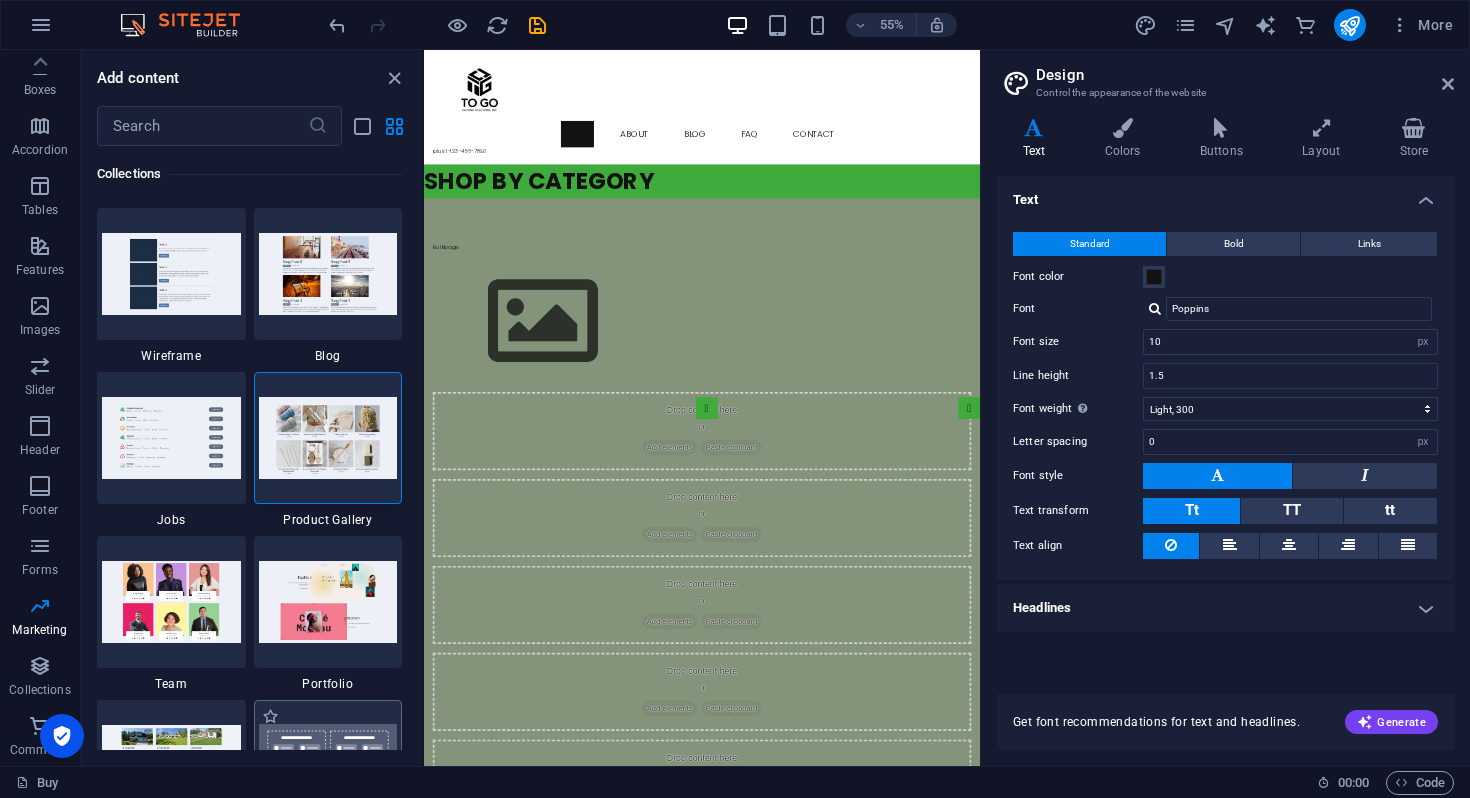 scroll, scrollTop: 17485, scrollLeft: 0, axis: vertical 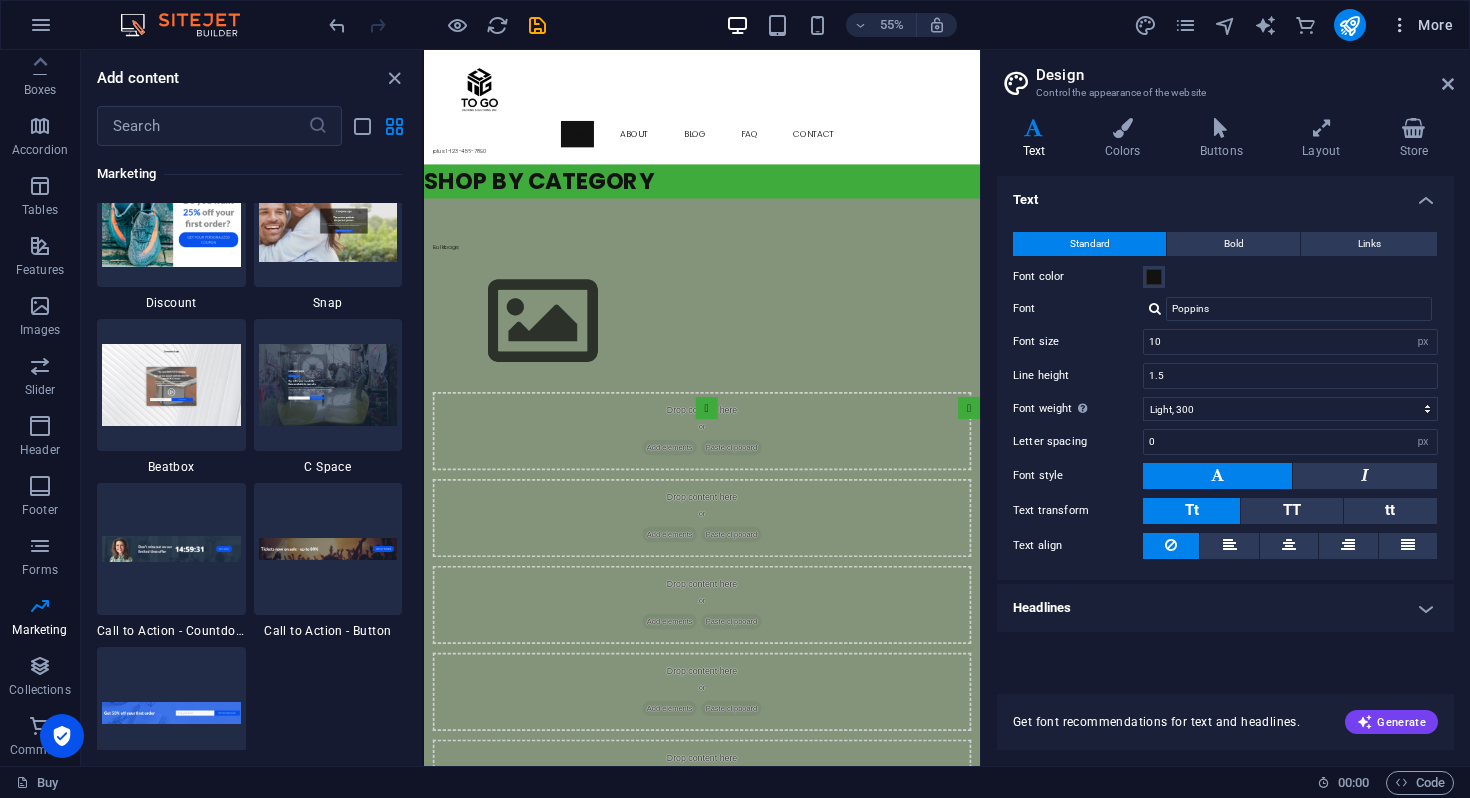 click on "More" at bounding box center (1421, 25) 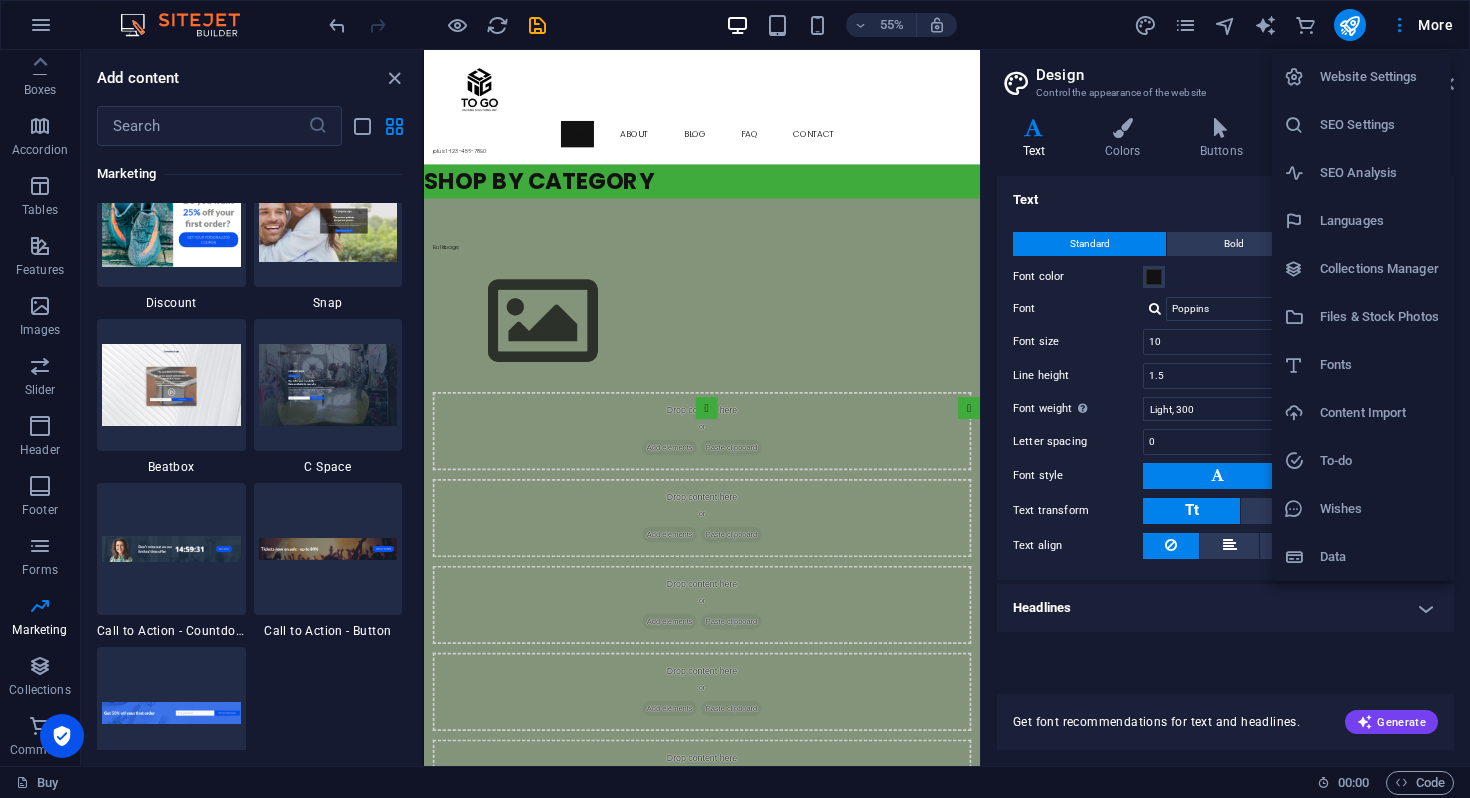 click on "Website Settings" at bounding box center [1361, 77] 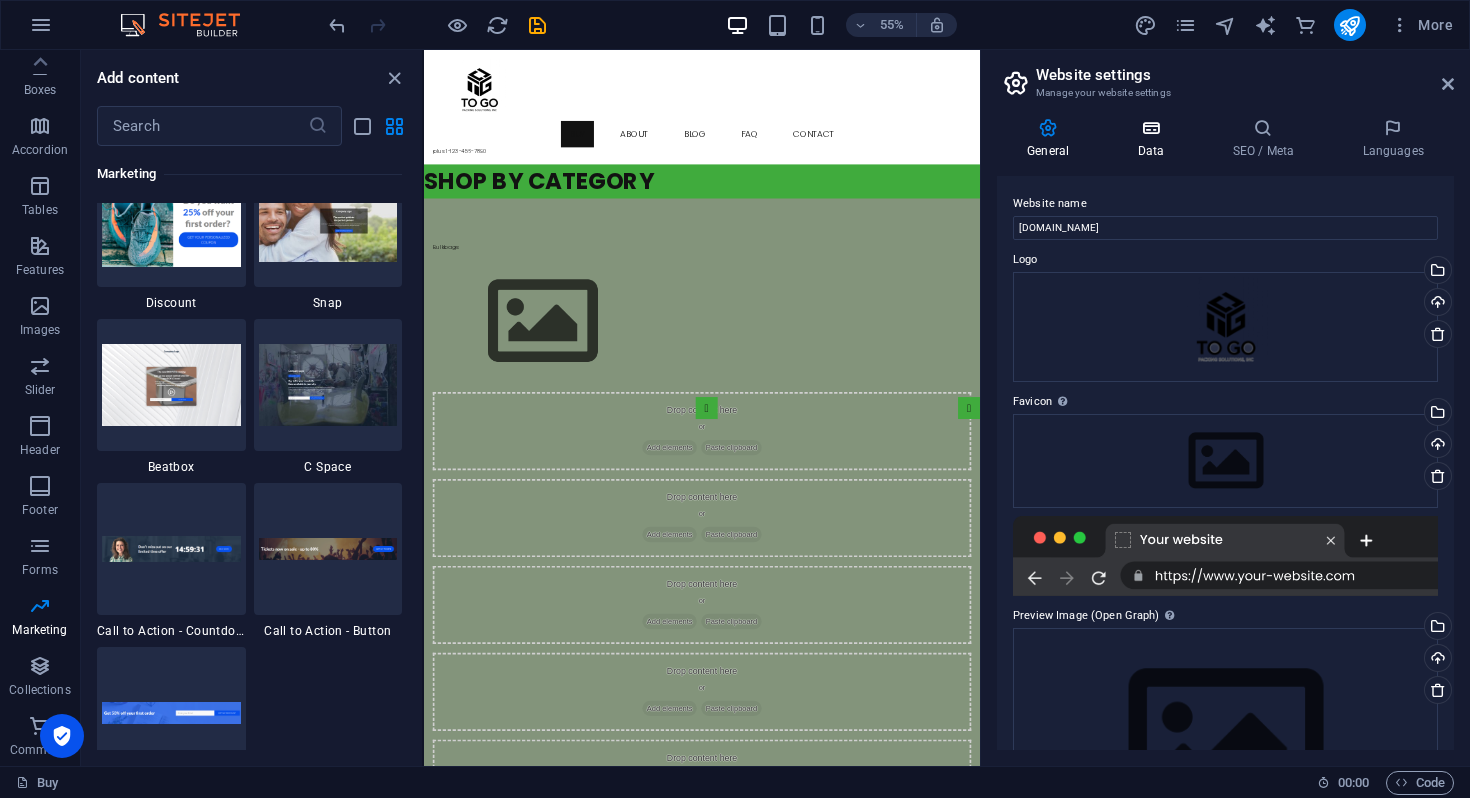 click on "Data" at bounding box center (1154, 139) 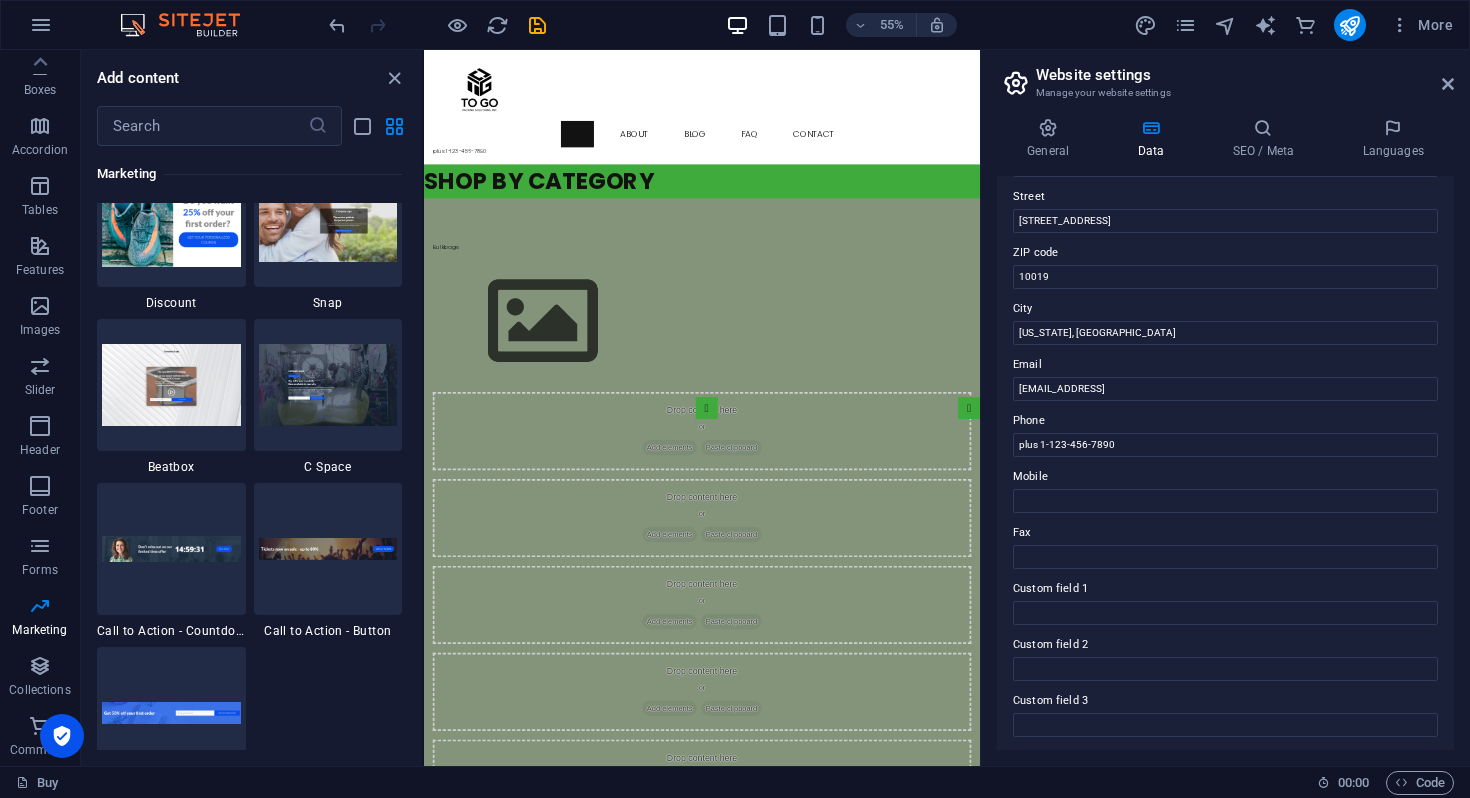 scroll, scrollTop: 386, scrollLeft: 0, axis: vertical 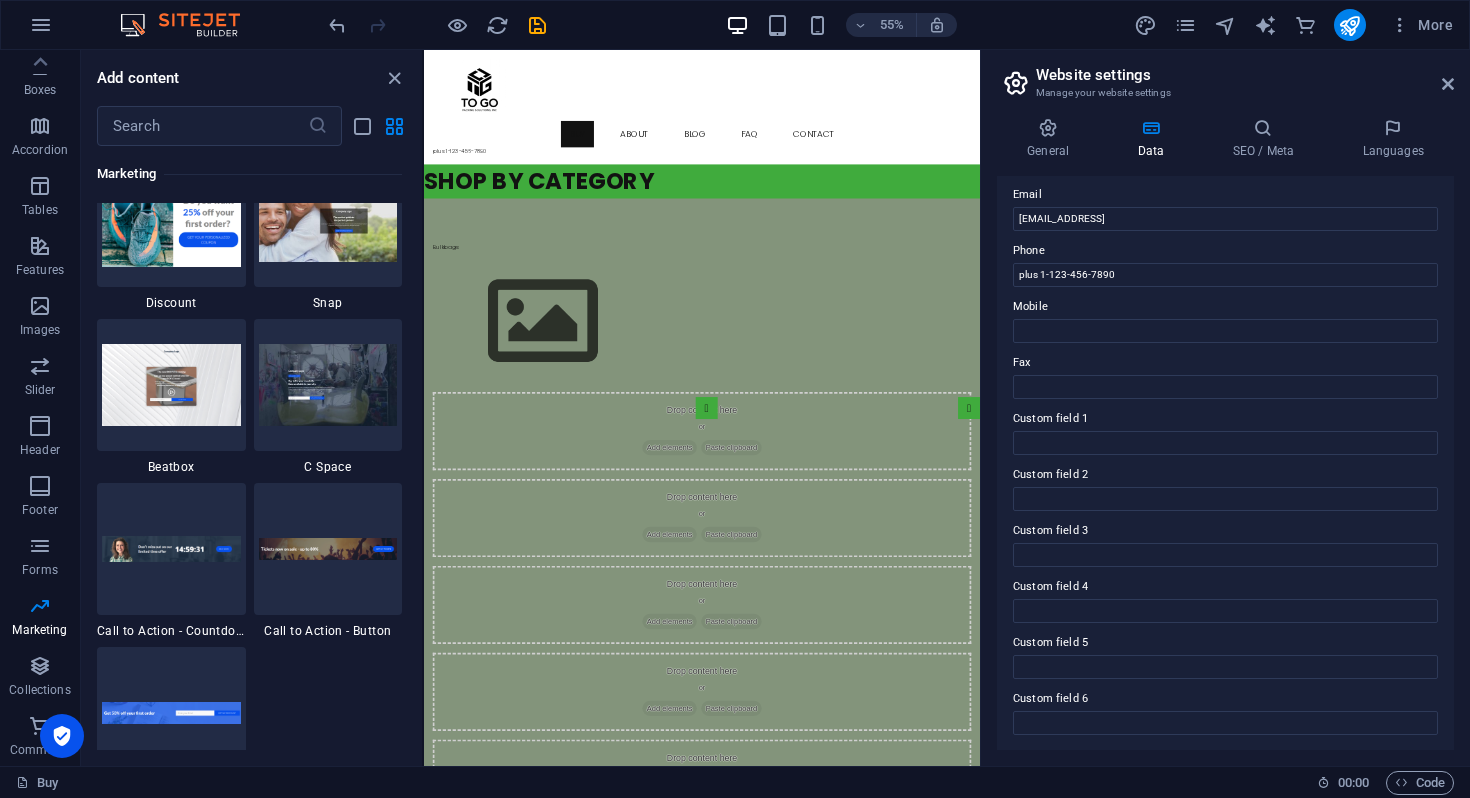 click on "Website settings Manage your website settings  General  Data  SEO / Meta  Languages Website name togopack.ca Logo Drag files here, click to choose files or select files from Files or our free stock photos & videos Select files from the file manager, stock photos, or upload file(s) Upload Favicon Set the favicon of your website here. A favicon is a small icon shown in the browser tab next to your website title. It helps visitors identify your website. Drag files here, click to choose files or select files from Files or our free stock photos & videos Select files from the file manager, stock photos, or upload file(s) Upload Preview Image (Open Graph) This image will be shown when the website is shared on social networks Drag files here, click to choose files or select files from Files or our free stock photos & videos Select files from the file manager, stock photos, or upload file(s) Upload Contact data for this website. This can be used everywhere on the website and will update automatically. Company Street 1" at bounding box center [1225, 408] 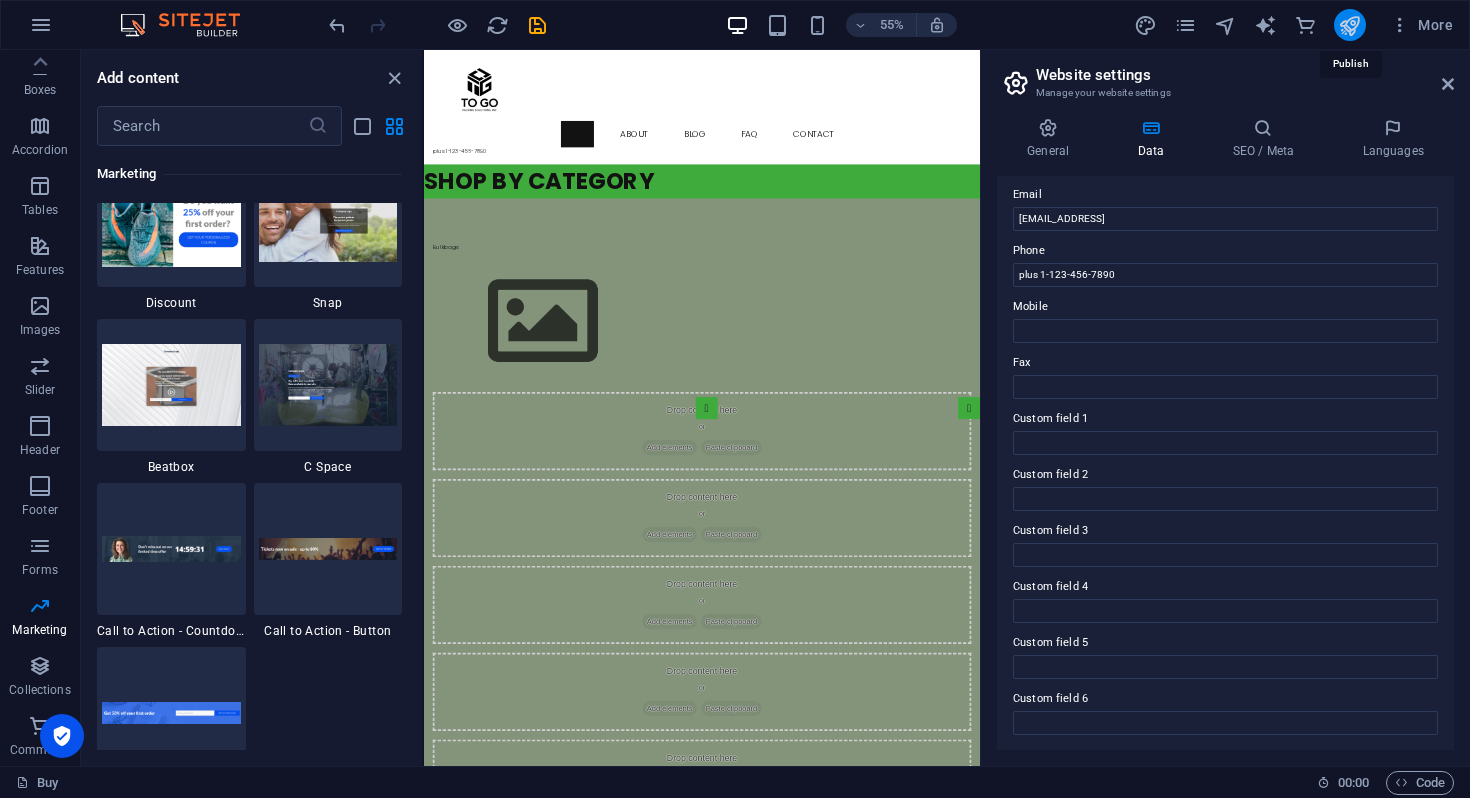 click at bounding box center [1349, 25] 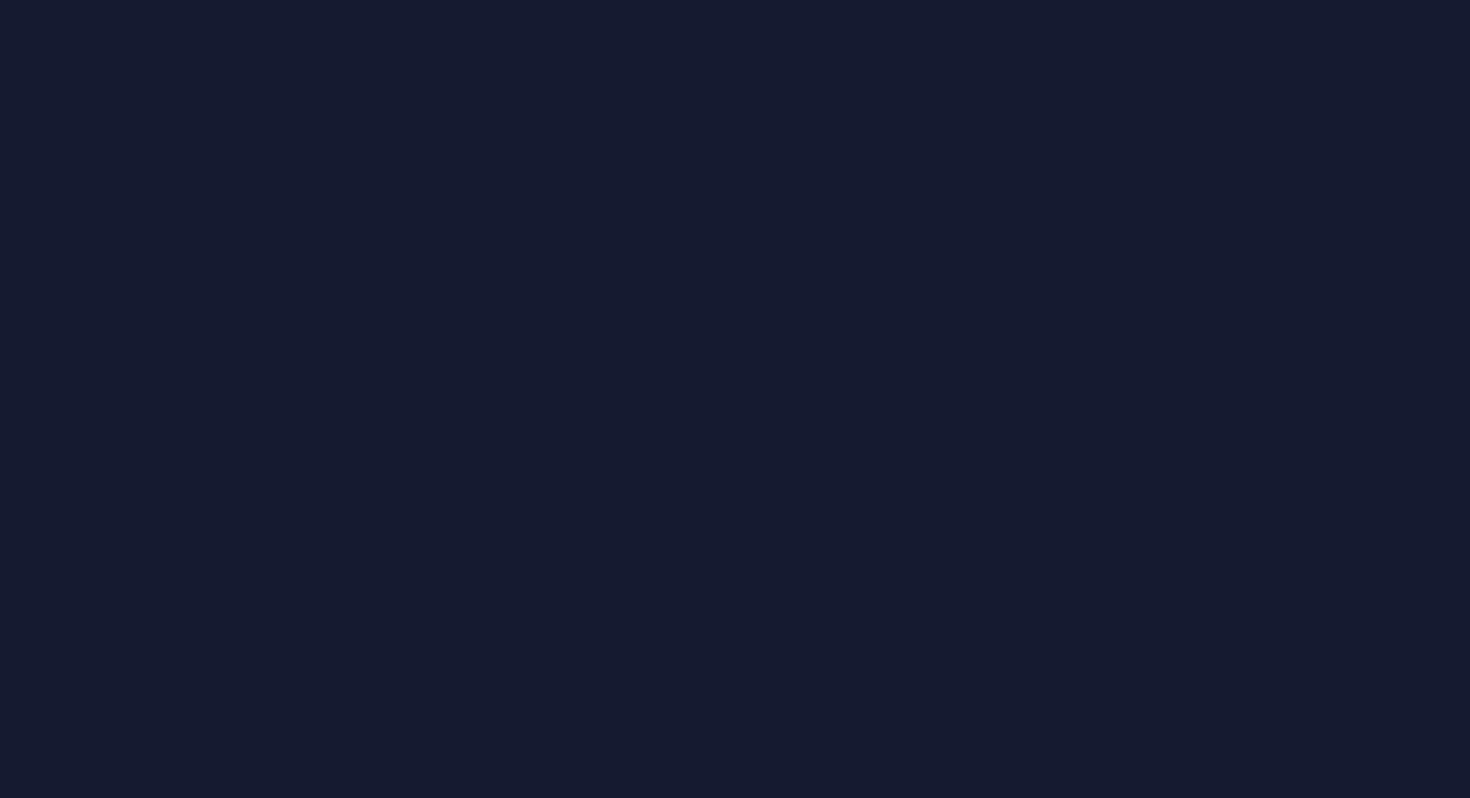 scroll, scrollTop: 0, scrollLeft: 0, axis: both 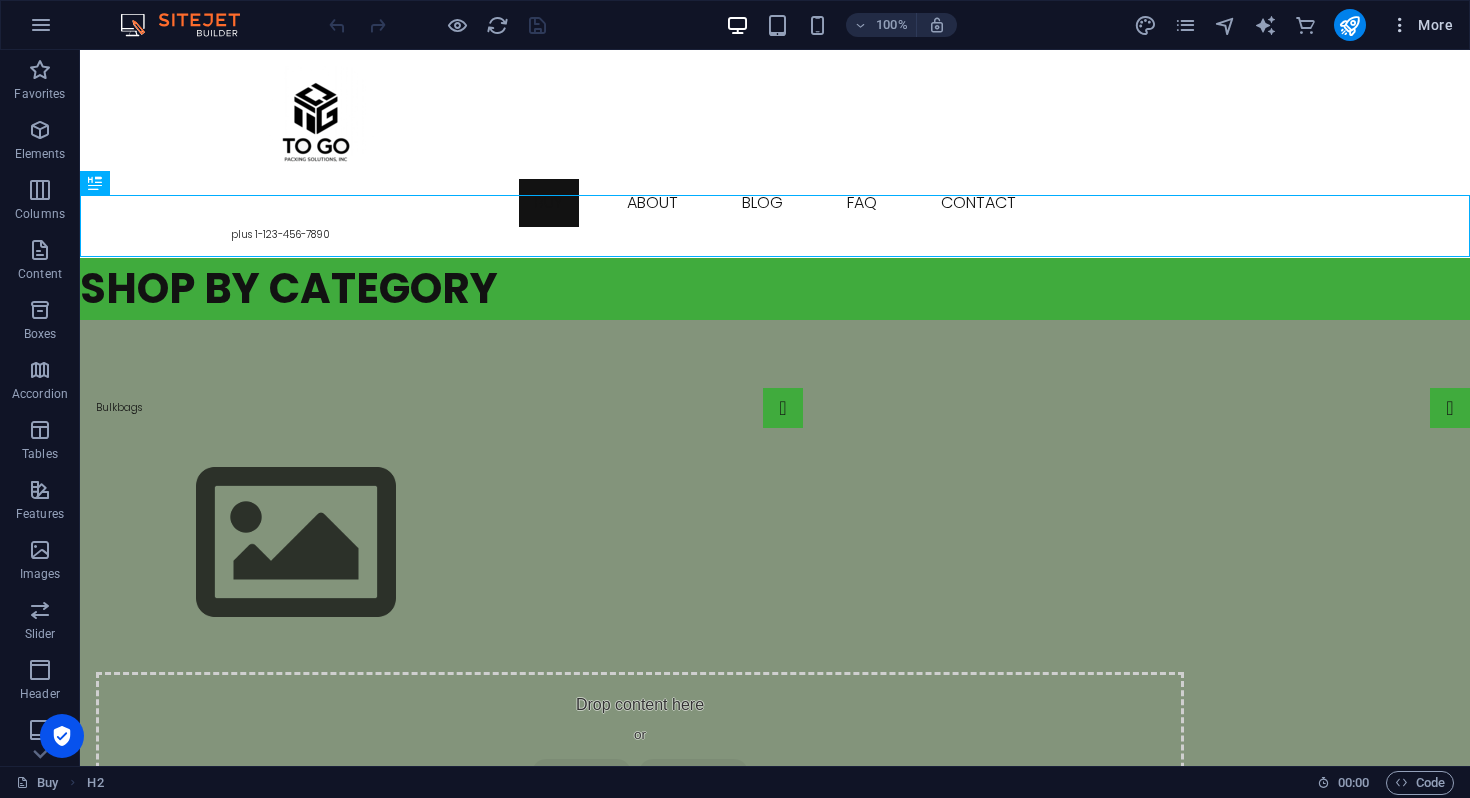 click at bounding box center [1400, 25] 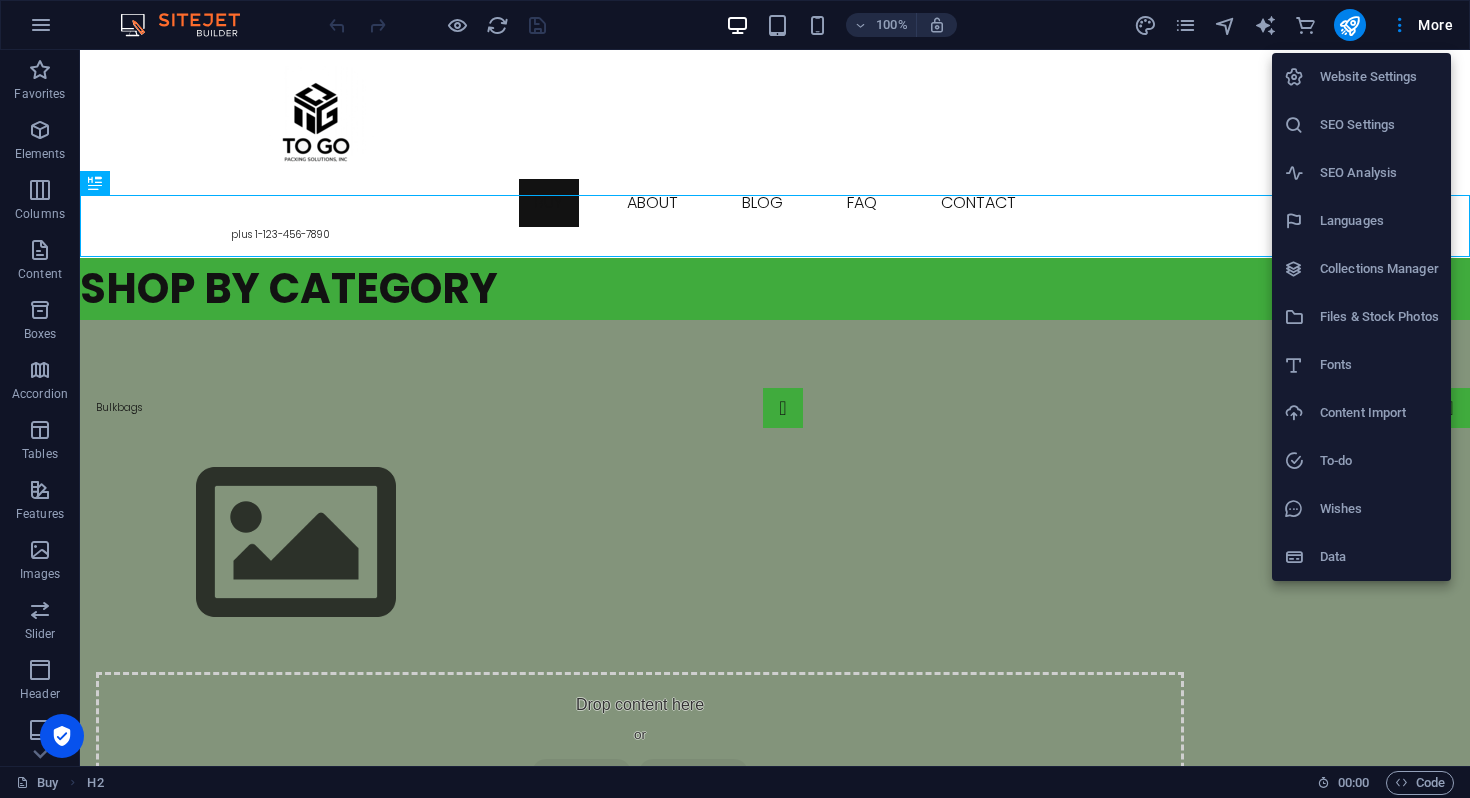 click on "Website Settings" at bounding box center [1379, 77] 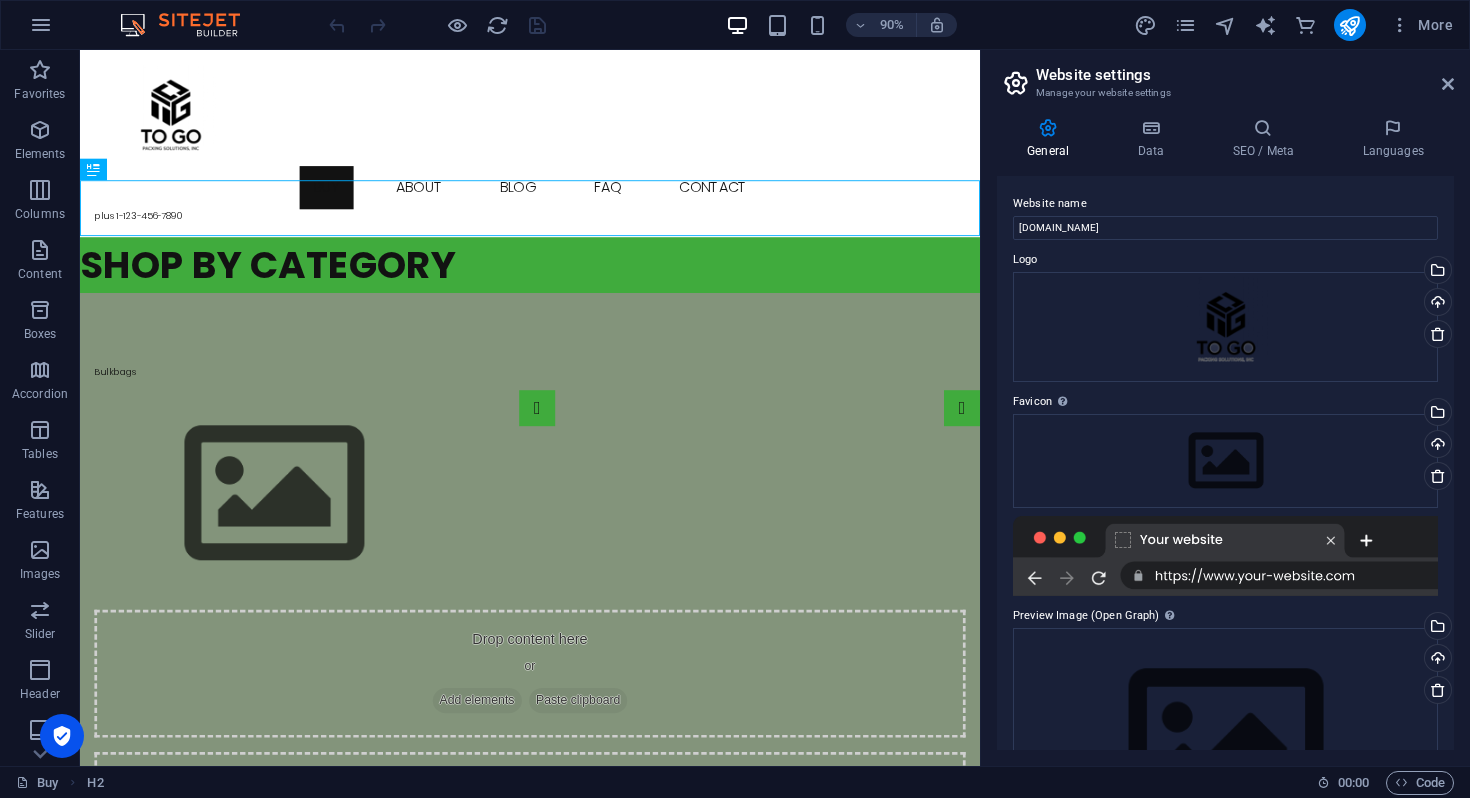 click on "Website settings Manage your website settings  General  Data  SEO / Meta  Languages Website name [DOMAIN_NAME] Logo Drag files here, click to choose files or select files from Files or our free stock photos & videos Select files from the file manager, stock photos, or upload file(s) Upload Favicon Set the favicon of your website here. A favicon is a small icon shown in the browser tab next to your website title. It helps visitors identify your website. Drag files here, click to choose files or select files from Files or our free stock photos & videos Select files from the file manager, stock photos, or upload file(s) Upload Preview Image (Open Graph) This image will be shown when the website is shared on social networks Drag files here, click to choose files or select files from Files or our free stock photos & videos Select files from the file manager, stock photos, or upload file(s) Upload Contact data for this website. This can be used everywhere on the website and will update automatically. [GEOGRAPHIC_DATA] 1" at bounding box center [1225, 408] 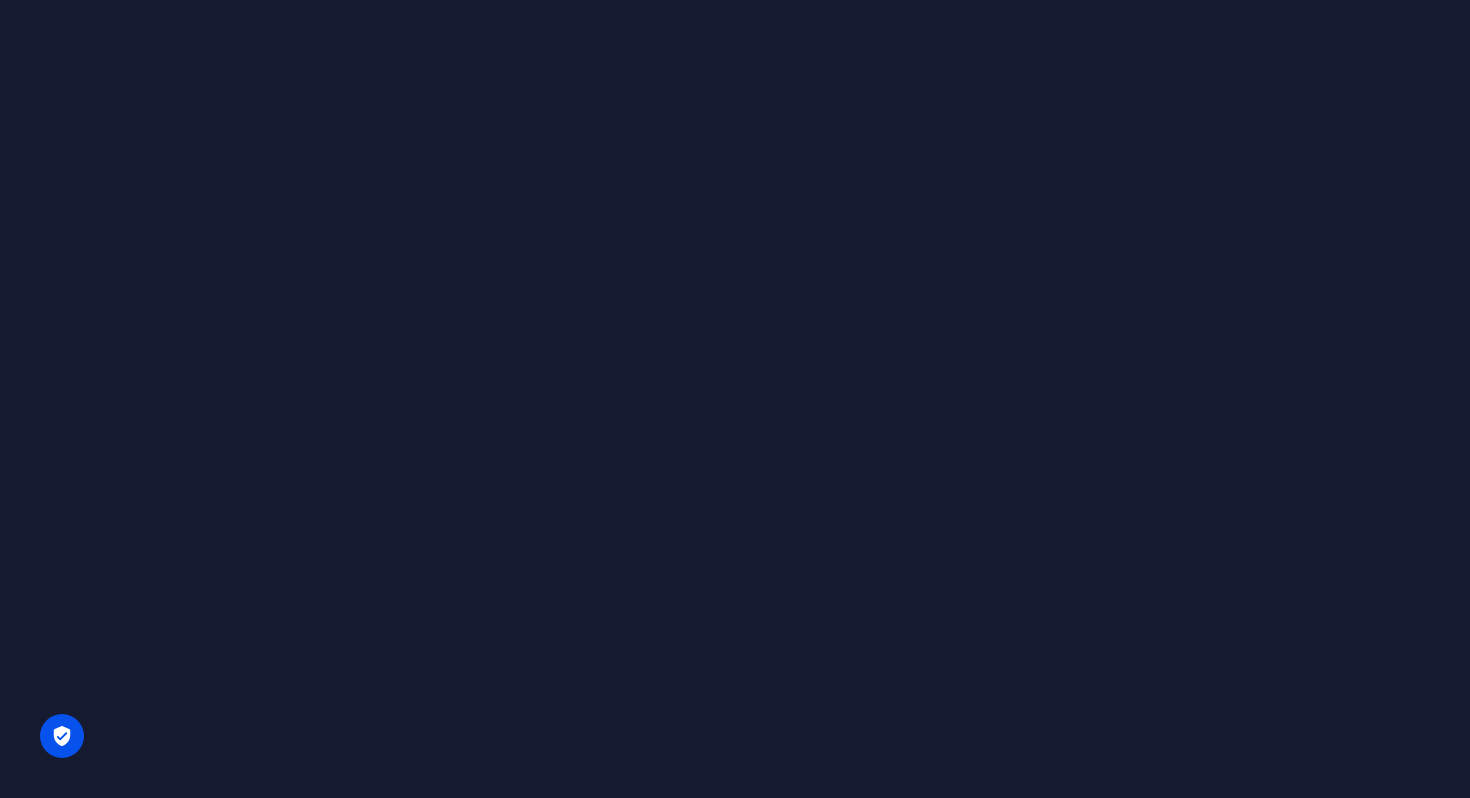 scroll, scrollTop: 0, scrollLeft: 0, axis: both 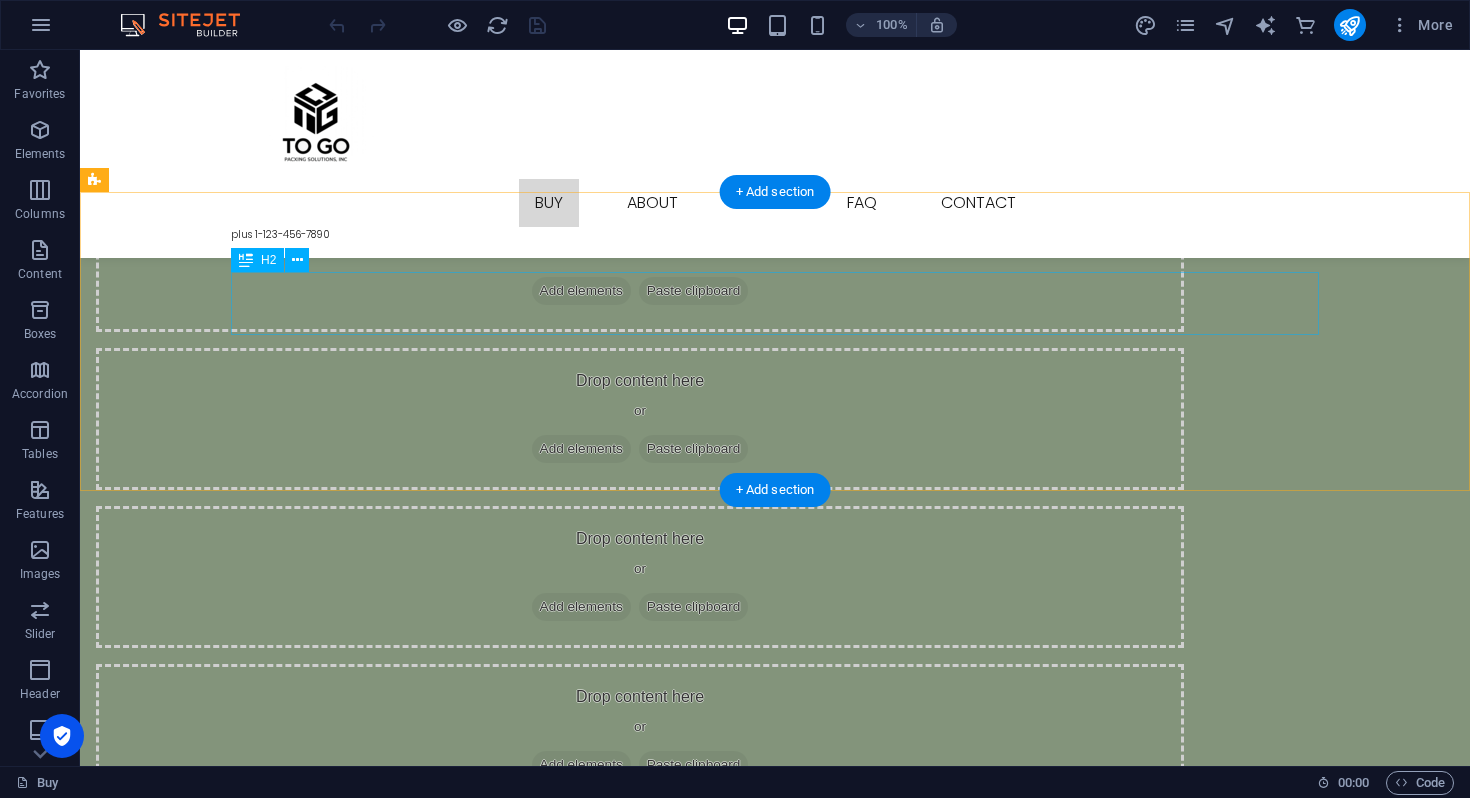 click on "Headline" at bounding box center (775, 997) 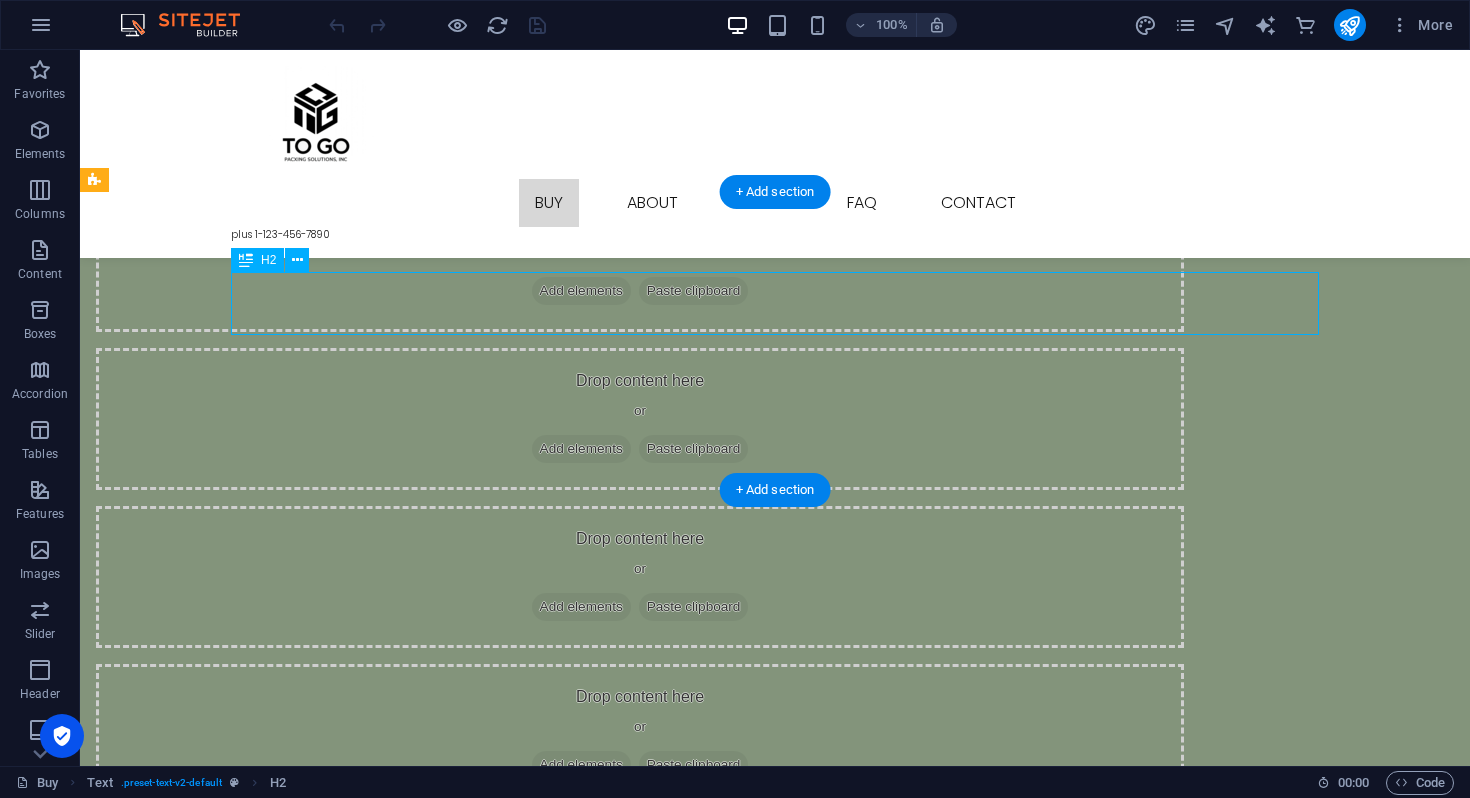 click on "Headline" at bounding box center [775, 997] 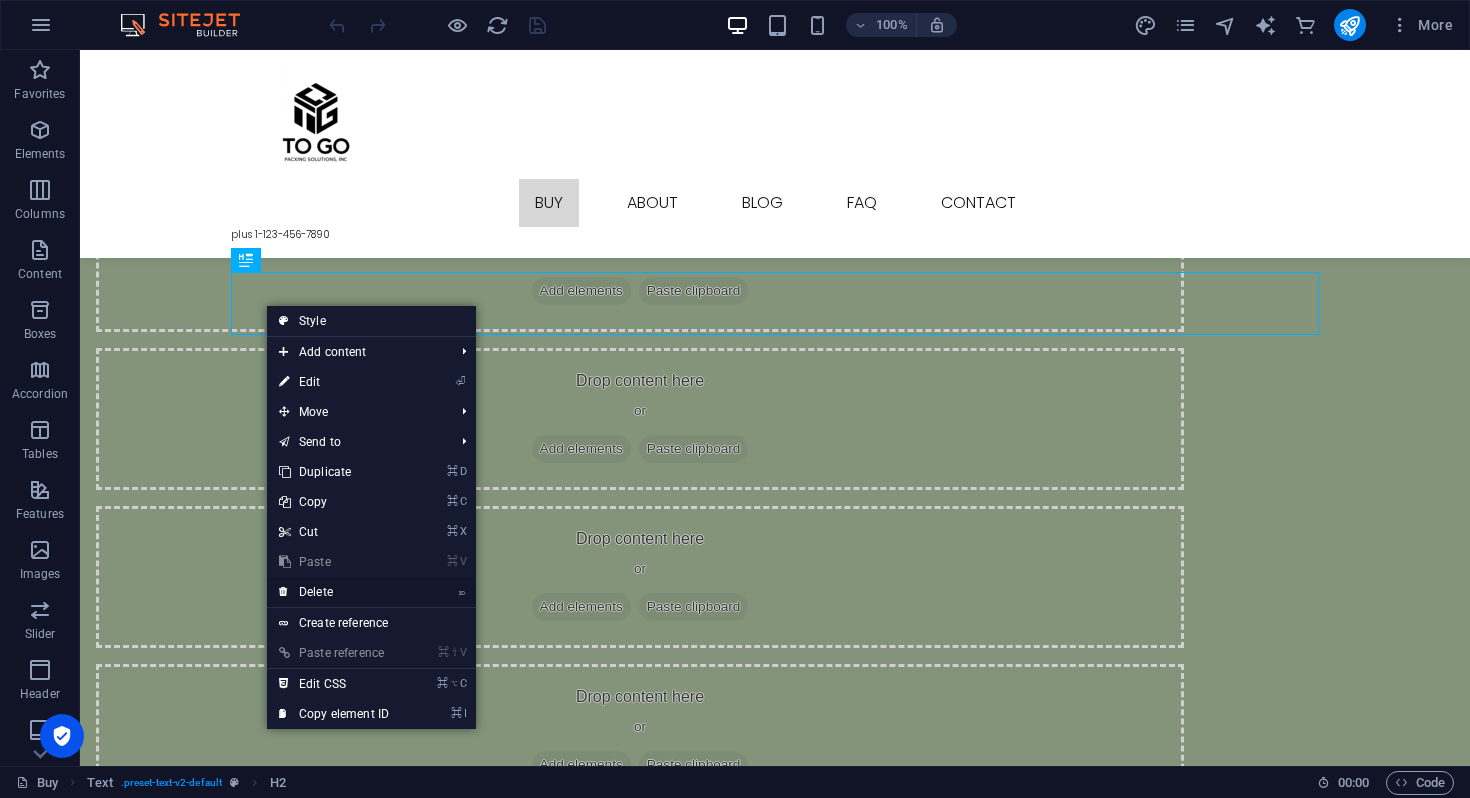 click on "⌦  Delete" at bounding box center [334, 592] 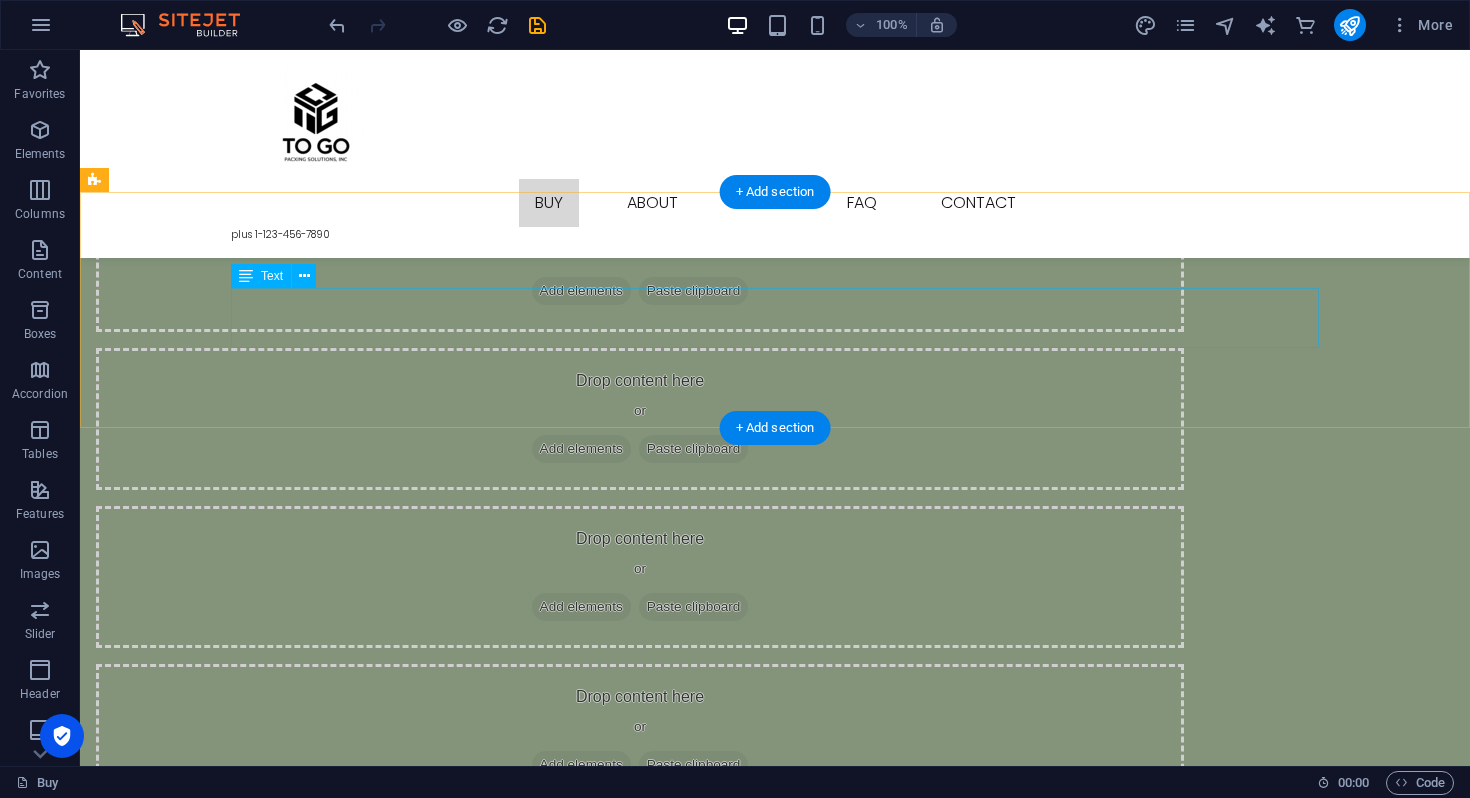 click on "Lorem ipsum dolor sitope amet, consectetur adipisicing elitip. Massumenda, dolore, cum vel modi asperiores consequatur suscipit quidem ducimus eveniet iure expedita consecteture odiogil voluptatum similique fugit voluptates atem accusamus quae quas dolorem tenetur facere tempora maiores adipisci reiciendis accusantium voluptatibus id voluptate tempore dolor harum nisi amet! Nobis, eaque. Aenean commodo ligula eget dolor. Lorem ipsum dolor sit amet, consectetuer adipiscing elit leget odiogil voluptatum similique fugit voluptates dolor. Libero assumenda, dolore, cum vel modi asperiores consequatur." at bounding box center [775, 1012] 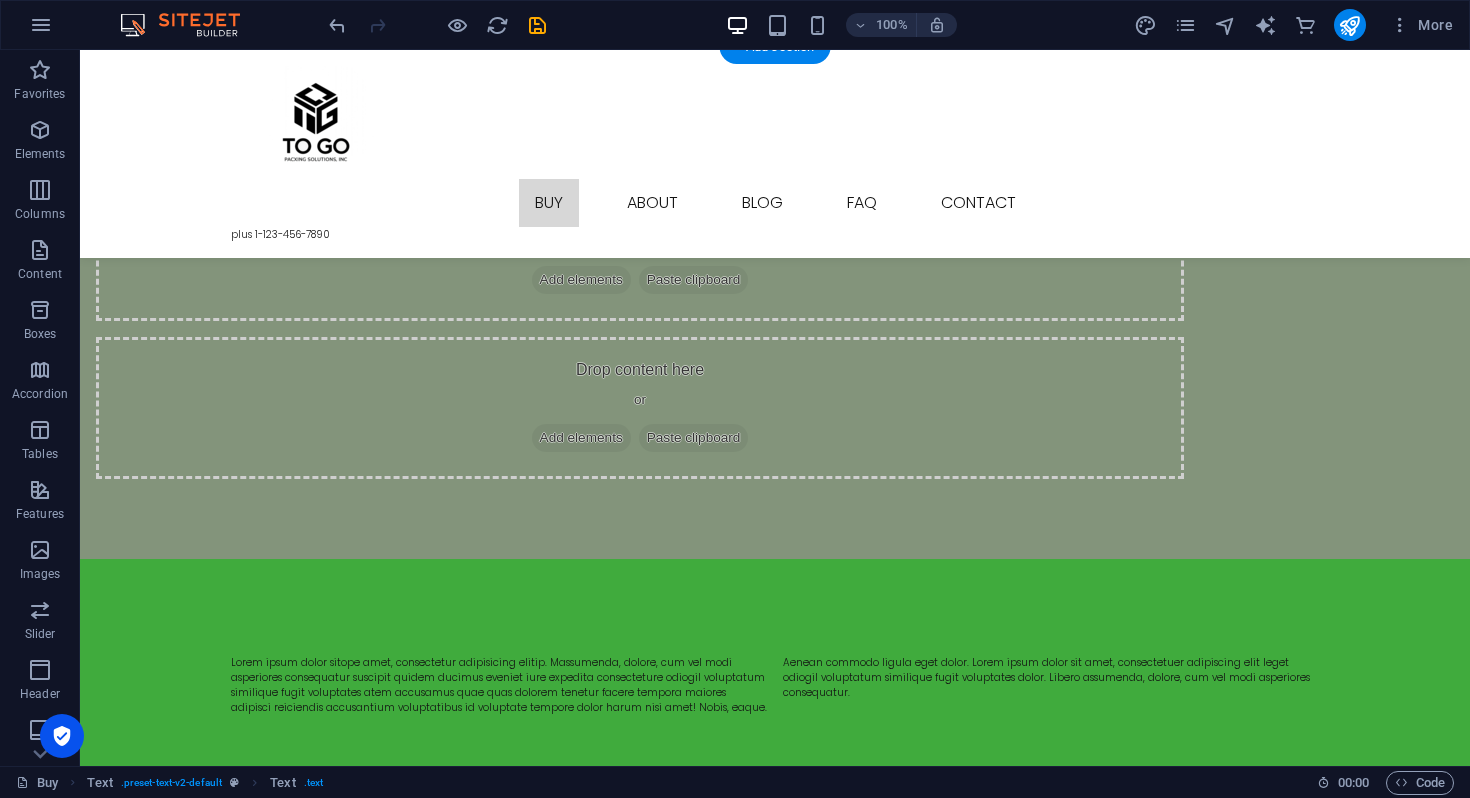 scroll, scrollTop: 838, scrollLeft: 0, axis: vertical 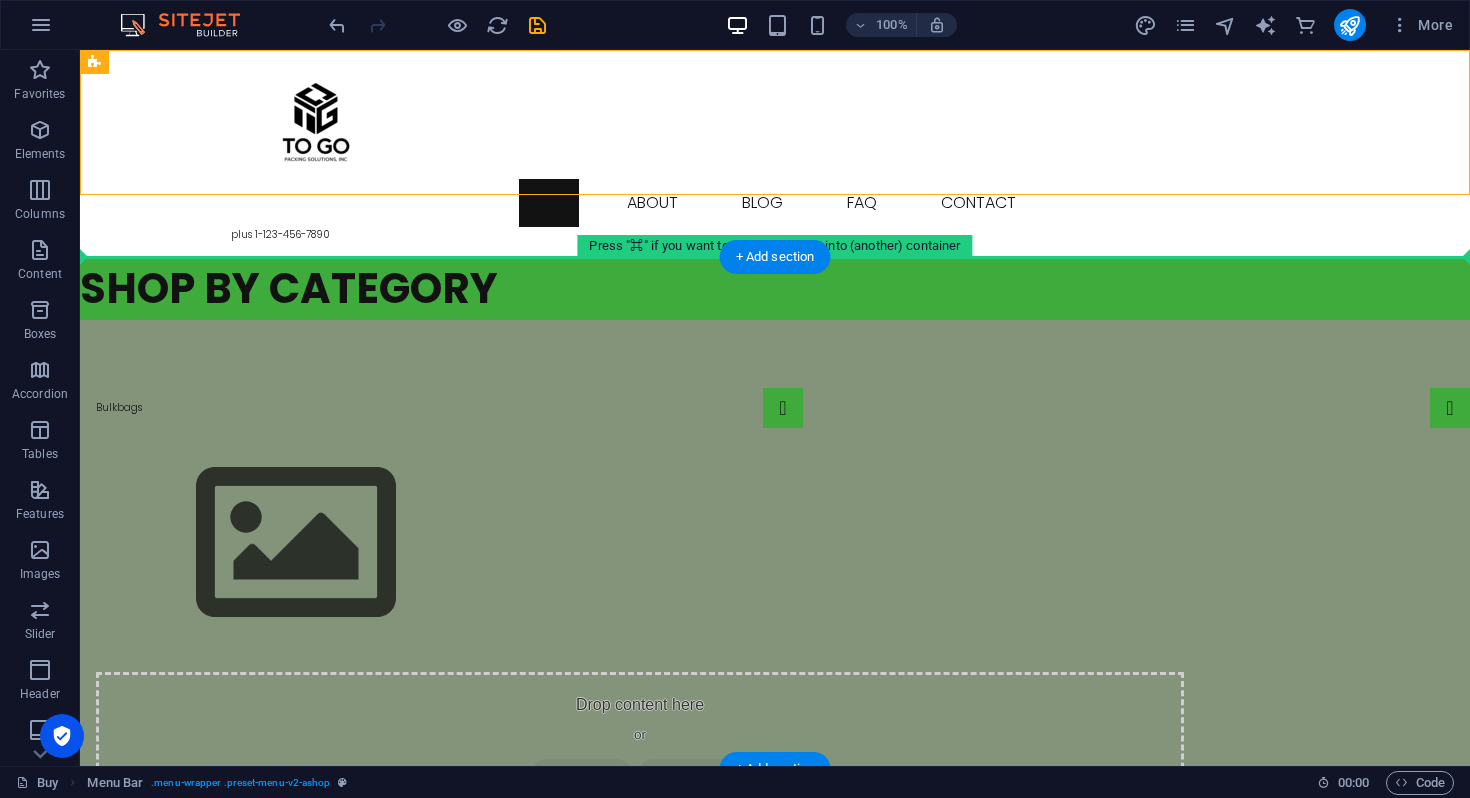 drag, startPoint x: 235, startPoint y: 81, endPoint x: 802, endPoint y: 717, distance: 852.04755 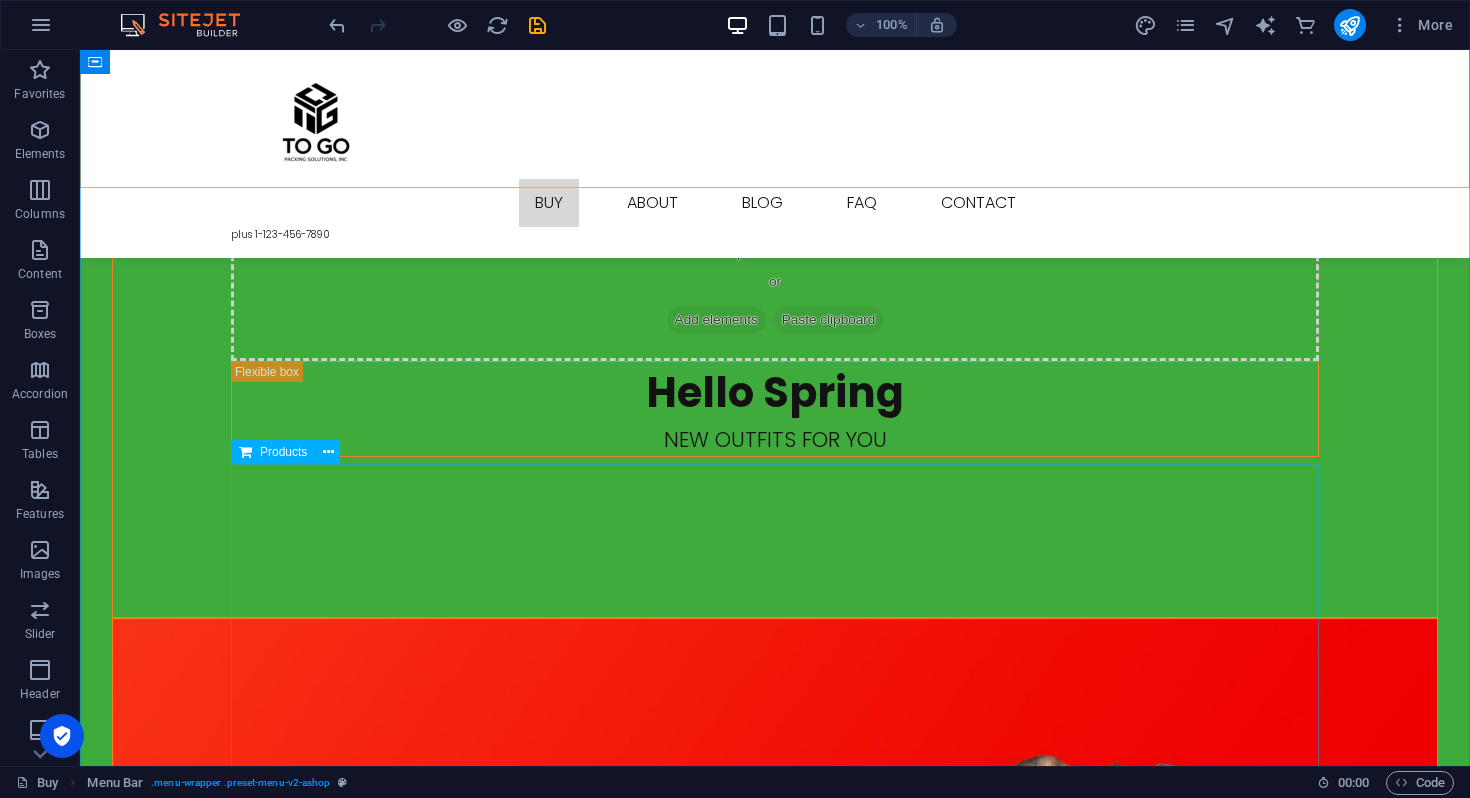 scroll, scrollTop: 3778, scrollLeft: 0, axis: vertical 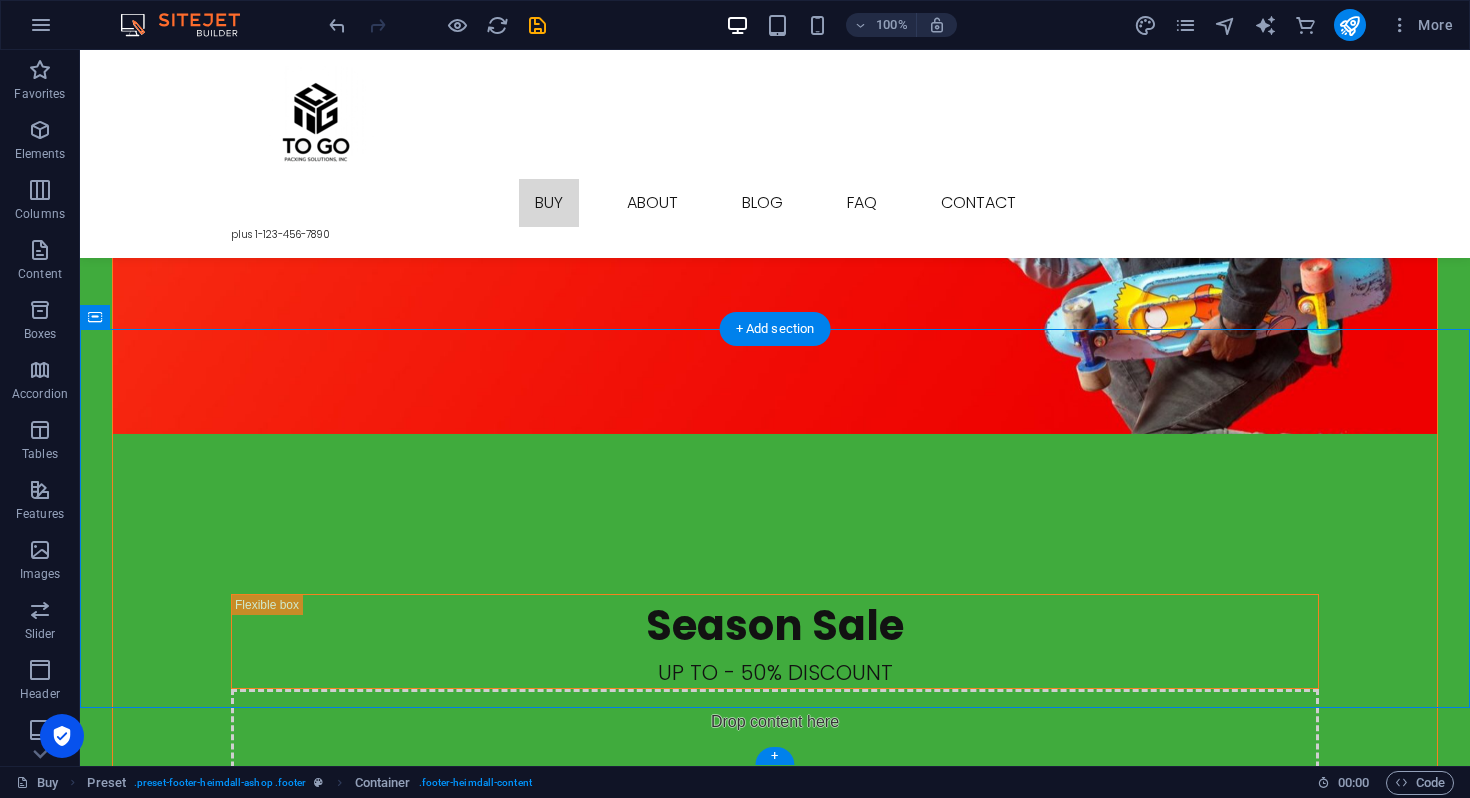 drag, startPoint x: 444, startPoint y: 356, endPoint x: 794, endPoint y: 449, distance: 362.145 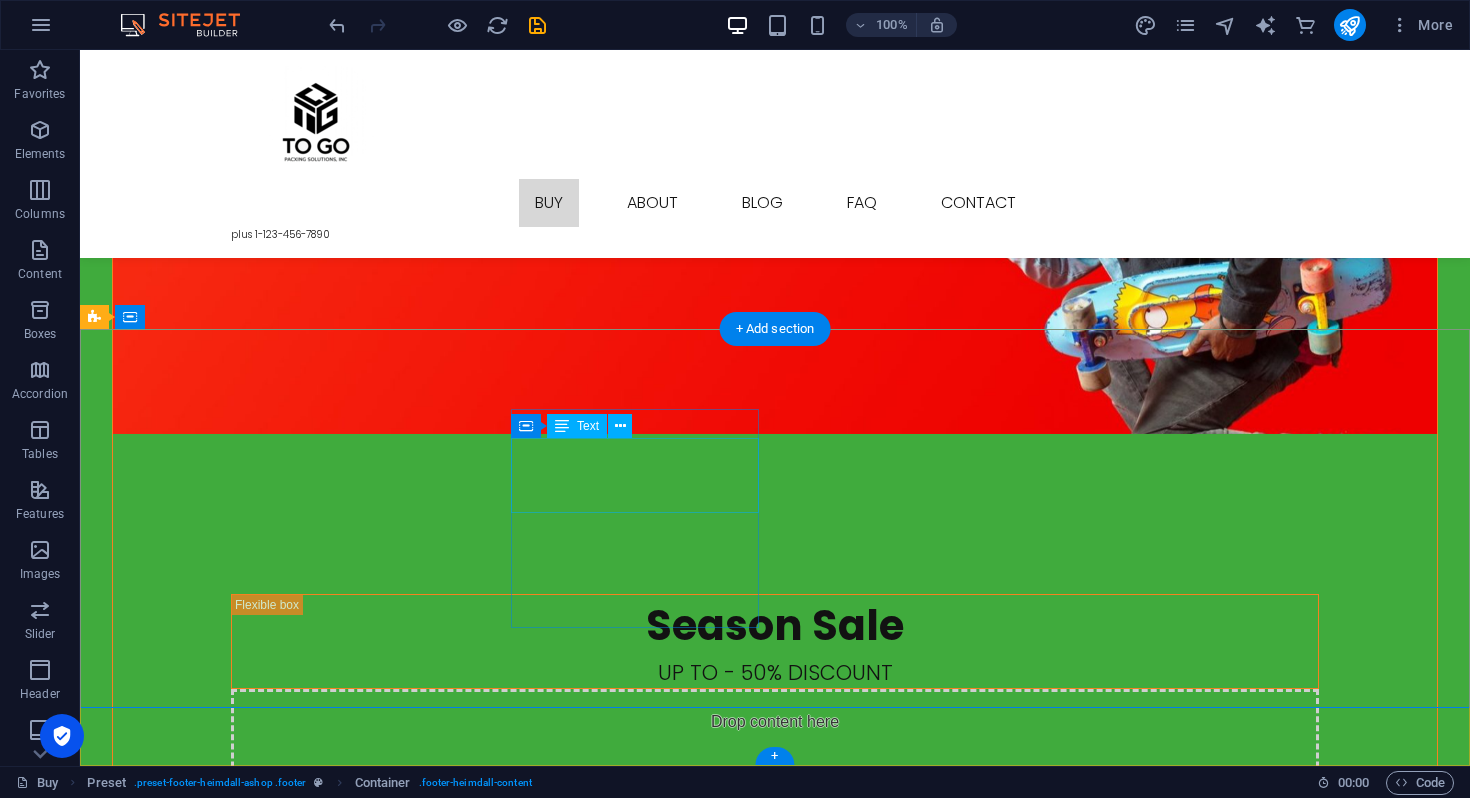 click on "1601 Broadway New York, NY , NY  10019 Phone:  plus 1-123-456-7890 Fax:  390039da86576347f7539d51802b93@cpanel.local" at bounding box center (640, 7299) 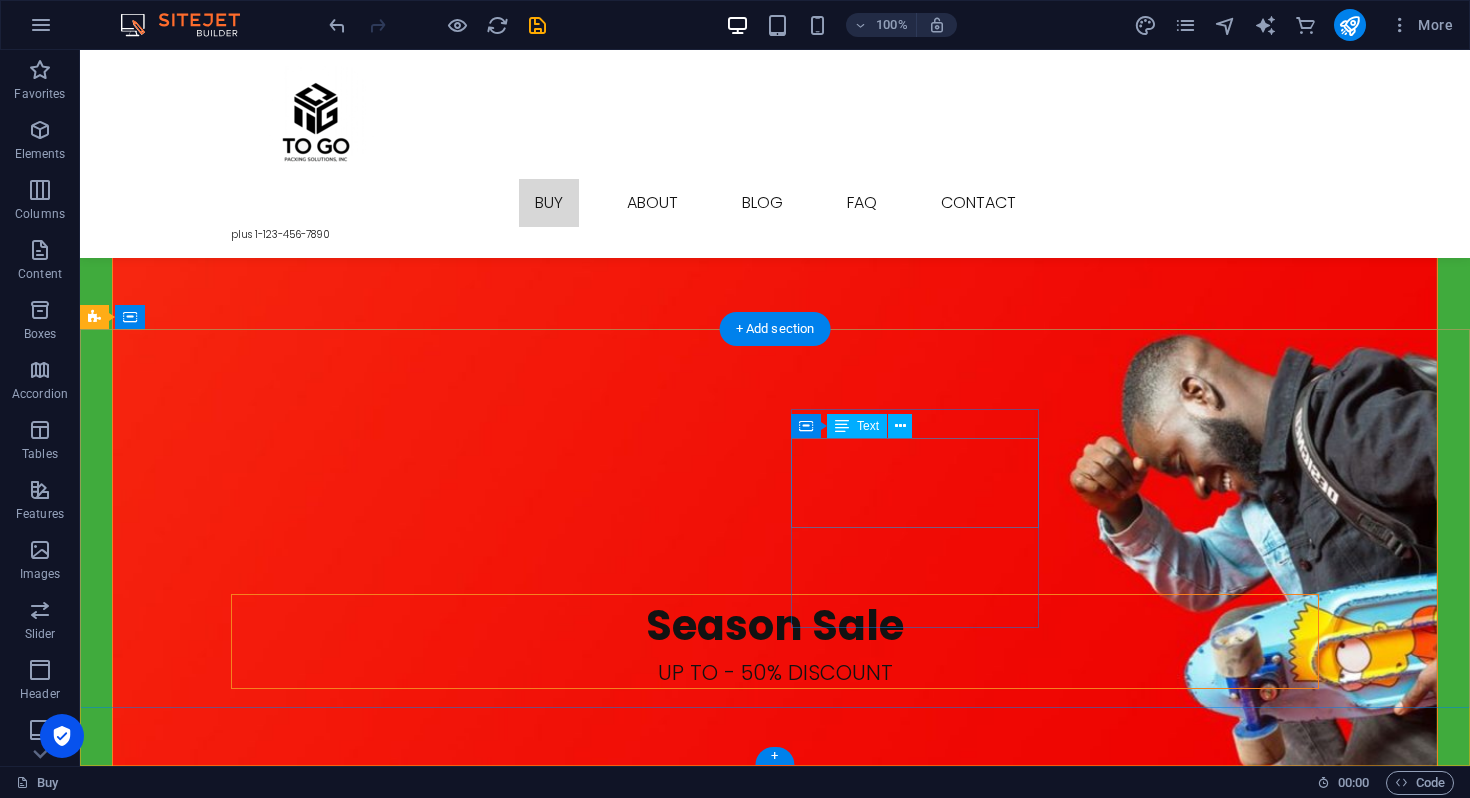 click on "Hotline:  plus 1-123-456-7890 About us FAQ Legal notice Privacy" at bounding box center [640, 7344] 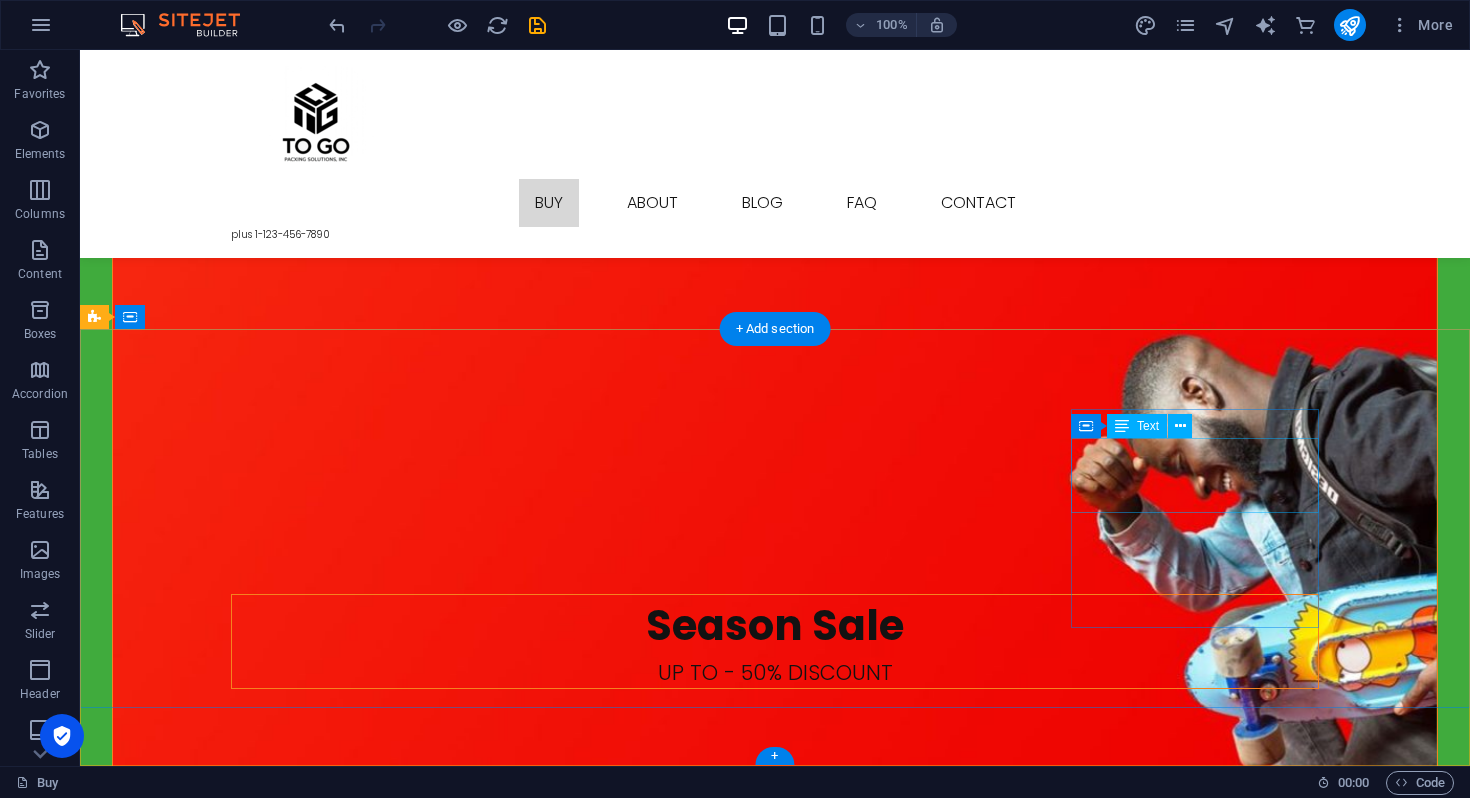click on "Facebook Instagram Twitter Pinterest Youtube" at bounding box center (640, 7373) 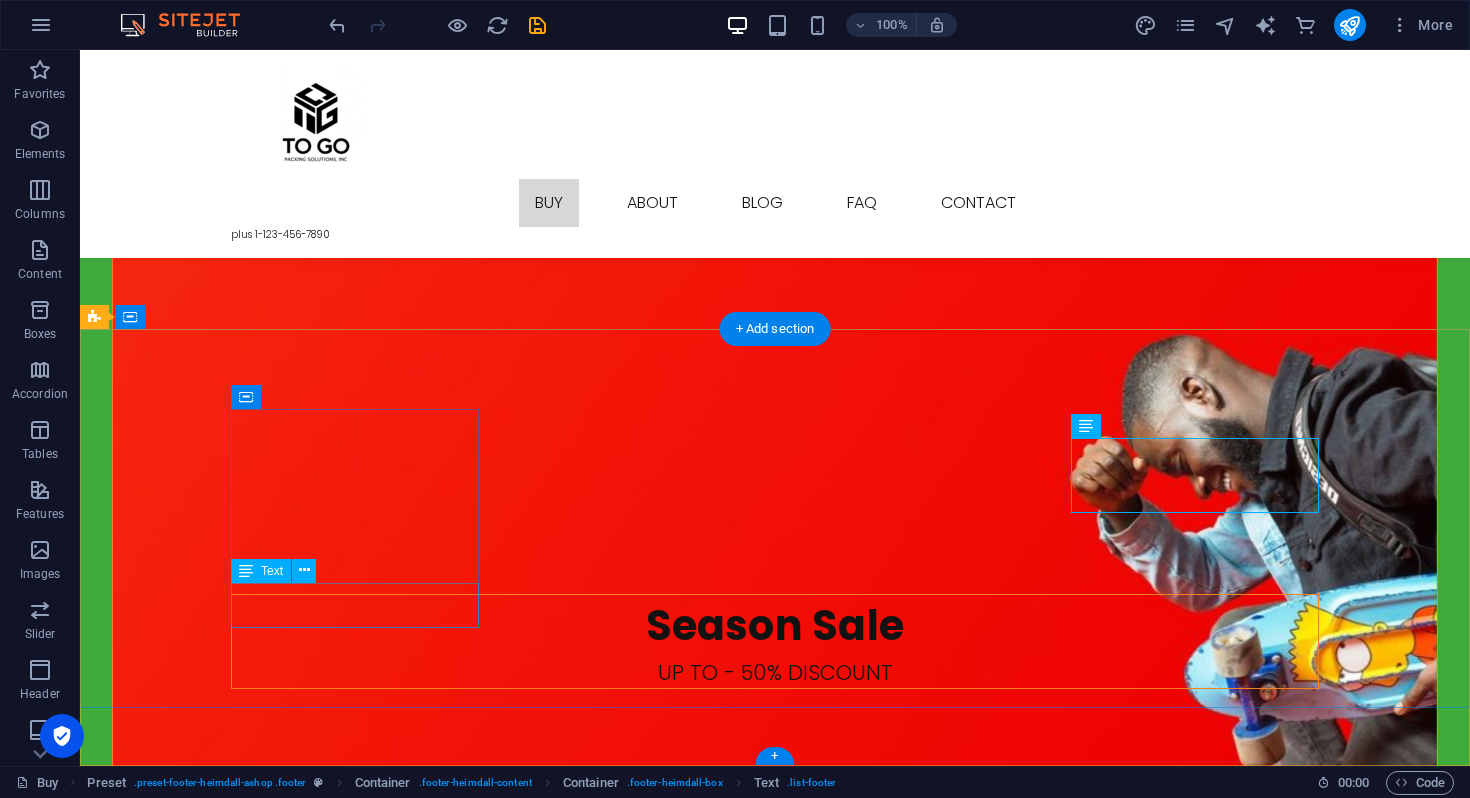 click on "Lorem ipsum dolor sit amet conse ctetur adipisicing elit, sed do eiusmod tempor incididunt ut labore et dolore." at bounding box center (640, 7209) 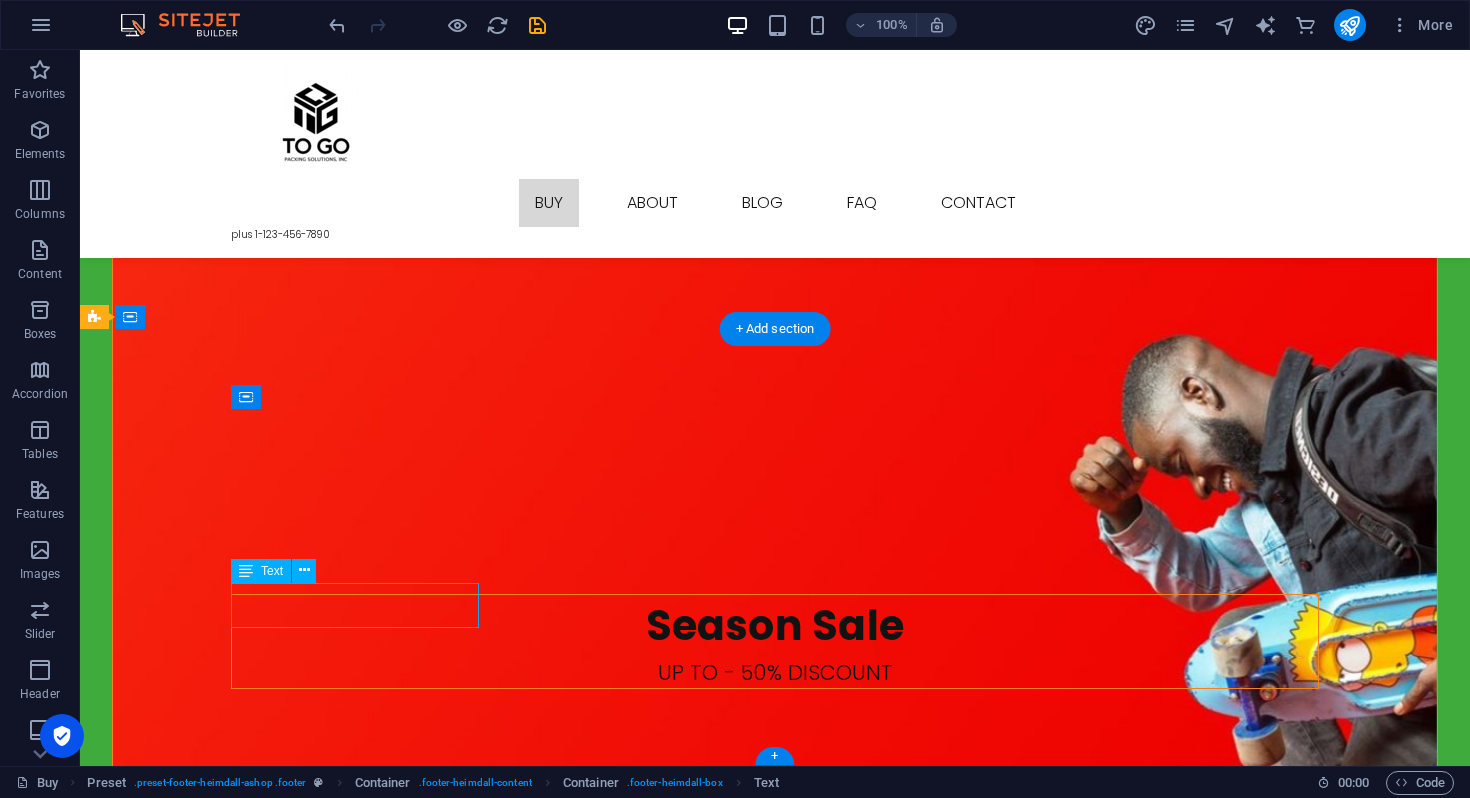 scroll, scrollTop: 3725, scrollLeft: 0, axis: vertical 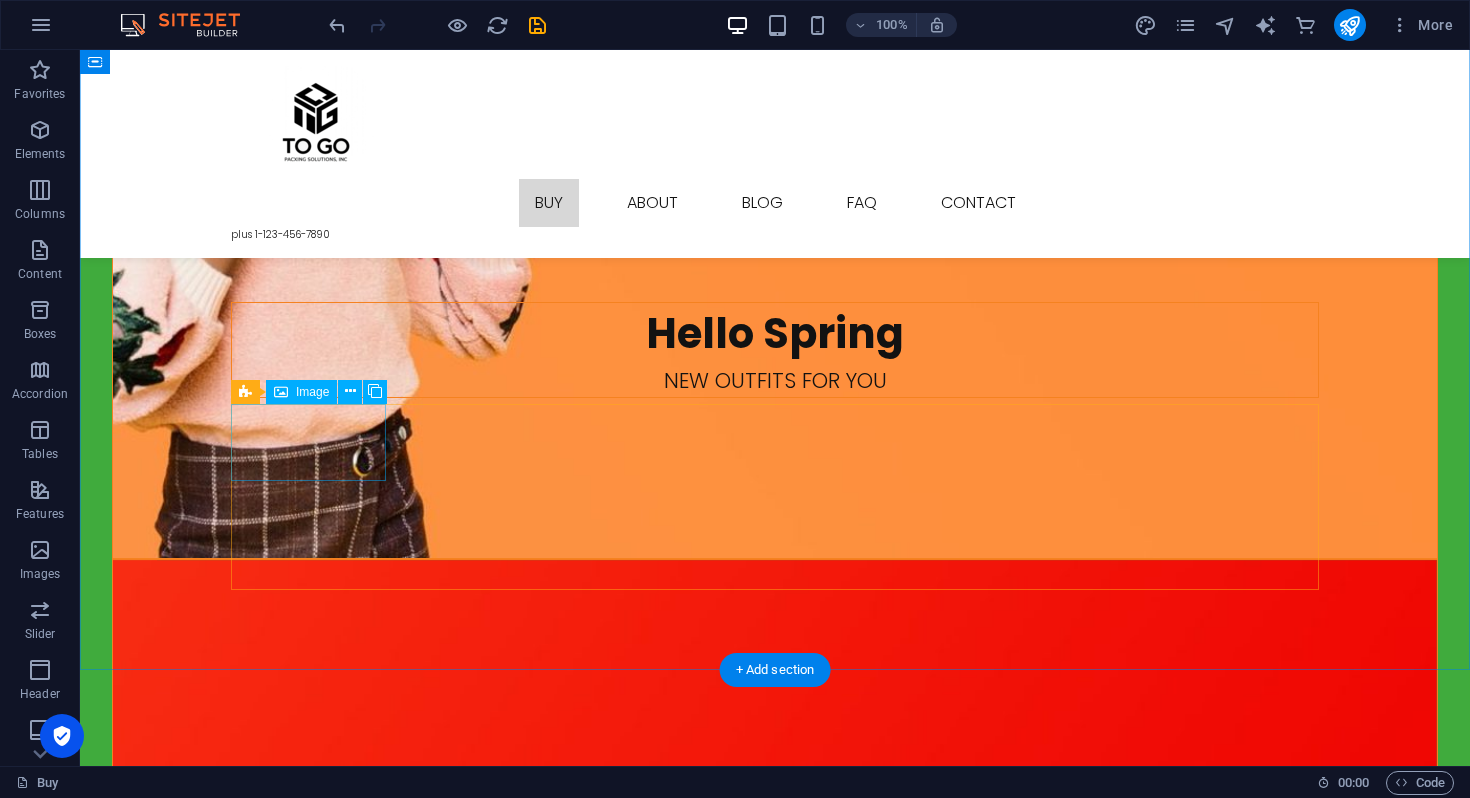 click at bounding box center (308, 5118) 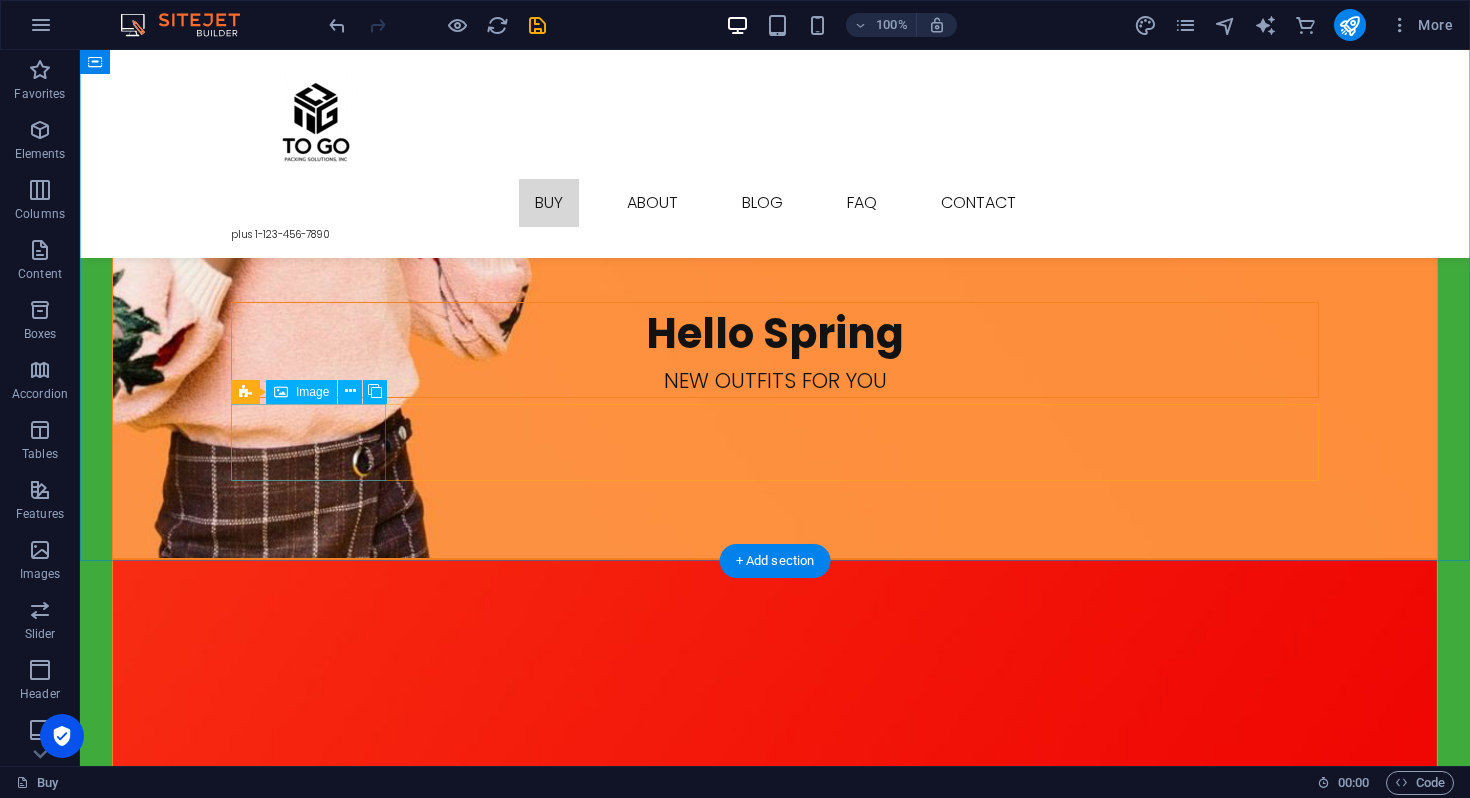 click at bounding box center [308, 5118] 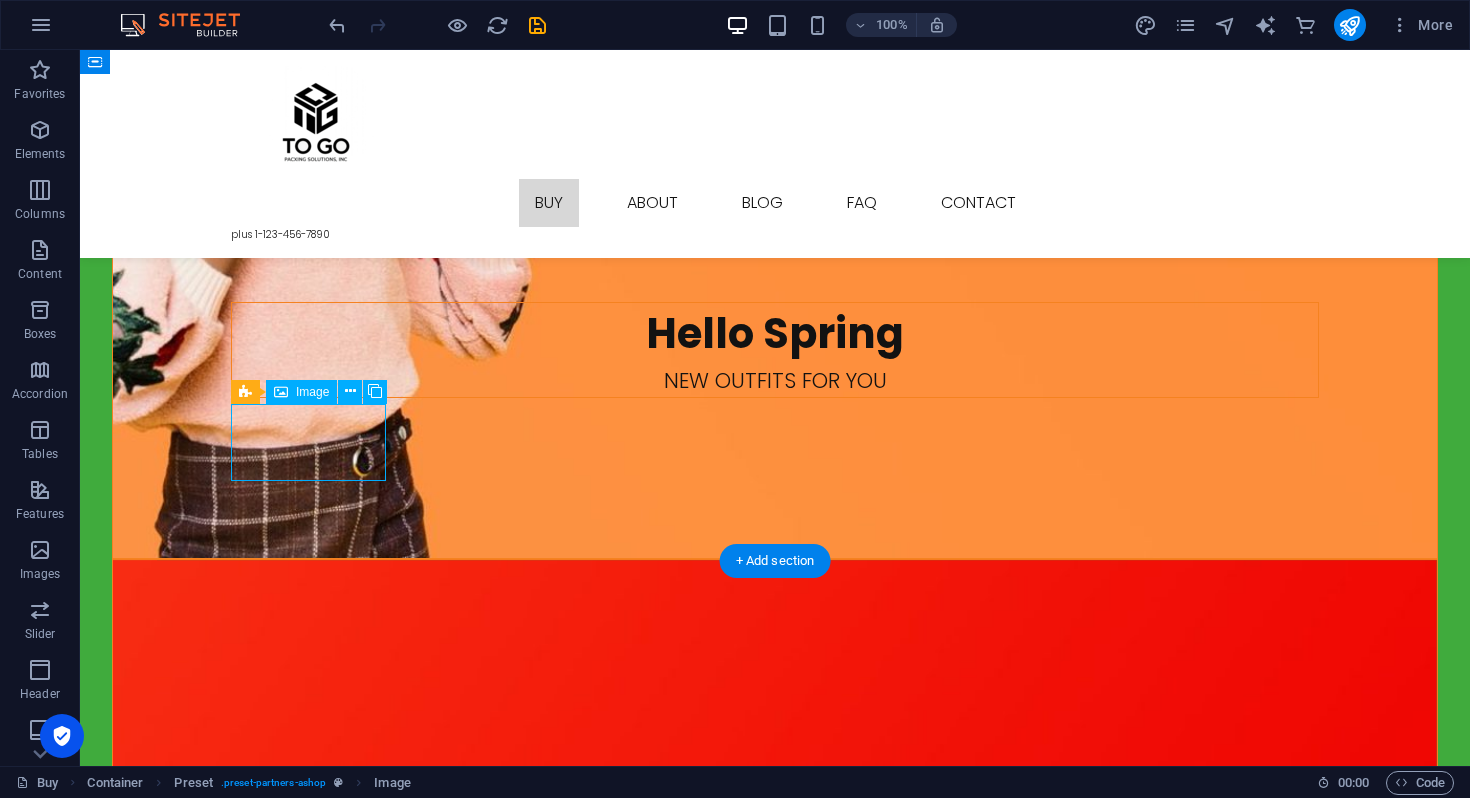 click at bounding box center (308, 5118) 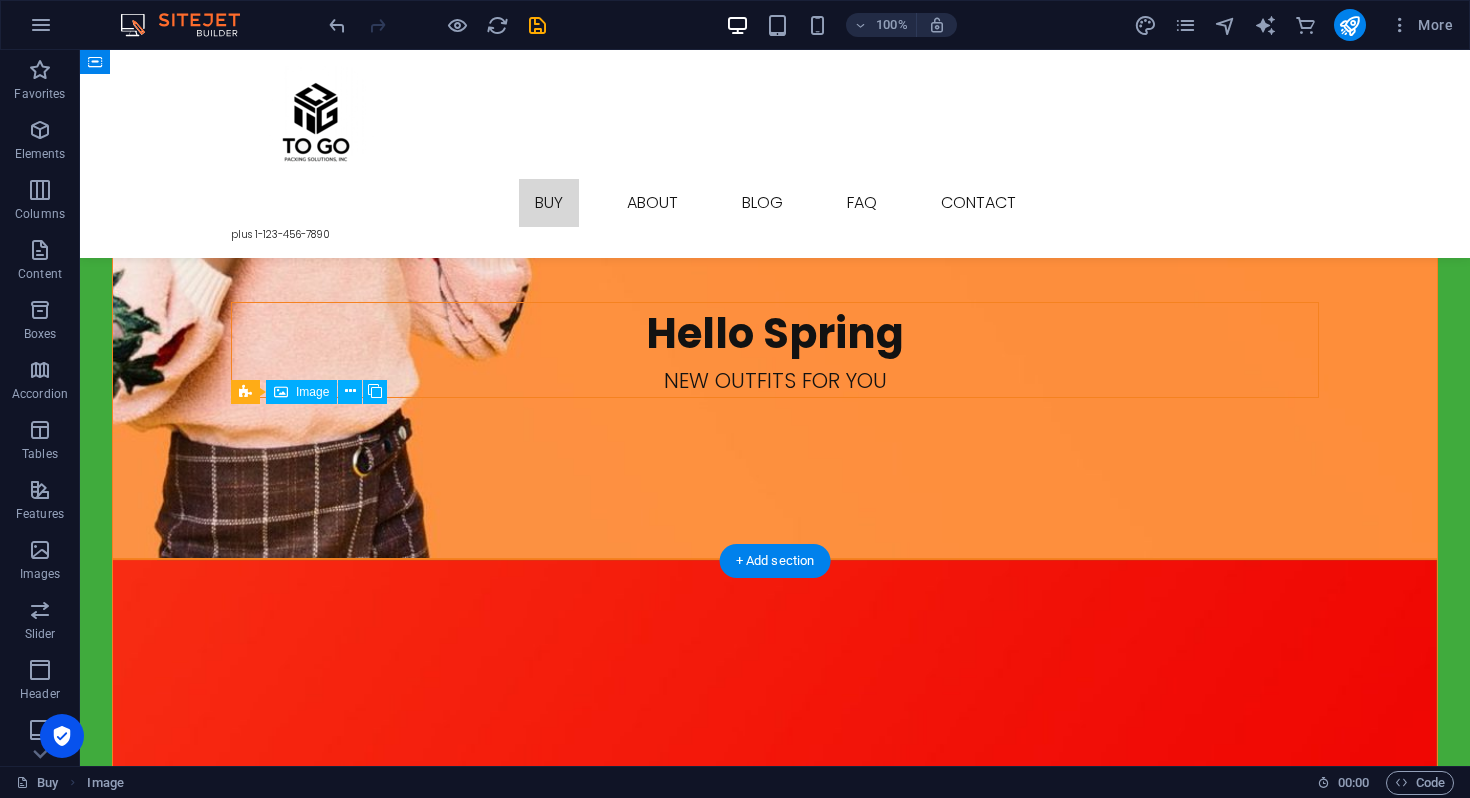 click at bounding box center (308, 5118) 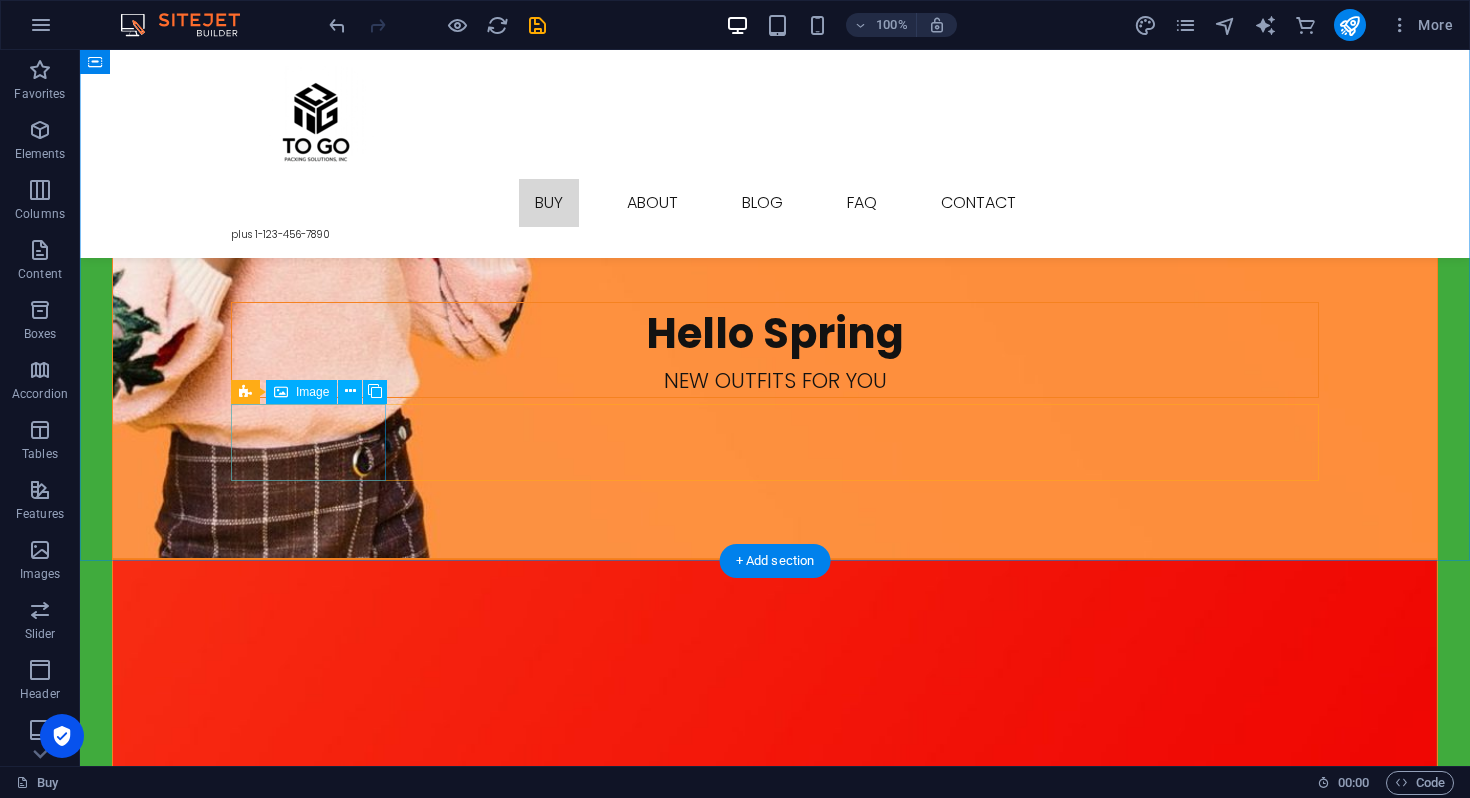 click at bounding box center (308, 5118) 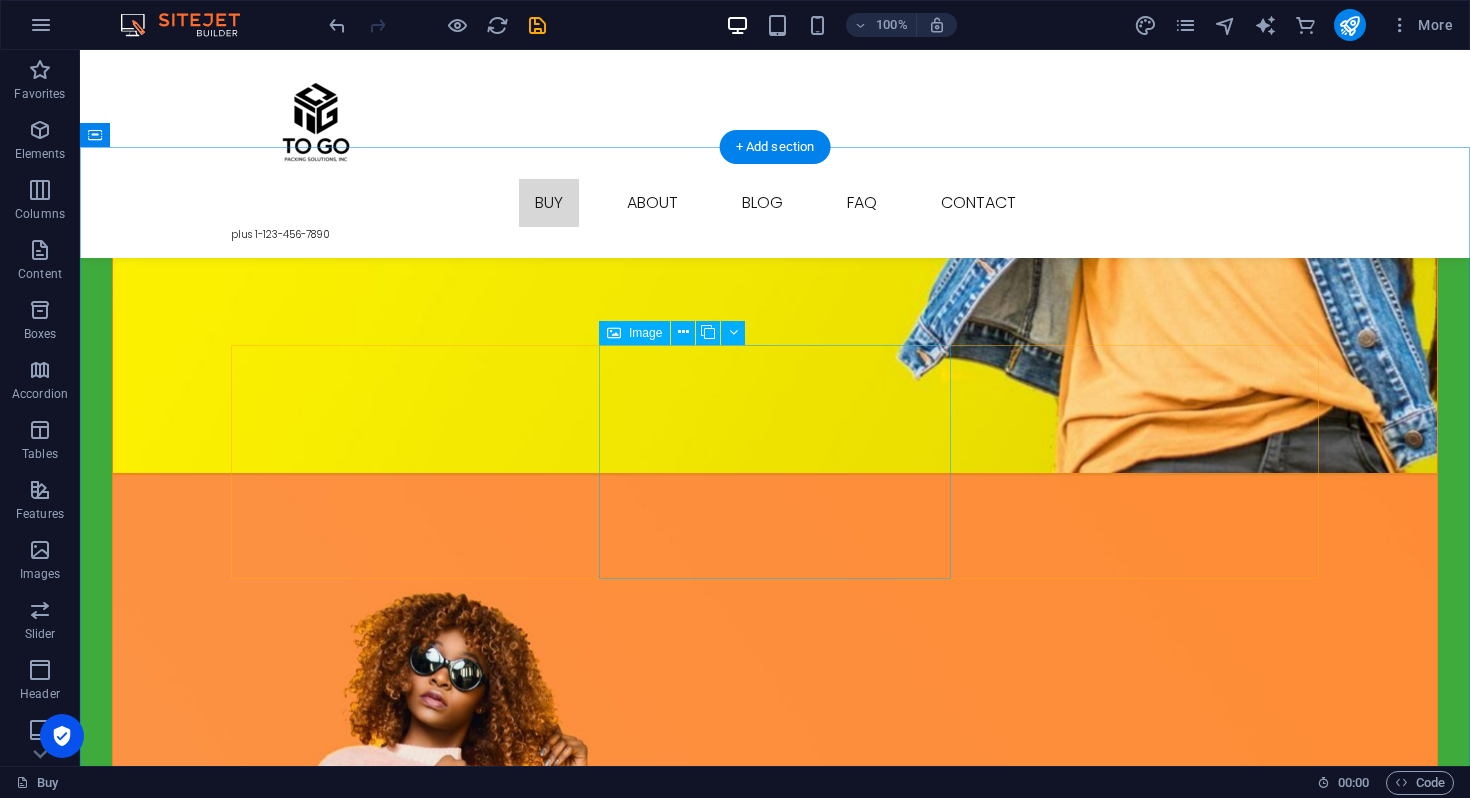 scroll, scrollTop: 2253, scrollLeft: 0, axis: vertical 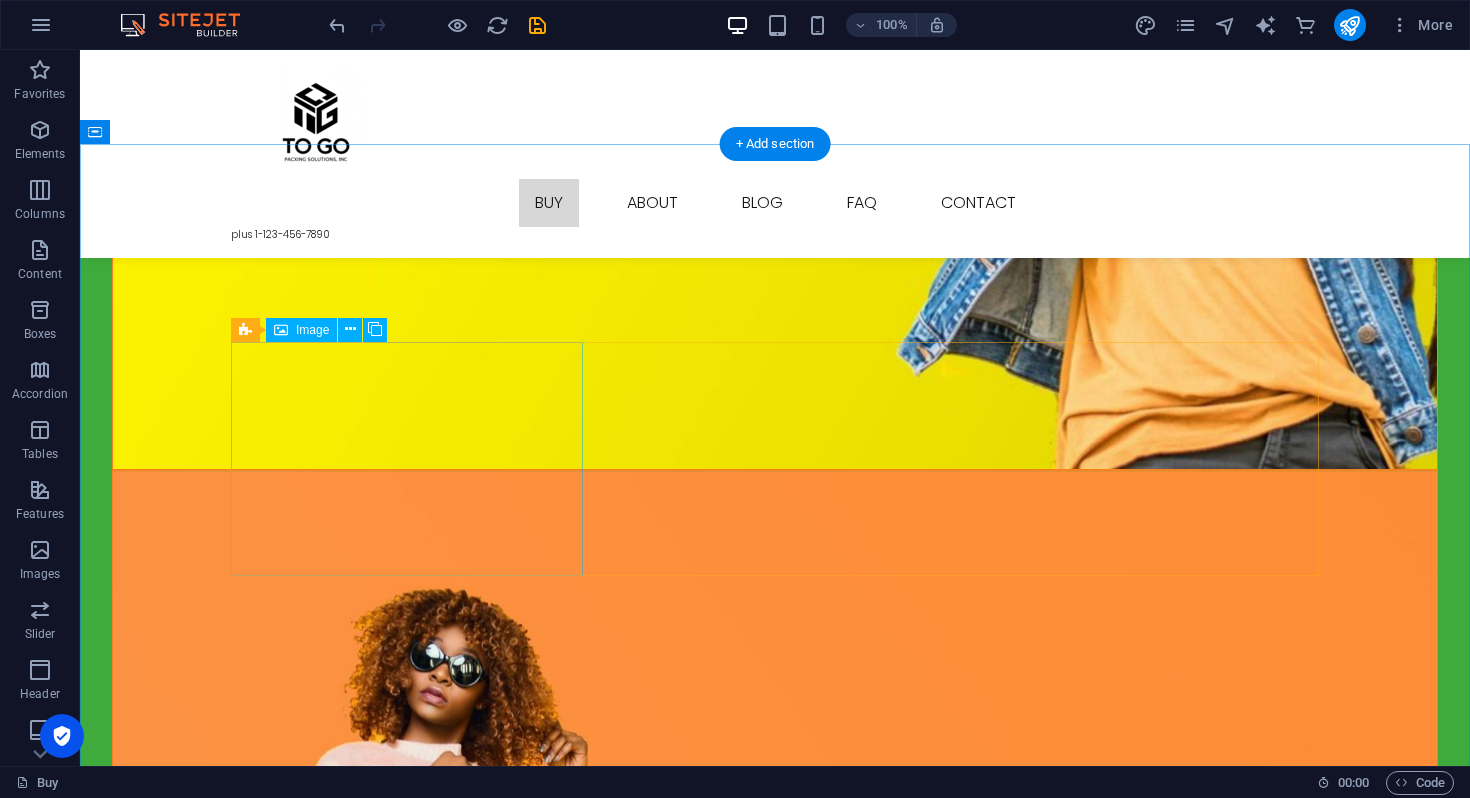 click on "New Look Get the perfect look!" at bounding box center (775, 3076) 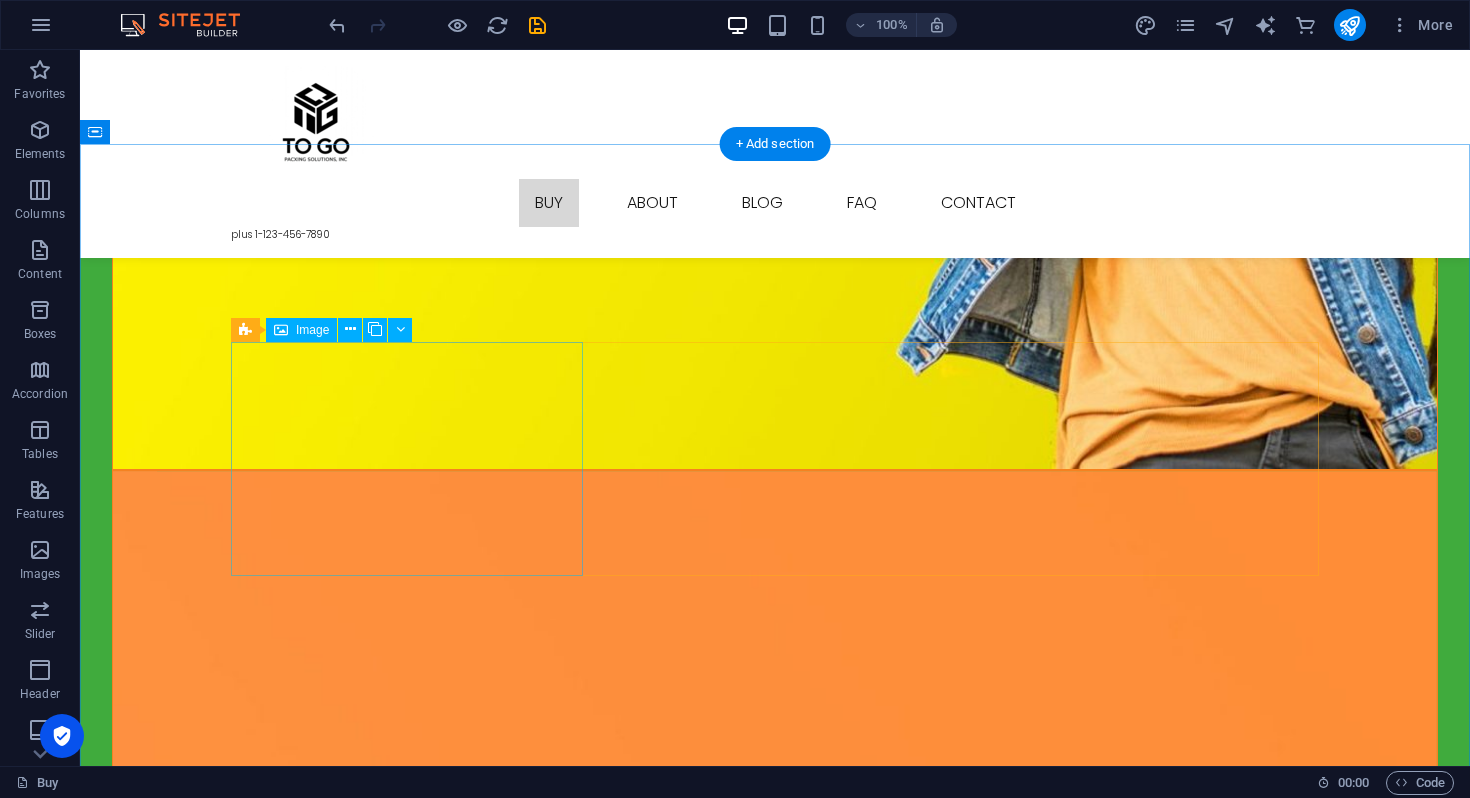click on "New Trend More styles for you" at bounding box center [775, 3077] 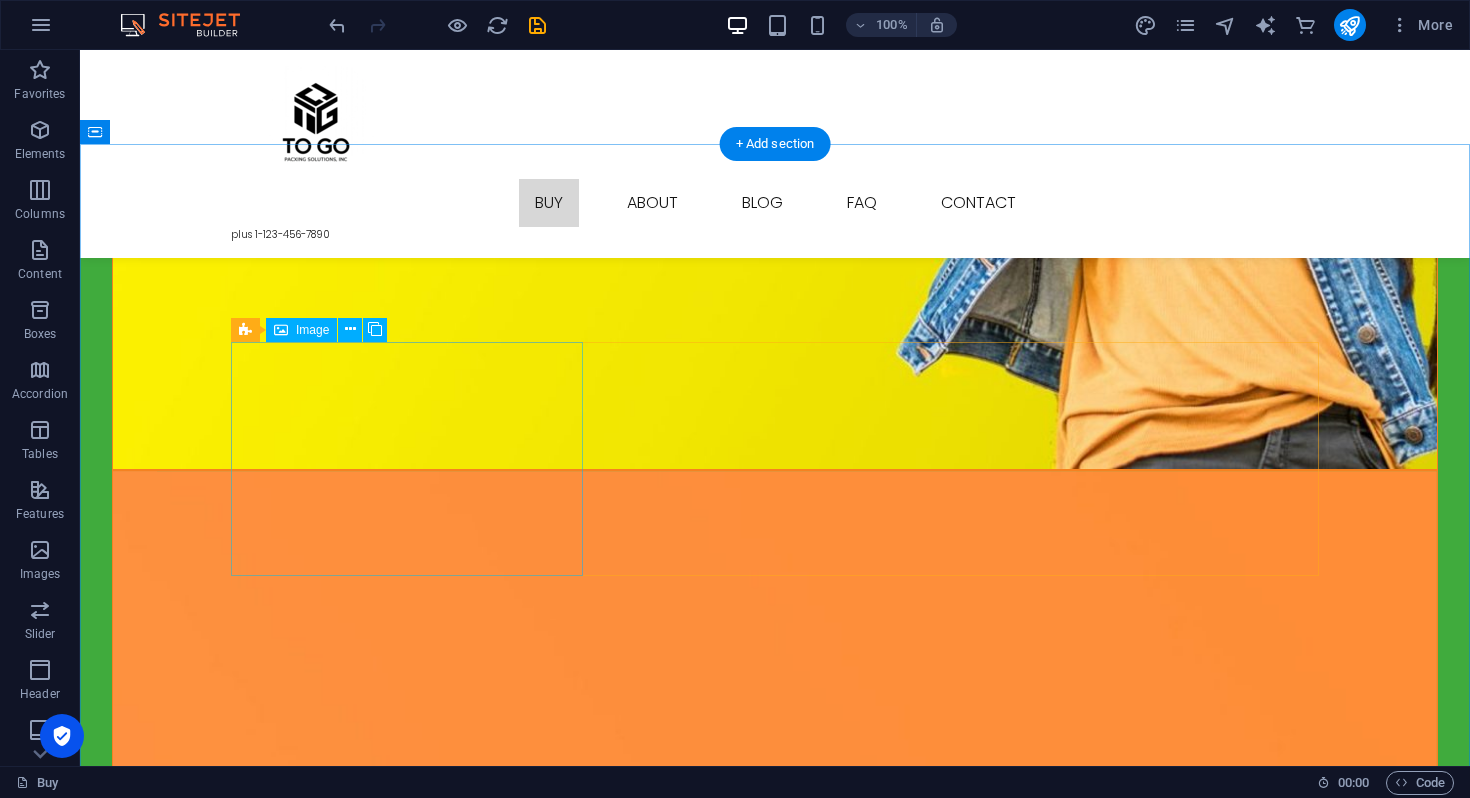 click on "Fashion Fashion & Lifestyle" at bounding box center [775, 3077] 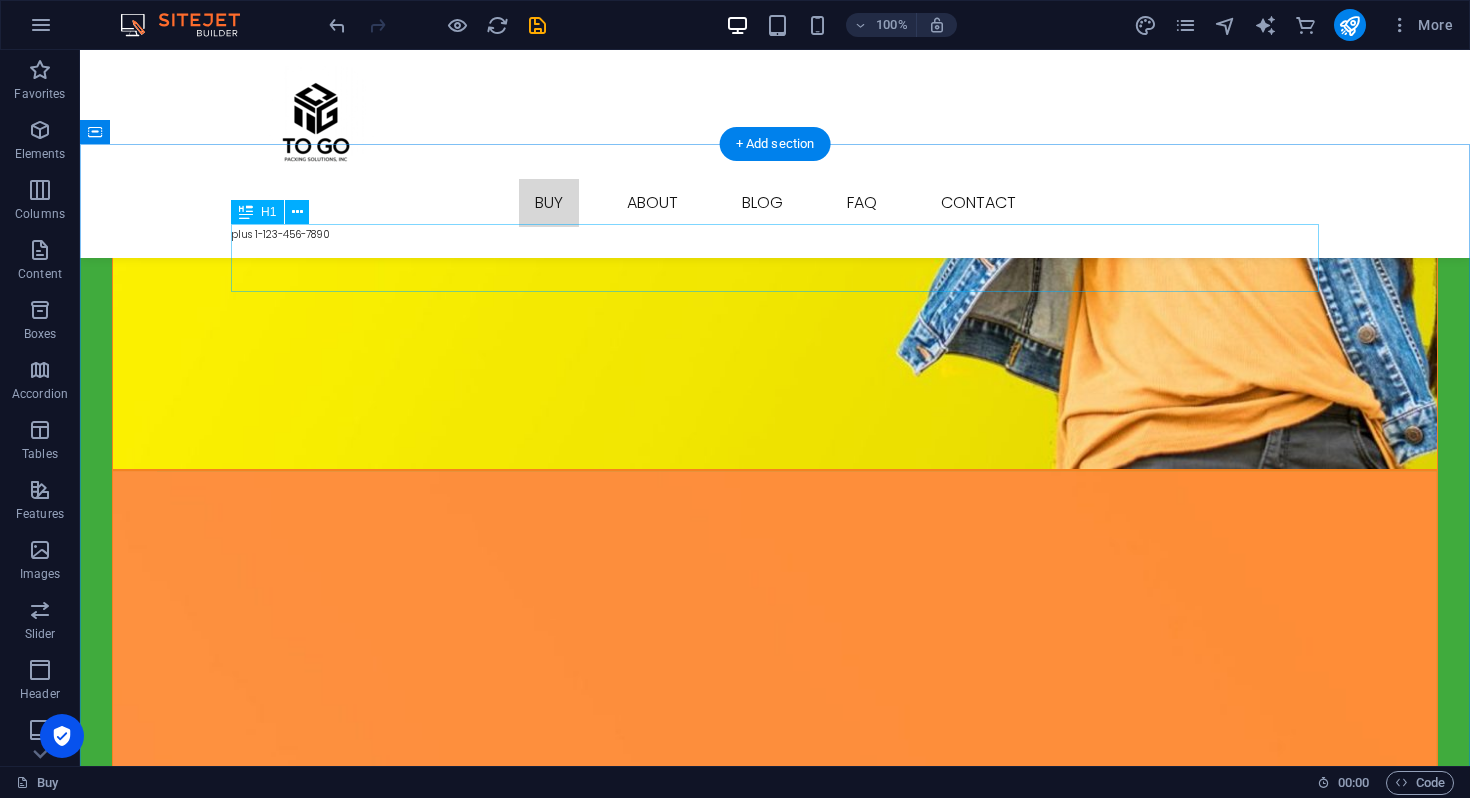 click on "Welcome to Ashop" at bounding box center [775, 2630] 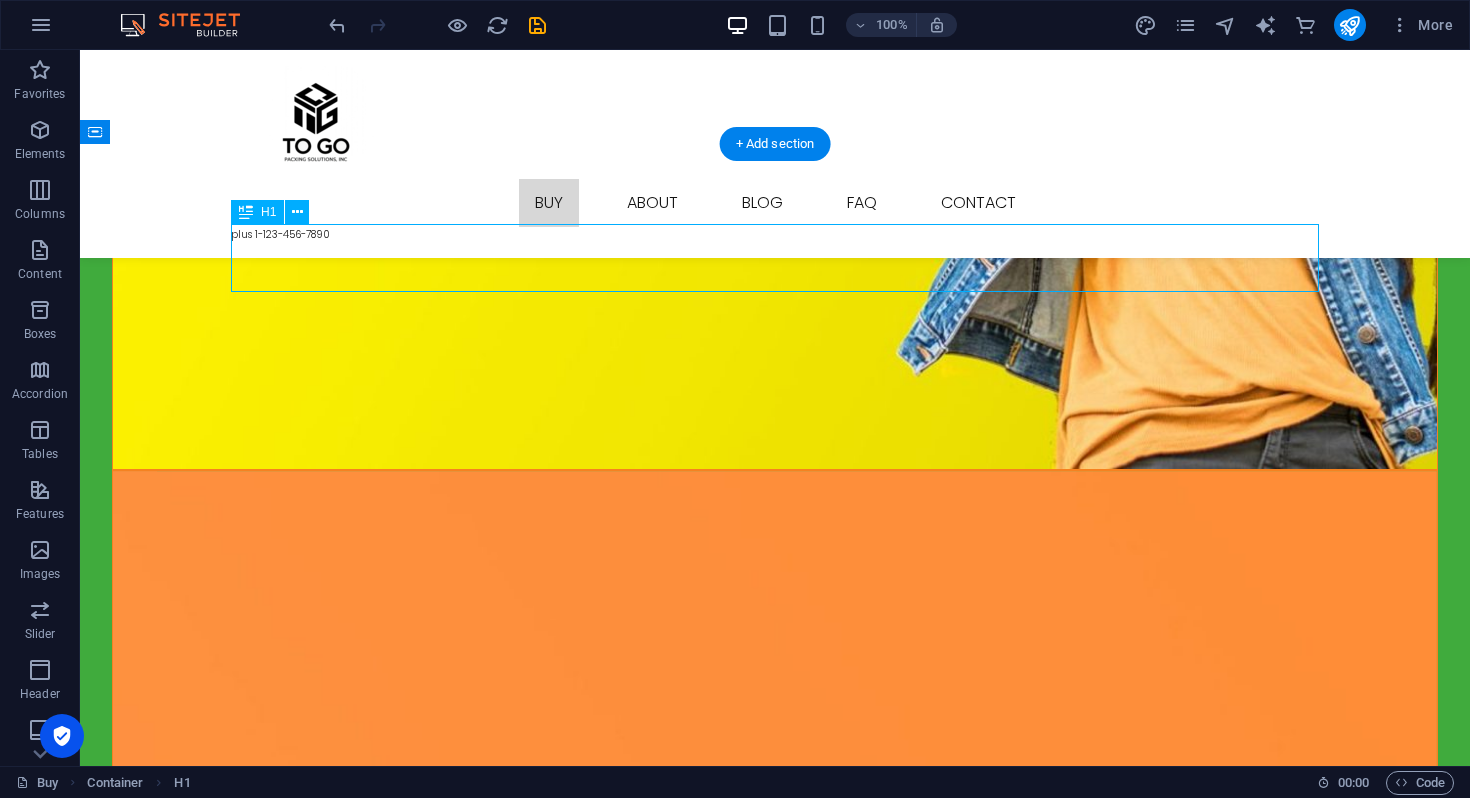 click on "Welcome to Ashop" at bounding box center [775, 2630] 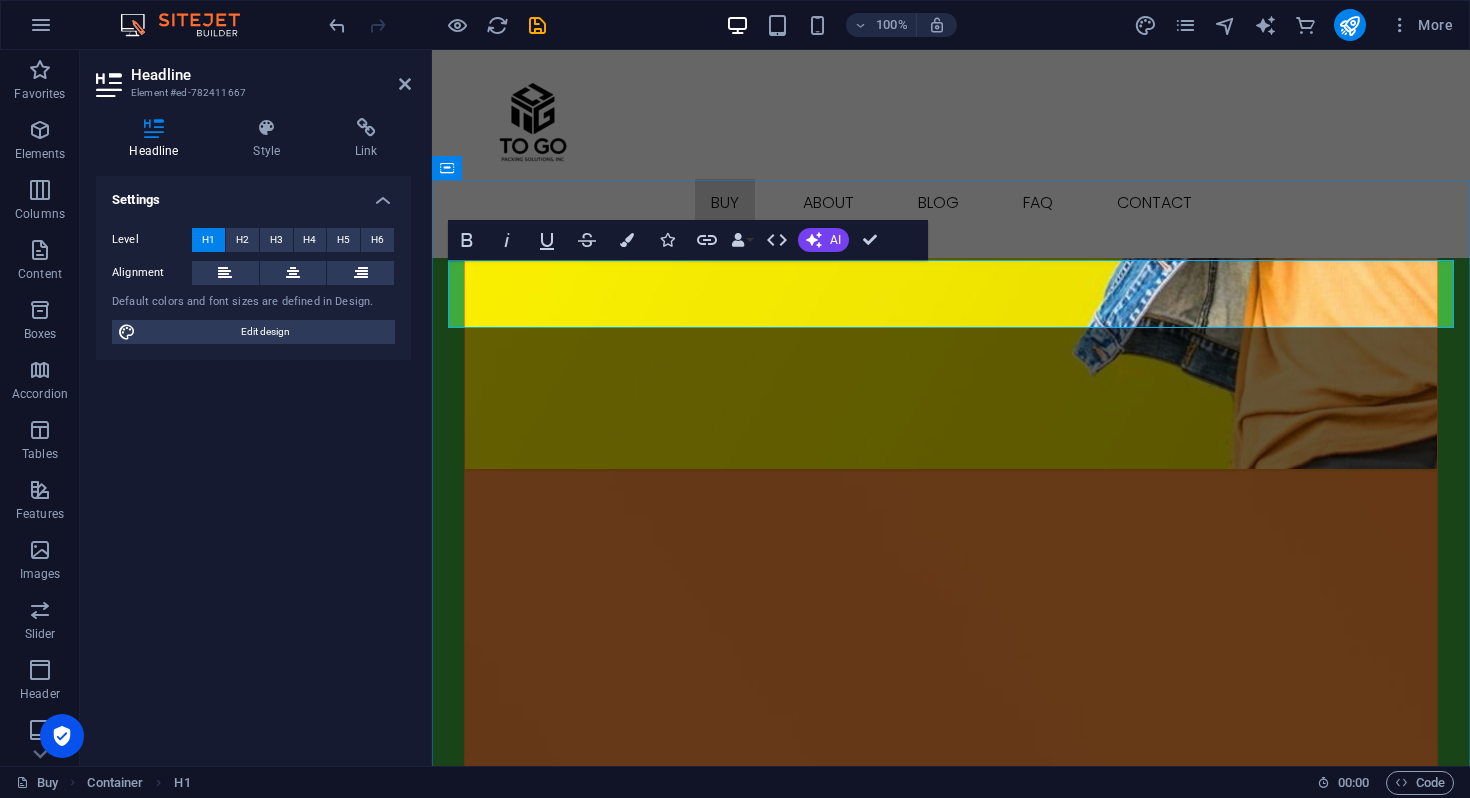 click on "Welcome to Ashop" at bounding box center (951, 2630) 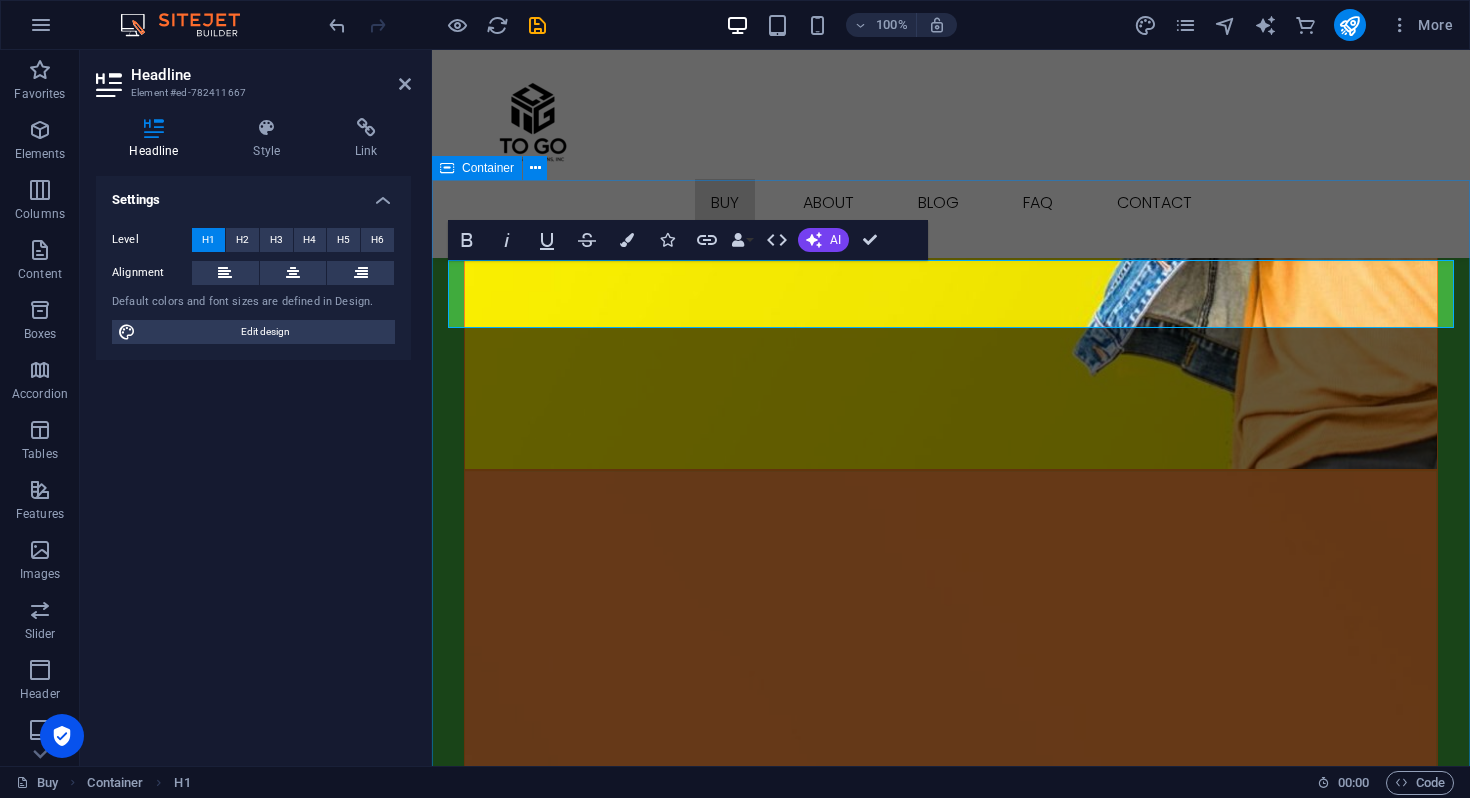 click on "Welcome Drop content here or  Add elements  Paste clipboard Free Shipping Free shipping on all orders Support 24/7 Support 24 hours a day  30 Days Returns 30 days free returns High Quality Best quality products Top Brands Drop content here or  Add elements  Paste clipboard" at bounding box center [951, 3328] 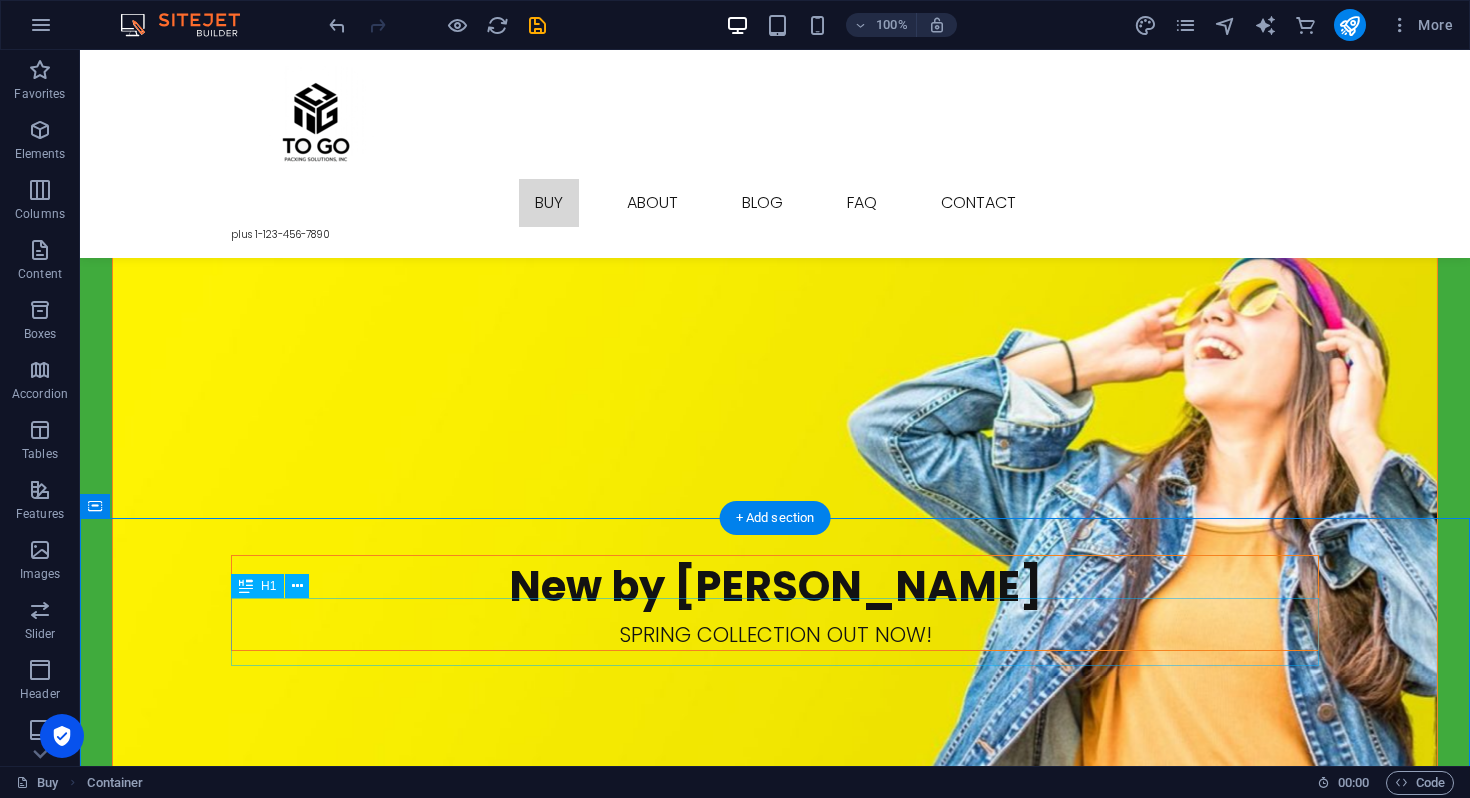 scroll, scrollTop: 1729, scrollLeft: 0, axis: vertical 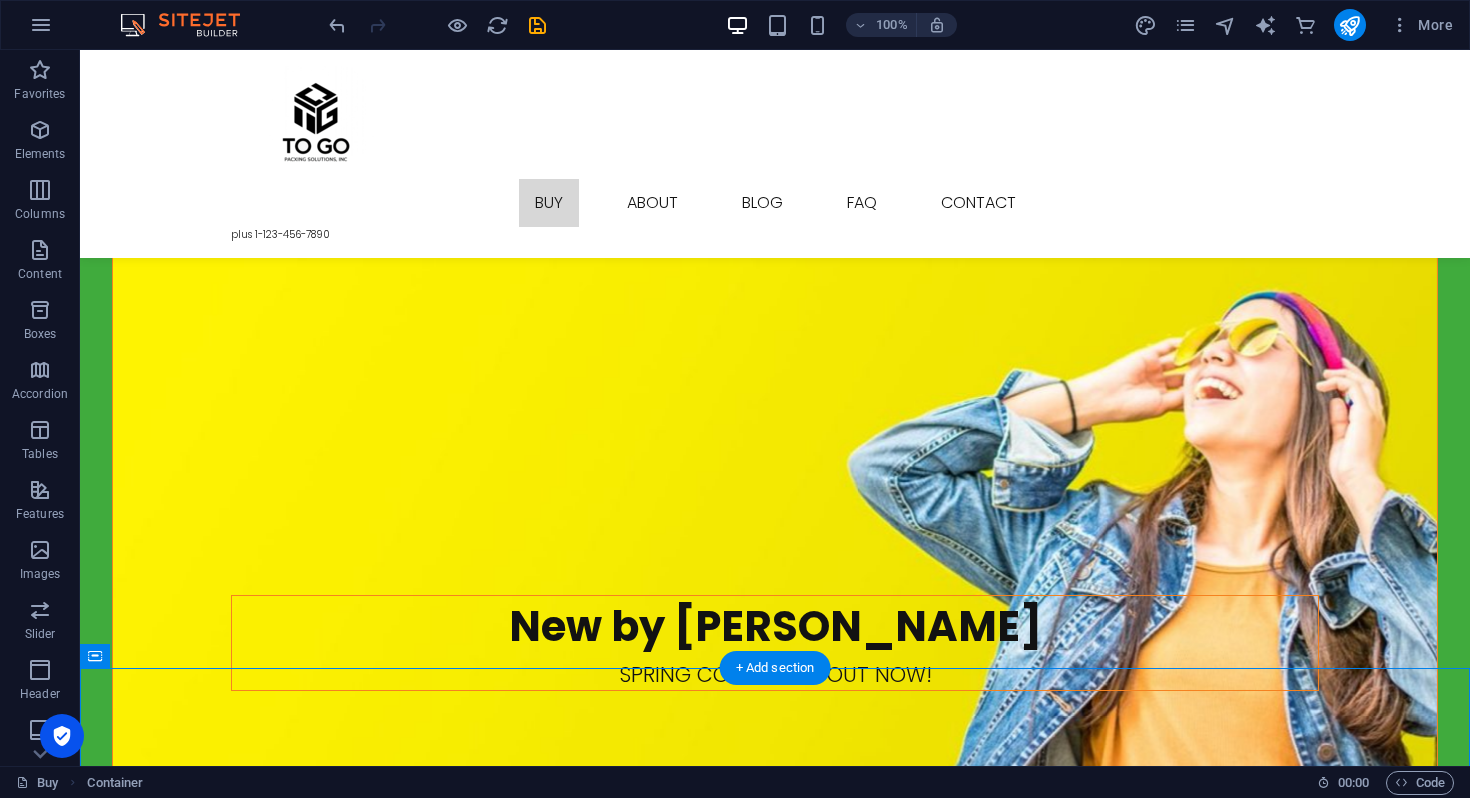 click at bounding box center (775, 2251) 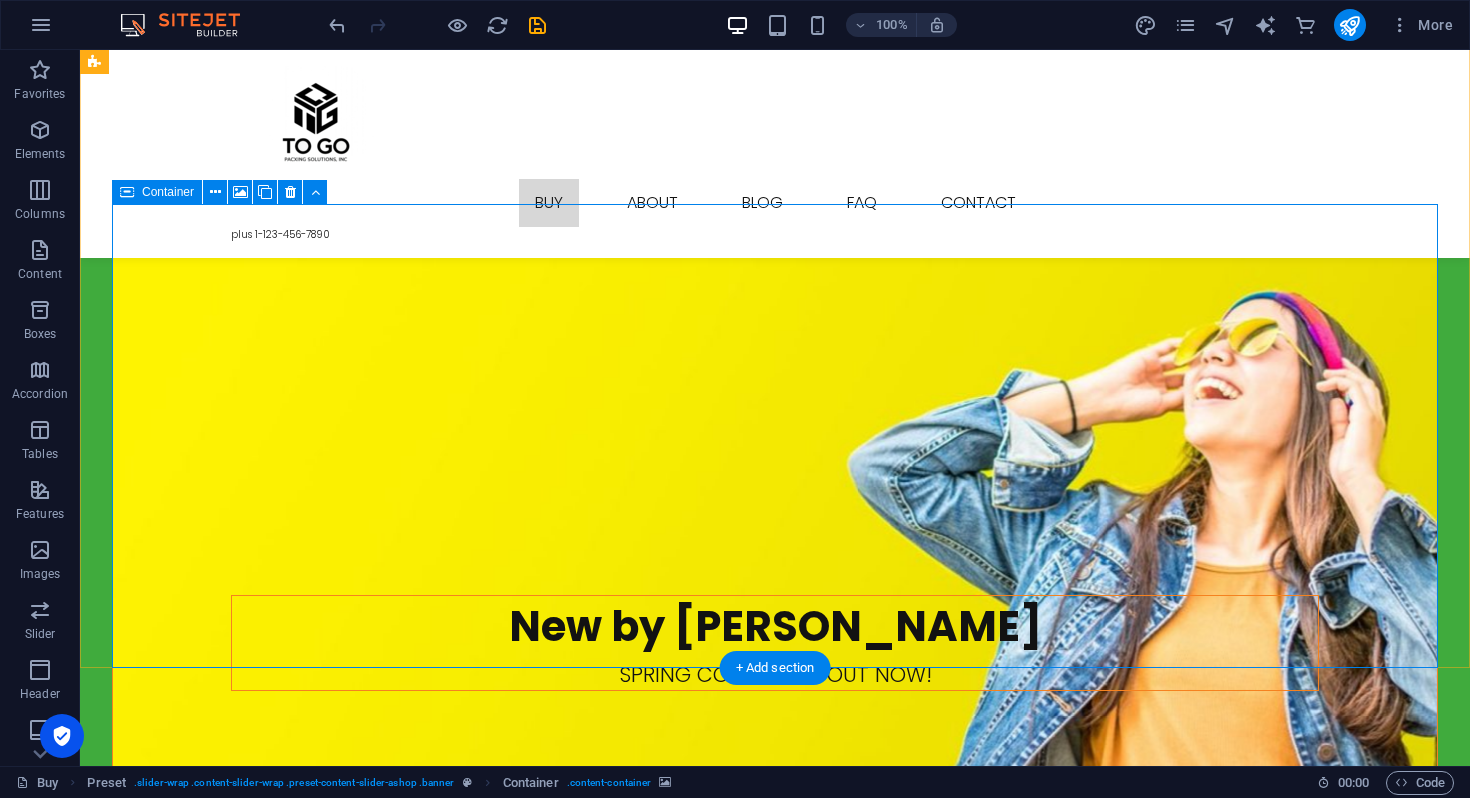 drag, startPoint x: 769, startPoint y: 205, endPoint x: 777, endPoint y: 247, distance: 42.755116 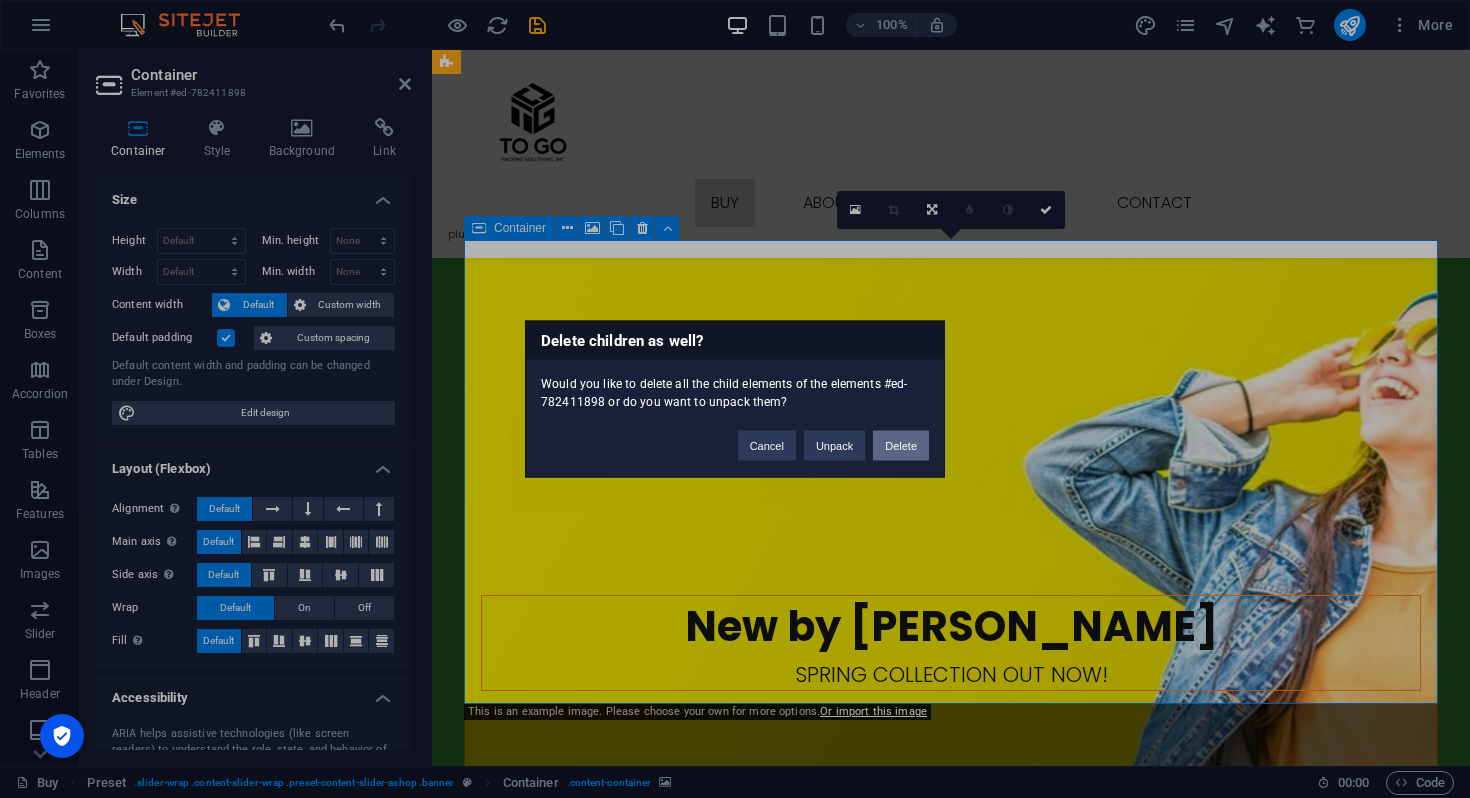 click on "Delete" at bounding box center [901, 446] 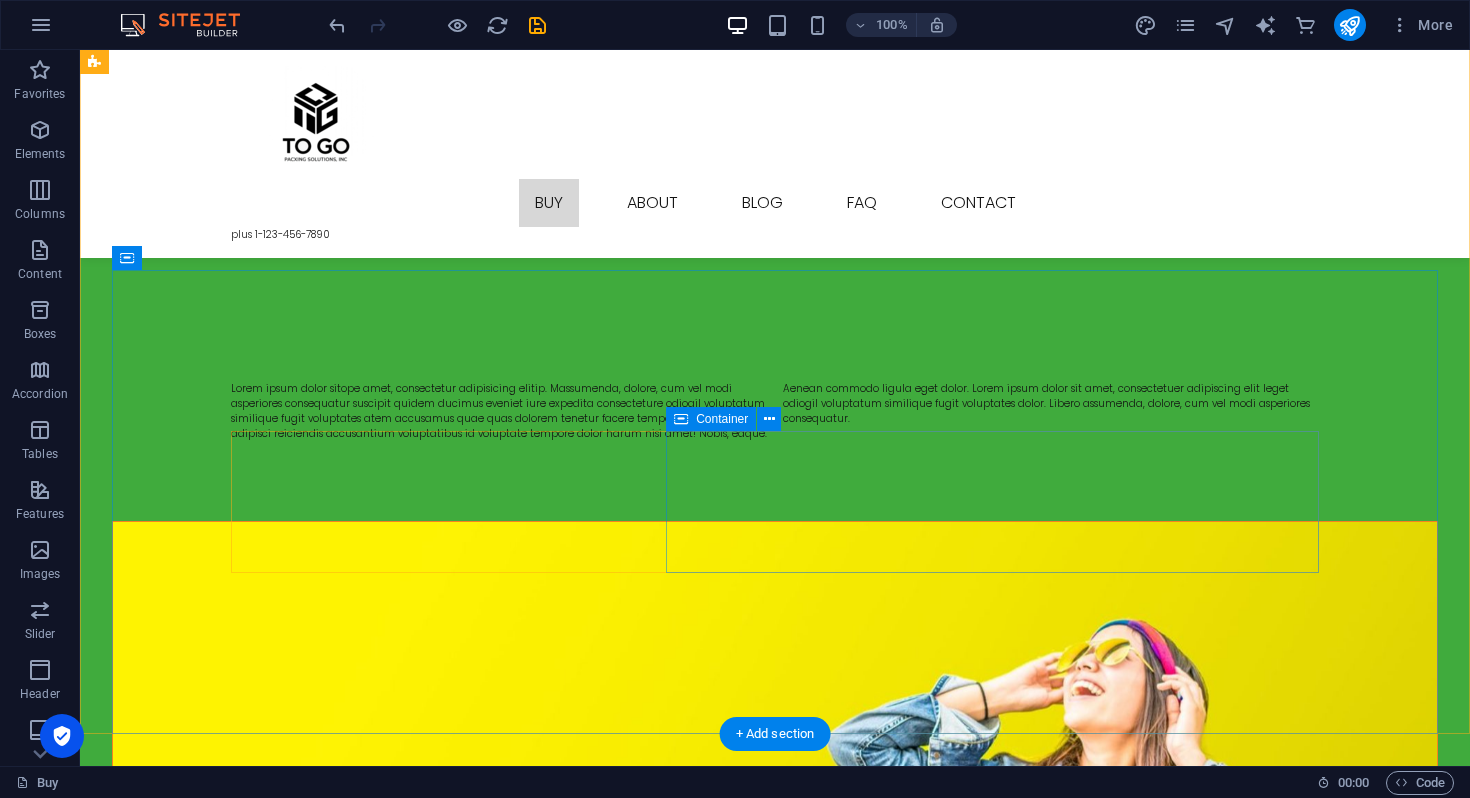 scroll, scrollTop: 1233, scrollLeft: 0, axis: vertical 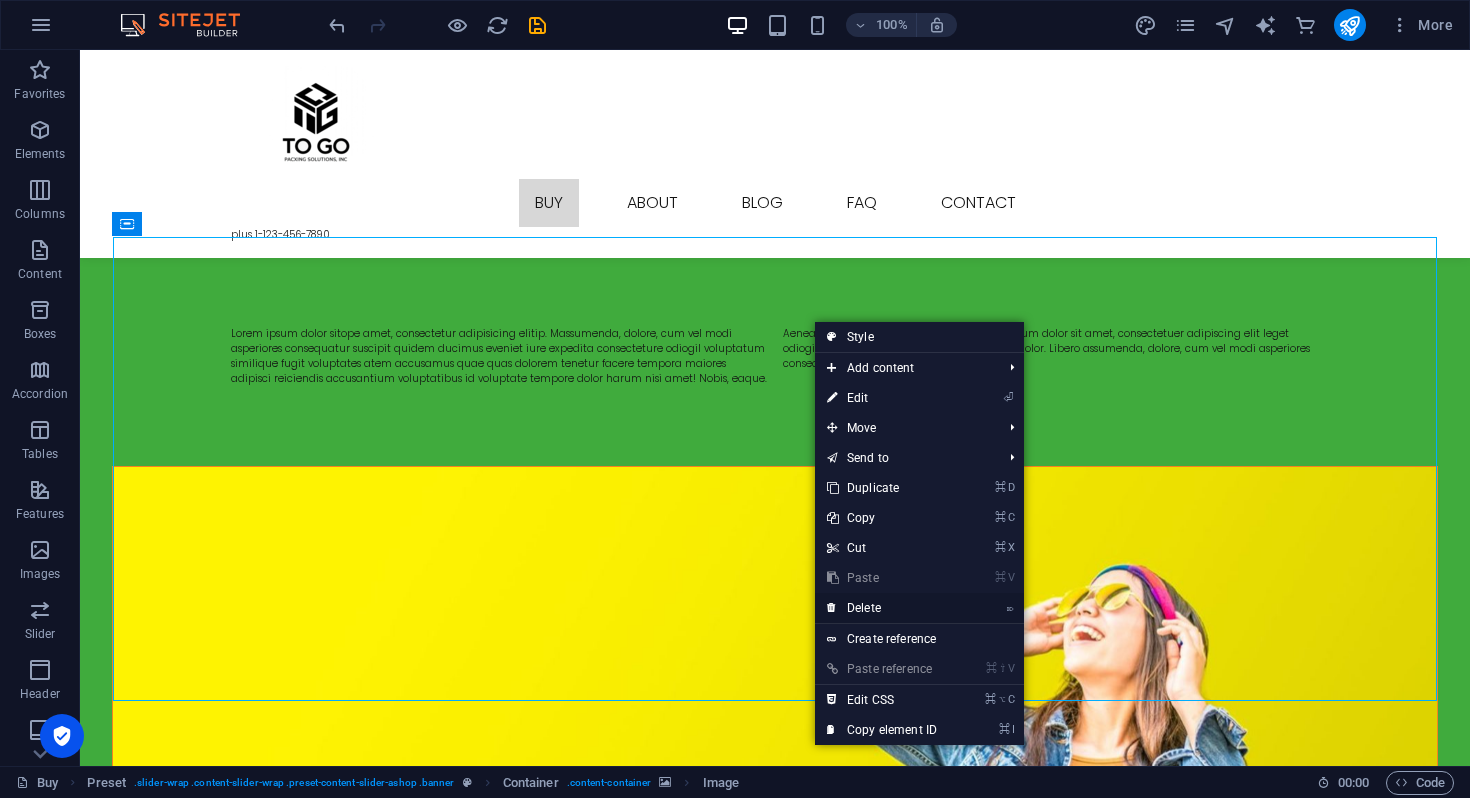 click on "⌦  Delete" at bounding box center [882, 608] 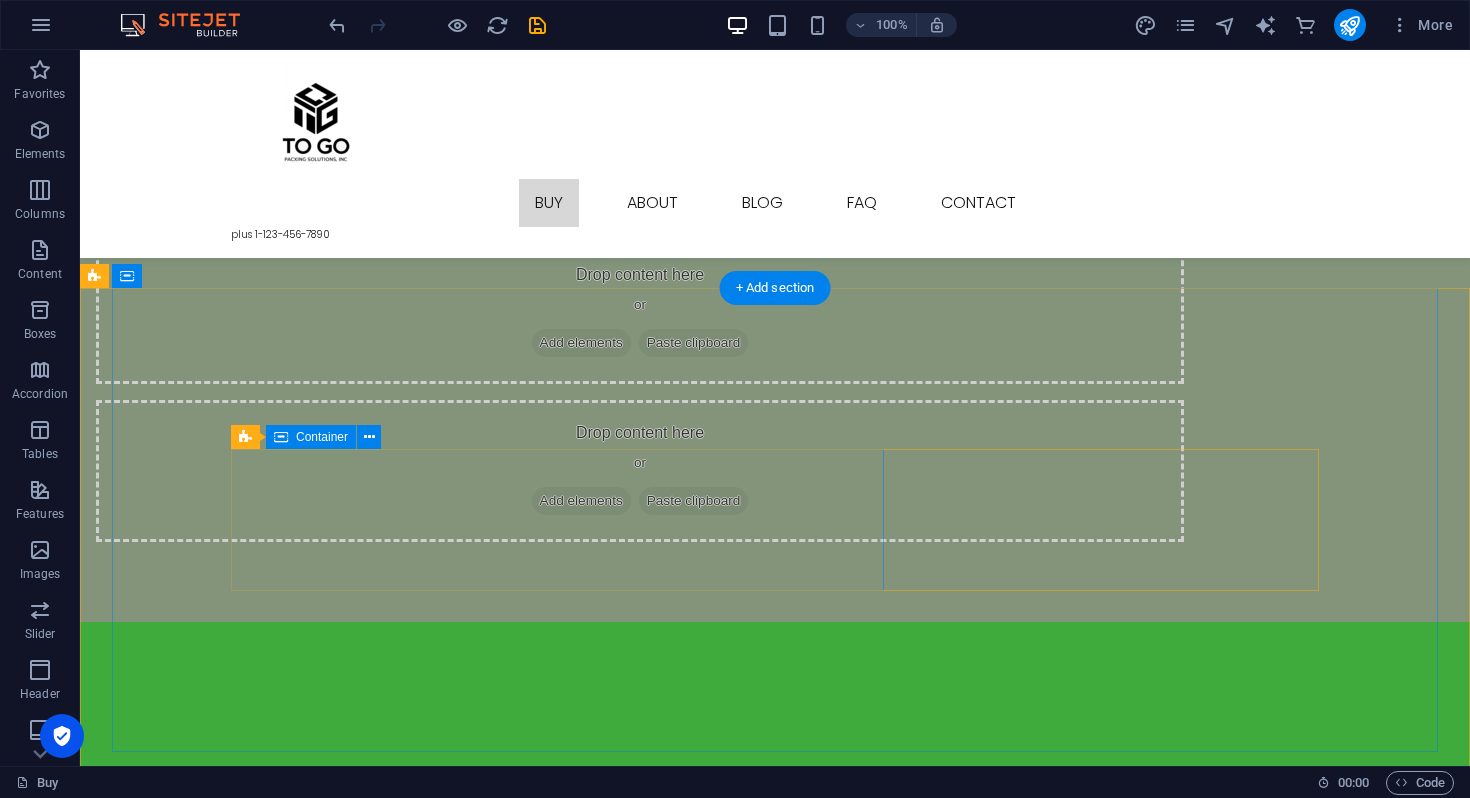 scroll, scrollTop: 744, scrollLeft: 0, axis: vertical 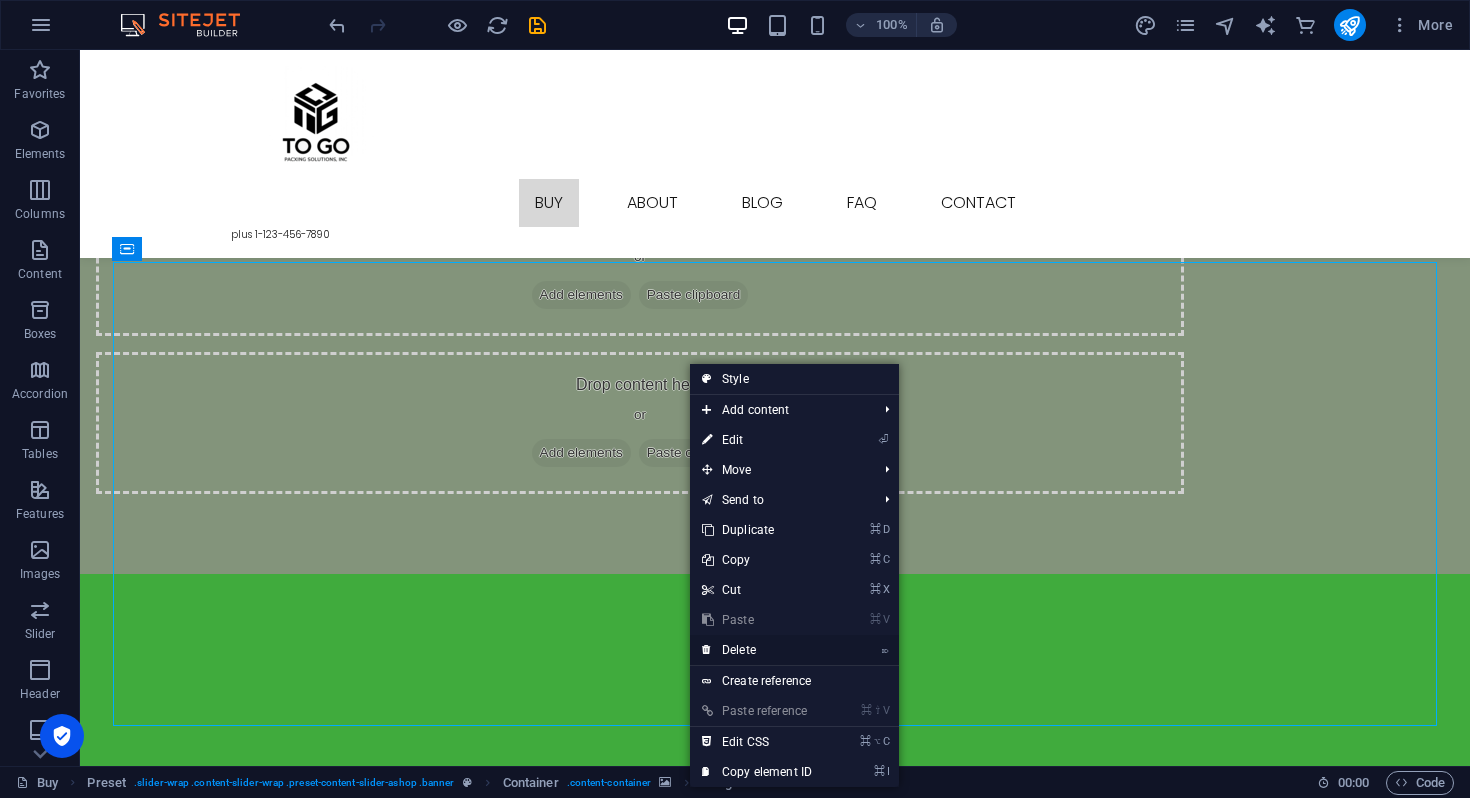 click on "⌦  Delete" at bounding box center [757, 650] 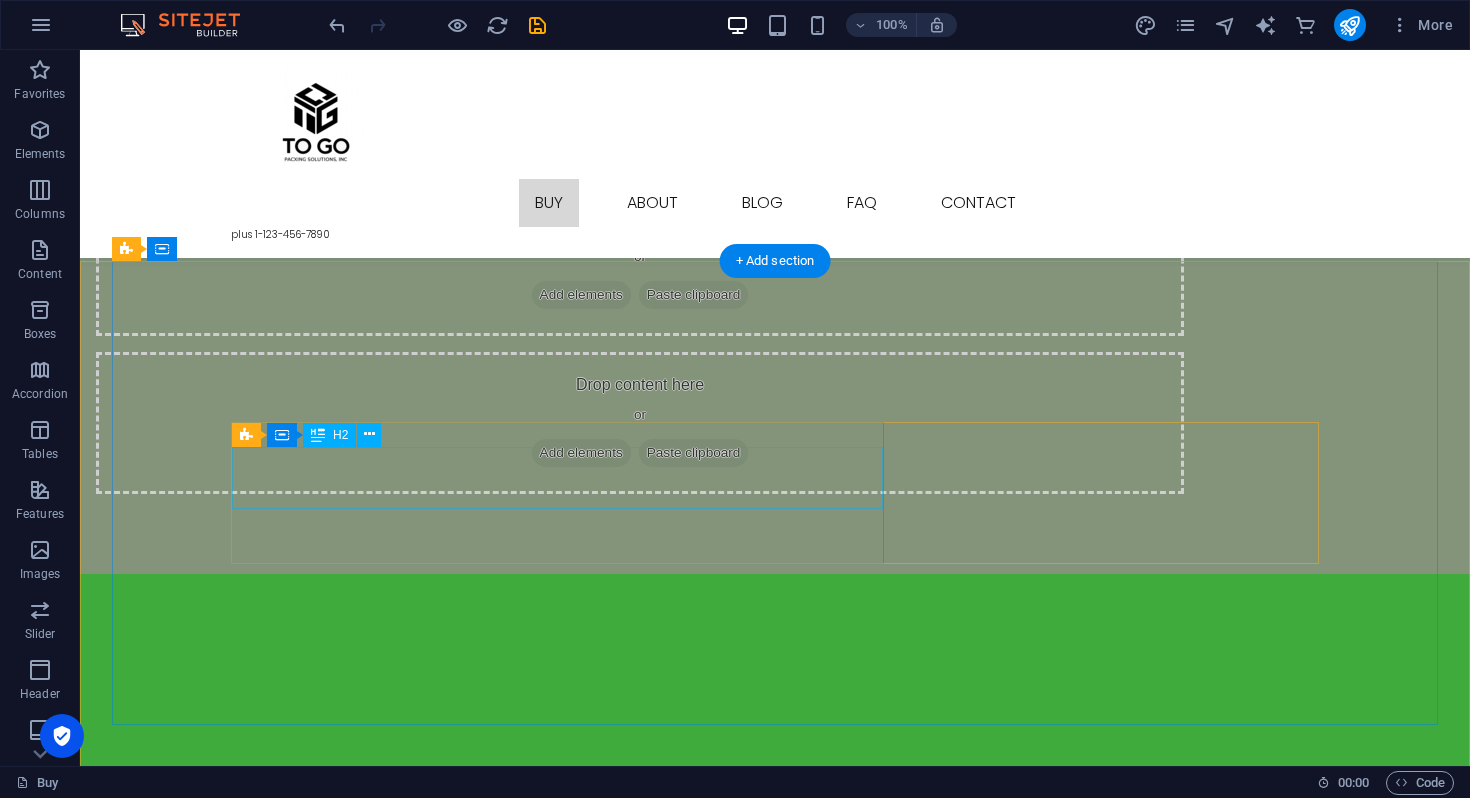 click on "New by [PERSON_NAME]" at bounding box center (775, 1612) 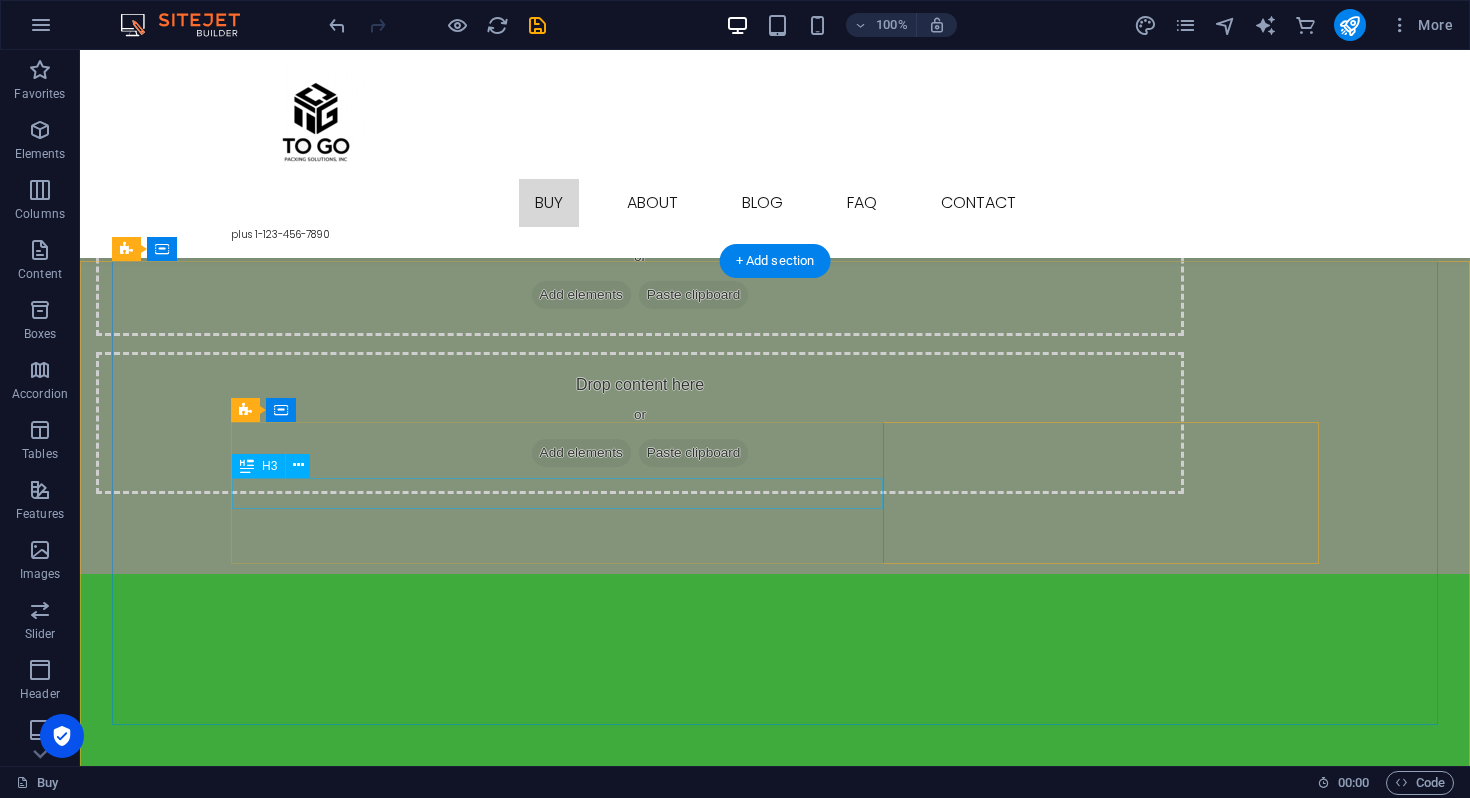 click on "Spring collection out now!" at bounding box center [775, 1596] 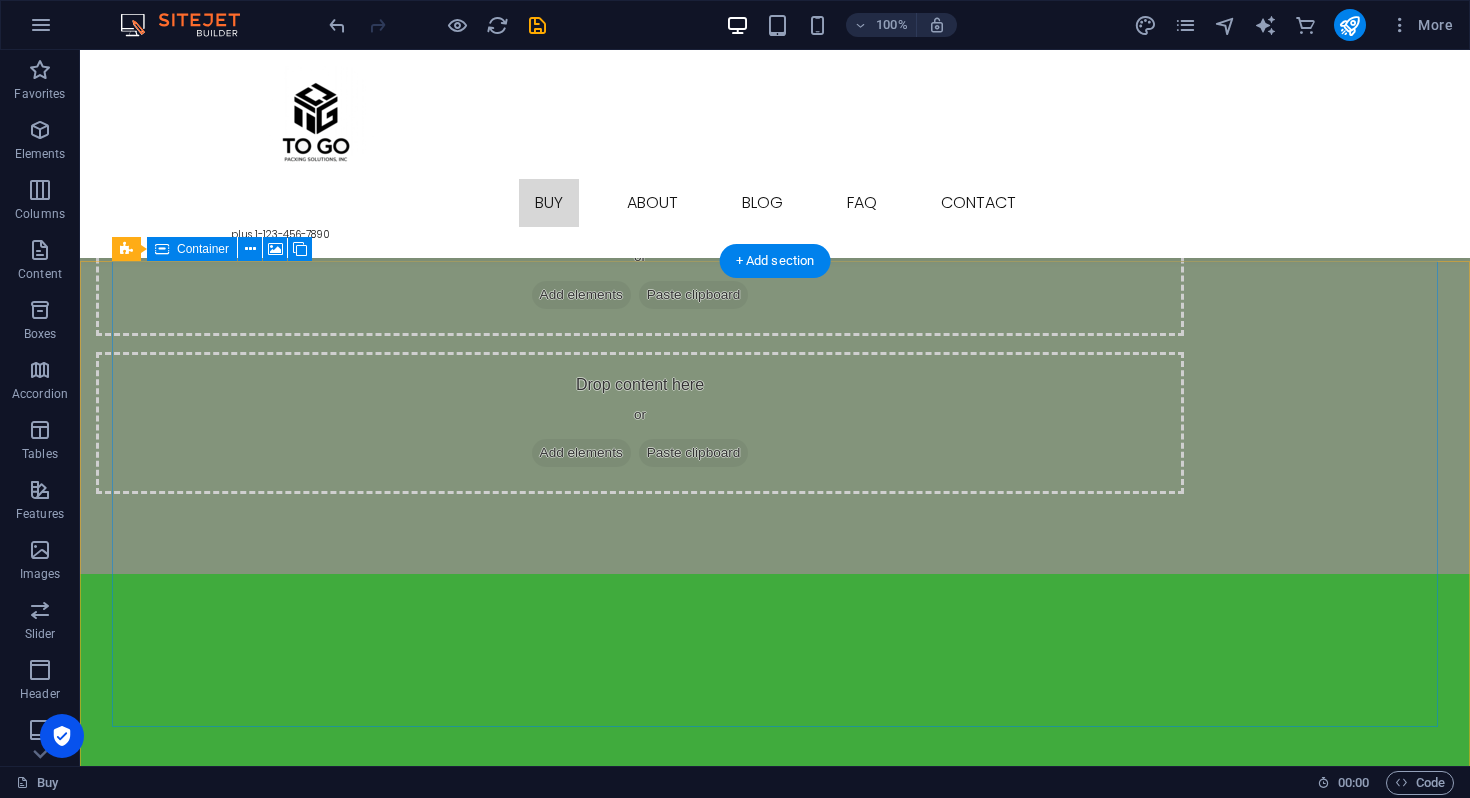 click on "Drop content here or  Add elements  Paste clipboard Drop content here or  Add elements  Paste clipboard" at bounding box center [775, 1491] 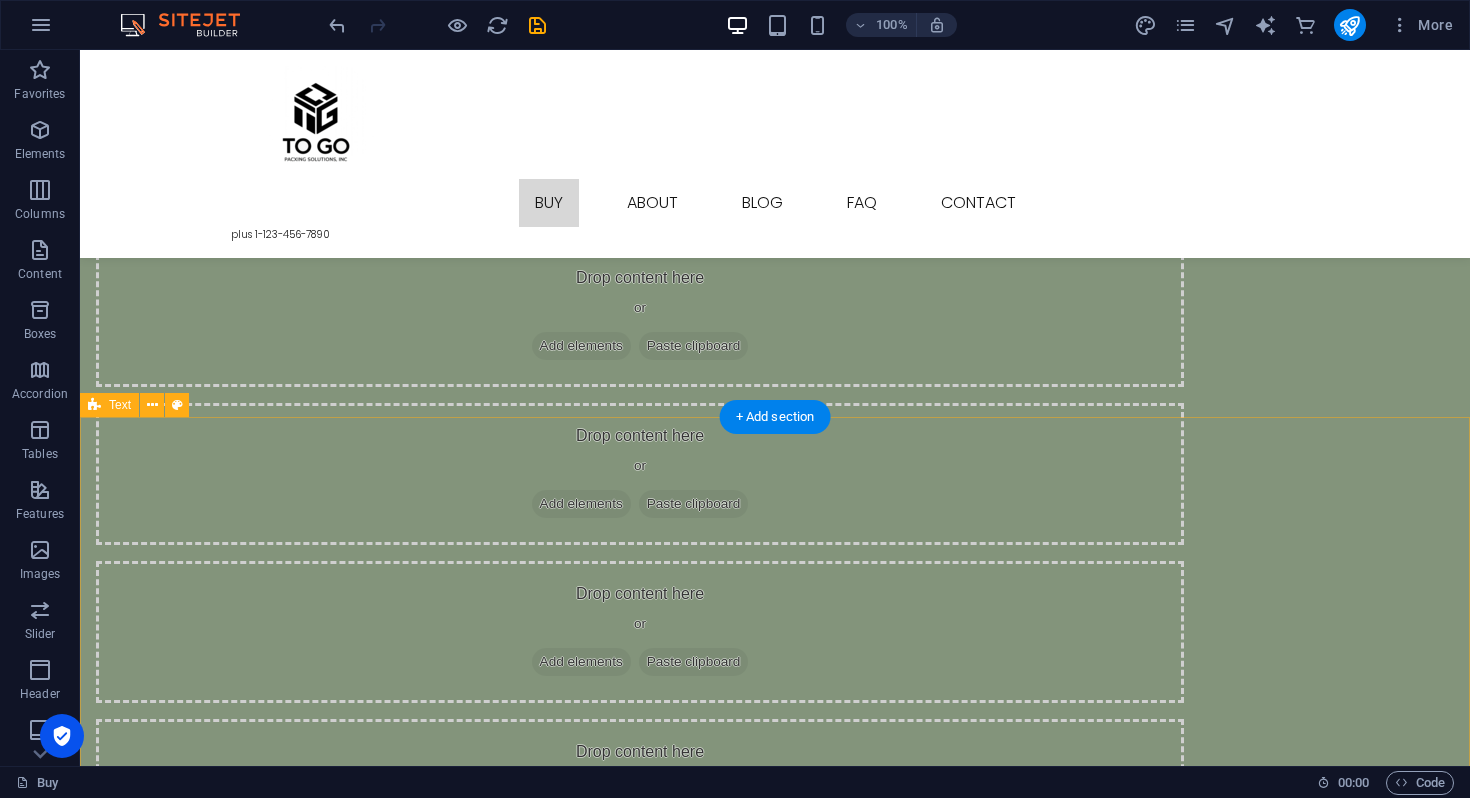 scroll, scrollTop: 242, scrollLeft: 0, axis: vertical 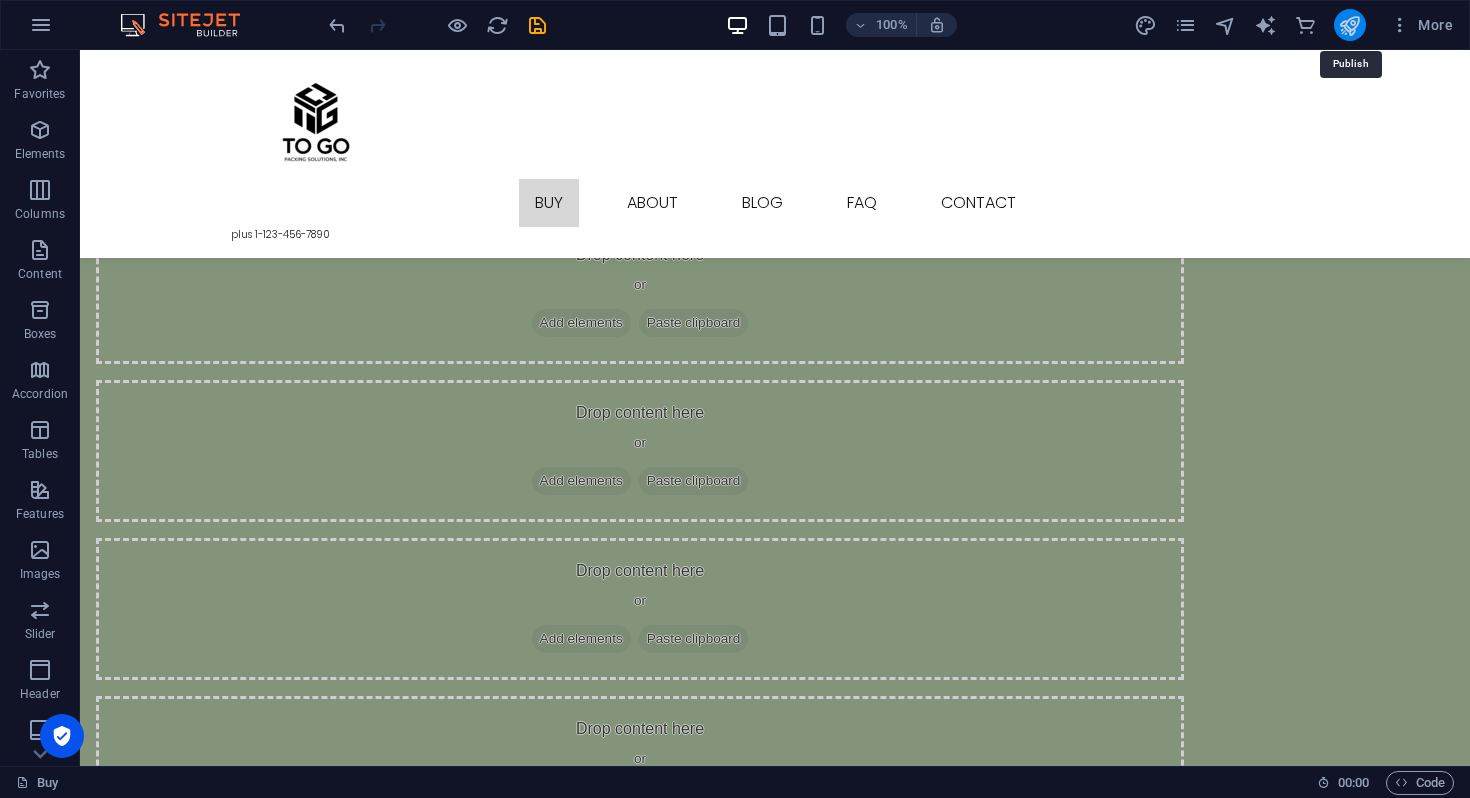 click at bounding box center (1349, 25) 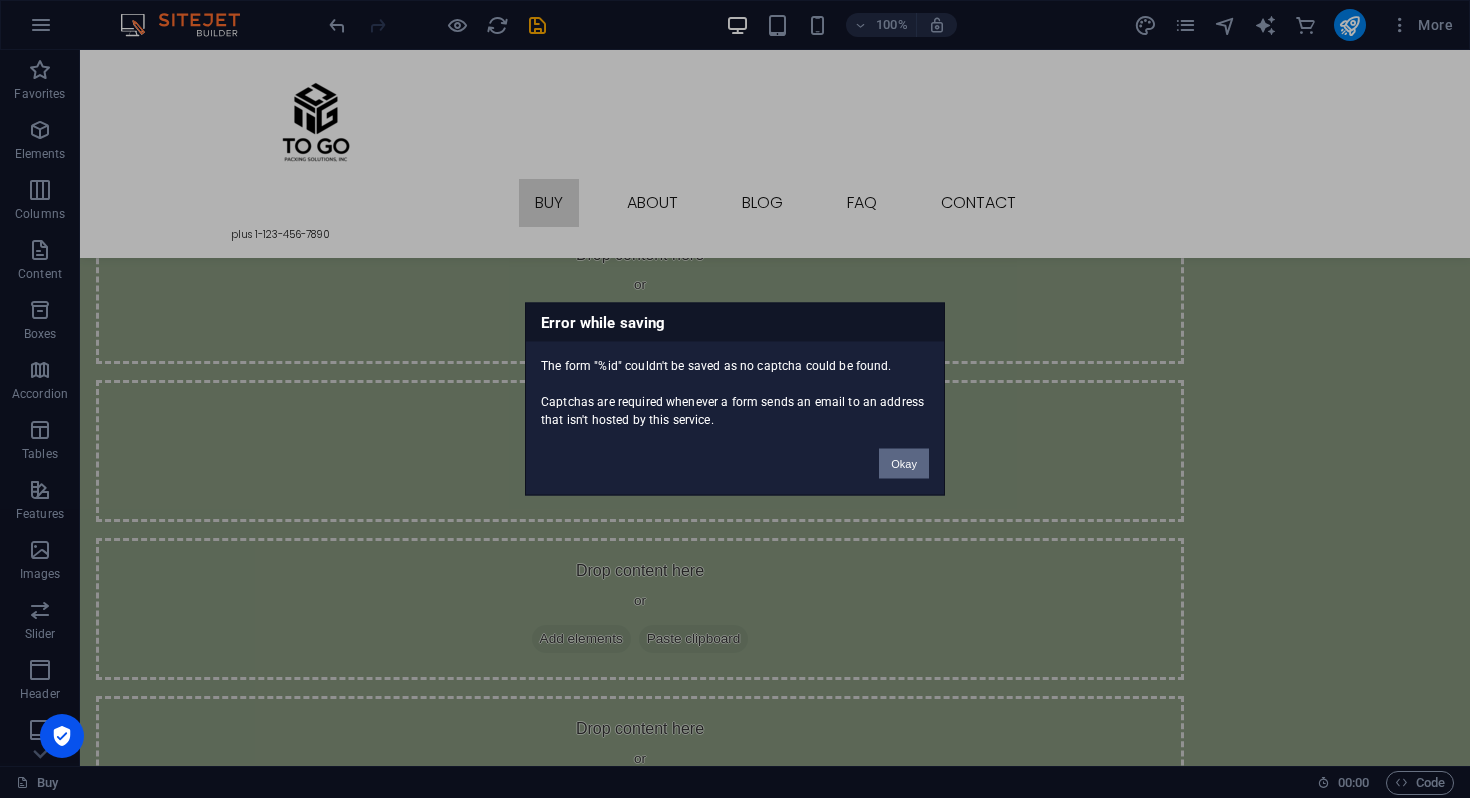 click on "Okay" at bounding box center [904, 464] 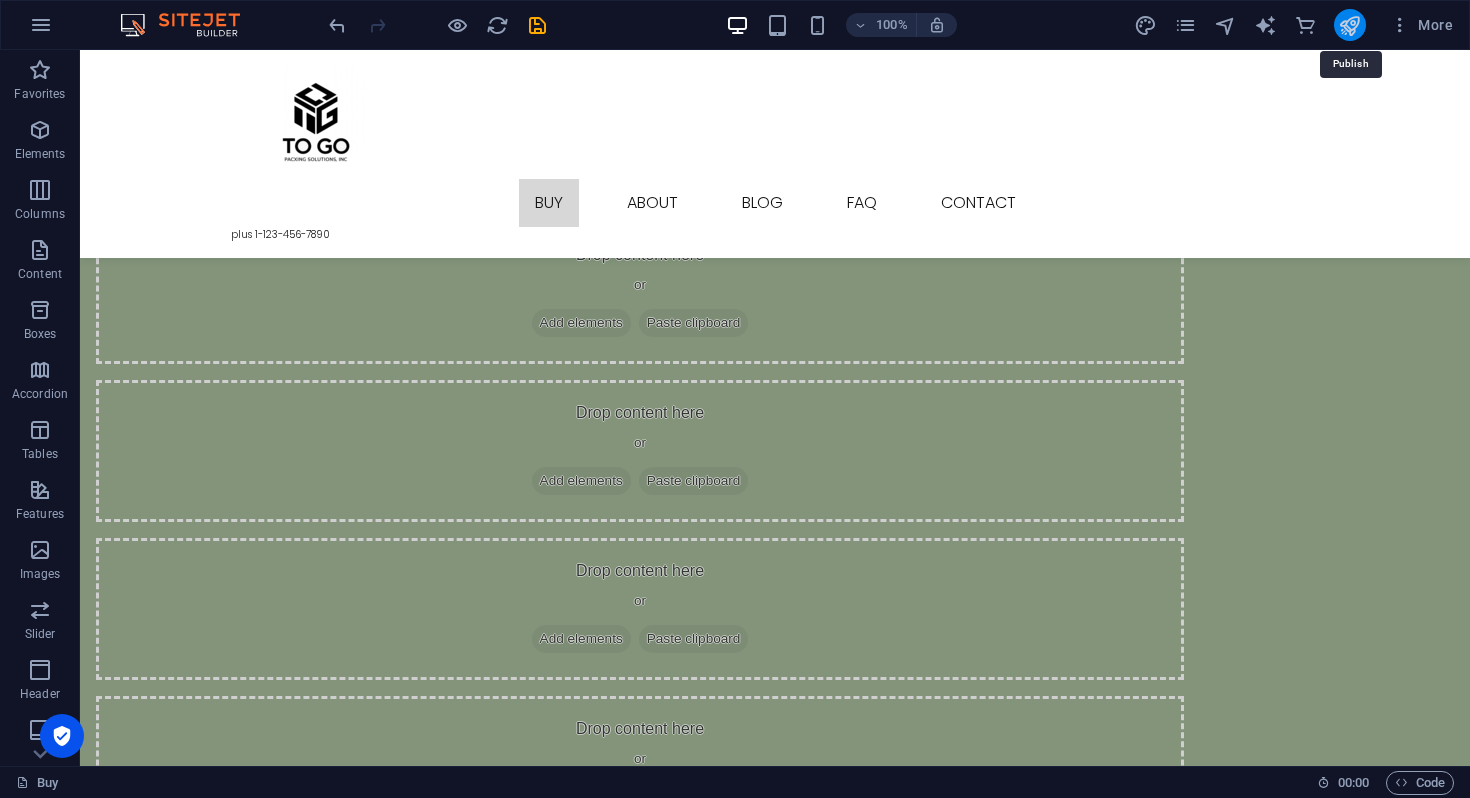click at bounding box center [1349, 25] 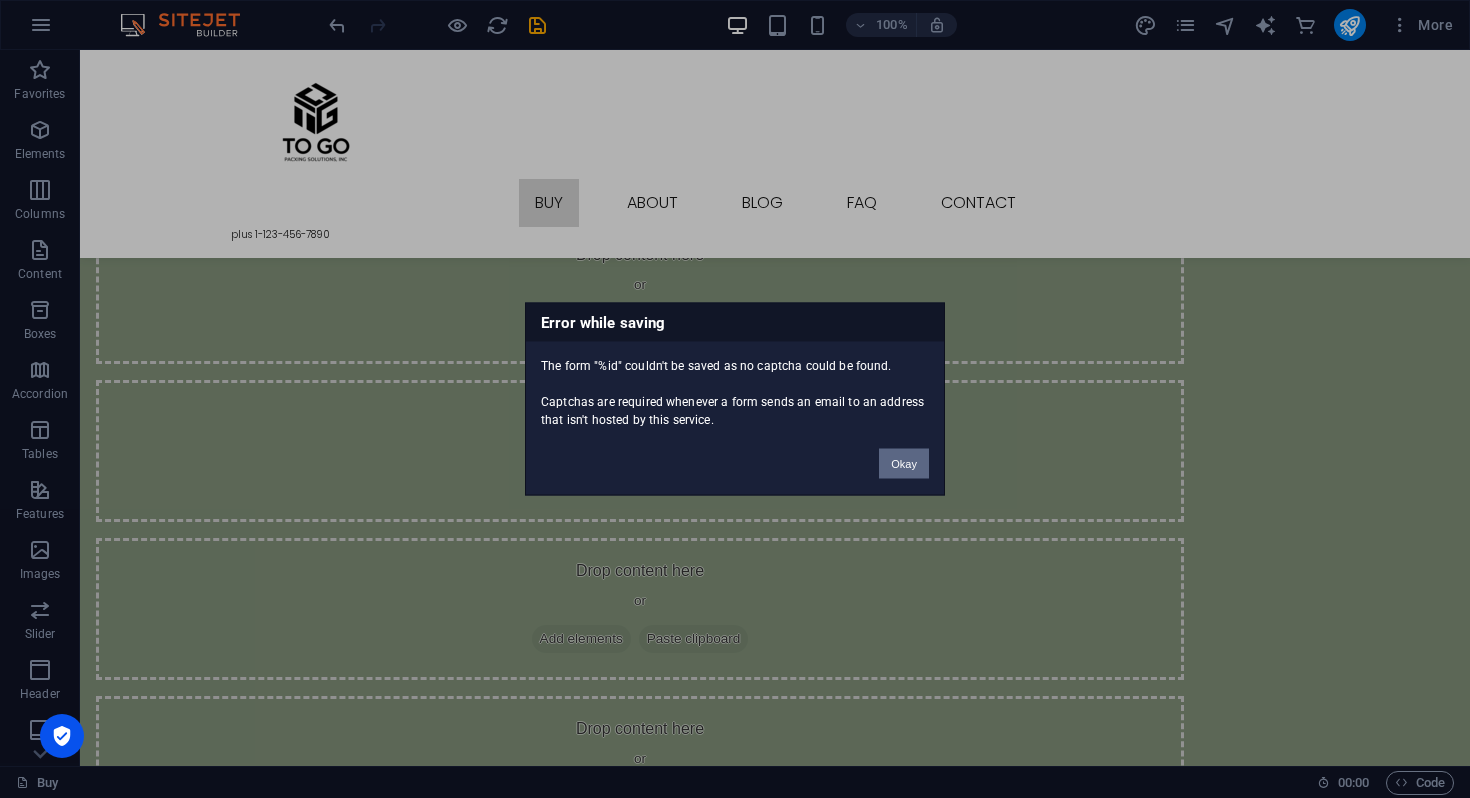 click on "Okay" at bounding box center (904, 464) 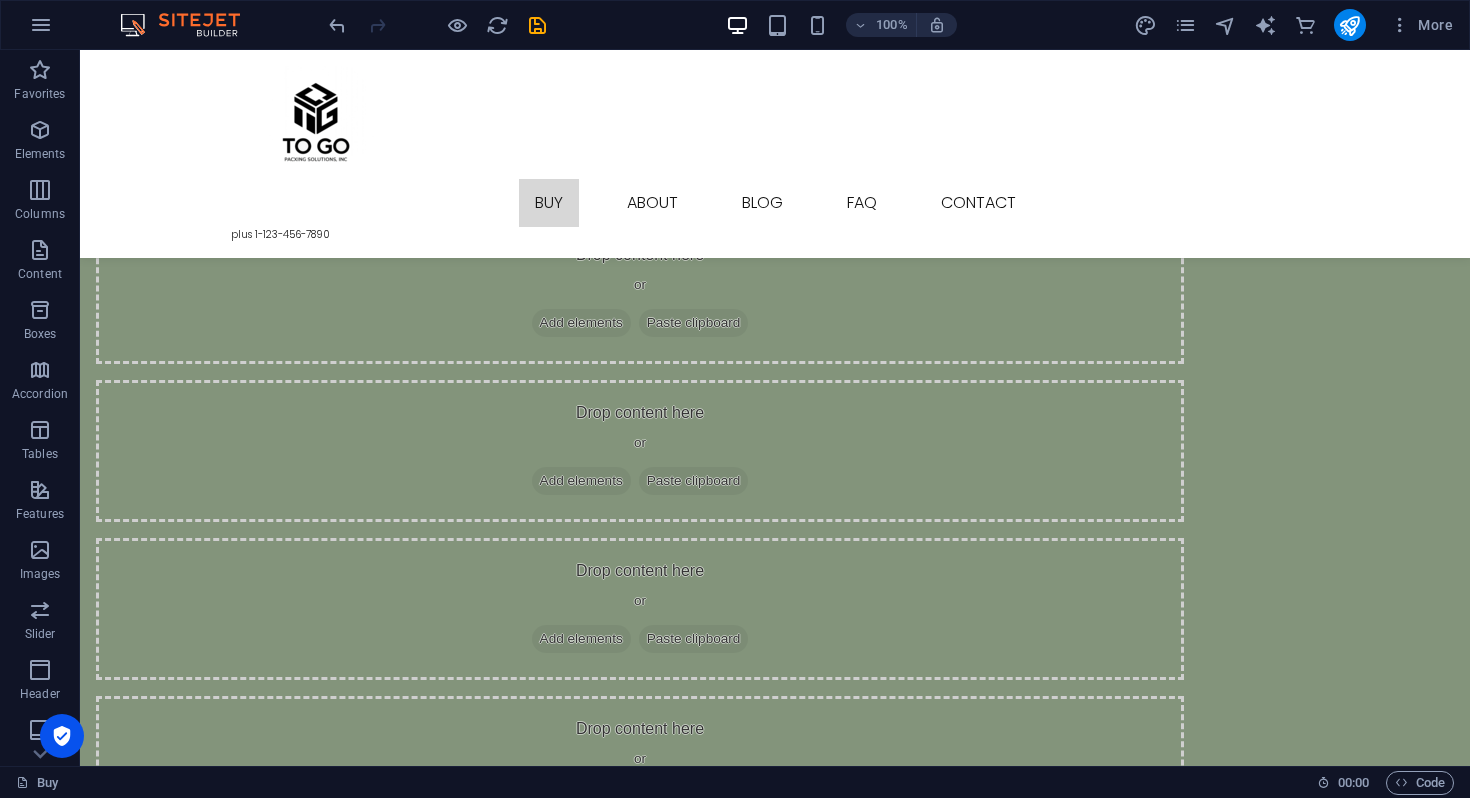 click on "100% More" at bounding box center (735, 25) 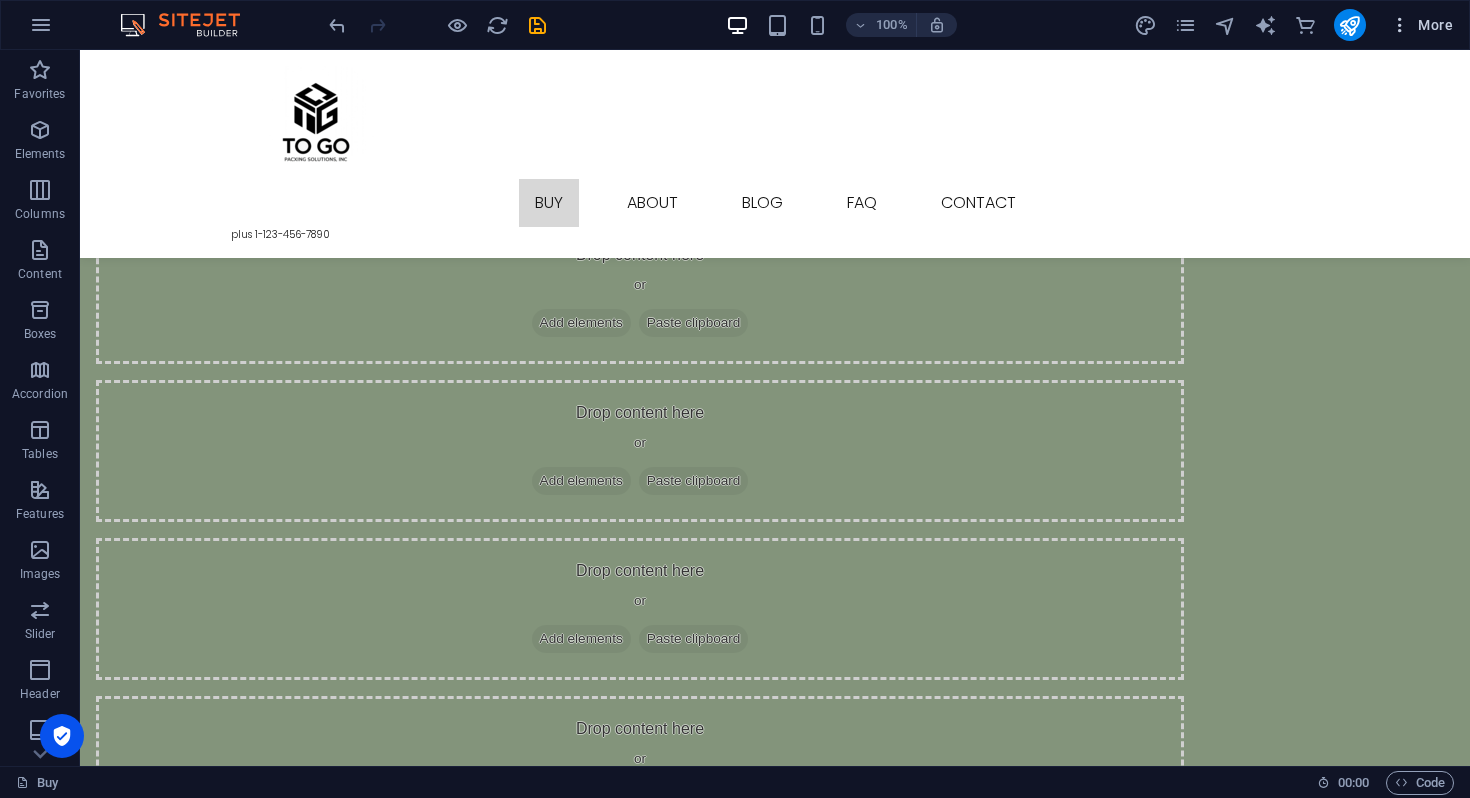 click on "More" at bounding box center (1421, 25) 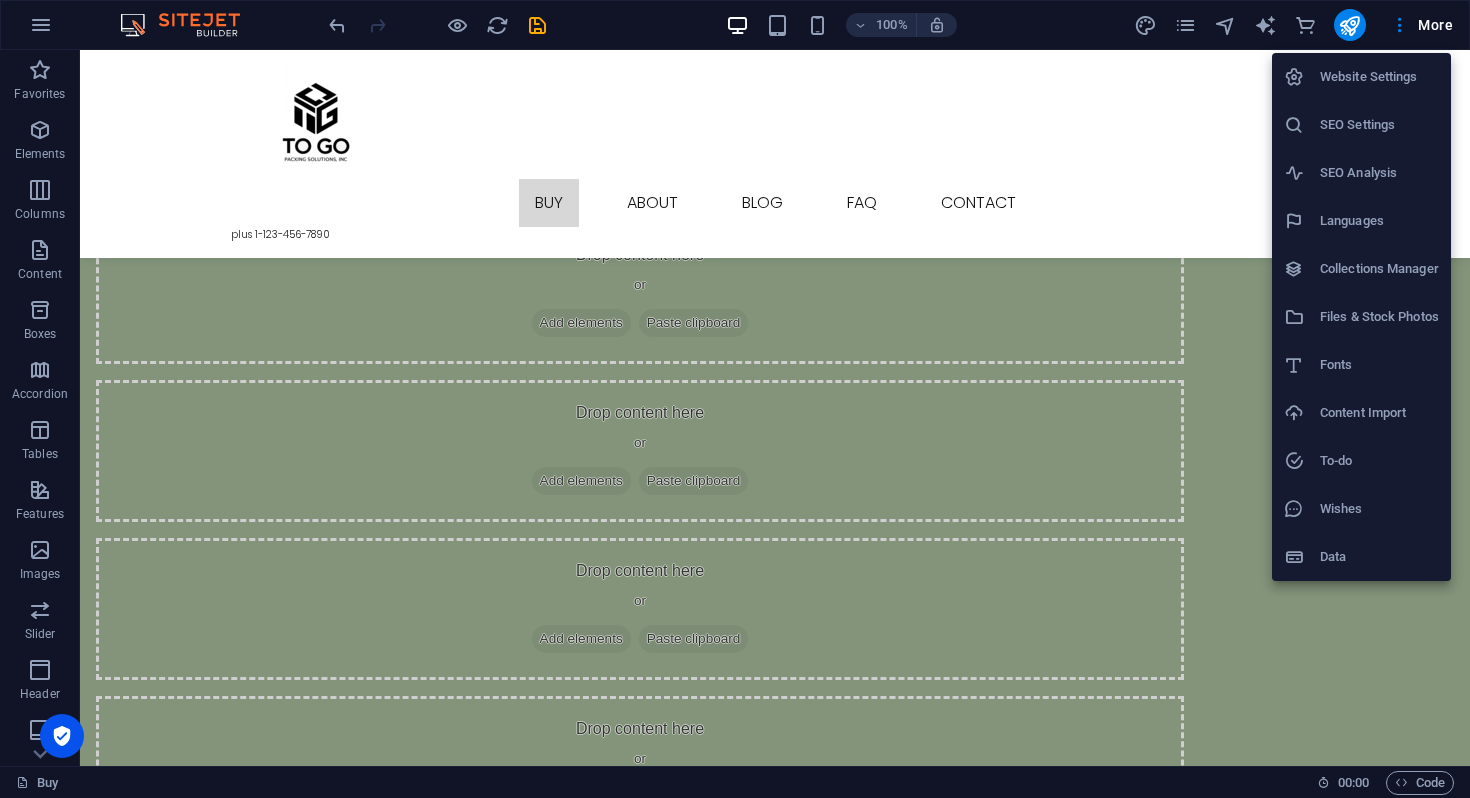 click at bounding box center [1302, 77] 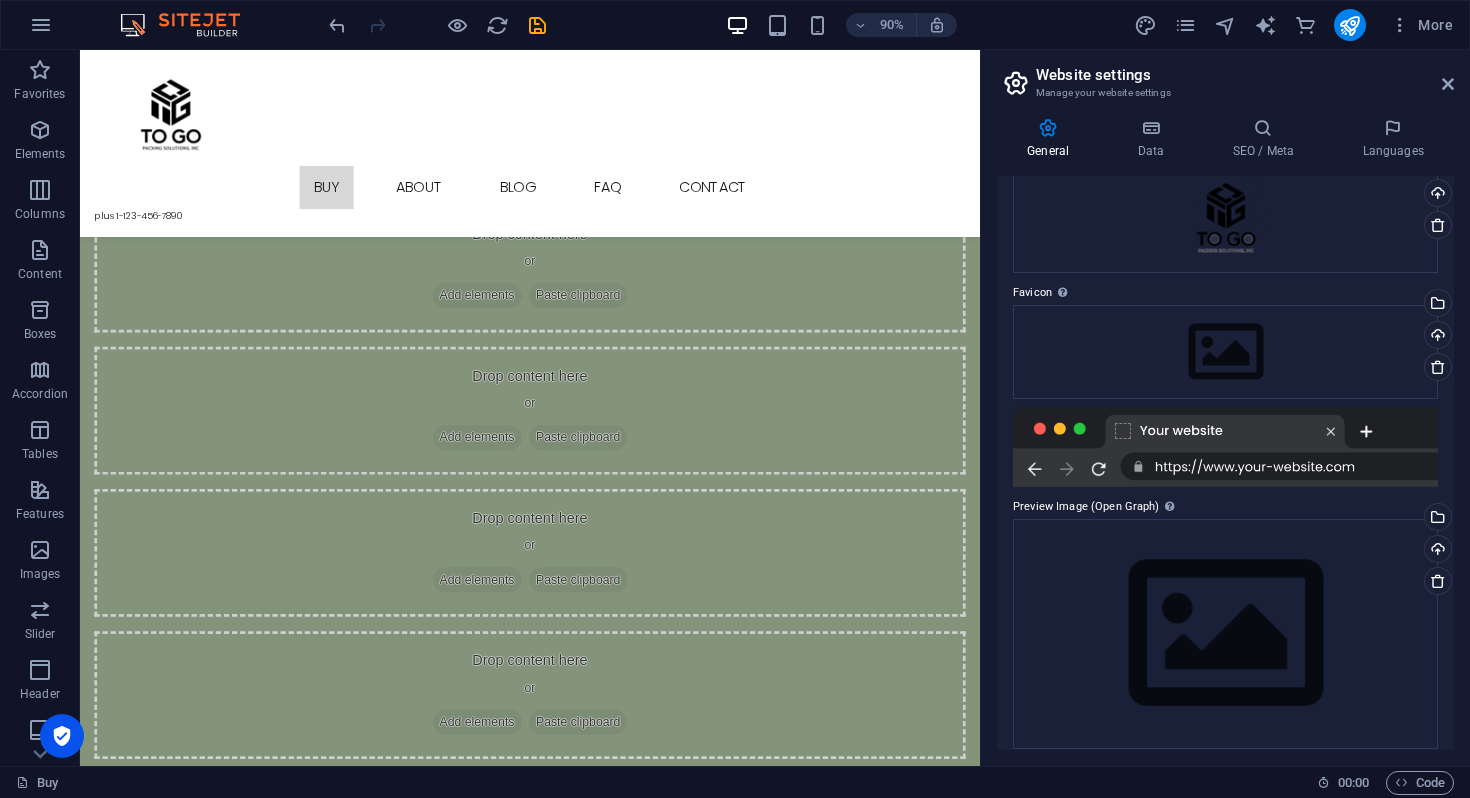scroll, scrollTop: 123, scrollLeft: 0, axis: vertical 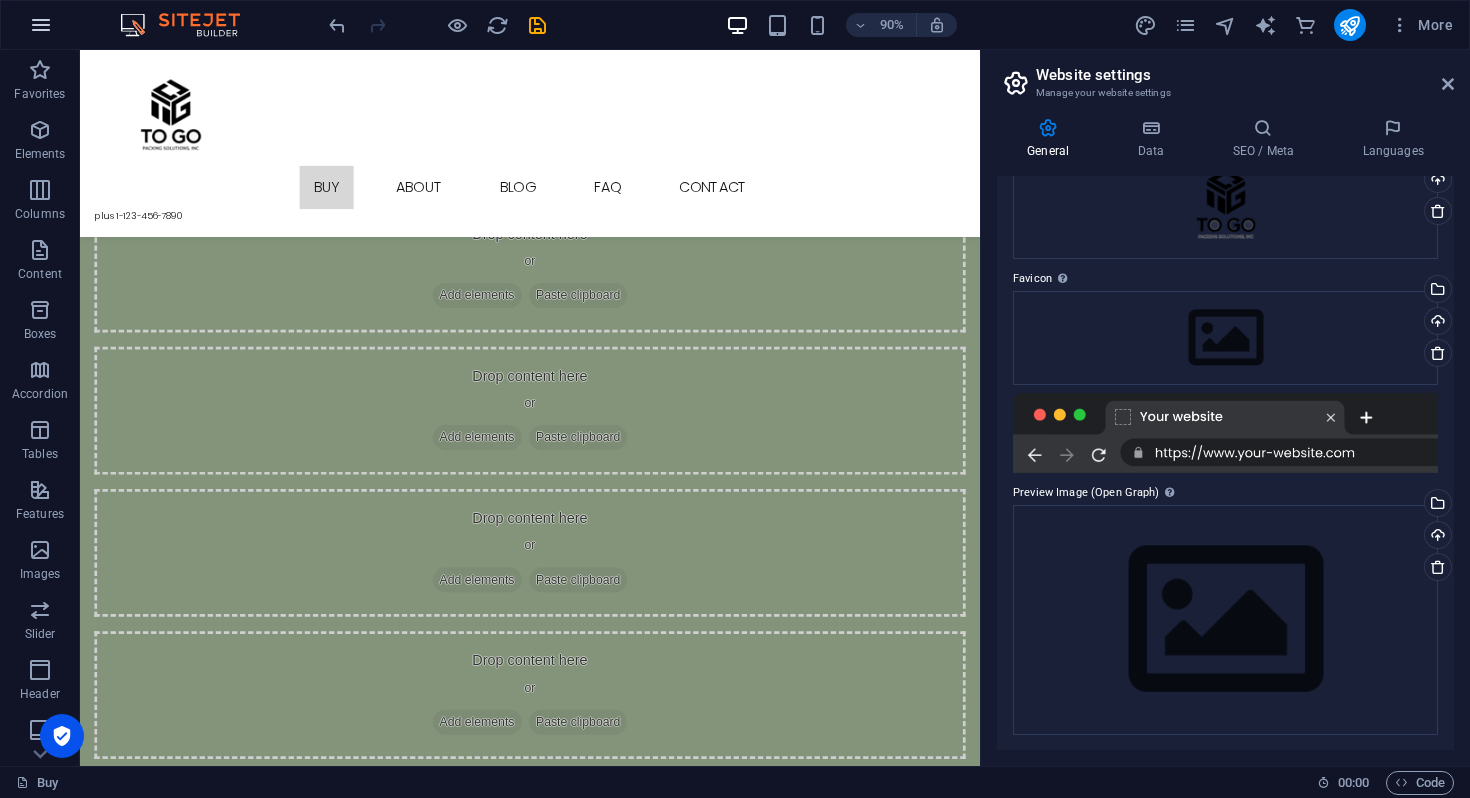 click at bounding box center (41, 25) 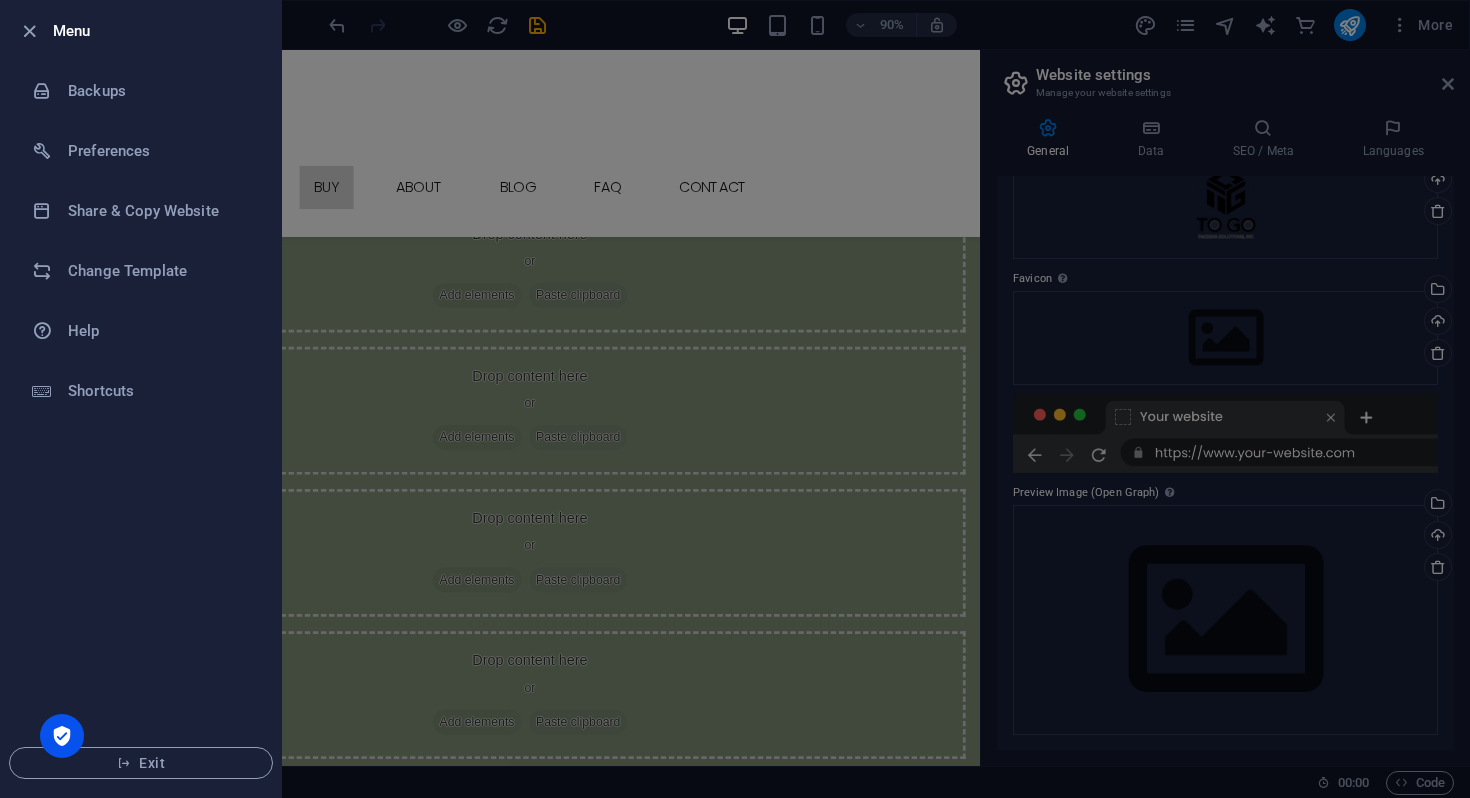 click at bounding box center [735, 399] 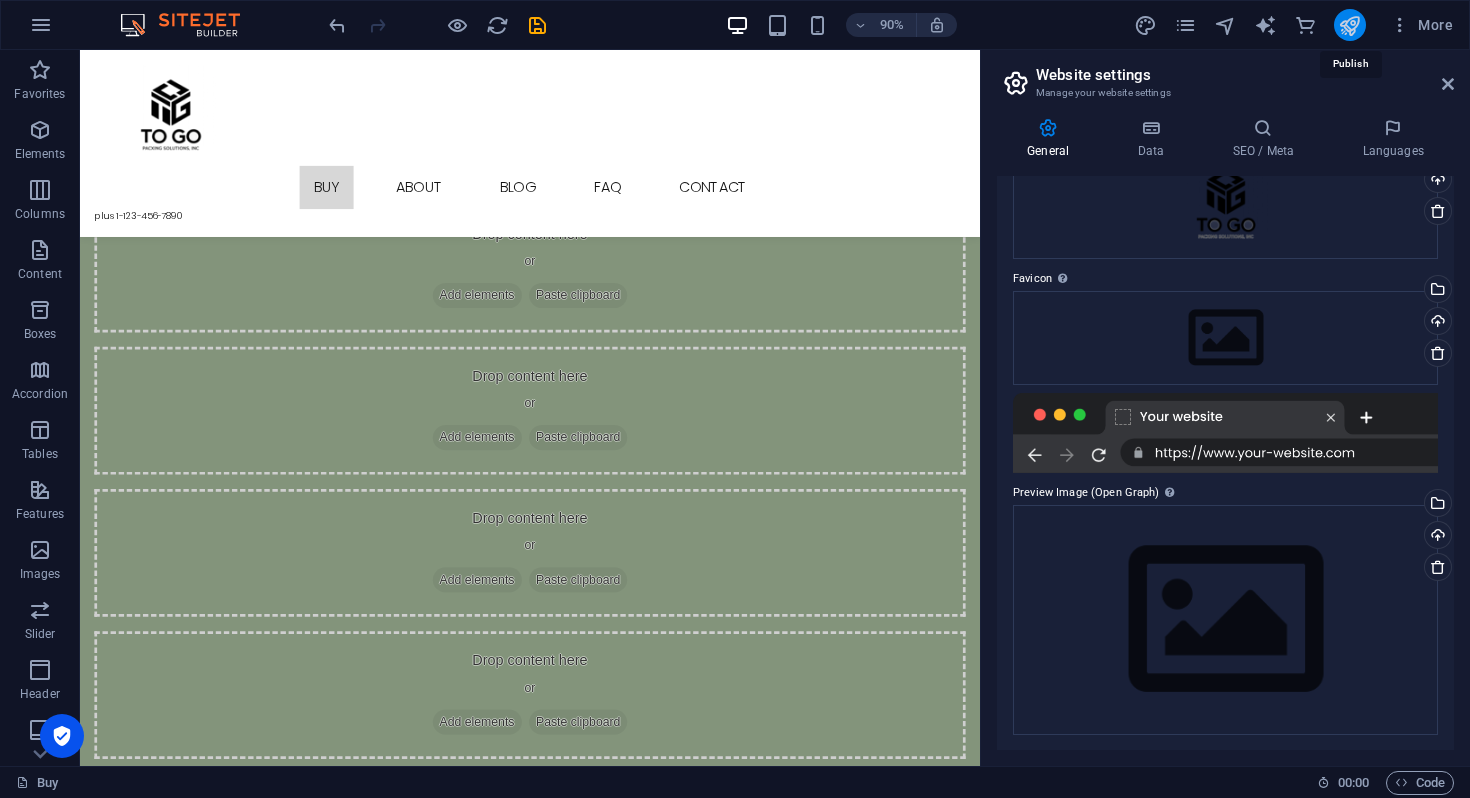 click at bounding box center [1349, 25] 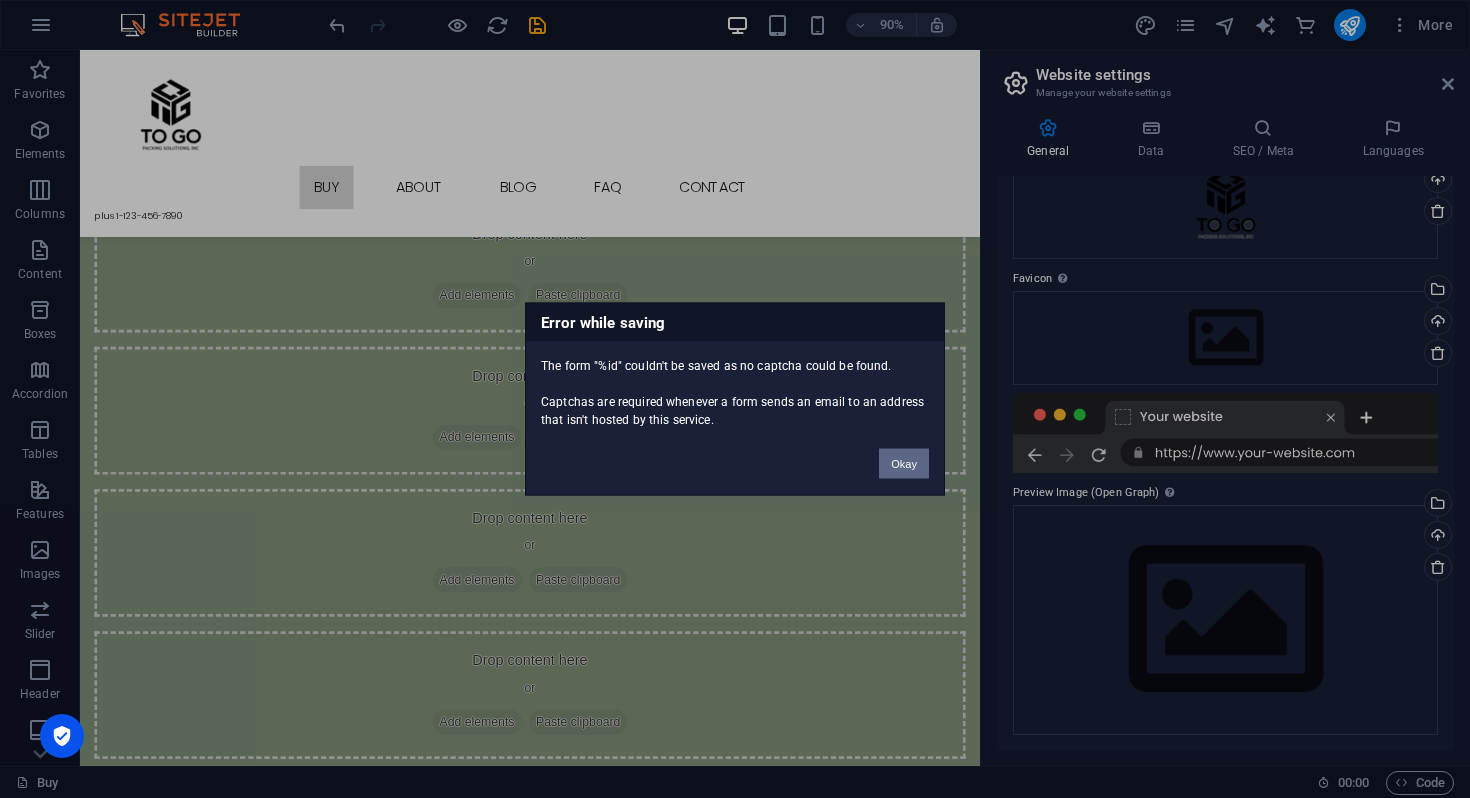 click on "Okay" at bounding box center [904, 464] 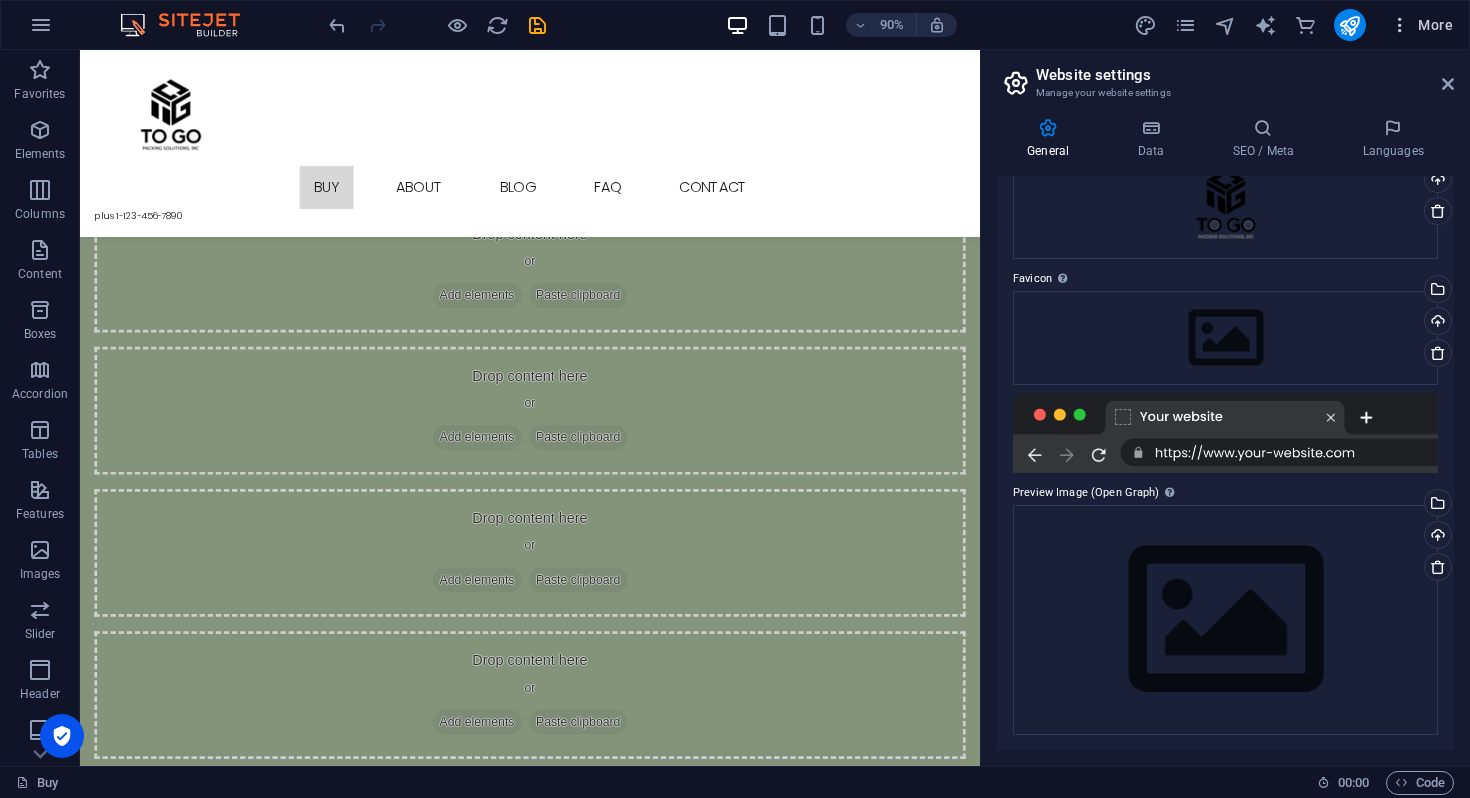 click at bounding box center (1400, 25) 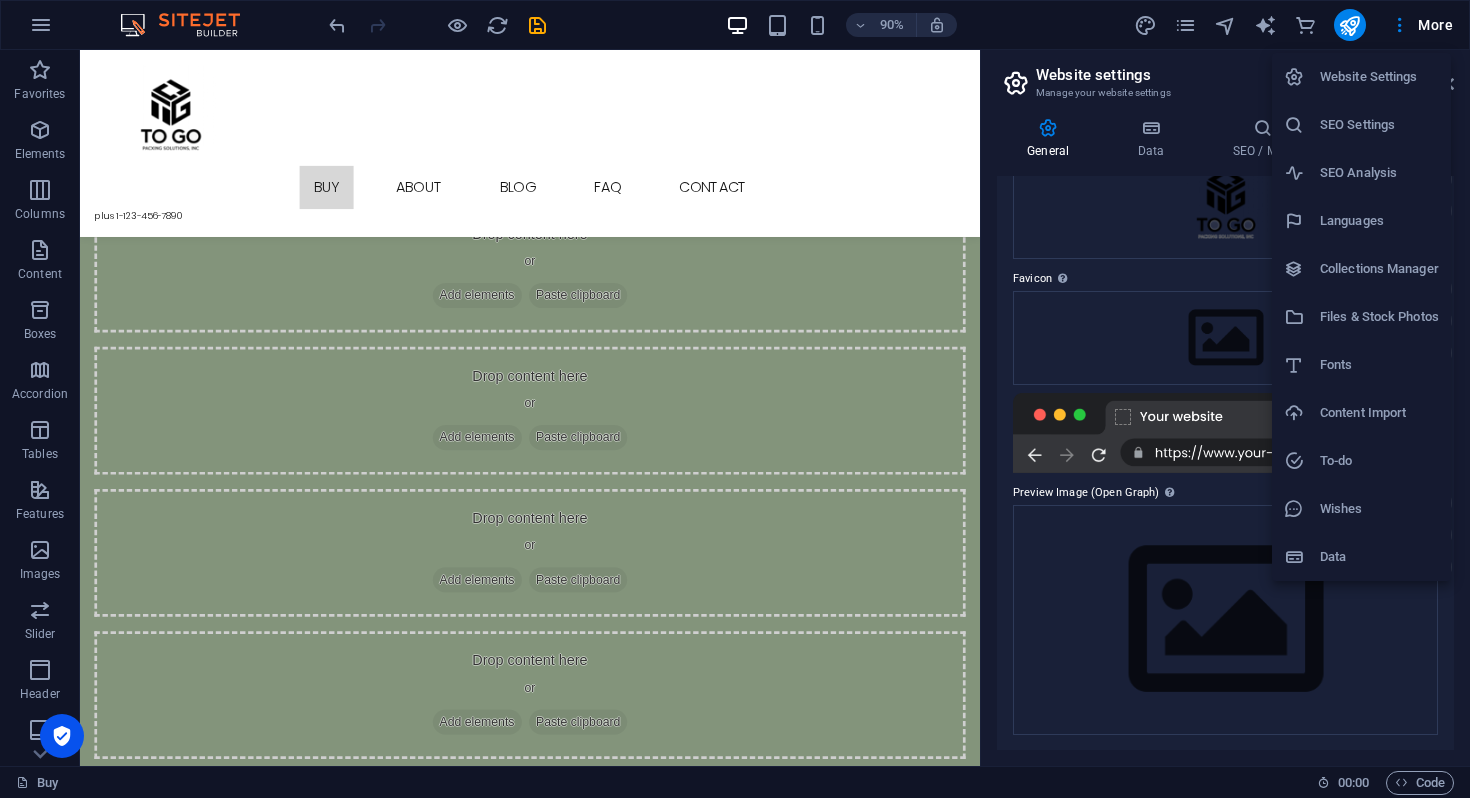 click on "Website Settings" at bounding box center (1379, 77) 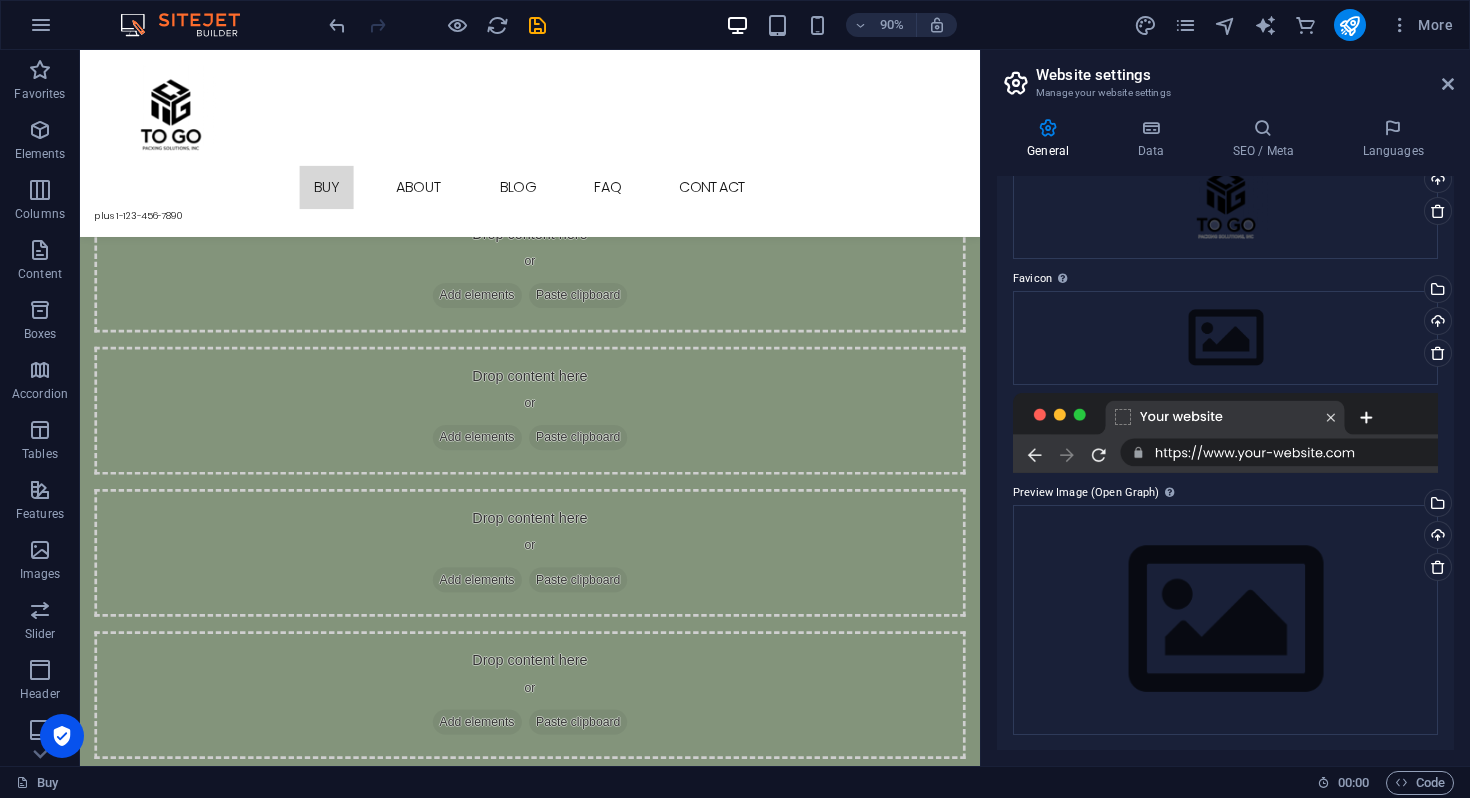 click at bounding box center (1048, 128) 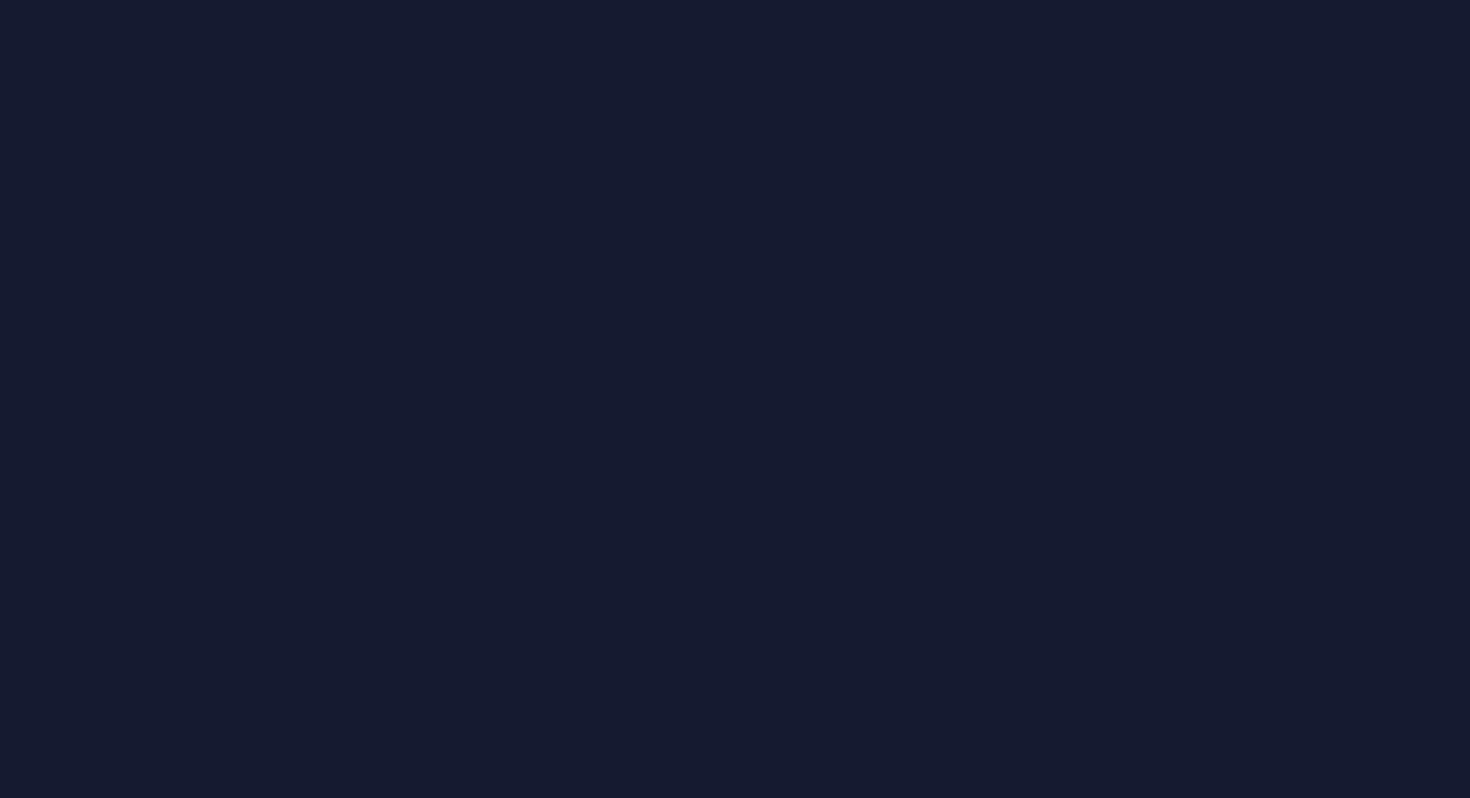 scroll, scrollTop: 0, scrollLeft: 0, axis: both 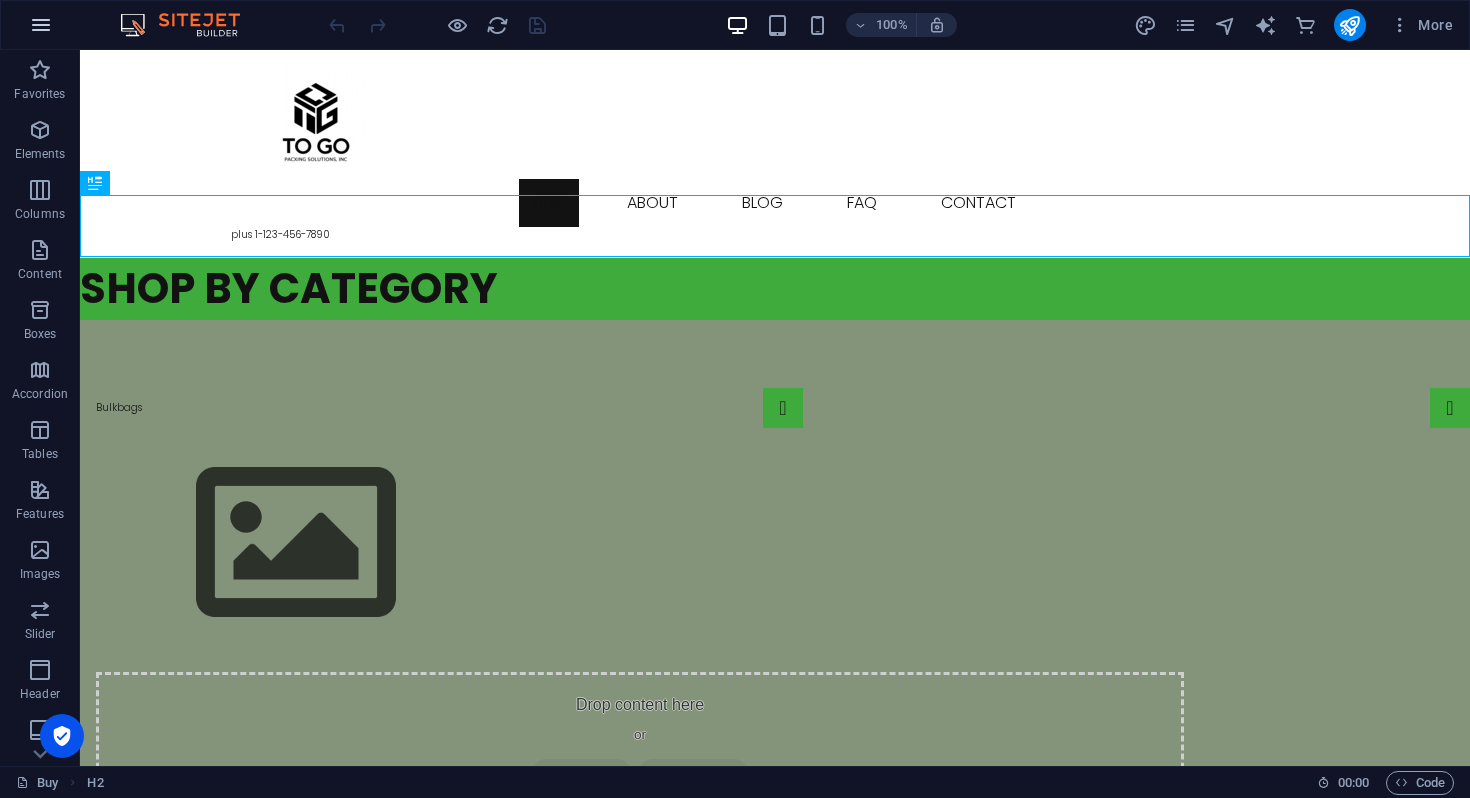 click at bounding box center (41, 25) 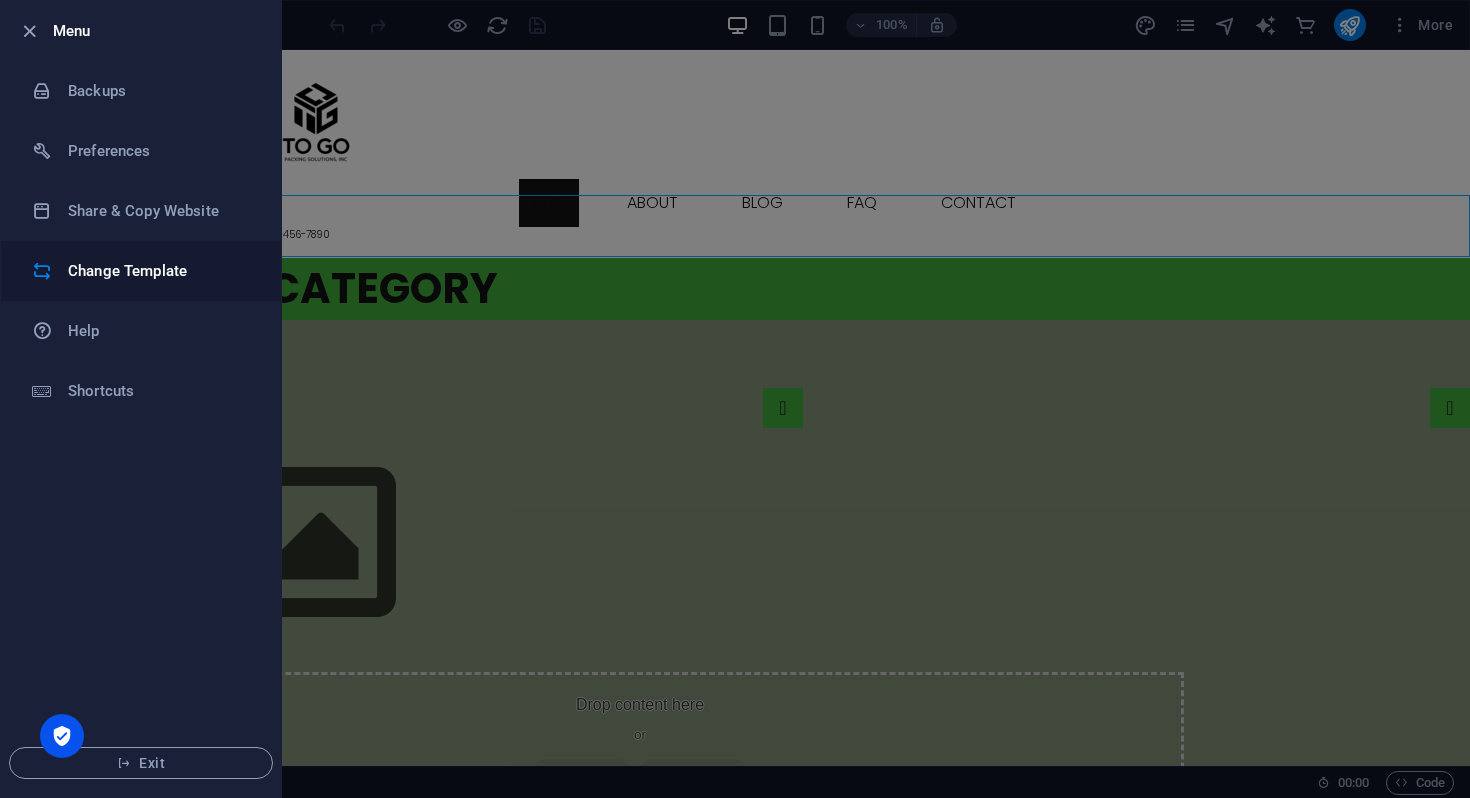 click on "Change Template" at bounding box center [160, 271] 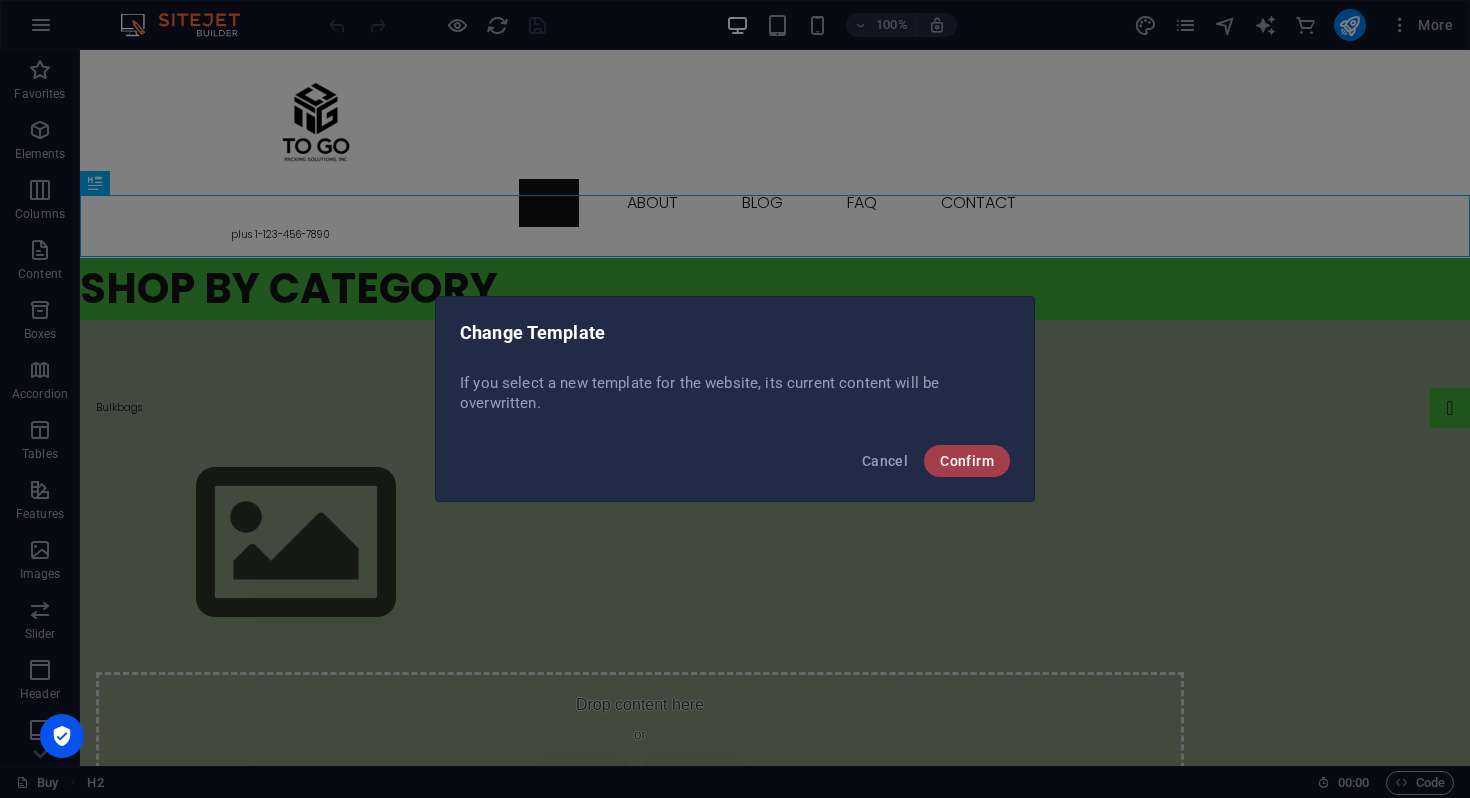 click on "Confirm" at bounding box center [967, 461] 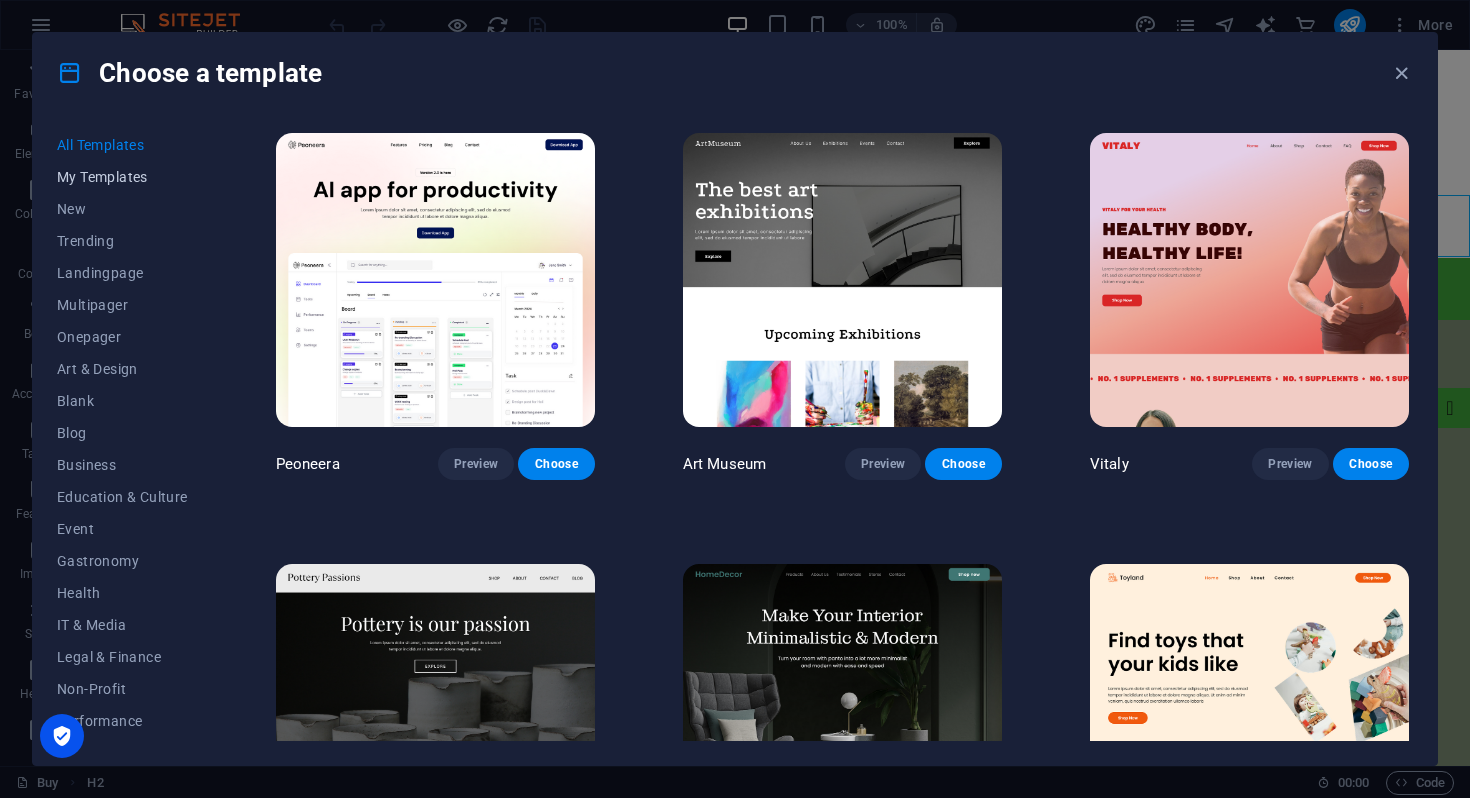 click on "My Templates" at bounding box center (122, 177) 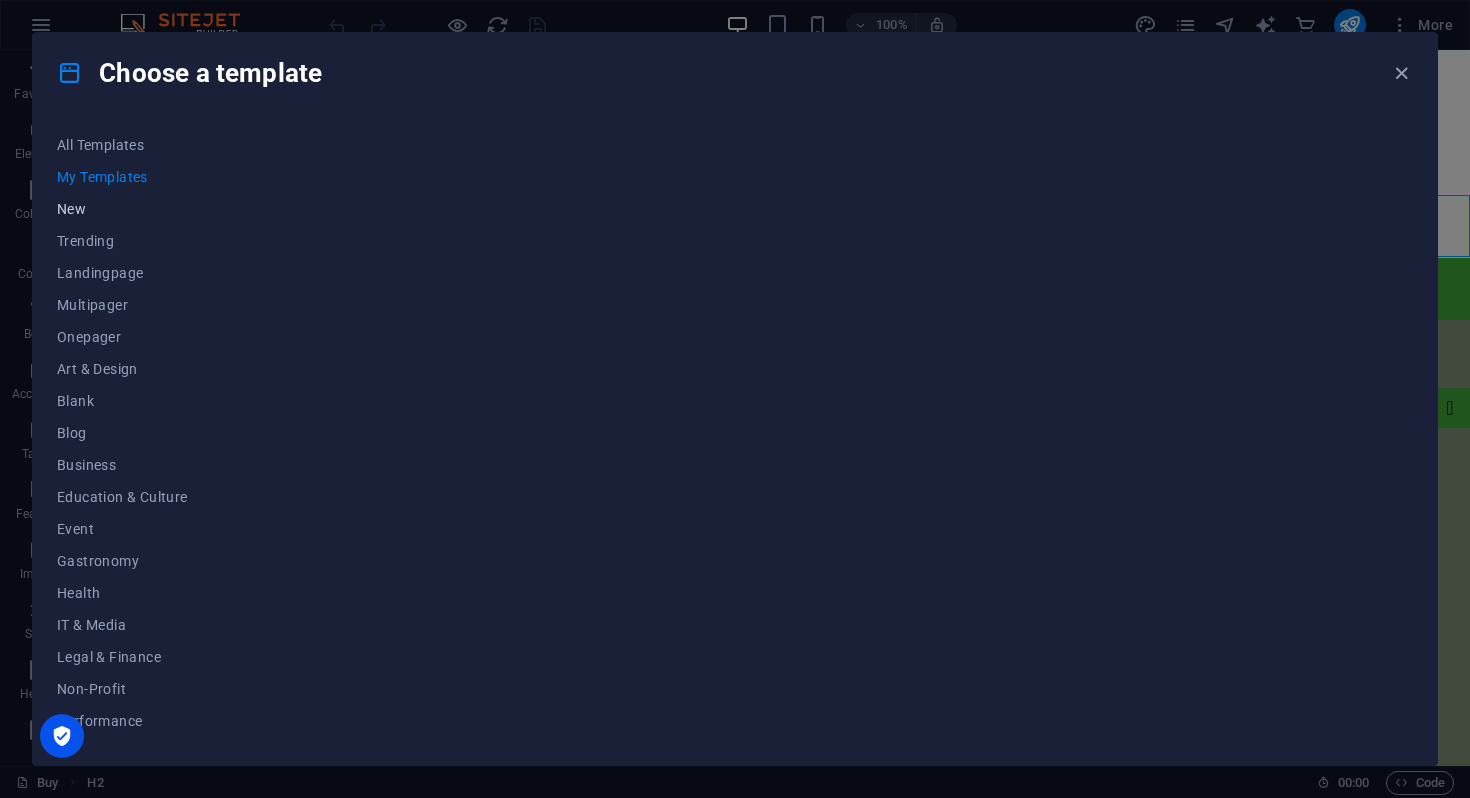 click on "New" at bounding box center (122, 209) 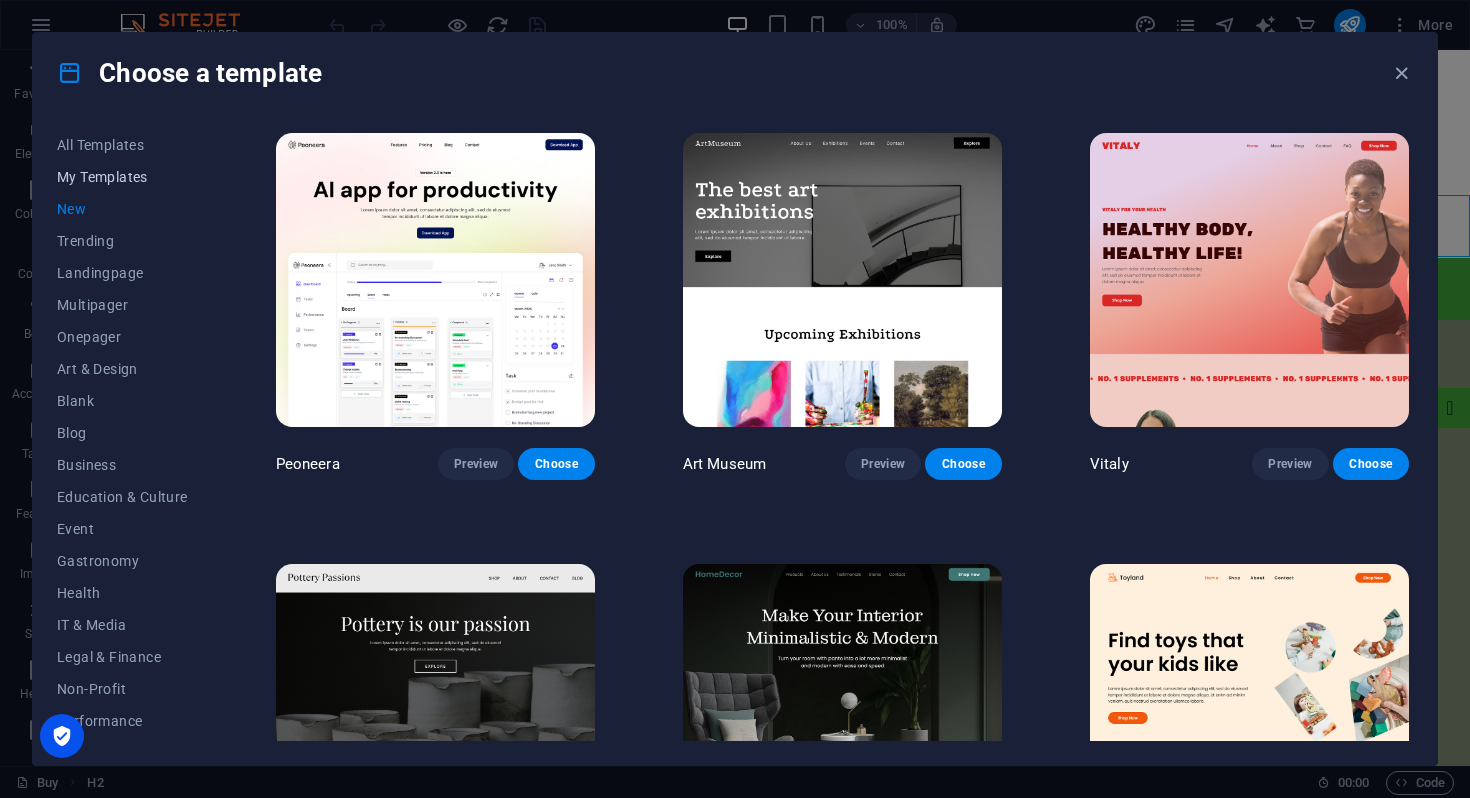 click on "My Templates" at bounding box center (122, 177) 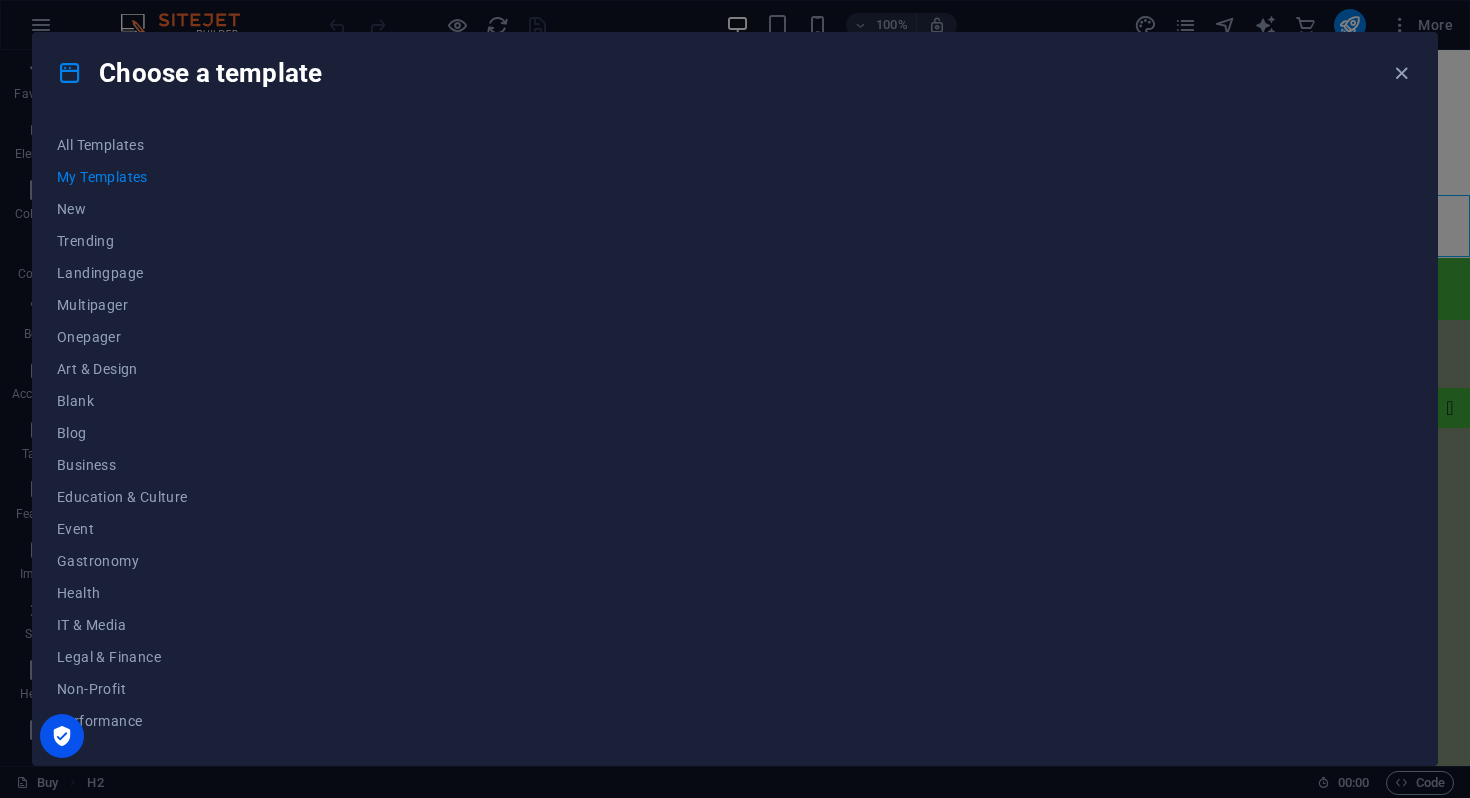 click at bounding box center [842, 435] 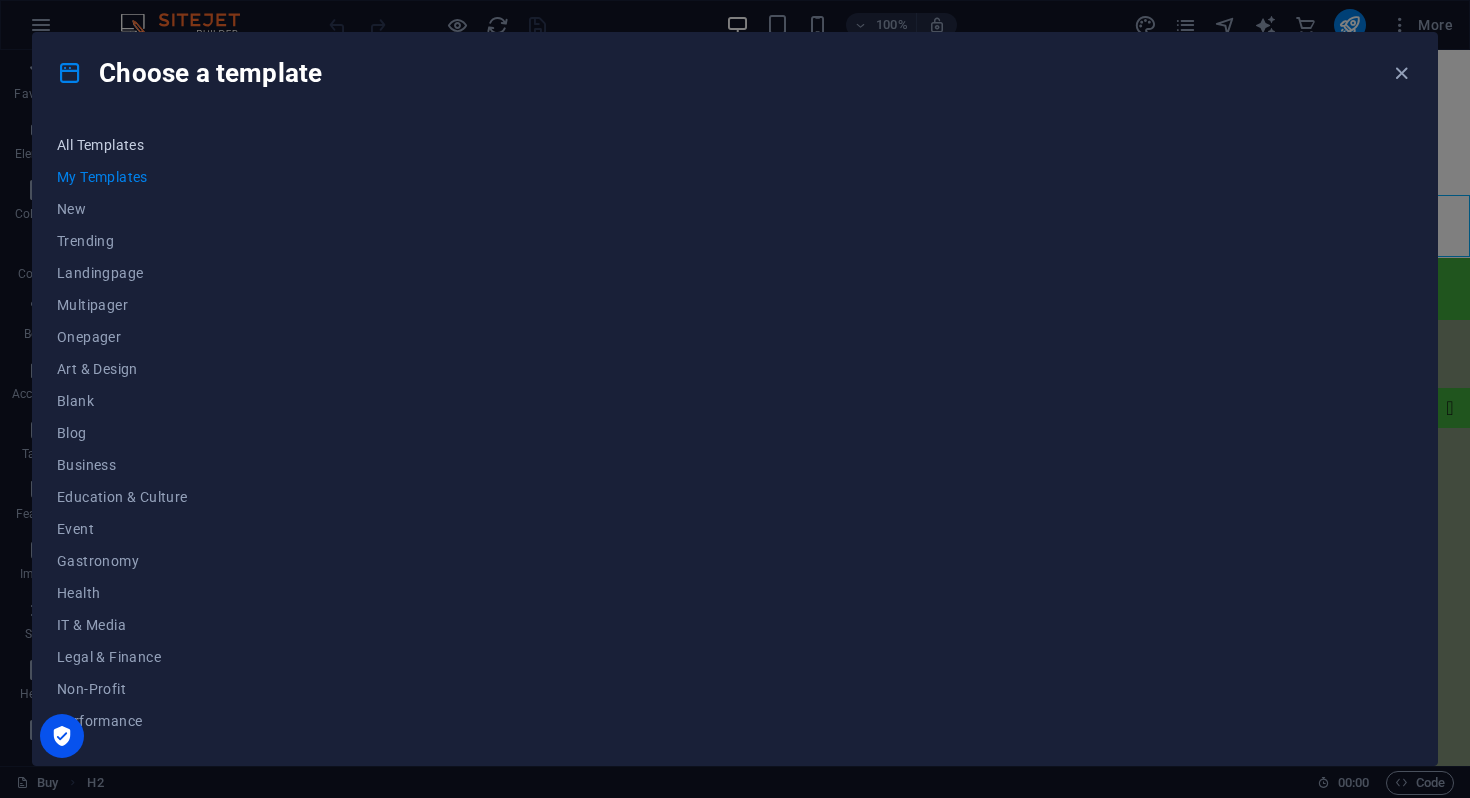 click on "All Templates" at bounding box center [122, 145] 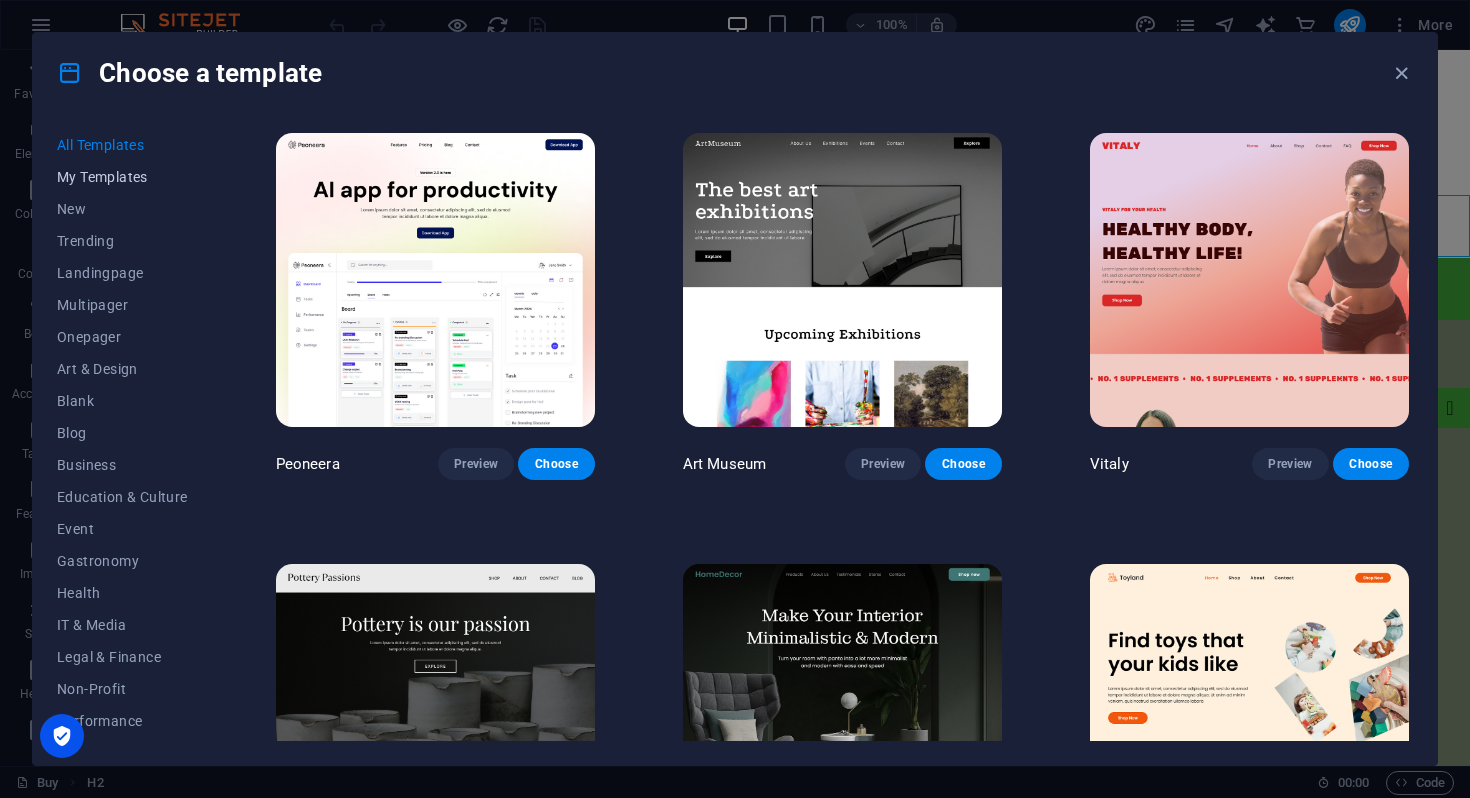 click on "My Templates" at bounding box center [122, 177] 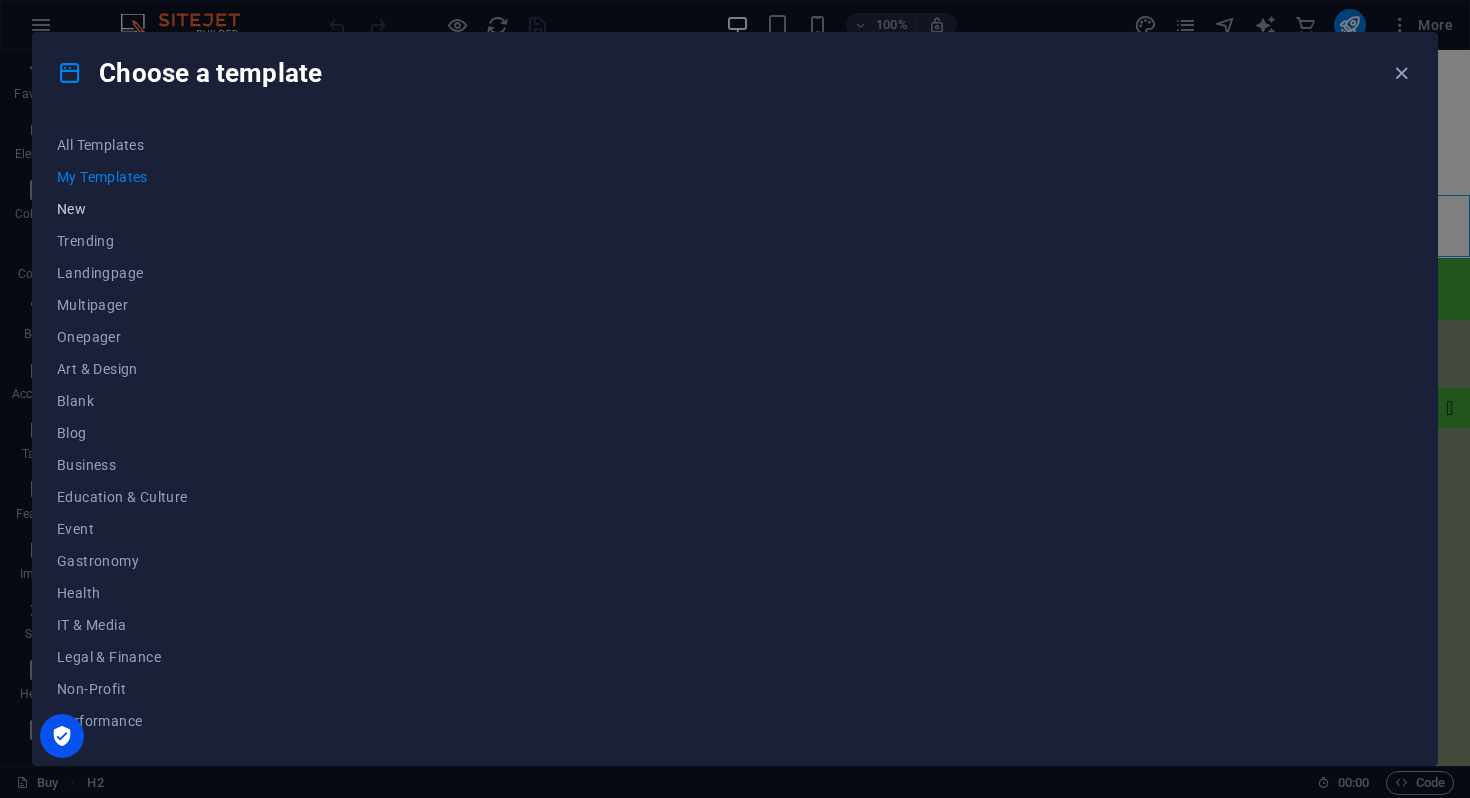 click on "New" at bounding box center (122, 209) 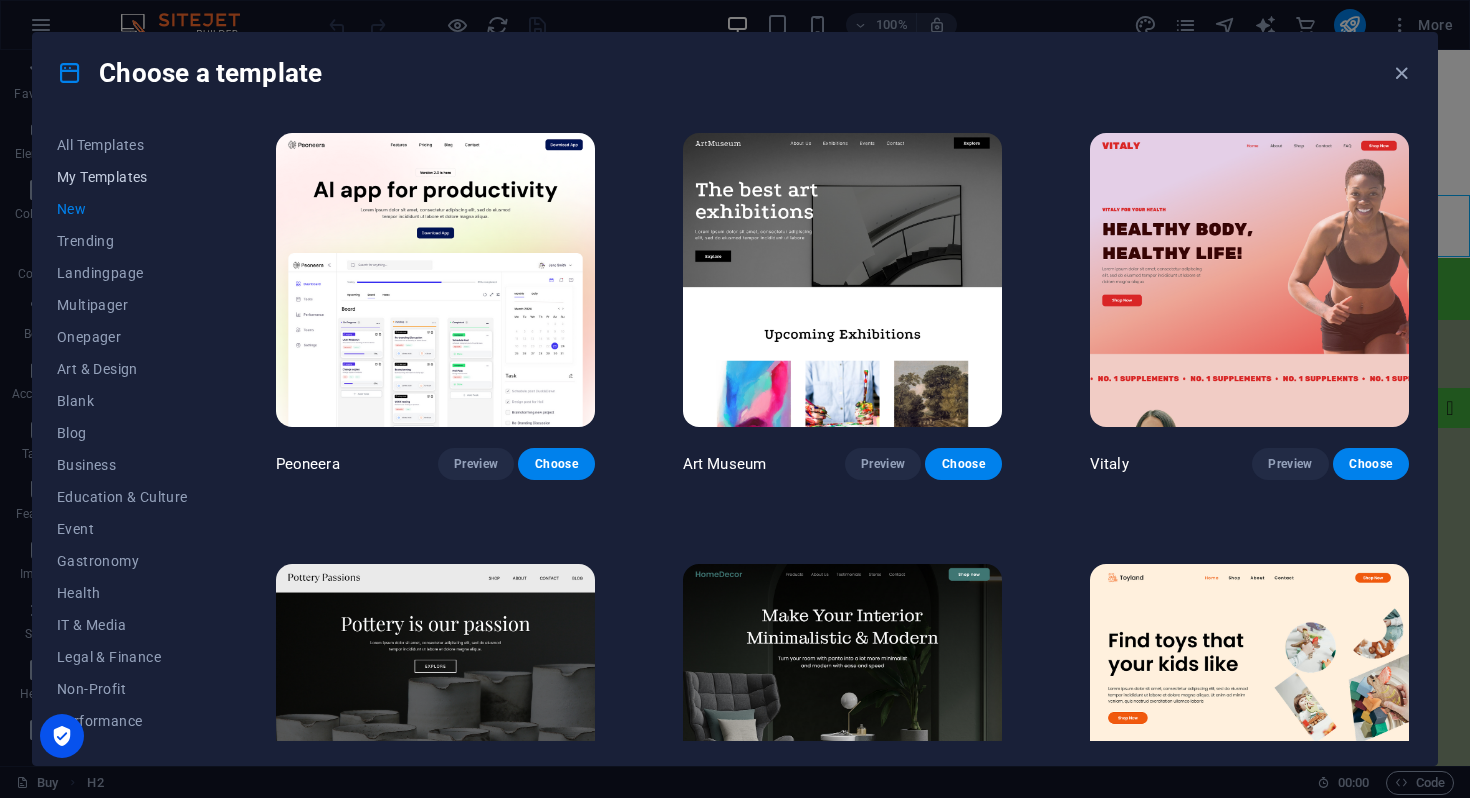 click on "My Templates" at bounding box center [122, 177] 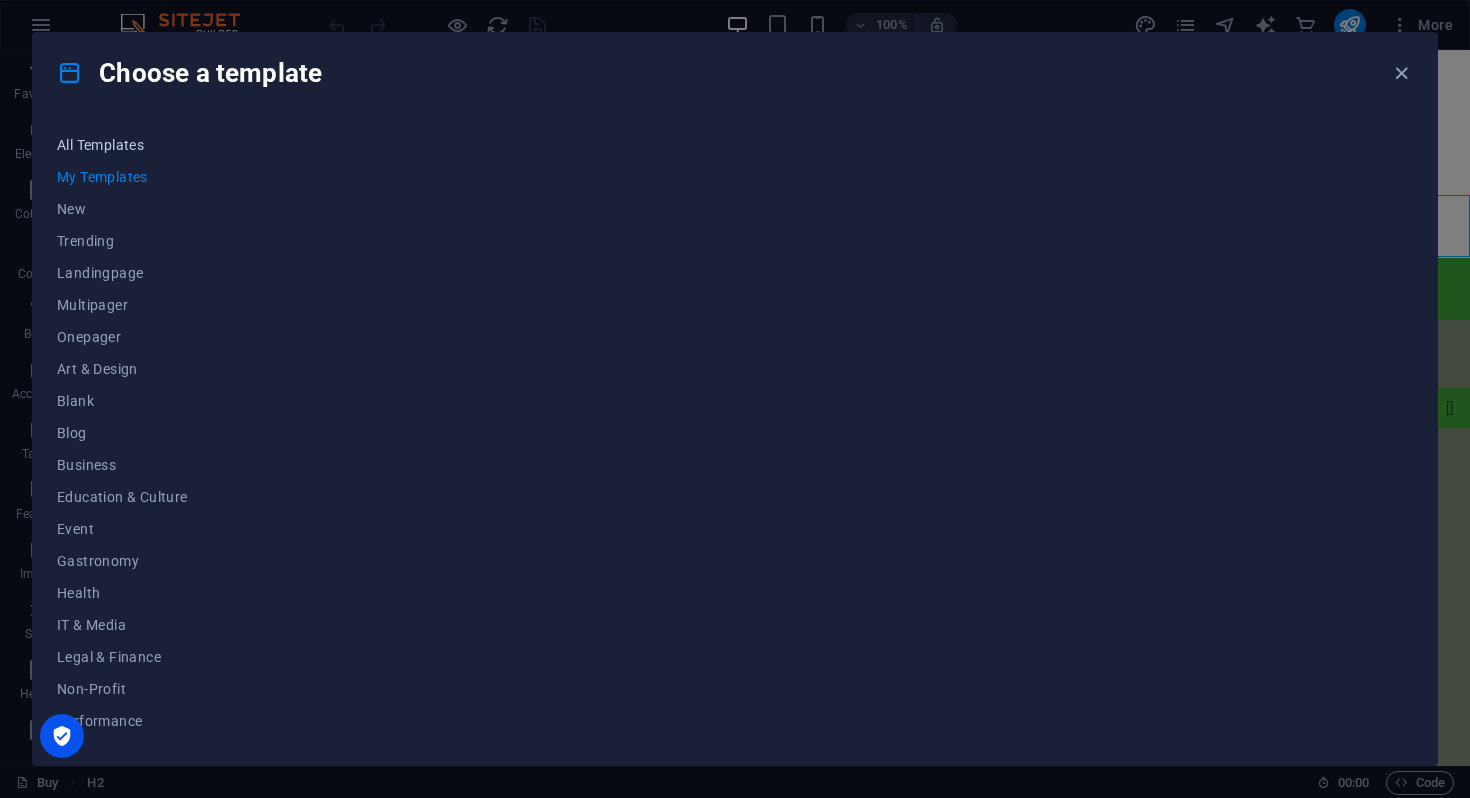 click on "All Templates" at bounding box center (122, 145) 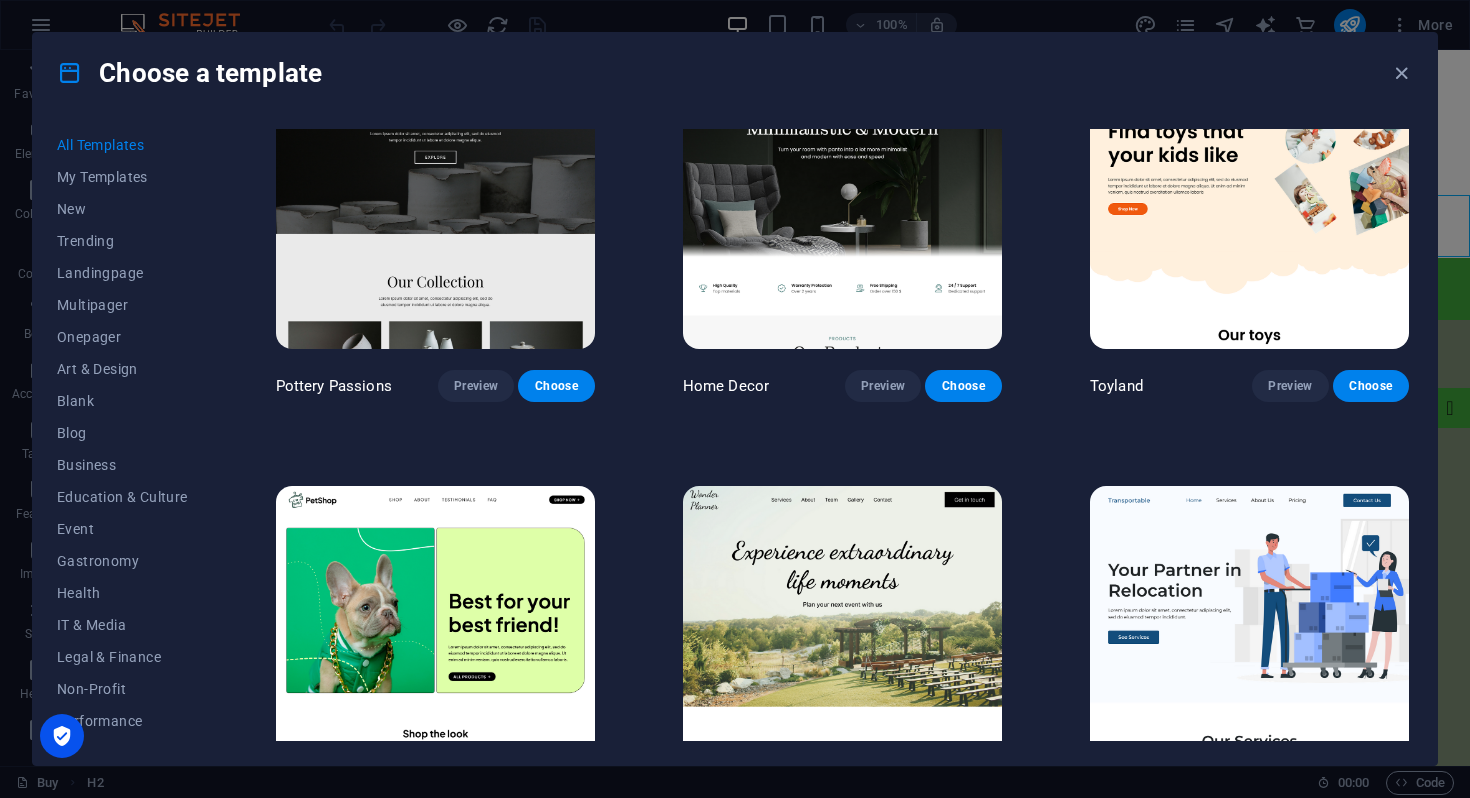 scroll, scrollTop: 0, scrollLeft: 0, axis: both 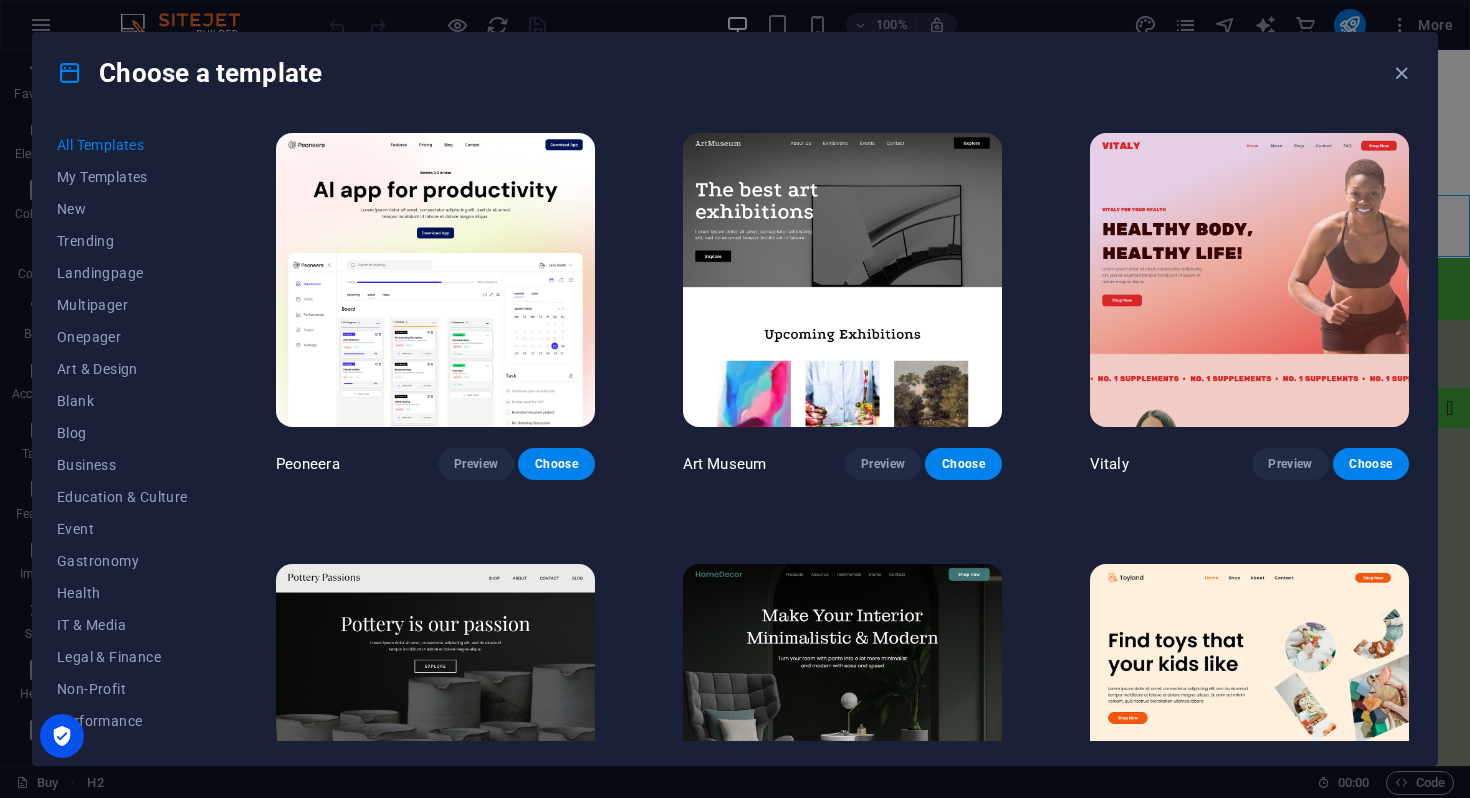 click on "All Templates" at bounding box center (122, 145) 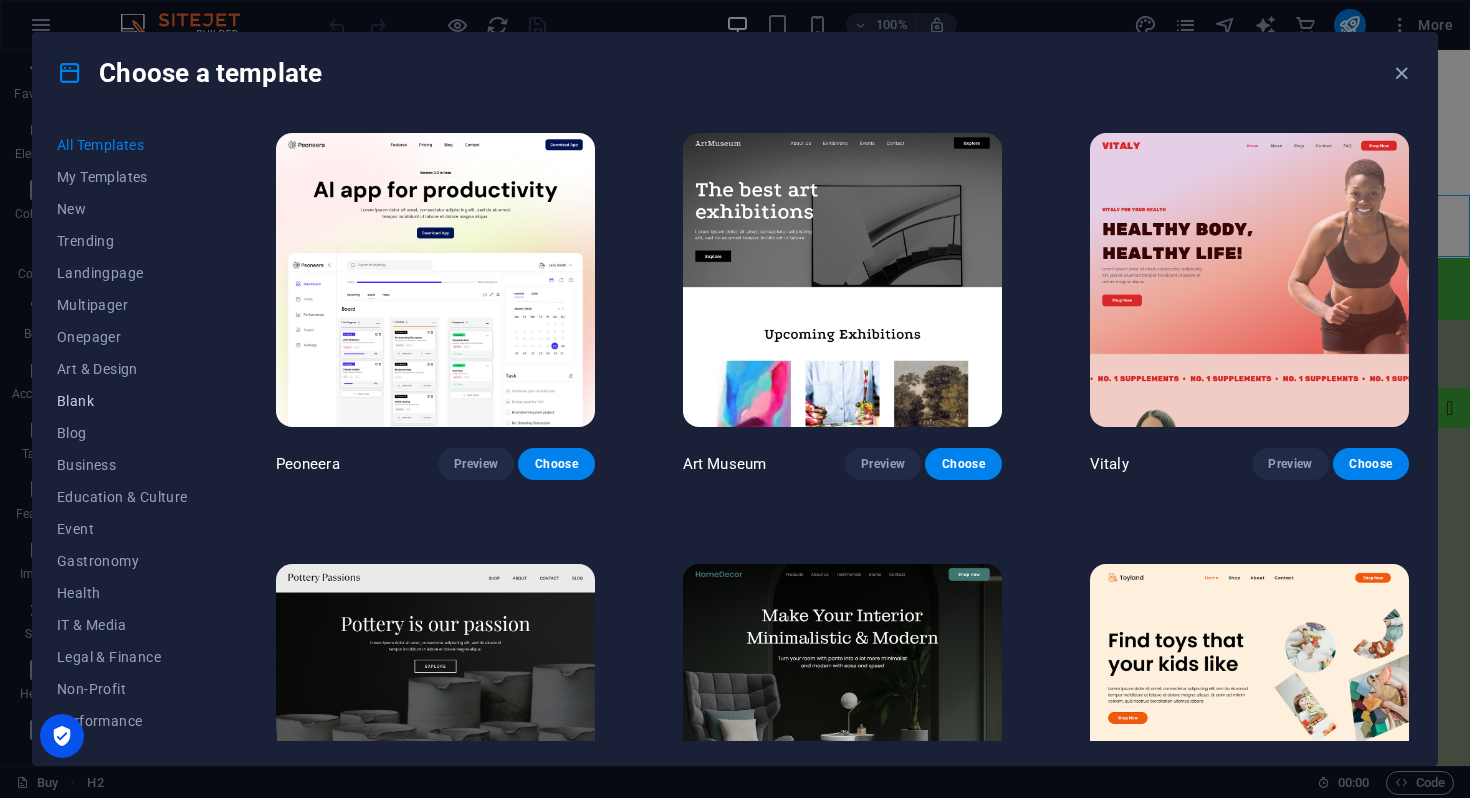 click on "Blank" at bounding box center (122, 401) 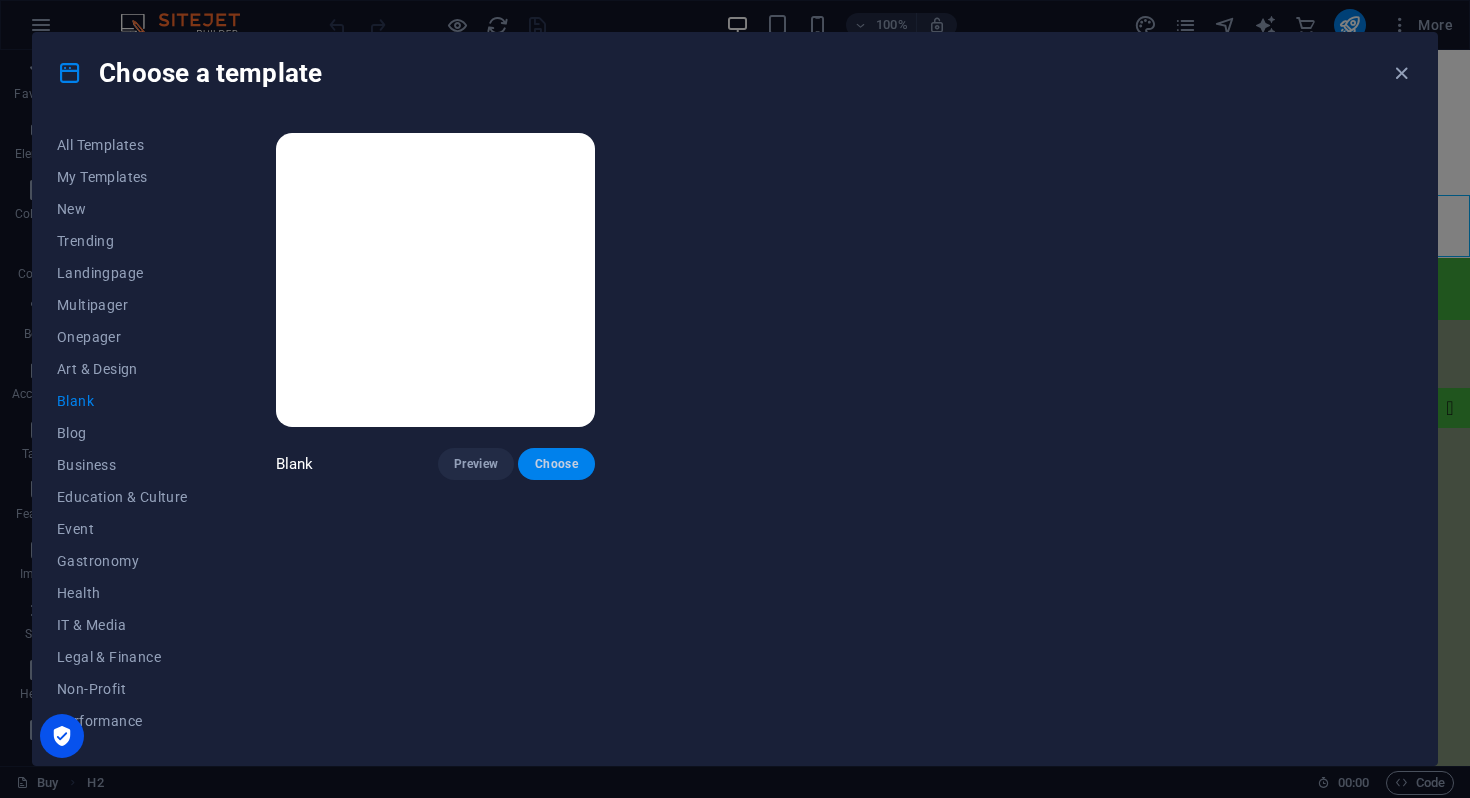 click on "Choose" at bounding box center [556, 464] 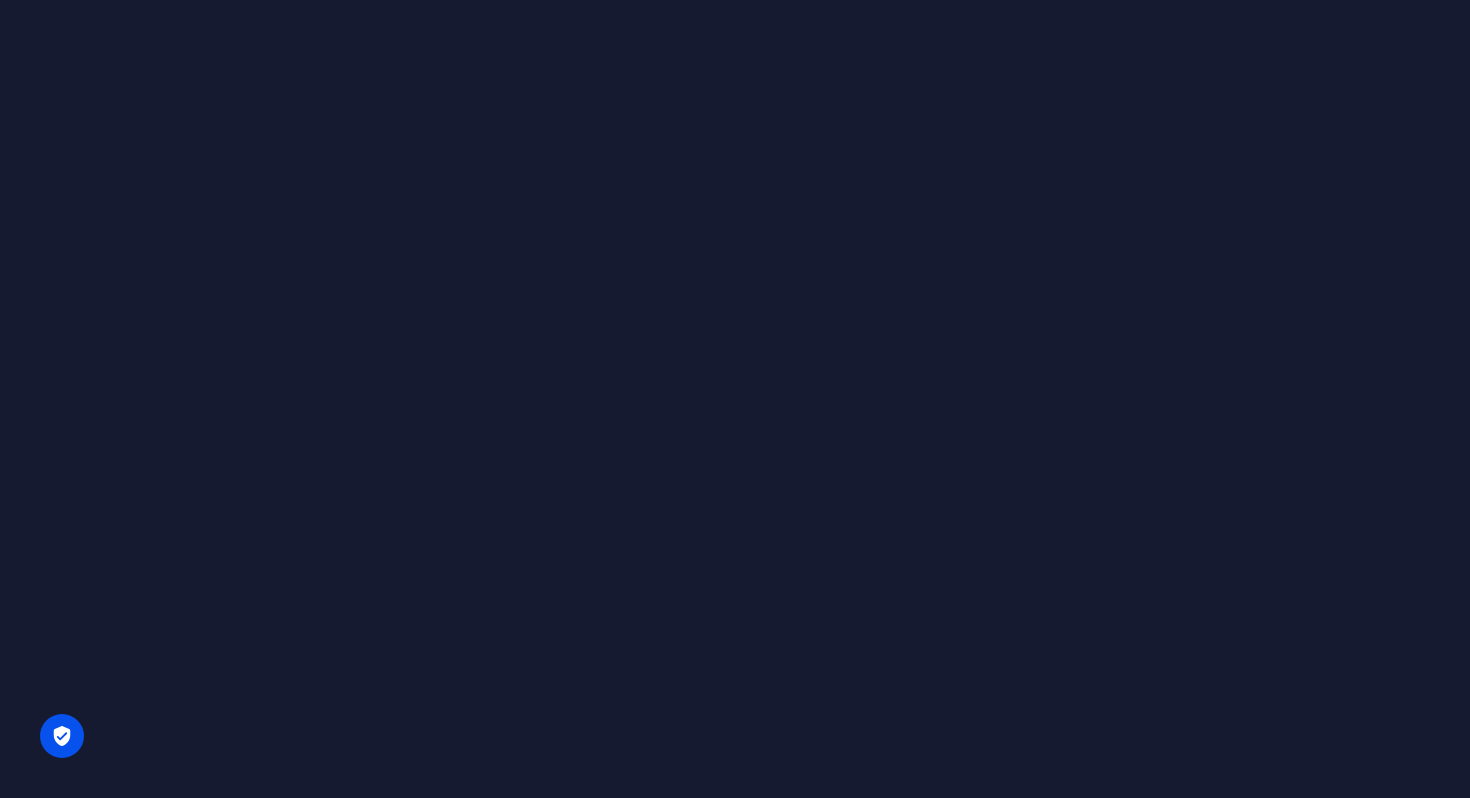 scroll, scrollTop: 0, scrollLeft: 0, axis: both 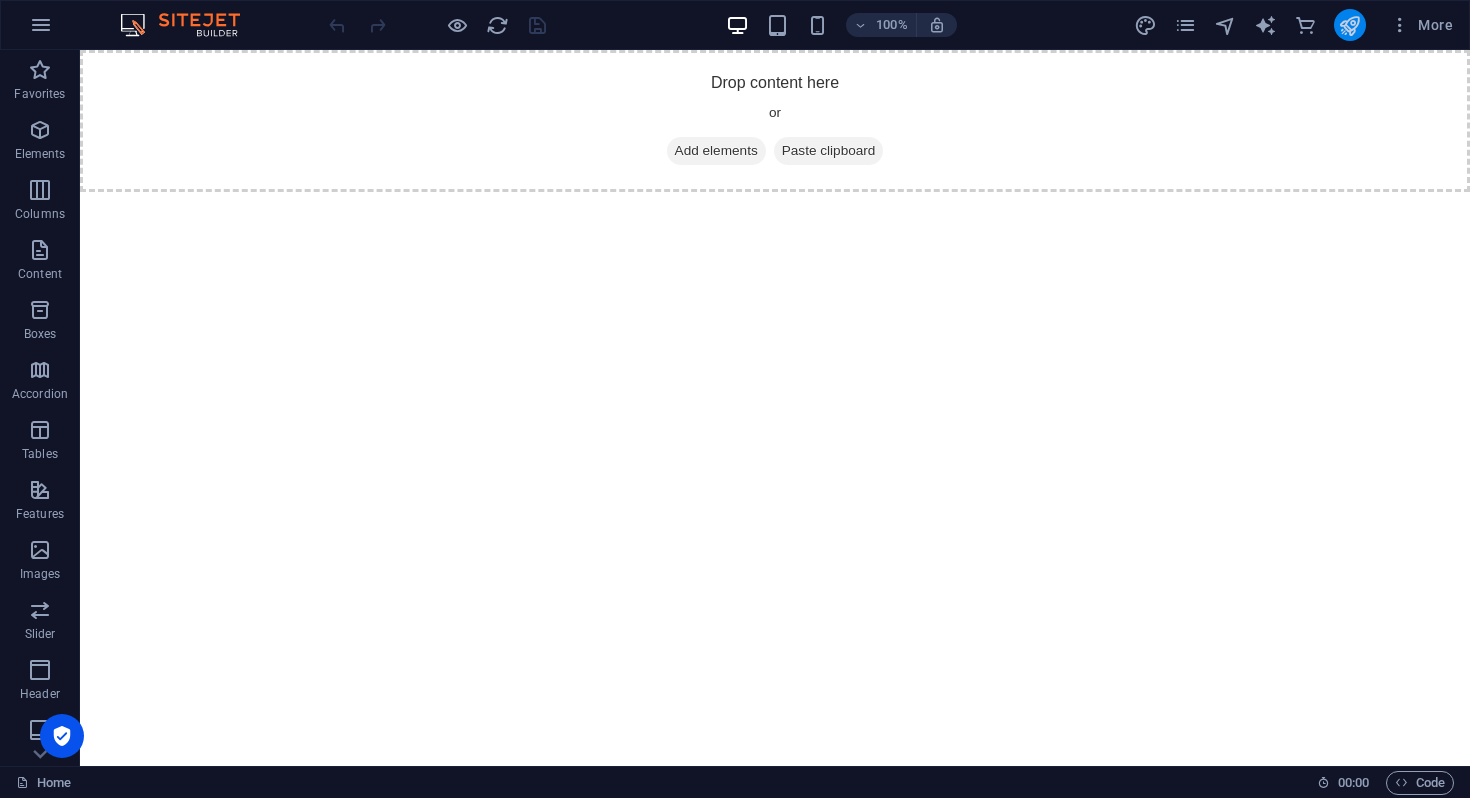 click at bounding box center (1349, 25) 